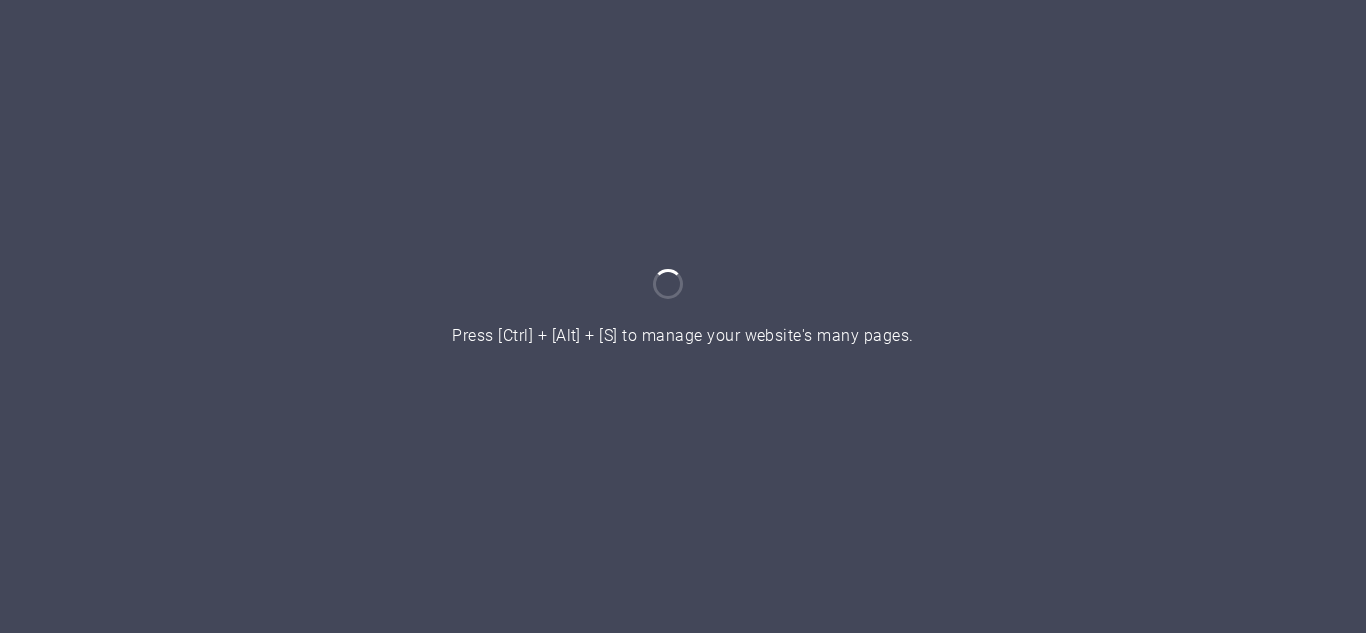 scroll, scrollTop: 0, scrollLeft: 0, axis: both 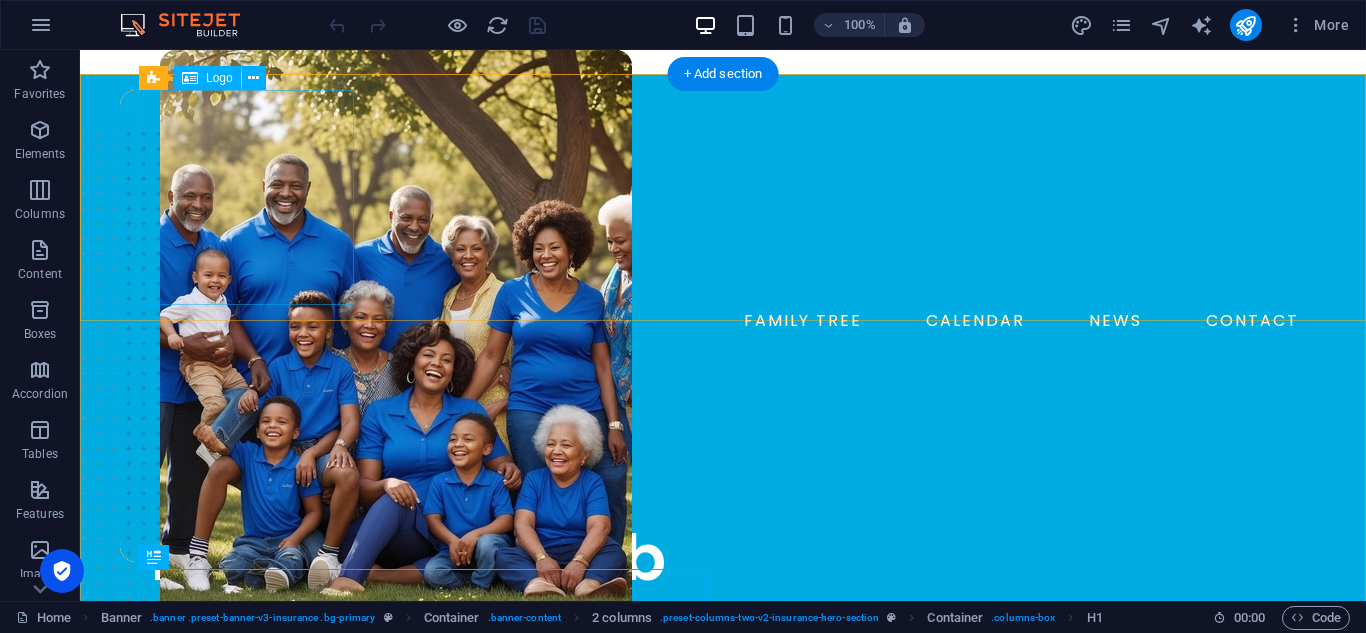 click at bounding box center (723, 197) 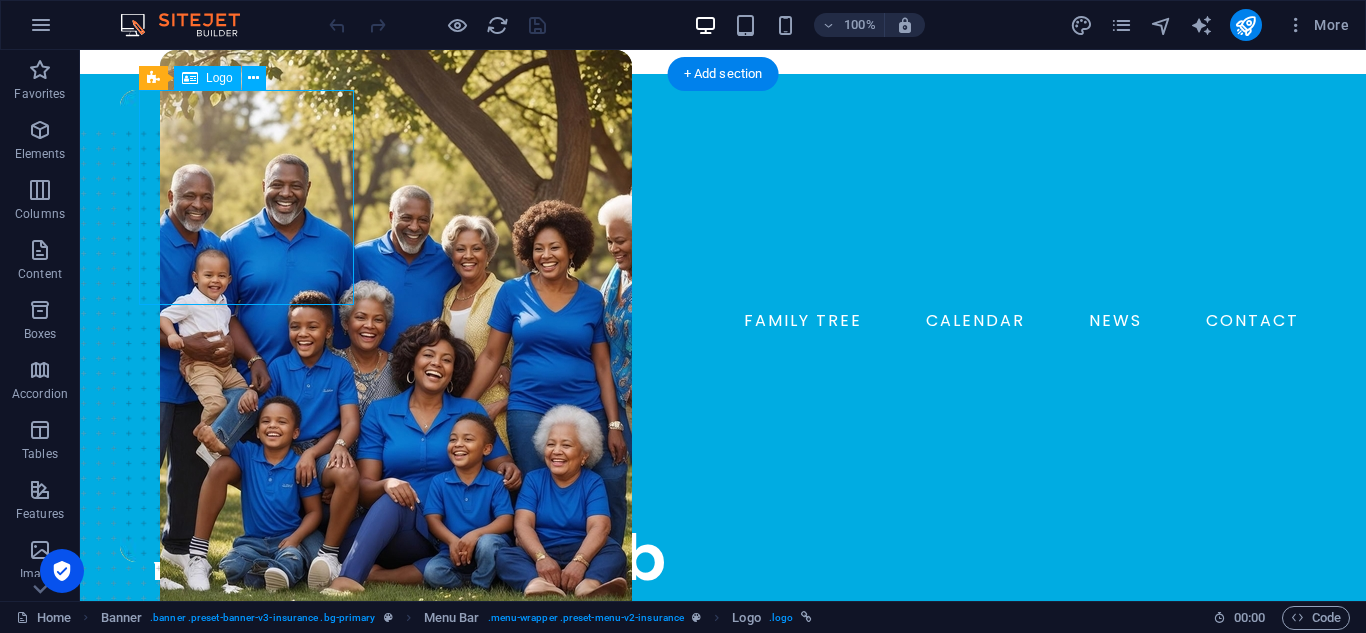 click at bounding box center [723, 197] 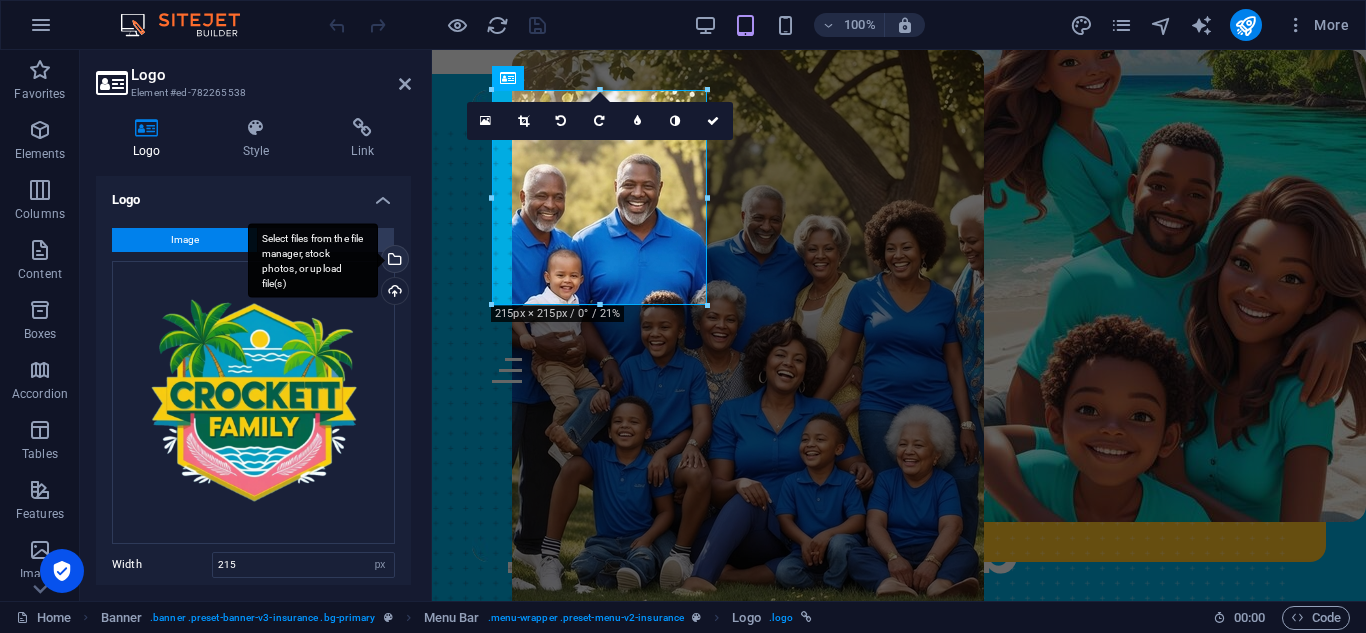 click on "Select files from the file manager, stock photos, or upload file(s)" at bounding box center [393, 261] 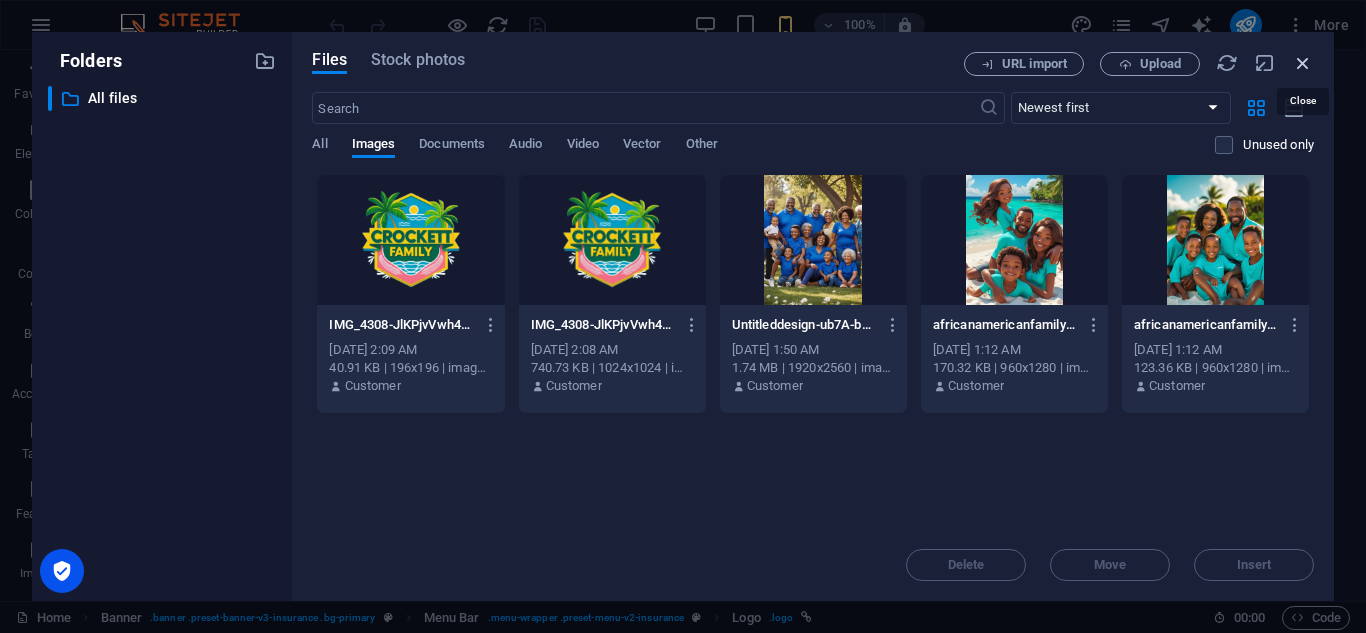 click at bounding box center (1303, 63) 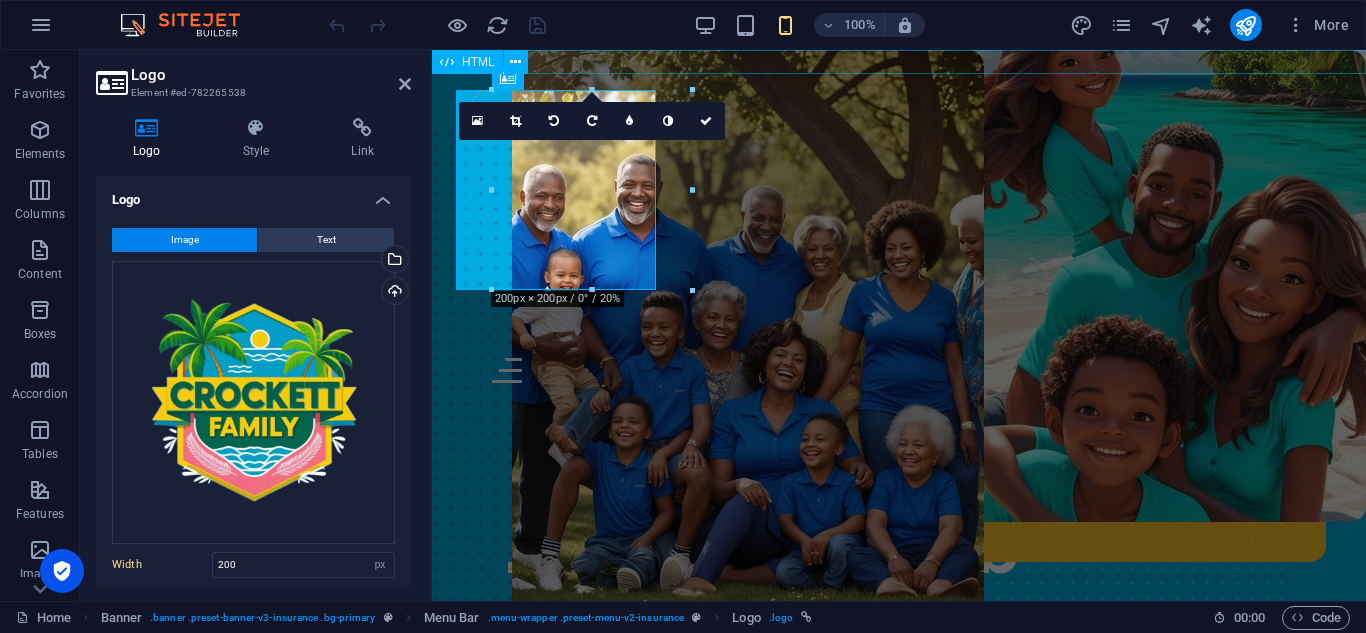 type on "215" 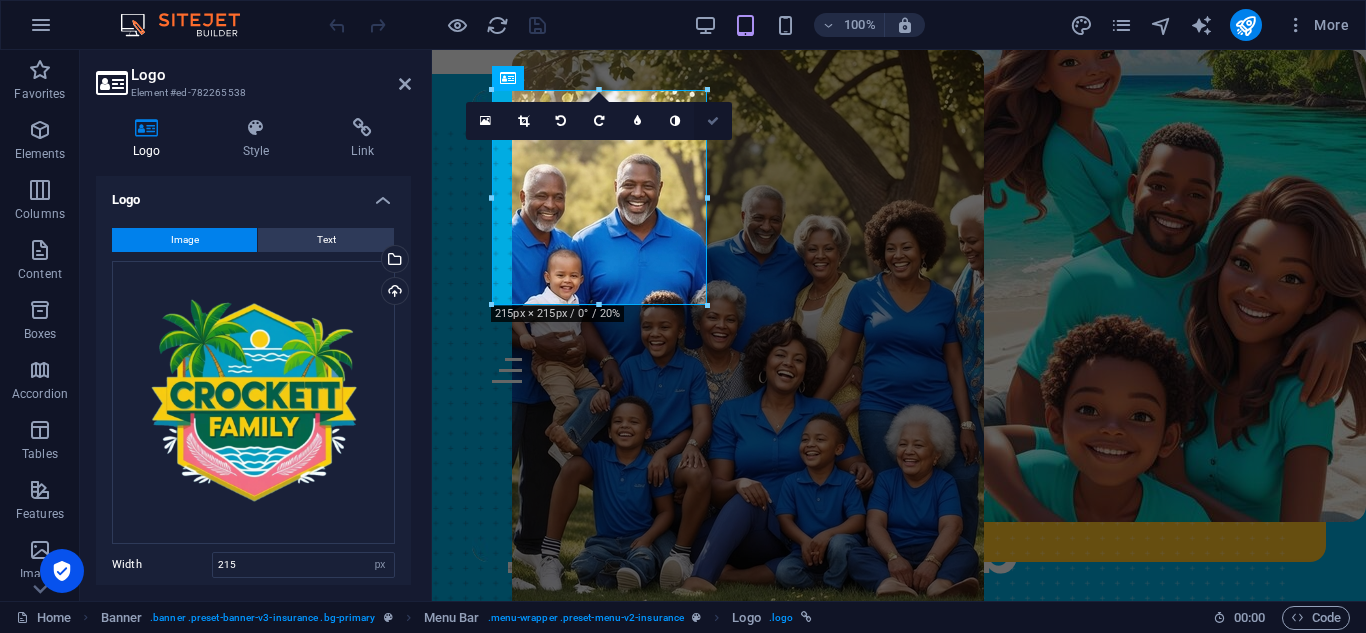 click at bounding box center (713, 121) 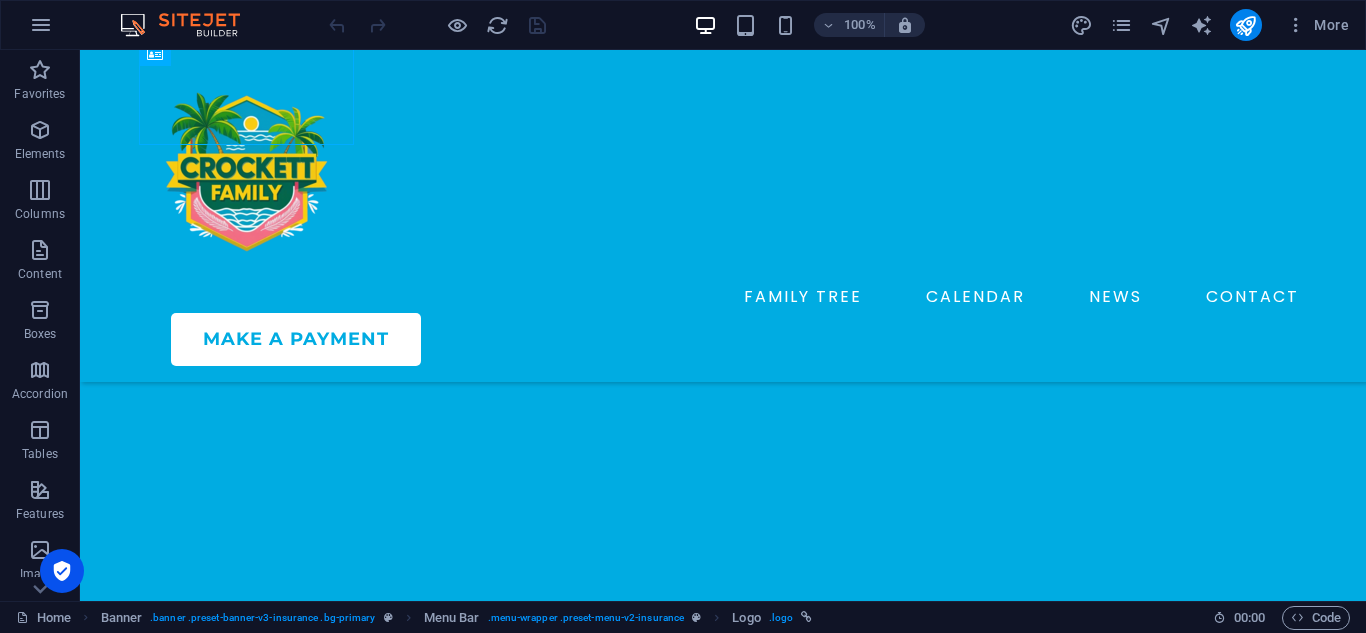 scroll, scrollTop: 552, scrollLeft: 0, axis: vertical 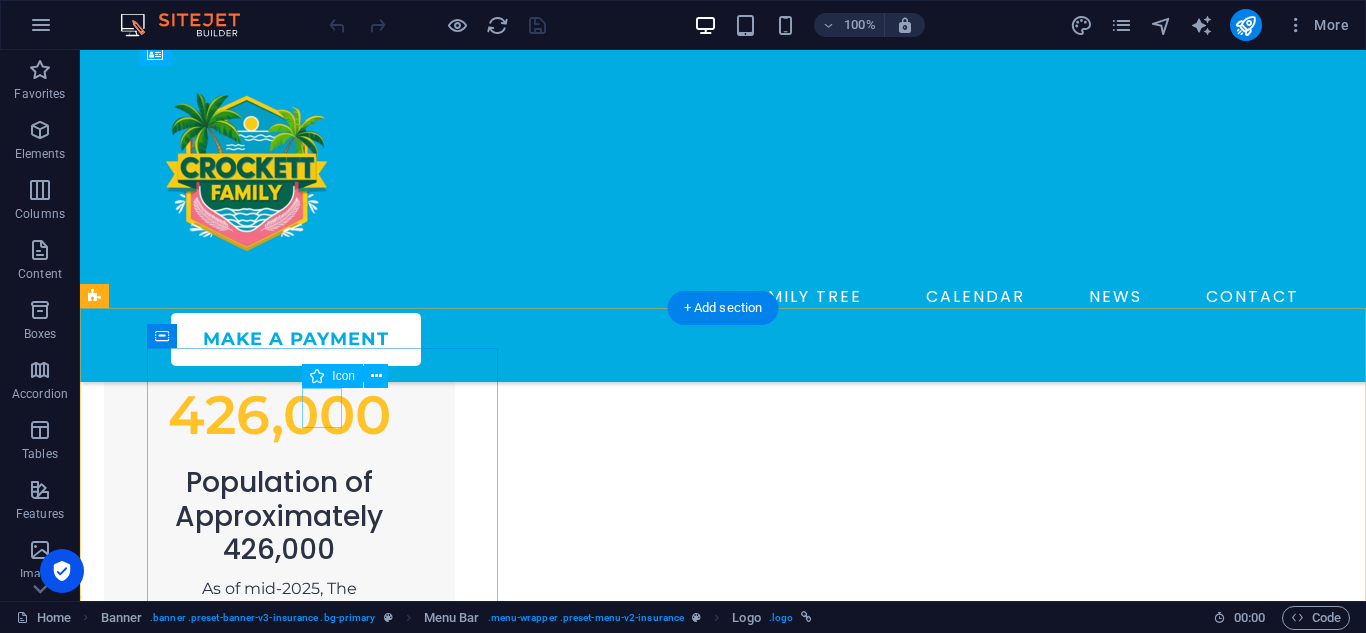 click at bounding box center (279, 1365) 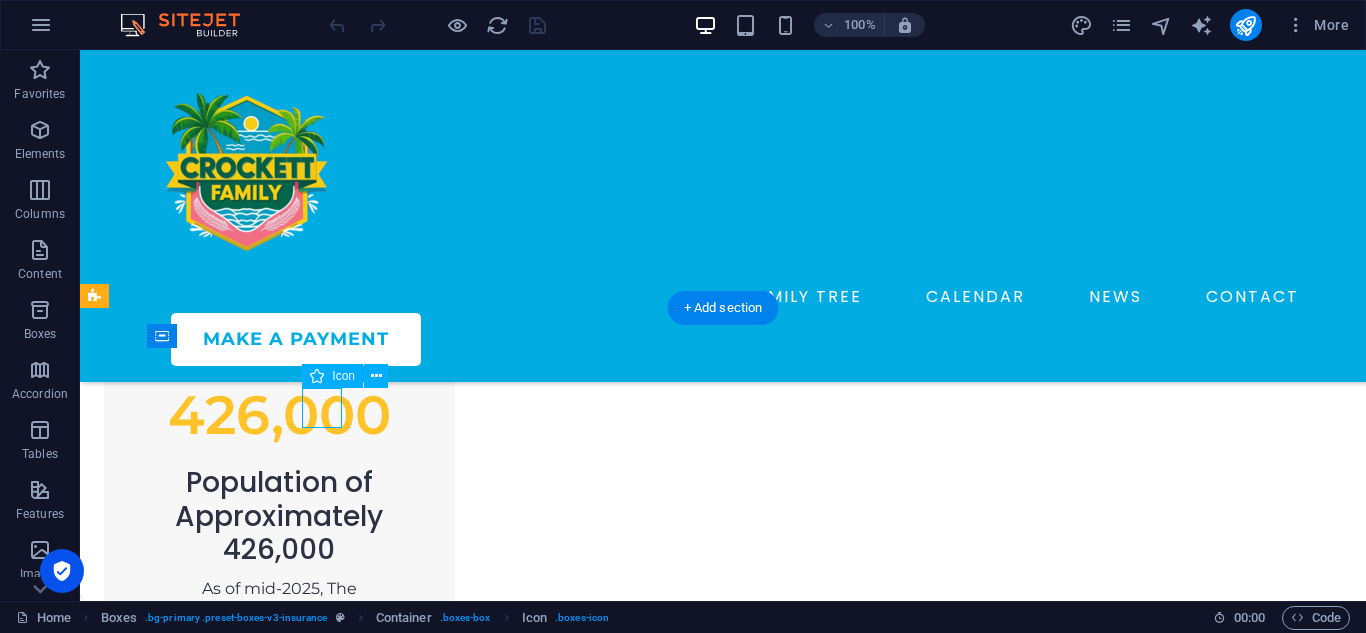 click at bounding box center [279, 1365] 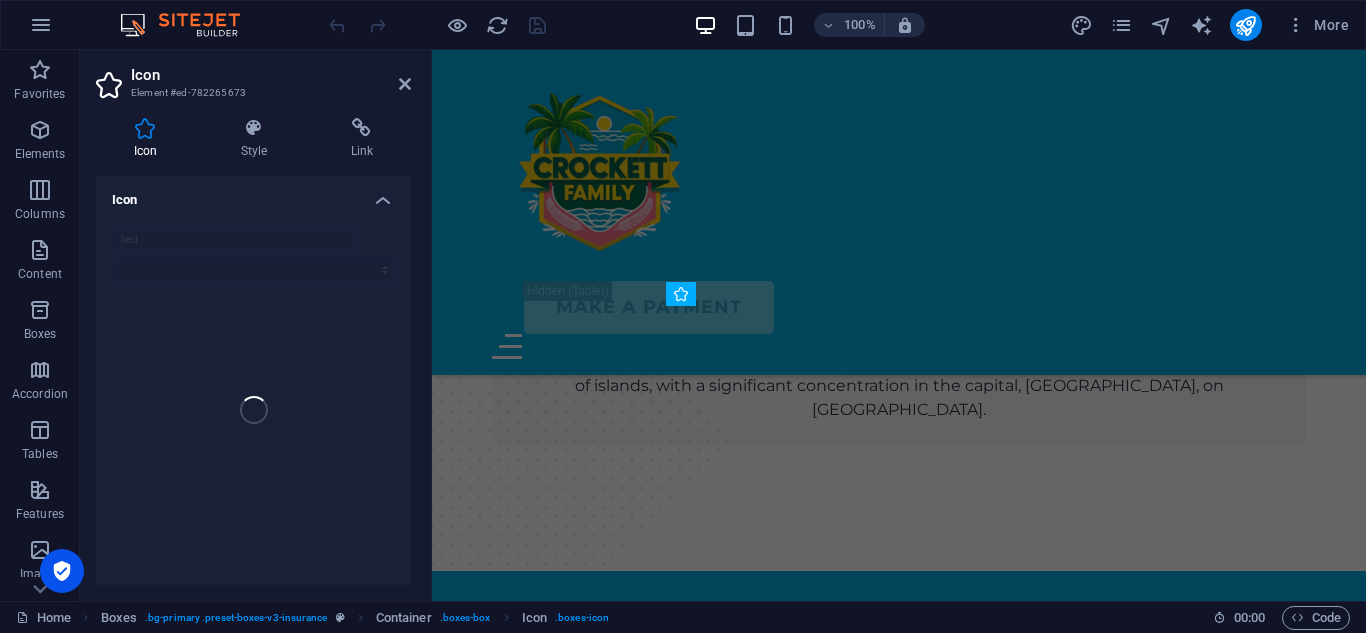 scroll, scrollTop: 3093, scrollLeft: 0, axis: vertical 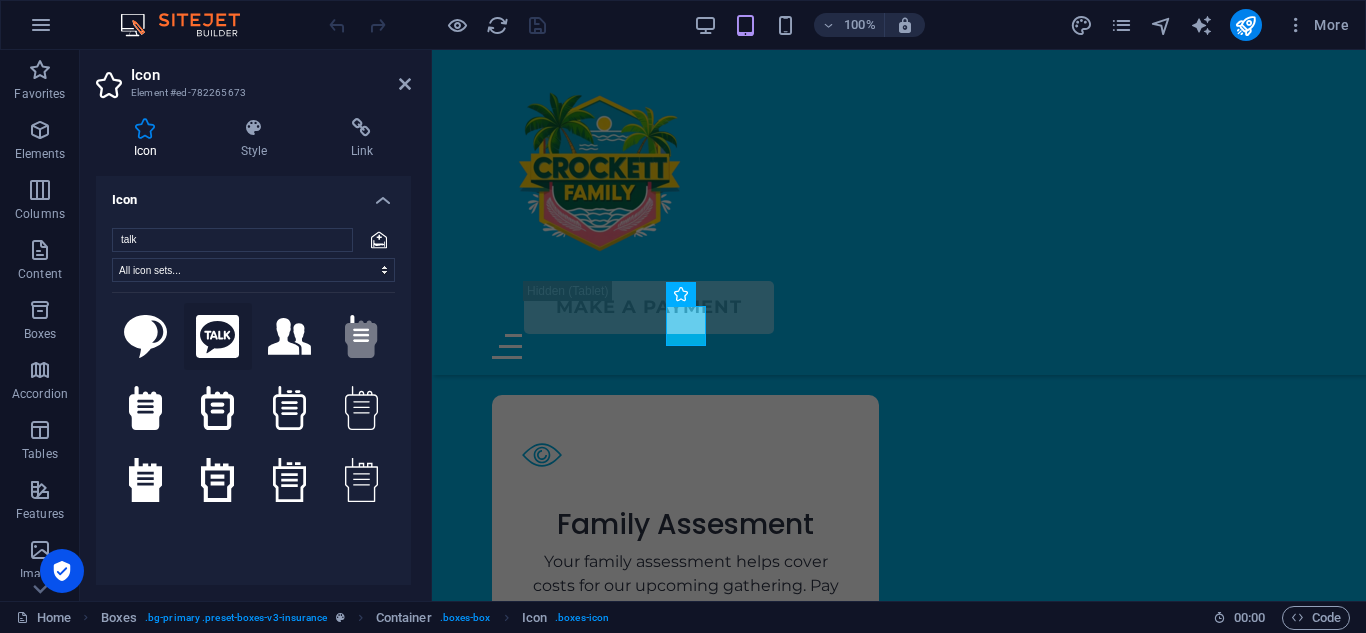 type on "talk" 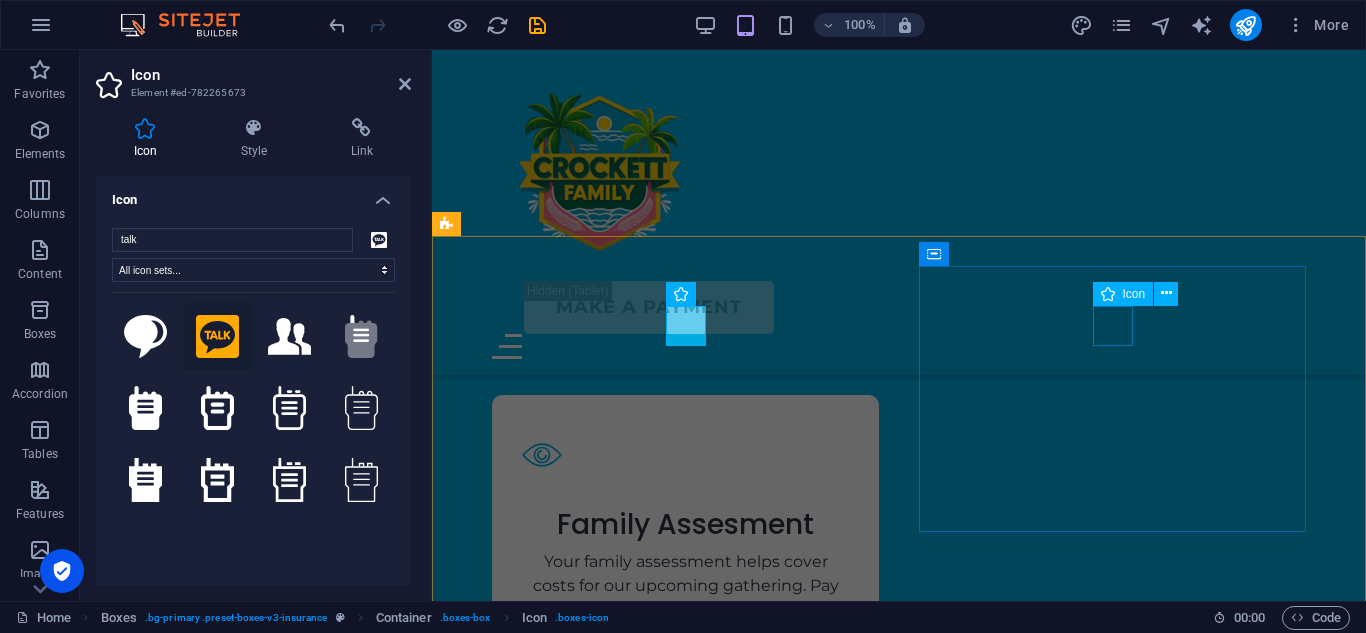 click at bounding box center (685, 455) 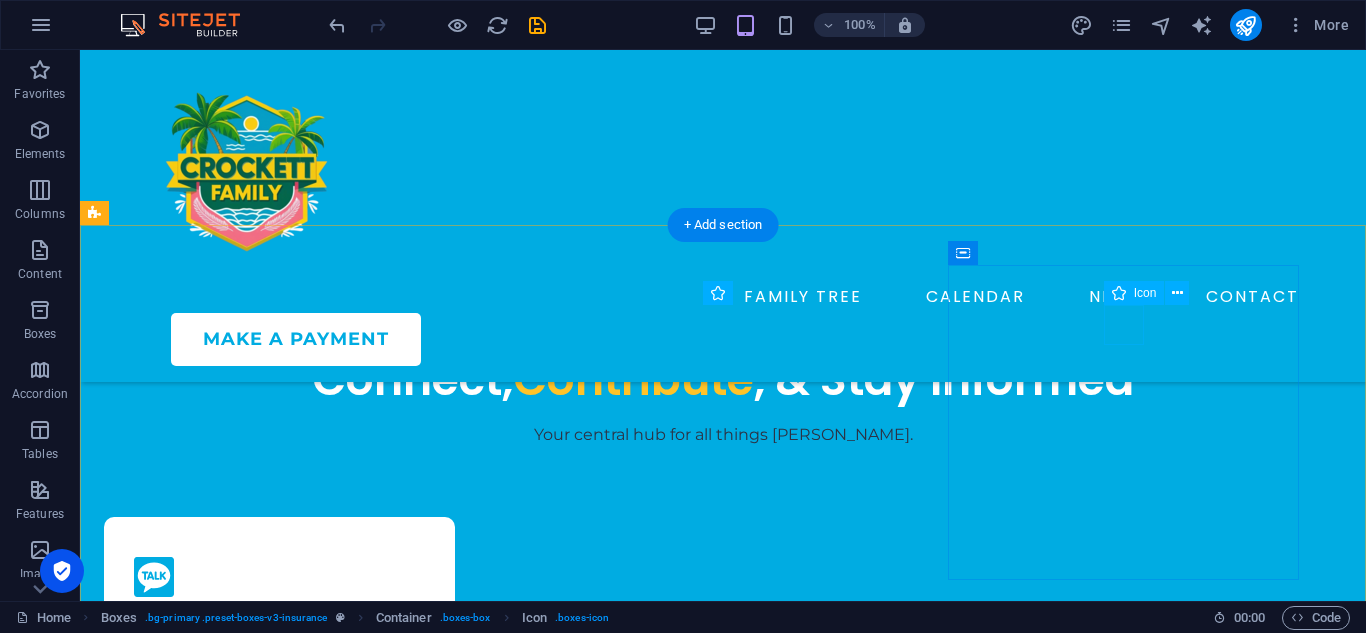 scroll, scrollTop: 2388, scrollLeft: 0, axis: vertical 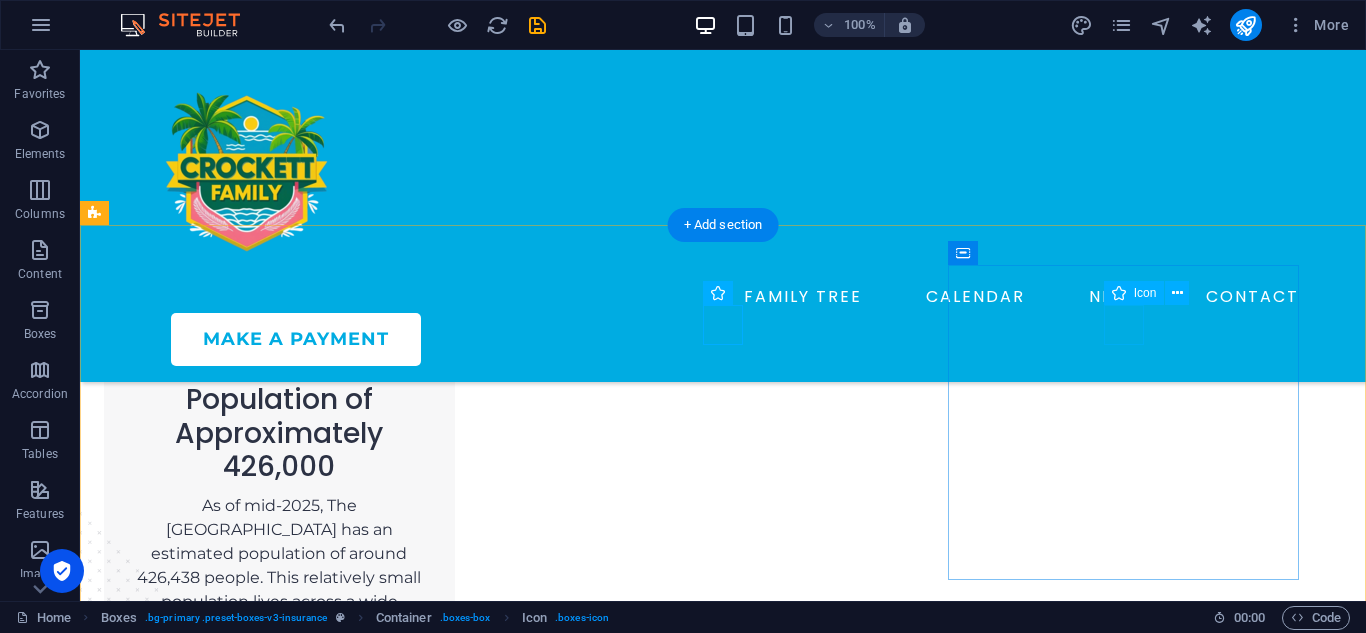 click at bounding box center [279, 1889] 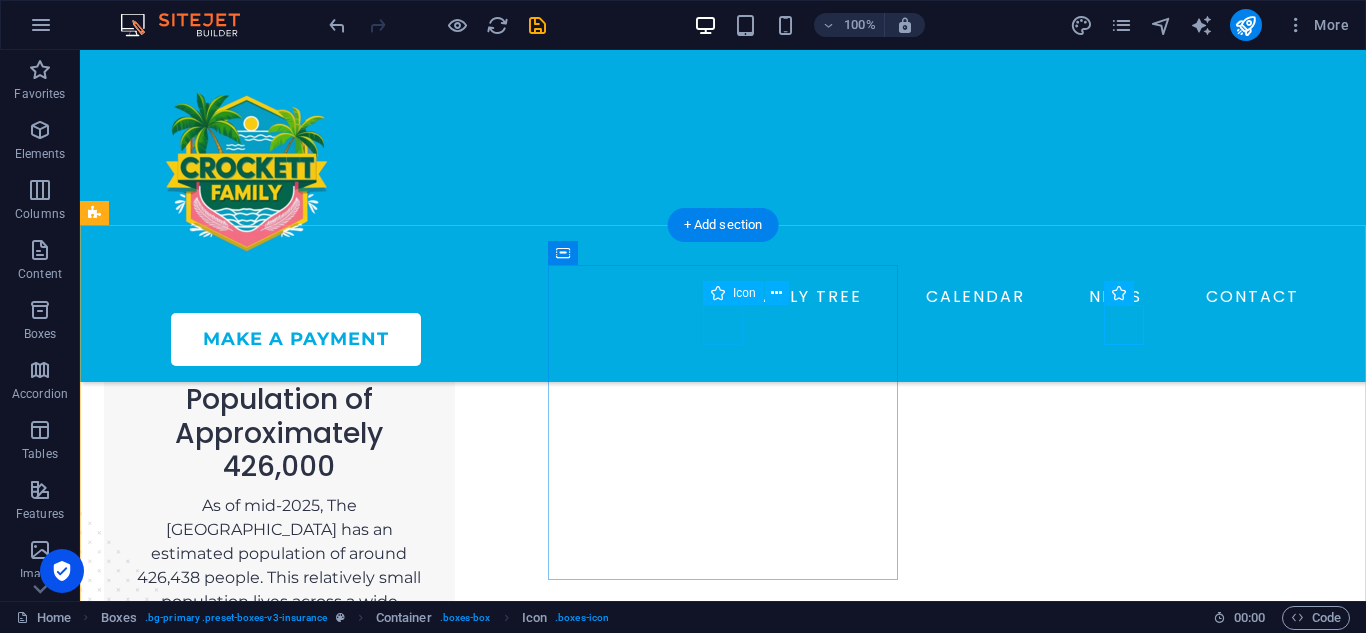 click at bounding box center (279, 1597) 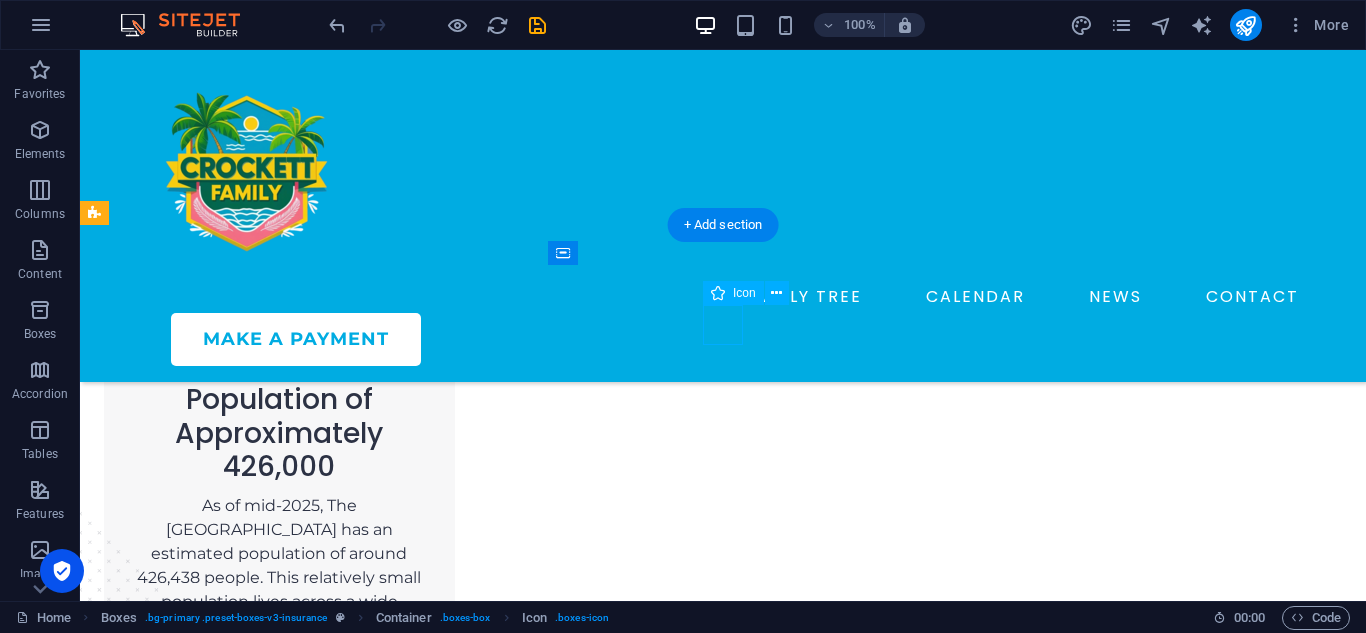 click at bounding box center [279, 1597] 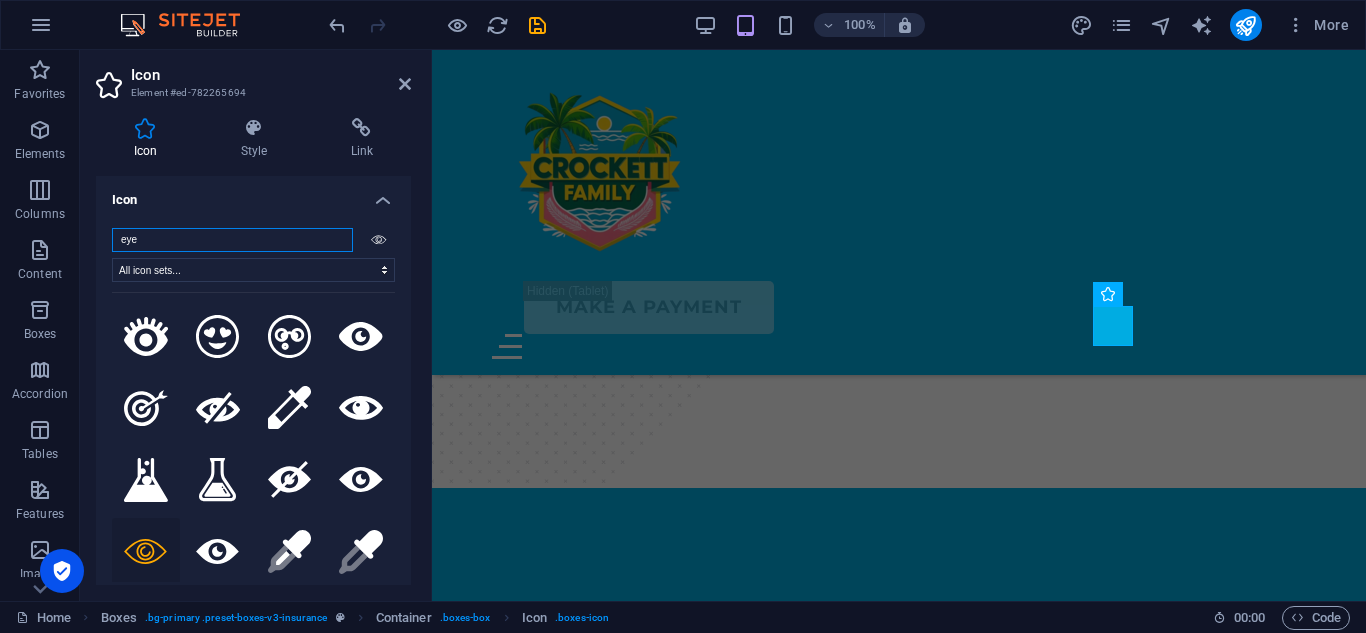 scroll, scrollTop: 3093, scrollLeft: 0, axis: vertical 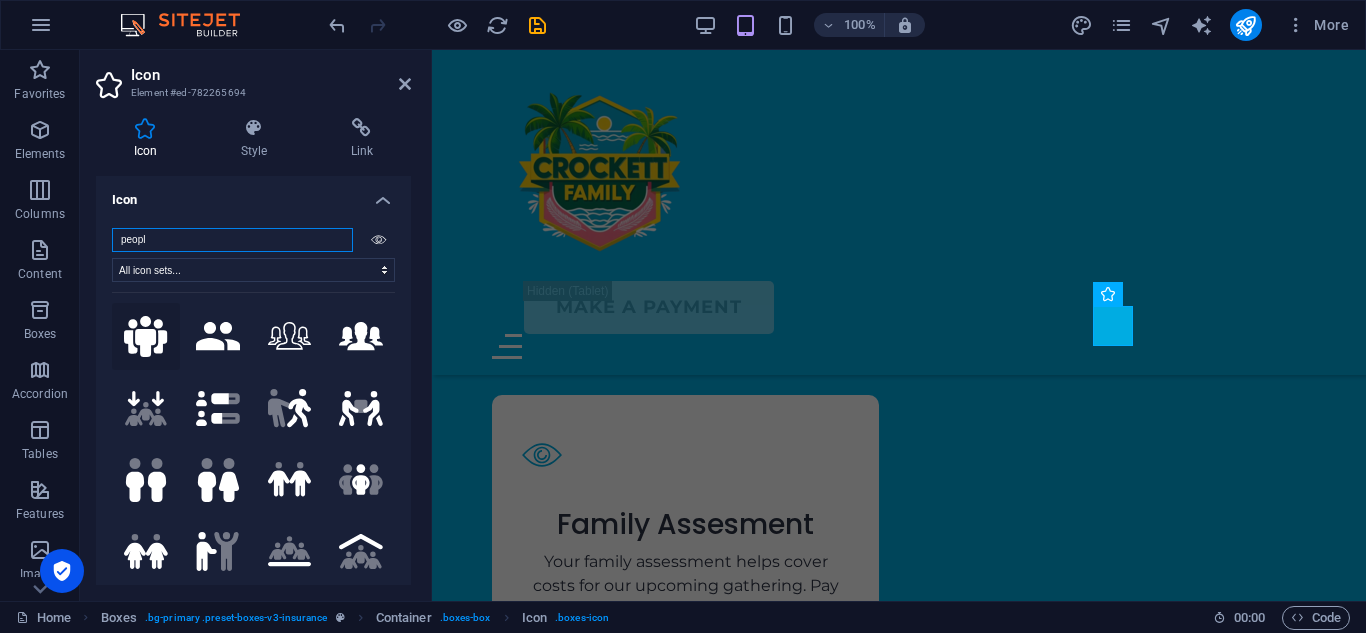 type on "peopl" 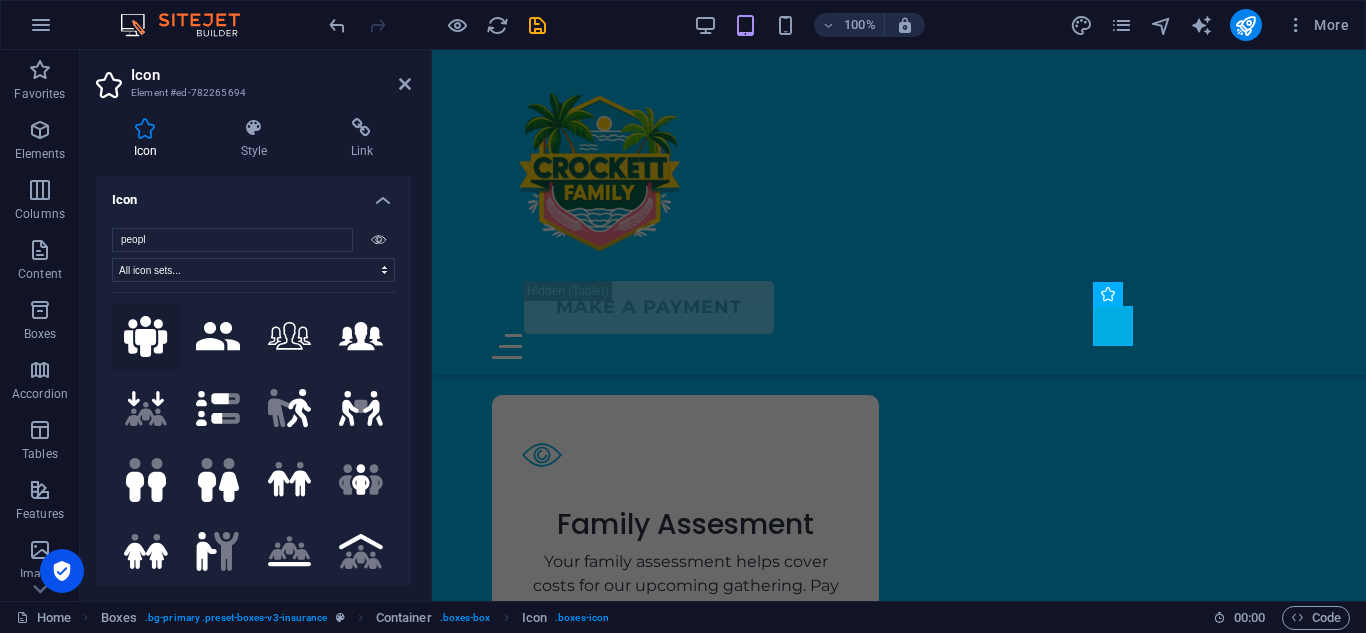 click 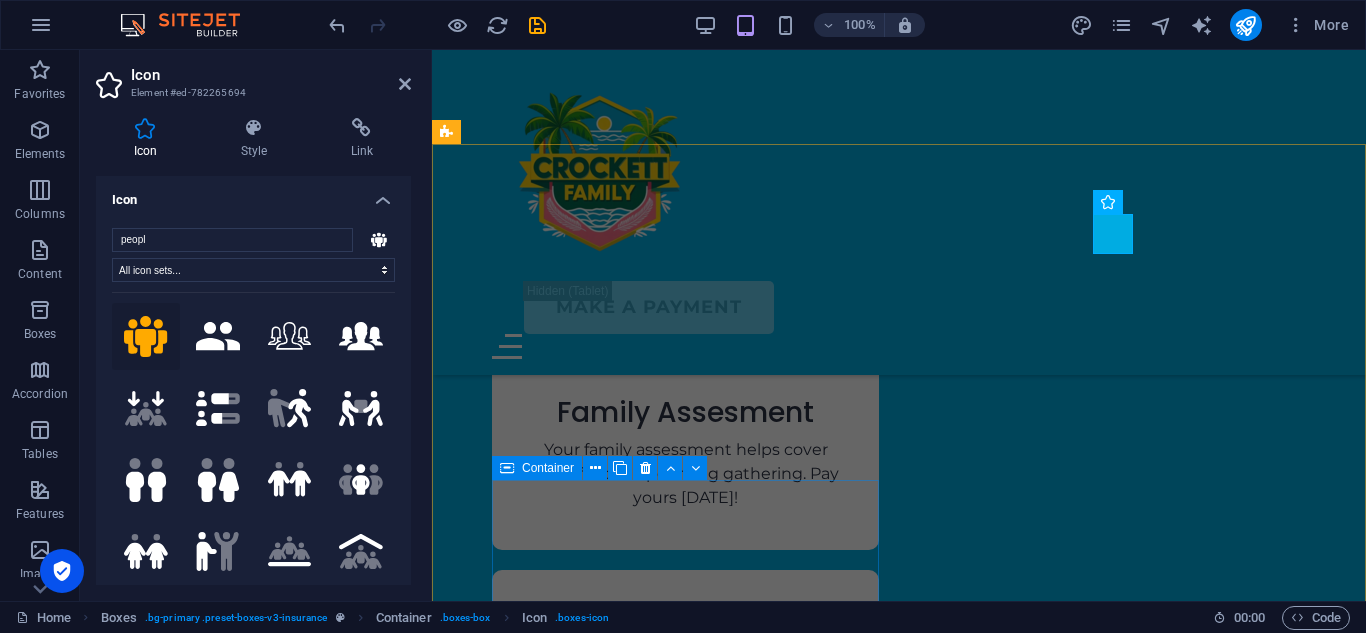 scroll, scrollTop: 3227, scrollLeft: 0, axis: vertical 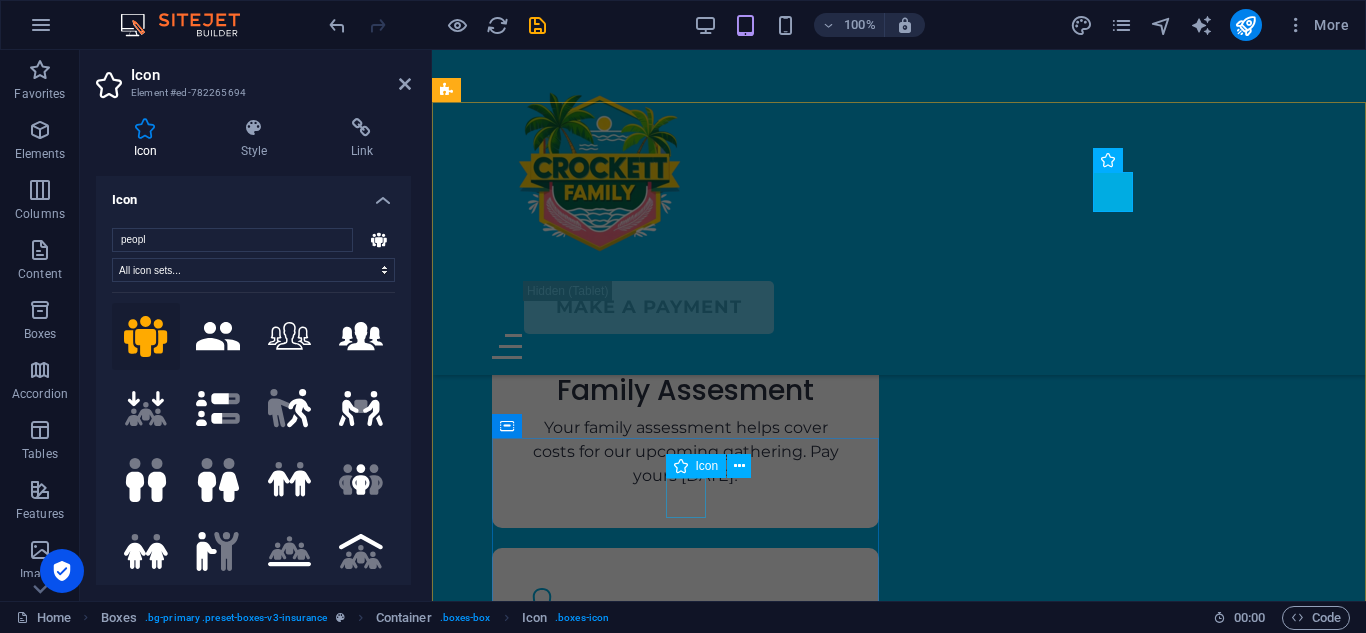 click at bounding box center [685, 608] 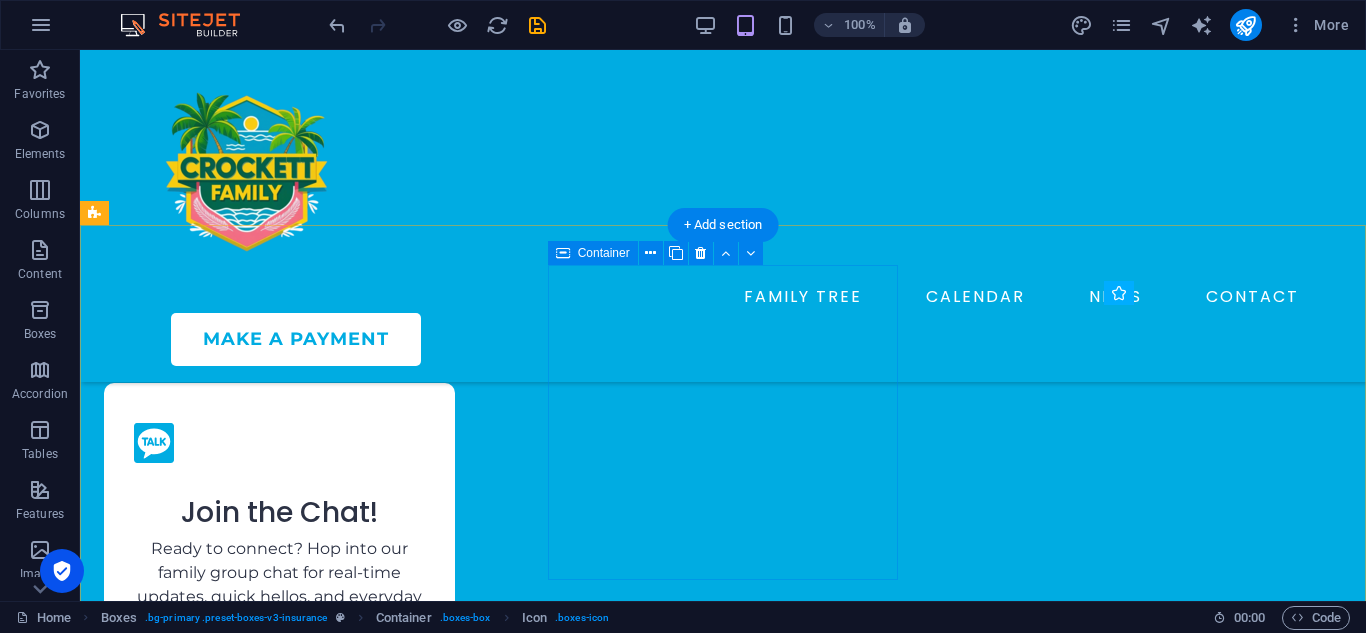 scroll, scrollTop: 2388, scrollLeft: 0, axis: vertical 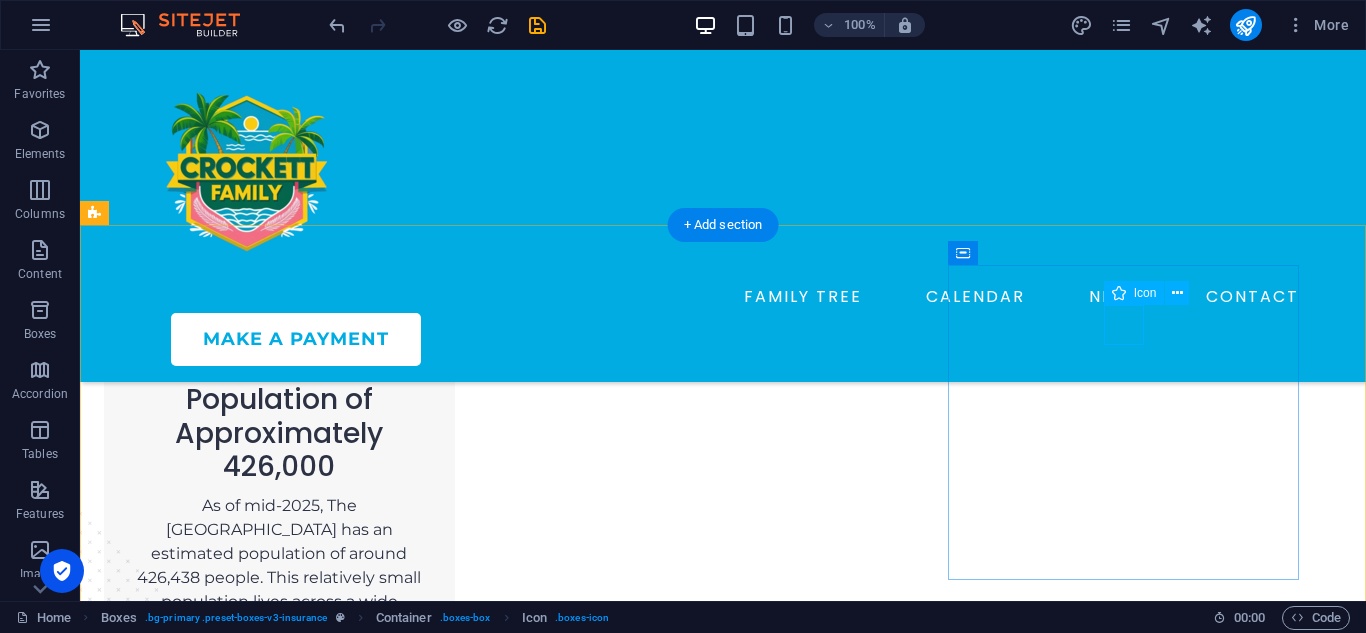 click at bounding box center [279, 1889] 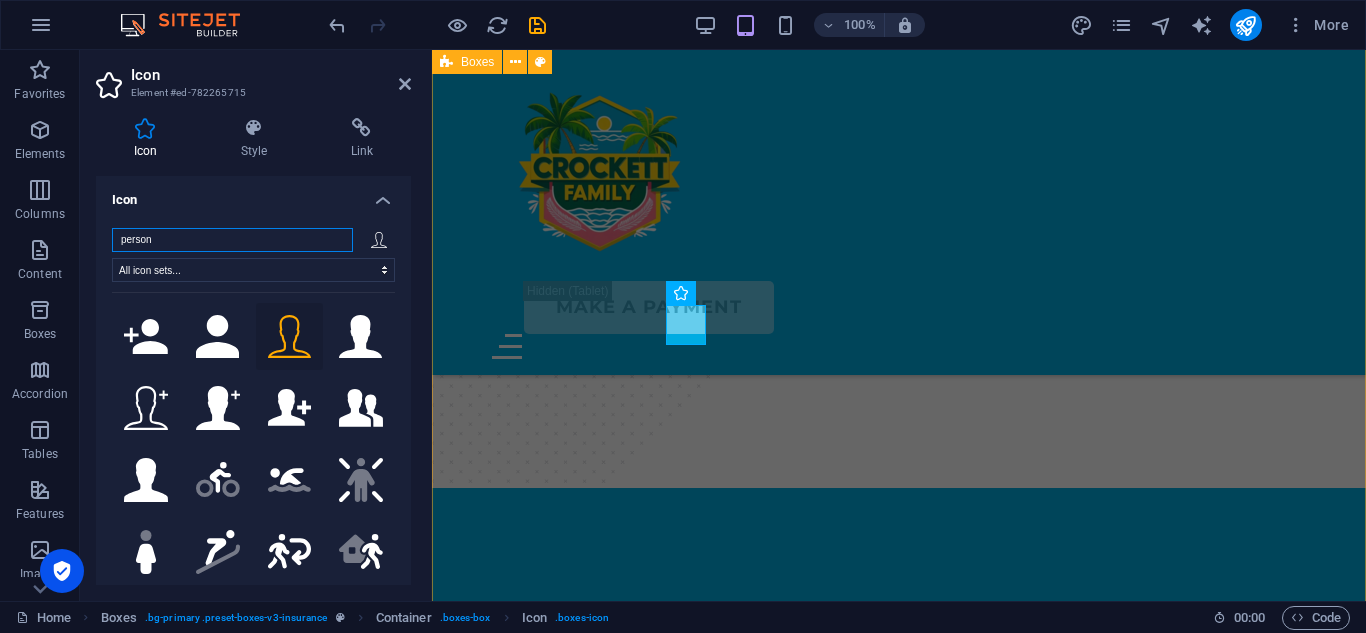 scroll, scrollTop: 3400, scrollLeft: 0, axis: vertical 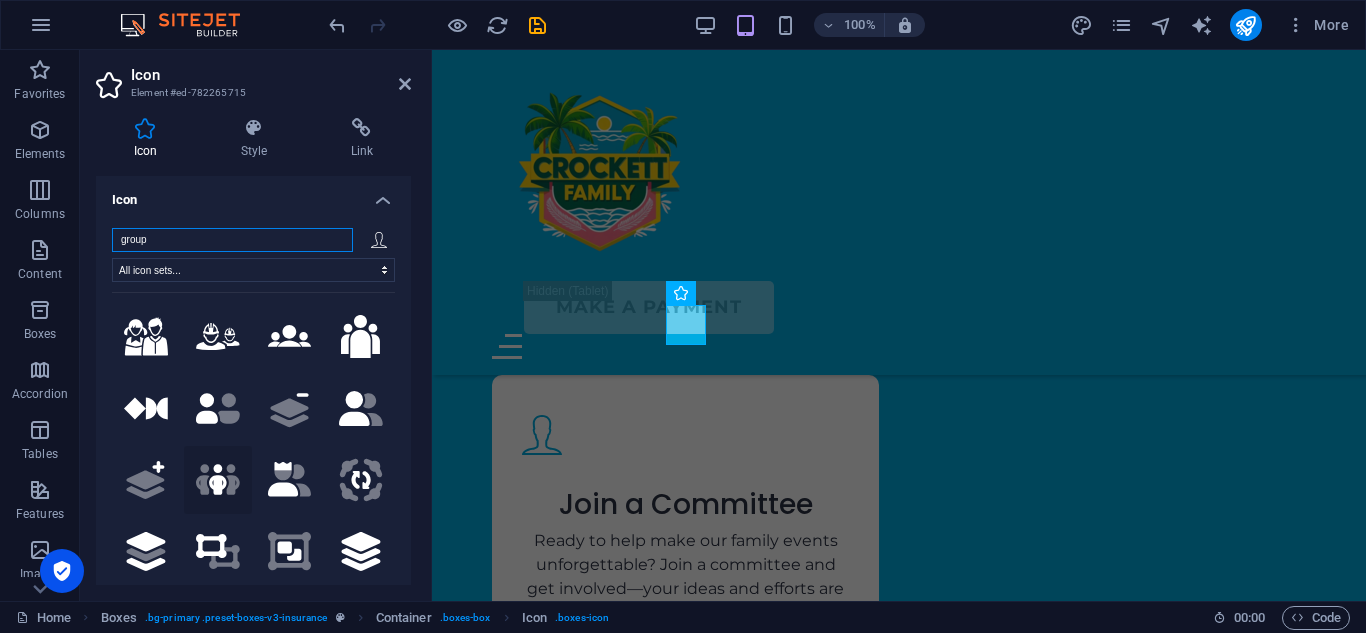 type on "group" 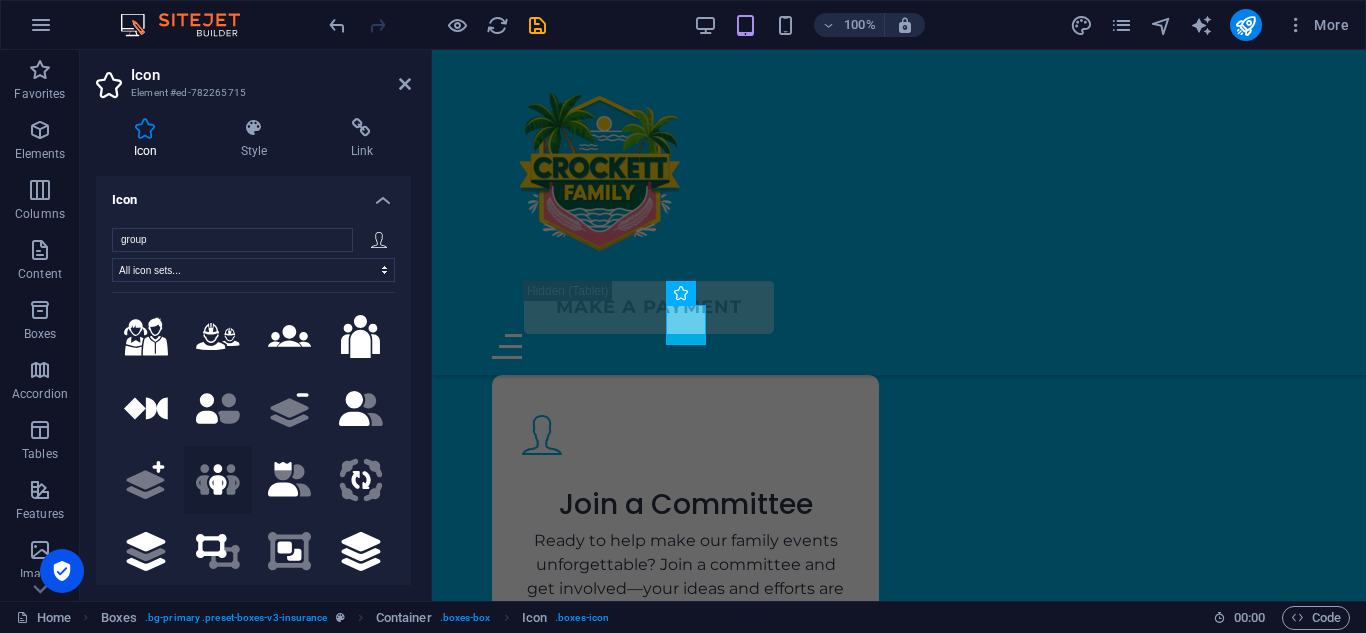 click on ".fa-secondary{opacity:.4}" 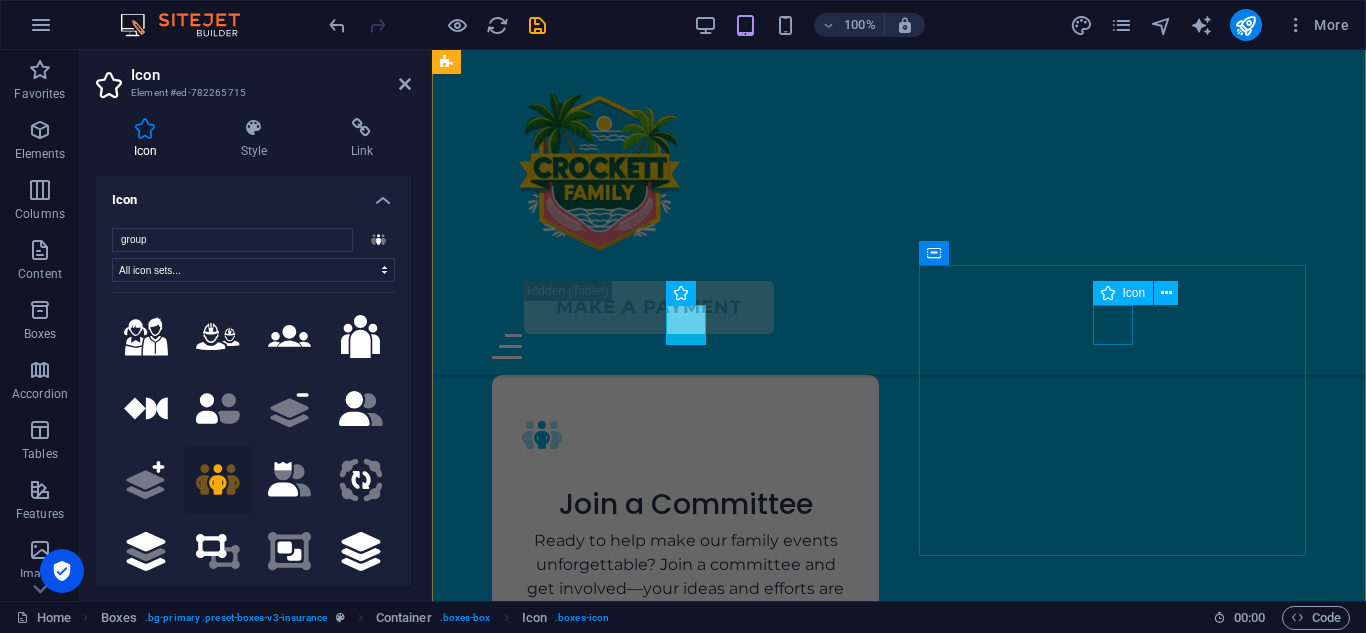 click at bounding box center (685, 745) 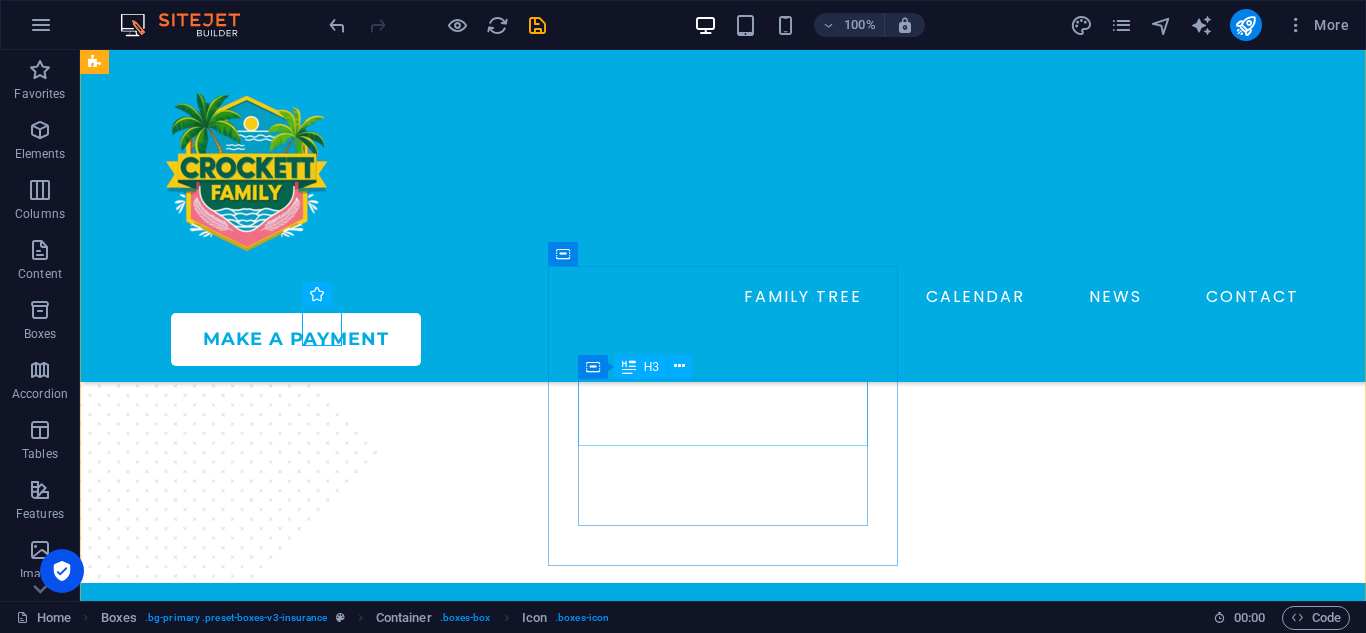 scroll, scrollTop: 2742, scrollLeft: 0, axis: vertical 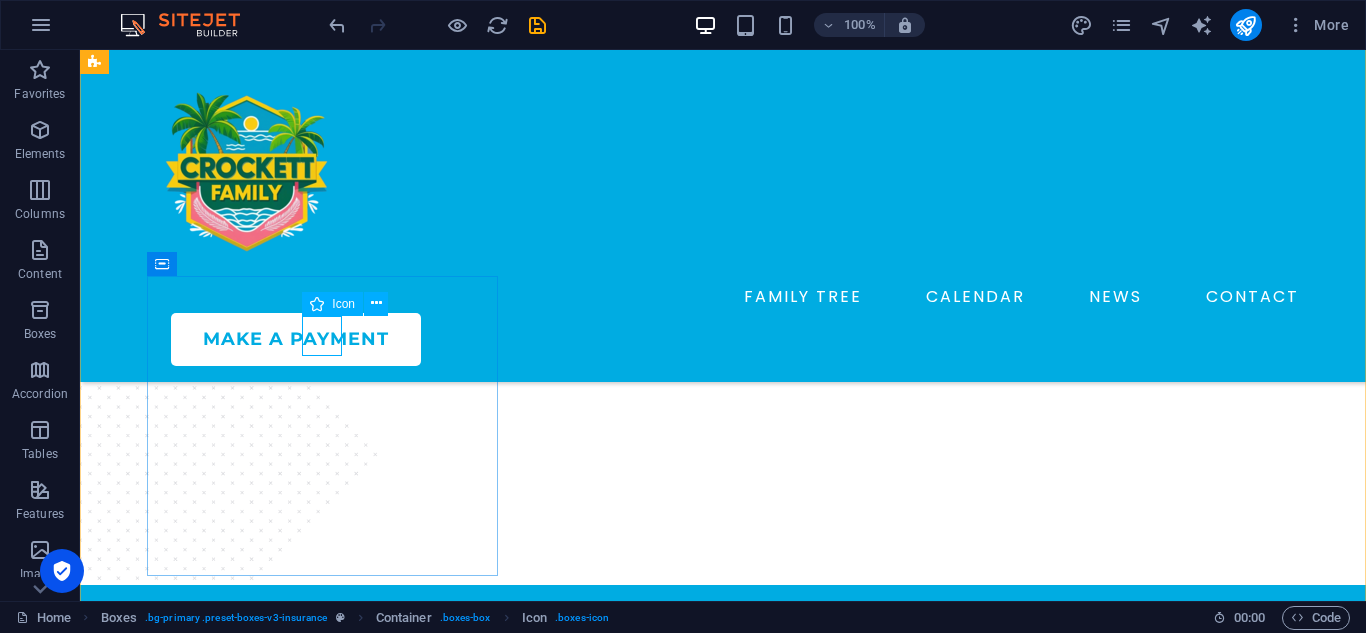 click at bounding box center [279, 1874] 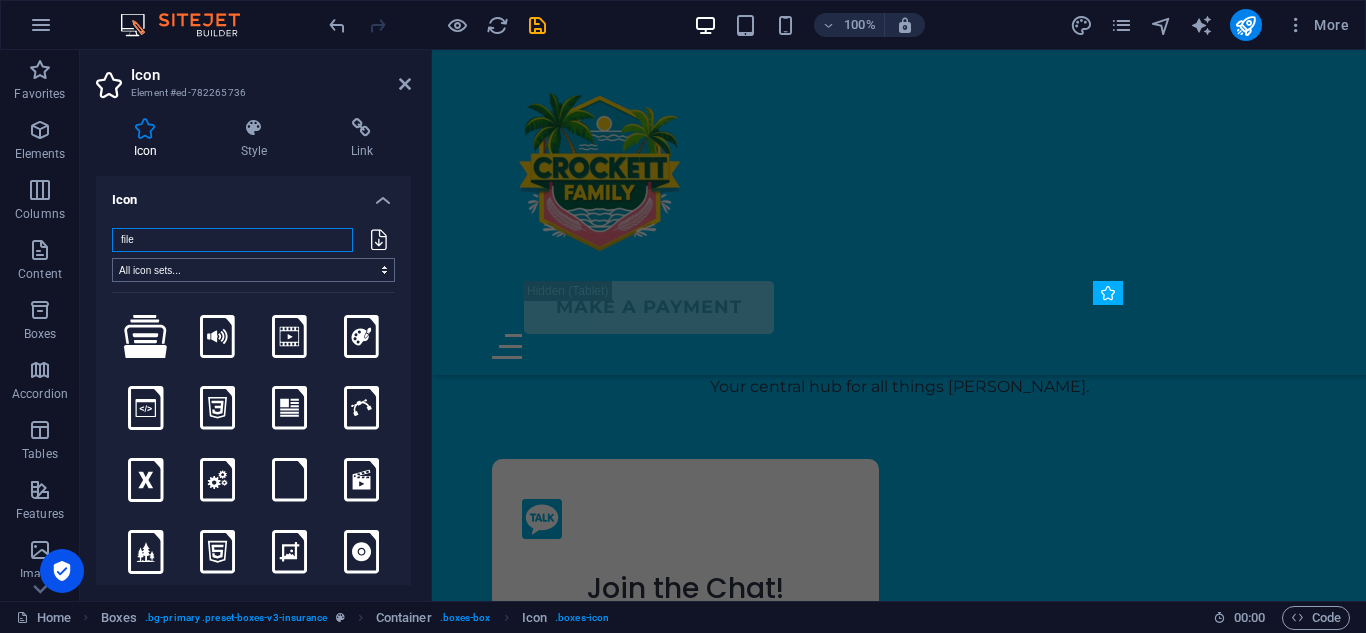 scroll, scrollTop: 3400, scrollLeft: 0, axis: vertical 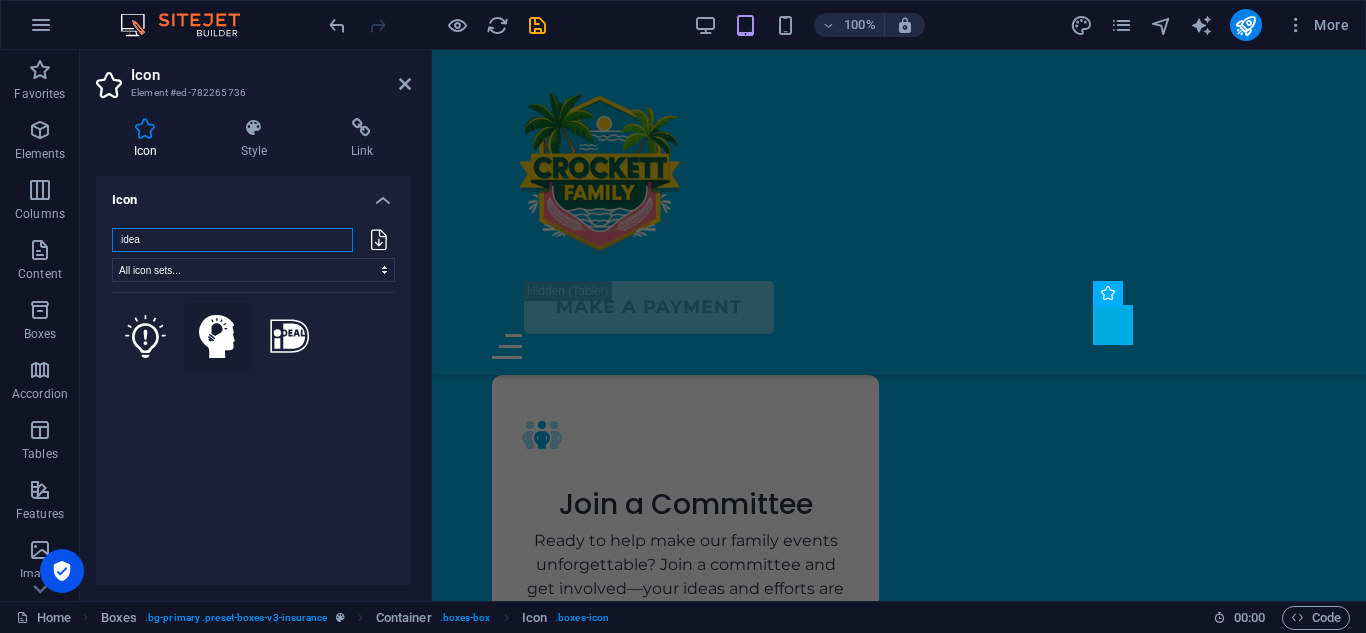 type on "idea" 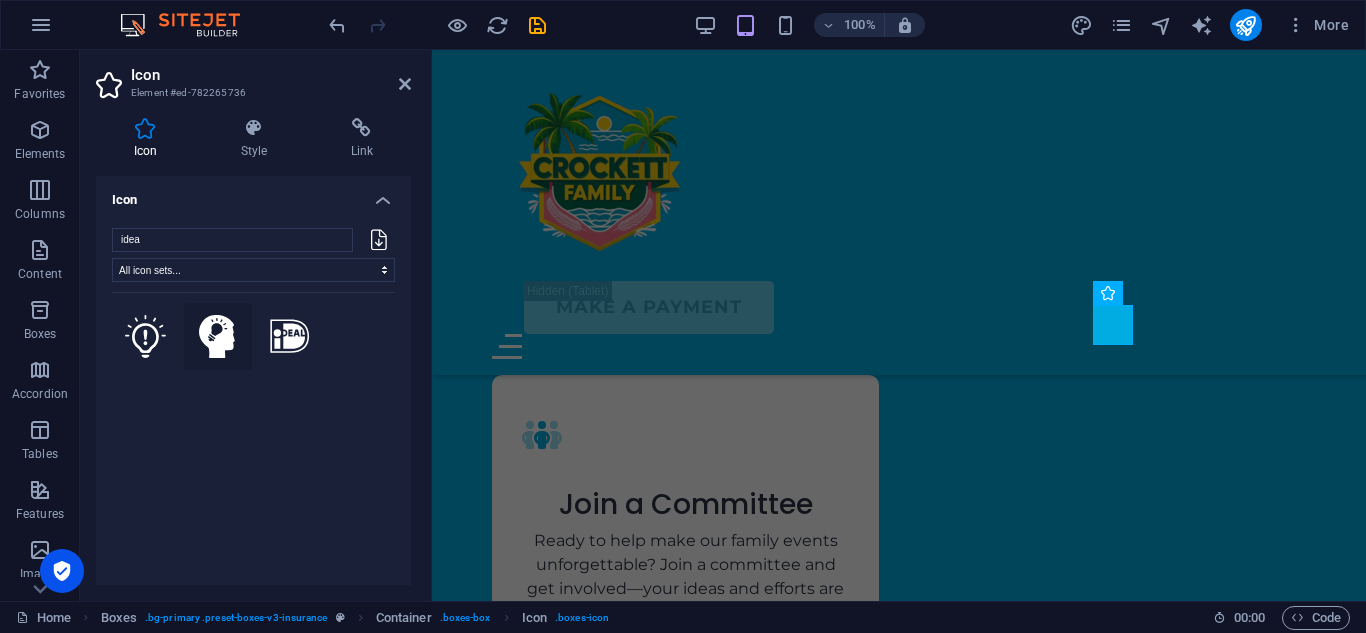 click 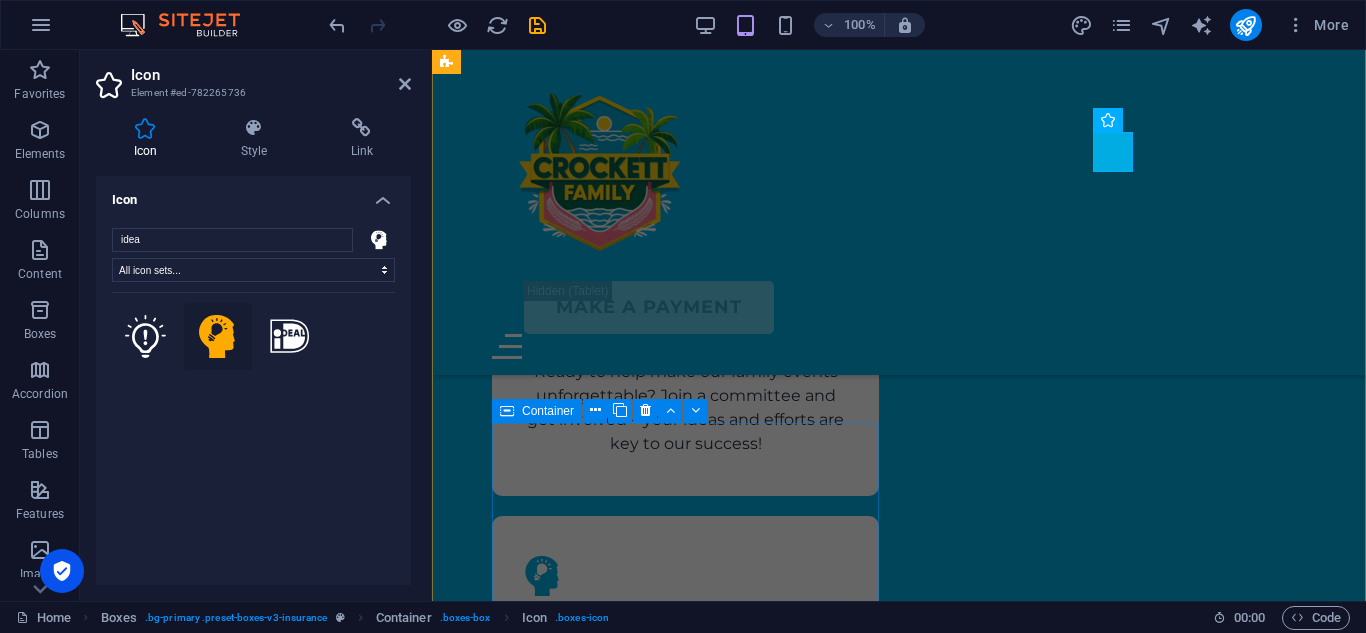 scroll, scrollTop: 3588, scrollLeft: 0, axis: vertical 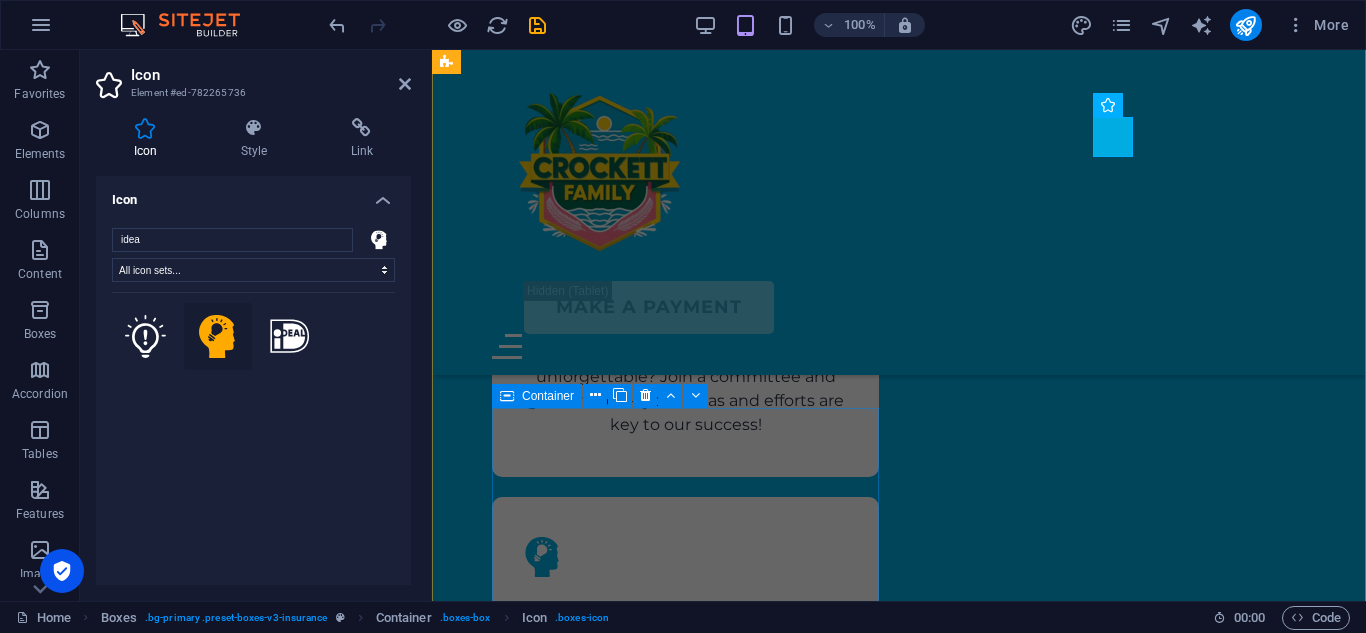 drag, startPoint x: 695, startPoint y: 474, endPoint x: 1049, endPoint y: 476, distance: 354.00565 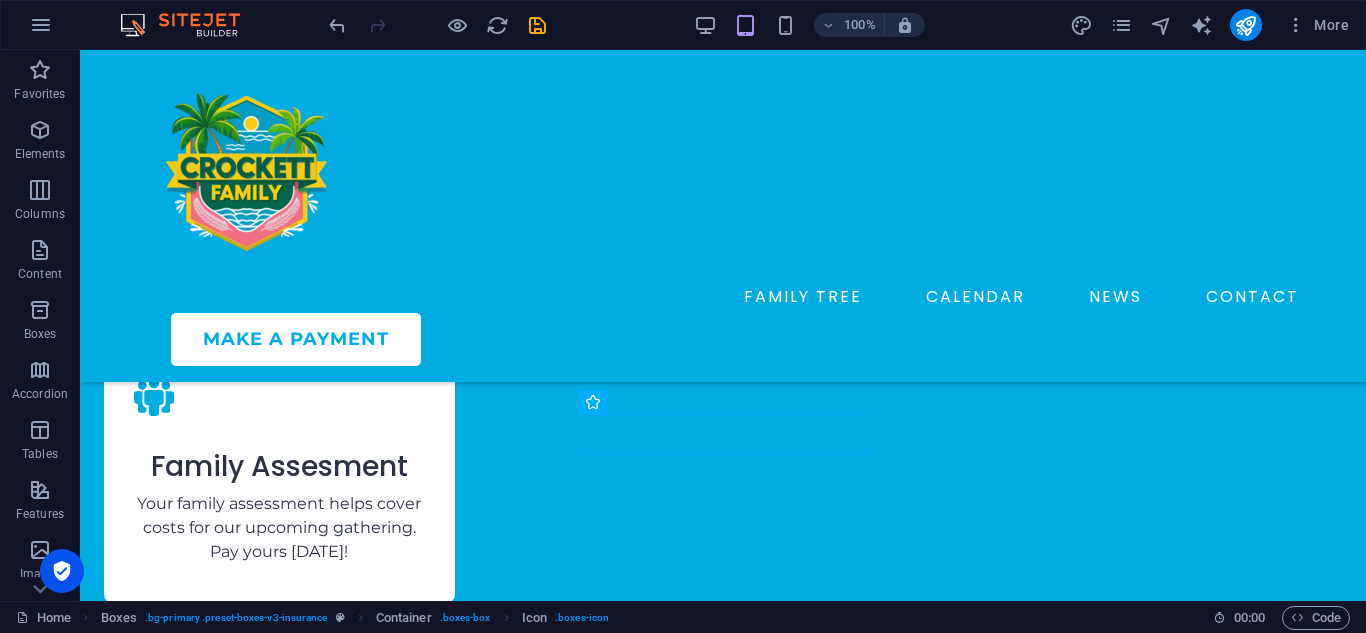 scroll, scrollTop: 2752, scrollLeft: 0, axis: vertical 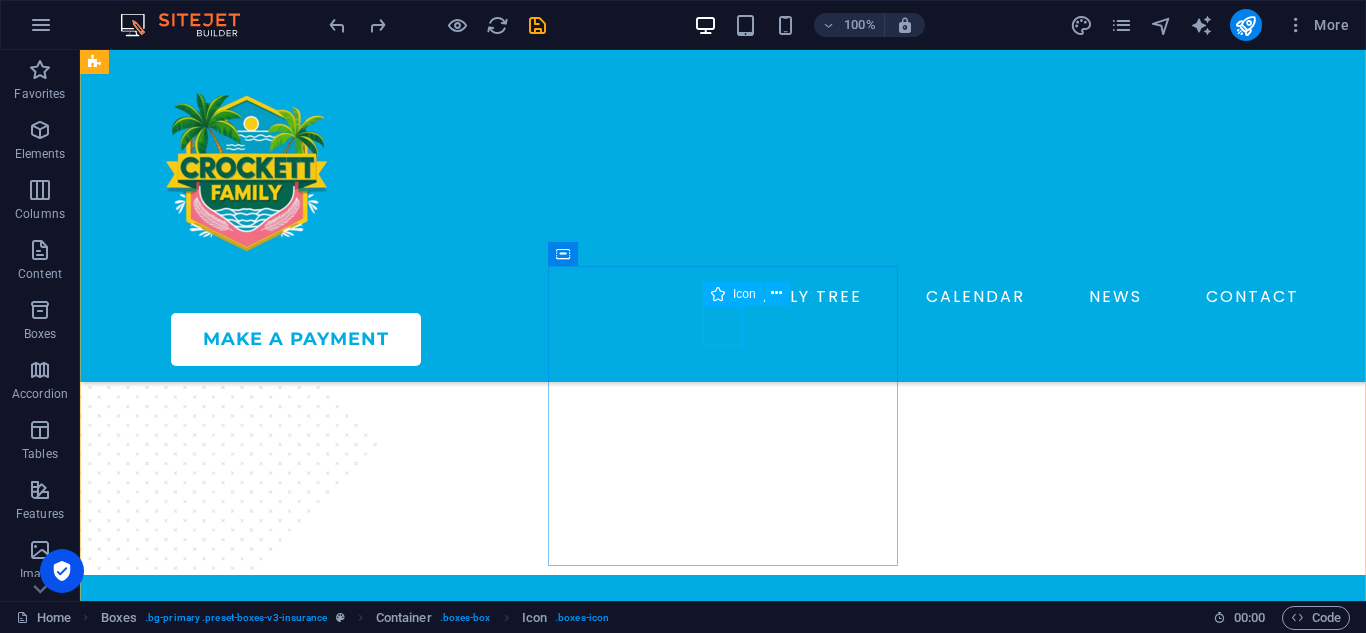 click at bounding box center (279, 2180) 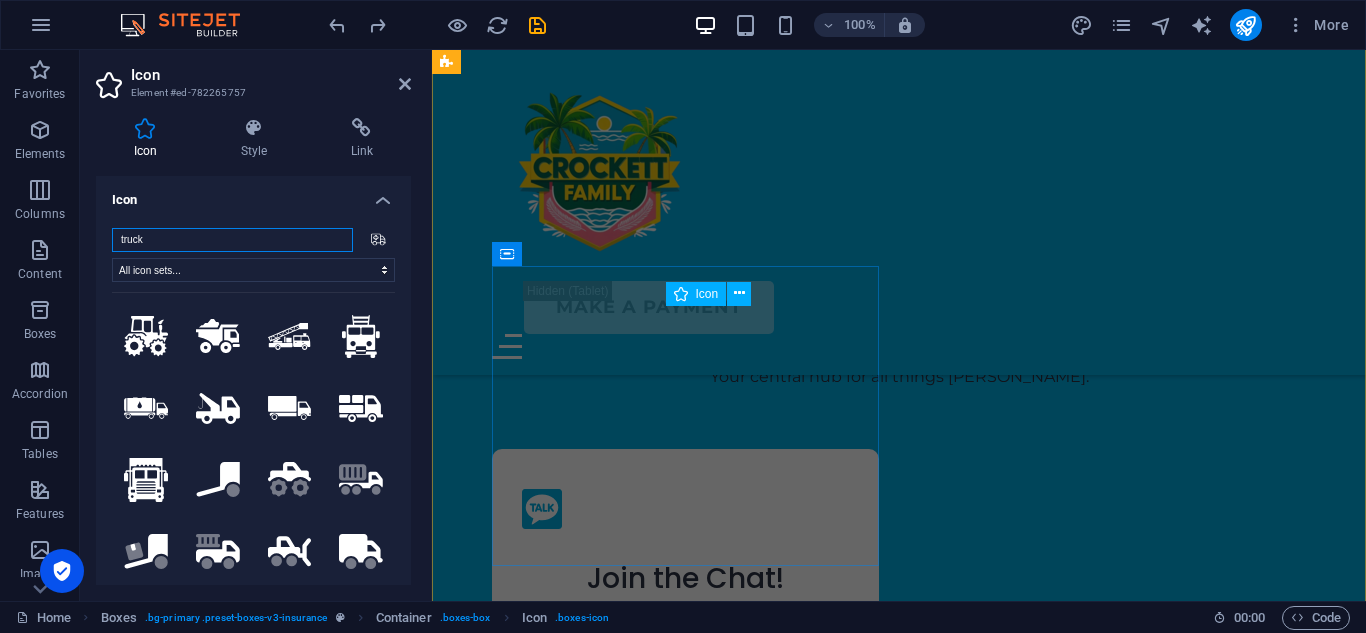 scroll, scrollTop: 3730, scrollLeft: 0, axis: vertical 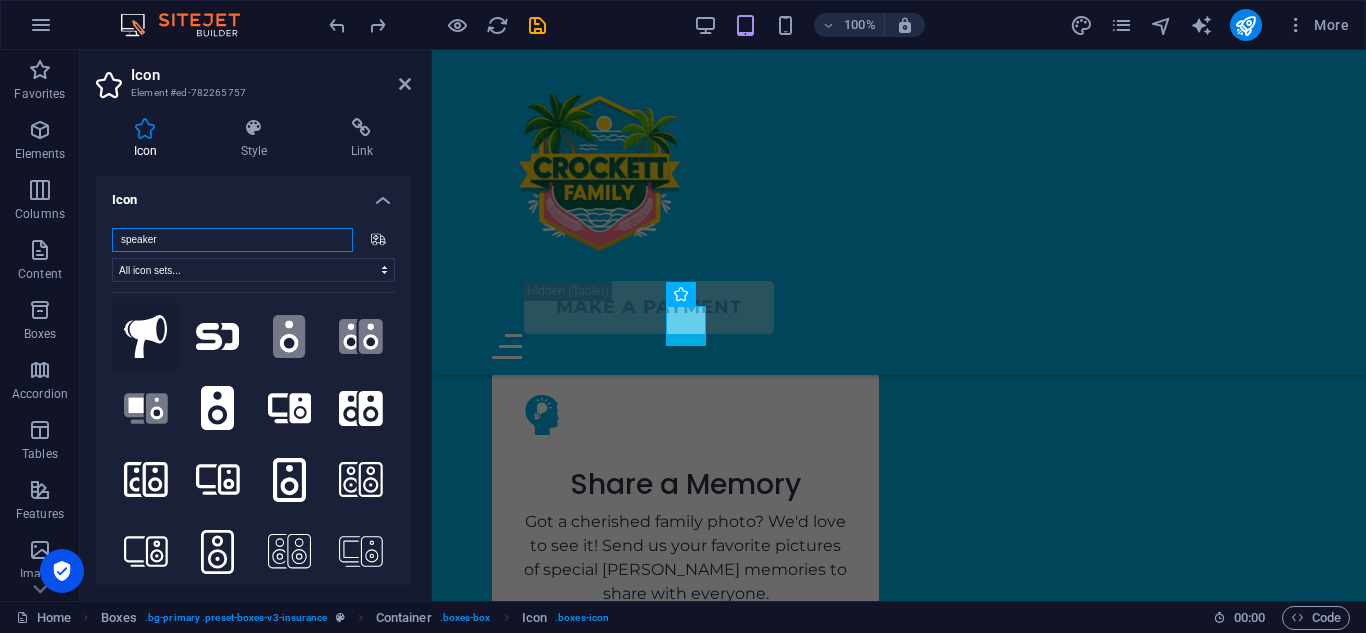 type on "speaker" 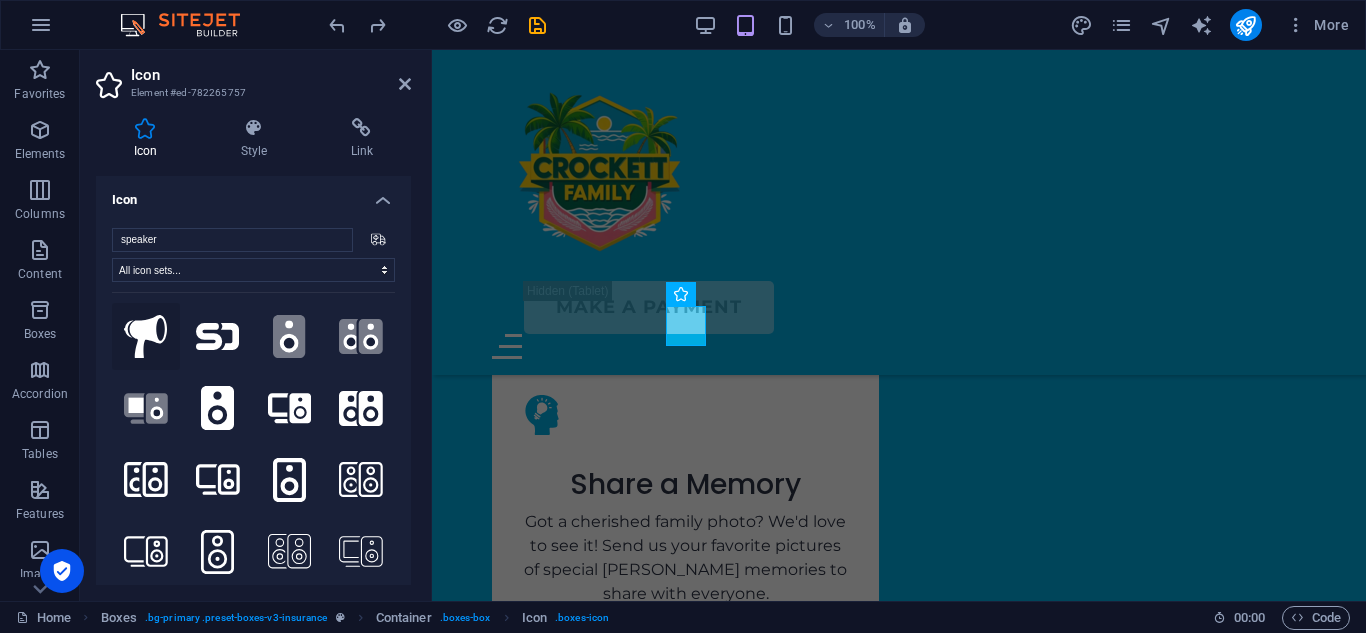 click 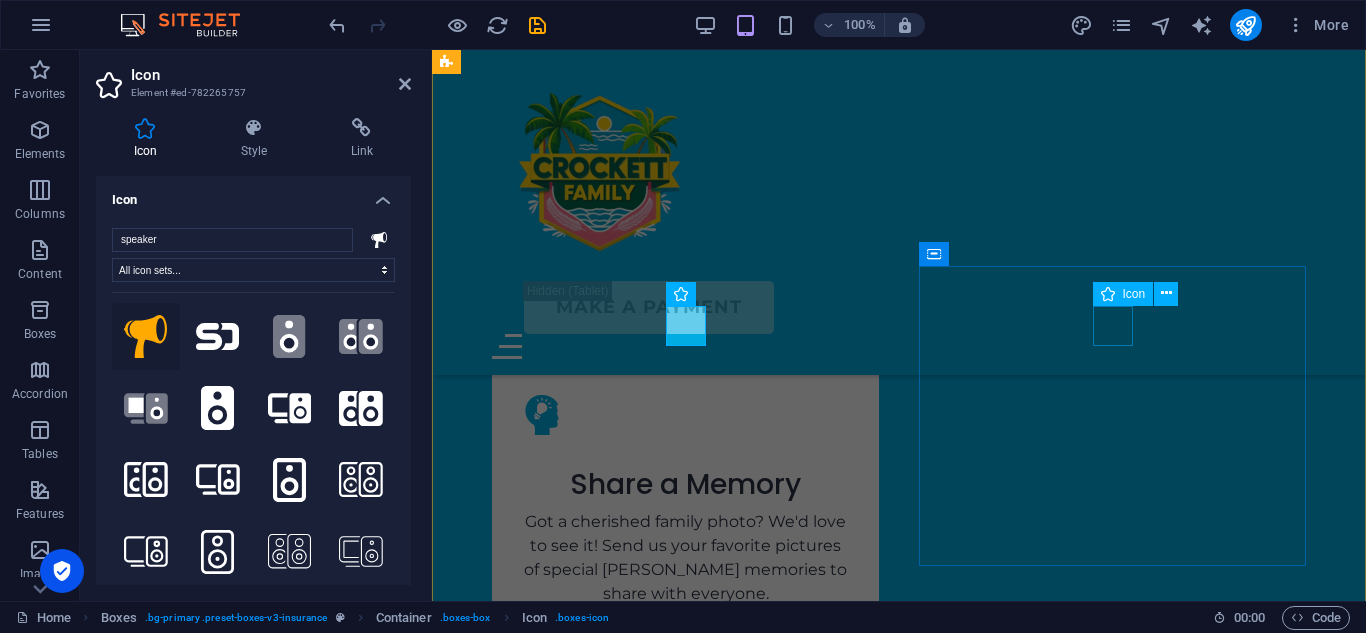 click at bounding box center [685, 1046] 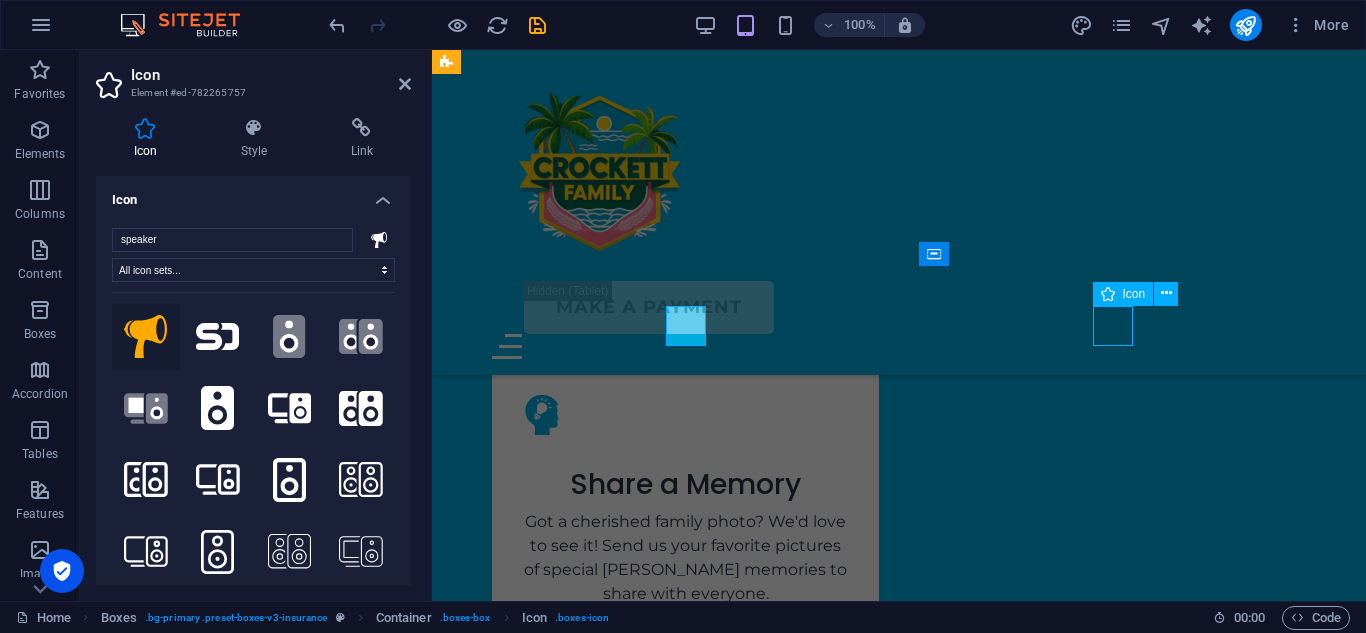 click at bounding box center [685, 1046] 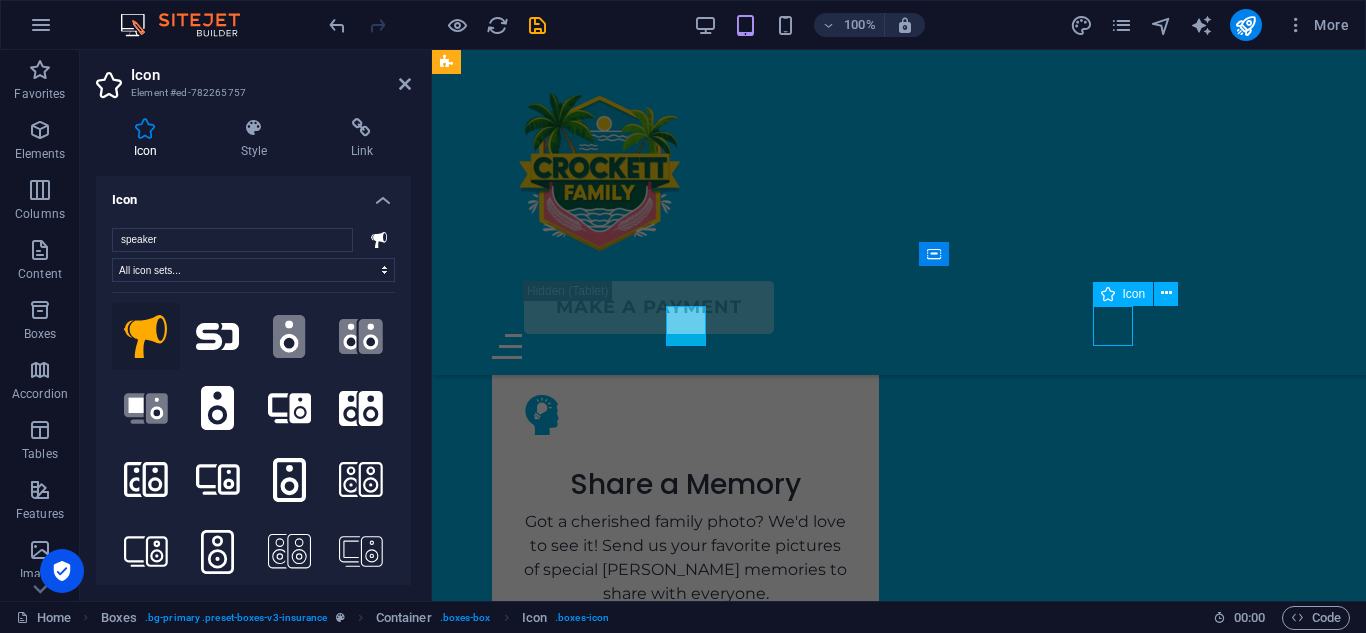 select on "xMidYMid" 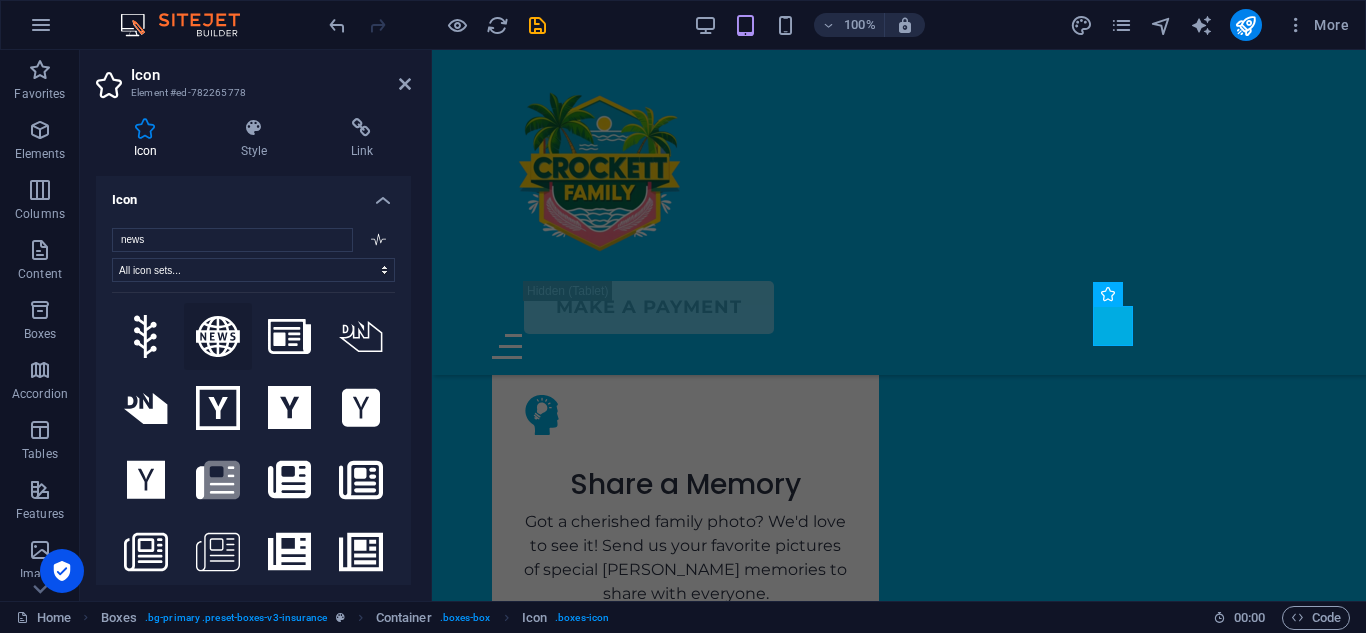 type on "news" 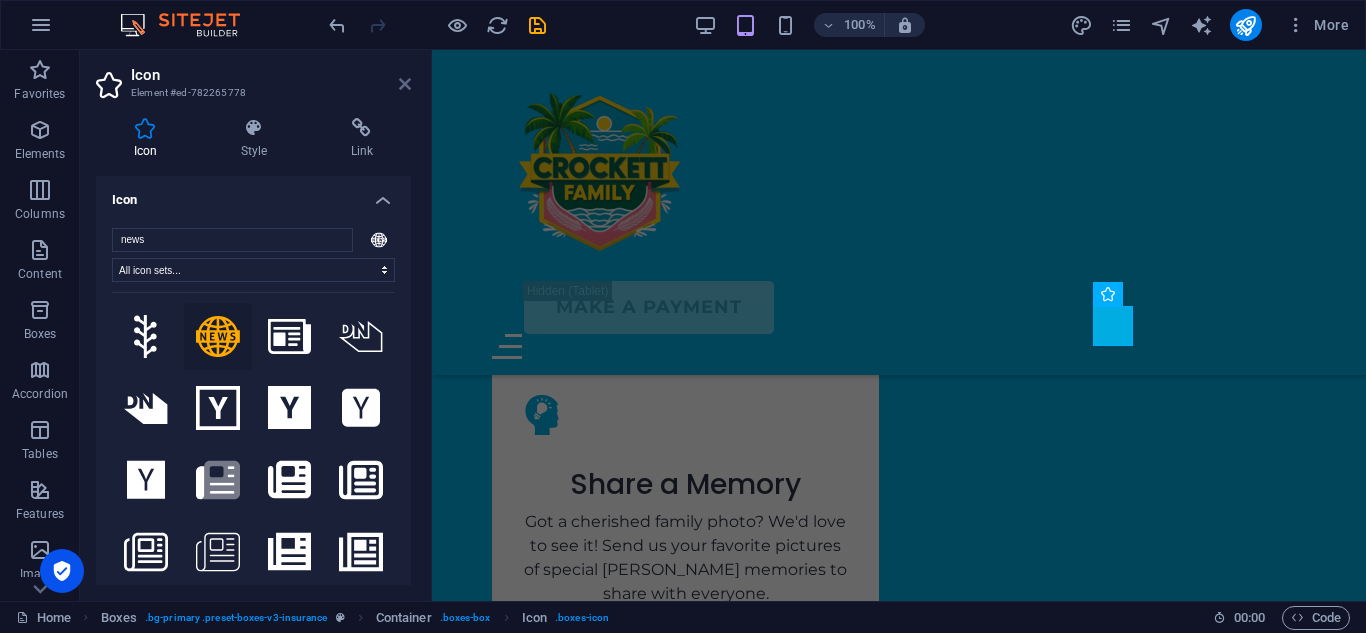 drag, startPoint x: 405, startPoint y: 81, endPoint x: 326, endPoint y: 31, distance: 93.49332 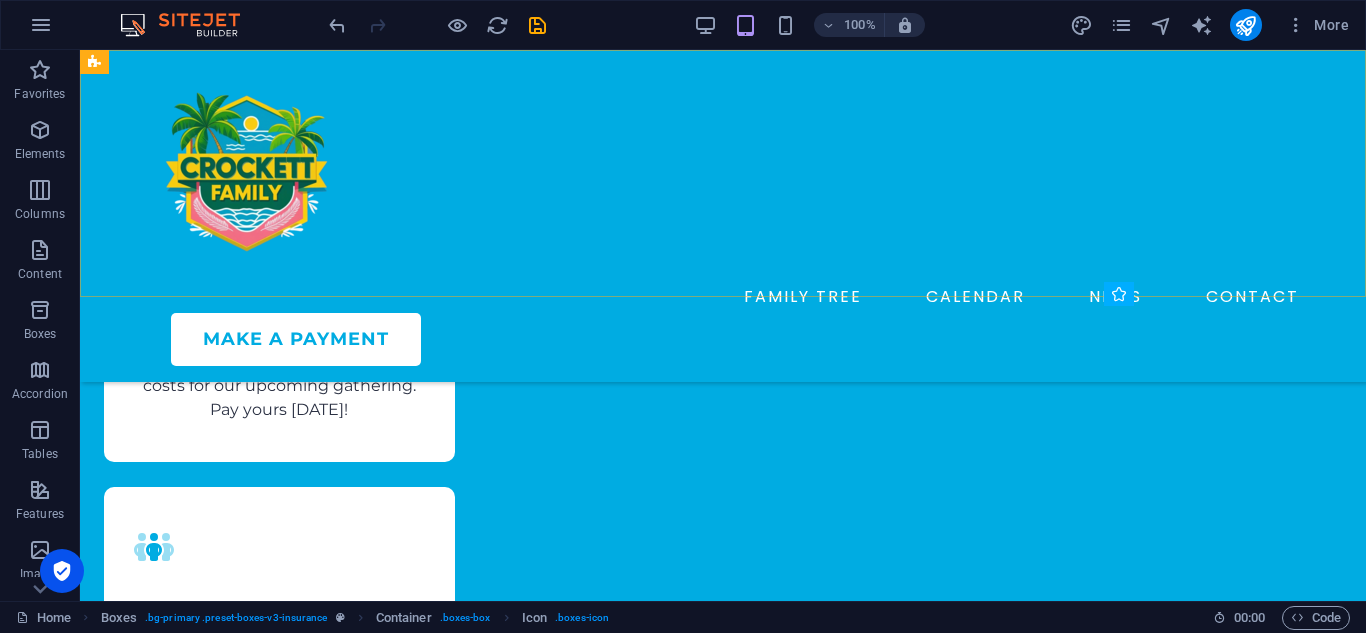 scroll, scrollTop: 2752, scrollLeft: 0, axis: vertical 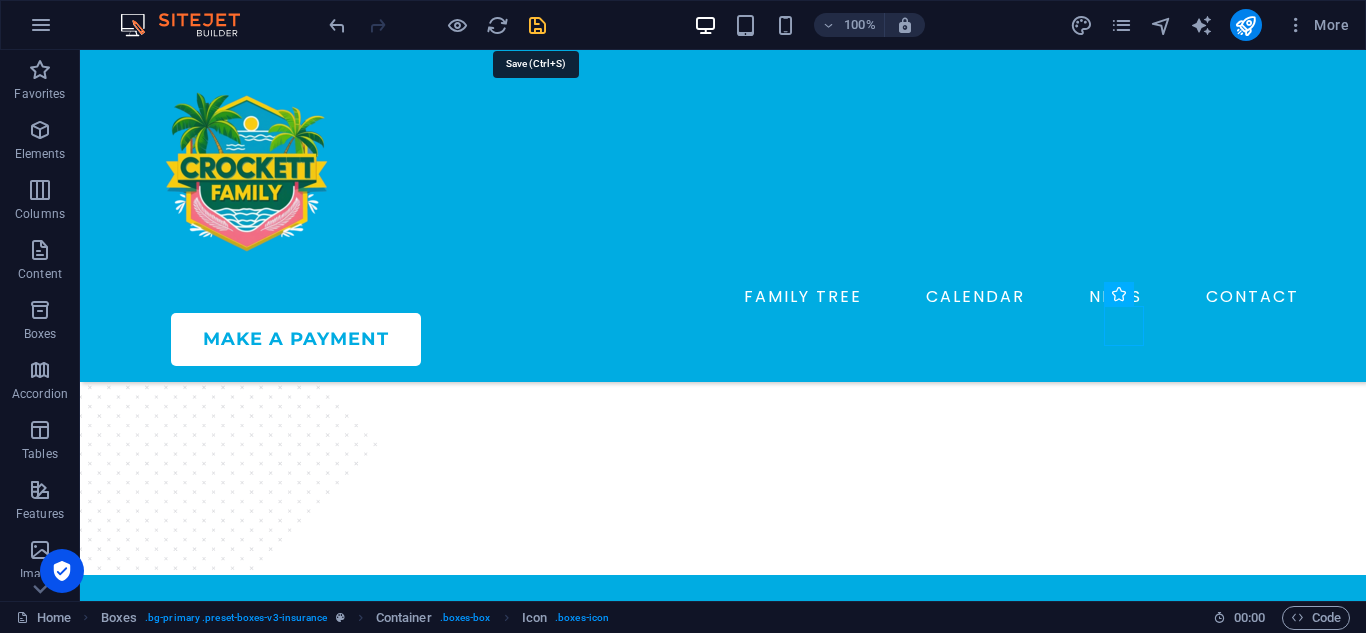 click at bounding box center [537, 25] 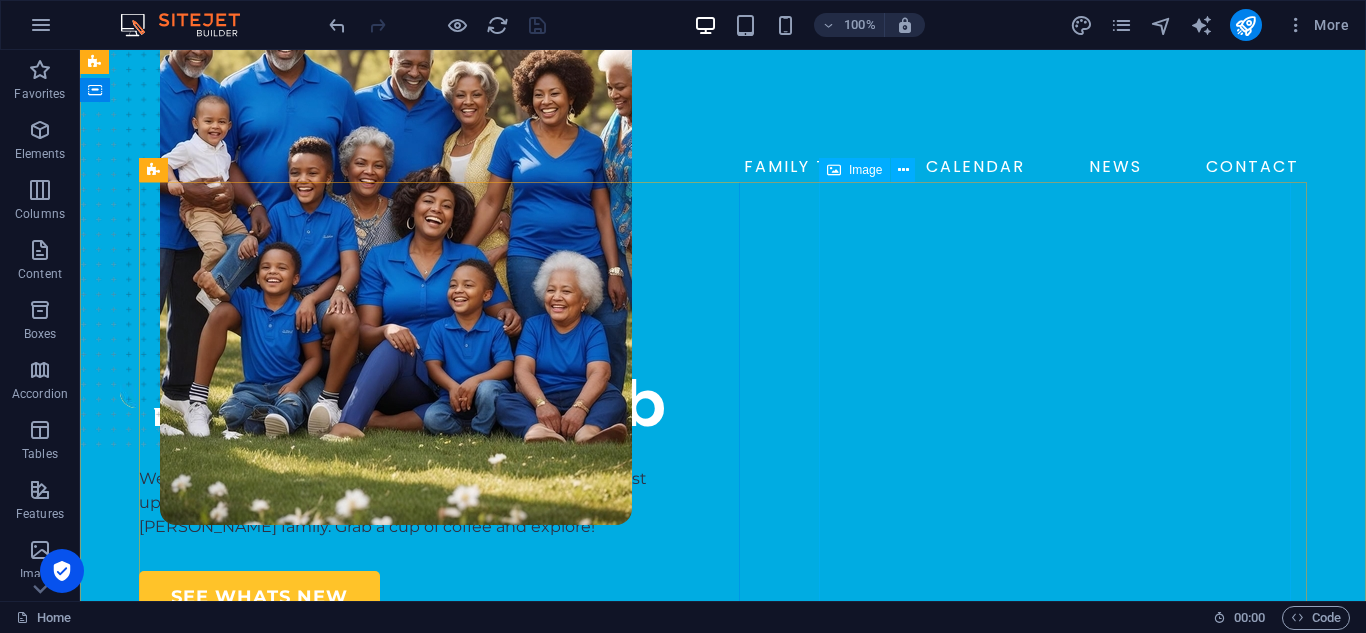 scroll, scrollTop: 108, scrollLeft: 0, axis: vertical 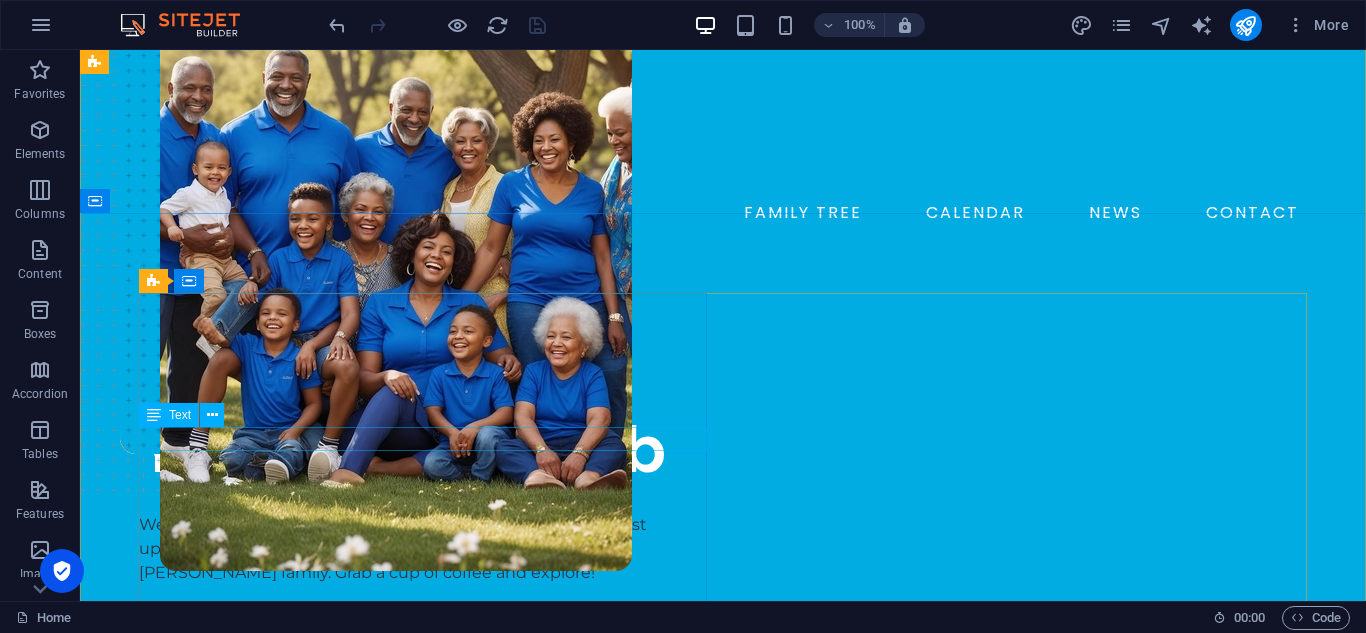 click on "Our [PERSON_NAME] Family" at bounding box center [423, 390] 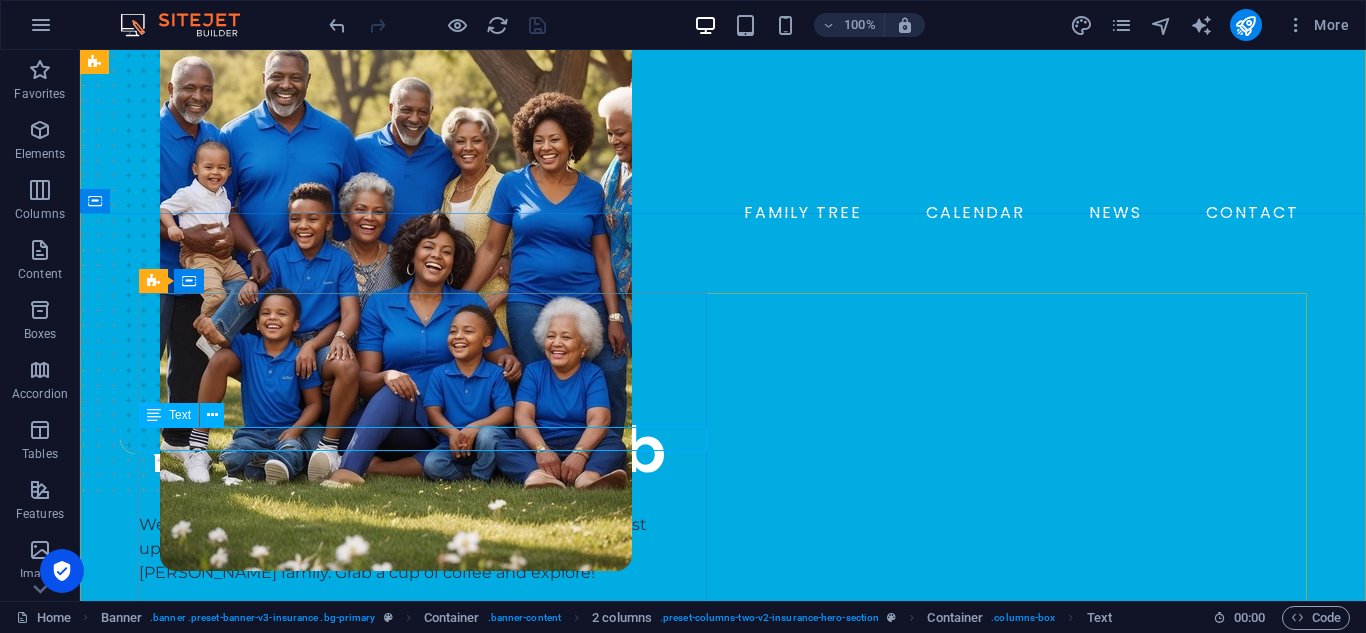 click on "Our [PERSON_NAME] Family" at bounding box center (423, 390) 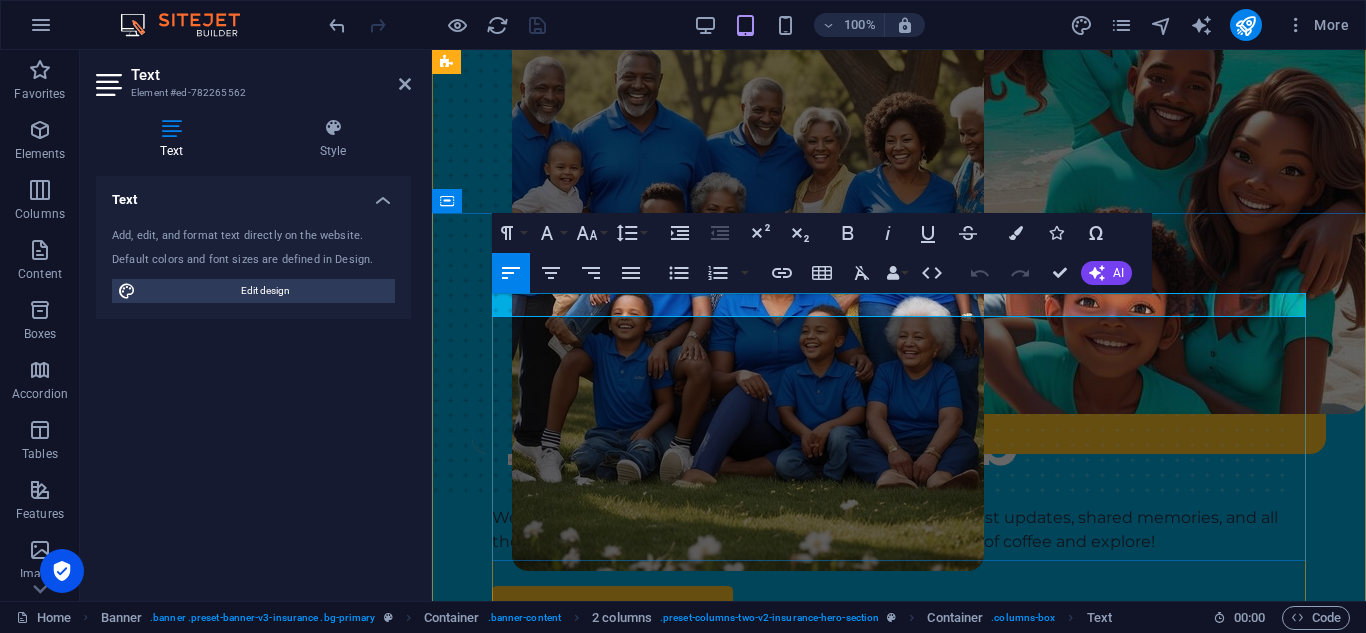 click on "Our [PERSON_NAME] Family" at bounding box center (899, 383) 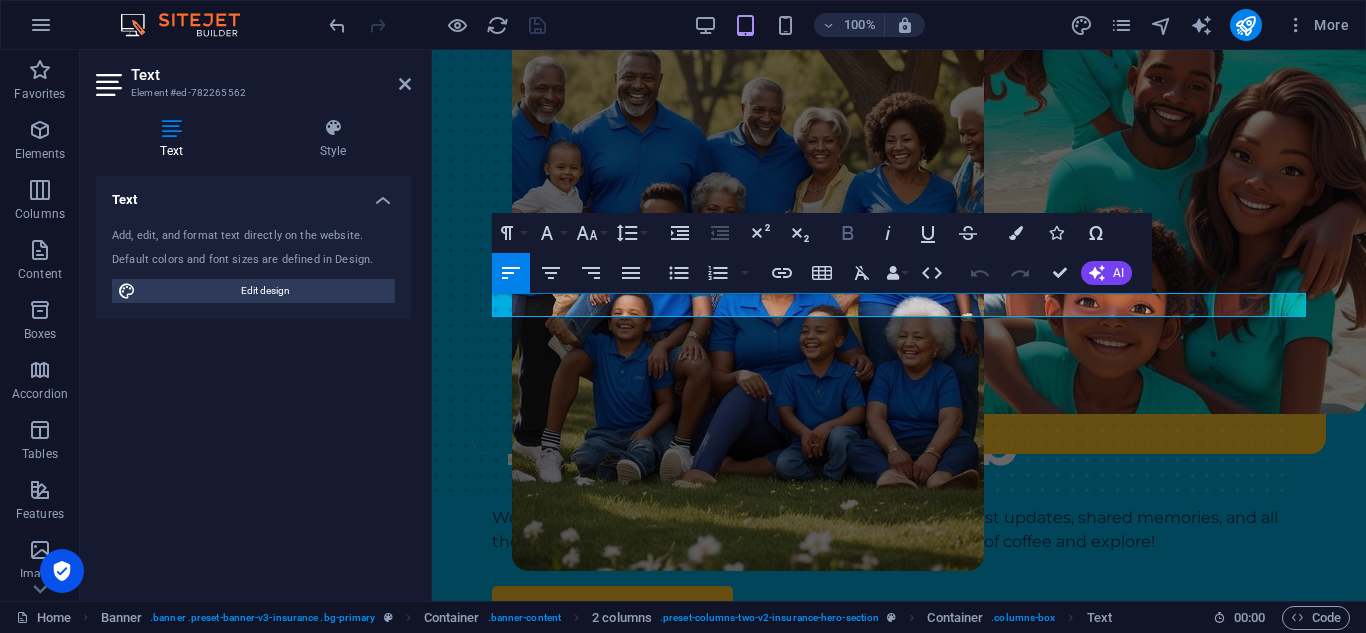 click 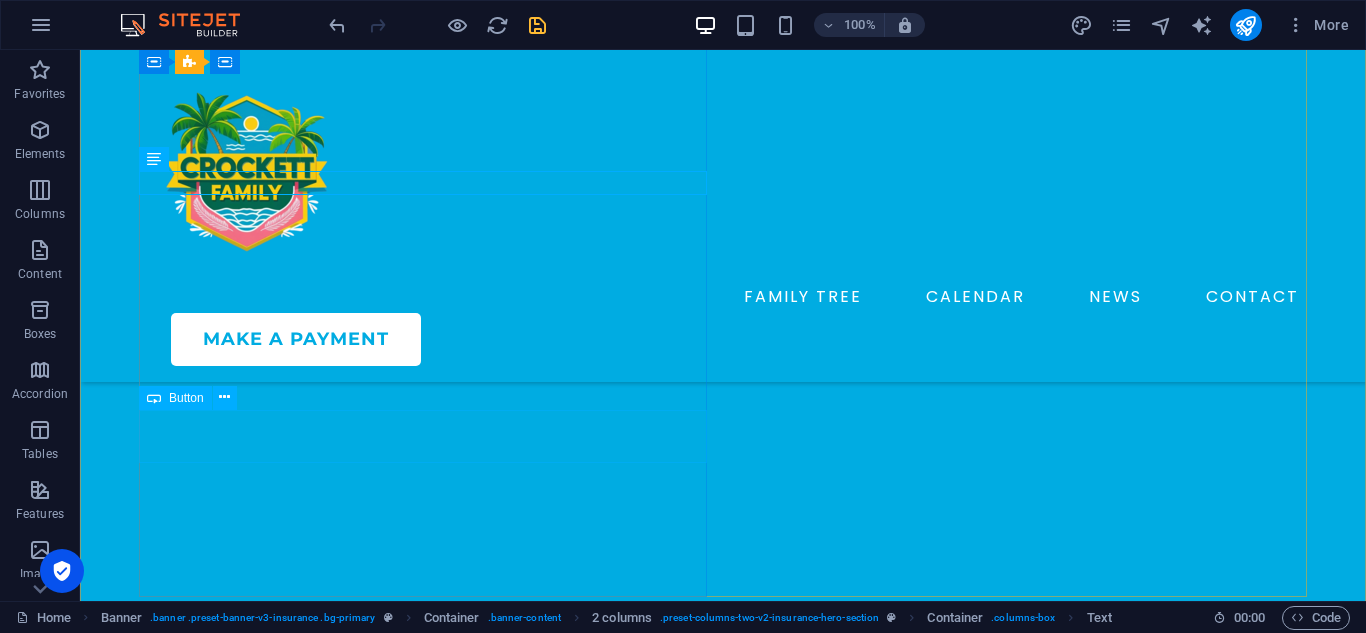 scroll, scrollTop: 384, scrollLeft: 0, axis: vertical 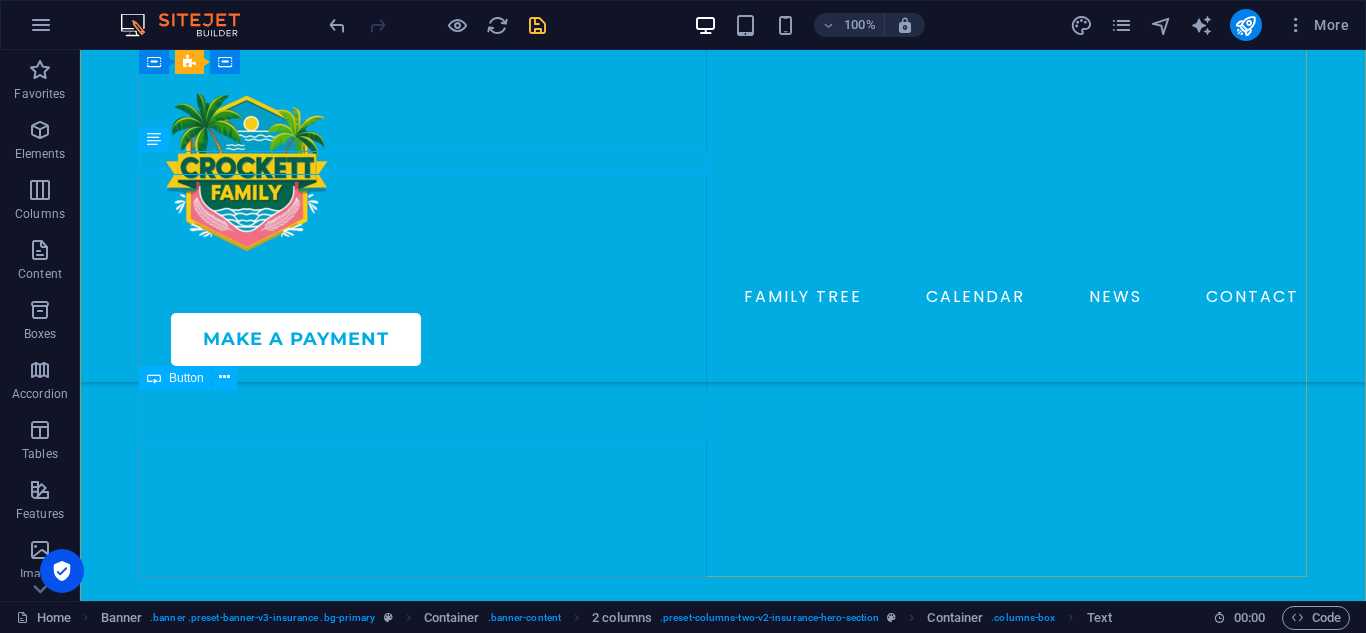 click on "See whats new" at bounding box center [423, 282] 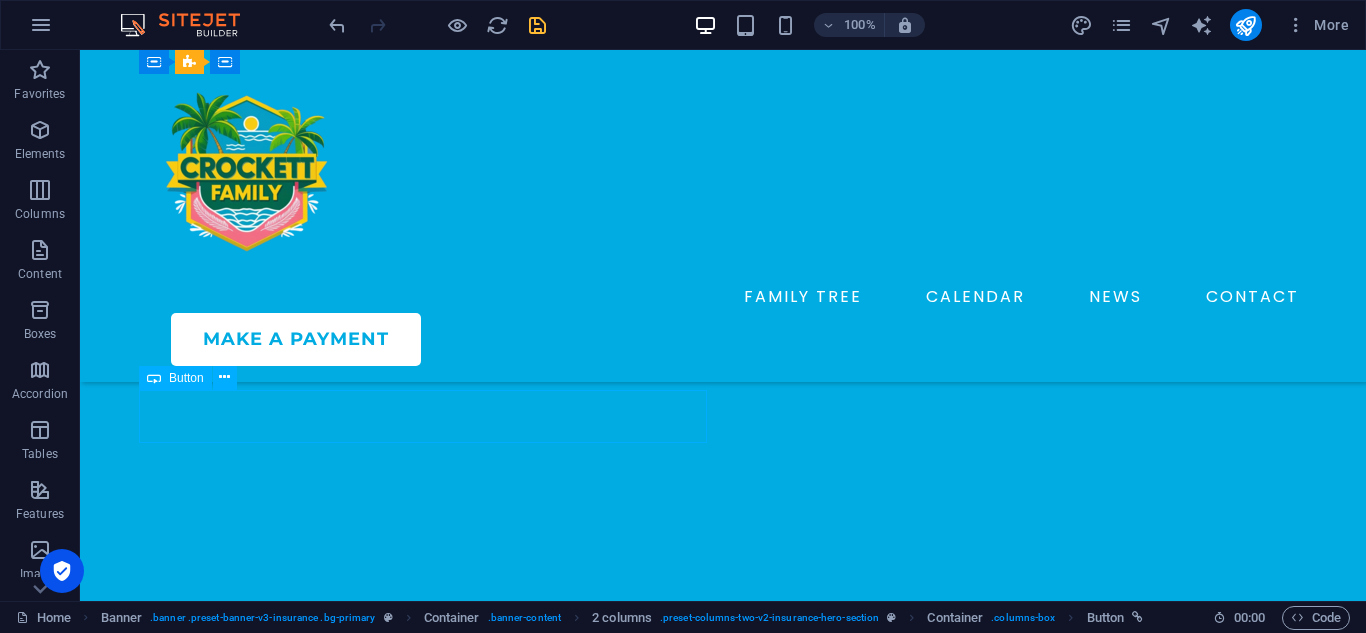 click on "See whats new" at bounding box center (423, 282) 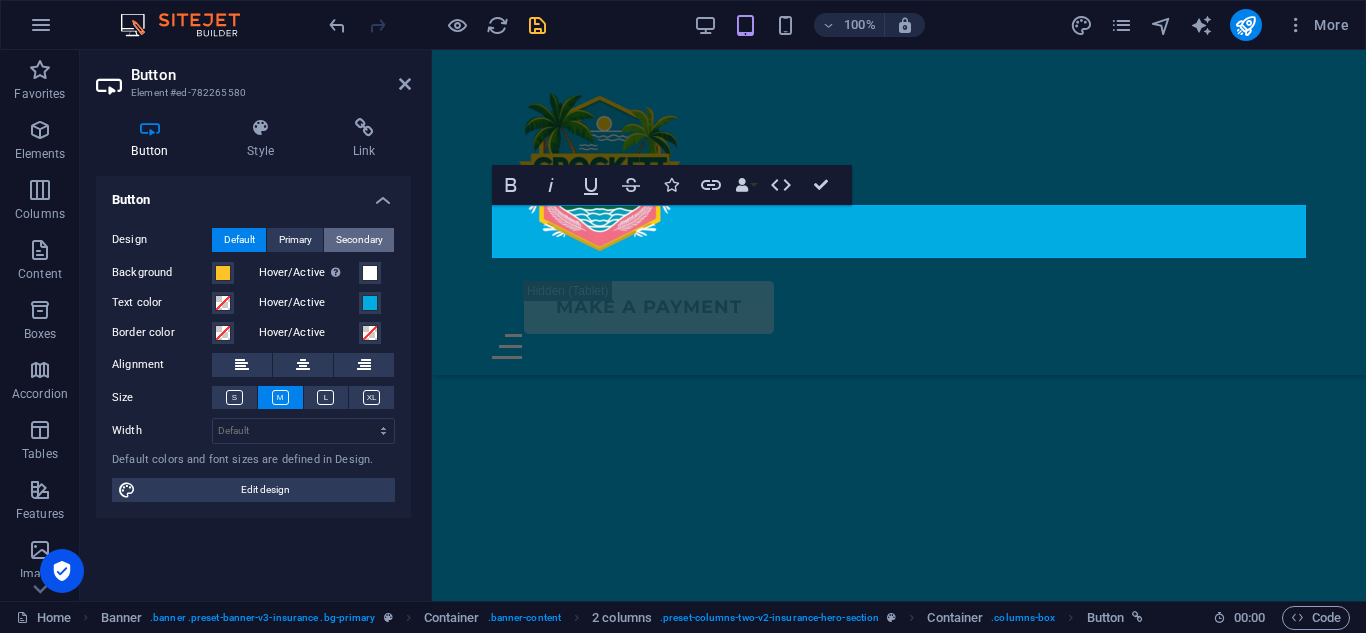 scroll, scrollTop: 411, scrollLeft: 0, axis: vertical 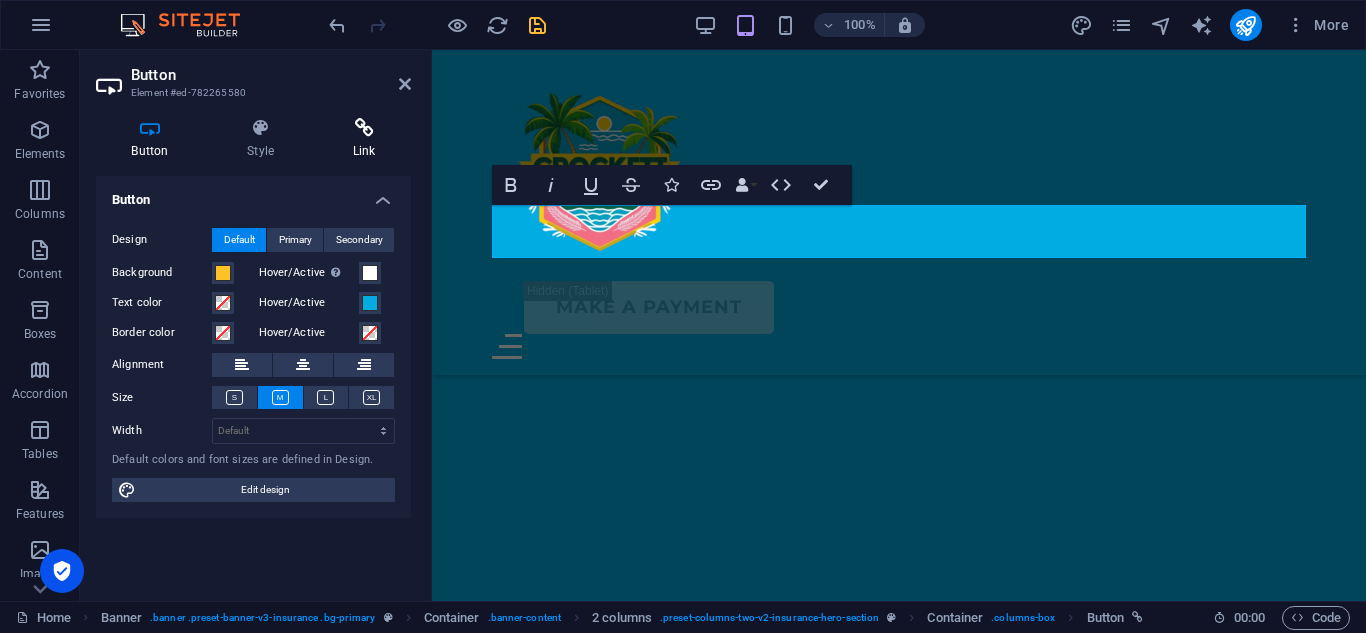 click on "Link" at bounding box center [364, 139] 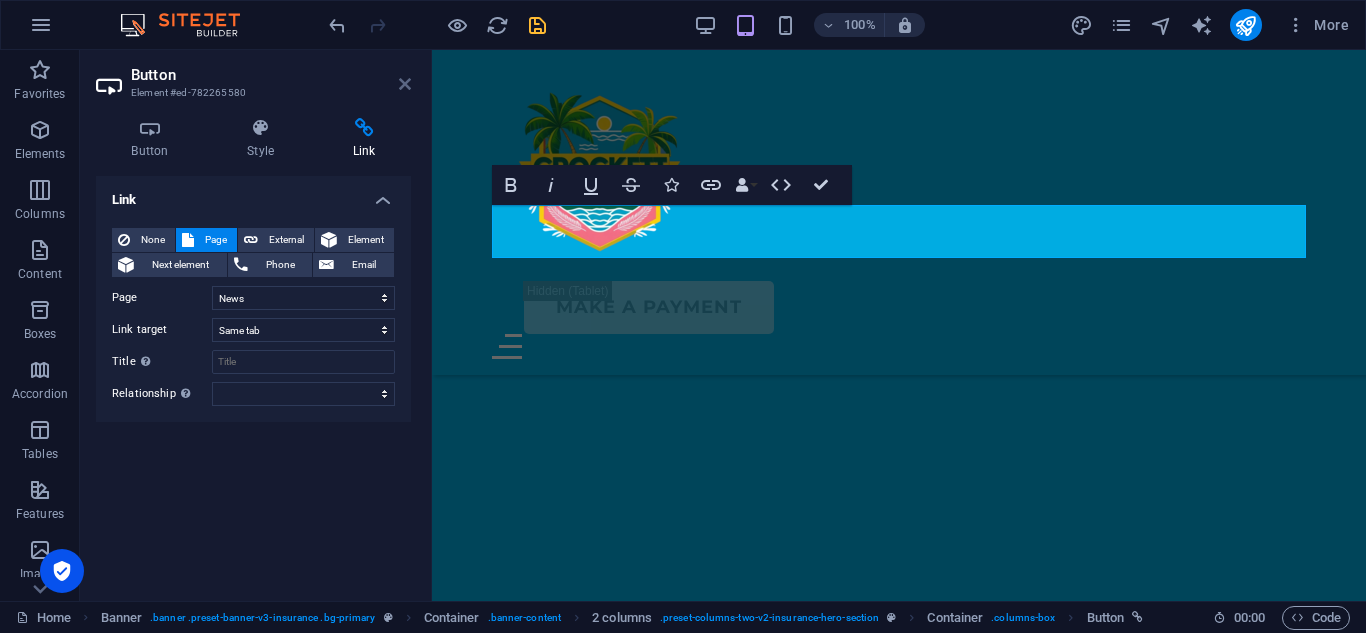 click at bounding box center [405, 84] 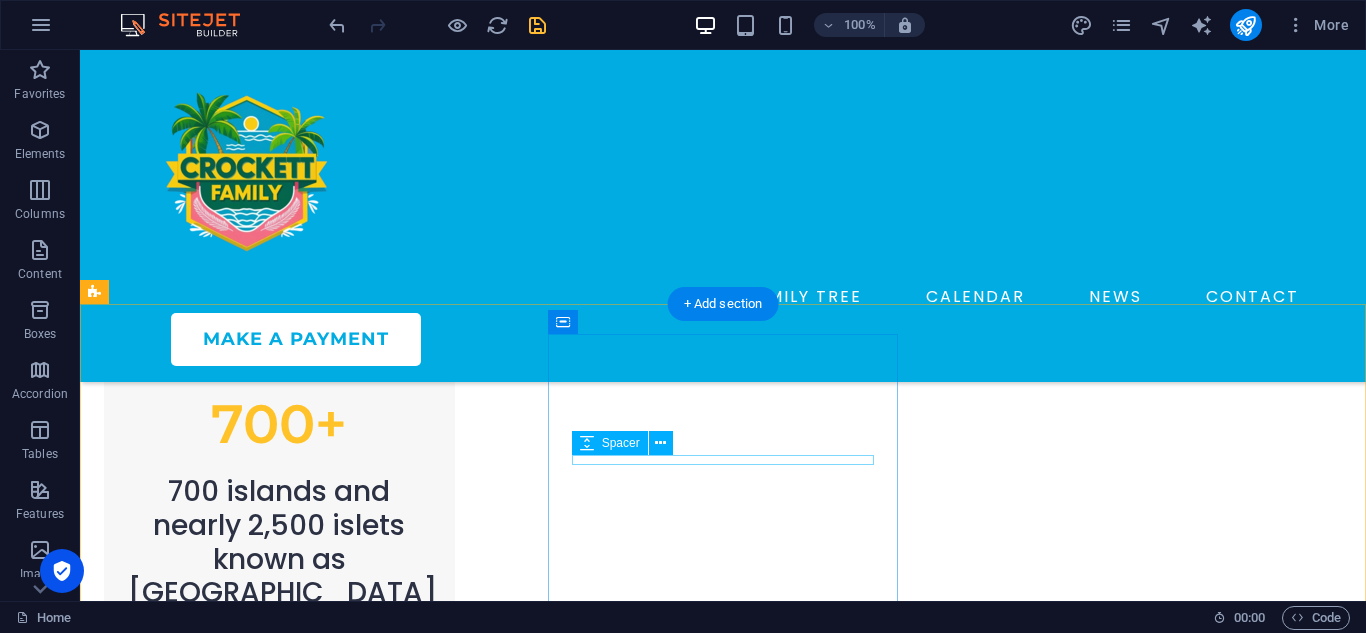 scroll, scrollTop: 1359, scrollLeft: 0, axis: vertical 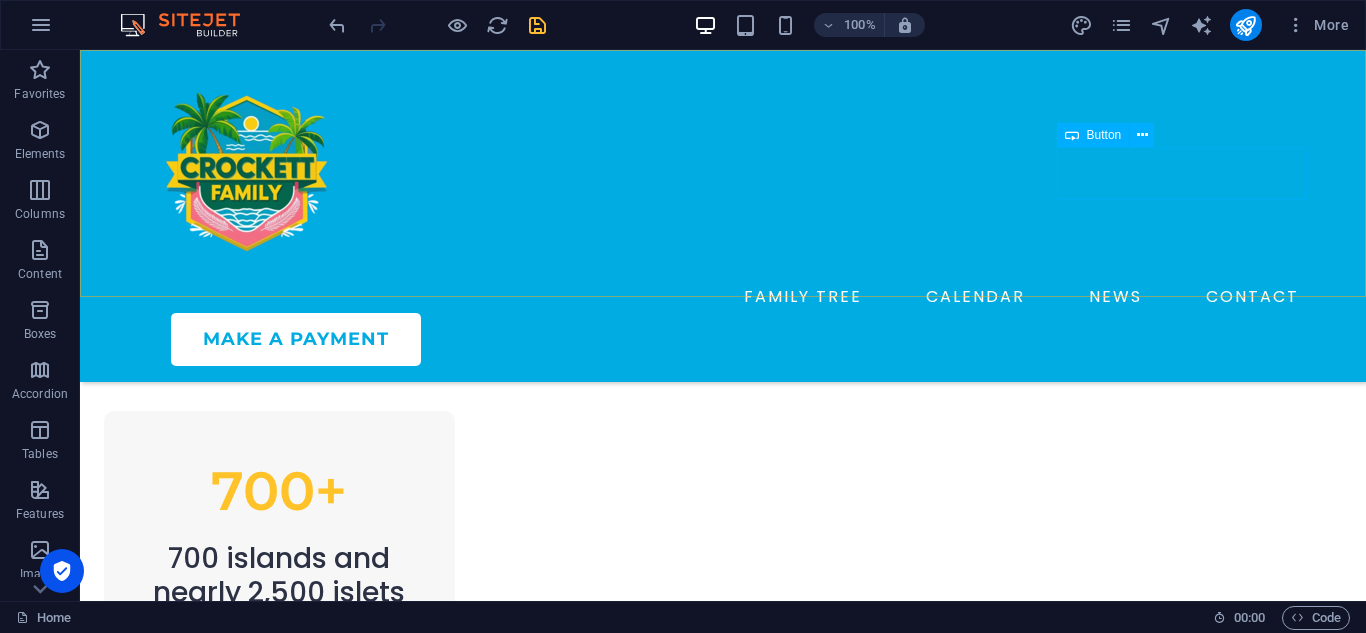 click on "MAke a Payment" at bounding box center [739, 339] 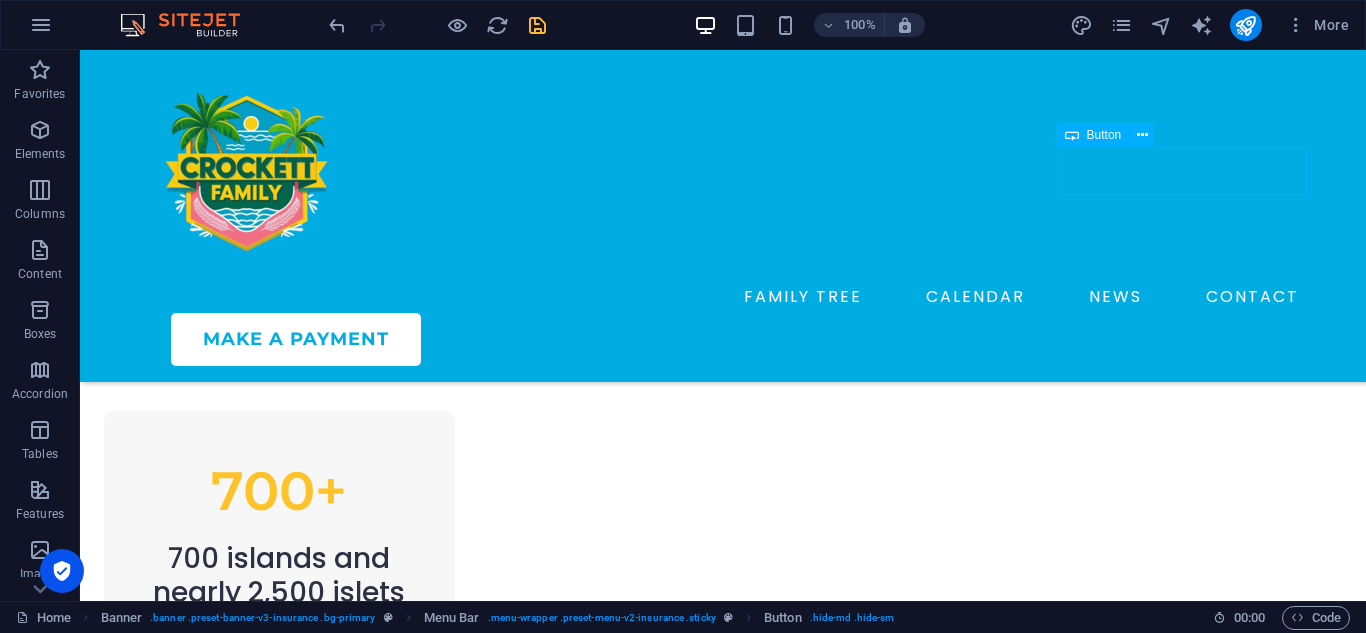 click on "MAke a Payment" at bounding box center [739, 339] 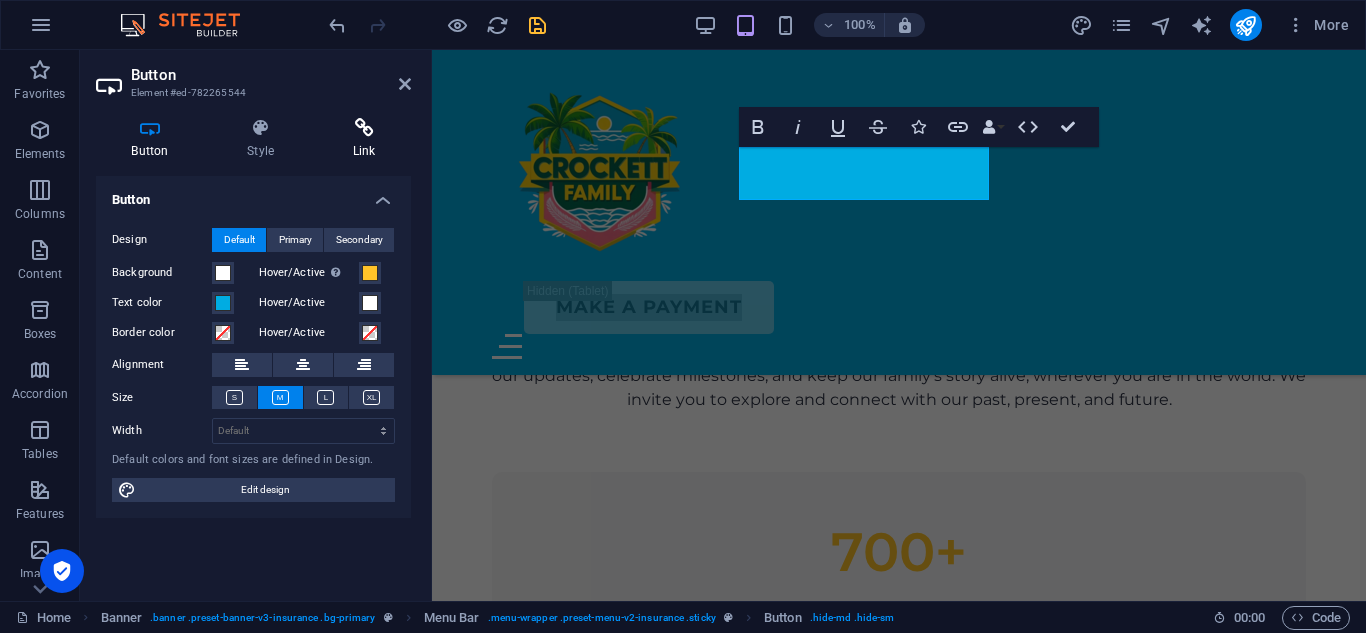 click on "Link" at bounding box center (364, 139) 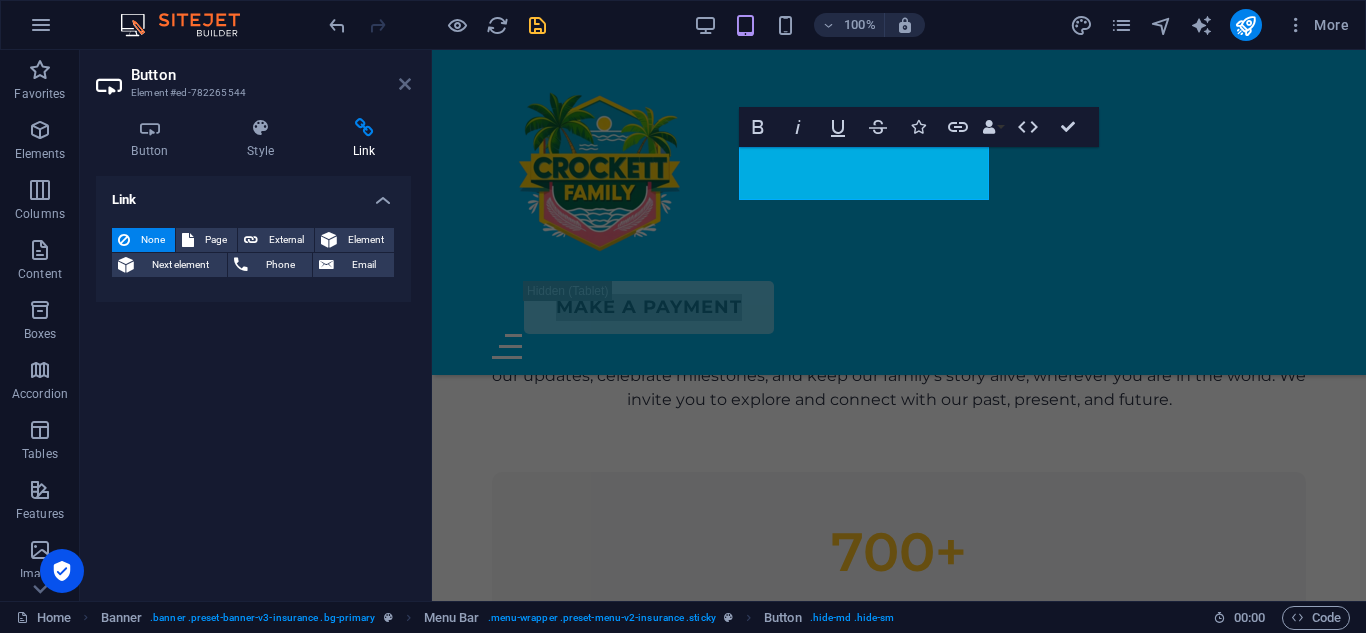 click at bounding box center (405, 84) 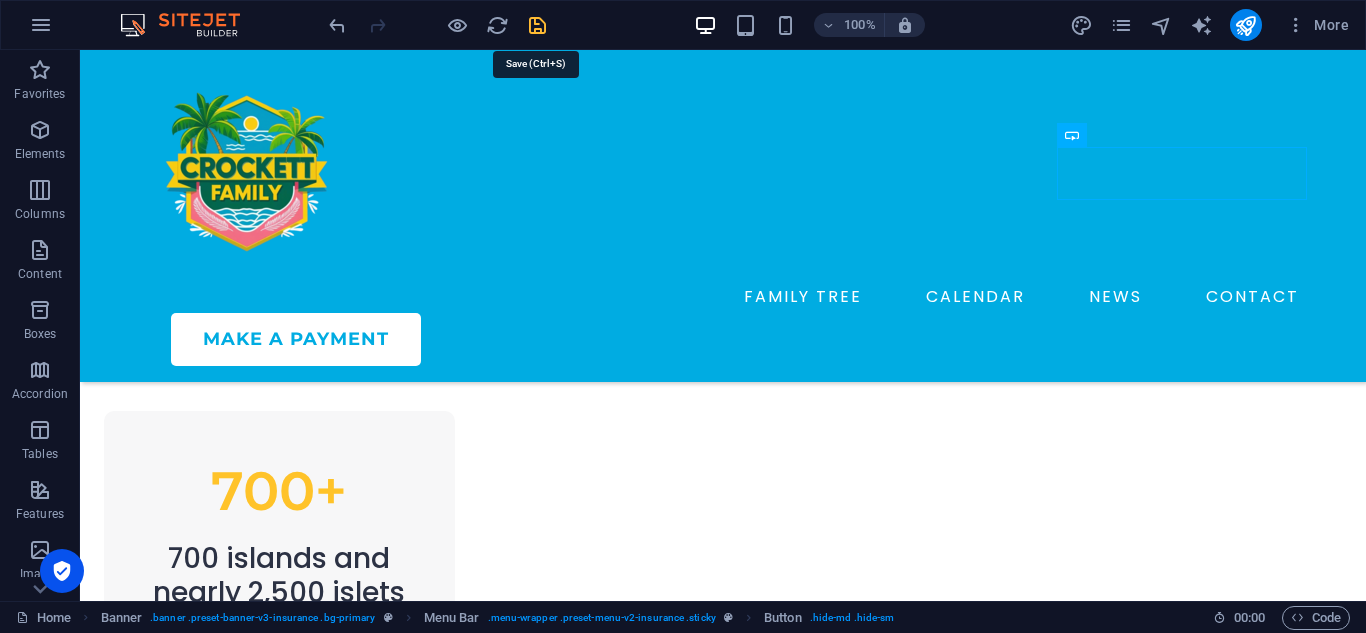 click at bounding box center (537, 25) 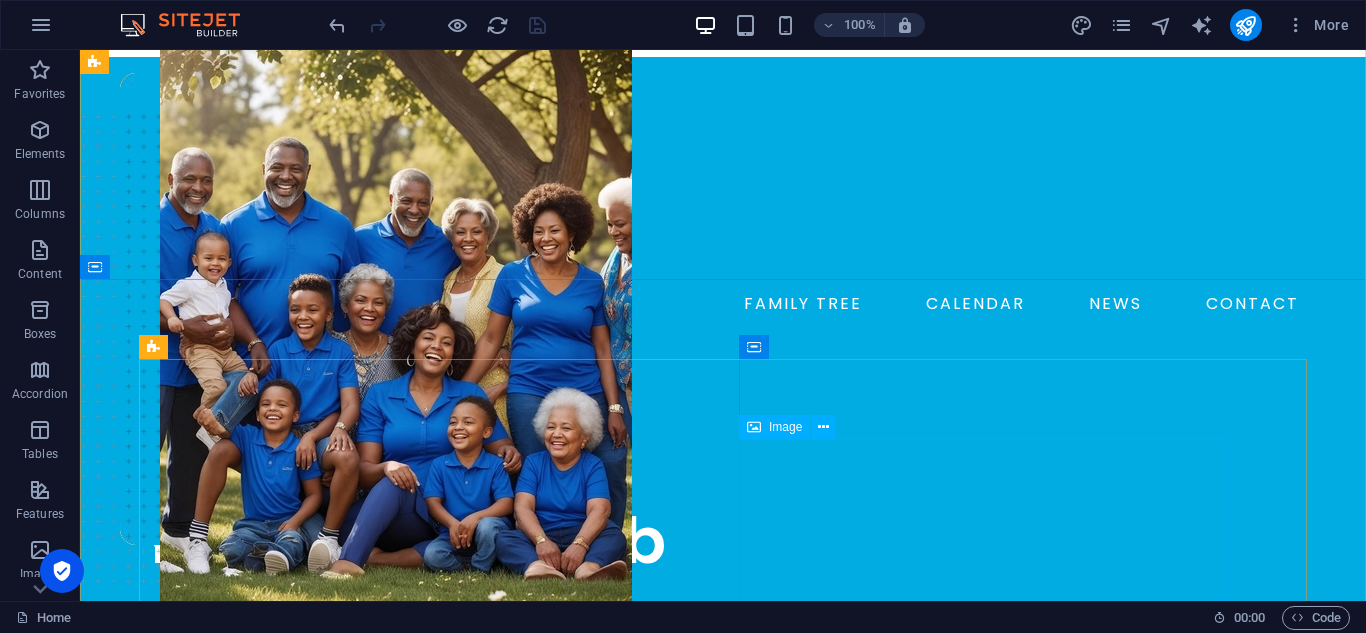 scroll, scrollTop: 0, scrollLeft: 0, axis: both 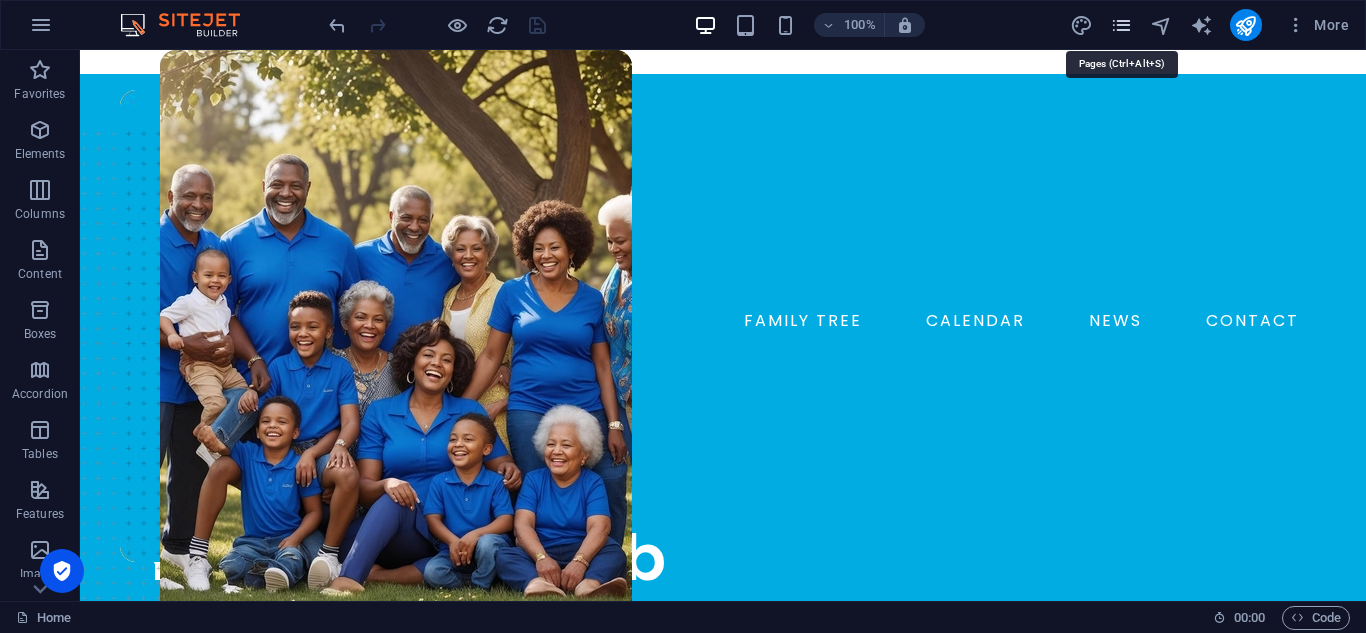 click at bounding box center (1121, 25) 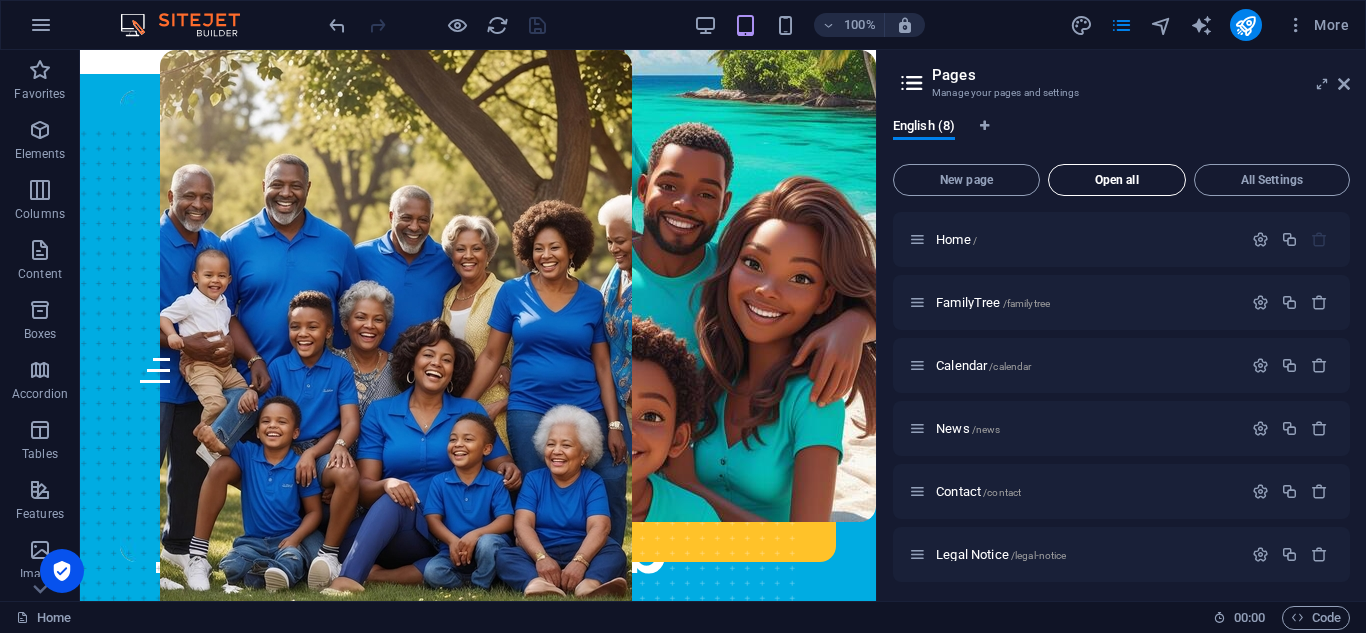 click on "Open all" at bounding box center (1117, 180) 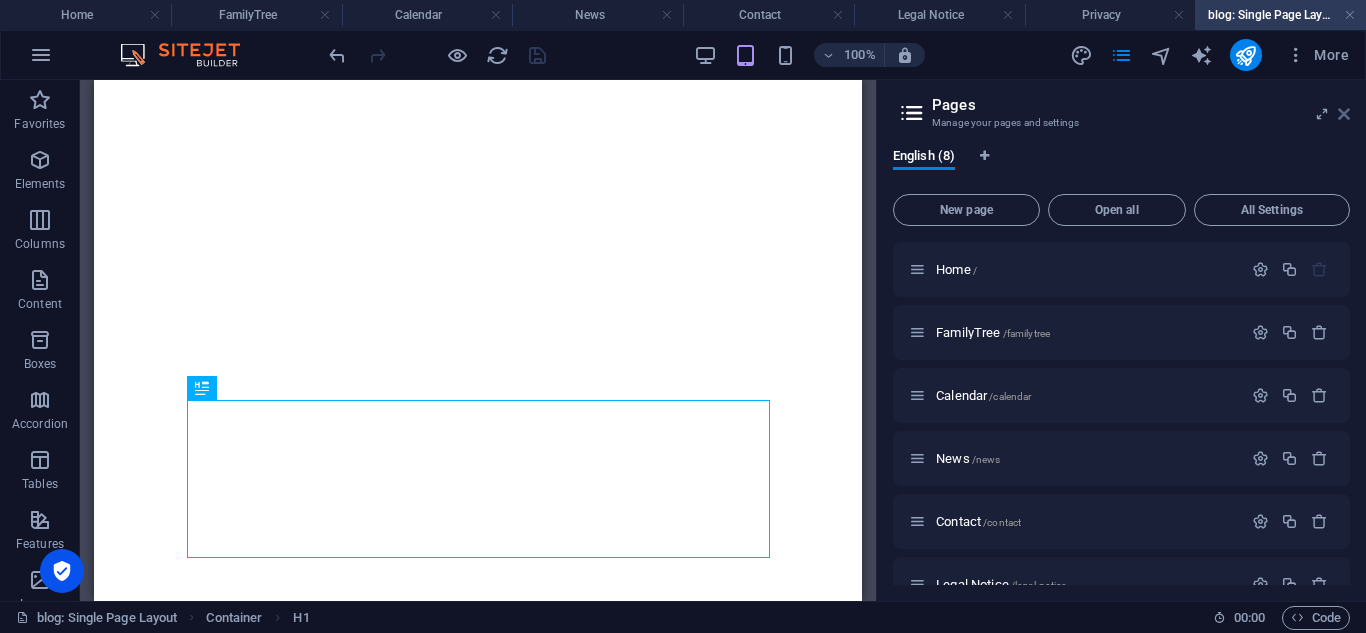 click at bounding box center [1344, 114] 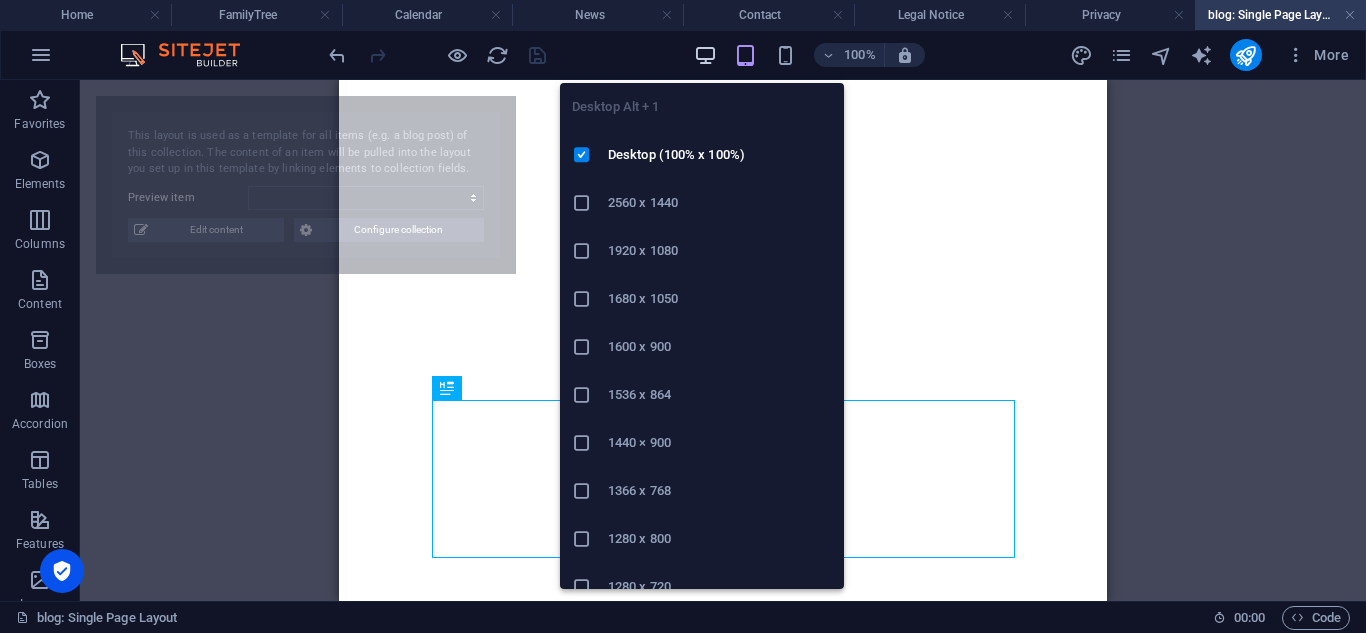 click at bounding box center [705, 55] 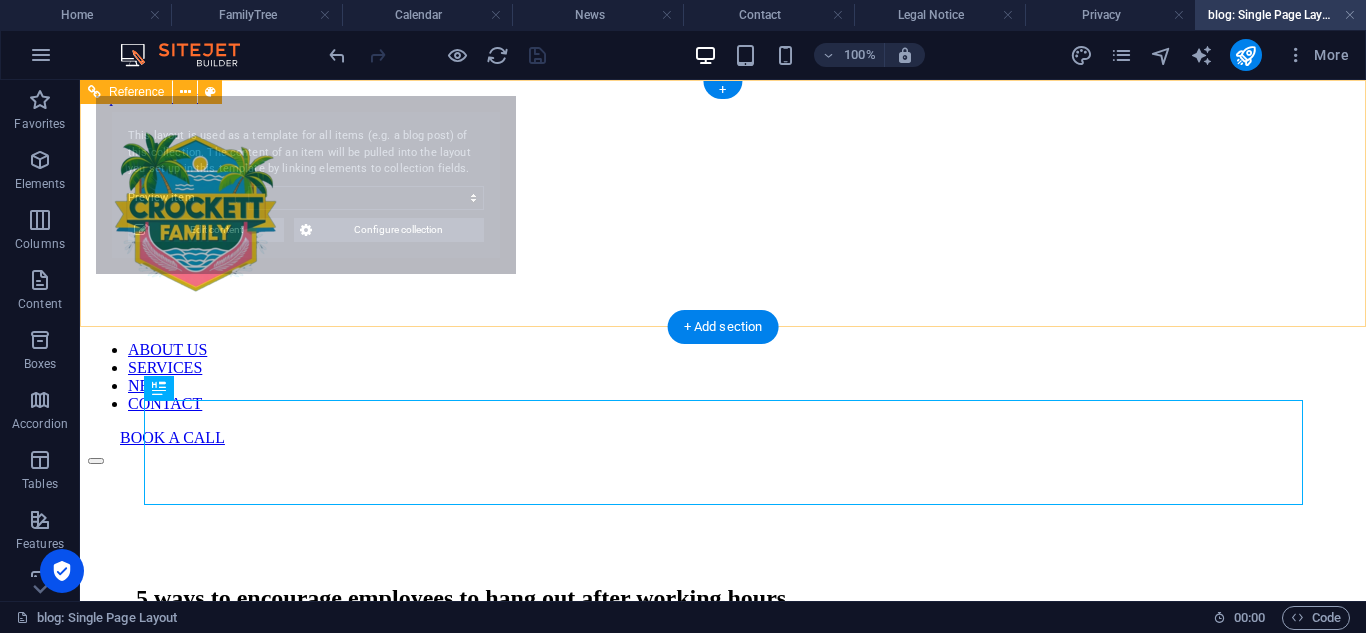 scroll, scrollTop: 0, scrollLeft: 0, axis: both 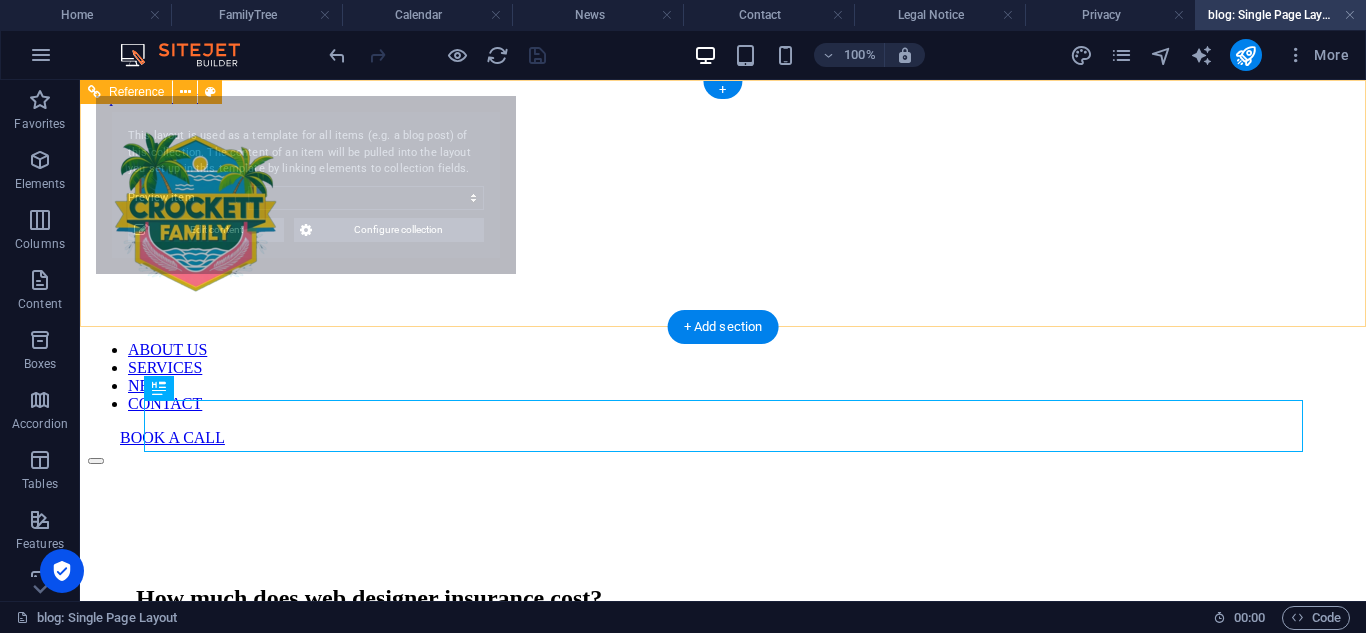 select on "686ef6b3c385a881c402a23f" 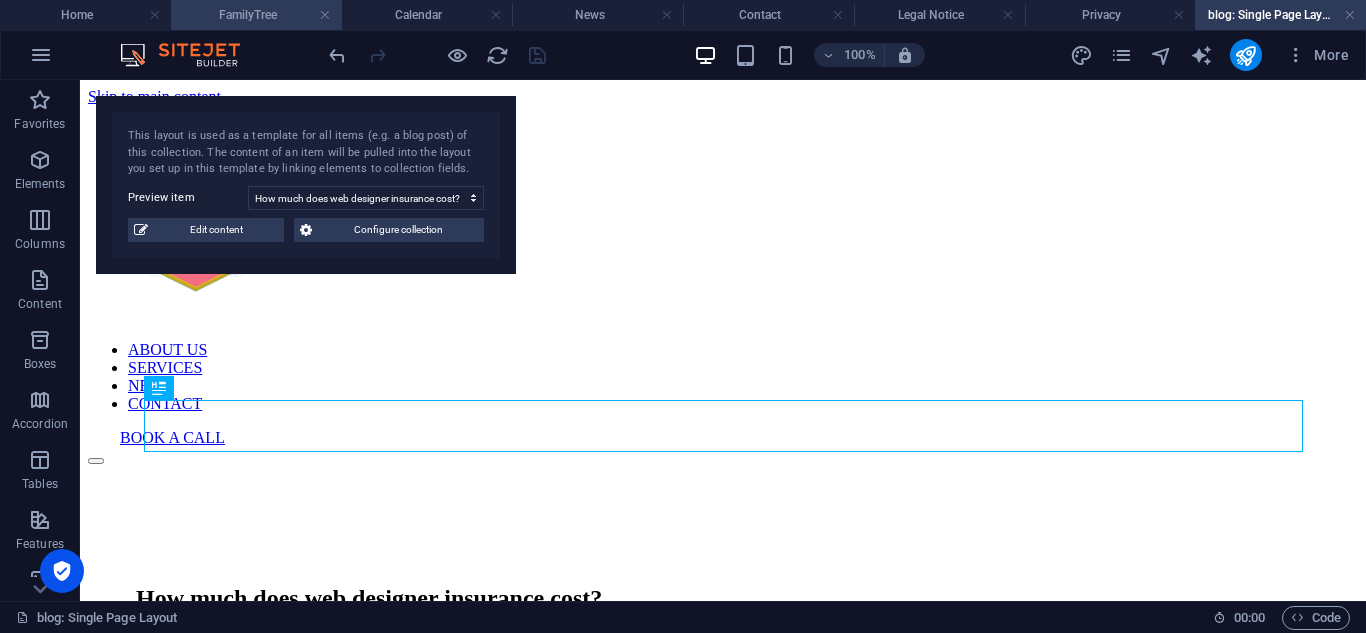 click on "FamilyTree" at bounding box center (256, 15) 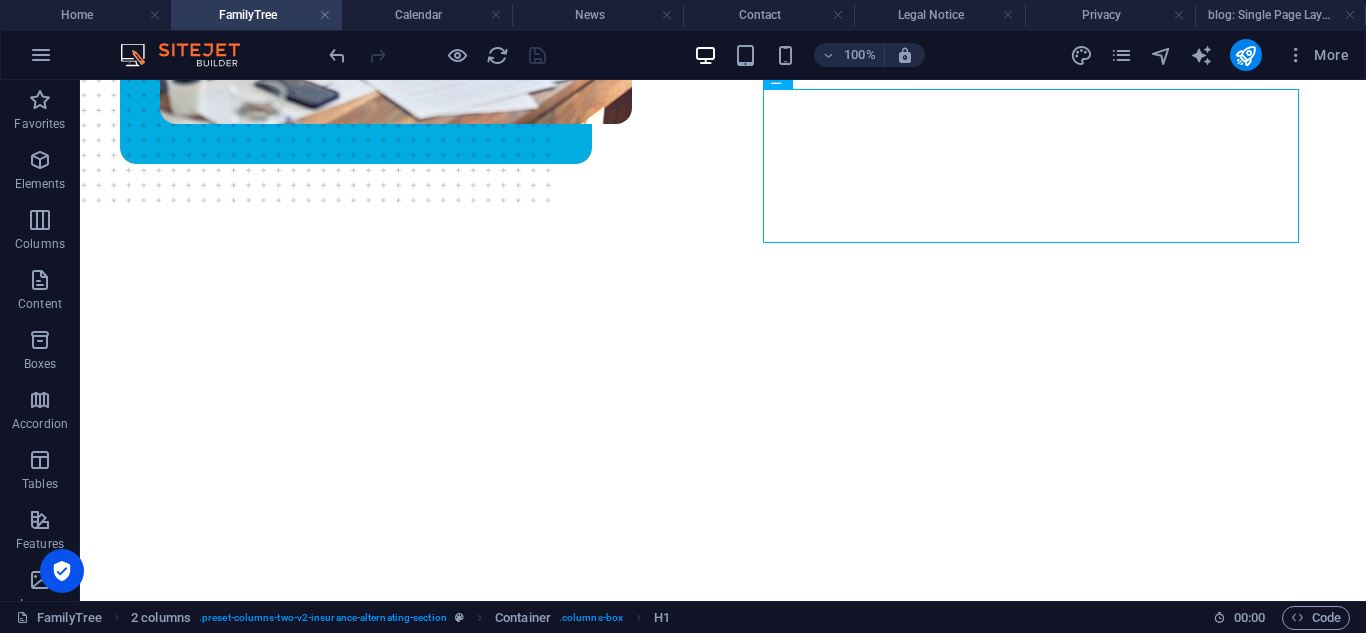 scroll, scrollTop: 433, scrollLeft: 0, axis: vertical 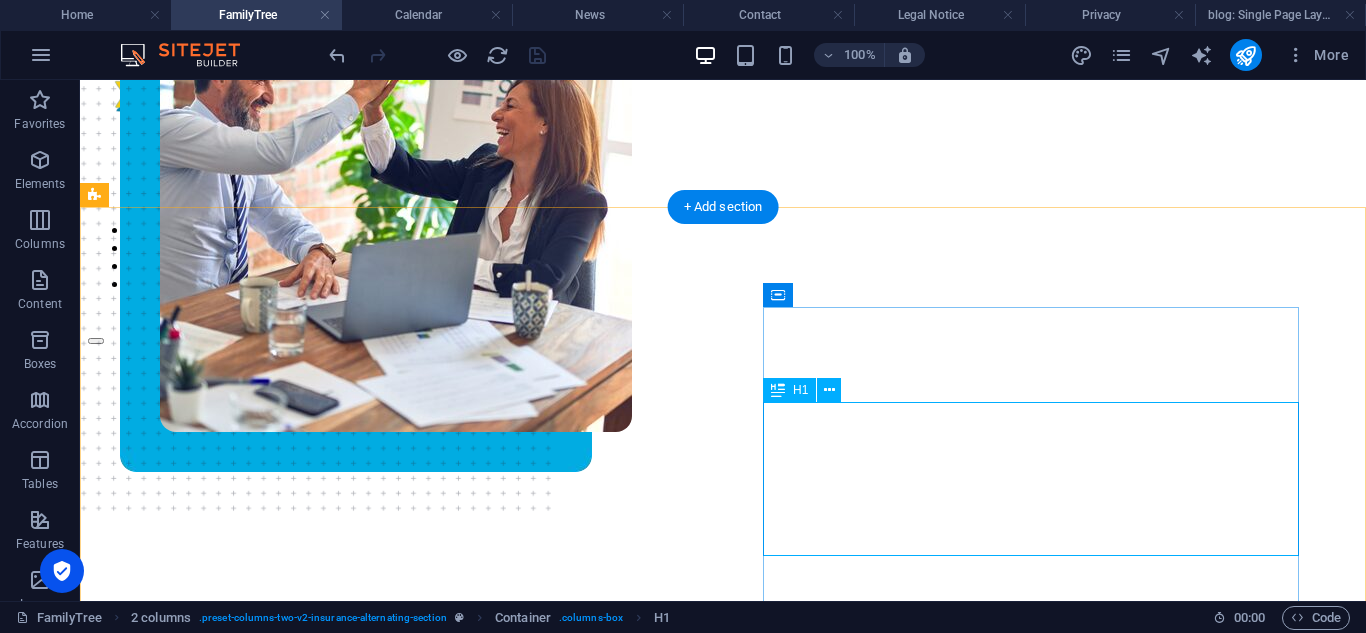 click on "A Team You Can  Trust" at bounding box center (723, 1063) 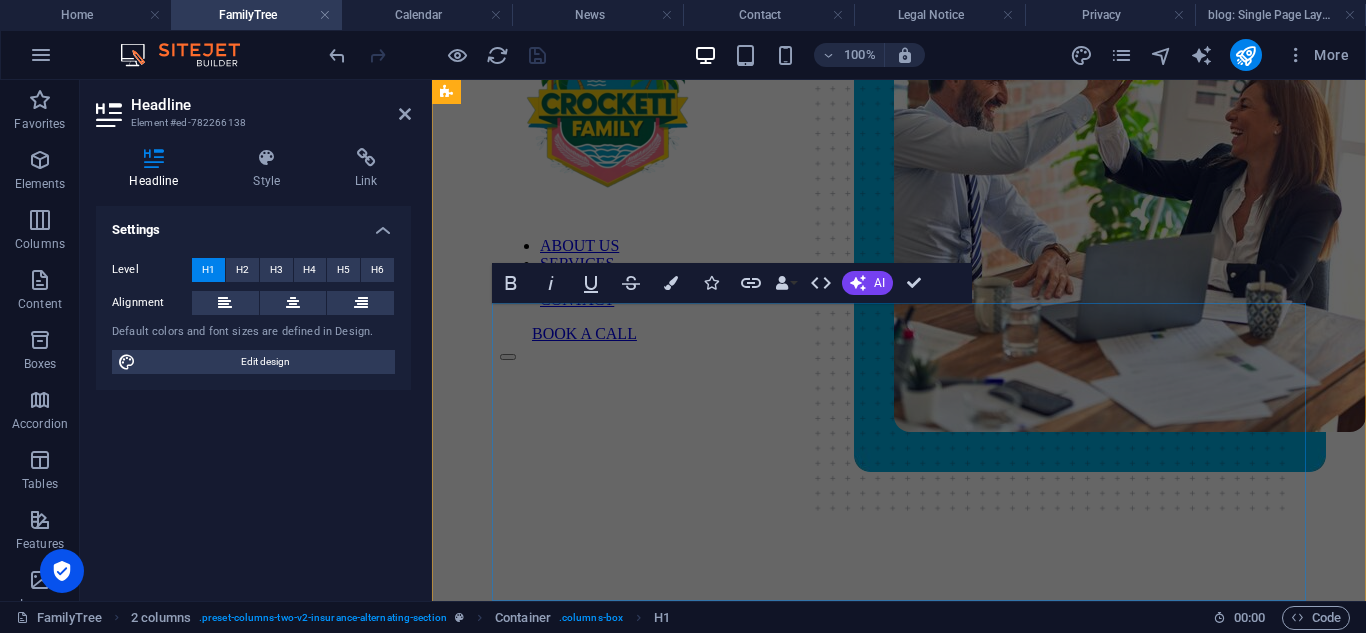 scroll, scrollTop: 724, scrollLeft: 0, axis: vertical 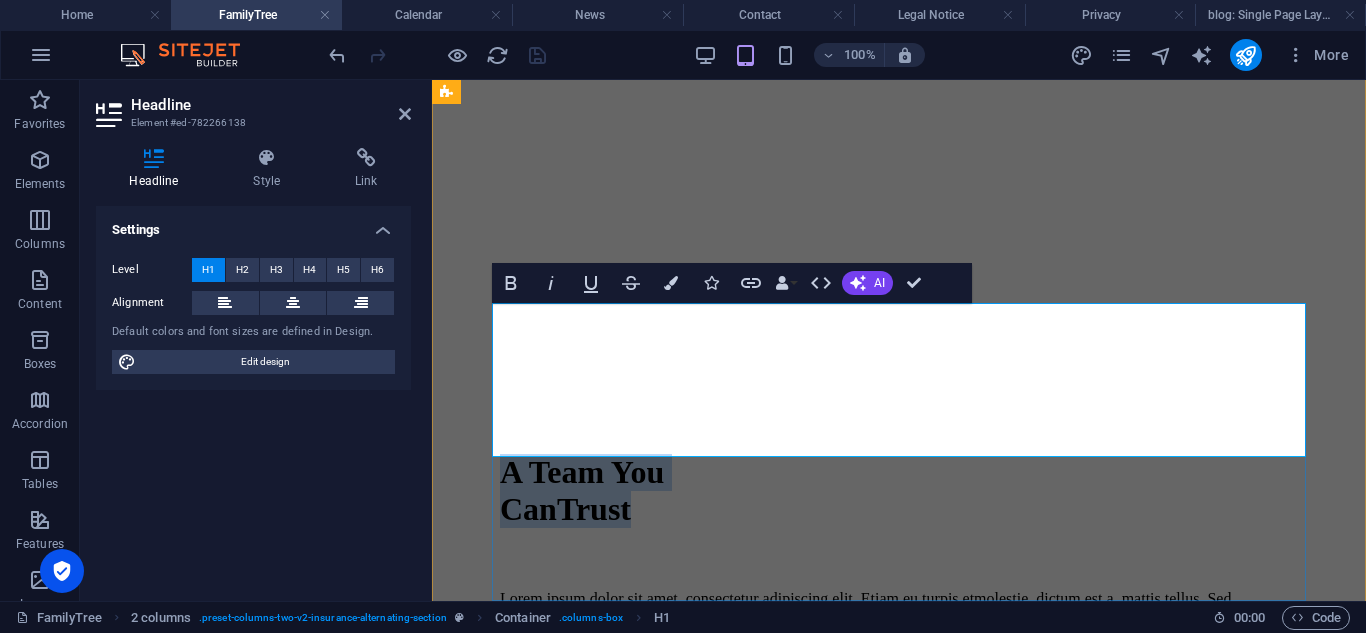 type 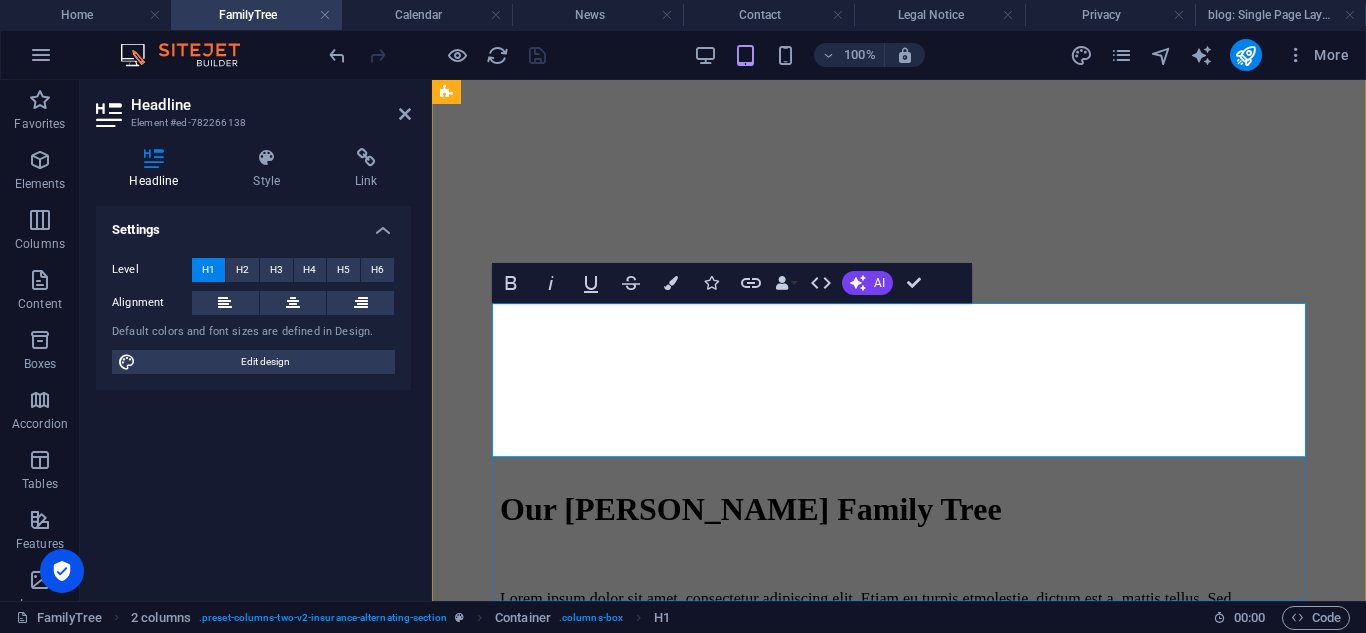 click on "Our [PERSON_NAME] Family Tree" at bounding box center [751, 509] 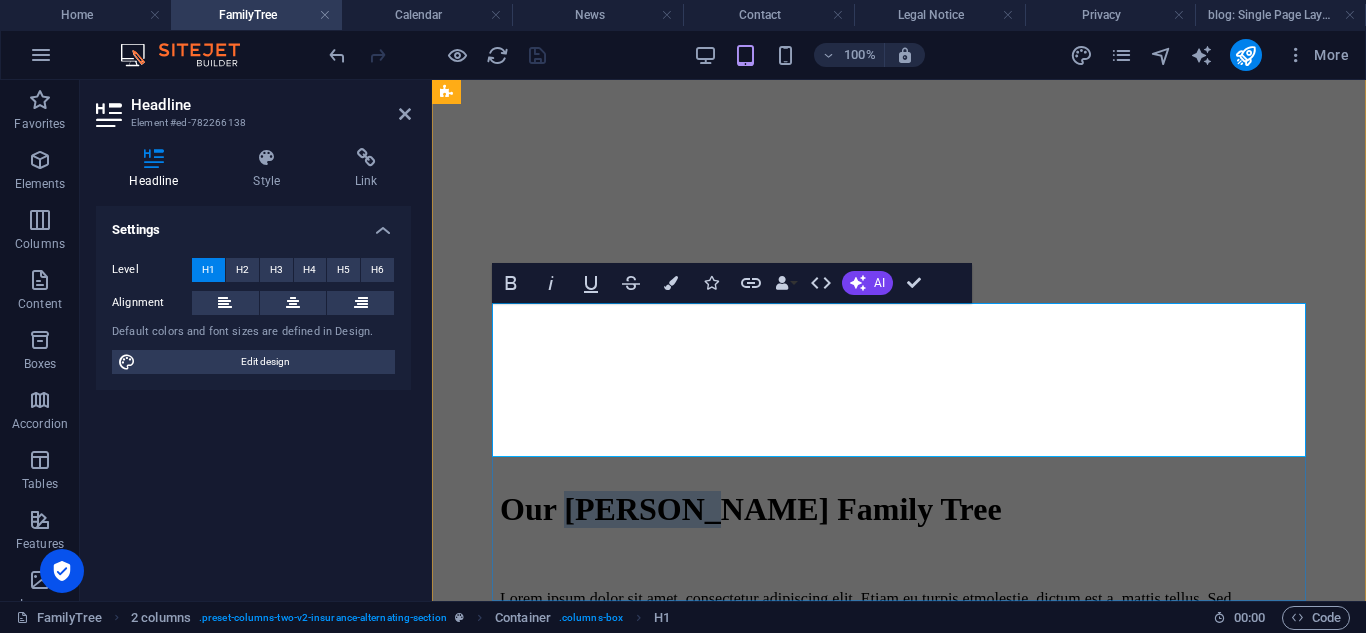 click on "Our [PERSON_NAME] Family Tree" at bounding box center [751, 509] 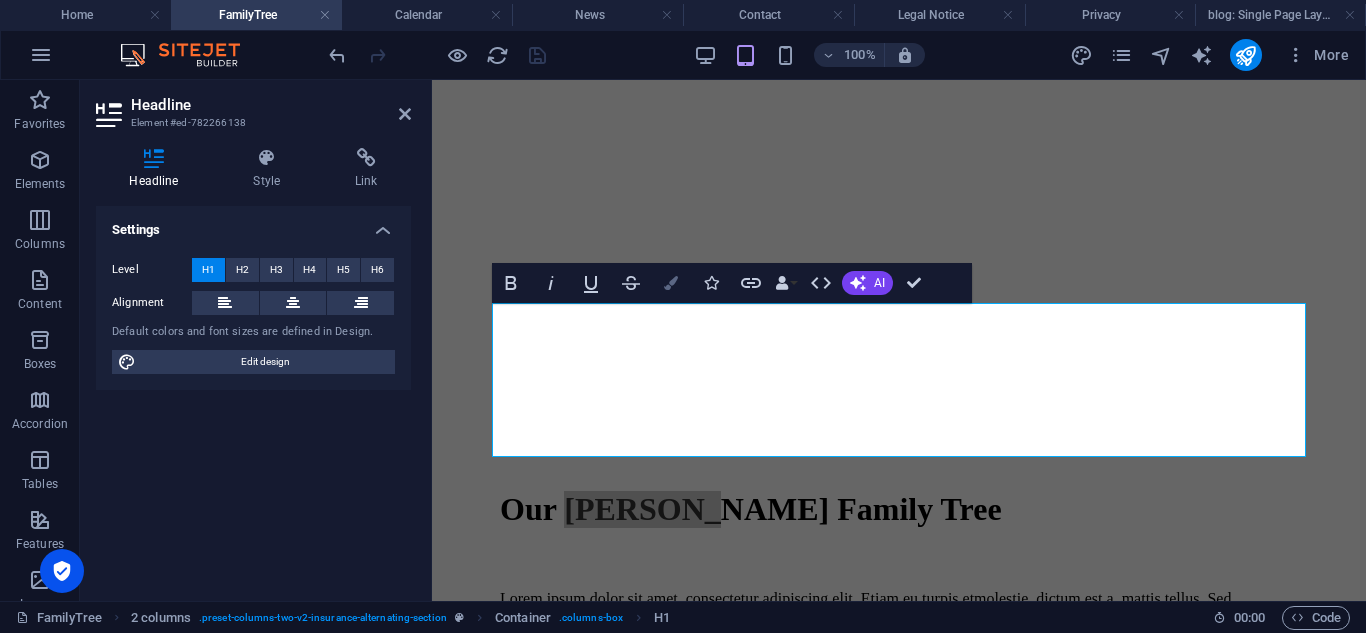 click at bounding box center (671, 283) 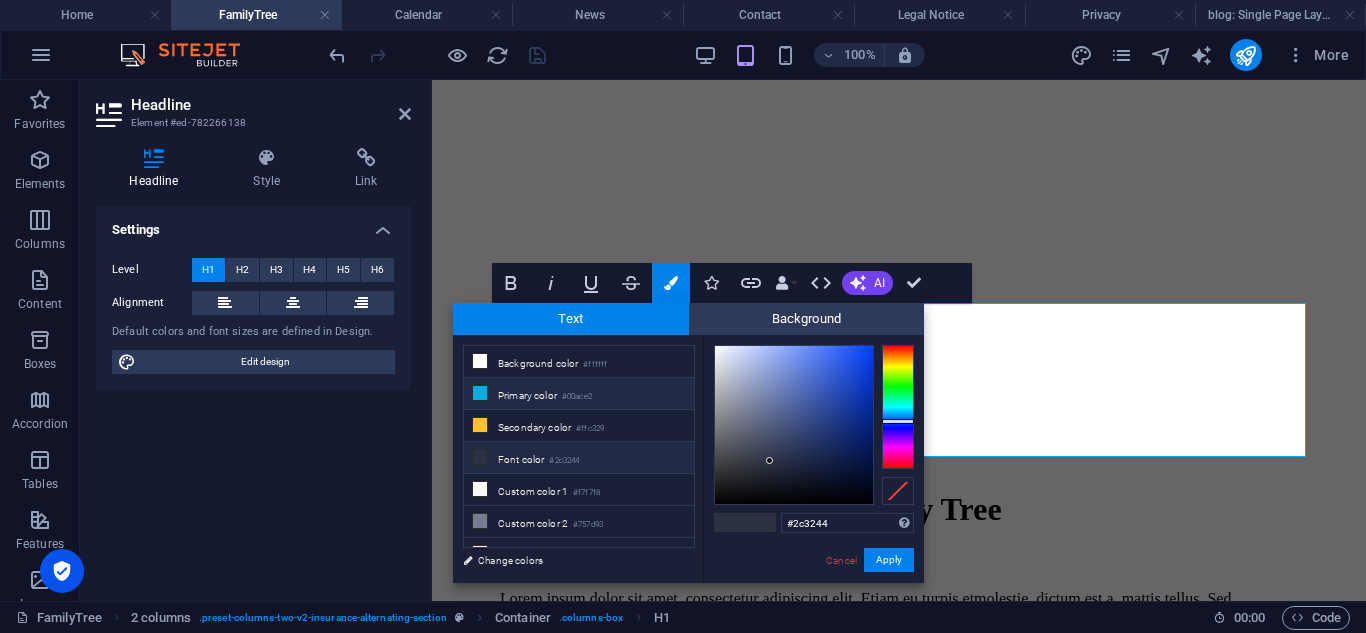 click on "Primary color
#00ace2" at bounding box center [579, 394] 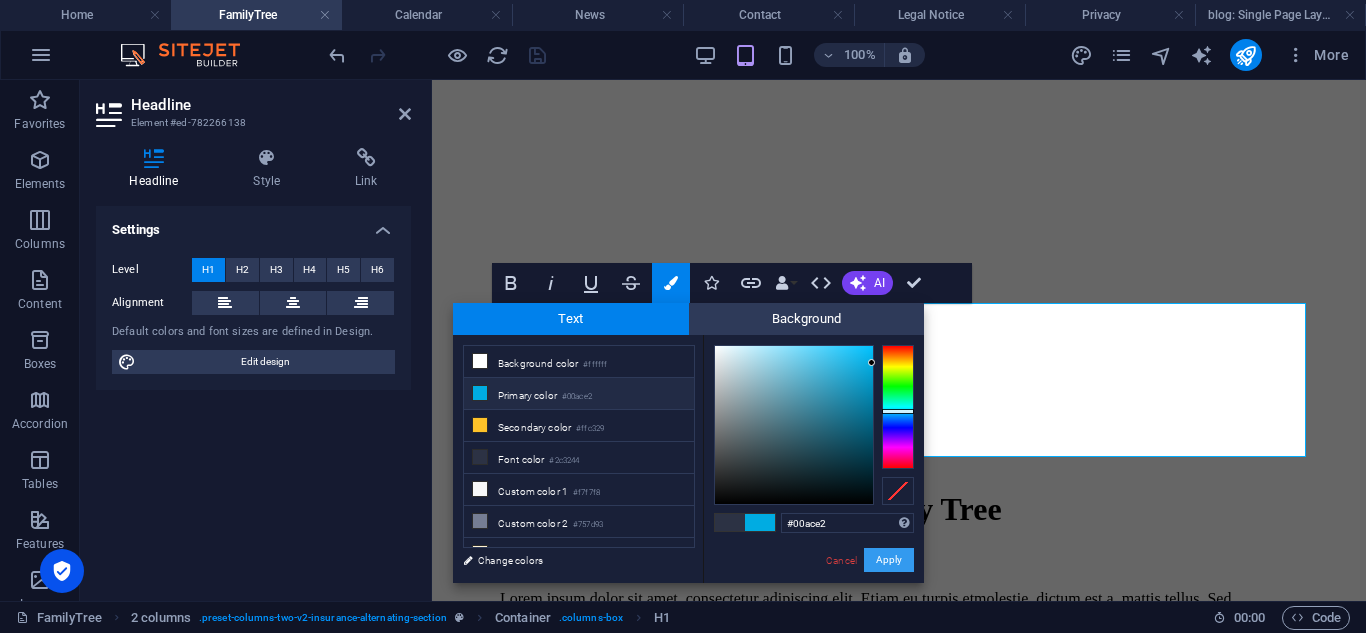 click on "Apply" at bounding box center [889, 560] 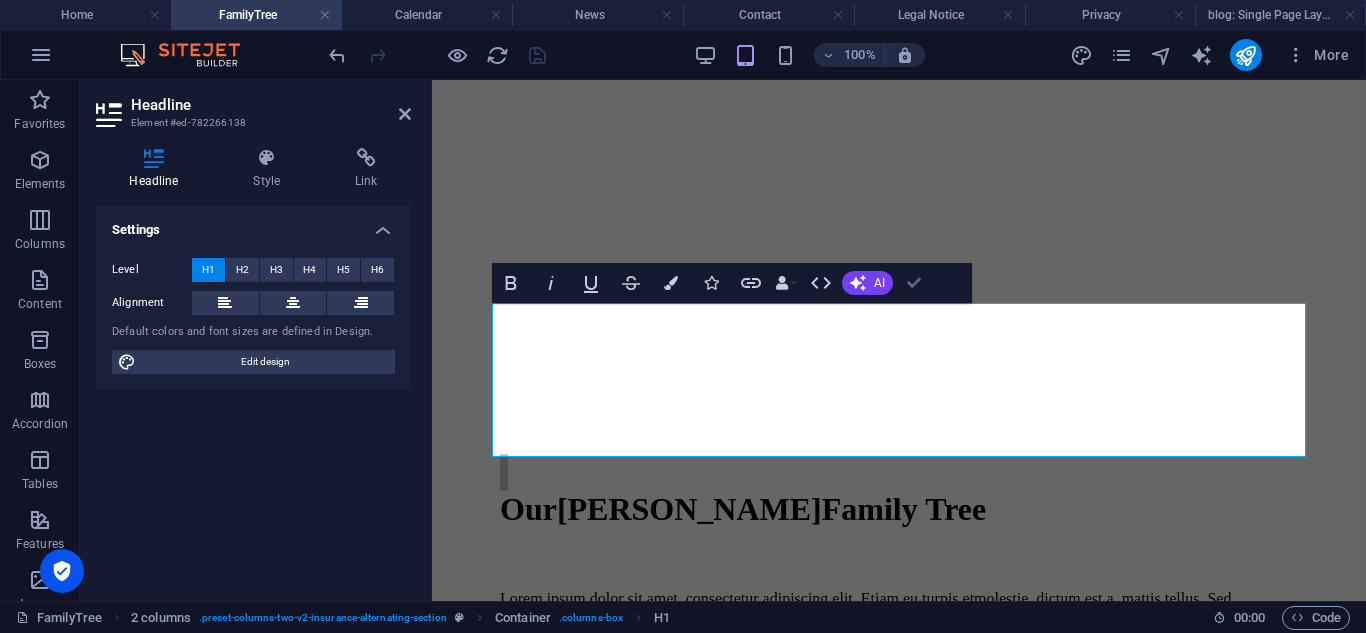 drag, startPoint x: 831, startPoint y: 197, endPoint x: 911, endPoint y: 277, distance: 113.137085 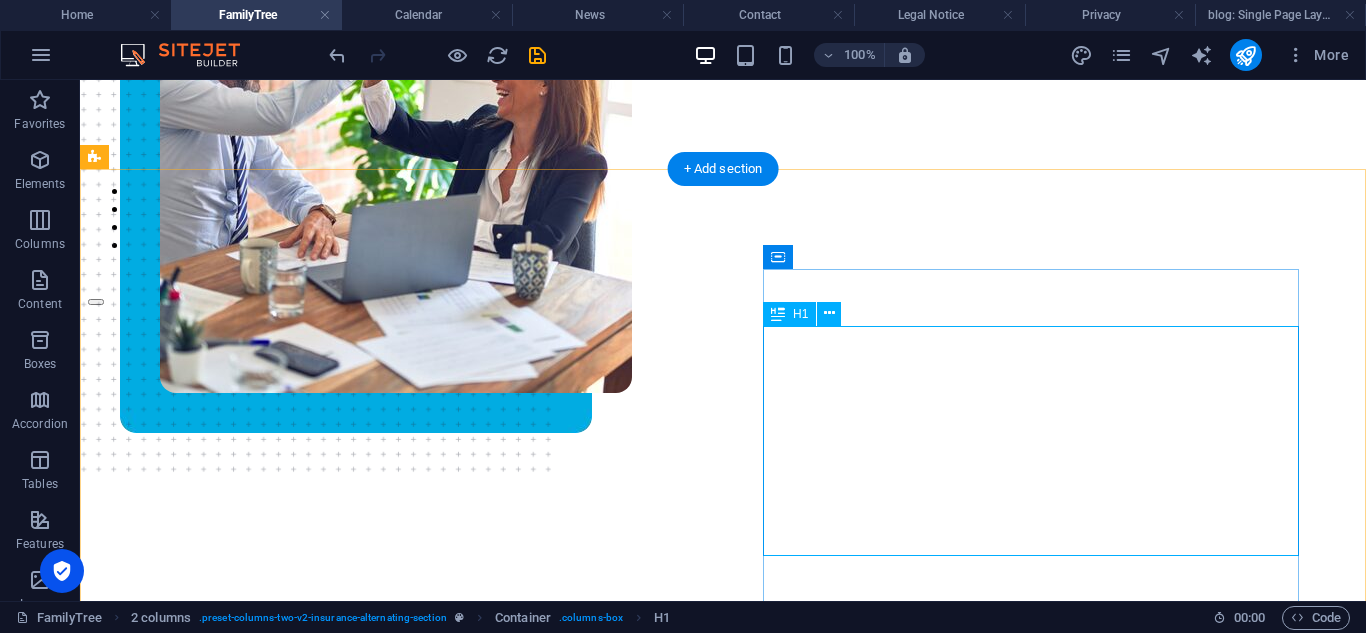 scroll, scrollTop: 156, scrollLeft: 0, axis: vertical 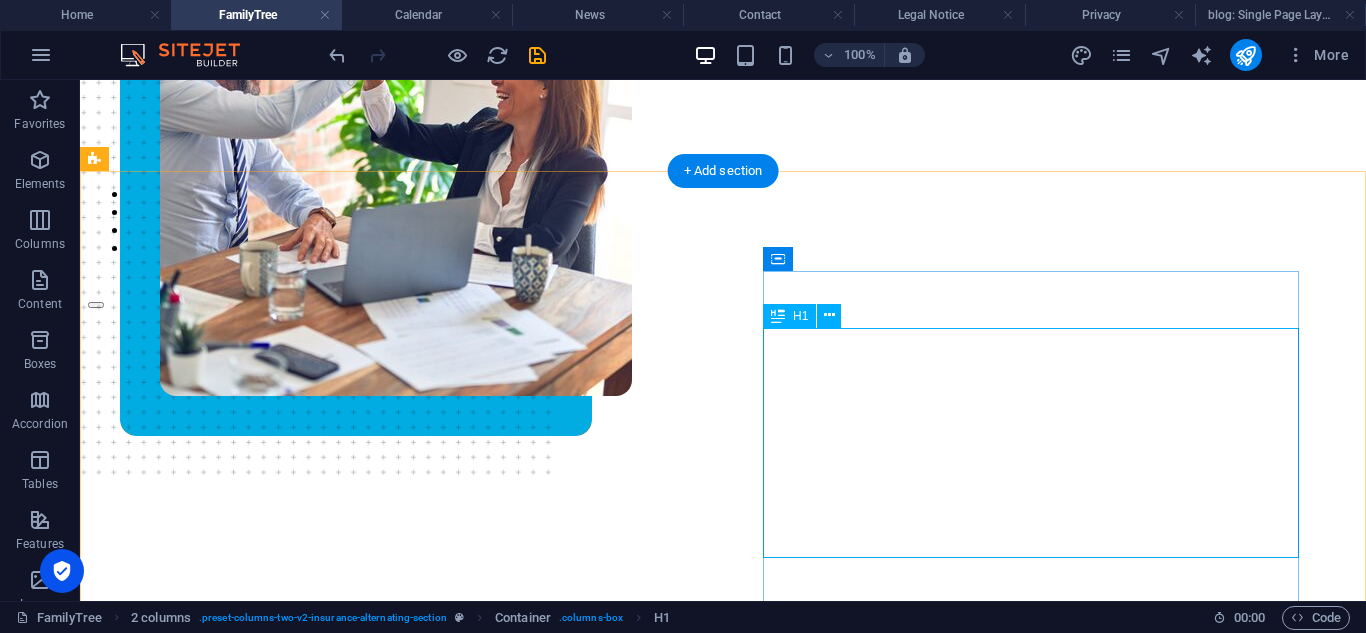click on "Our  [PERSON_NAME]  Family Tree" at bounding box center (723, 1027) 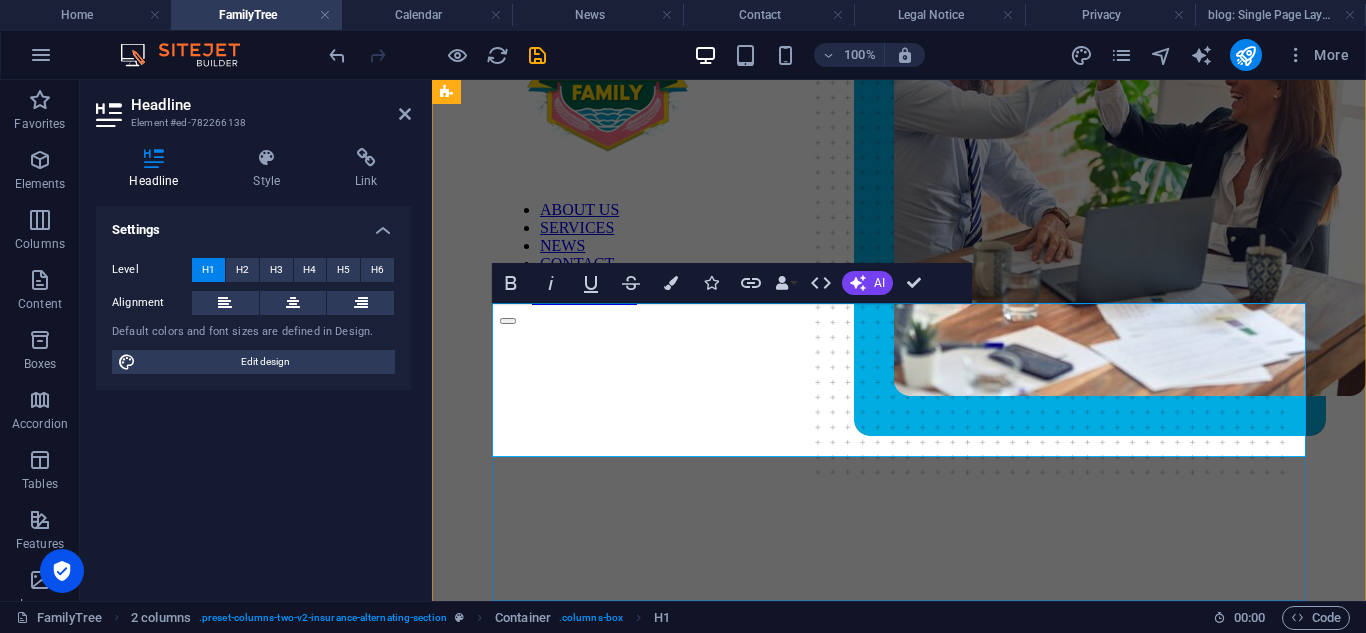 scroll, scrollTop: 724, scrollLeft: 0, axis: vertical 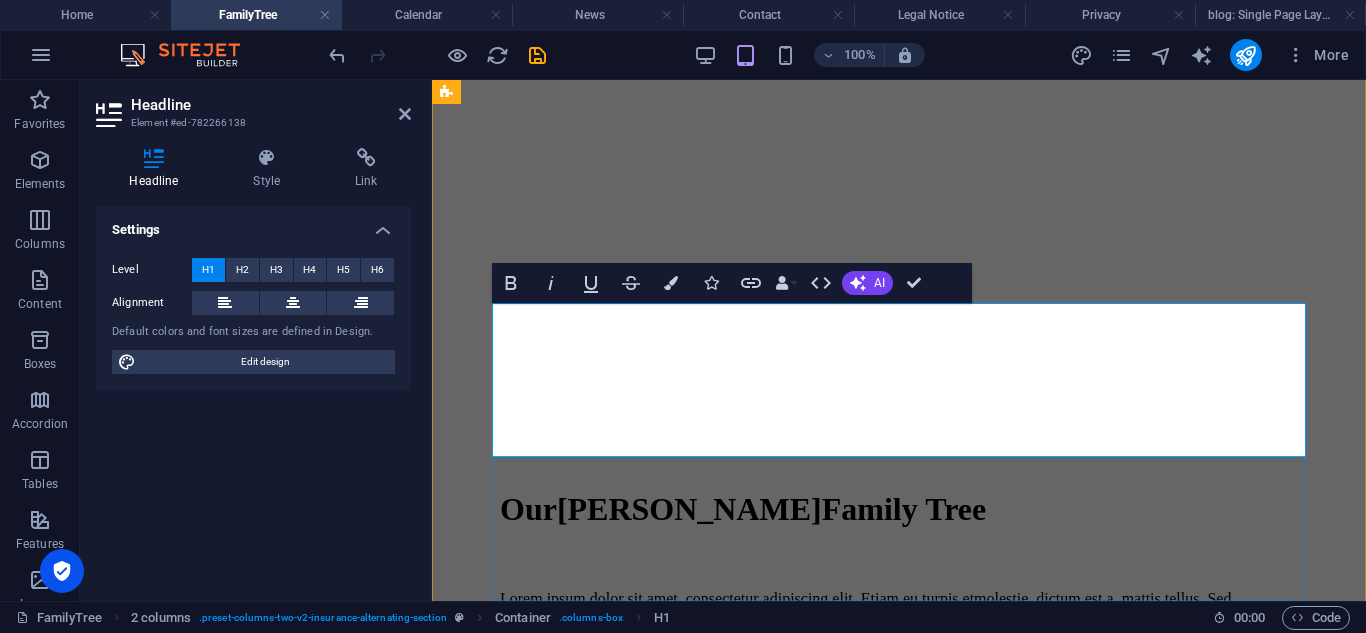 click on "Our  [PERSON_NAME]  Family Tree" at bounding box center [743, 509] 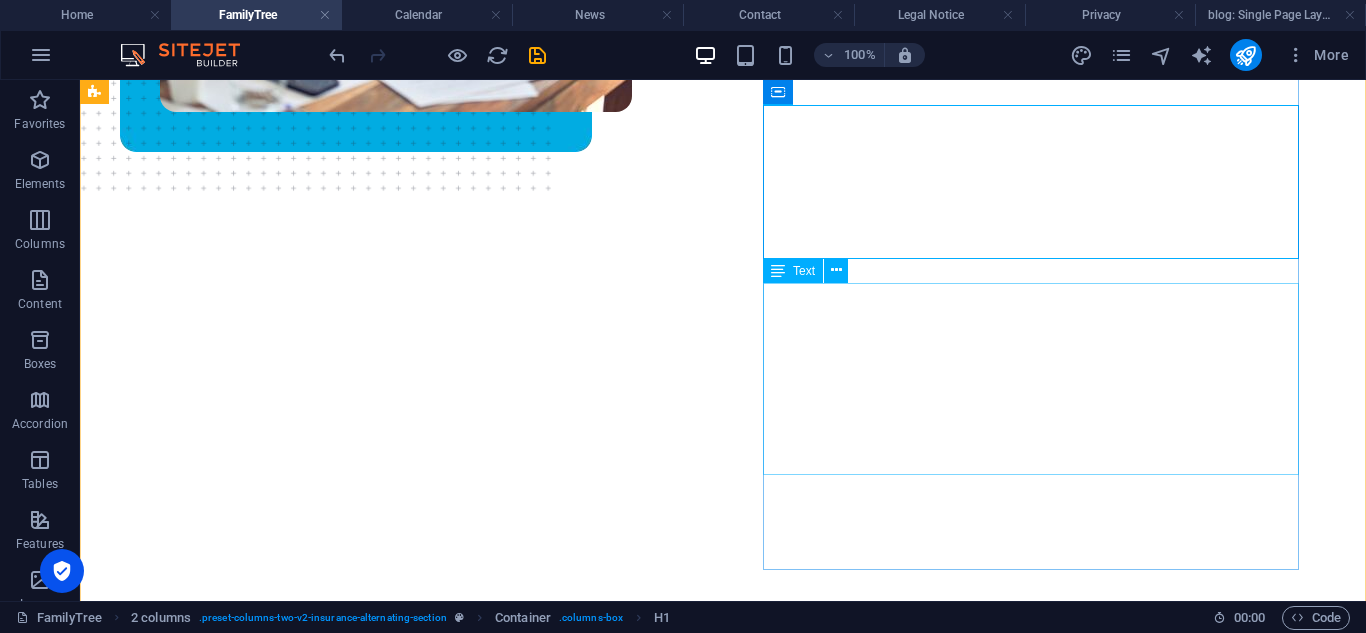 scroll, scrollTop: 480, scrollLeft: 0, axis: vertical 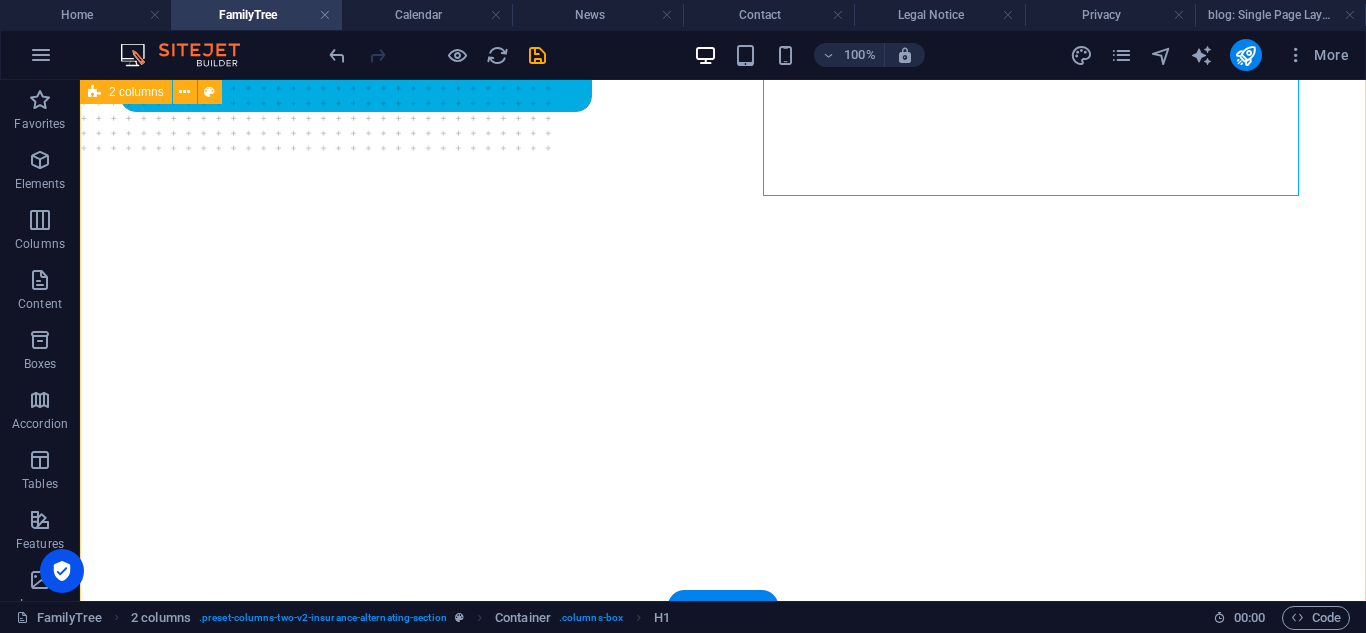 click on "Our  [PERSON_NAME]  Family Tree Lorem ipsum dolor sit amet, consectetur adipiscing elit. Etiam eu turpis etmolestie, dictum est a, [PERSON_NAME]. Sed dignissim, metus nec fringilla accumsan. Lorem ipsum dolor sit amet, consectetur adipiscing elit. Etiam eu turpis etmolestie, dictum est a, [PERSON_NAME]. Sed dignissim, metus nec fringilla accumsan.Lorem ipsum dolor sit amet, consectetur adipiscing elit. Etiam eu turpis etmolestie, dictum est a, [PERSON_NAME]. Sed dignissim, metus nec fringilla accumsan." at bounding box center [723, 460] 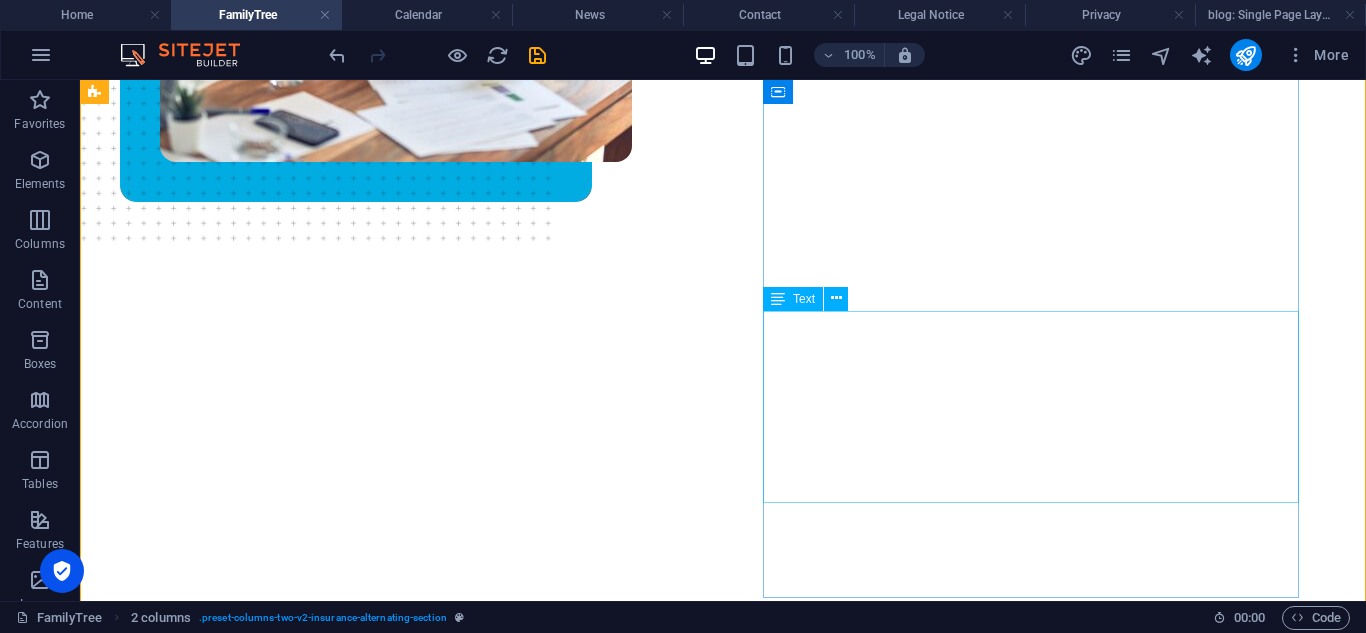 scroll, scrollTop: 389, scrollLeft: 0, axis: vertical 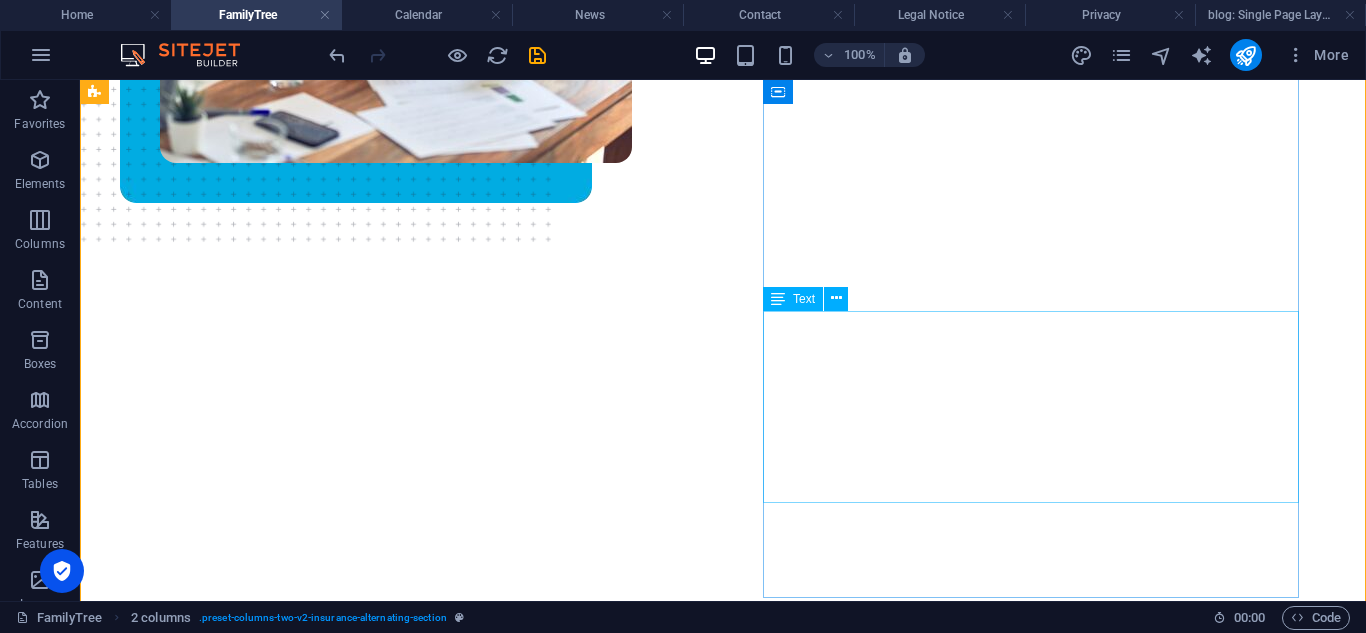 click on "Lorem ipsum dolor sit amet, consectetur adipiscing elit. Etiam eu turpis etmolestie, dictum est a, mattis tellus. Sed dignissim, metus nec fringilla accumsan. Lorem ipsum dolor sit amet, consectetur adipiscing elit. Etiam eu turpis etmolestie, dictum est a, mattis tellus. Sed dignissim, metus nec fringilla accumsan.Lorem ipsum dolor sit amet, consectetur adipiscing elit. Etiam eu turpis etmolestie, dictum est a, mattis tellus. Sed dignissim, metus nec fringilla accumsan." at bounding box center (723, 883) 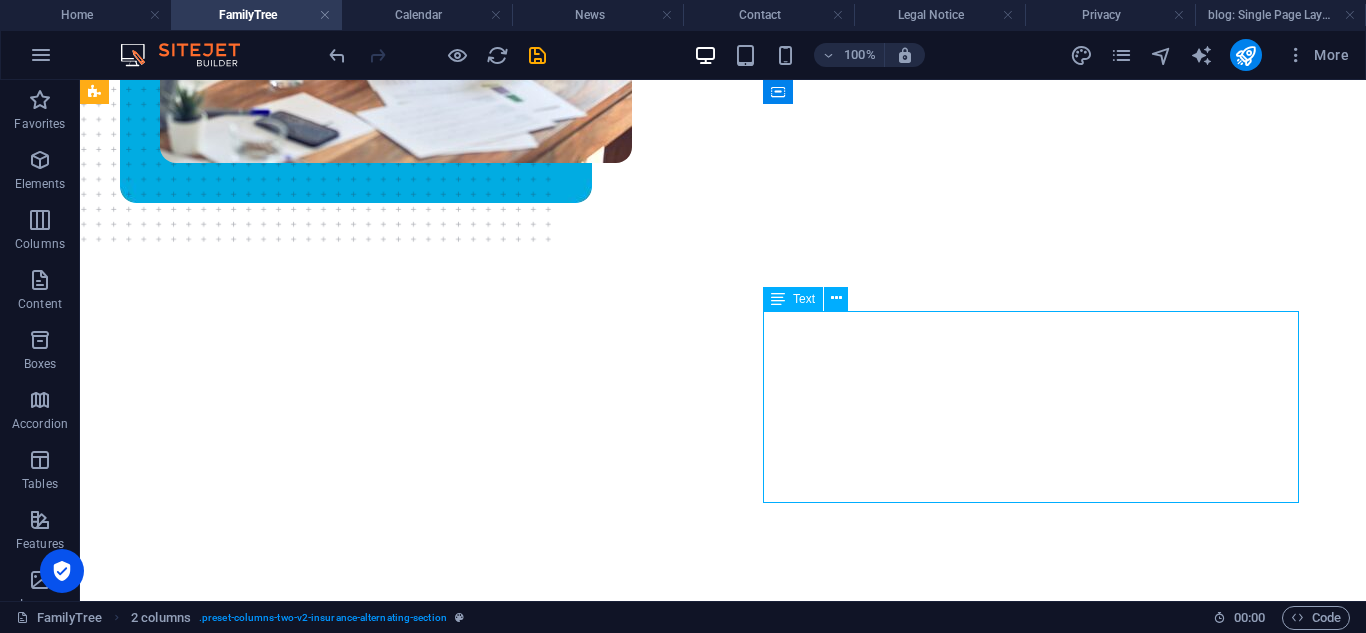 click on "Lorem ipsum dolor sit amet, consectetur adipiscing elit. Etiam eu turpis etmolestie, dictum est a, mattis tellus. Sed dignissim, metus nec fringilla accumsan. Lorem ipsum dolor sit amet, consectetur adipiscing elit. Etiam eu turpis etmolestie, dictum est a, mattis tellus. Sed dignissim, metus nec fringilla accumsan.Lorem ipsum dolor sit amet, consectetur adipiscing elit. Etiam eu turpis etmolestie, dictum est a, mattis tellus. Sed dignissim, metus nec fringilla accumsan." at bounding box center [723, 883] 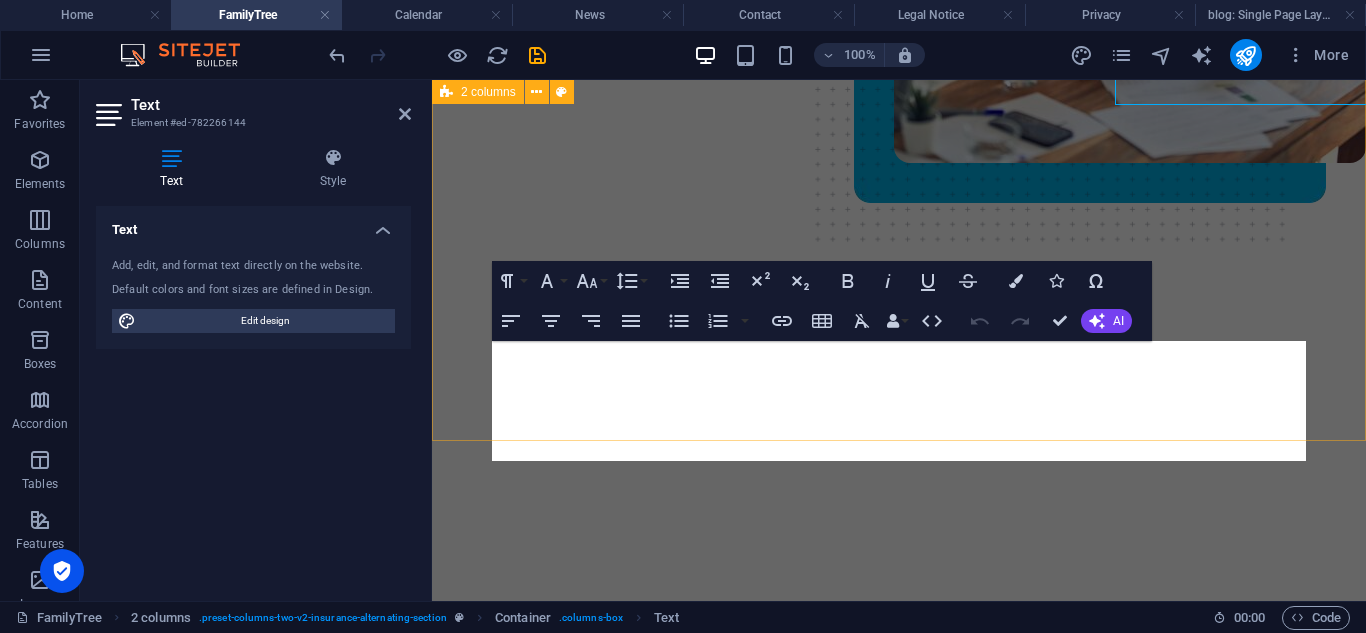 scroll, scrollTop: 787, scrollLeft: 0, axis: vertical 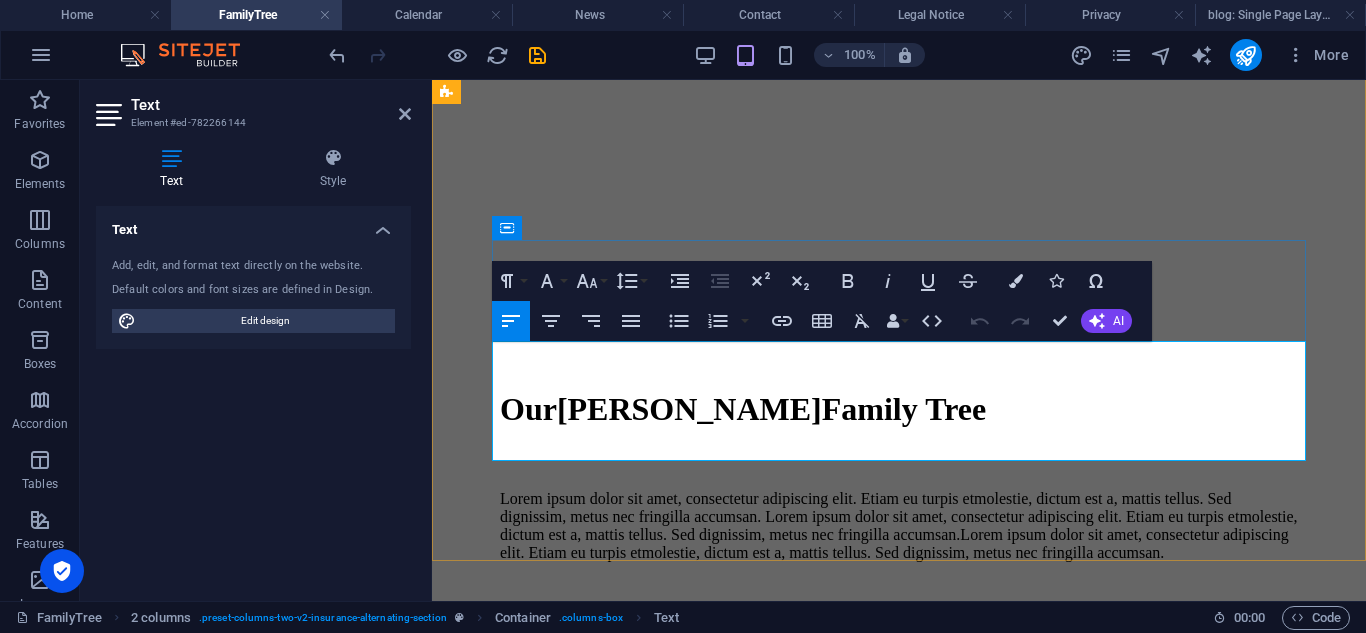 click on "Lorem ipsum dolor sit amet, consectetur adipiscing elit. Etiam eu turpis etmolestie, dictum est a, mattis tellus. Sed dignissim, metus nec fringilla accumsan. Lorem ipsum dolor sit amet, consectetur adipiscing elit. Etiam eu turpis etmolestie, dictum est a, mattis tellus. Sed dignissim, metus nec fringilla accumsan.Lorem ipsum dolor sit amet, consectetur adipiscing elit. Etiam eu turpis etmolestie, dictum est a, mattis tellus. Sed dignissim, metus nec fringilla accumsan." at bounding box center [899, 526] 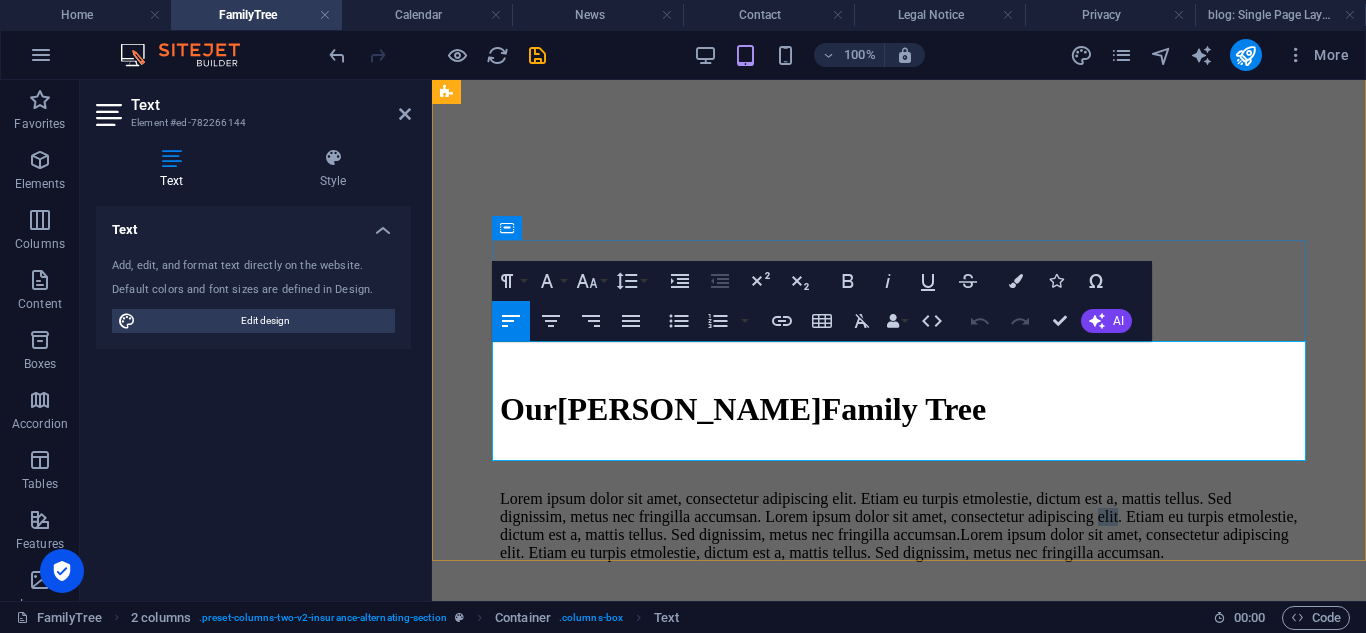 click on "Lorem ipsum dolor sit amet, consectetur adipiscing elit. Etiam eu turpis etmolestie, dictum est a, mattis tellus. Sed dignissim, metus nec fringilla accumsan. Lorem ipsum dolor sit amet, consectetur adipiscing elit. Etiam eu turpis etmolestie, dictum est a, mattis tellus. Sed dignissim, metus nec fringilla accumsan.Lorem ipsum dolor sit amet, consectetur adipiscing elit. Etiam eu turpis etmolestie, dictum est a, mattis tellus. Sed dignissim, metus nec fringilla accumsan." at bounding box center [899, 526] 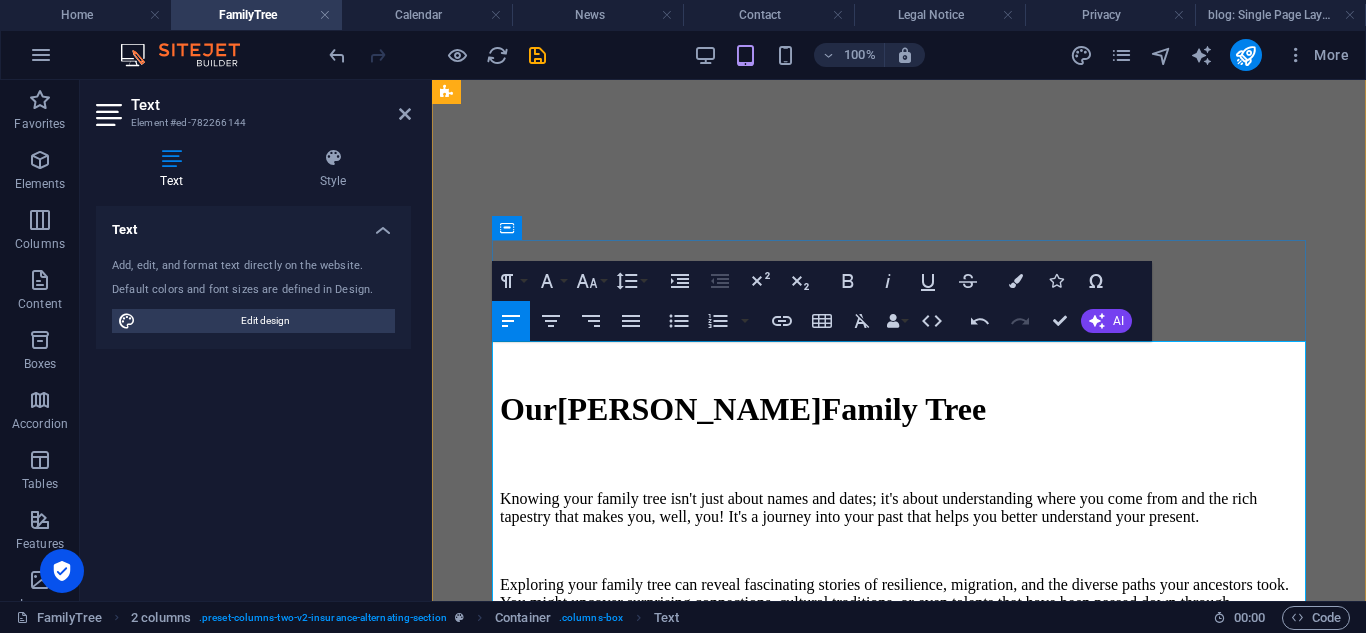 scroll, scrollTop: 19262, scrollLeft: 2, axis: both 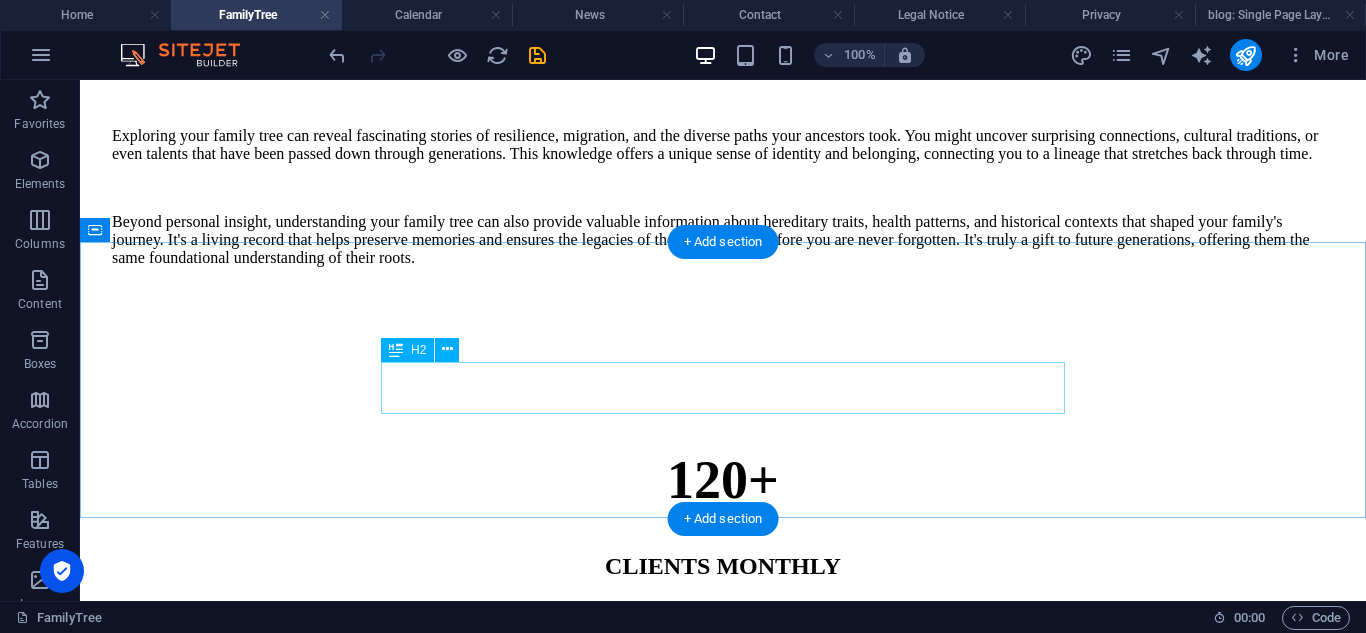 click on "Meet Our  Dedicated Team" at bounding box center [723, 1273] 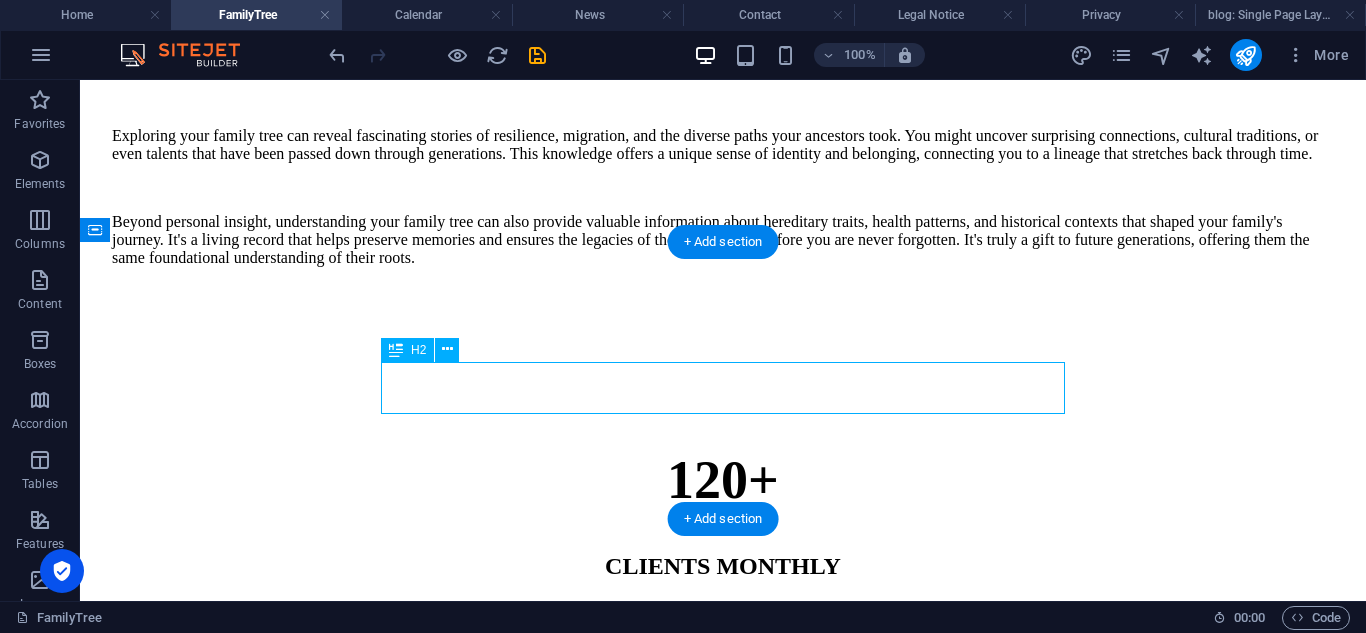 drag, startPoint x: 703, startPoint y: 388, endPoint x: 350, endPoint y: 388, distance: 353 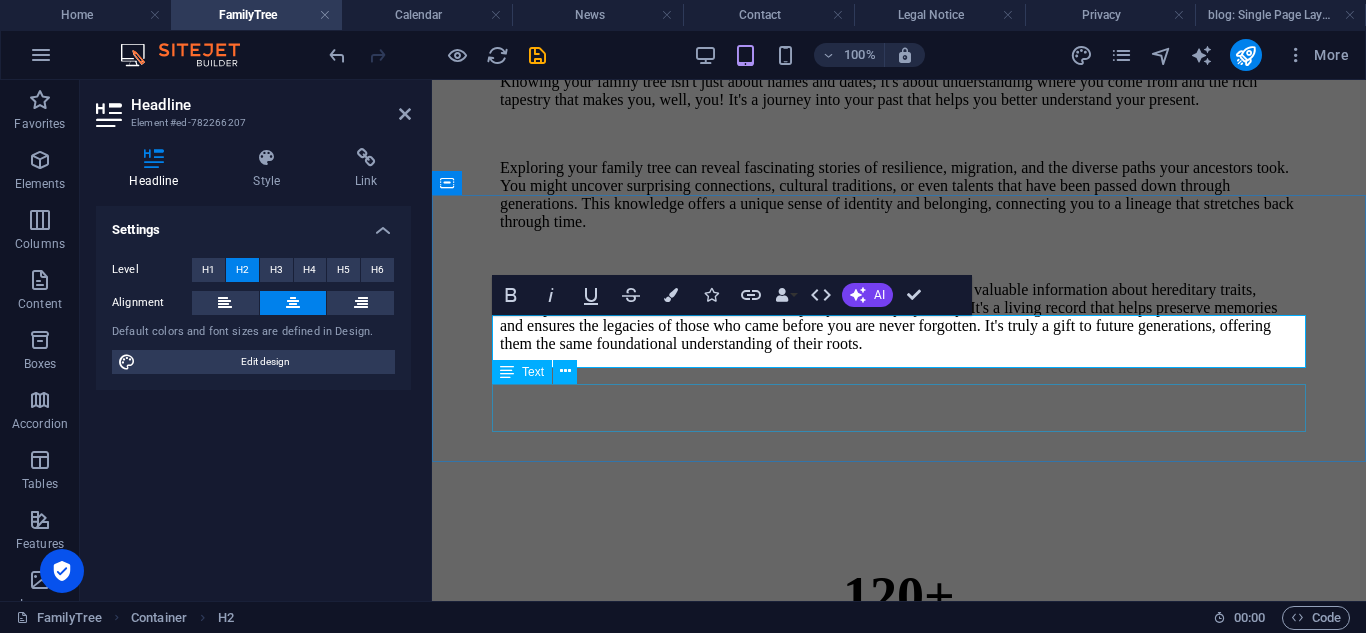 scroll, scrollTop: 1989, scrollLeft: 0, axis: vertical 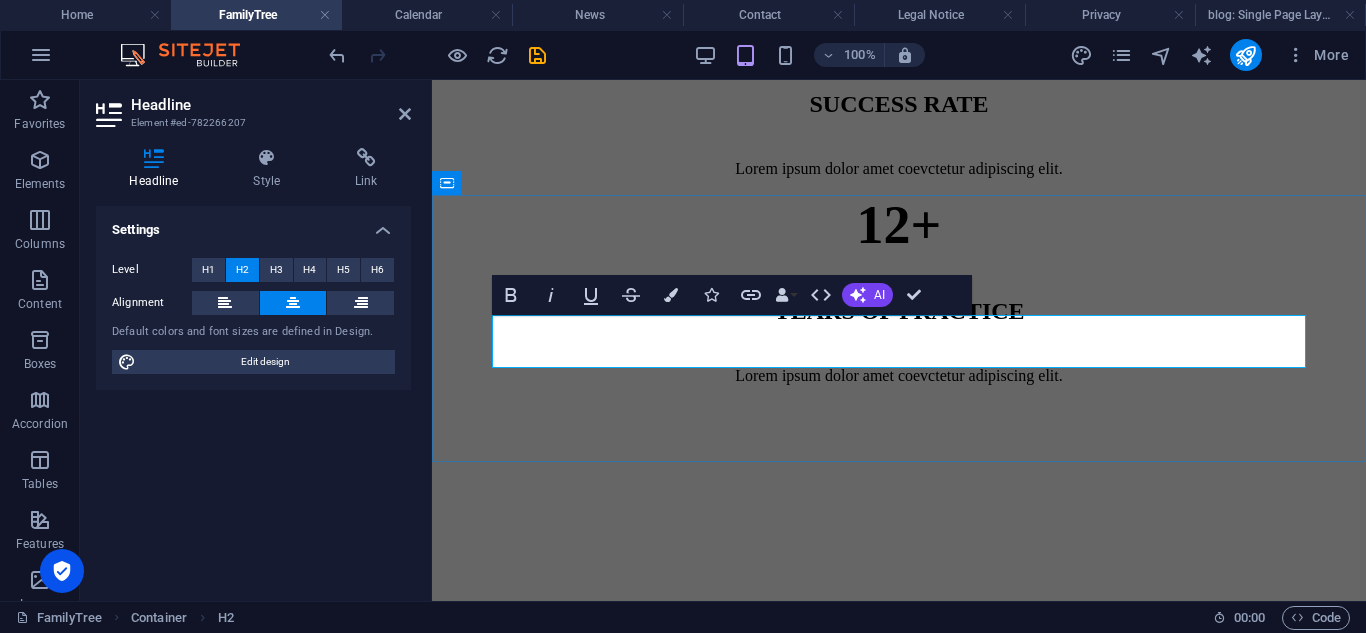 click on "Dedicated Team" at bounding box center [949, 634] 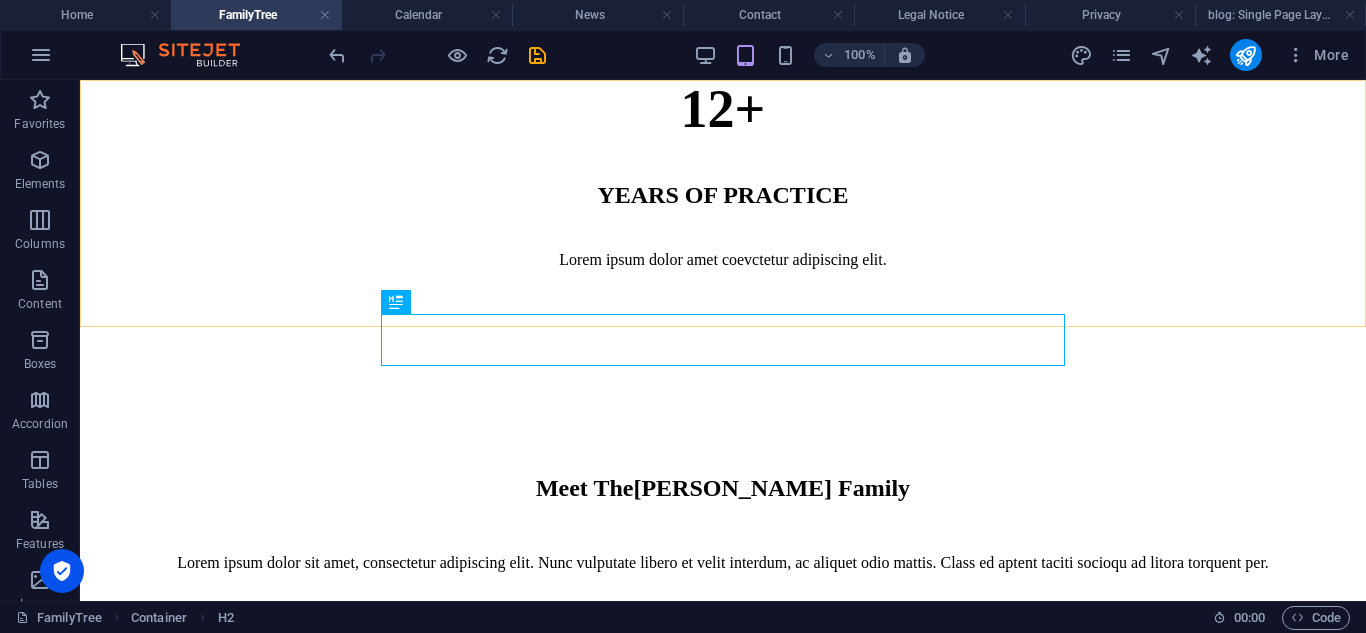 scroll, scrollTop: 1252, scrollLeft: 0, axis: vertical 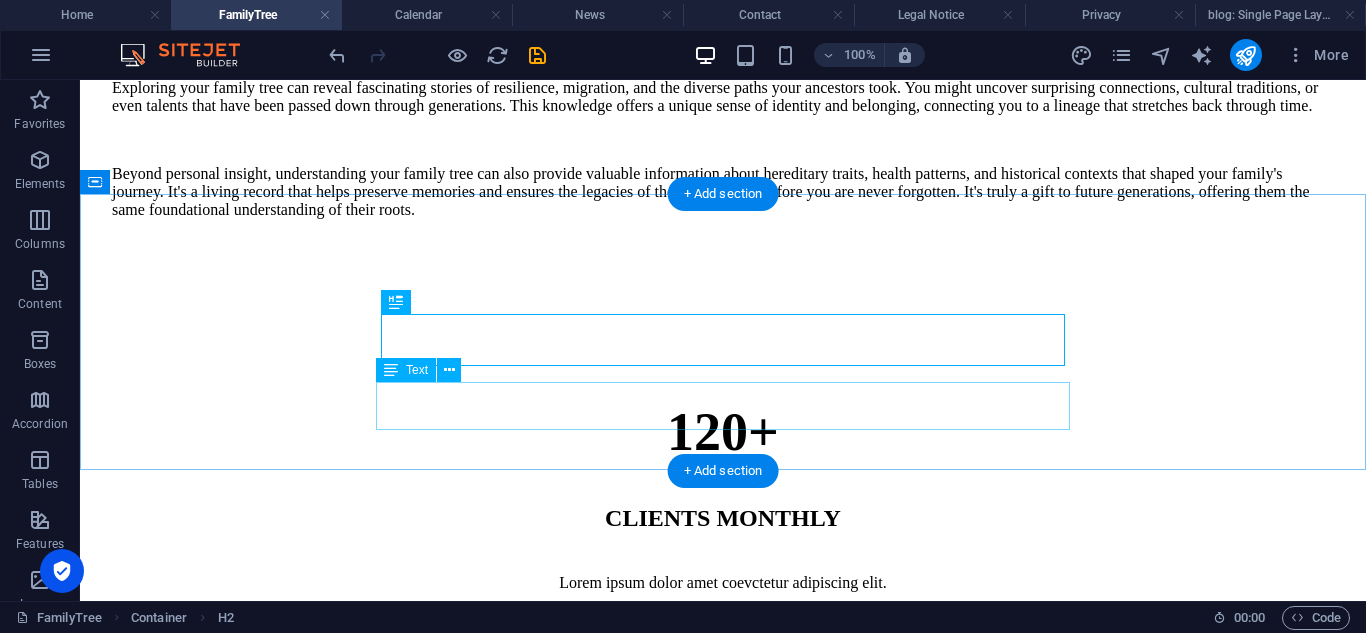 click on "Lorem ipsum dolor sit amet, consectetur adipiscing elit. Nunc vulputate libero et velit interdum, ac aliquet odio mattis. Class ed aptent taciti socioqu ad litora torquent per." at bounding box center [723, 1300] 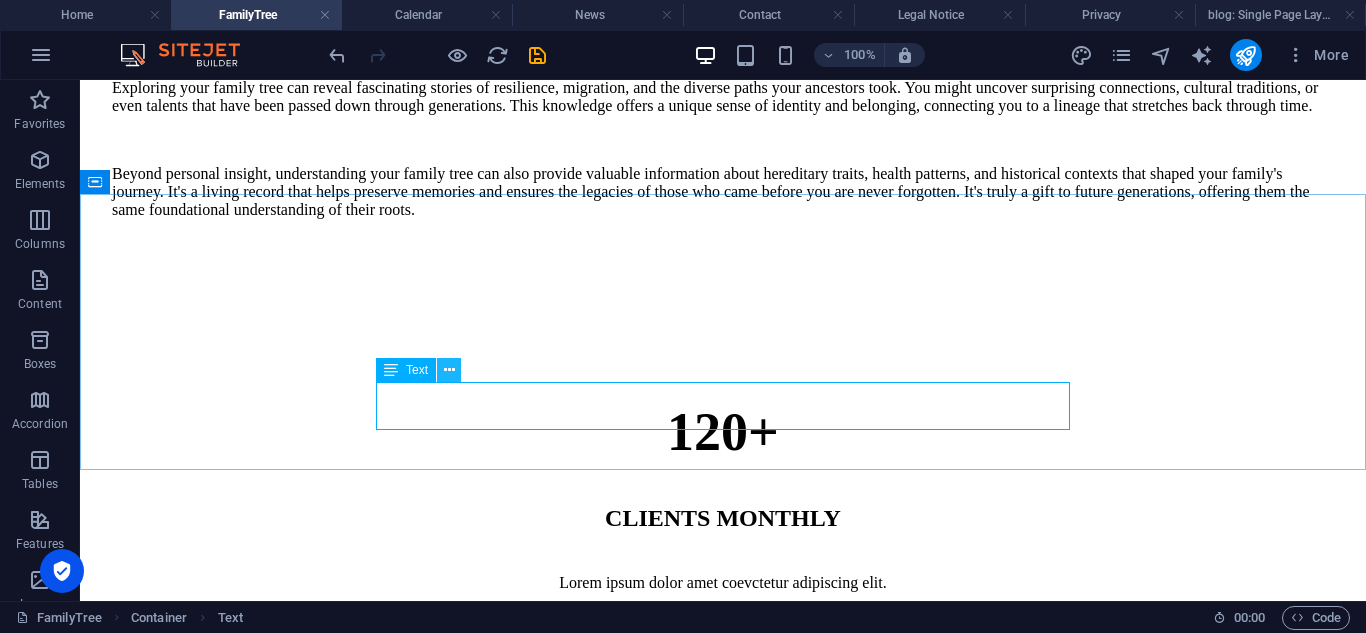 click at bounding box center (449, 370) 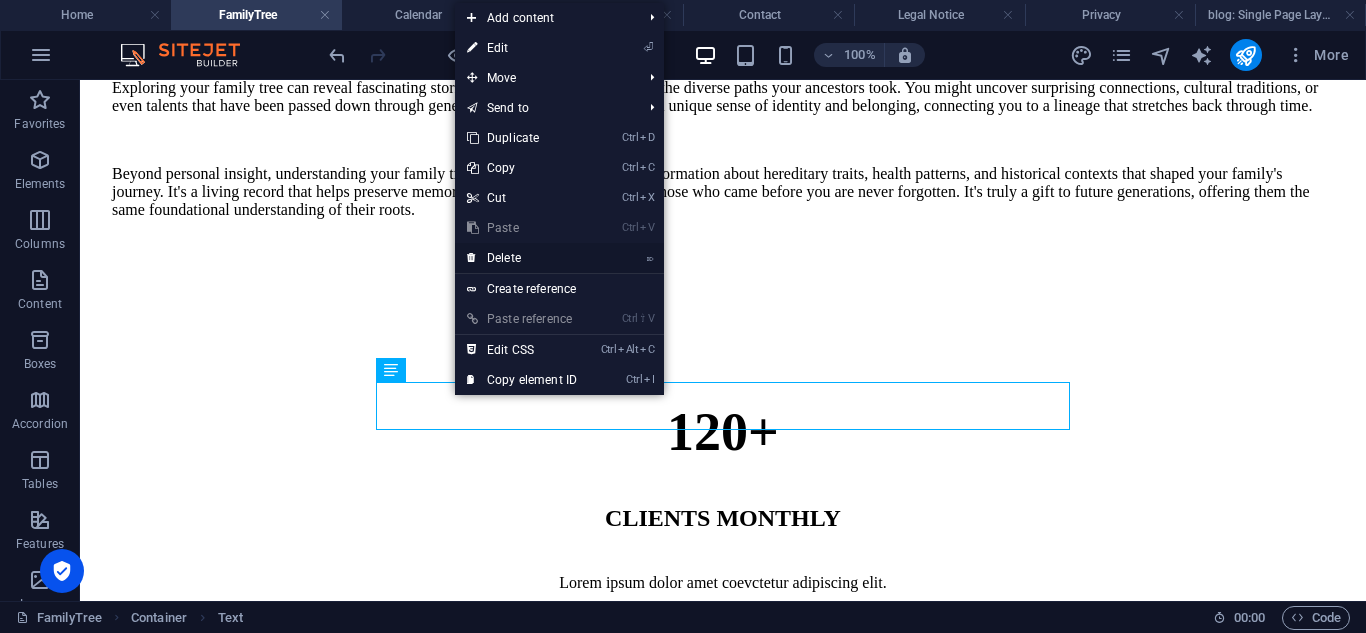 click on "⌦  Delete" at bounding box center (522, 258) 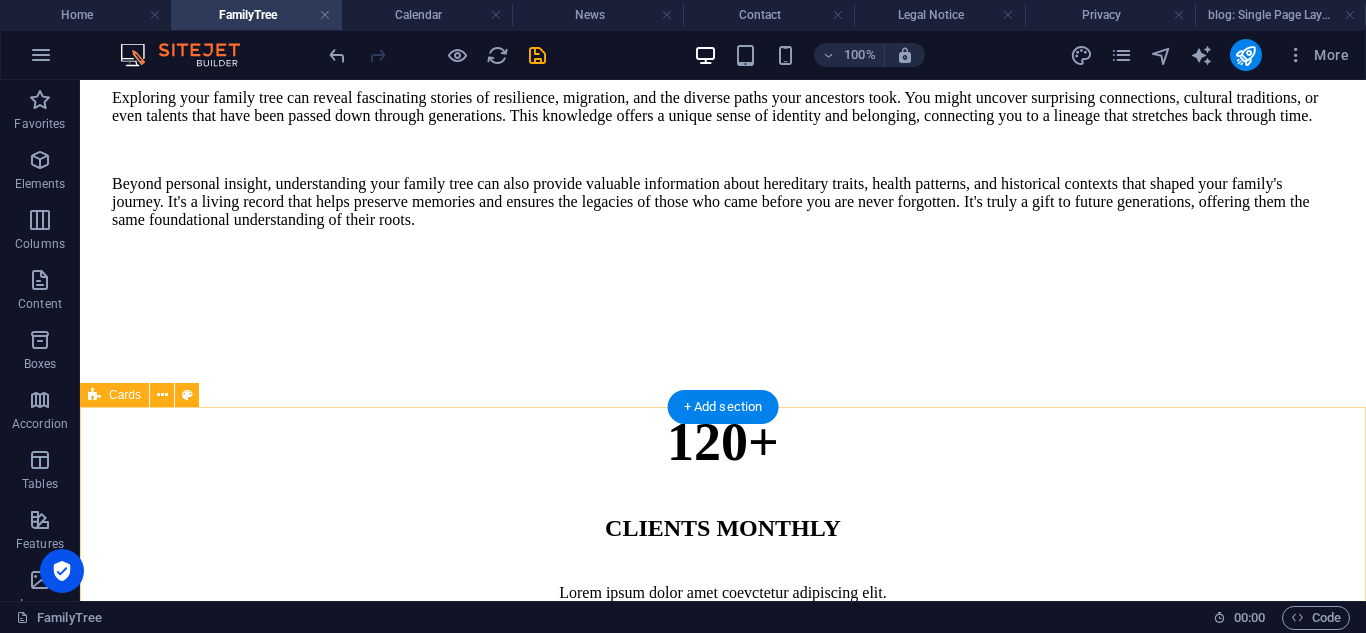 scroll, scrollTop: 1139, scrollLeft: 0, axis: vertical 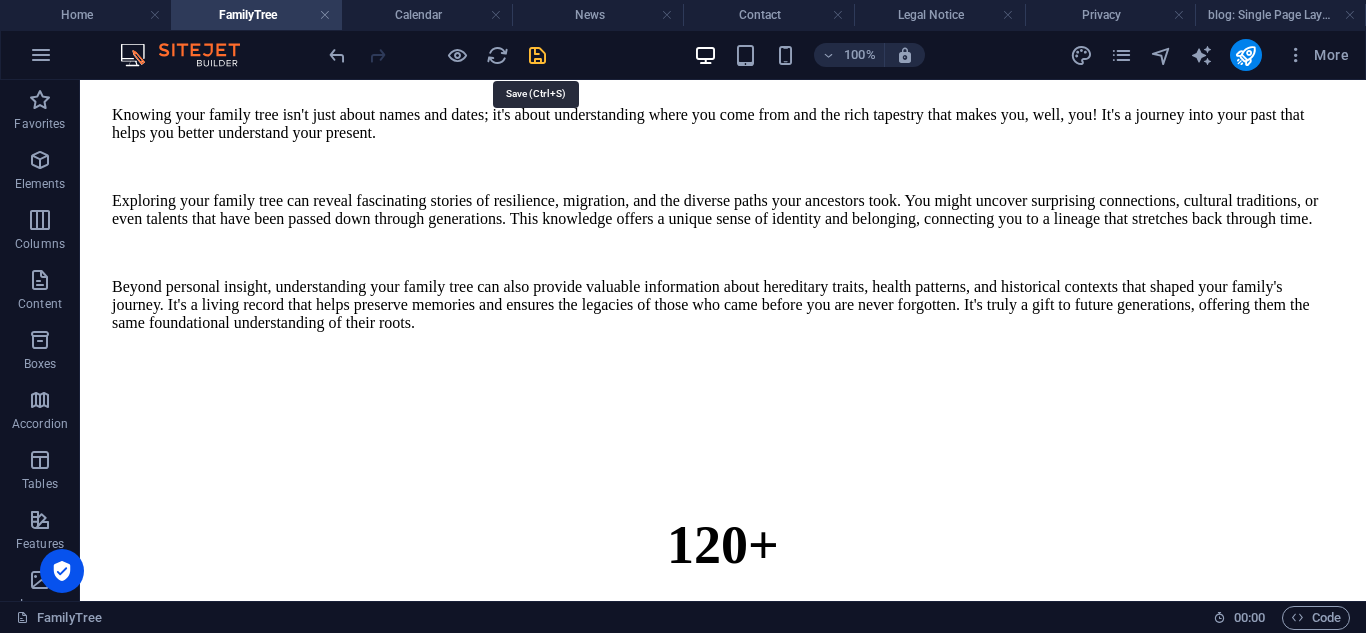 drag, startPoint x: 460, startPoint y: 1, endPoint x: 543, endPoint y: 58, distance: 100.68764 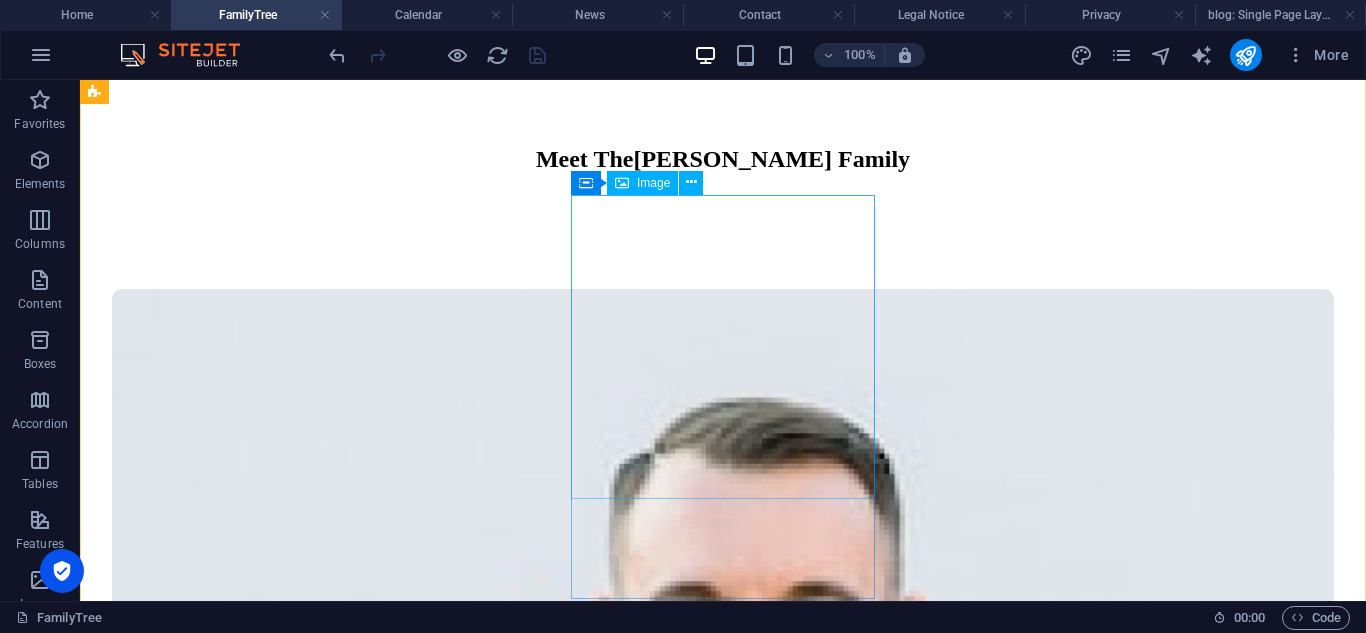 scroll, scrollTop: 1975, scrollLeft: 0, axis: vertical 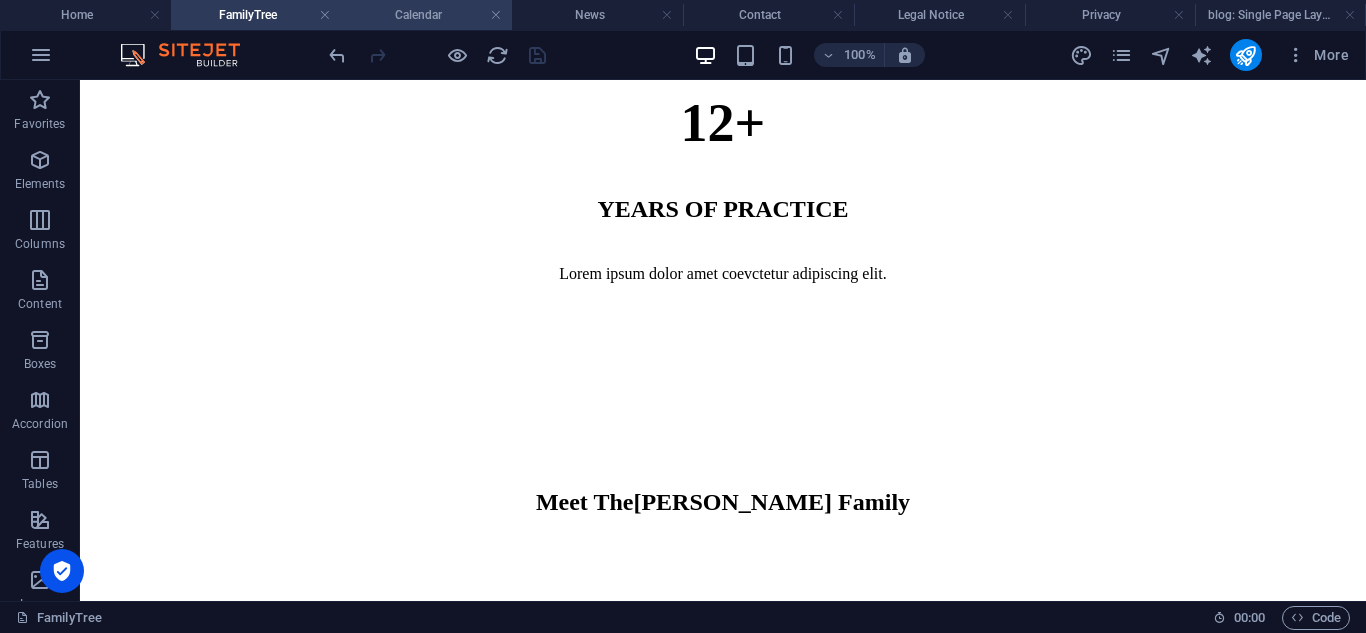 click on "Calendar" at bounding box center (427, 15) 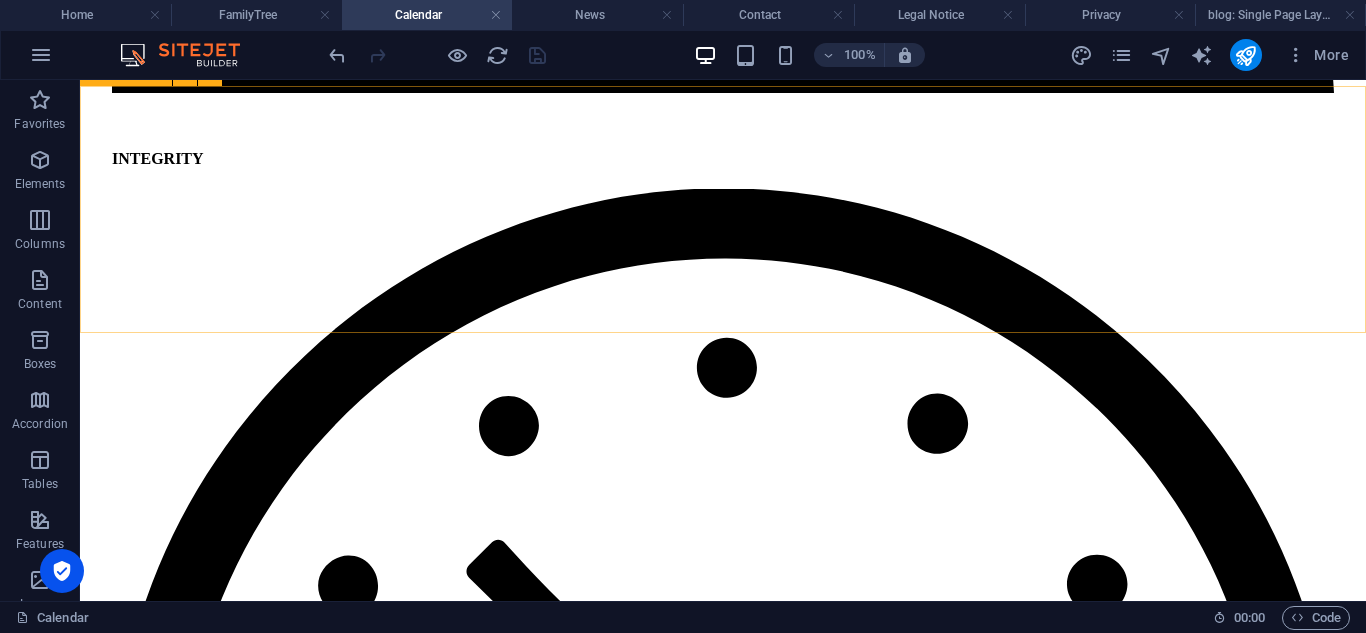 scroll, scrollTop: 1890, scrollLeft: 0, axis: vertical 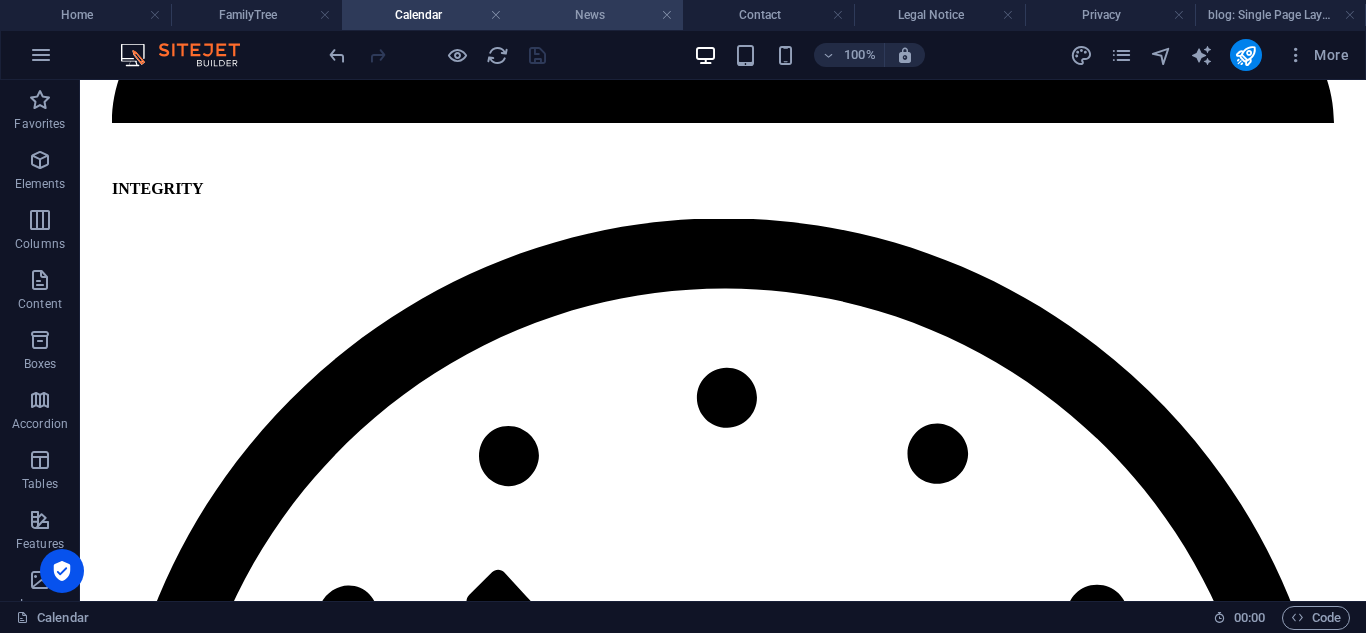 click on "News" at bounding box center (597, 15) 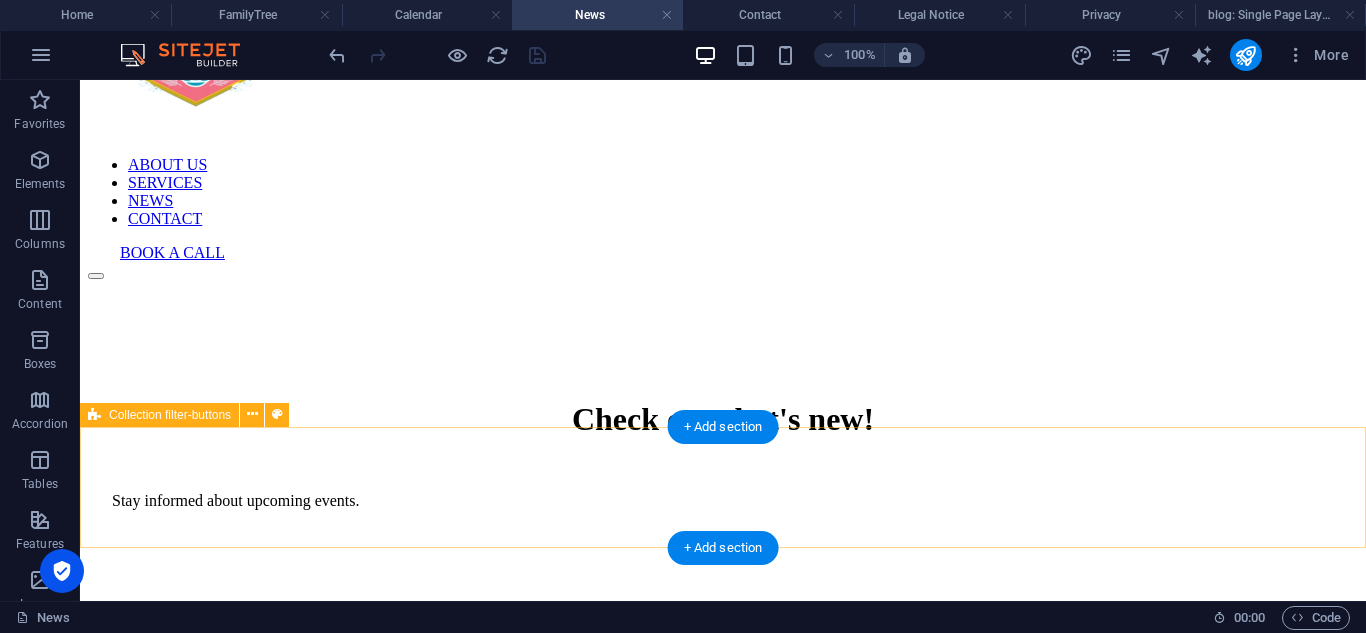 scroll, scrollTop: 153, scrollLeft: 0, axis: vertical 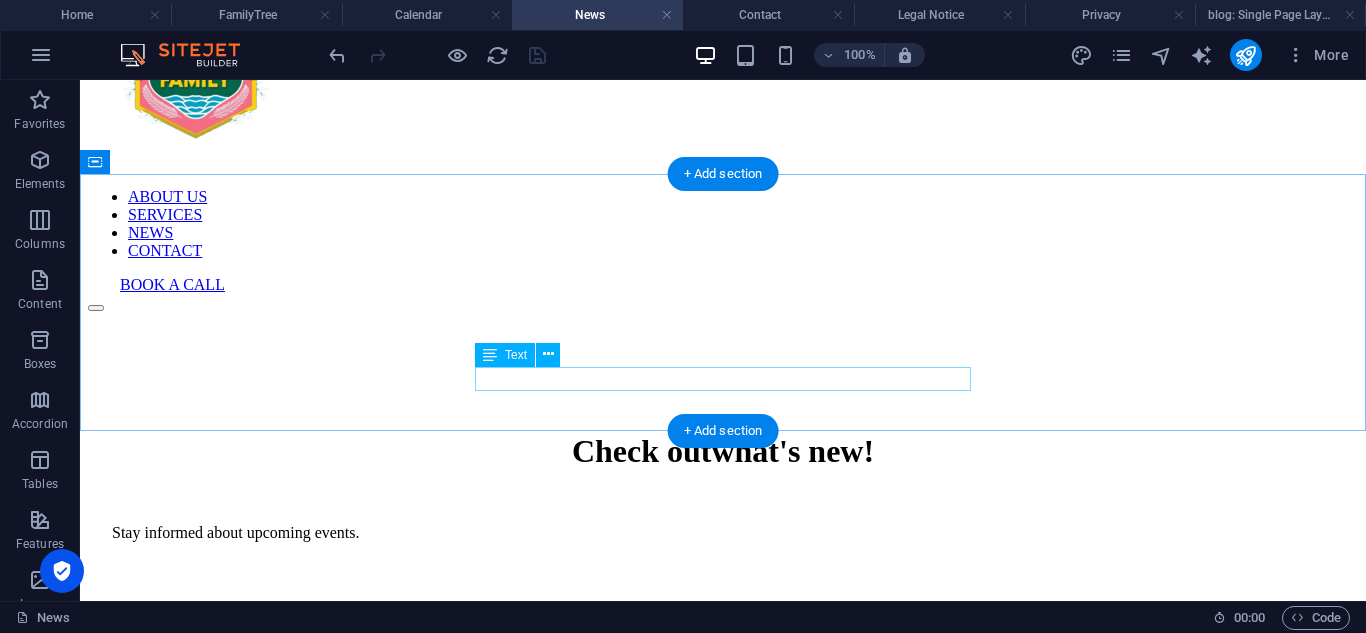 click on "Stay informed about upcoming events." at bounding box center [723, 533] 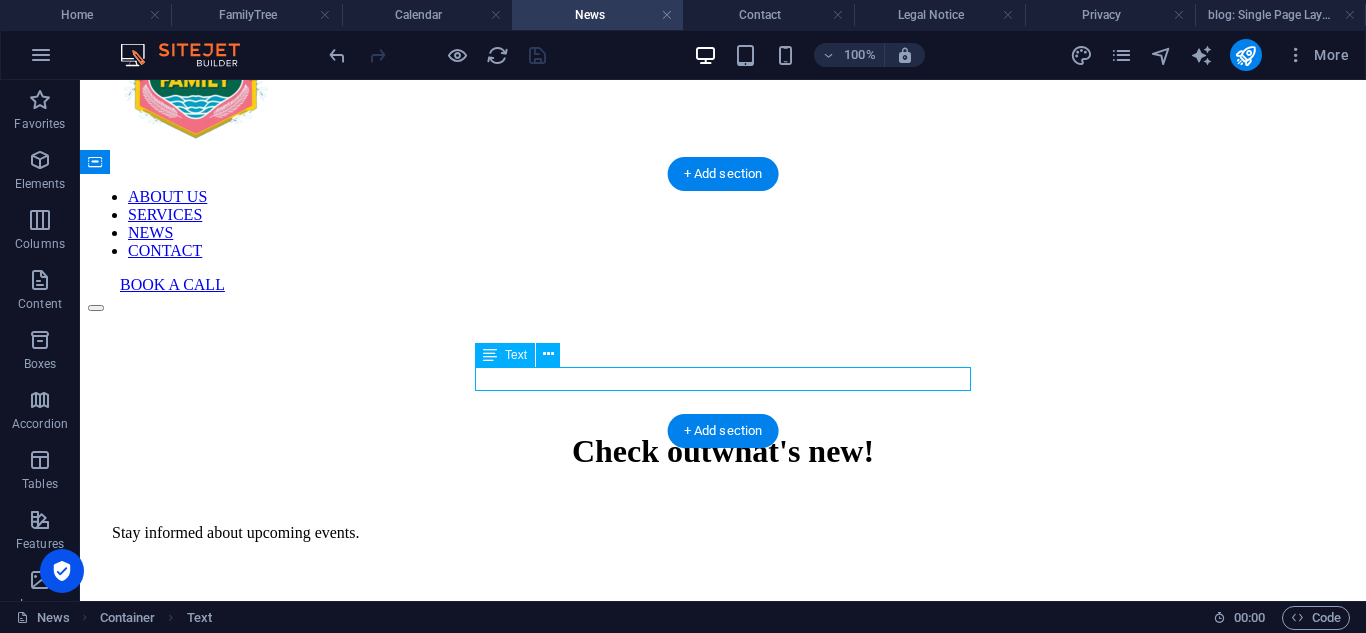 click on "Stay informed about upcoming events." at bounding box center (723, 533) 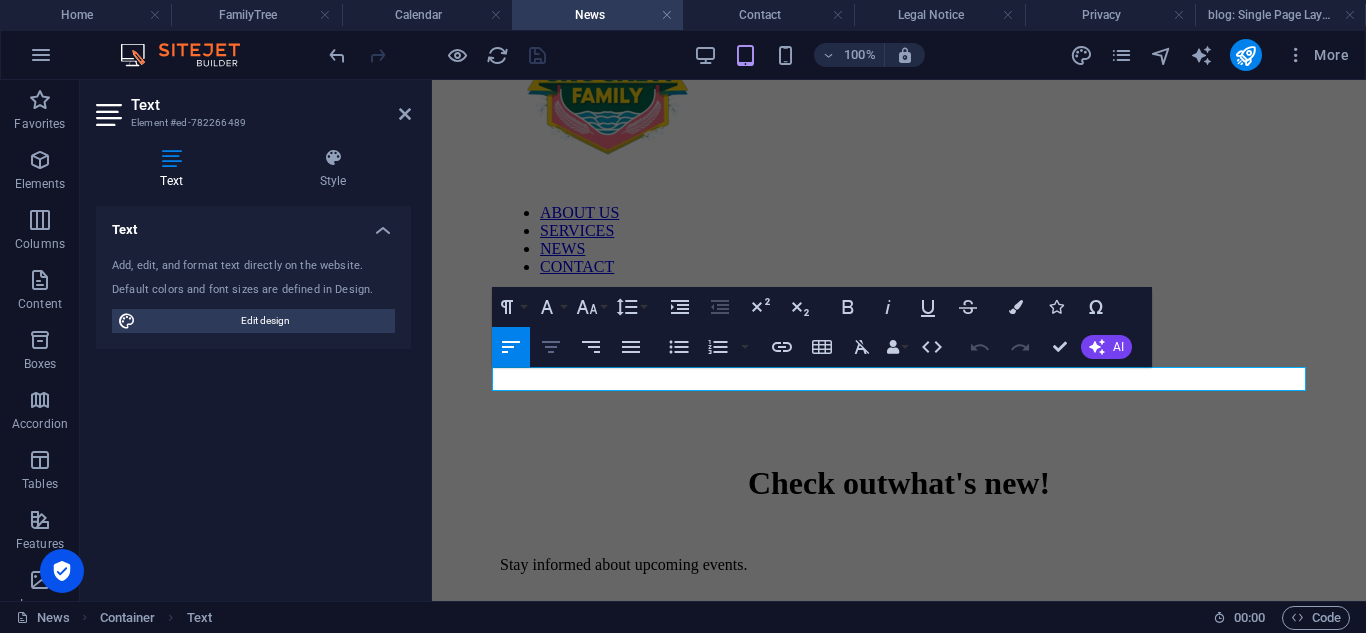 click 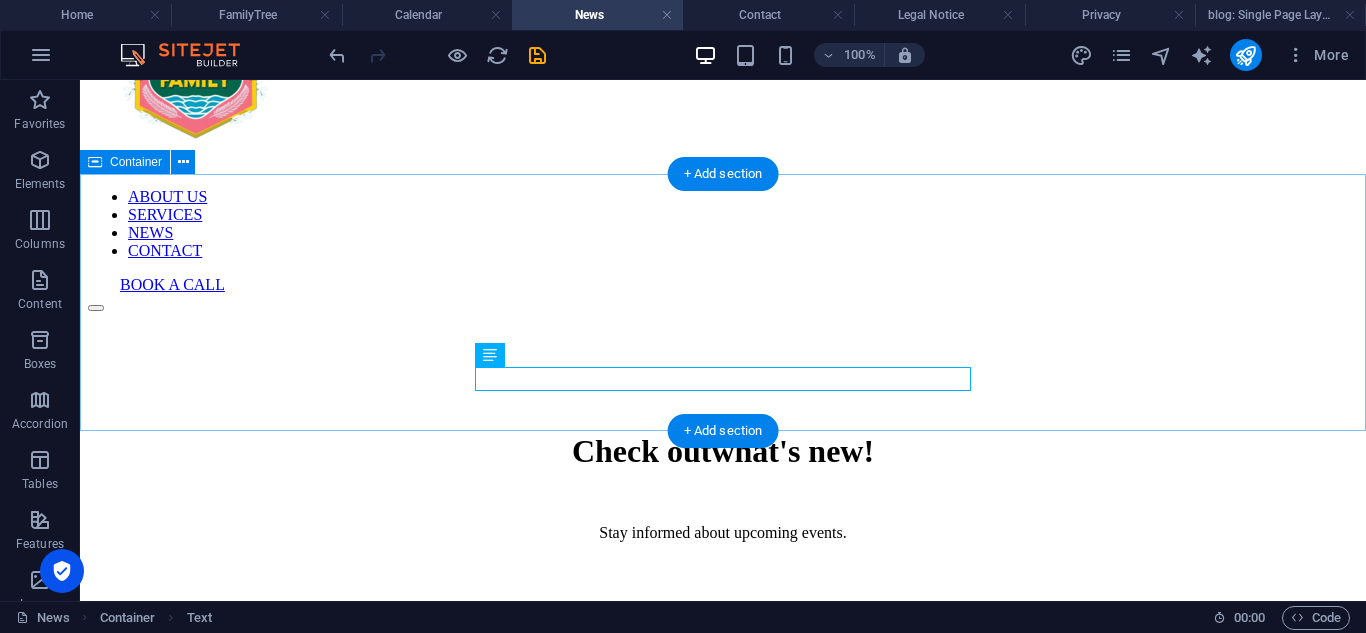 click on "Check out  what's new! Stay informed about upcoming events." at bounding box center (723, 455) 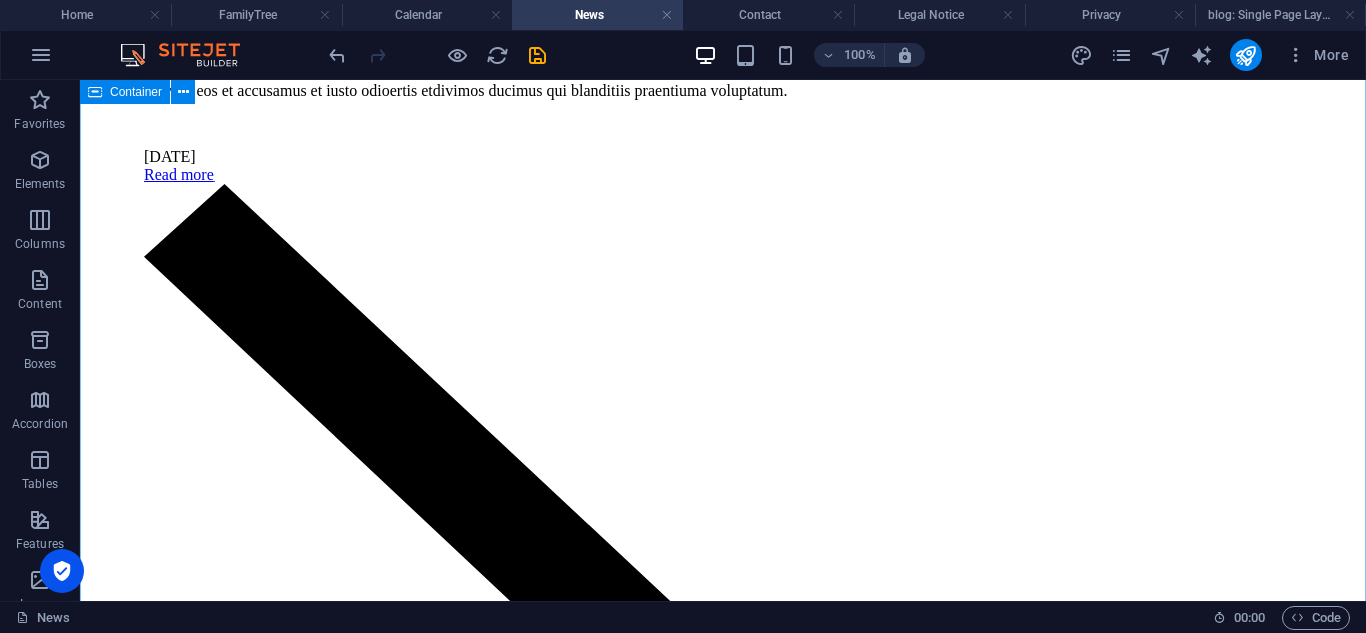 scroll, scrollTop: 1219, scrollLeft: 0, axis: vertical 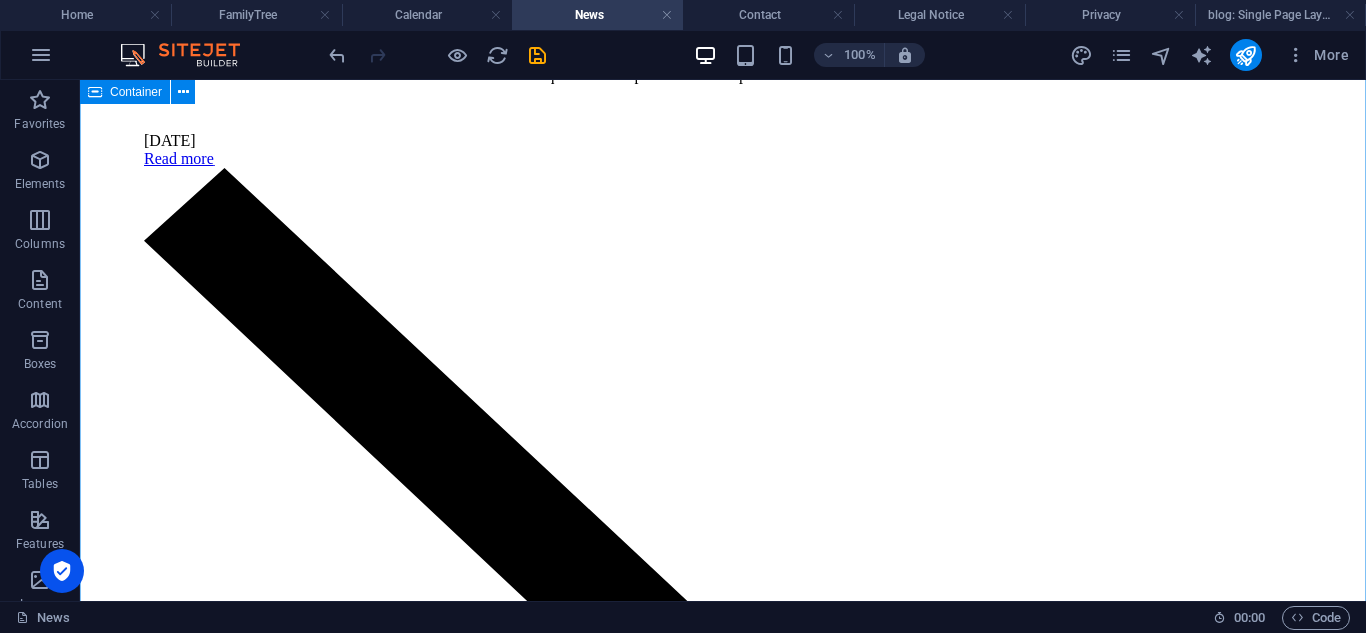 click on "How much does web designer insurance cost? At vero [PERSON_NAME] et accusamus et iusto odioertis etdivimos ducimus qui blanditiis praentiuma voluptatum. [DATE] Read more       5 ways to encourage employees to be more creative At vero eos et accusamus et iusto odioertis etdivimos ducimus qui blanditiis praentiuma voluptatum. [DATE] Read more       Our Core Values Guide Every Decision we Make At vero eos et accusamus et iusto odioertis etdivimos ducimus qui blanditiis praentiuma voluptatum. [DATE] Read more       5 ways to encourage employees to hang out after working hours At vero eos et accusamus et iusto odioertis etdivimos ducimus qui blanditiis praentiuma voluptatum. [DATE] Read more        Previous Next" at bounding box center (723, 3231) 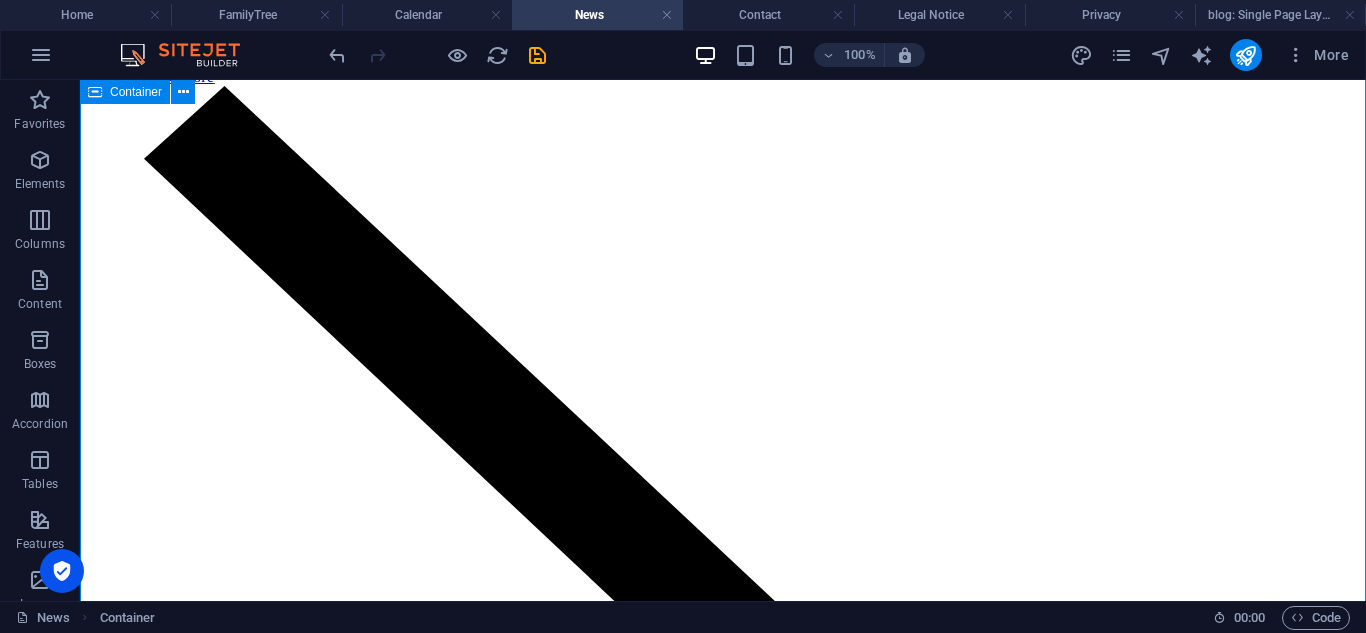scroll, scrollTop: 1315, scrollLeft: 0, axis: vertical 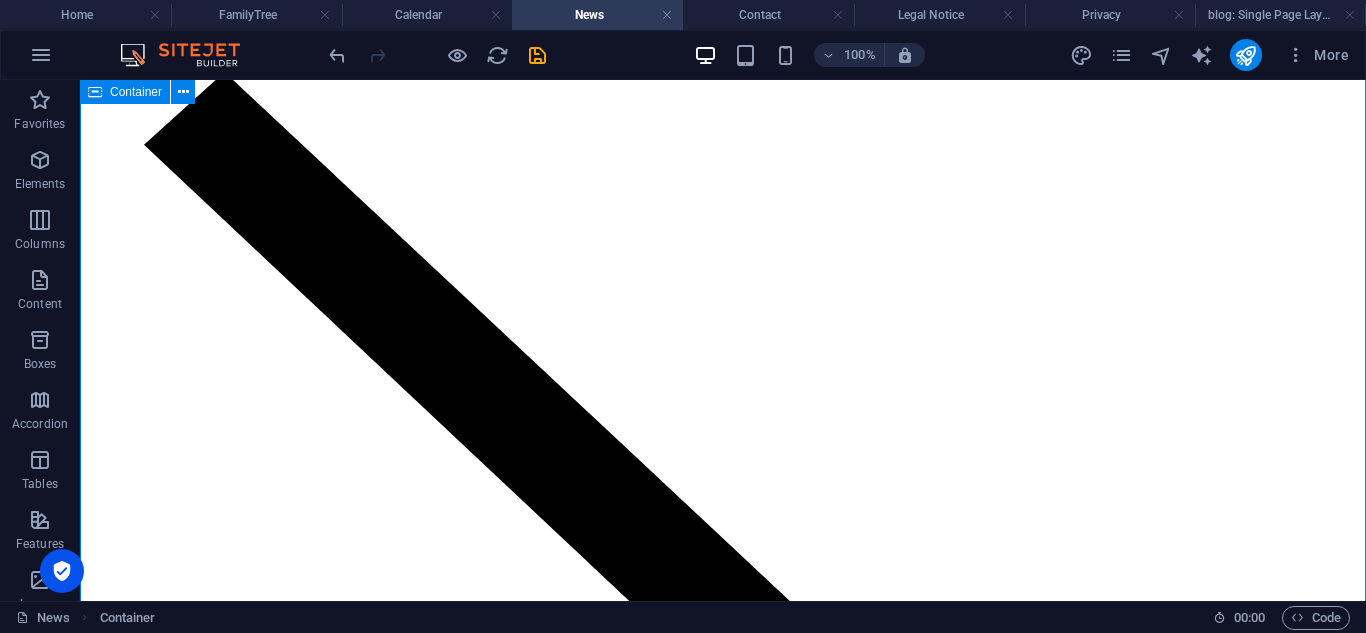 click on "How much does web designer insurance cost? At vero [PERSON_NAME] et accusamus et iusto odioertis etdivimos ducimus qui blanditiis praentiuma voluptatum. [DATE] Read more       5 ways to encourage employees to be more creative At vero eos et accusamus et iusto odioertis etdivimos ducimus qui blanditiis praentiuma voluptatum. [DATE] Read more       Our Core Values Guide Every Decision we Make At vero eos et accusamus et iusto odioertis etdivimos ducimus qui blanditiis praentiuma voluptatum. [DATE] Read more       5 ways to encourage employees to hang out after working hours At vero eos et accusamus et iusto odioertis etdivimos ducimus qui blanditiis praentiuma voluptatum. [DATE] Read more        Previous Next" at bounding box center [723, 3135] 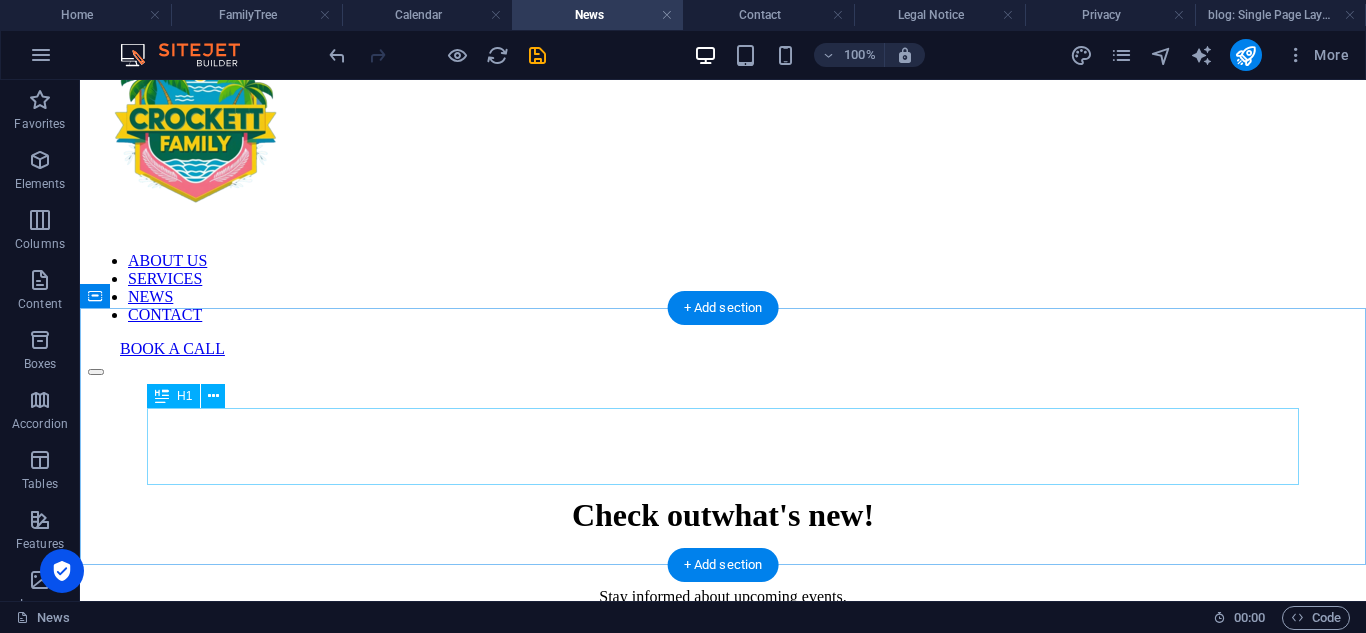 scroll, scrollTop: 0, scrollLeft: 0, axis: both 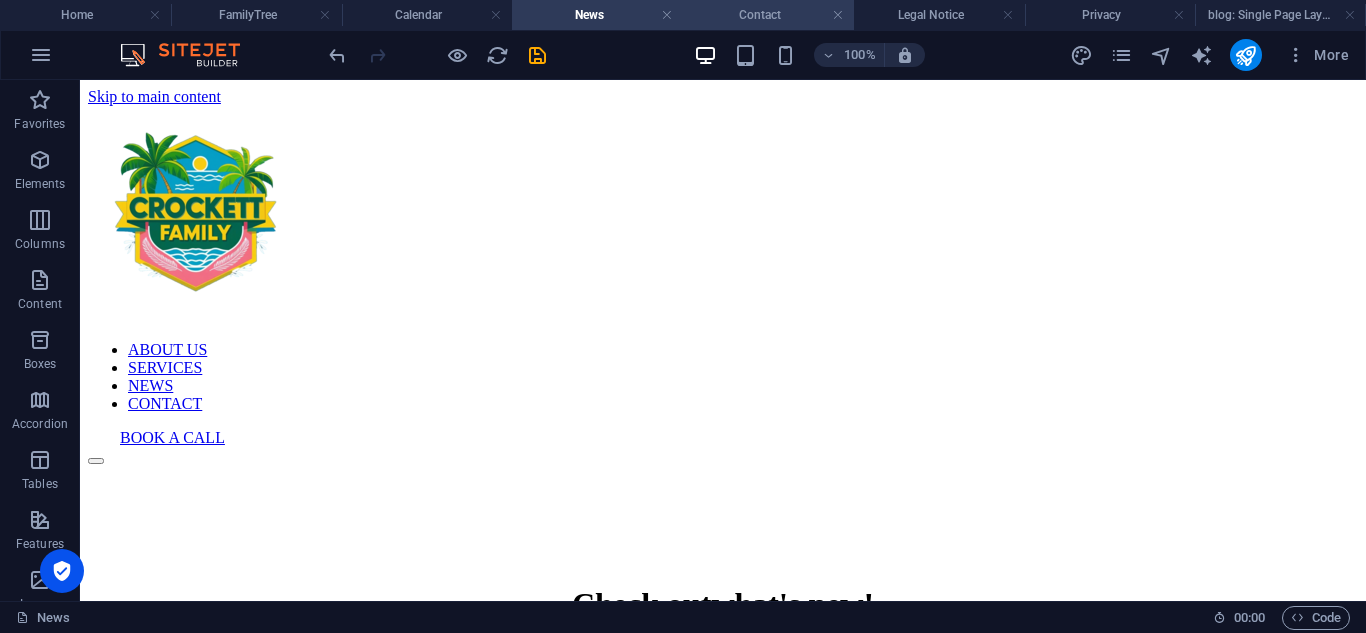 click on "Contact" at bounding box center [768, 15] 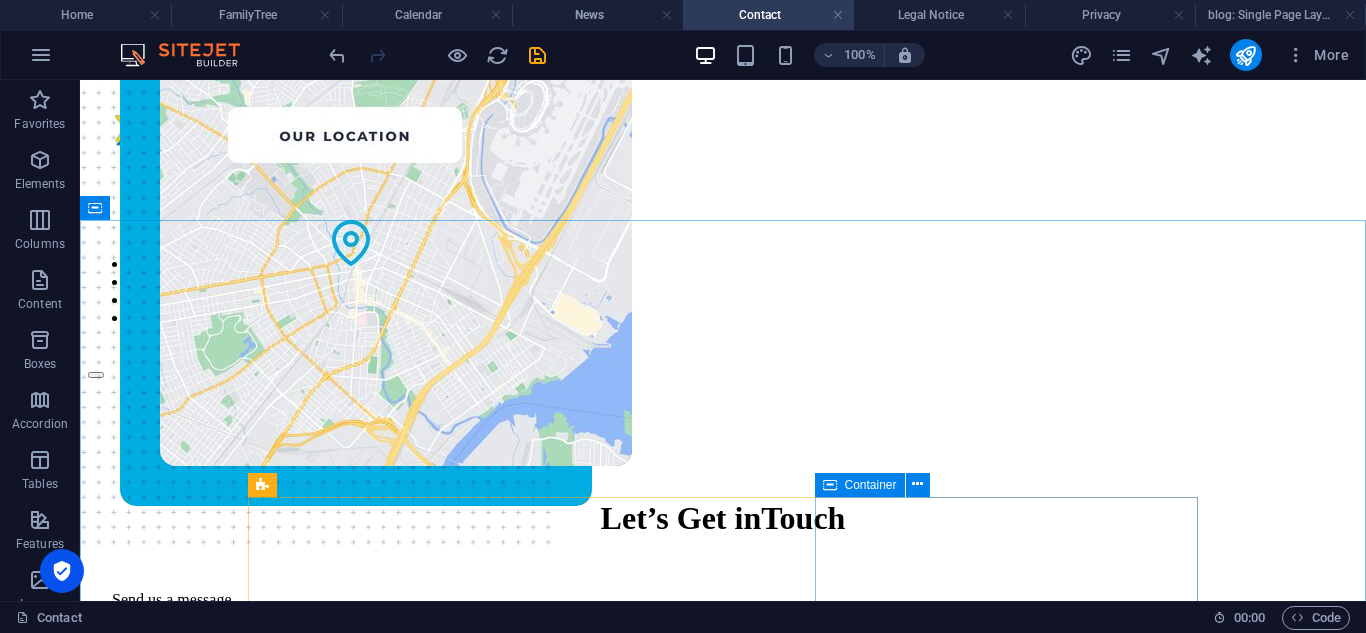 scroll, scrollTop: 109, scrollLeft: 0, axis: vertical 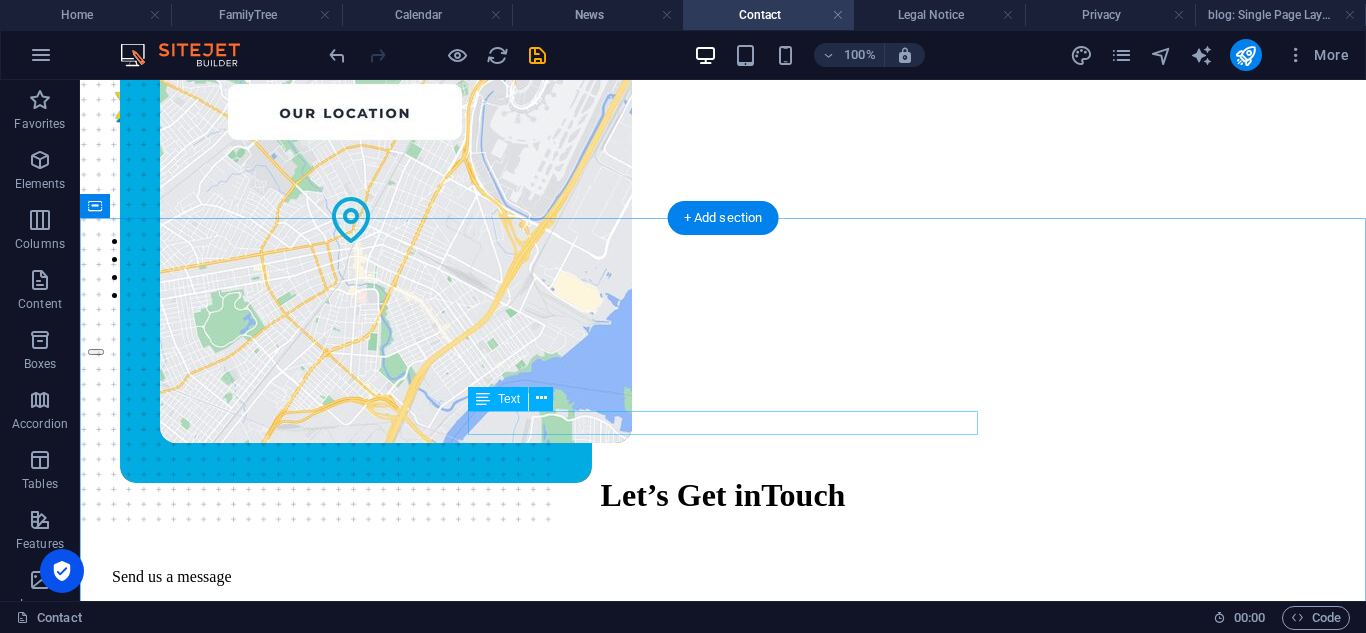 click on "Send us a message" at bounding box center [723, 577] 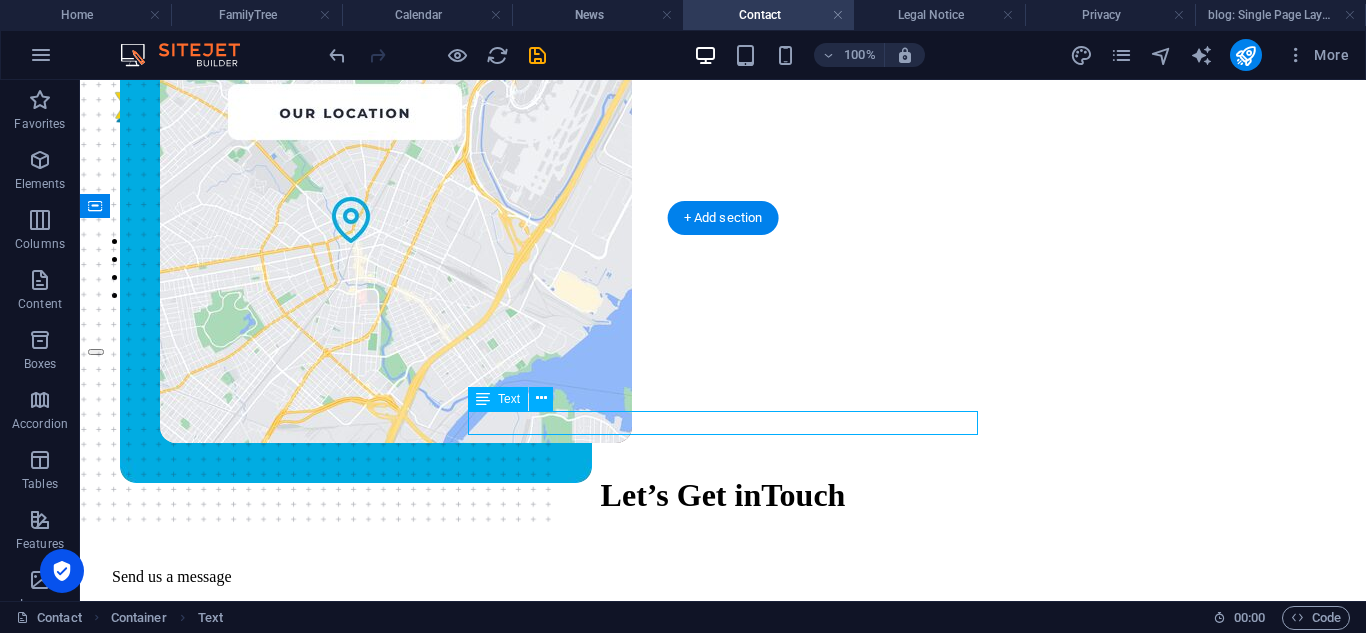 click on "Send us a message" at bounding box center [723, 577] 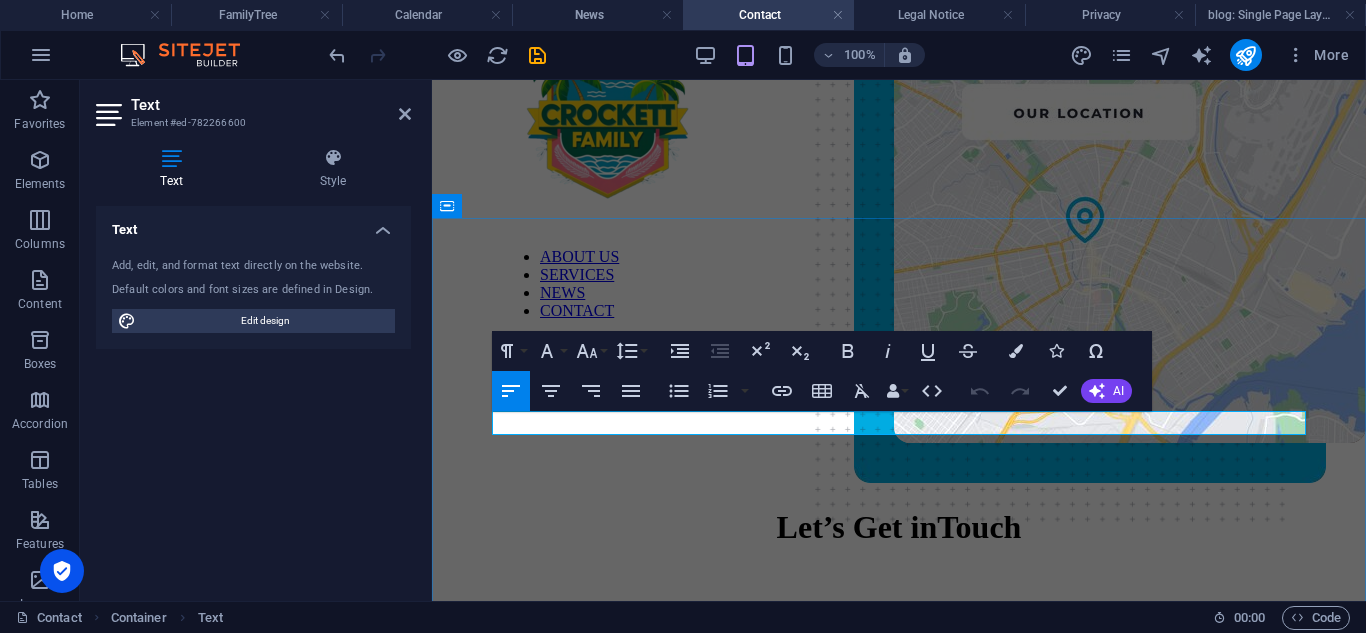 click on "Send us a message" at bounding box center [899, 609] 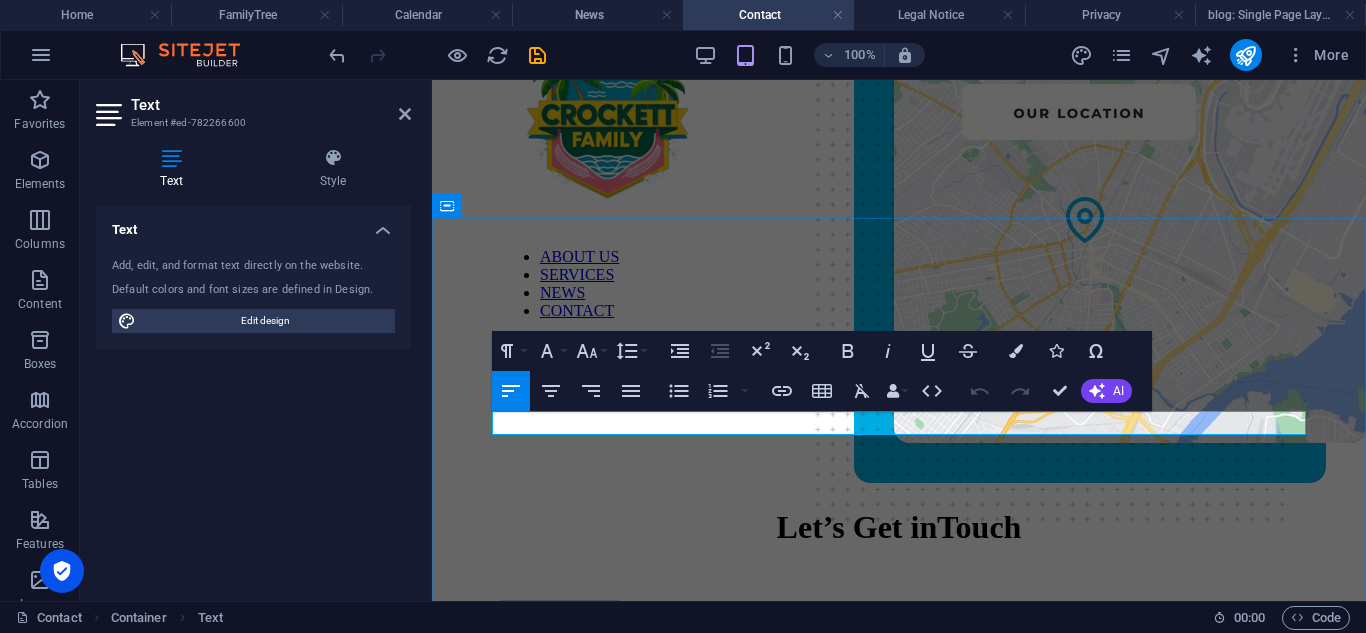 click on "Send us a message" at bounding box center [899, 609] 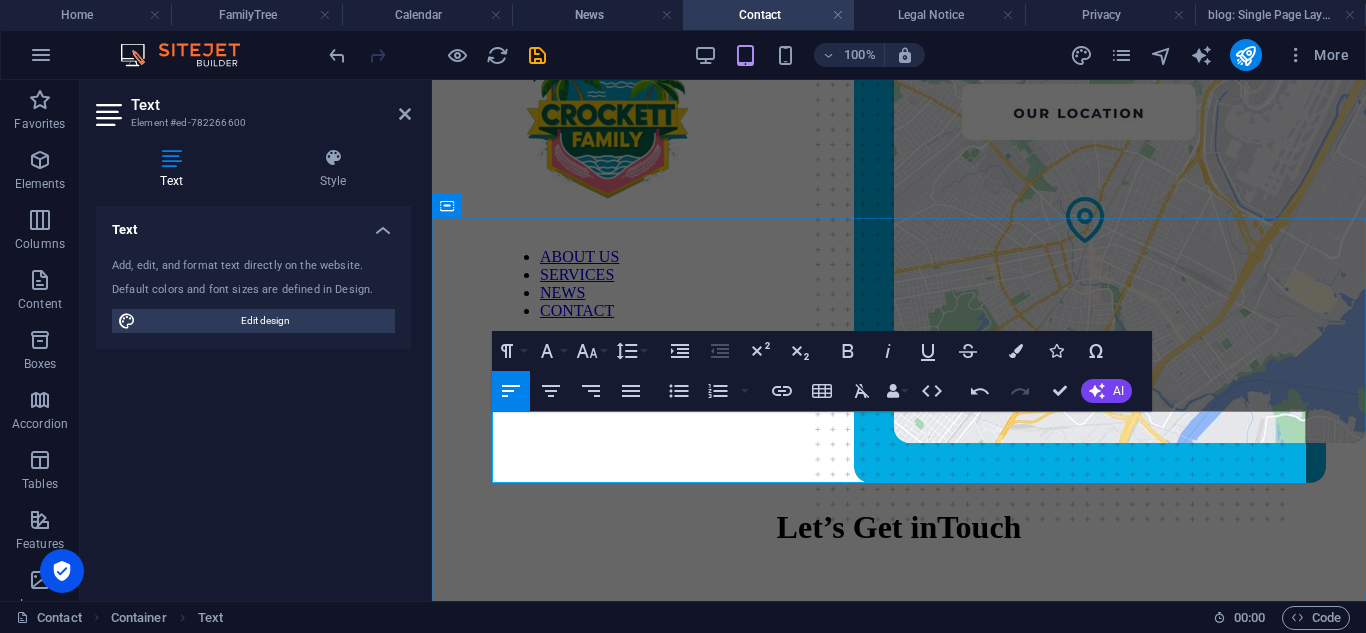 scroll, scrollTop: 3152, scrollLeft: 3, axis: both 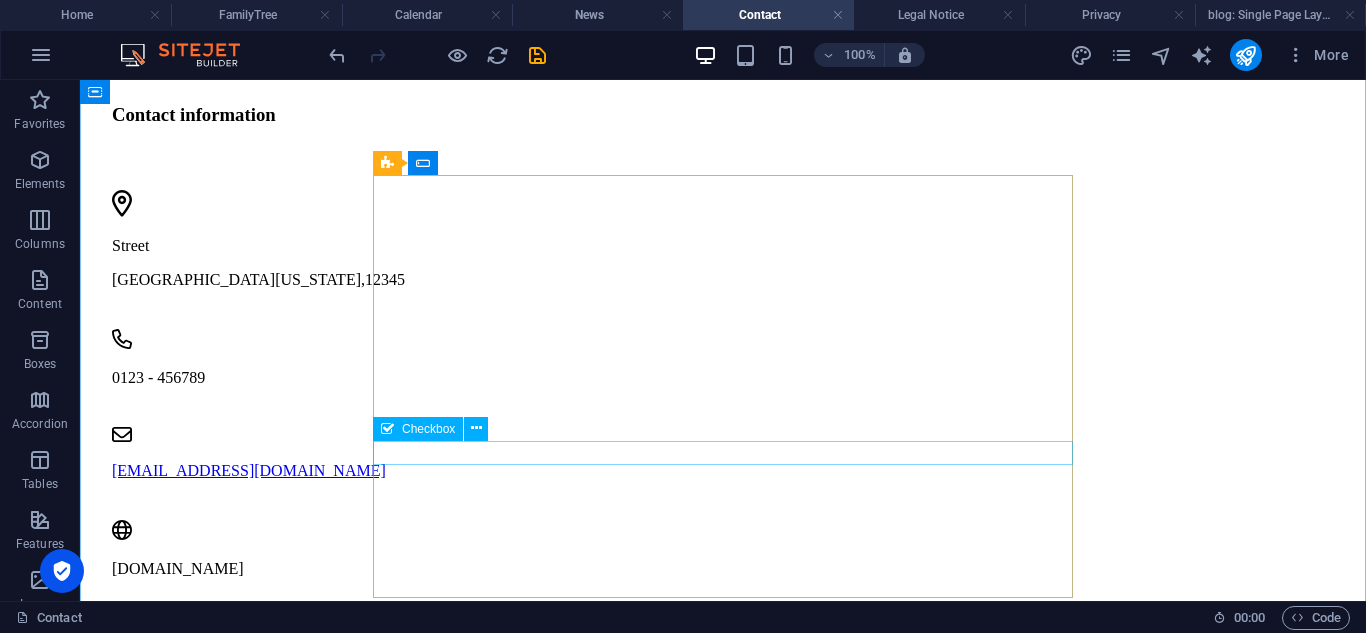 click on "I have read and understand the privacy policy." at bounding box center (462, 978) 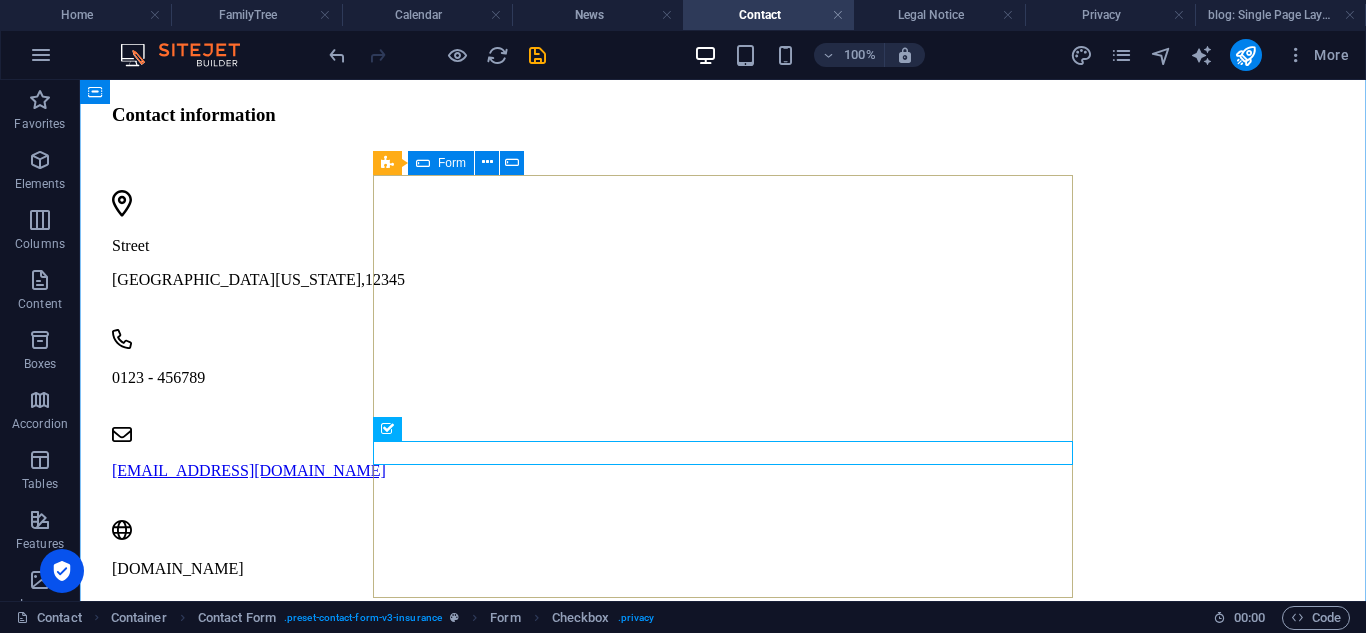 click on "I have read and understand the privacy policy. Unreadable? Regenerate CONTACT US" at bounding box center (462, 968) 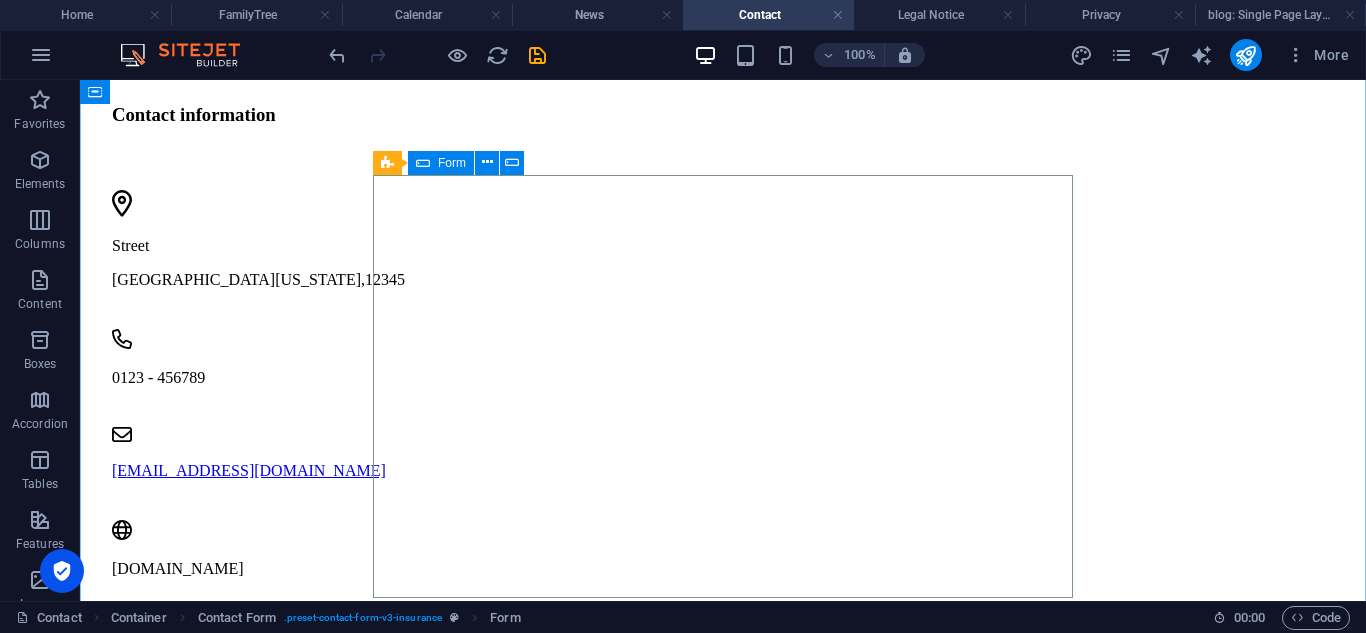 click on "I have read and understand the privacy policy. Unreadable? Regenerate CONTACT US" at bounding box center [462, 968] 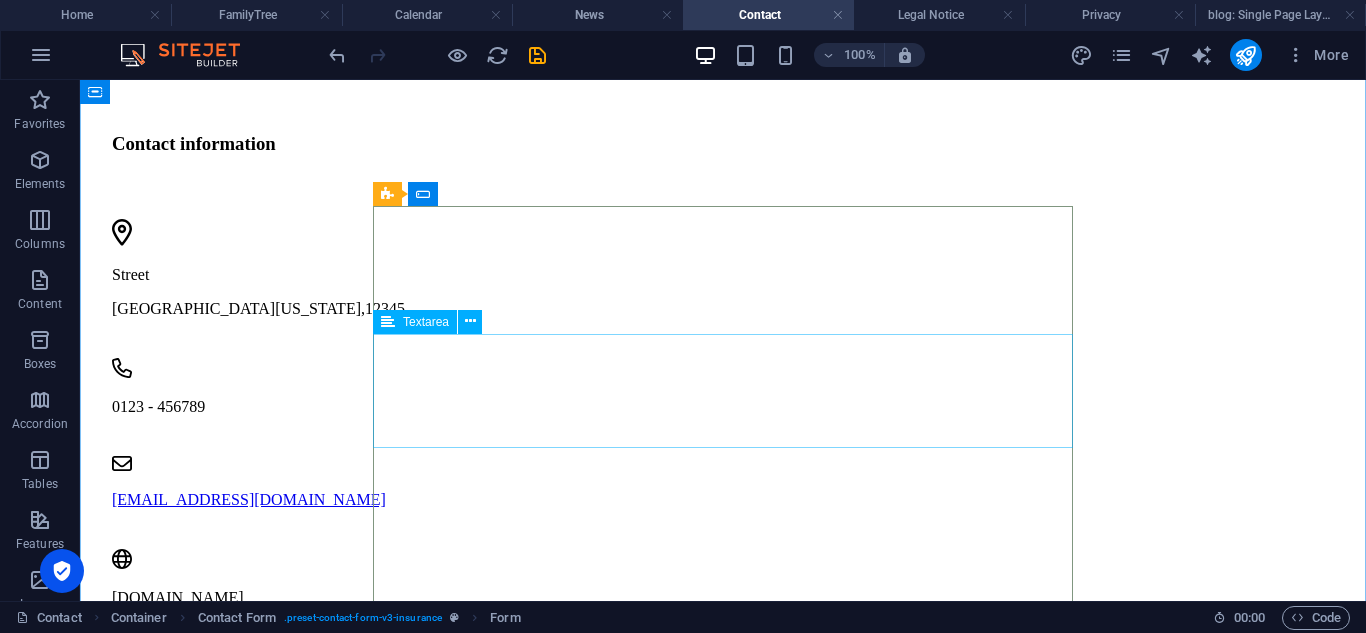 scroll, scrollTop: 1173, scrollLeft: 0, axis: vertical 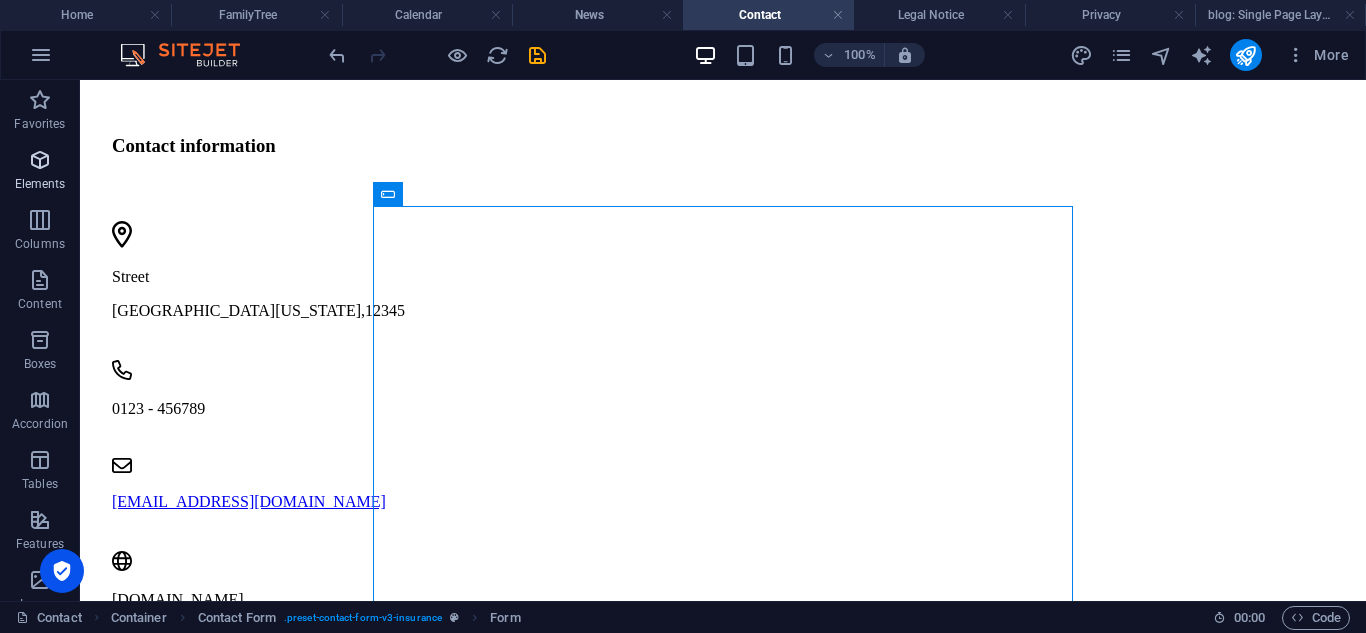 click on "Elements" at bounding box center (40, 184) 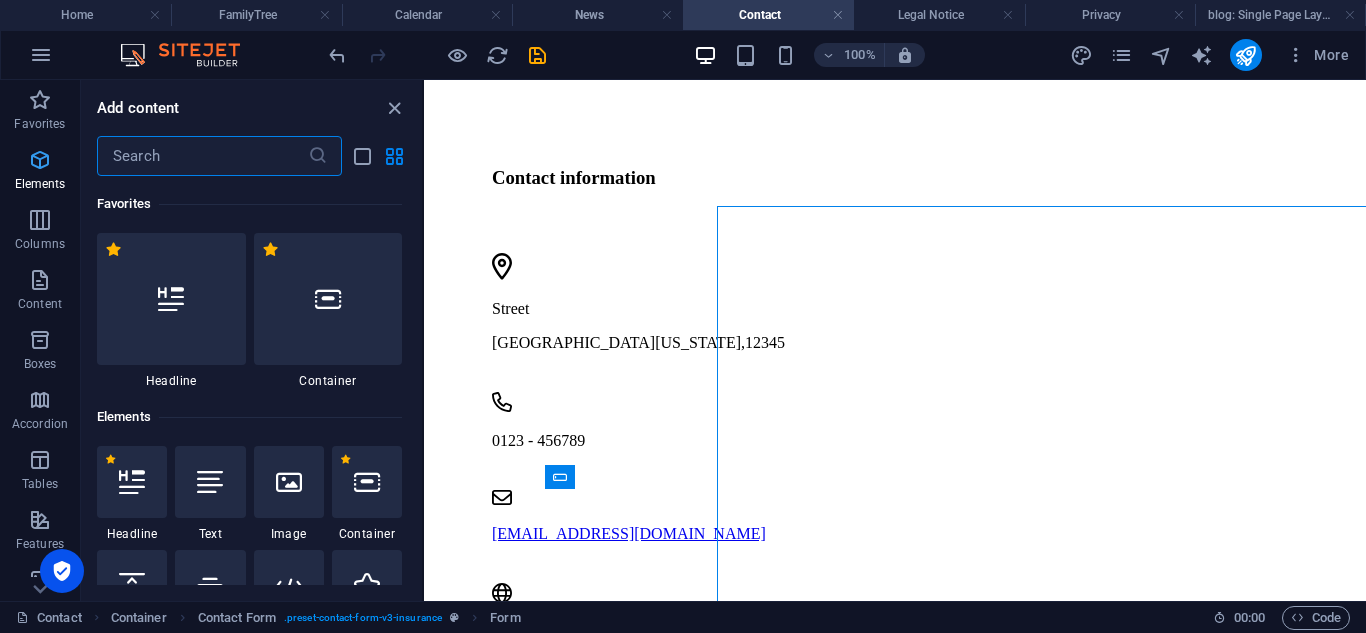 click at bounding box center [202, 156] 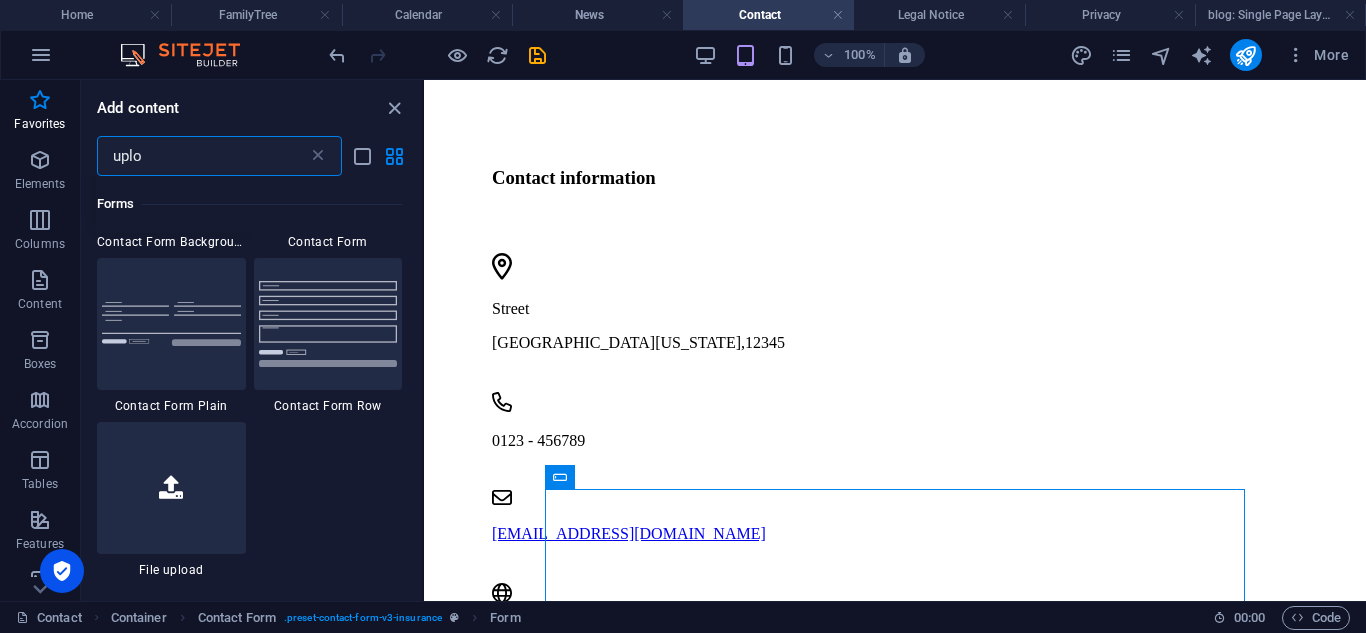 scroll, scrollTop: 0, scrollLeft: 0, axis: both 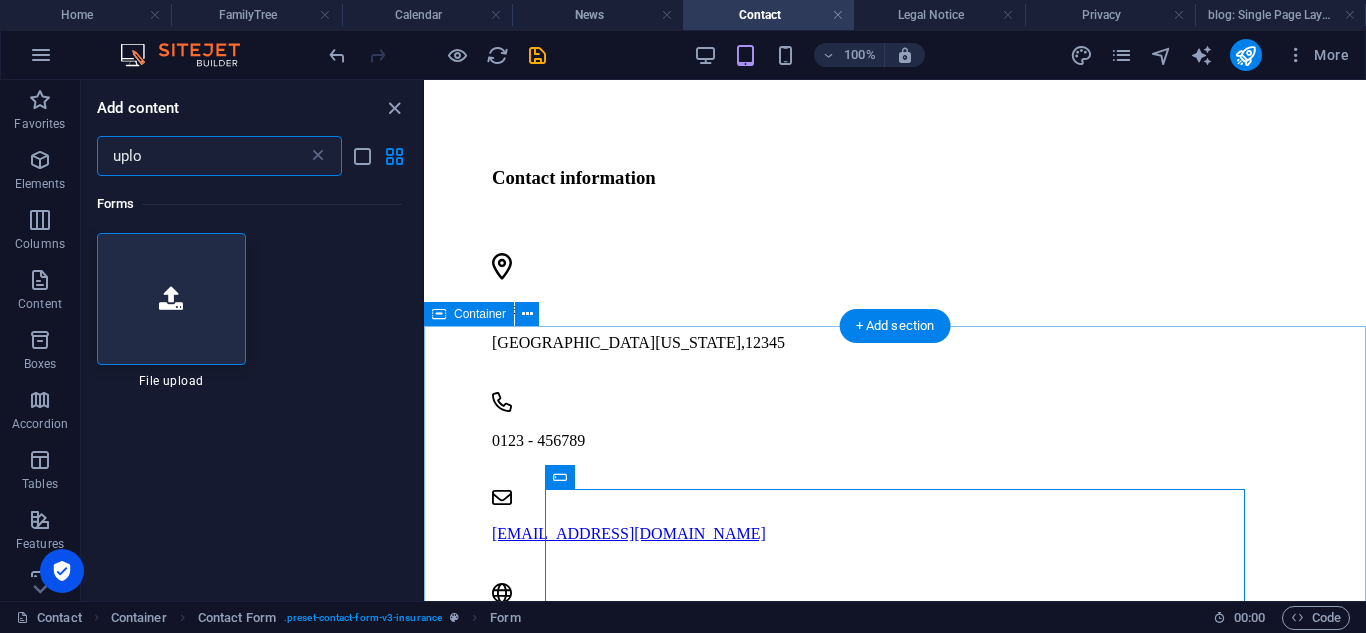 type on "uplo" 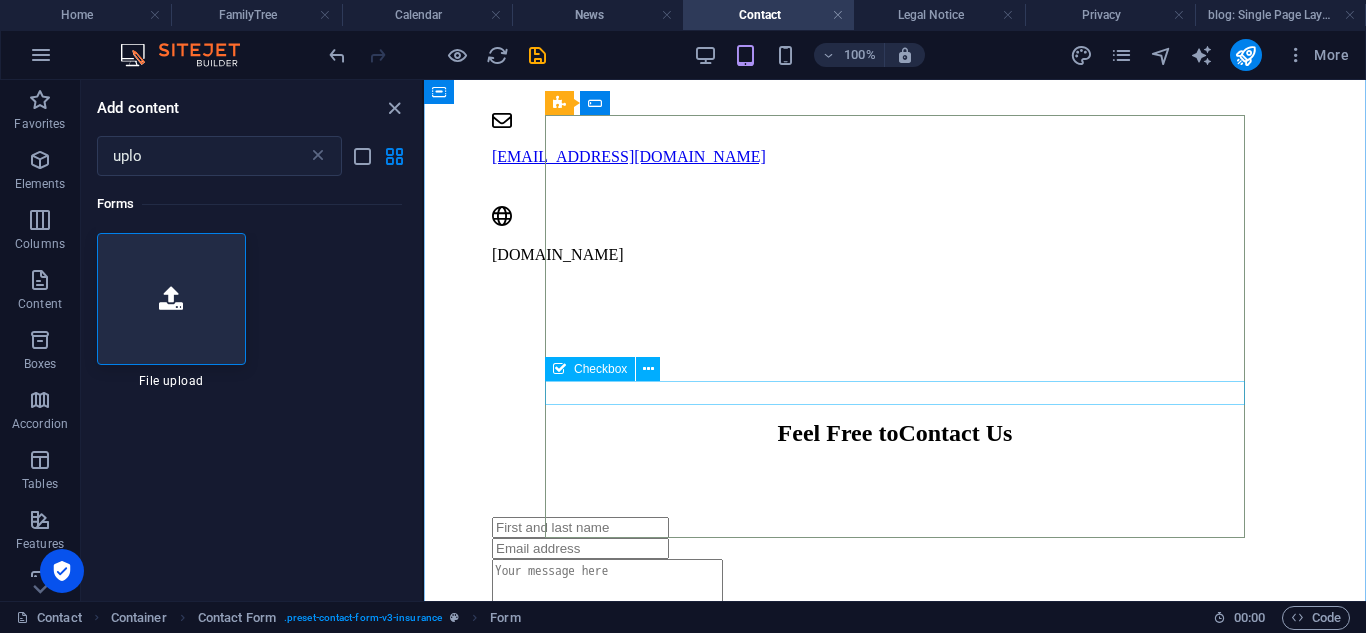 scroll, scrollTop: 1521, scrollLeft: 0, axis: vertical 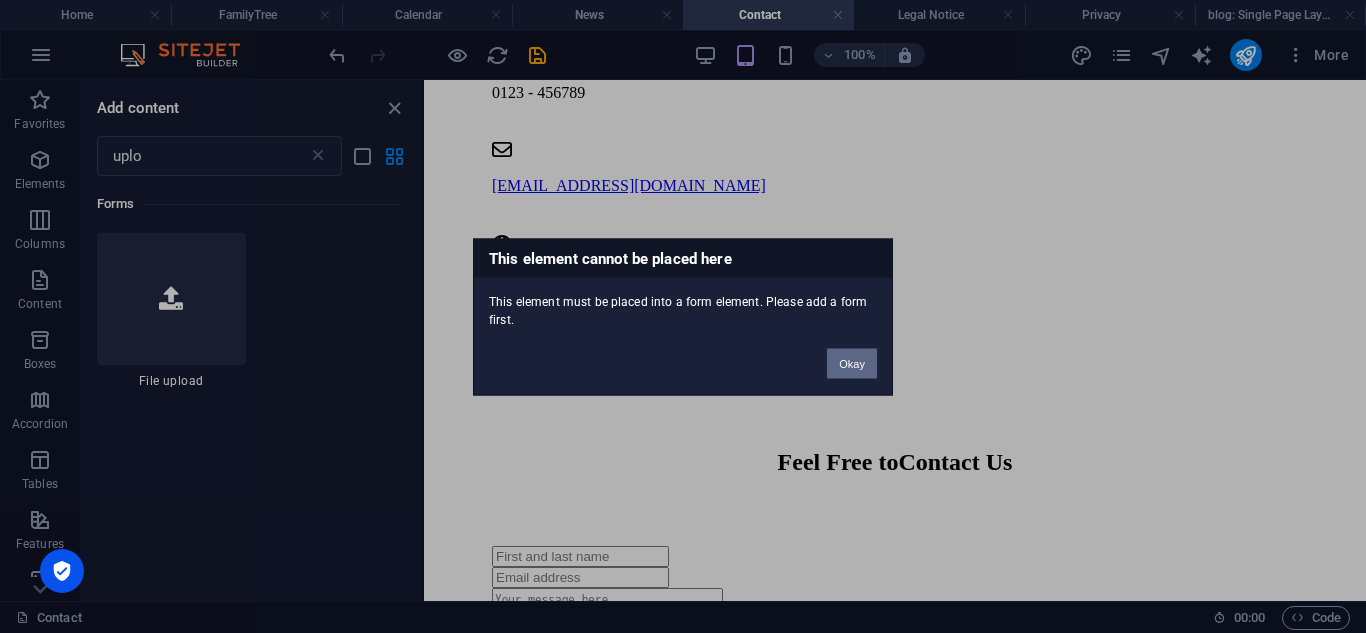 click on "Okay" at bounding box center (852, 363) 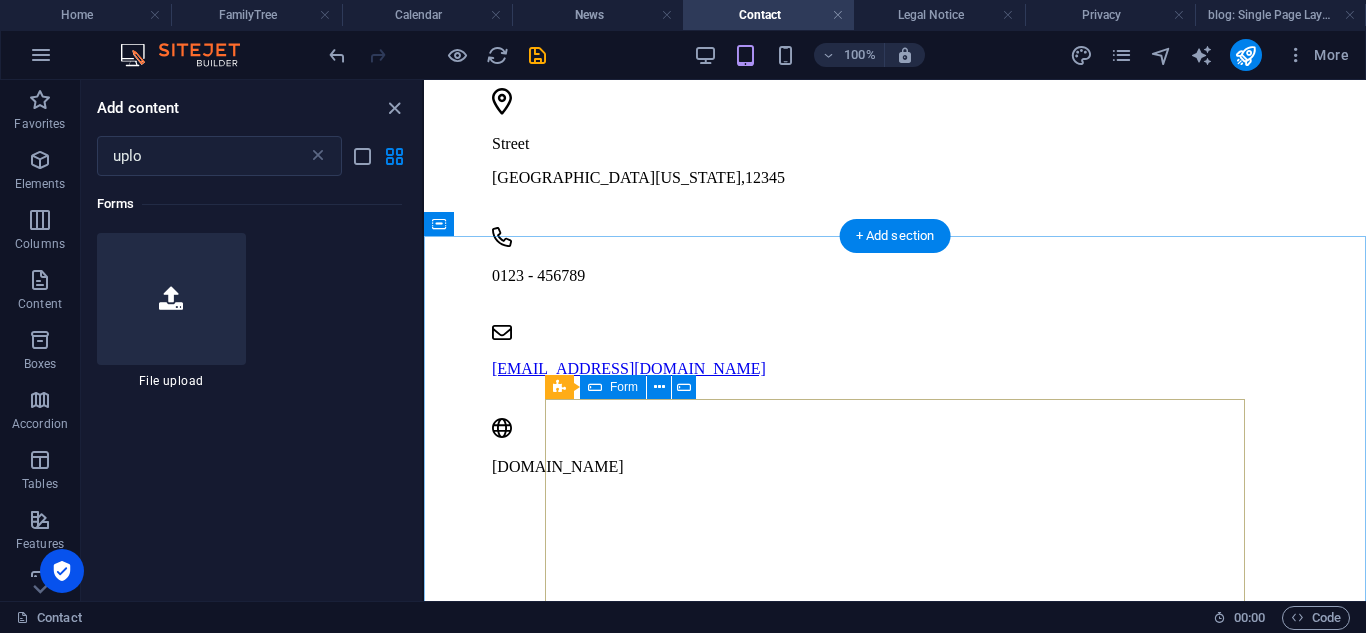 scroll, scrollTop: 1254, scrollLeft: 0, axis: vertical 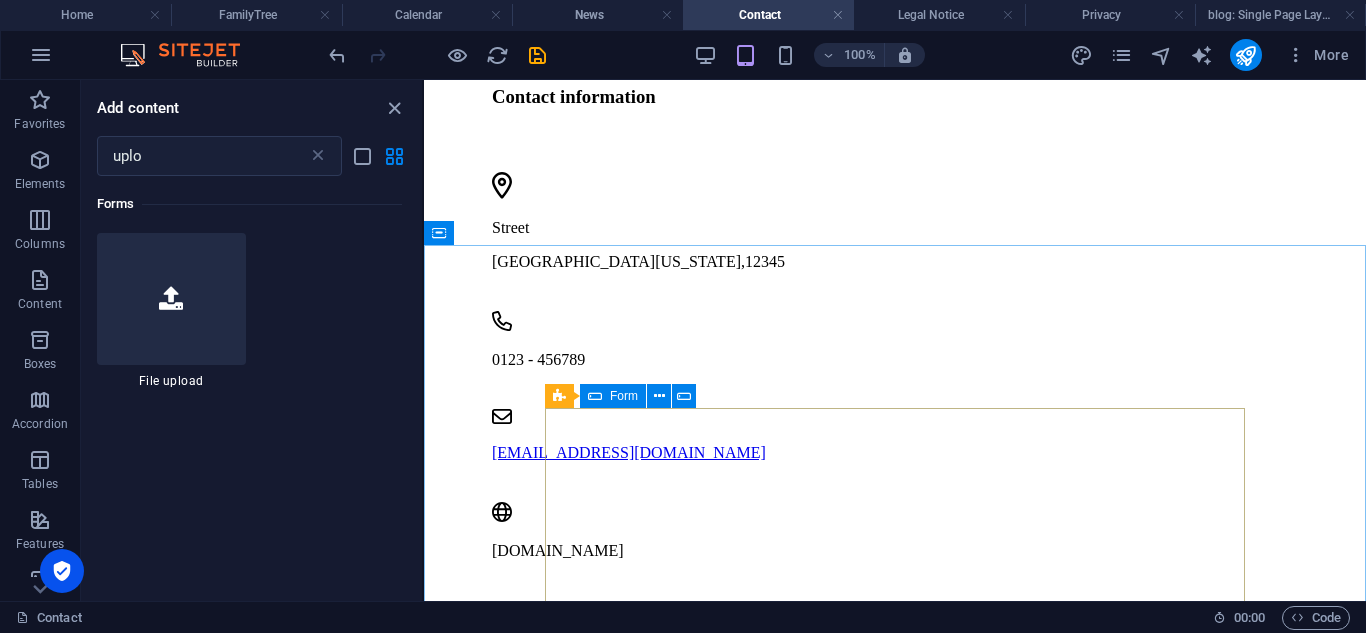 click on "Form" at bounding box center [624, 396] 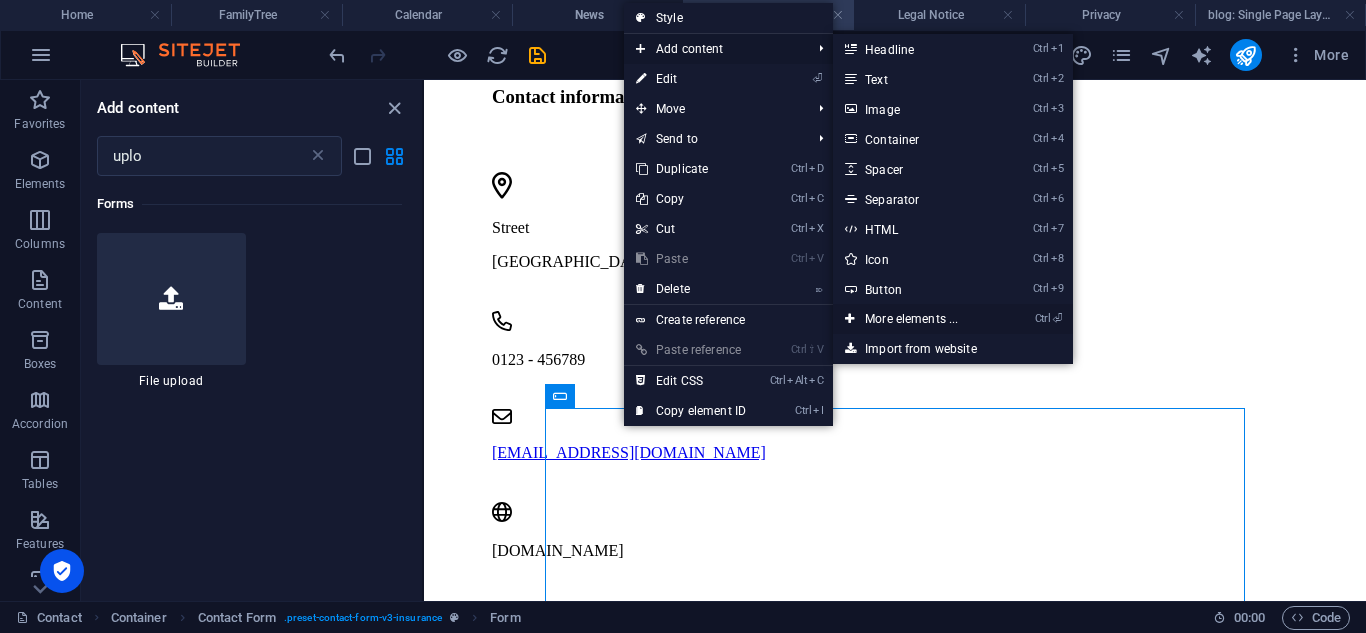 click on "Ctrl ⏎  More elements ..." at bounding box center [915, 319] 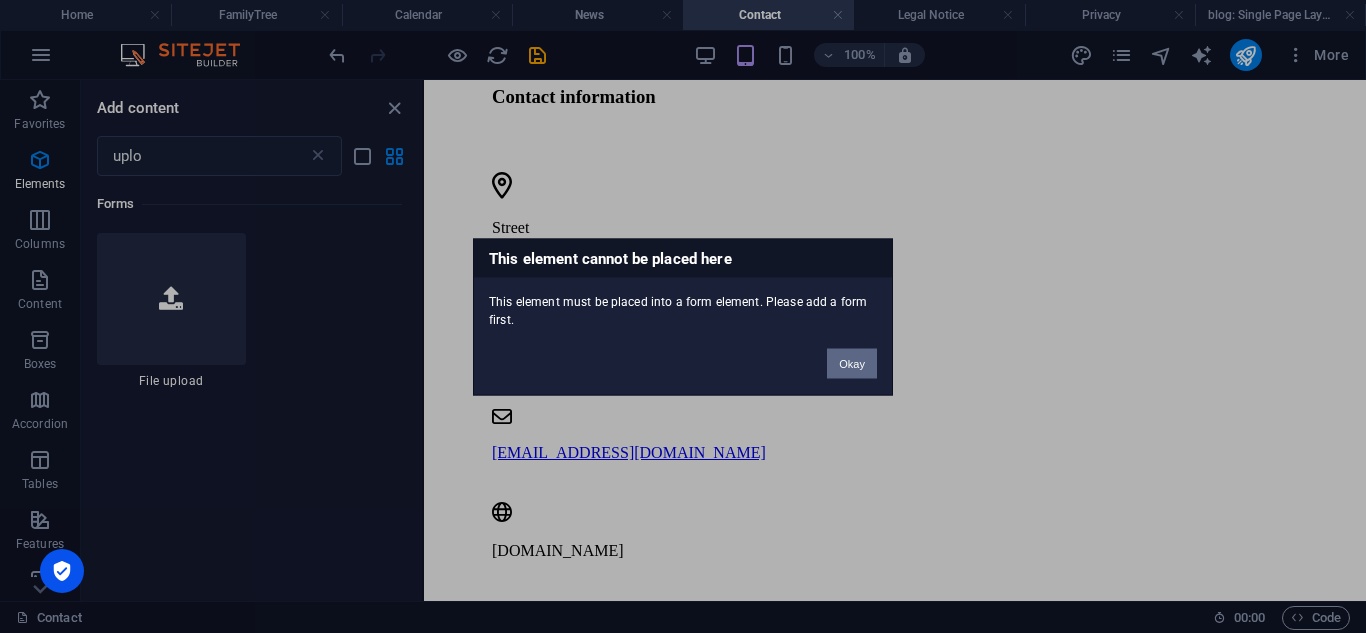 click on "Okay" at bounding box center [852, 363] 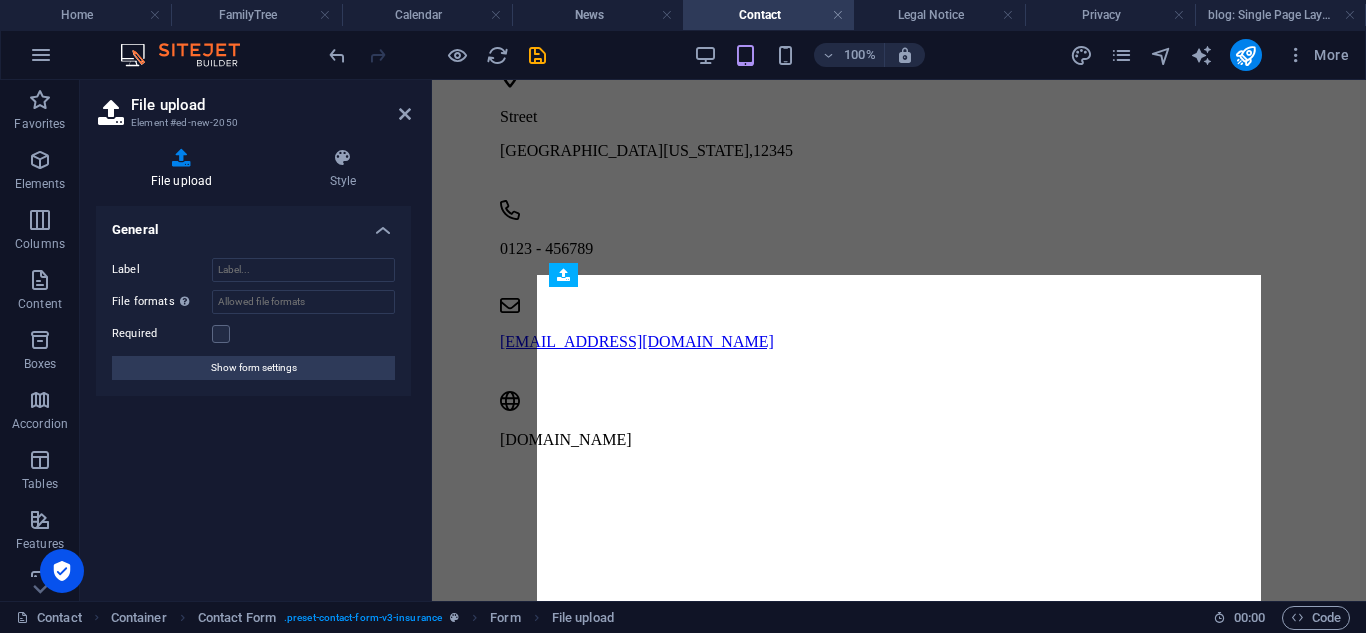 scroll, scrollTop: 1402, scrollLeft: 0, axis: vertical 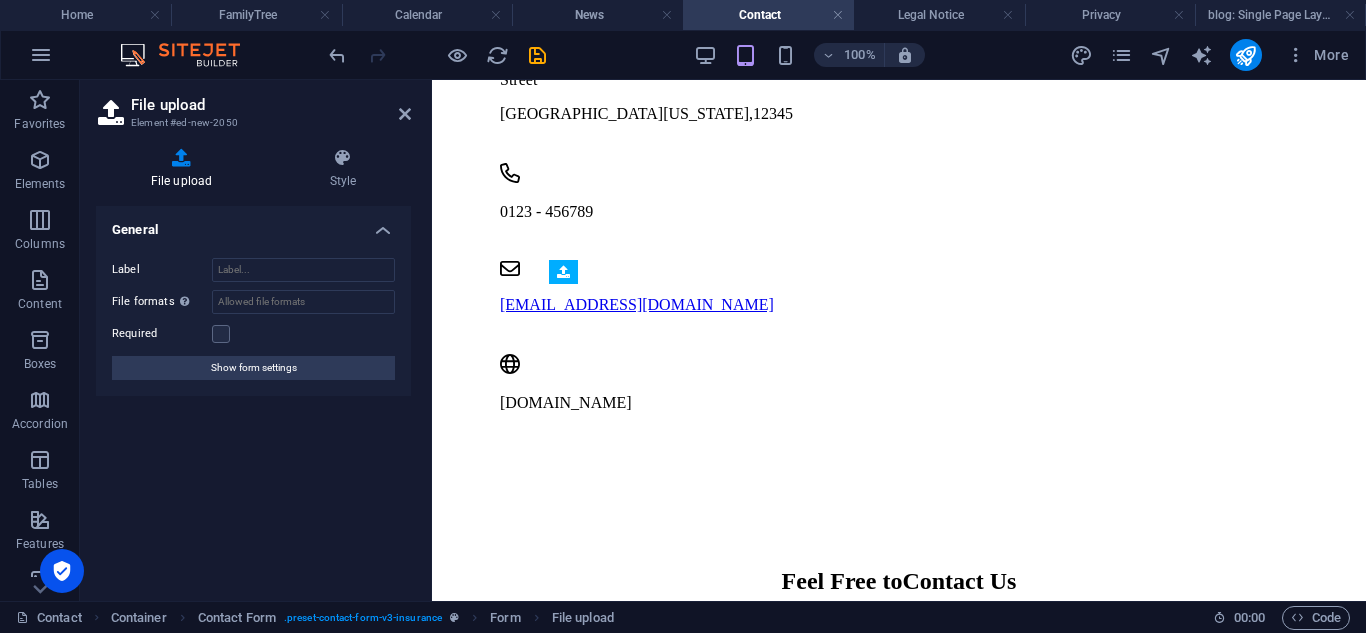drag, startPoint x: 1109, startPoint y: 494, endPoint x: 656, endPoint y: 450, distance: 455.13184 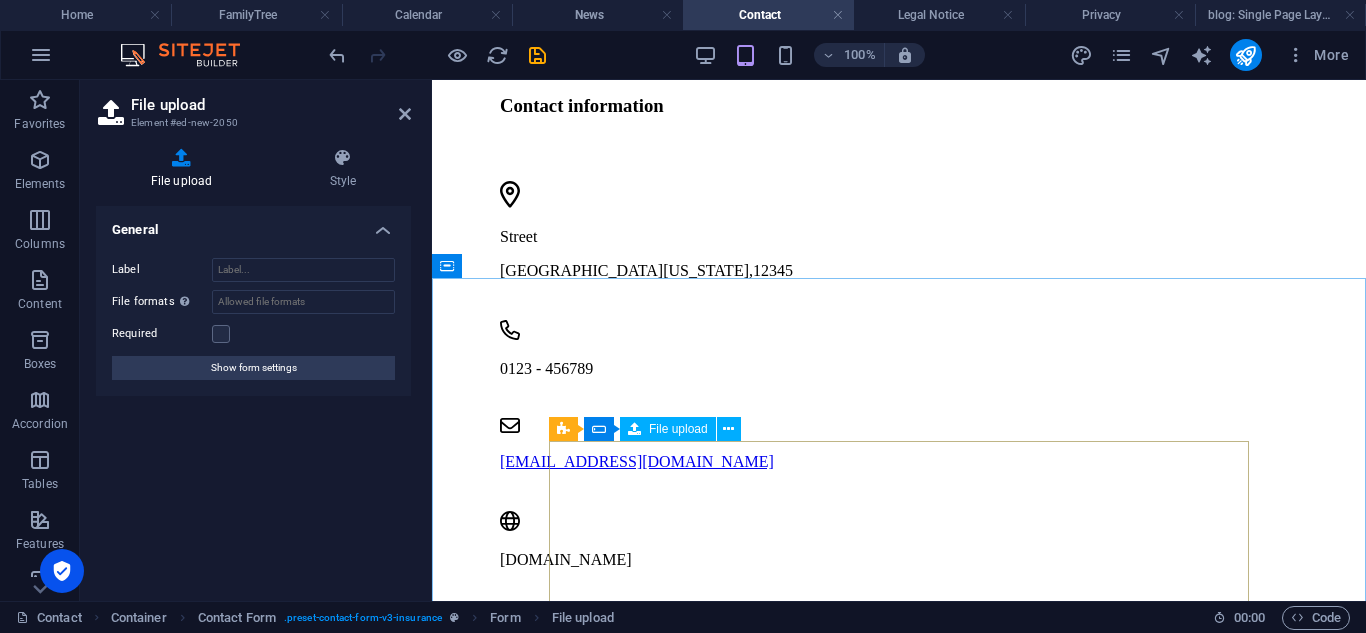 scroll, scrollTop: 1236, scrollLeft: 0, axis: vertical 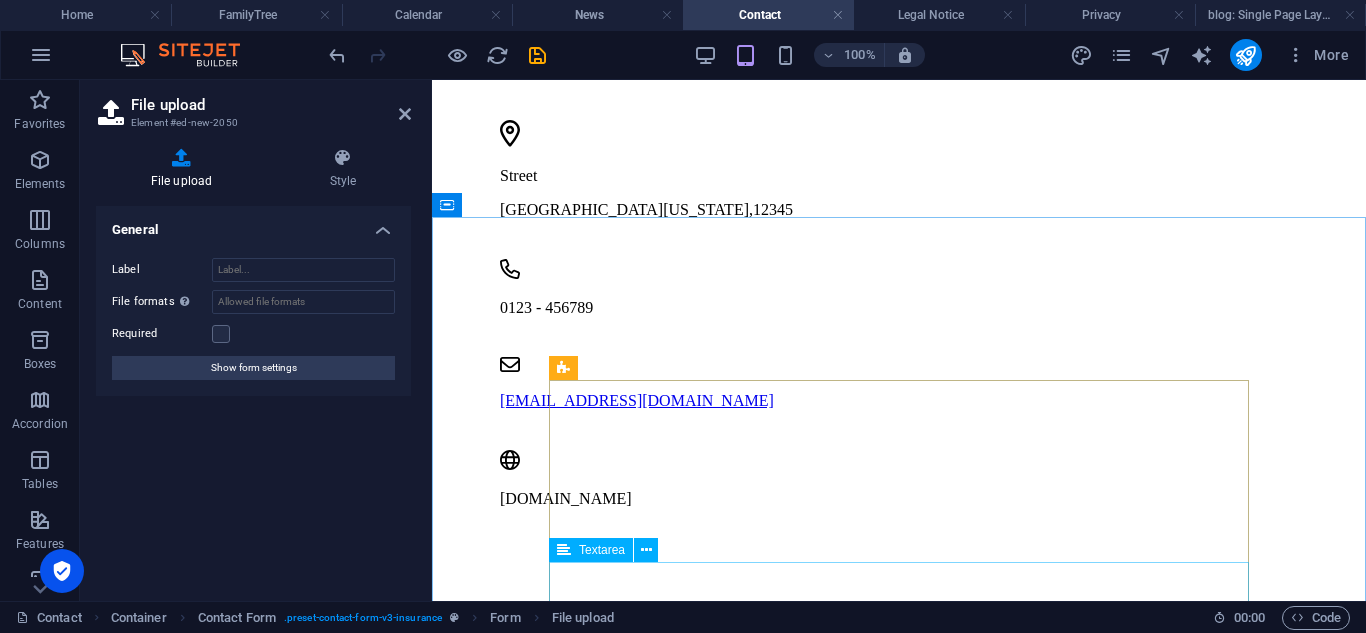 drag, startPoint x: 1113, startPoint y: 528, endPoint x: 637, endPoint y: 572, distance: 478.0293 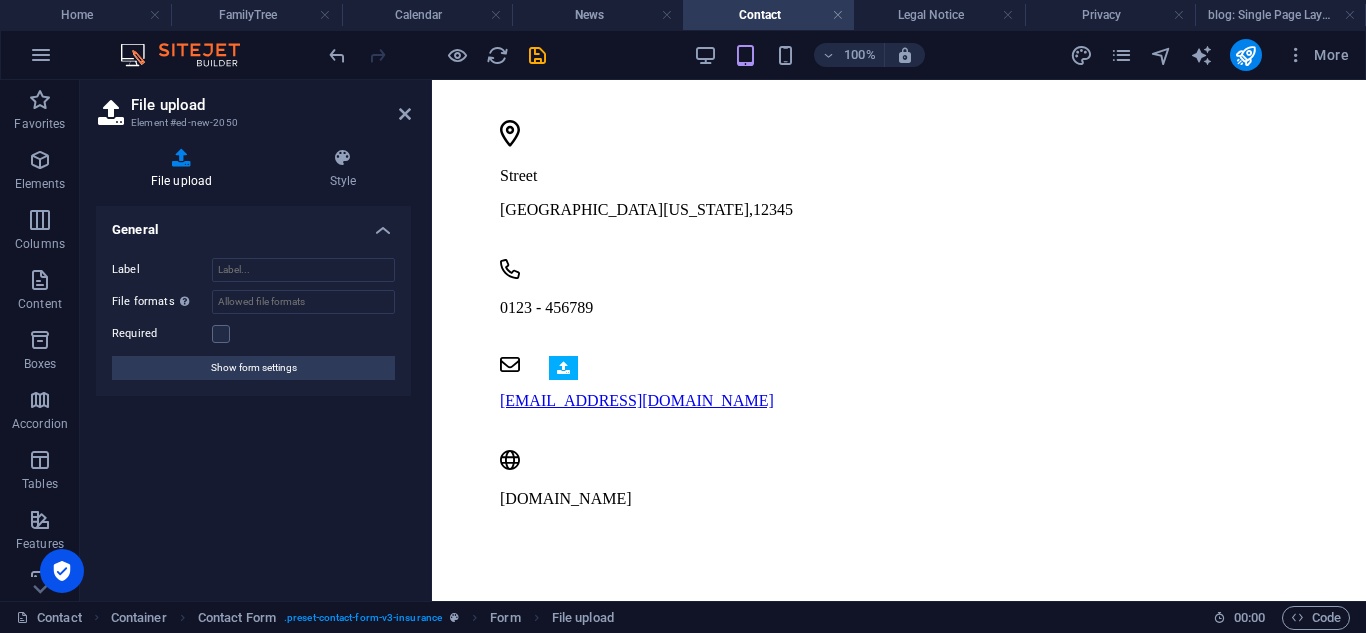 drag, startPoint x: 1110, startPoint y: 457, endPoint x: 675, endPoint y: 537, distance: 442.29514 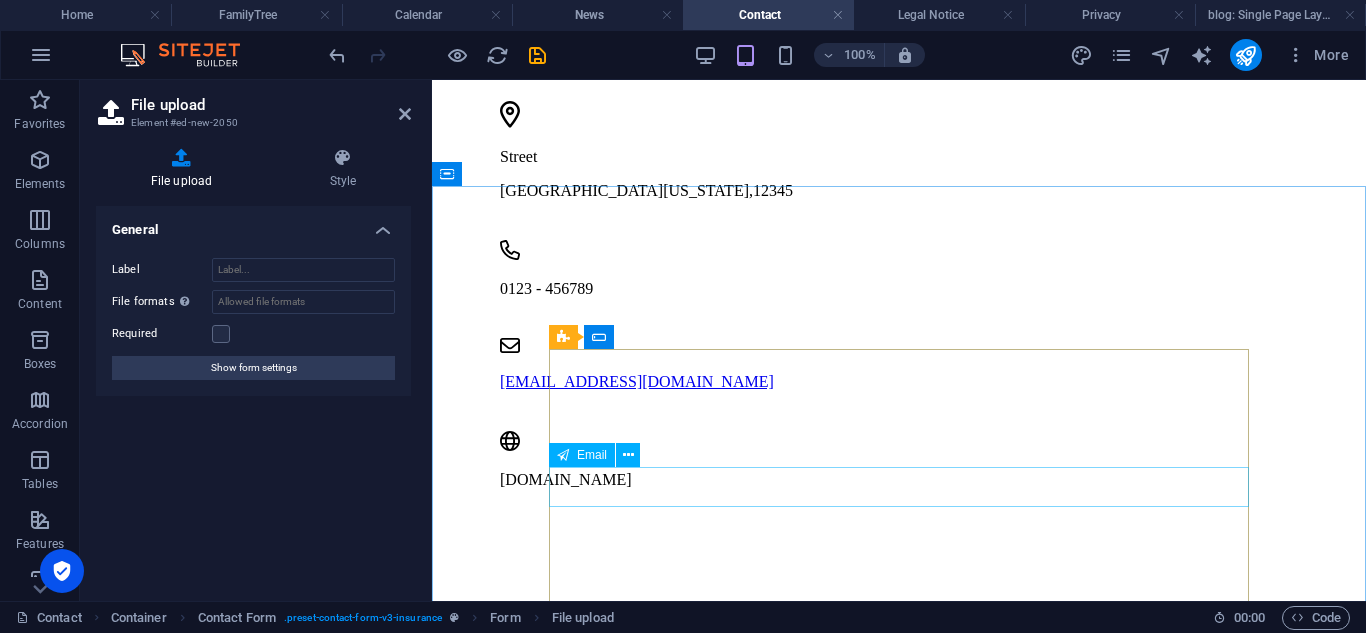 scroll, scrollTop: 1323, scrollLeft: 0, axis: vertical 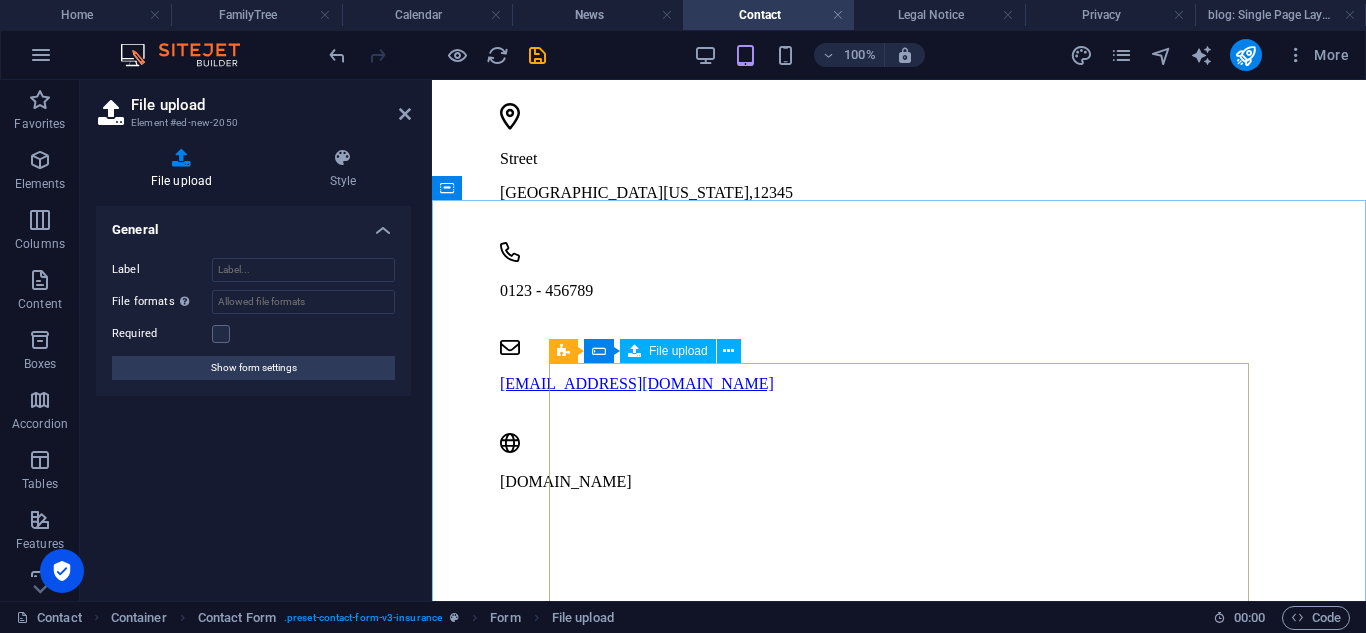 click at bounding box center [626, 754] 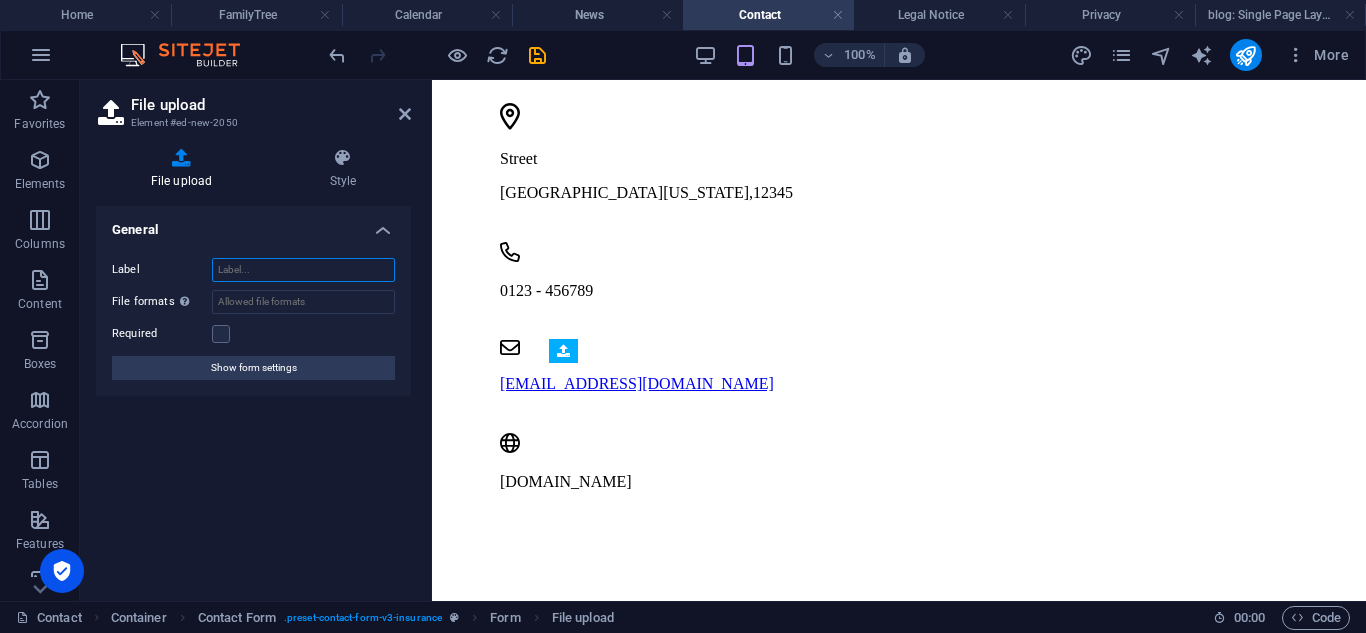 click on "Label" at bounding box center [303, 270] 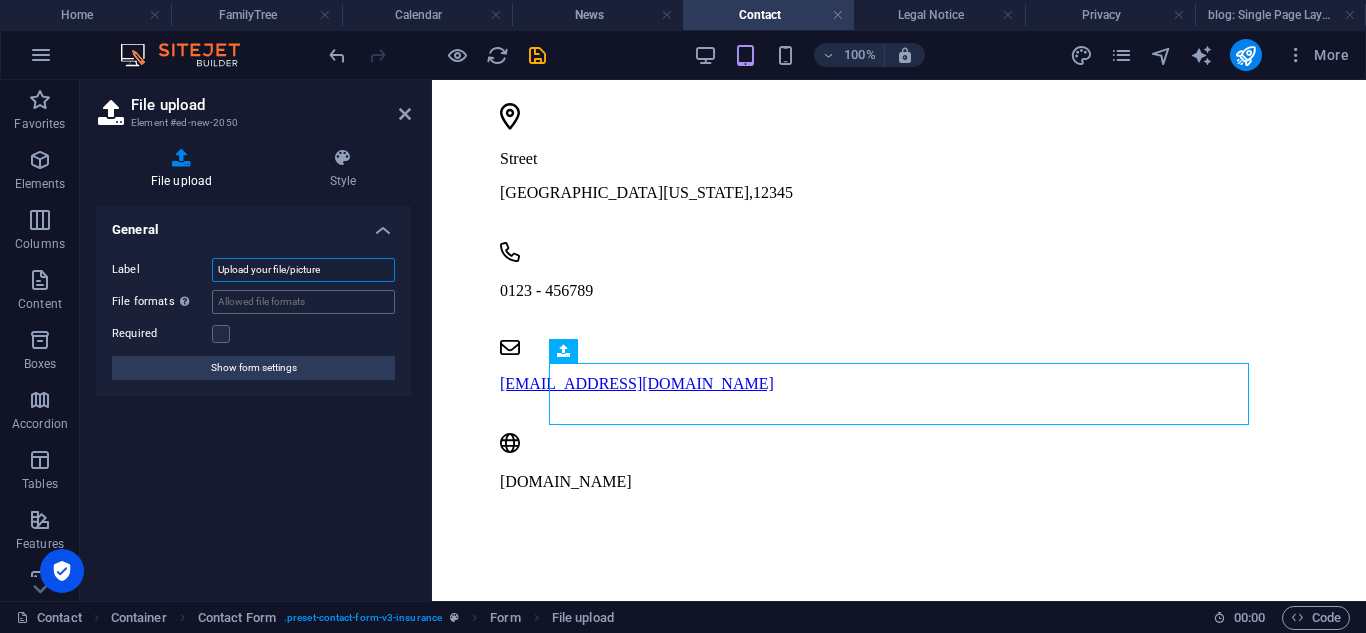 type on "Upload your file/picture" 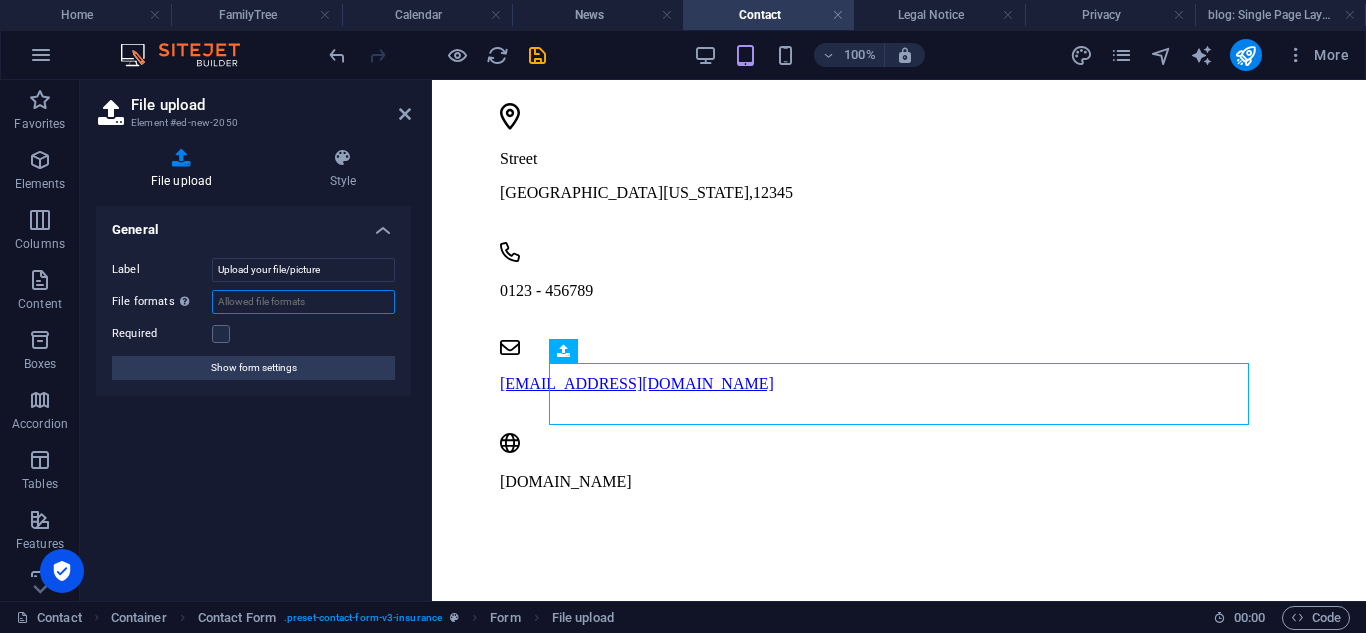 click on "File formats Define the filetype (e.g.  .jpg, .png ) or MIME-type:  HTML <input> accept attribute ." at bounding box center (303, 302) 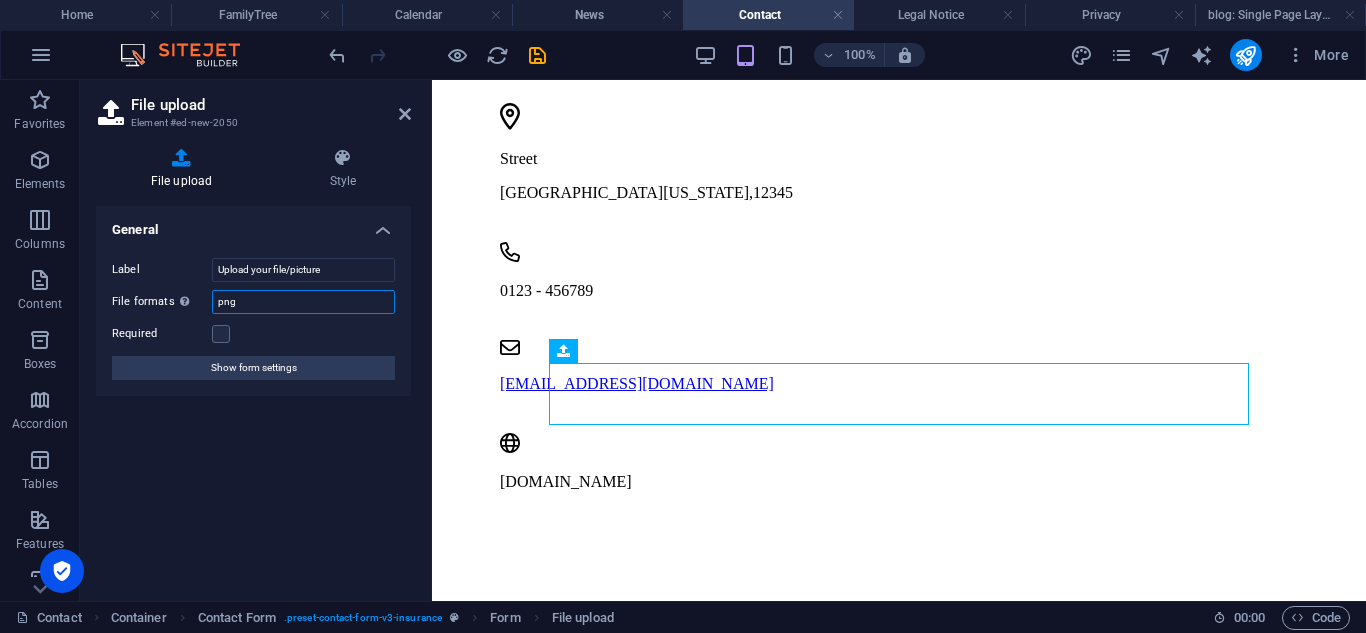 click on "png" at bounding box center [303, 302] 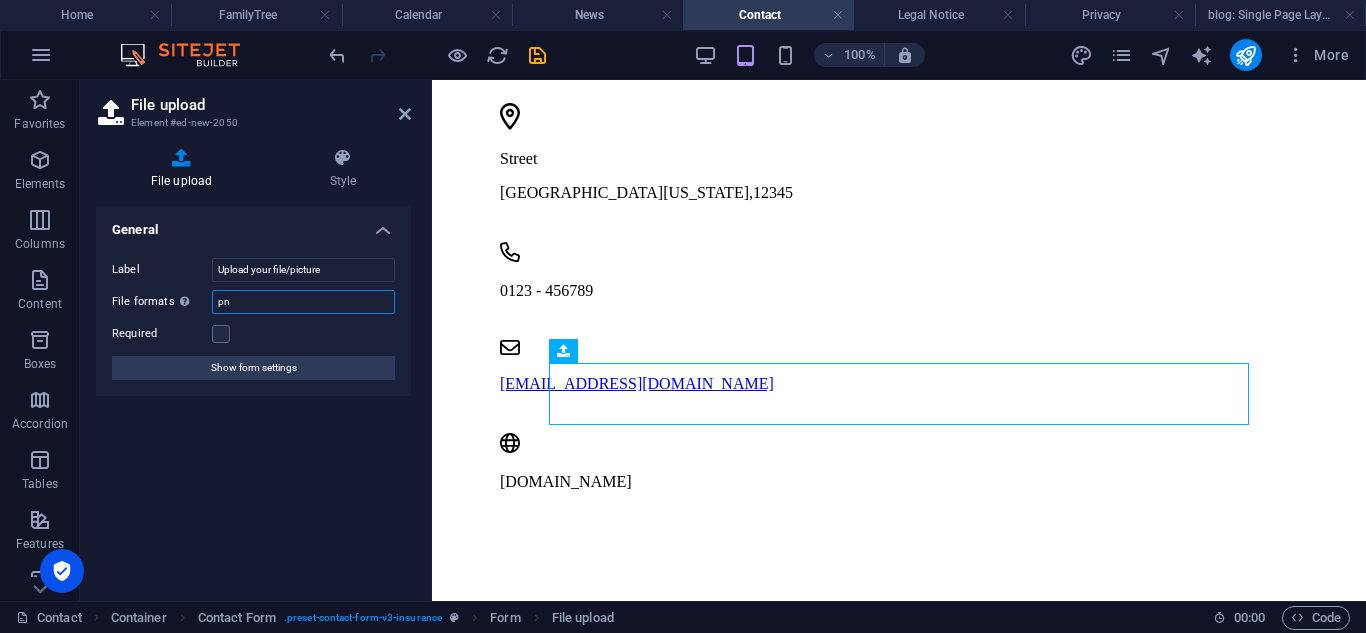 type on "p" 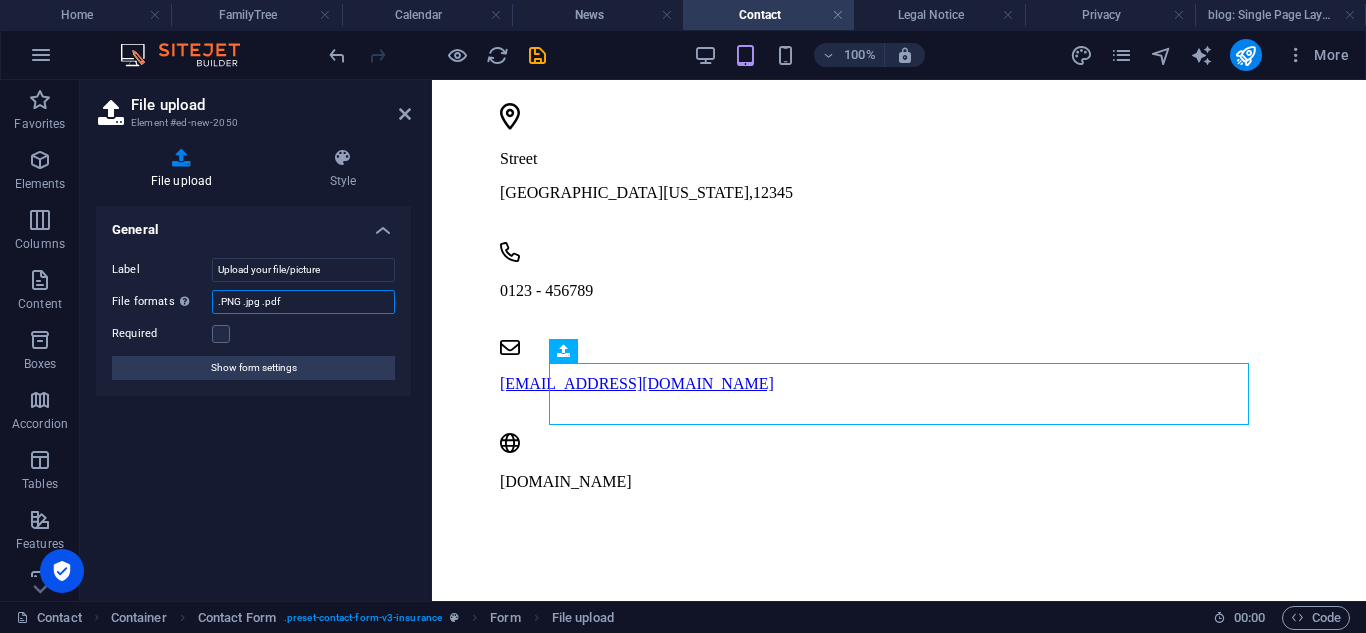 click on ".PNG .jpg .pdf" at bounding box center (303, 302) 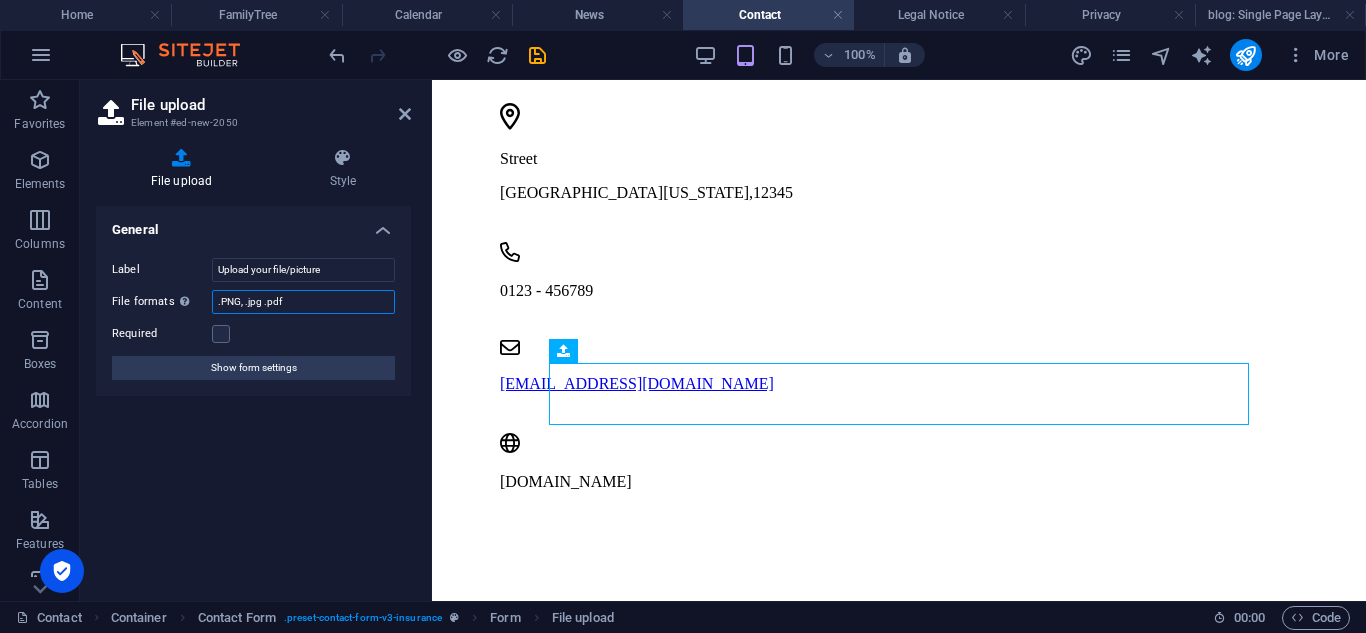click on ".PNG, .jpg .pdf" at bounding box center (303, 302) 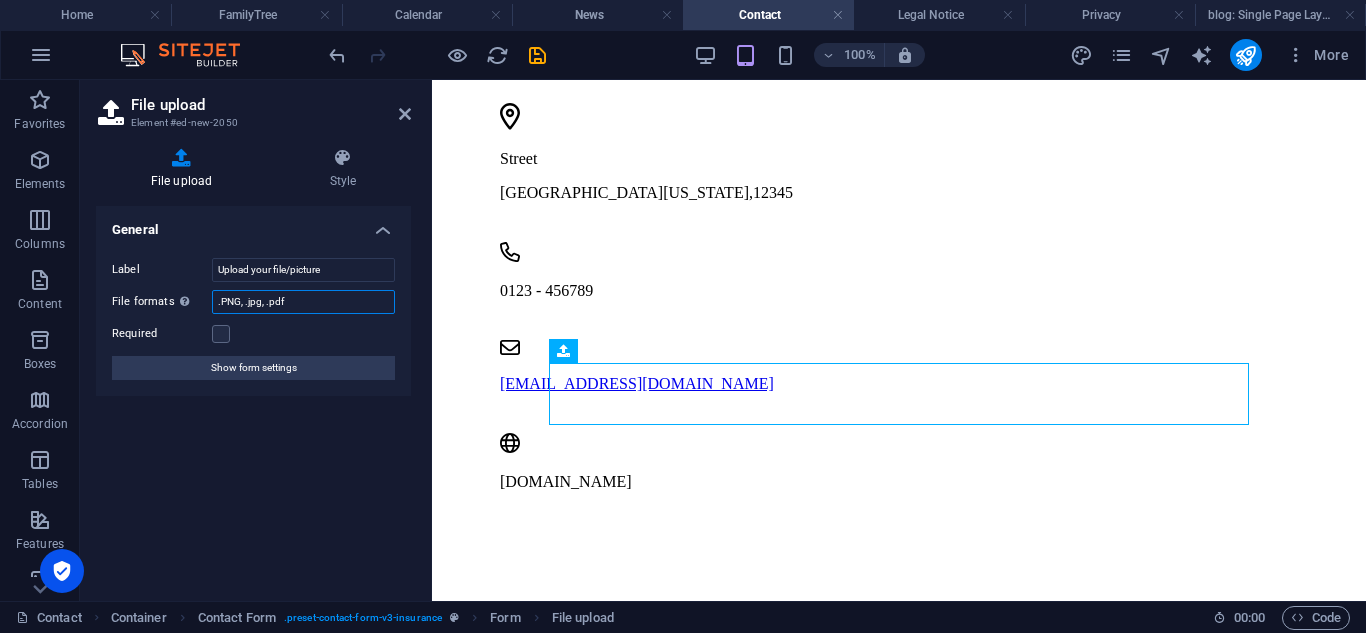 type on ".PNG, .jpg, .pdf" 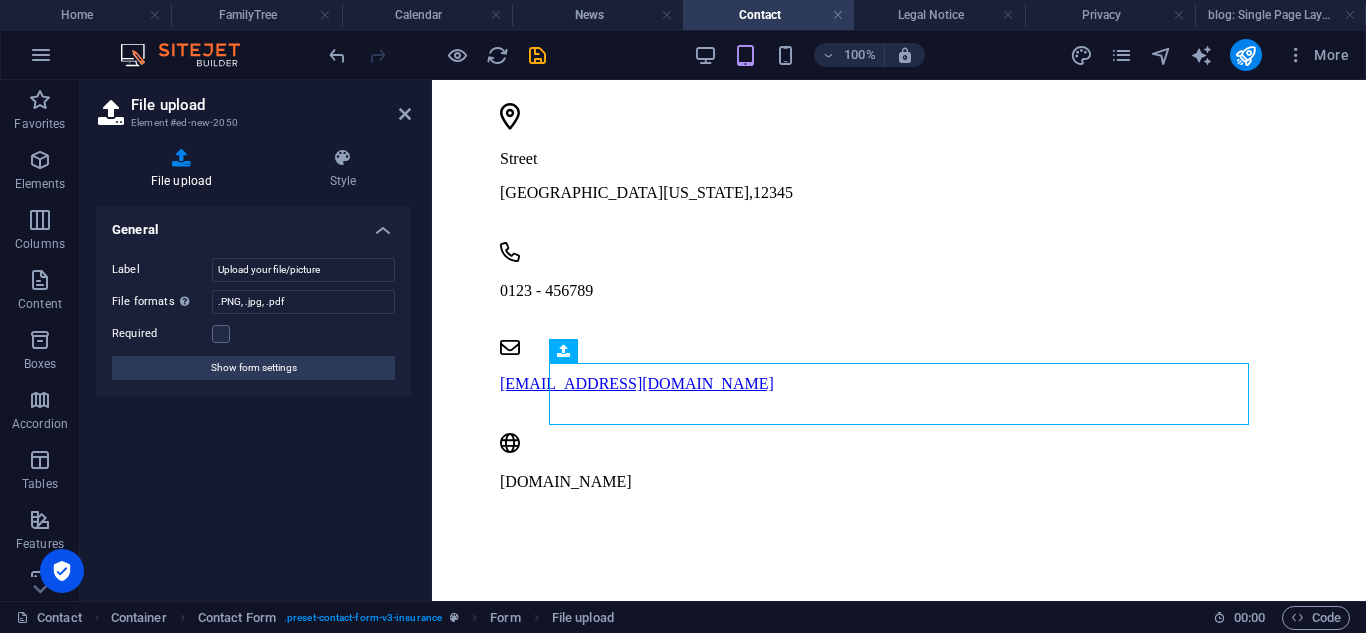 click on "Show form settings" at bounding box center (254, 368) 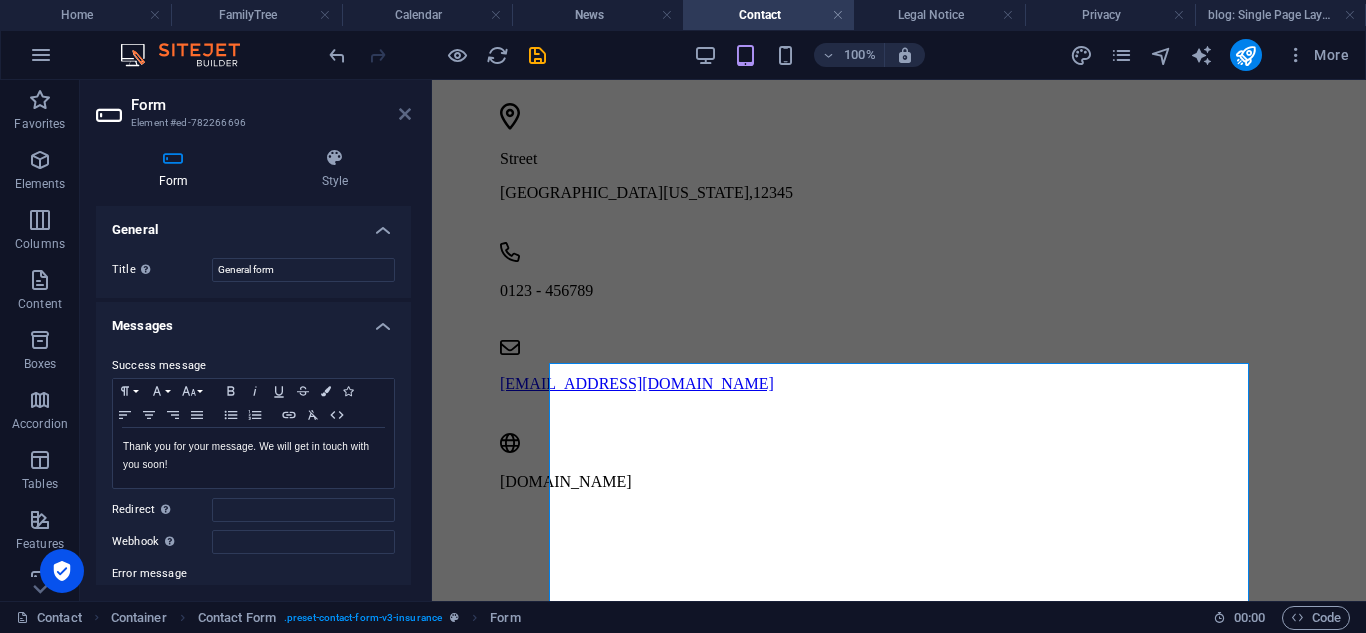 click at bounding box center [405, 114] 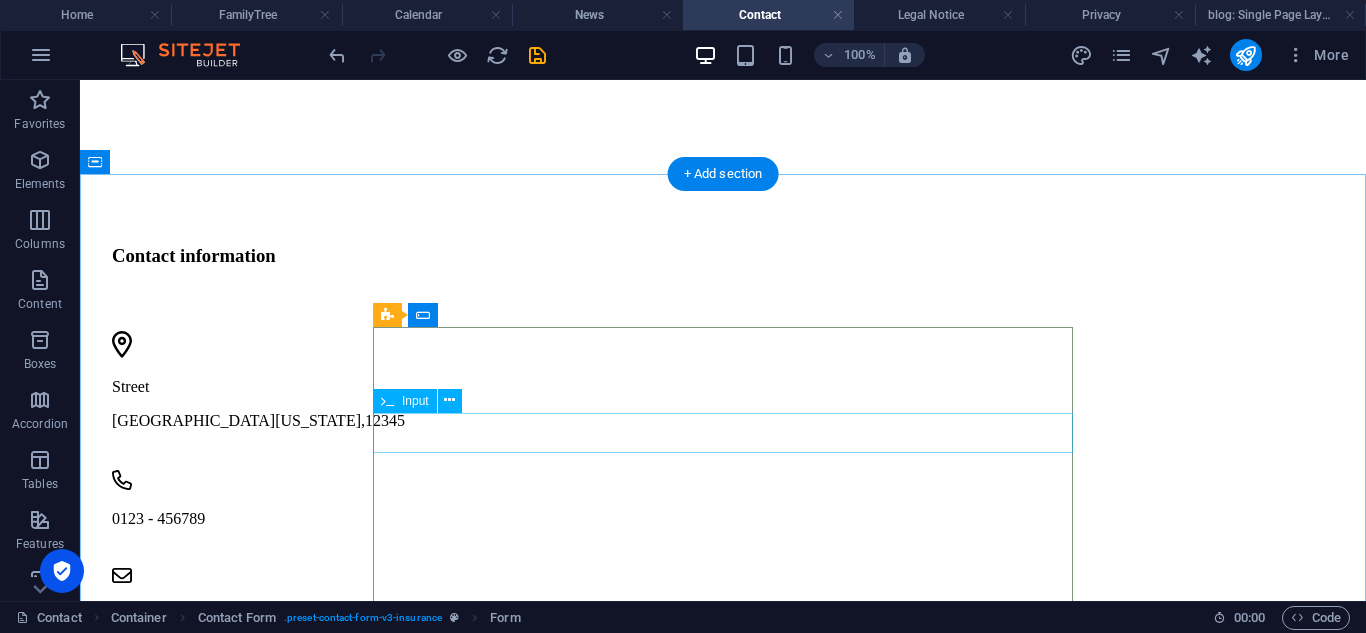 scroll, scrollTop: 1022, scrollLeft: 0, axis: vertical 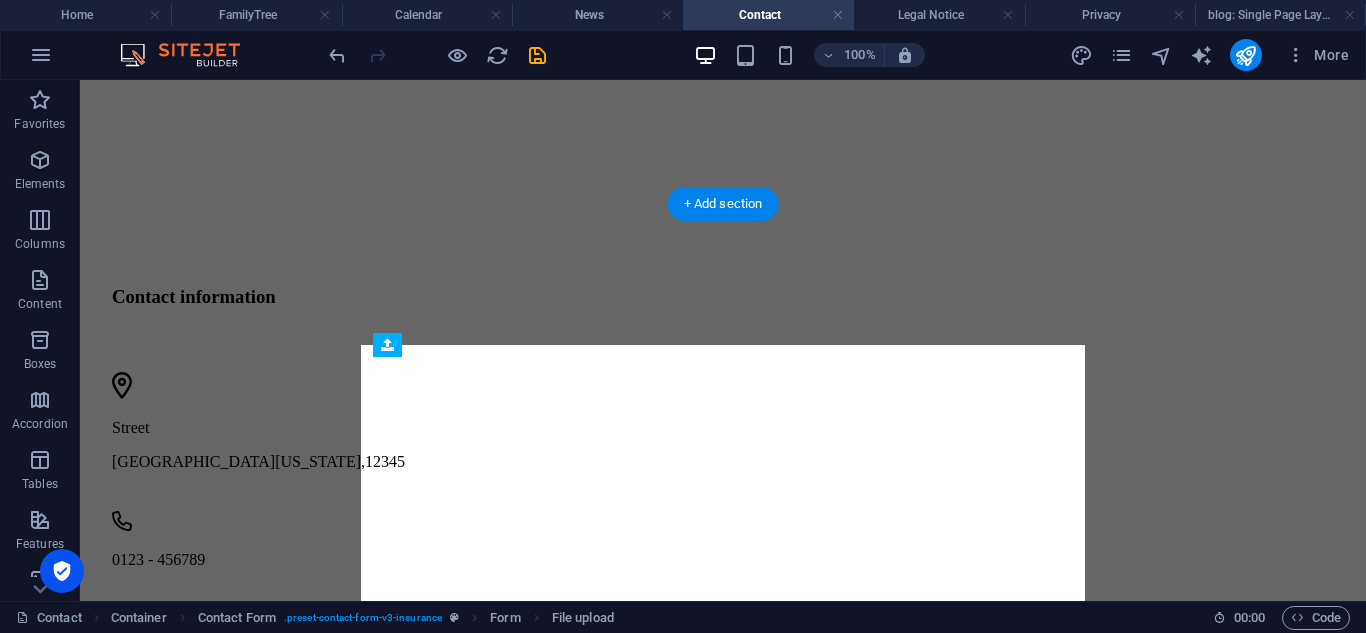 drag, startPoint x: 574, startPoint y: 431, endPoint x: 483, endPoint y: 464, distance: 96.79876 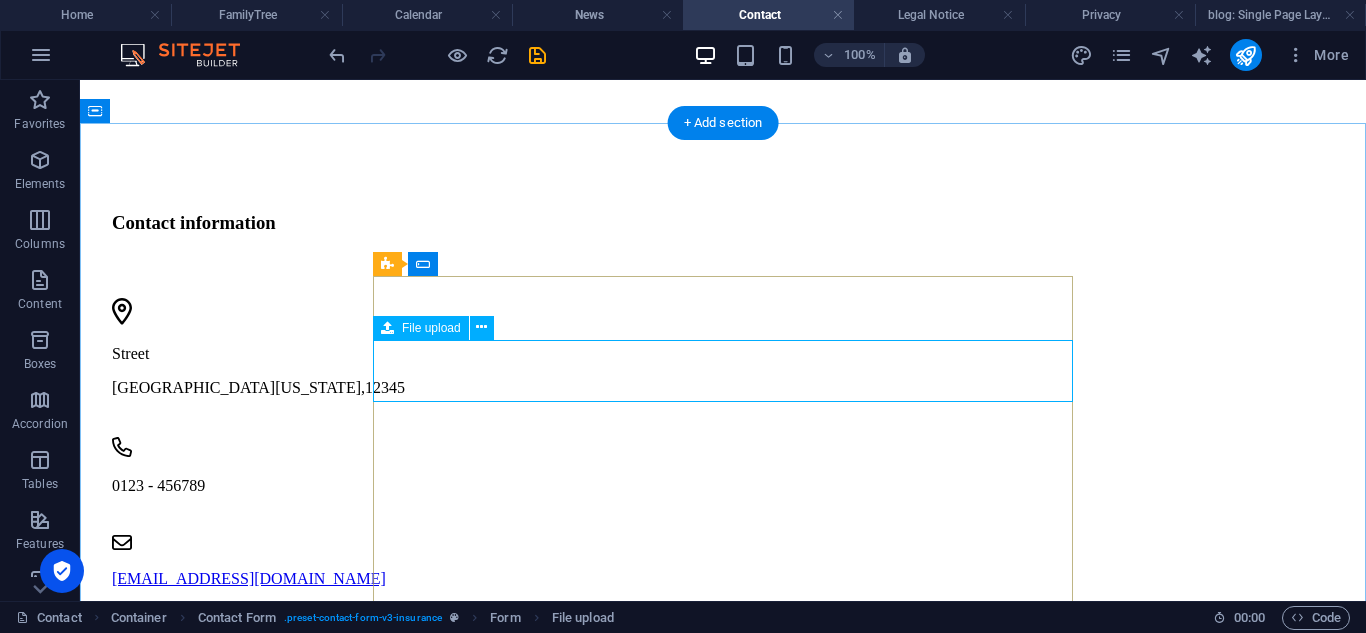 scroll, scrollTop: 1083, scrollLeft: 0, axis: vertical 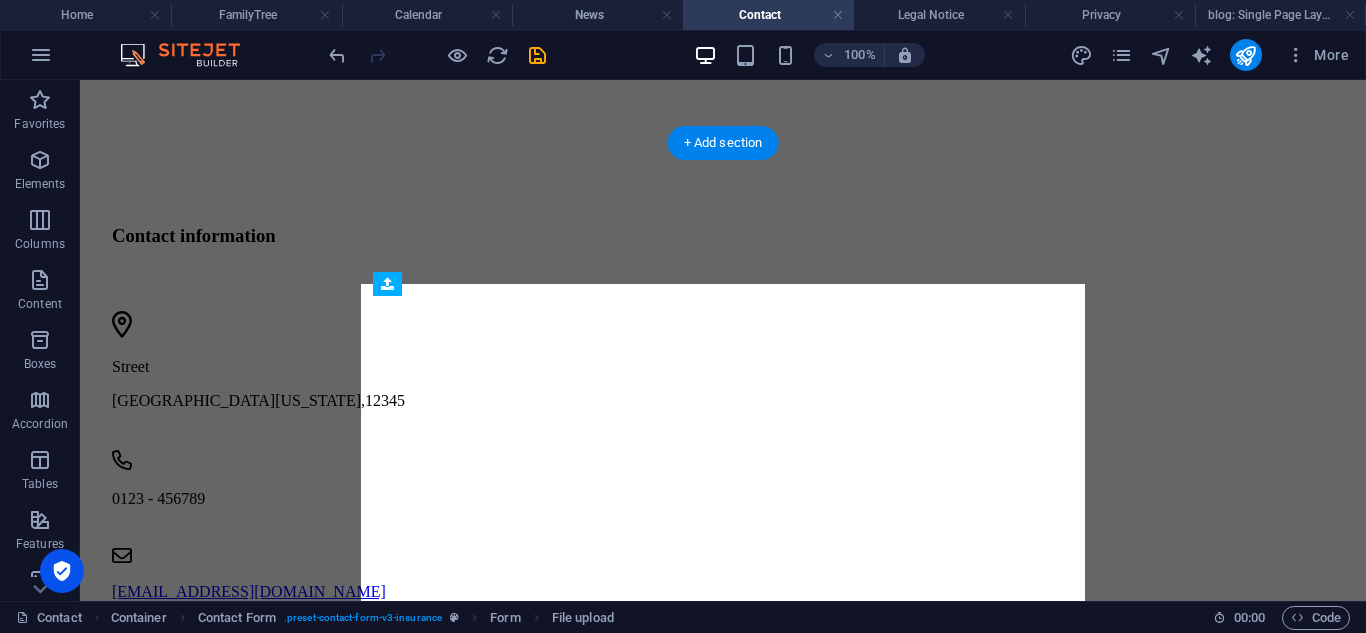 drag, startPoint x: 519, startPoint y: 434, endPoint x: 436, endPoint y: 457, distance: 86.127815 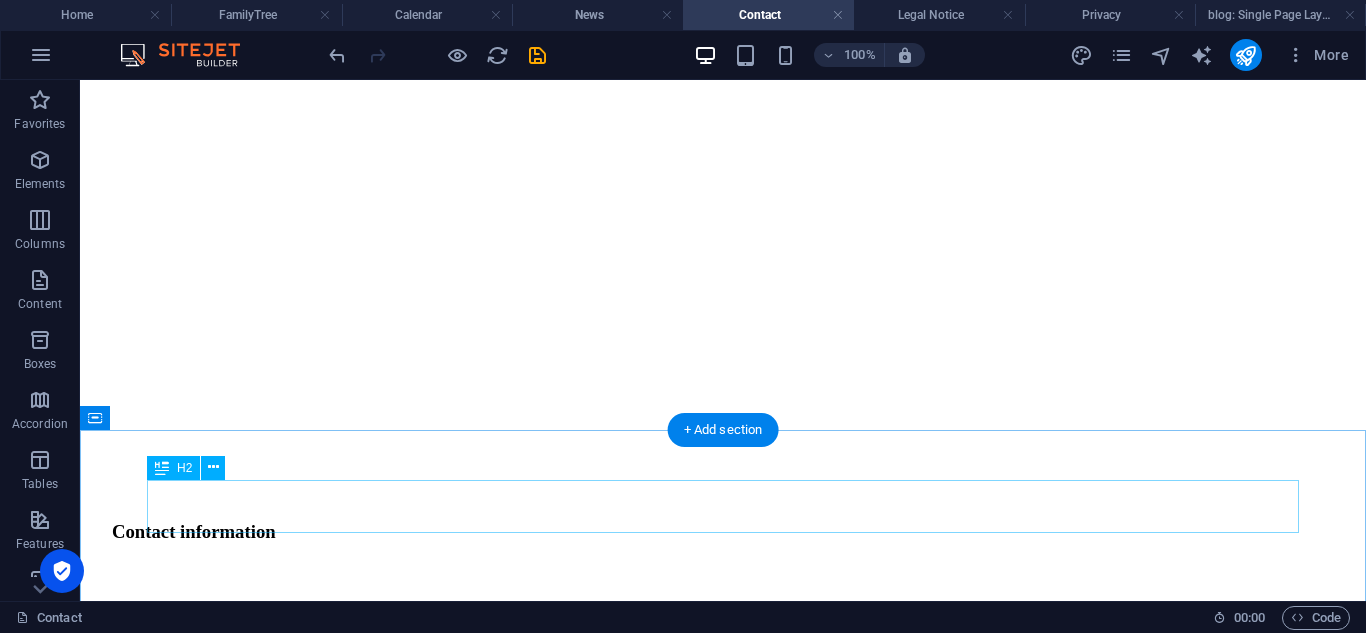 scroll, scrollTop: 764, scrollLeft: 0, axis: vertical 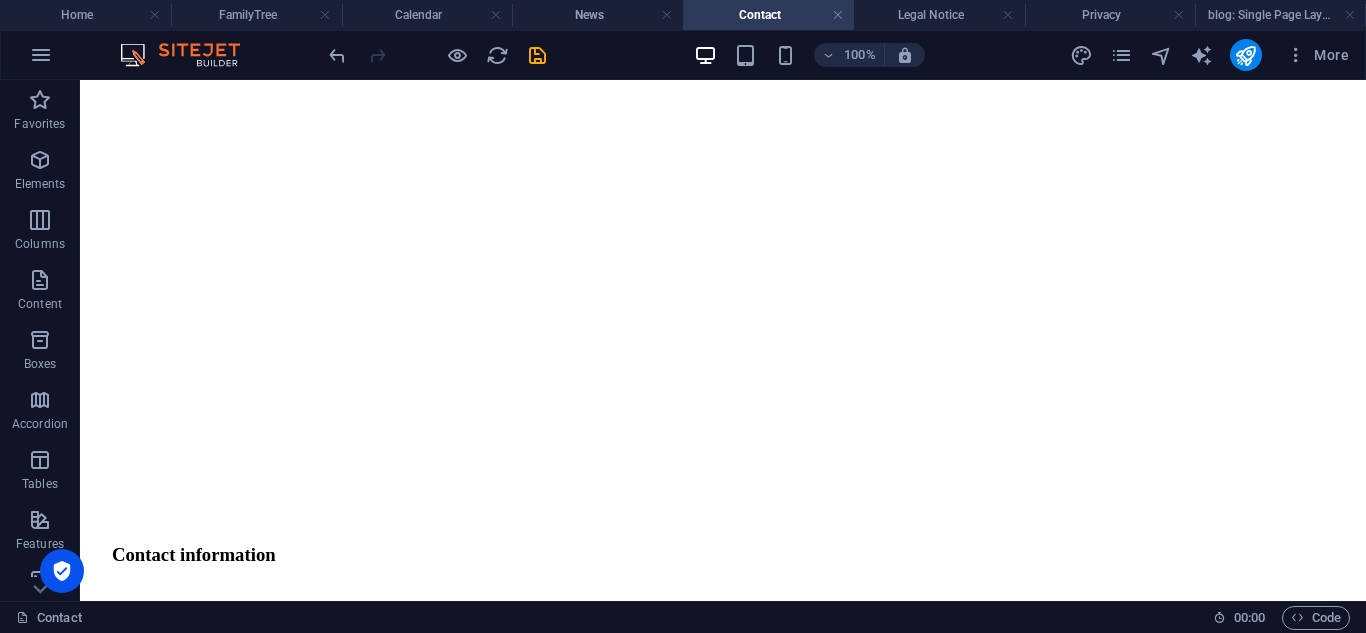 drag, startPoint x: 539, startPoint y: 64, endPoint x: 554, endPoint y: 77, distance: 19.849434 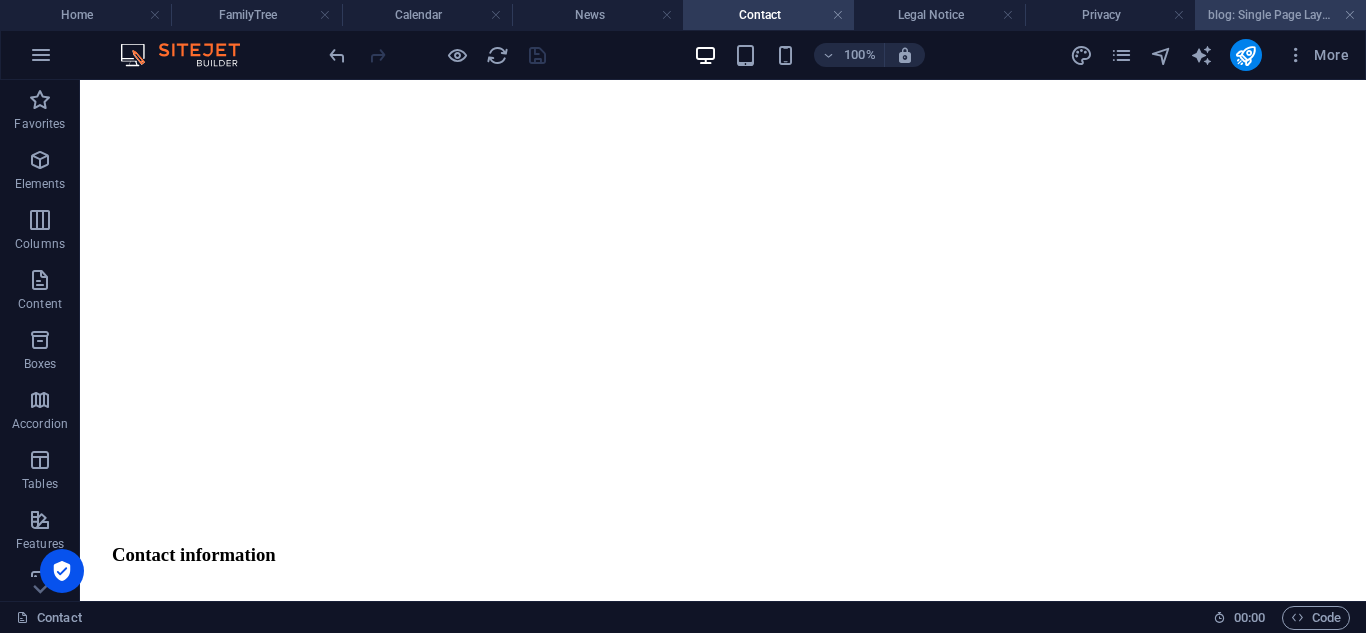 click on "blog: Single Page Layout" at bounding box center [1280, 15] 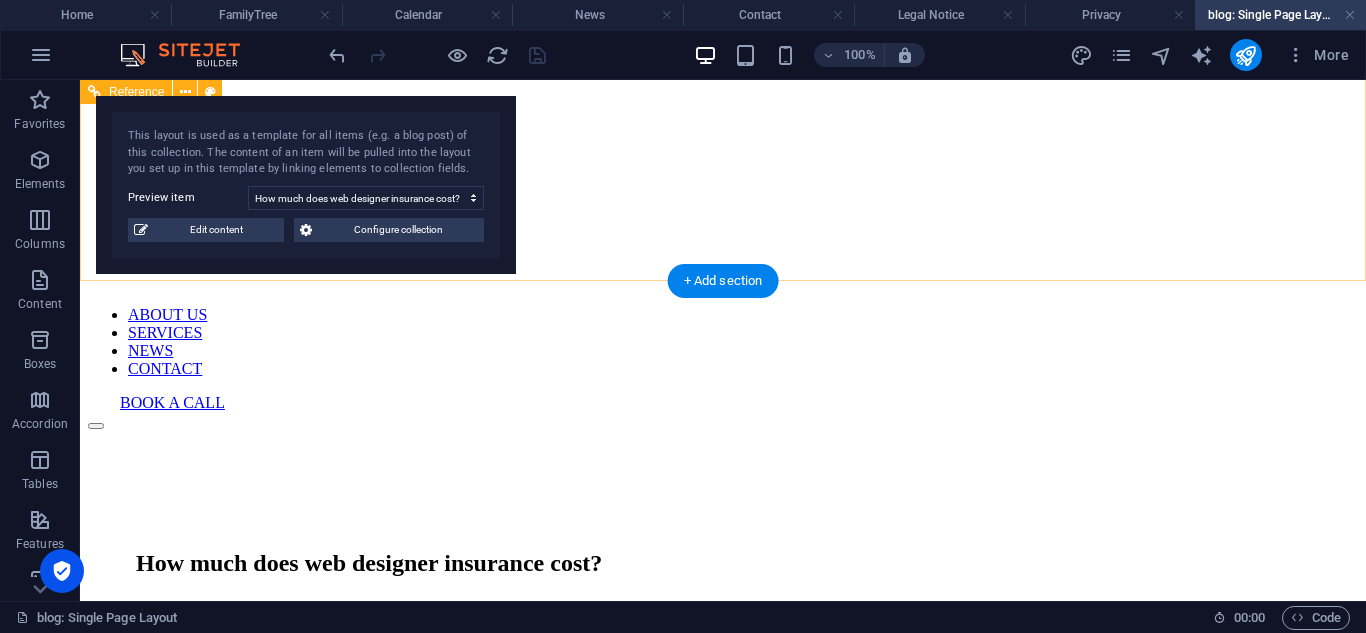 scroll, scrollTop: 0, scrollLeft: 0, axis: both 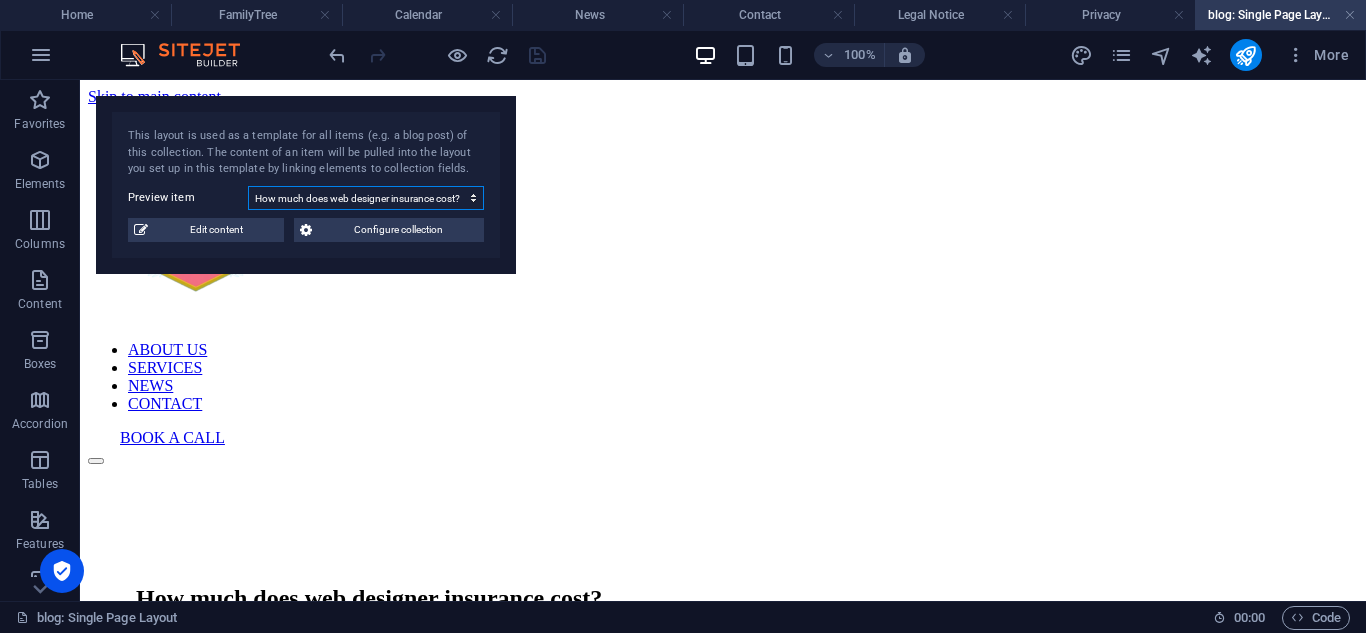 click on "5 ways to encourage employees to hang out after working hours Our Core Values Guide Every Decision we Make 5 ways to encourage employees to be more creative How much does web designer insurance cost?" at bounding box center [366, 198] 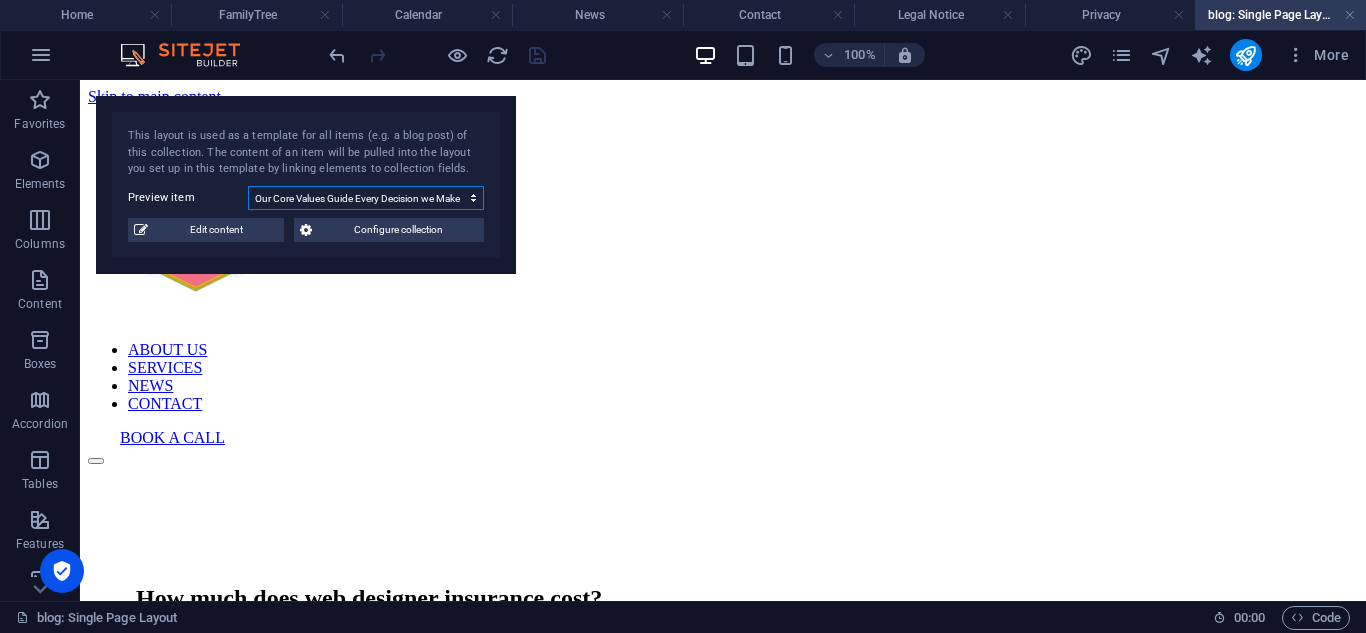 click on "5 ways to encourage employees to hang out after working hours Our Core Values Guide Every Decision we Make 5 ways to encourage employees to be more creative How much does web designer insurance cost?" at bounding box center (366, 198) 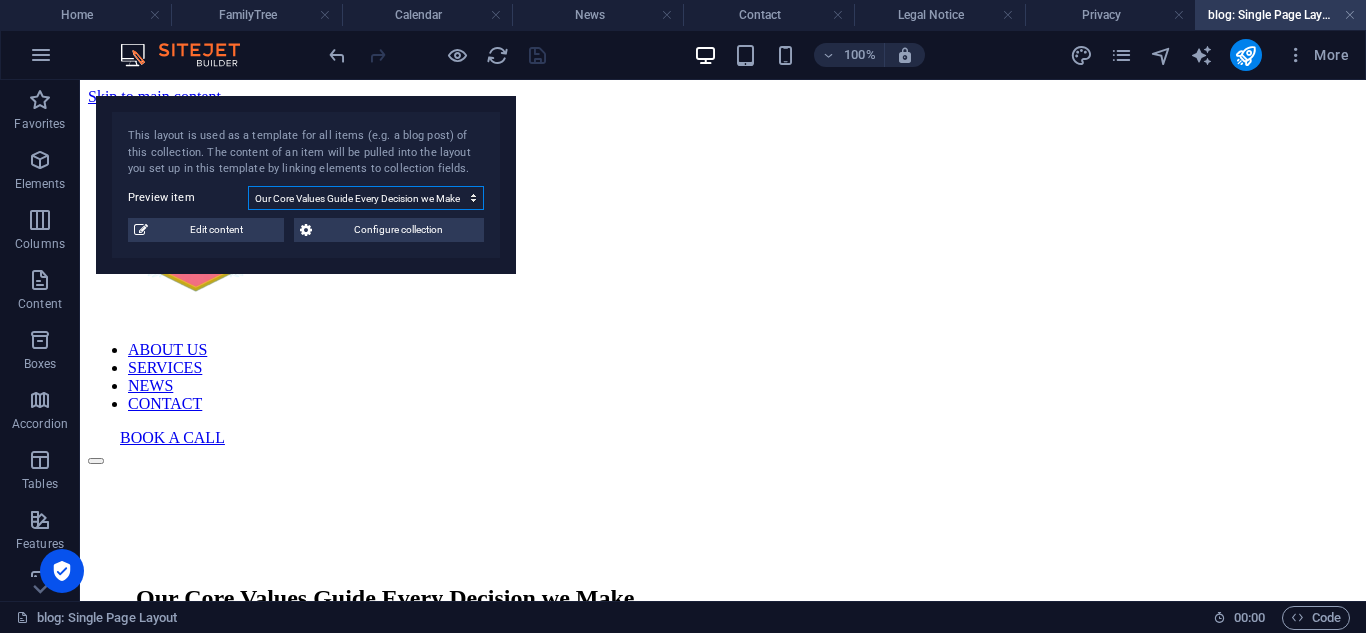 click on "5 ways to encourage employees to hang out after working hours Our Core Values Guide Every Decision we Make 5 ways to encourage employees to be more creative How much does web designer insurance cost?" at bounding box center (366, 198) 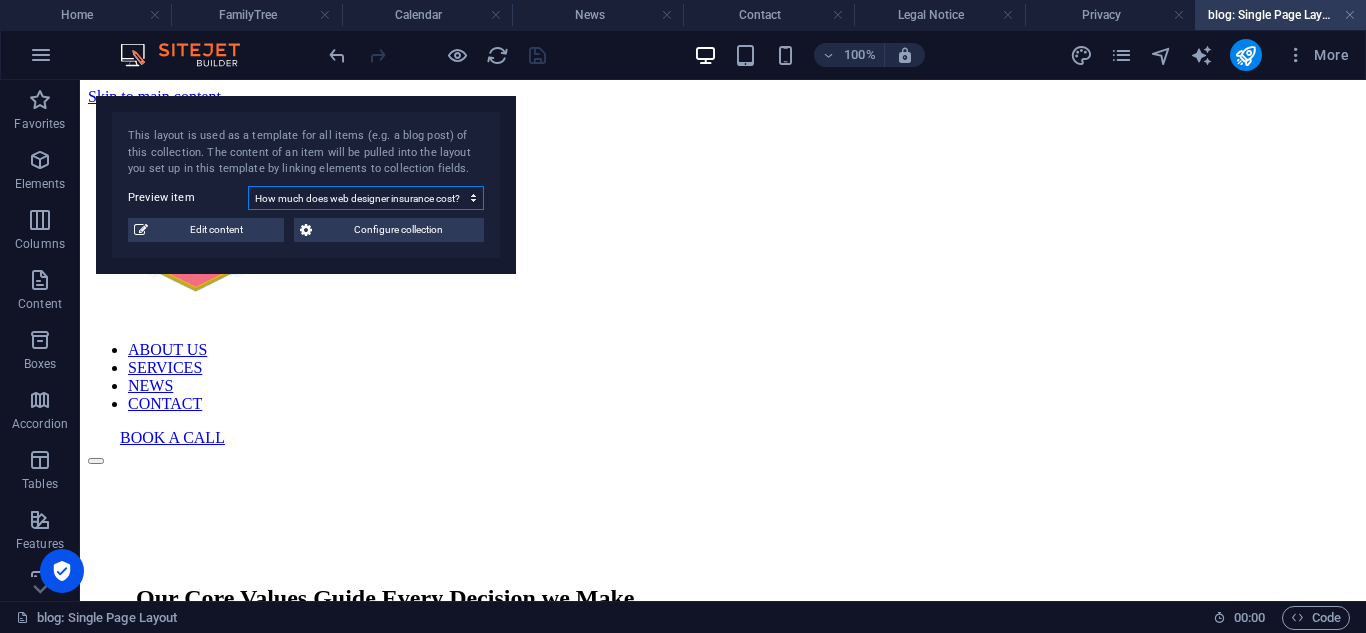 click on "5 ways to encourage employees to hang out after working hours Our Core Values Guide Every Decision we Make 5 ways to encourage employees to be more creative How much does web designer insurance cost?" at bounding box center [366, 198] 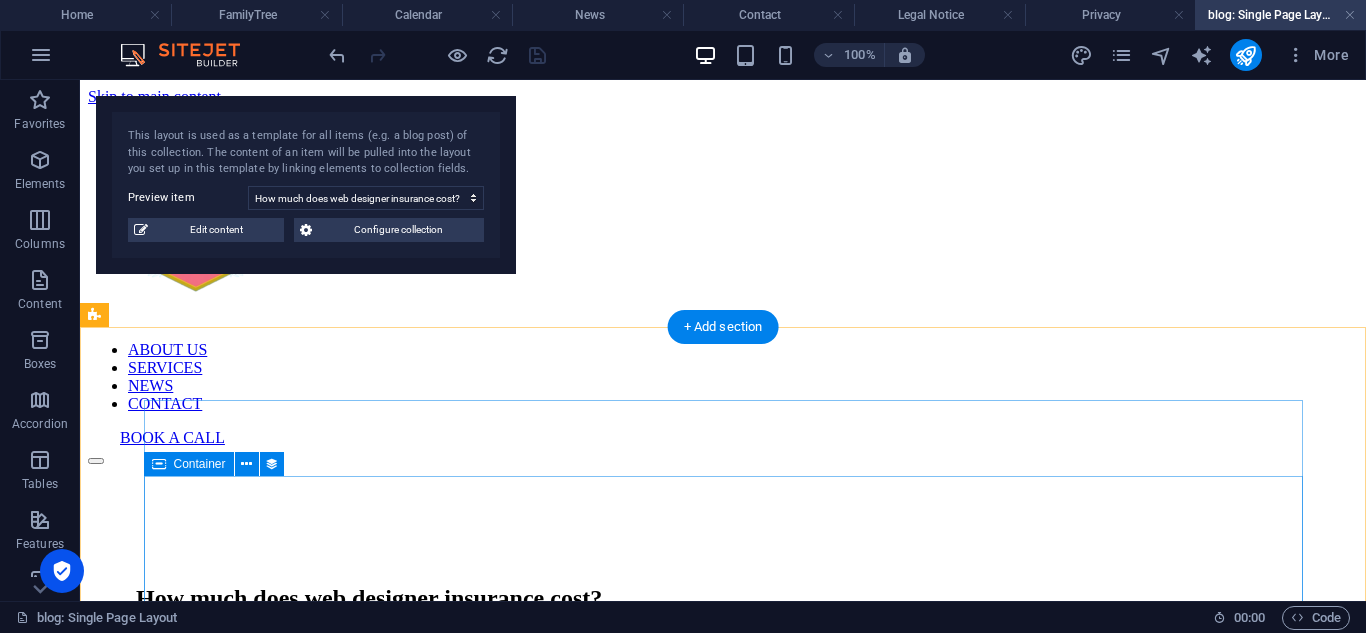 click on "Lorem ipsum dolor sit amet, consectetur adipiscing elit. Enim nec sit accumsan [PERSON_NAME] mauris a massa augue. Tellus nibh commodo aliquam ut semper. Est, sollicitudin commodo, turpis ultricies blandit." at bounding box center [723, 690] 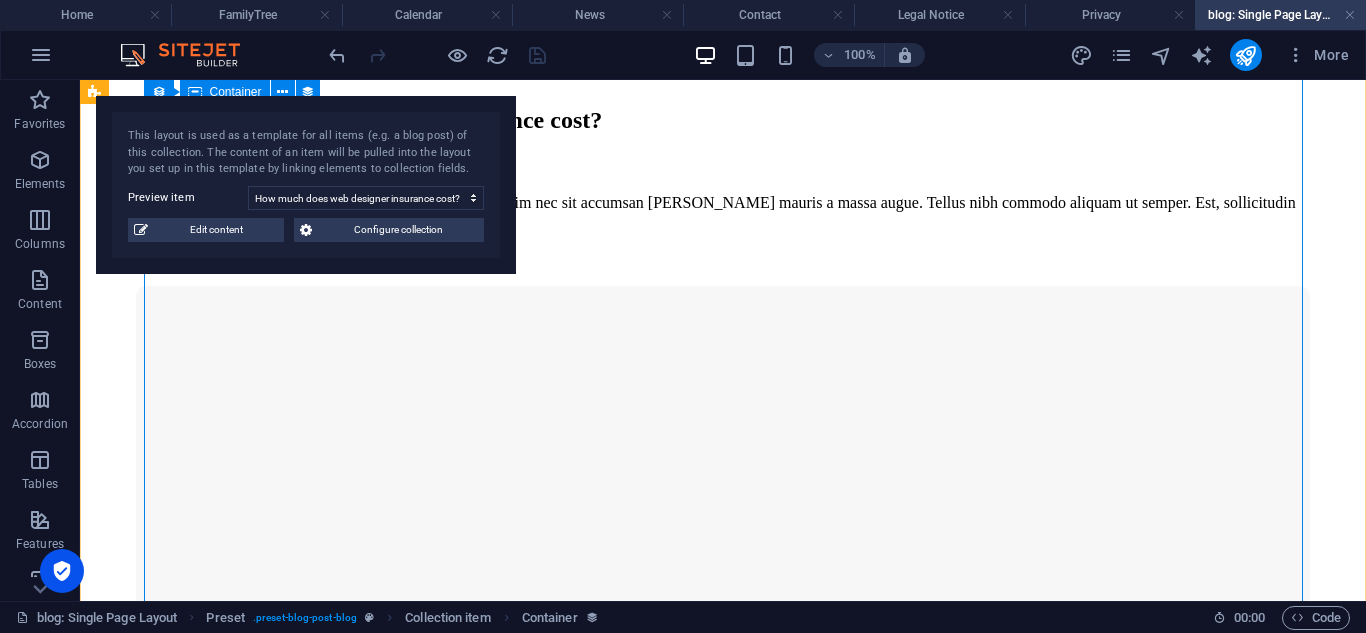 scroll, scrollTop: 448, scrollLeft: 0, axis: vertical 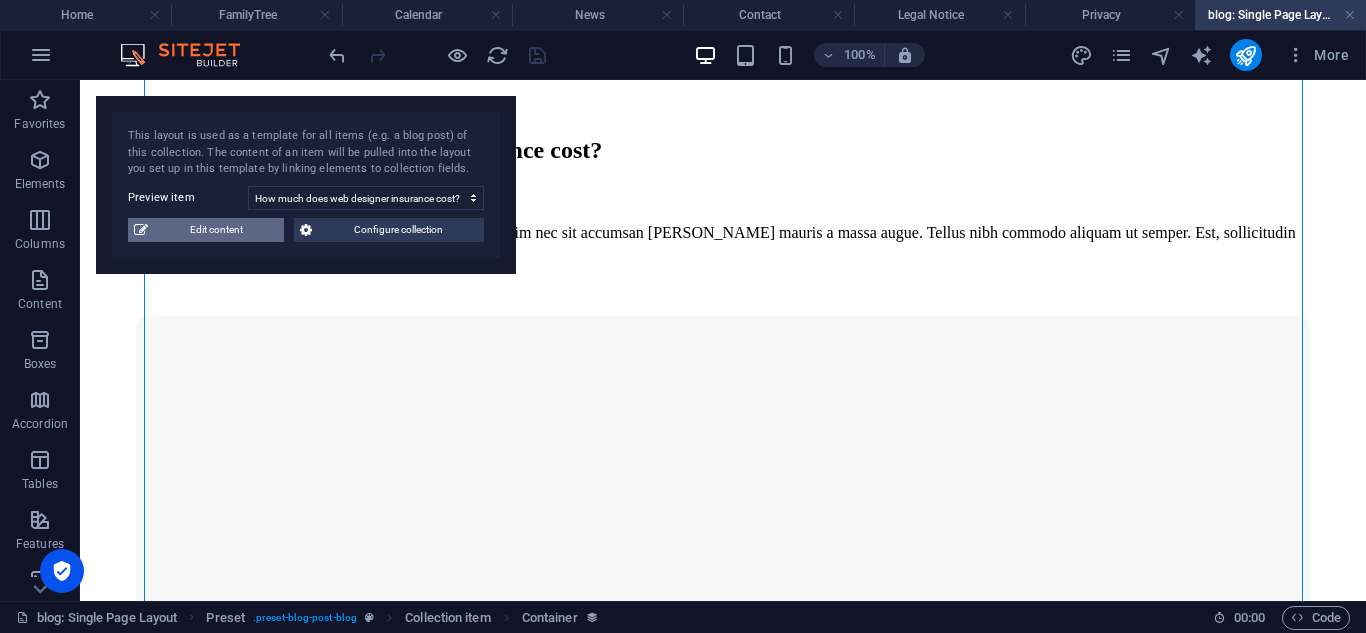 click on "Edit content" at bounding box center (216, 230) 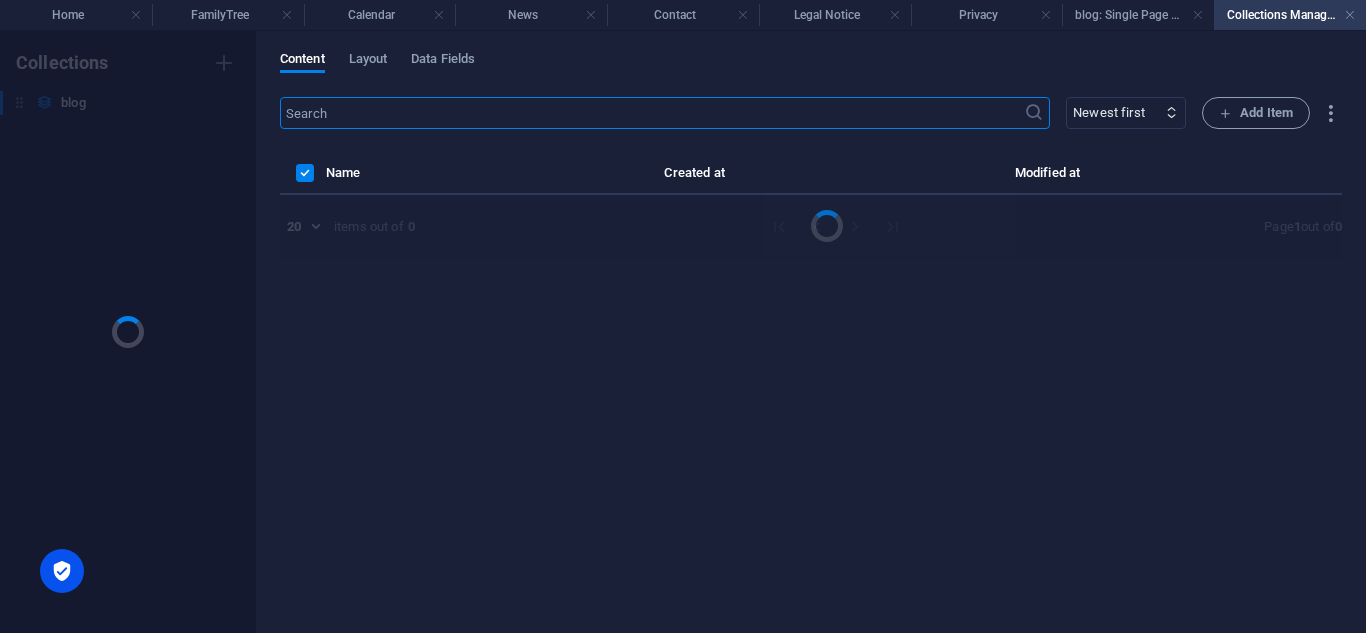 scroll, scrollTop: 0, scrollLeft: 0, axis: both 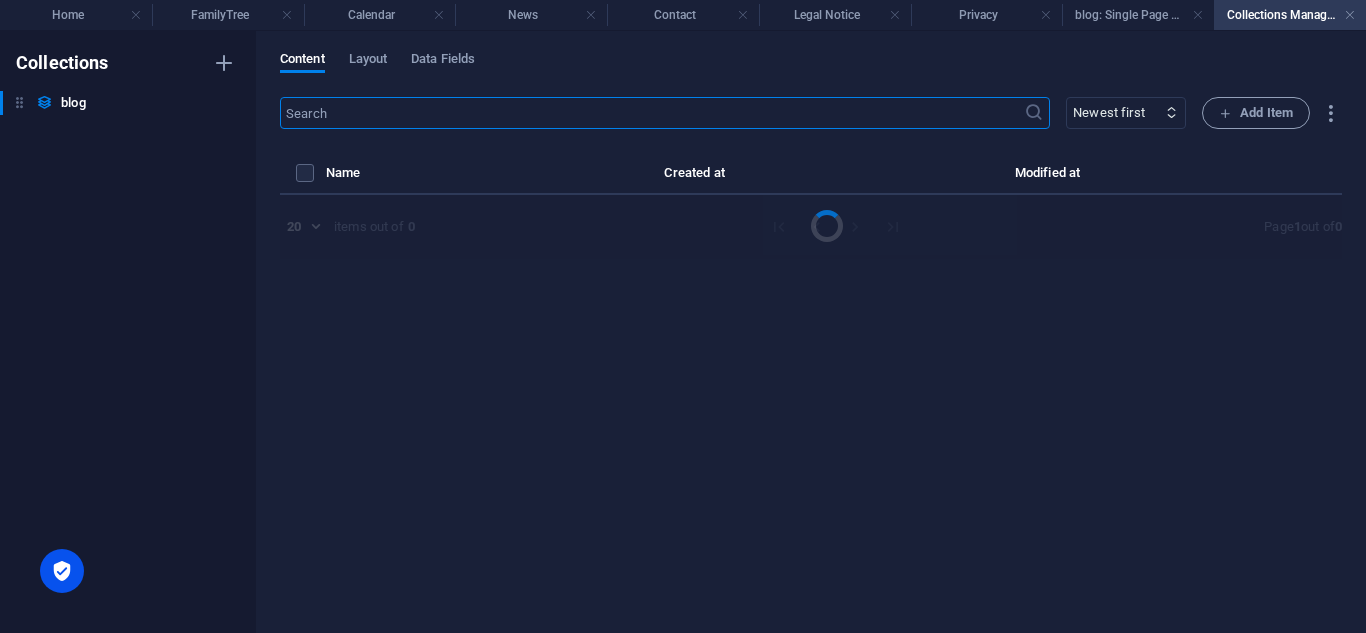 select on "Insurance" 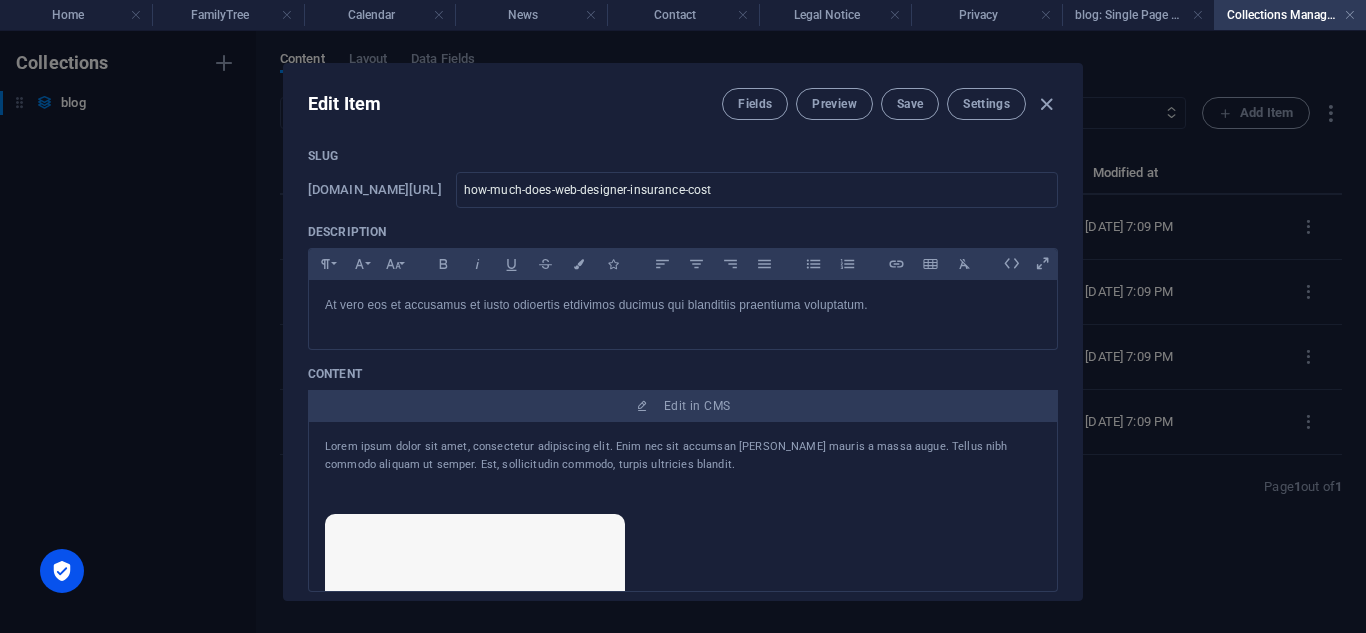 scroll, scrollTop: 0, scrollLeft: 0, axis: both 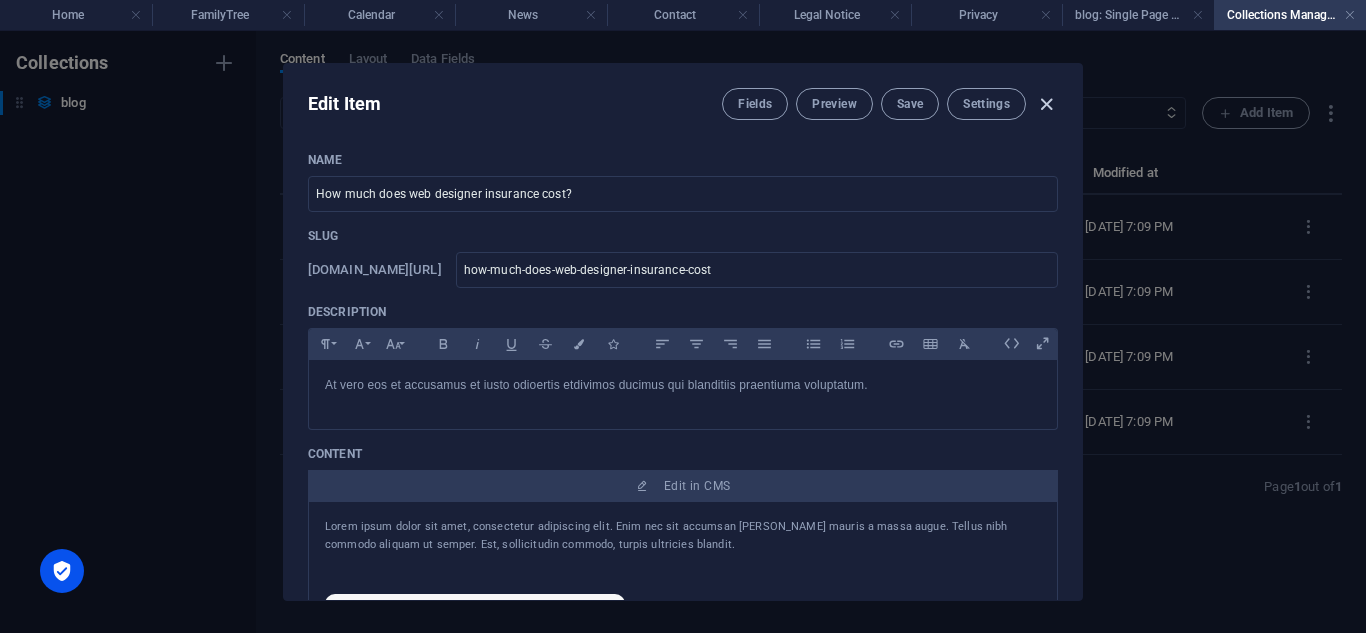 click at bounding box center (1046, 104) 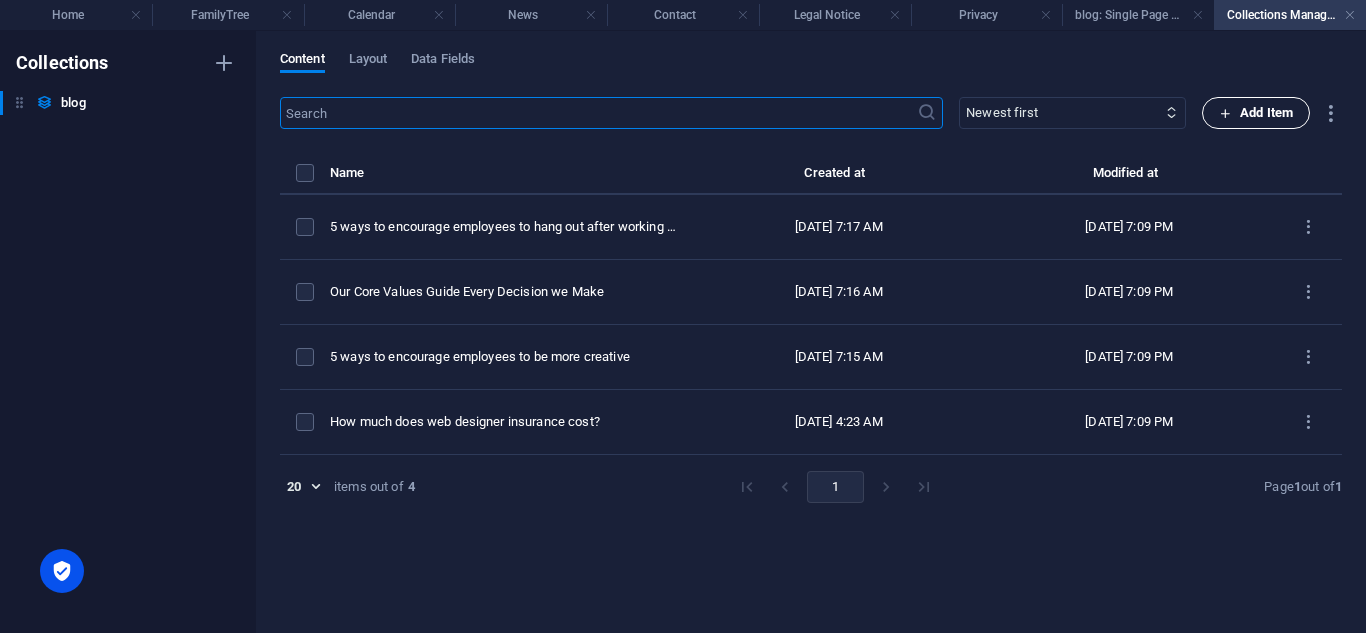 click on "Add Item" at bounding box center [1256, 113] 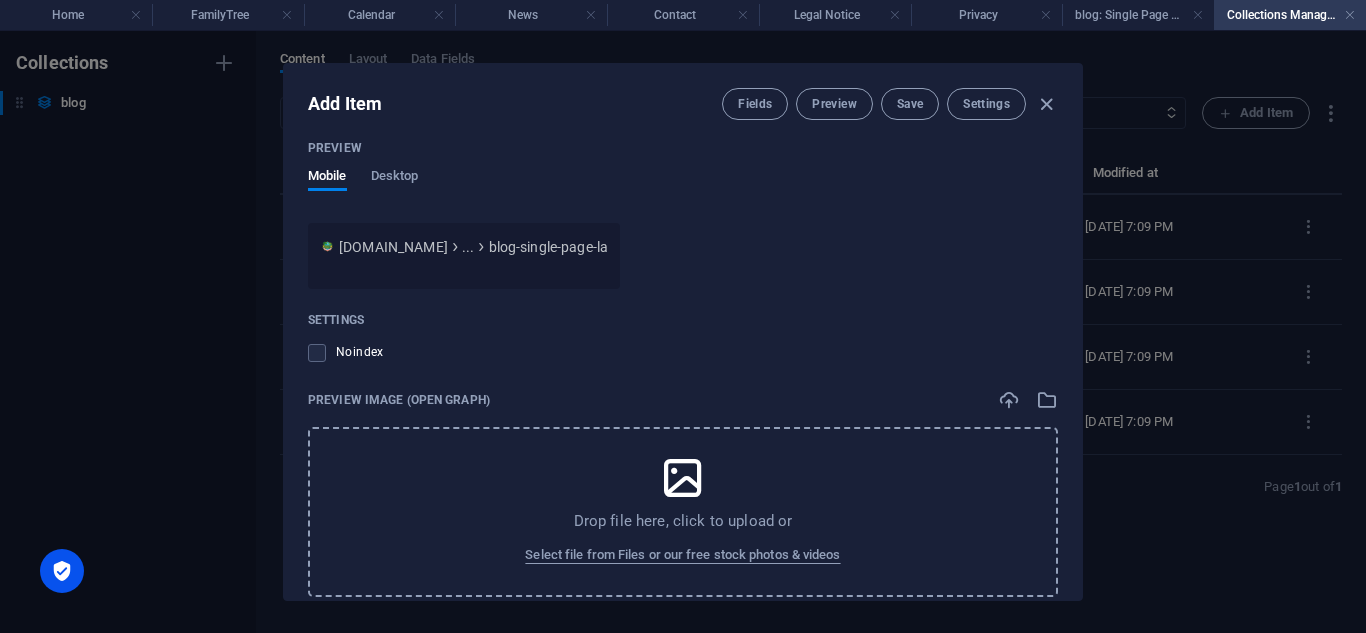 scroll, scrollTop: 1444, scrollLeft: 0, axis: vertical 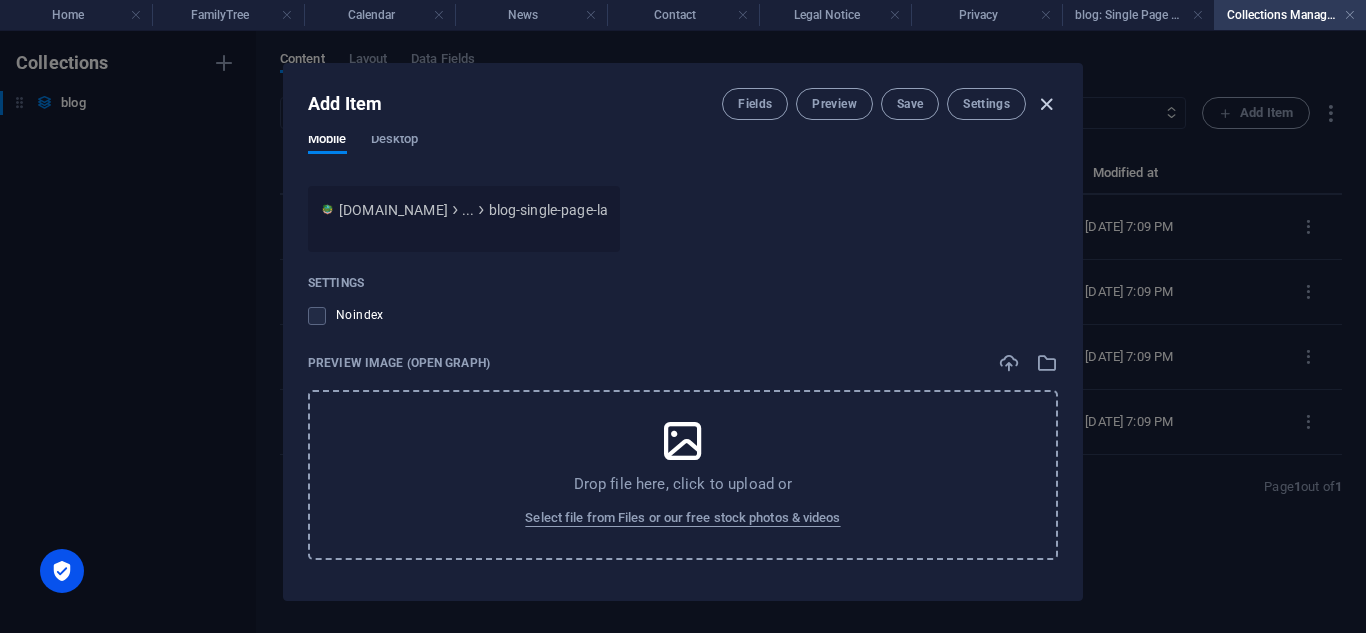 click at bounding box center [1046, 104] 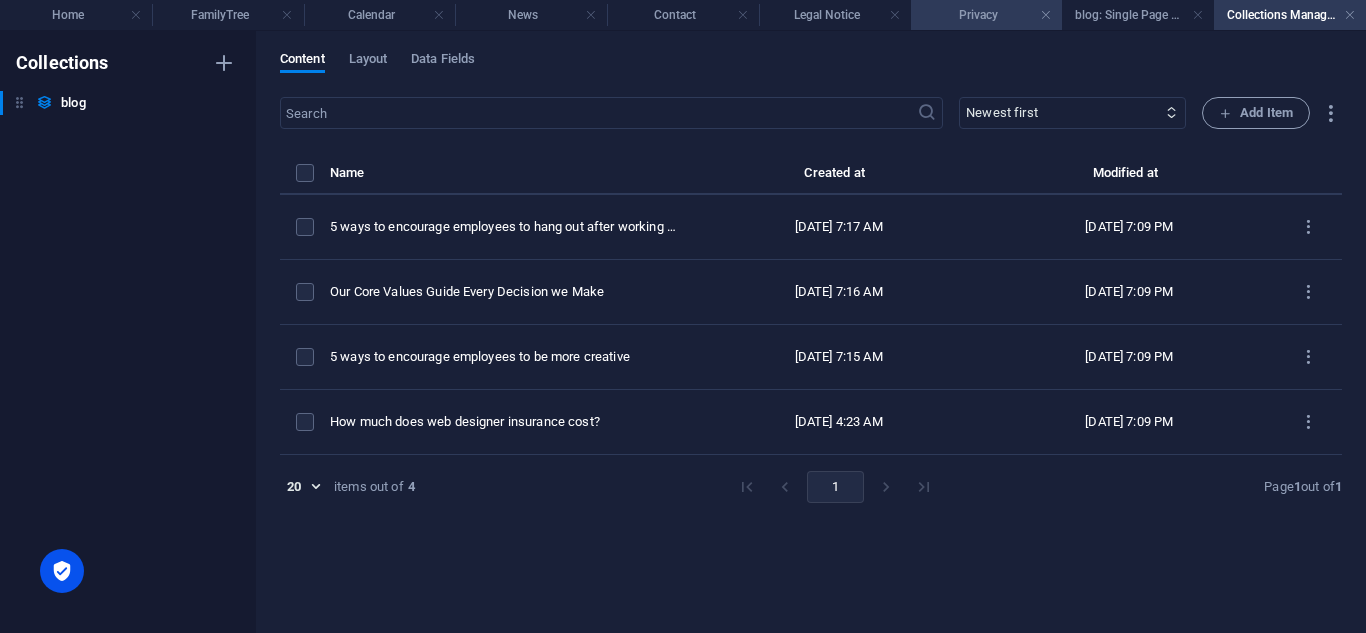 click on "Privacy" at bounding box center (987, 15) 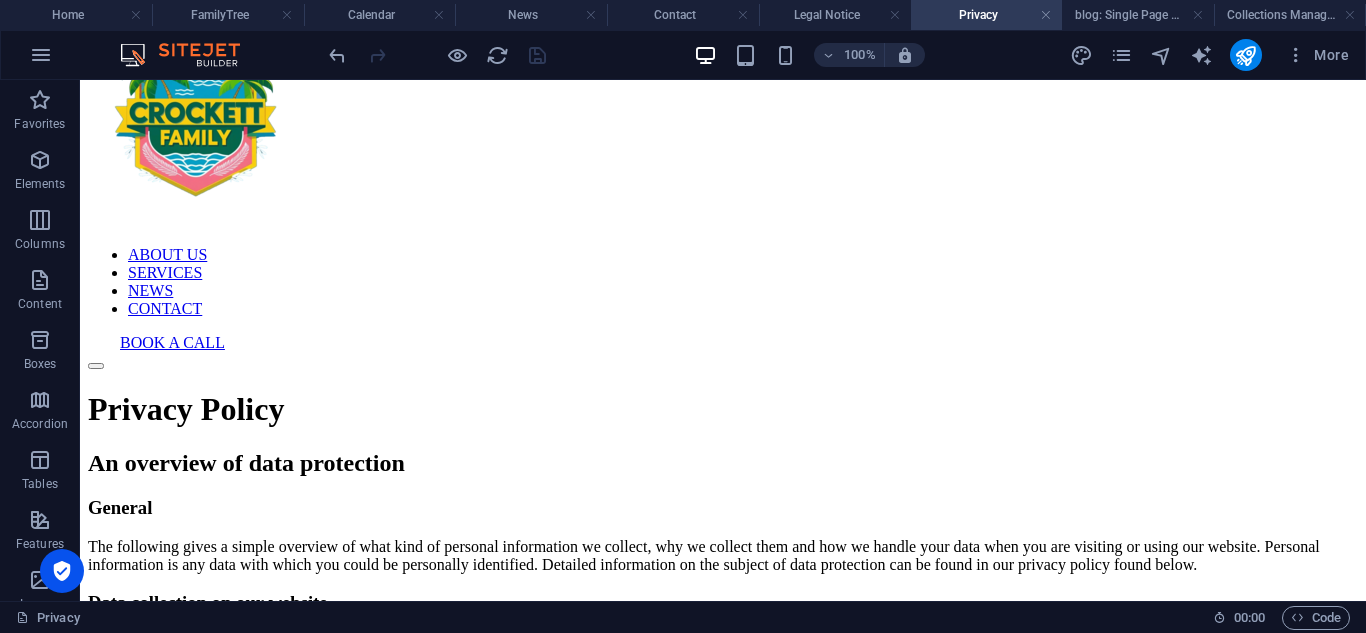 scroll, scrollTop: 50, scrollLeft: 0, axis: vertical 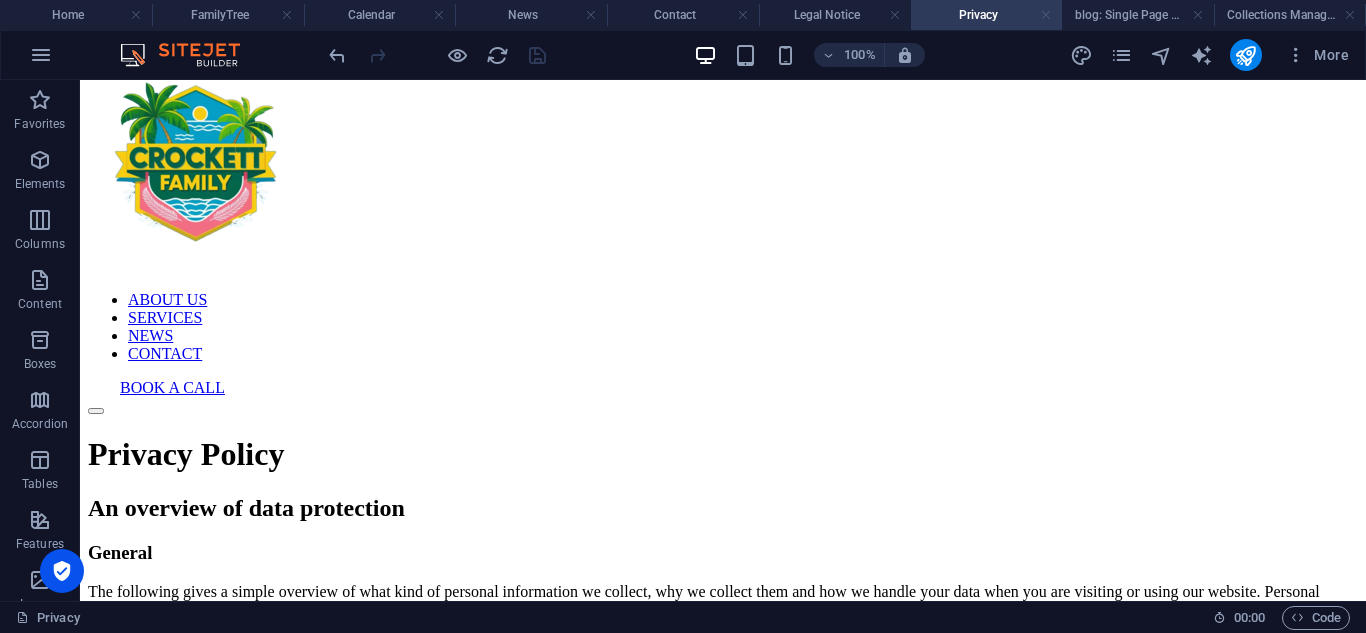 click at bounding box center (1046, 15) 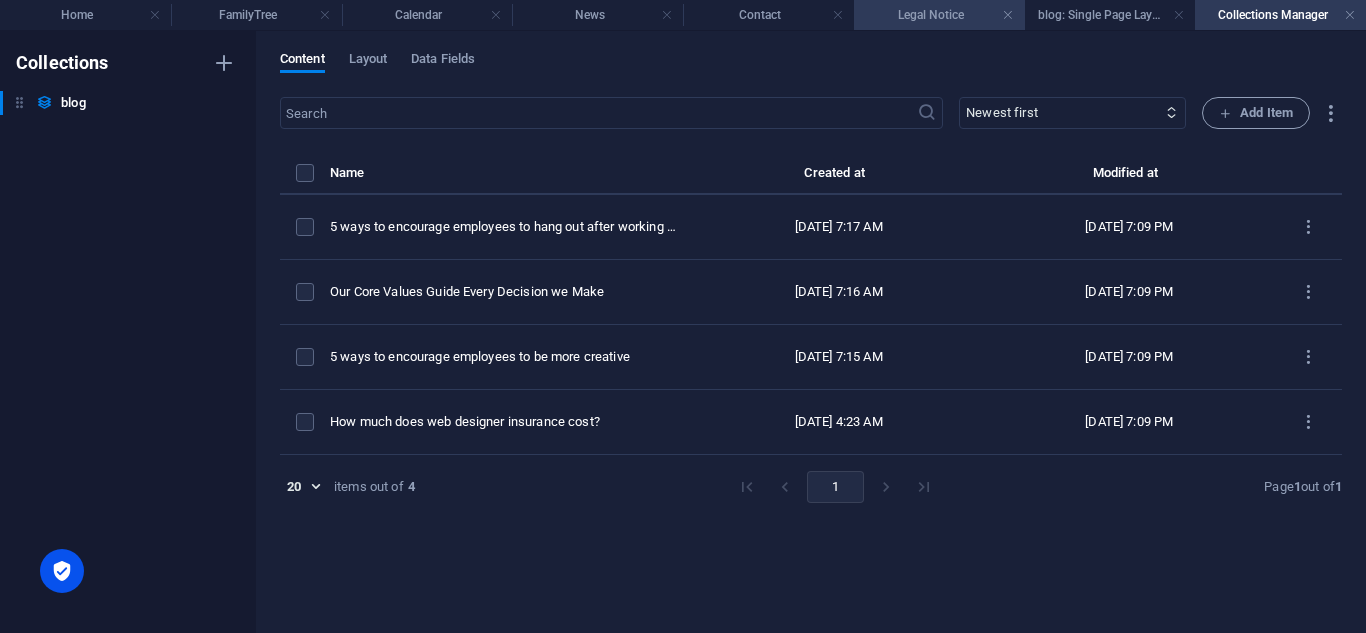 click on "Legal Notice" at bounding box center [939, 15] 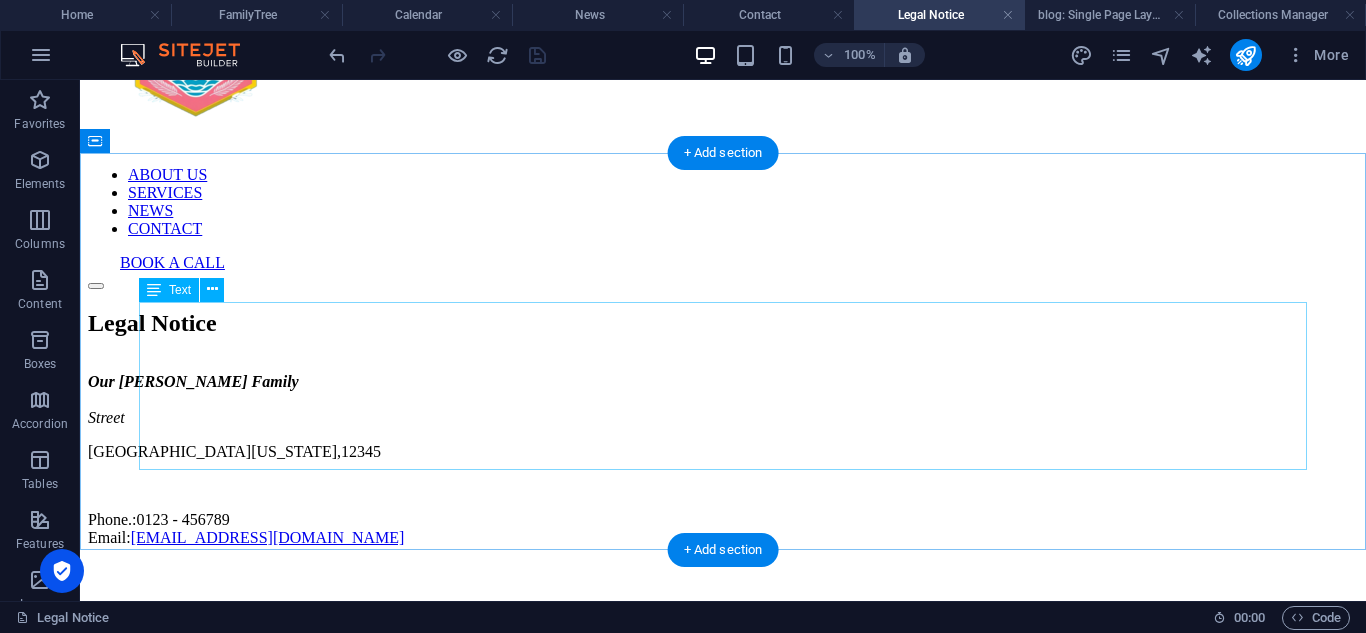 scroll, scrollTop: 165, scrollLeft: 0, axis: vertical 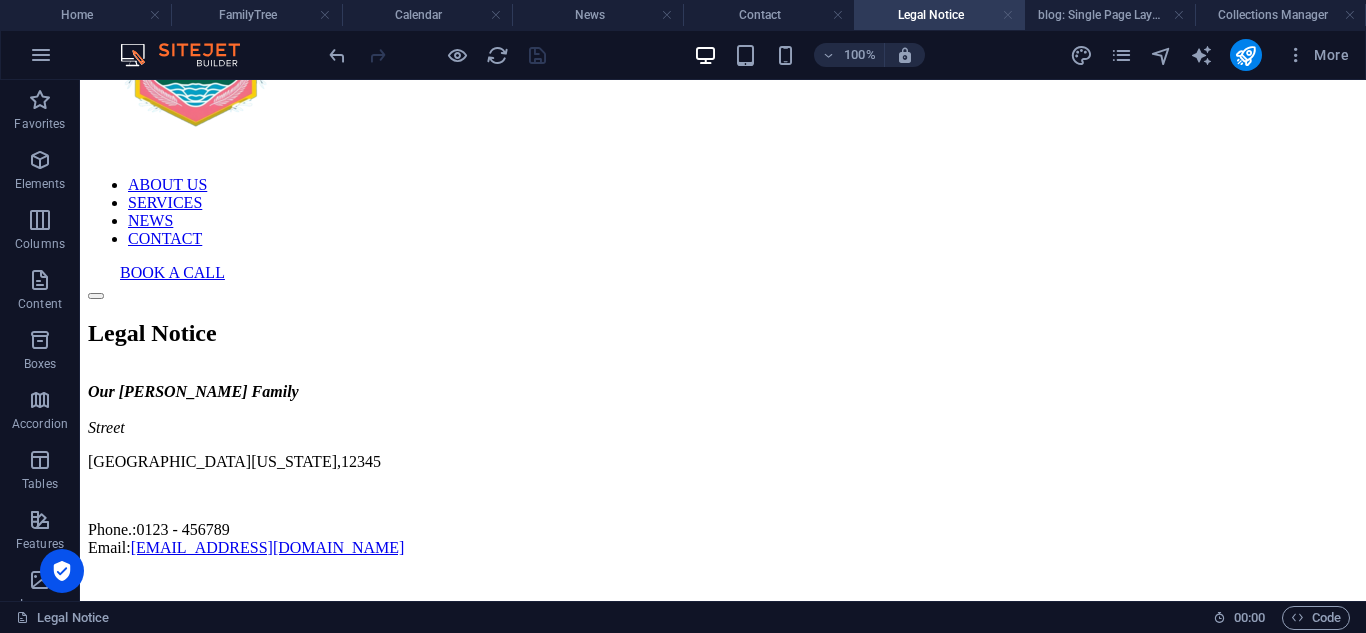 click at bounding box center [1008, 15] 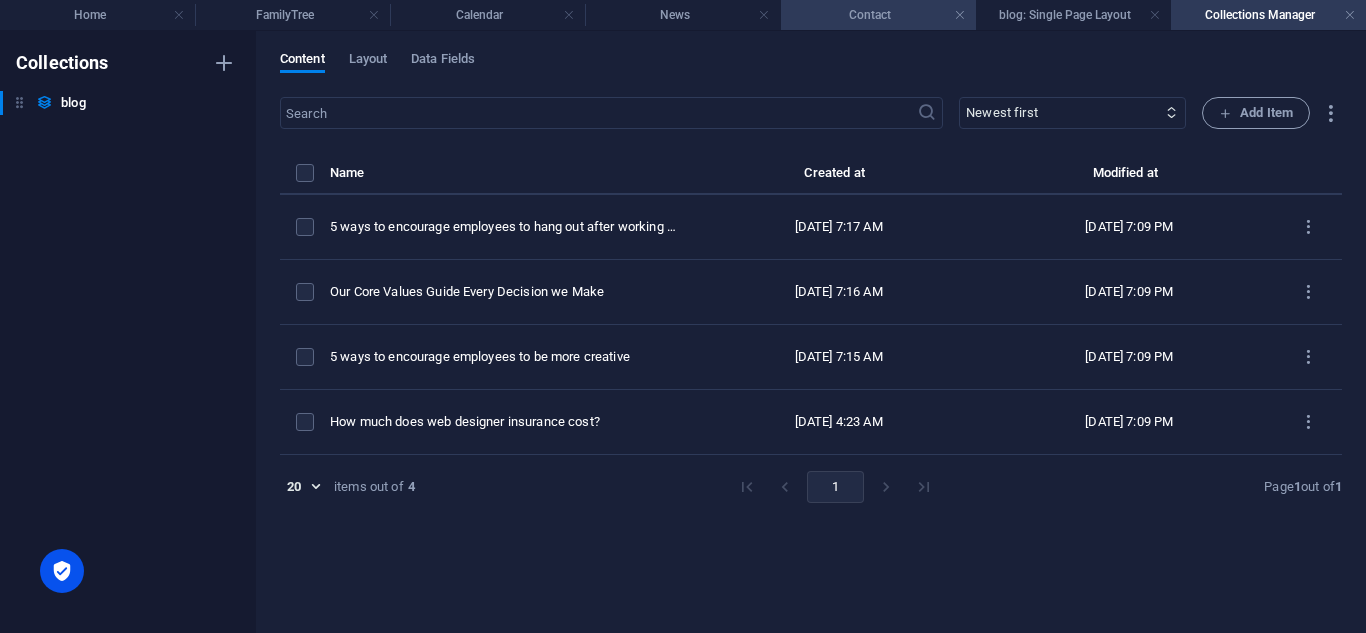 click on "Contact" at bounding box center (878, 15) 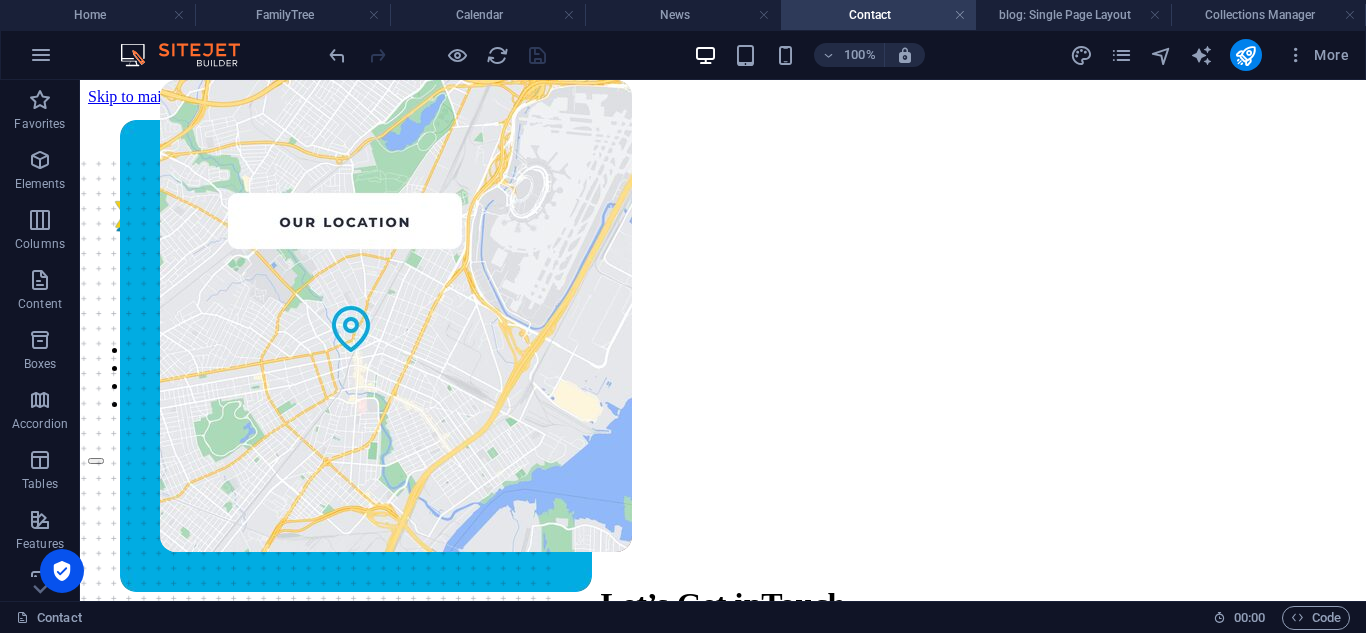 scroll, scrollTop: 764, scrollLeft: 0, axis: vertical 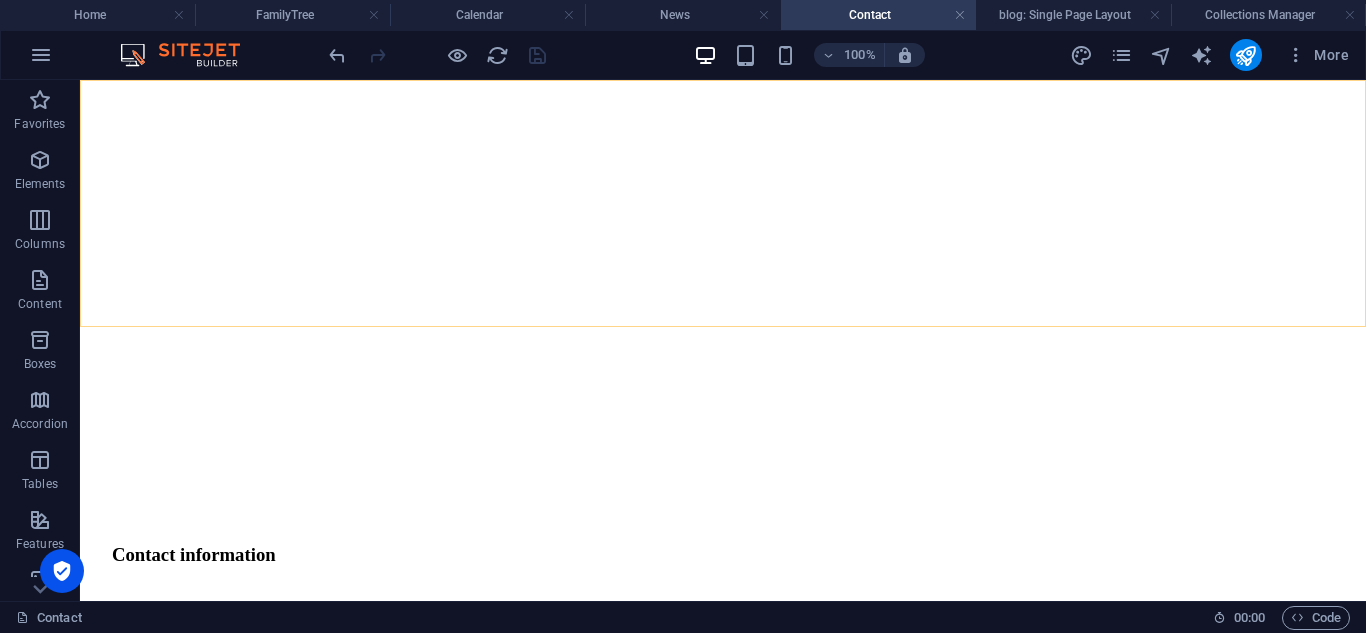 click on "ABOUT US SERVICES NEWS CONTACT BOOK A CALL" at bounding box center (723, -479) 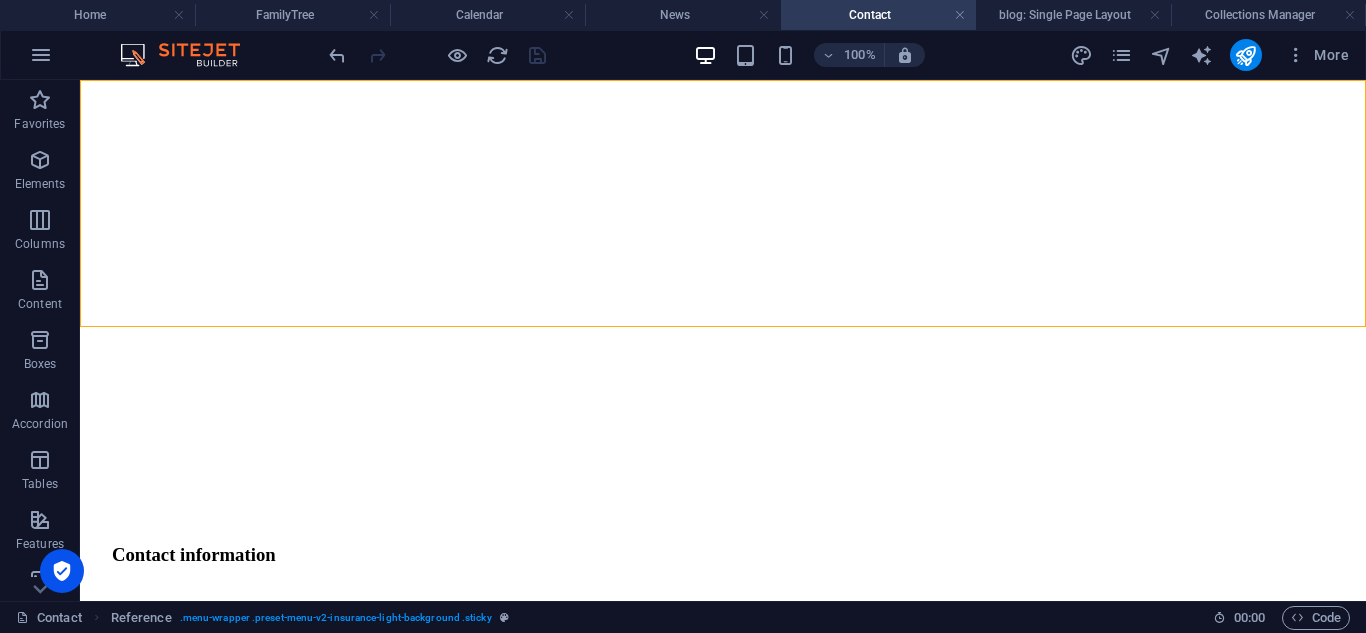 click on "ABOUT US SERVICES NEWS CONTACT BOOK A CALL" at bounding box center [723, -479] 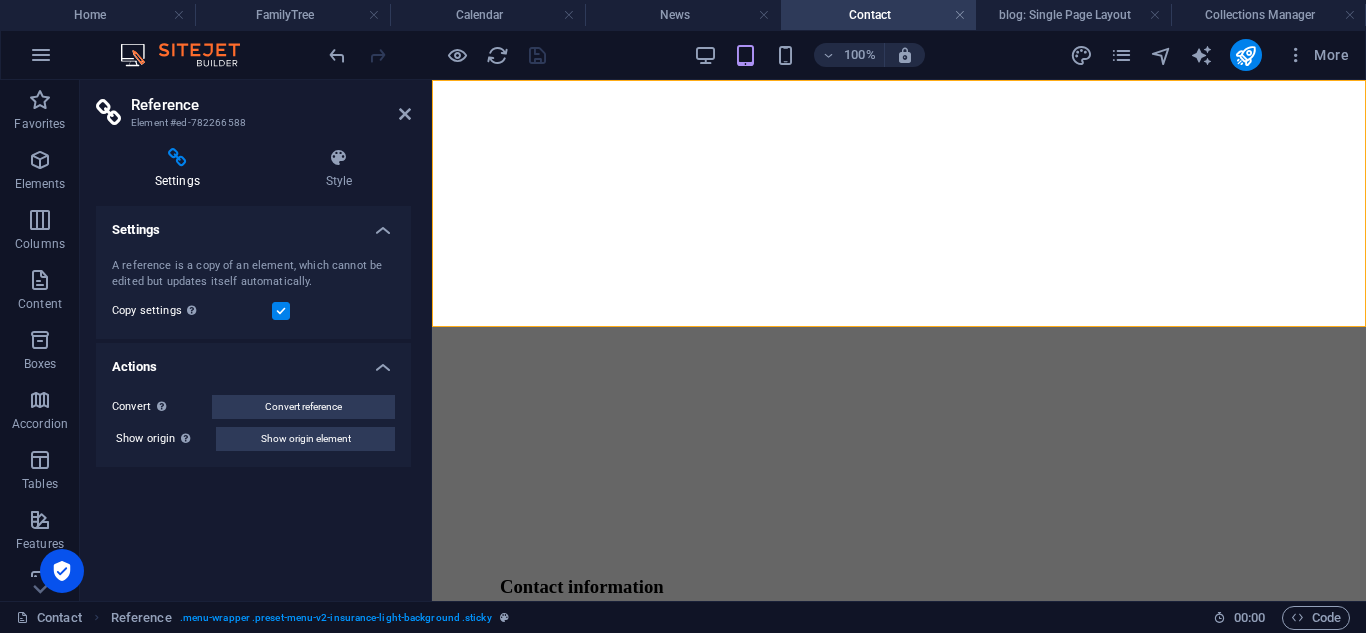 click on "Settings" at bounding box center (253, 224) 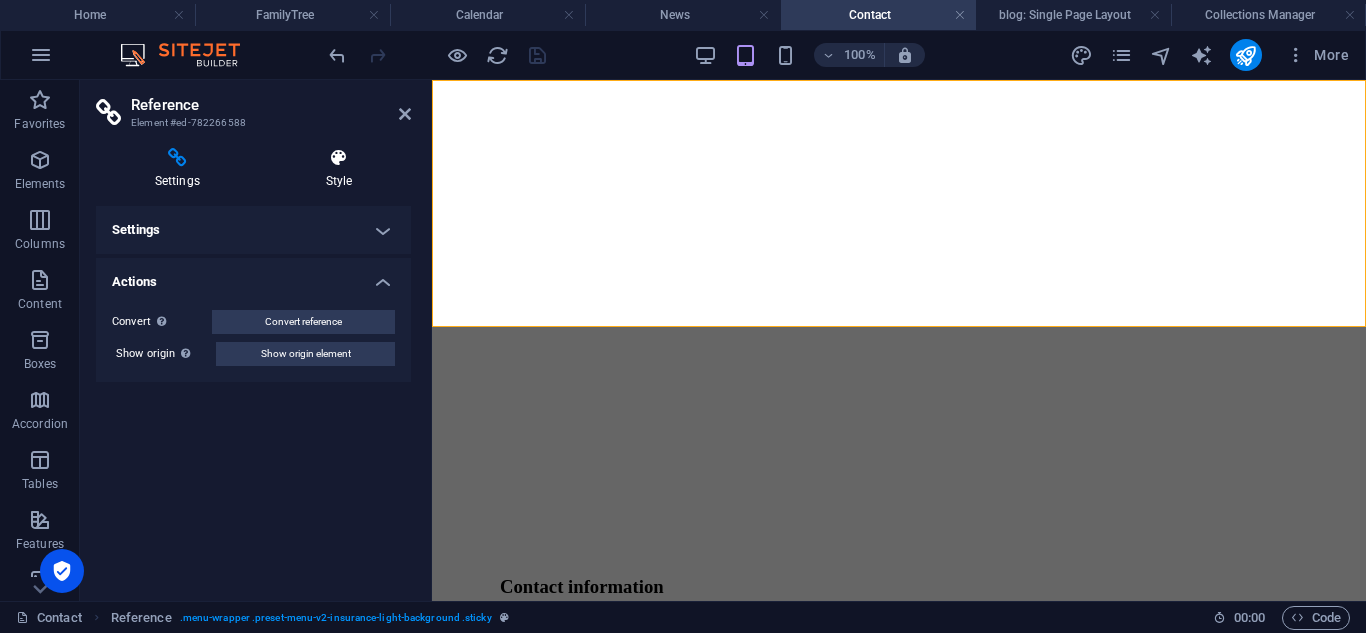 click on "Style" at bounding box center (339, 169) 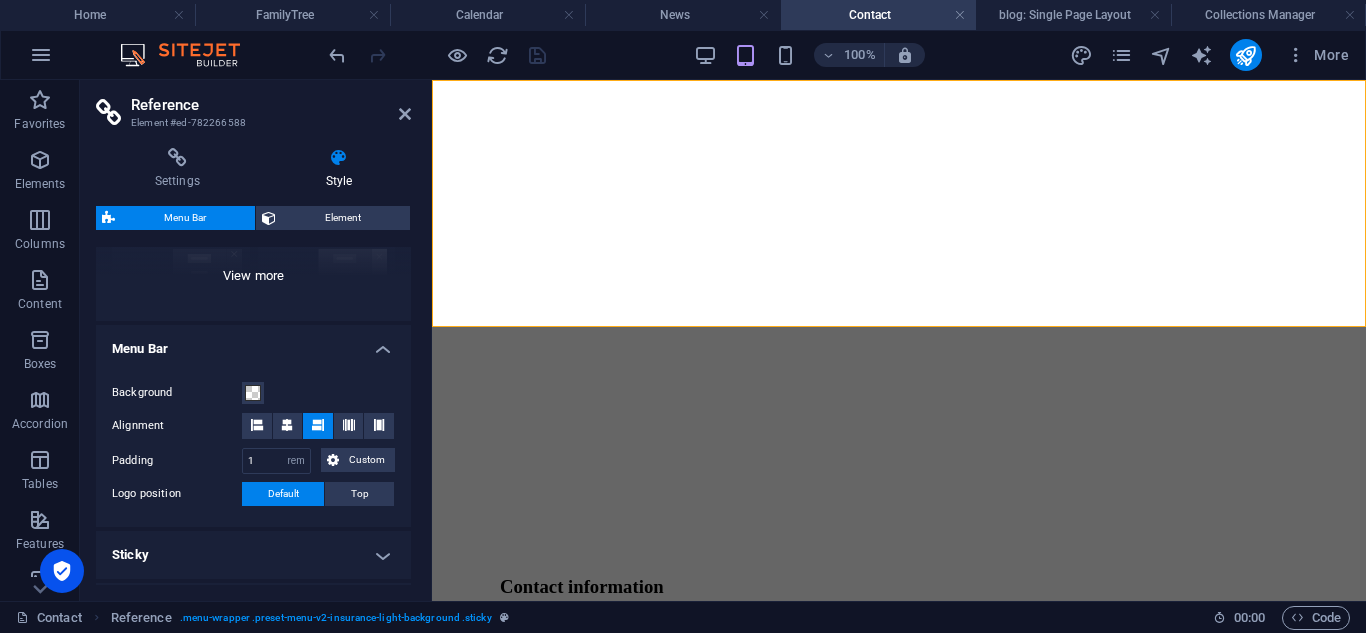 scroll, scrollTop: 261, scrollLeft: 0, axis: vertical 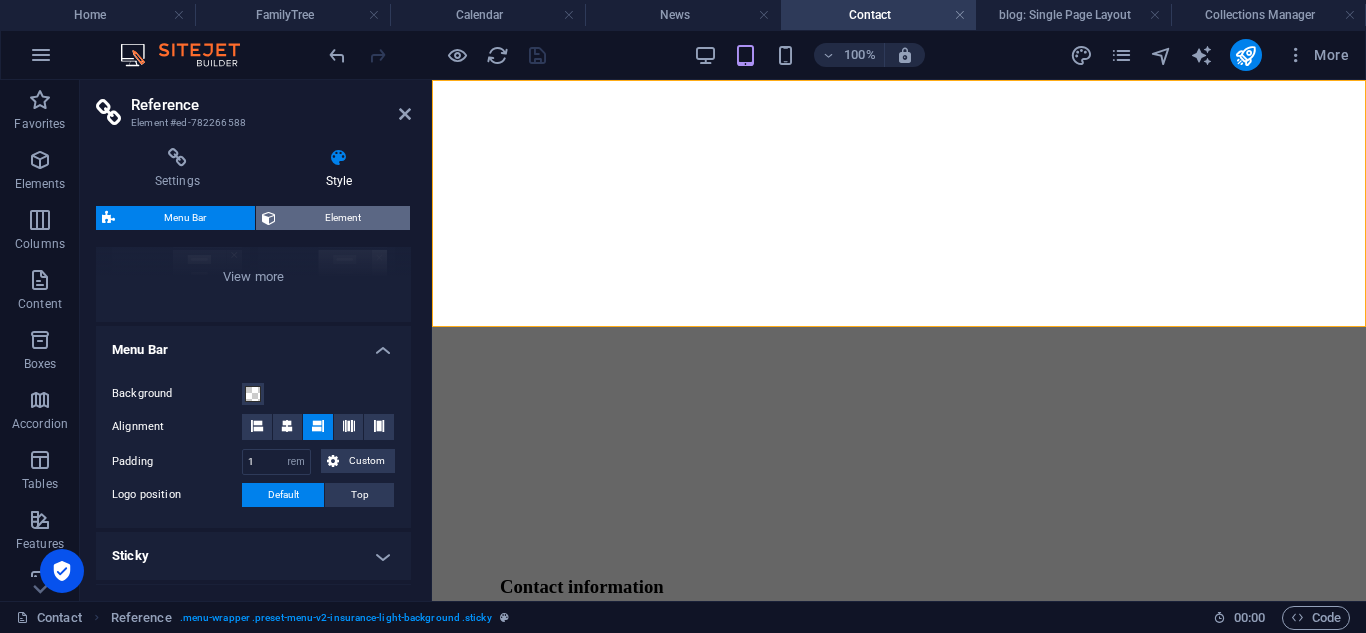 click on "Menu Bar Element" at bounding box center (253, 218) 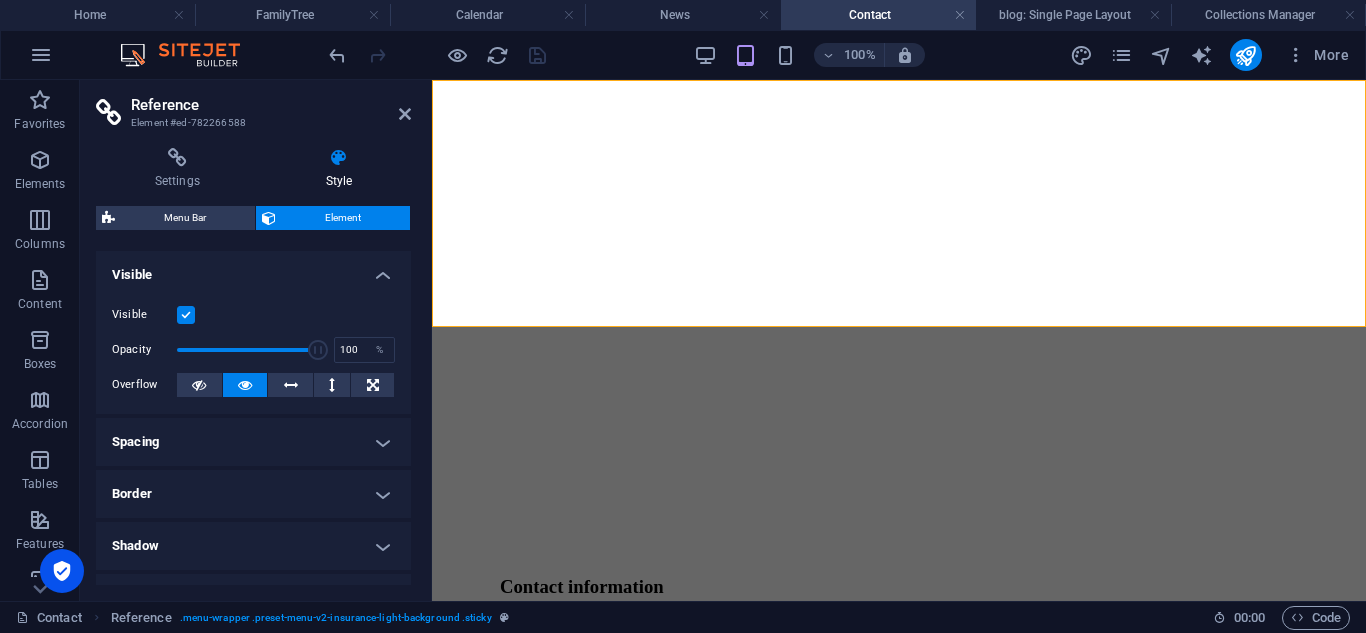 click on "Visible" at bounding box center (253, 269) 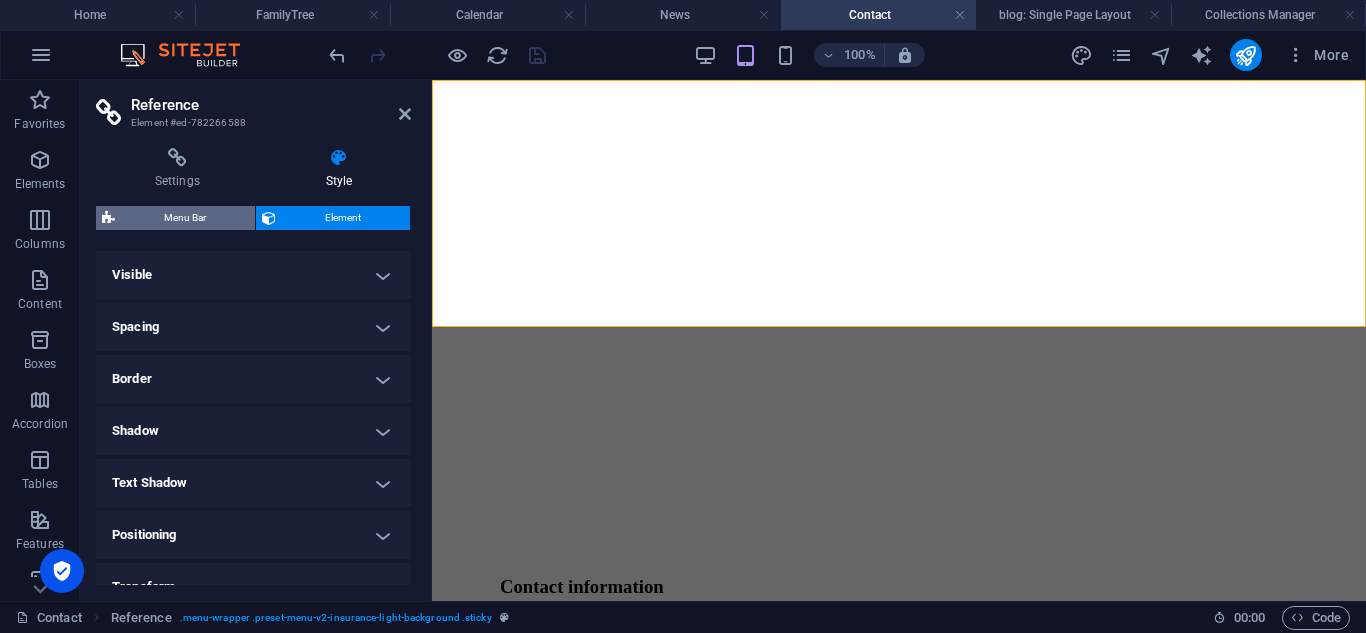 click on "Menu Bar" at bounding box center [185, 218] 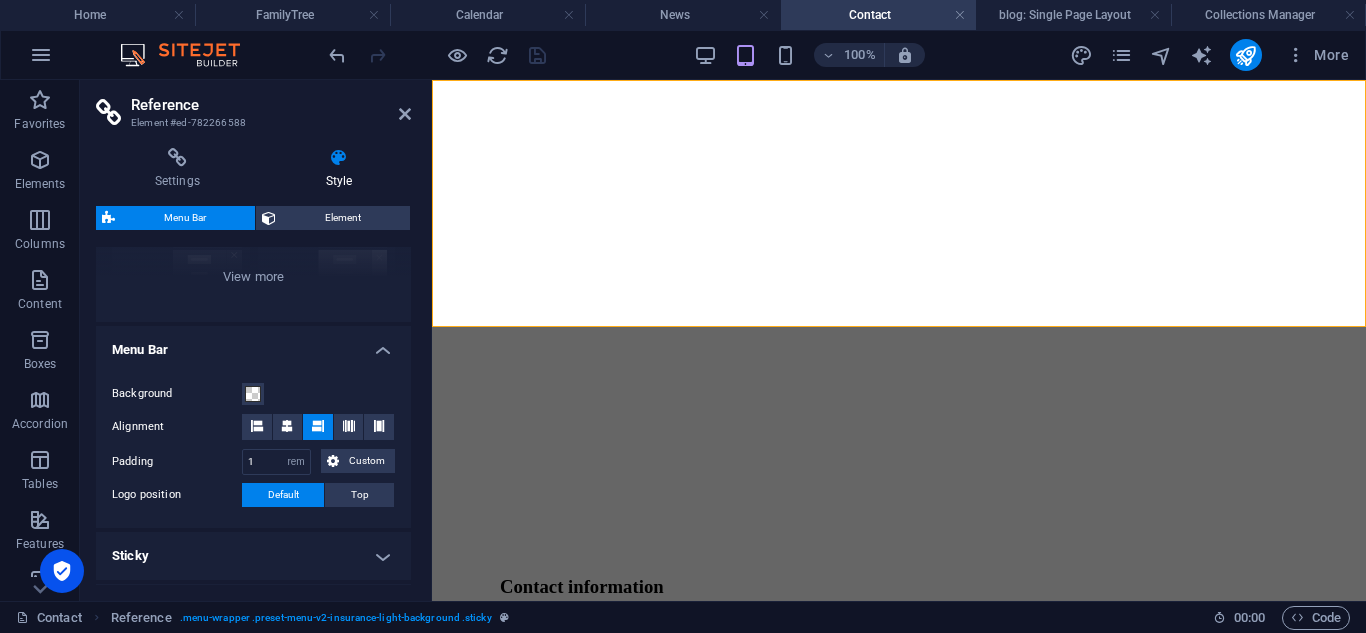 click on "Menu Bar" at bounding box center [253, 344] 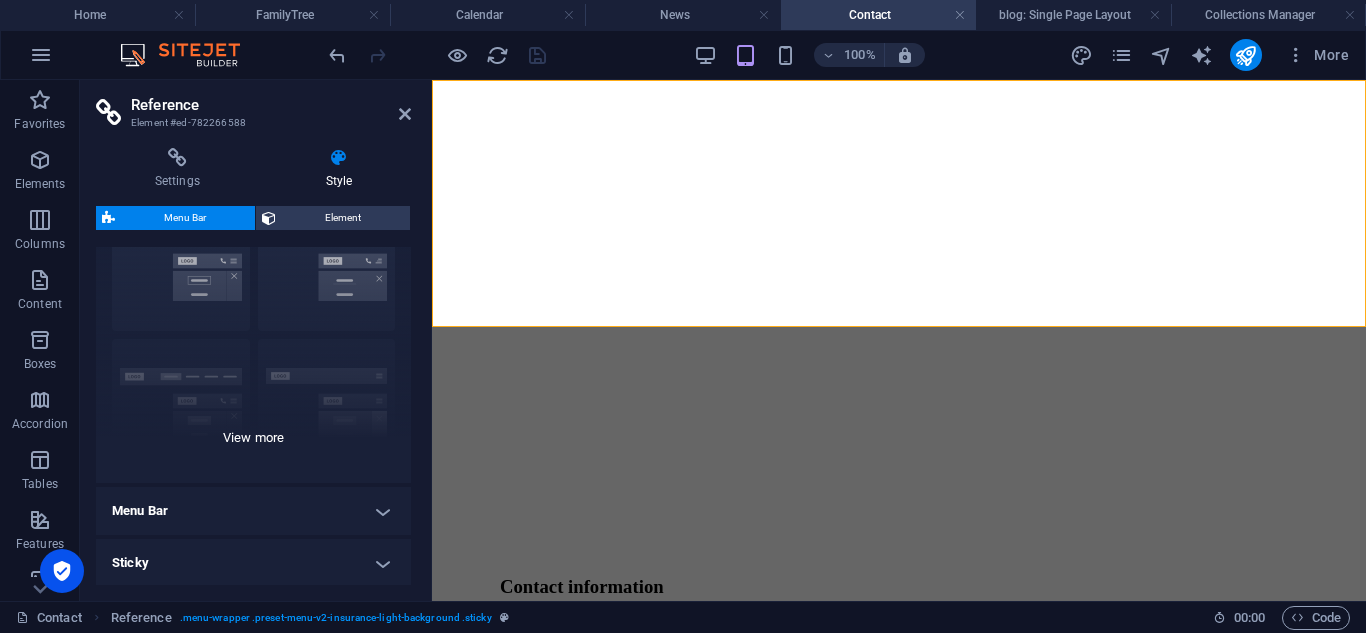 scroll, scrollTop: 0, scrollLeft: 0, axis: both 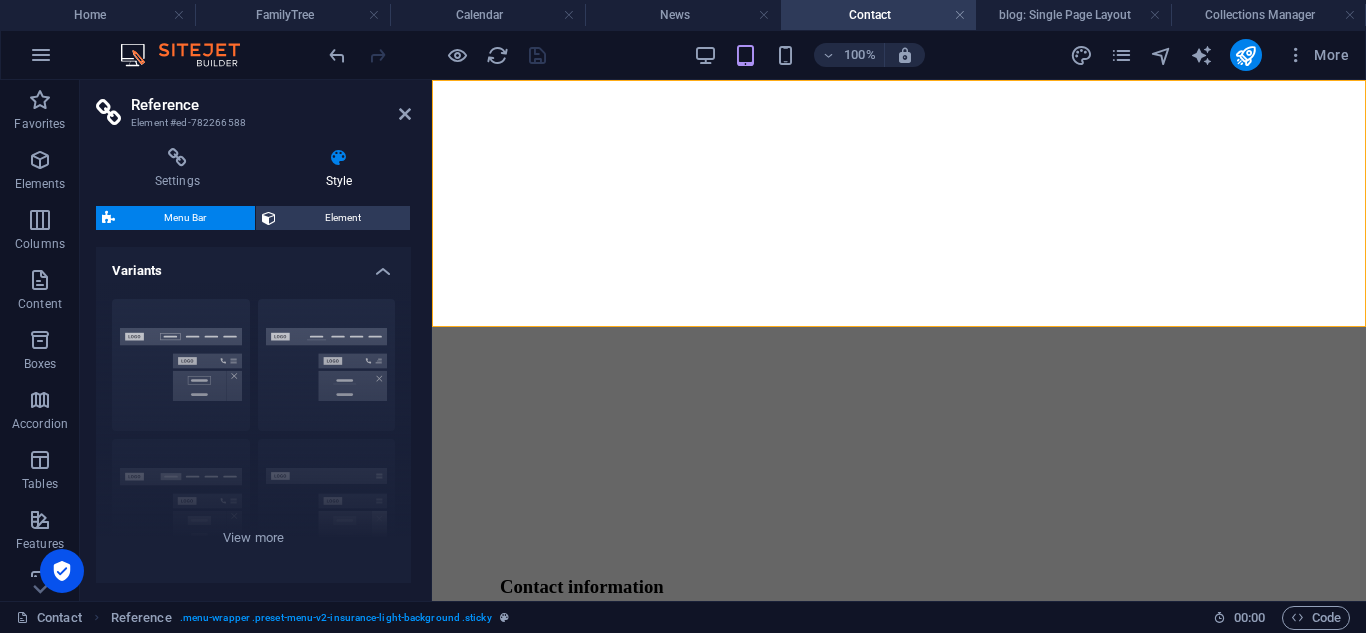 click on "Variants" at bounding box center [253, 265] 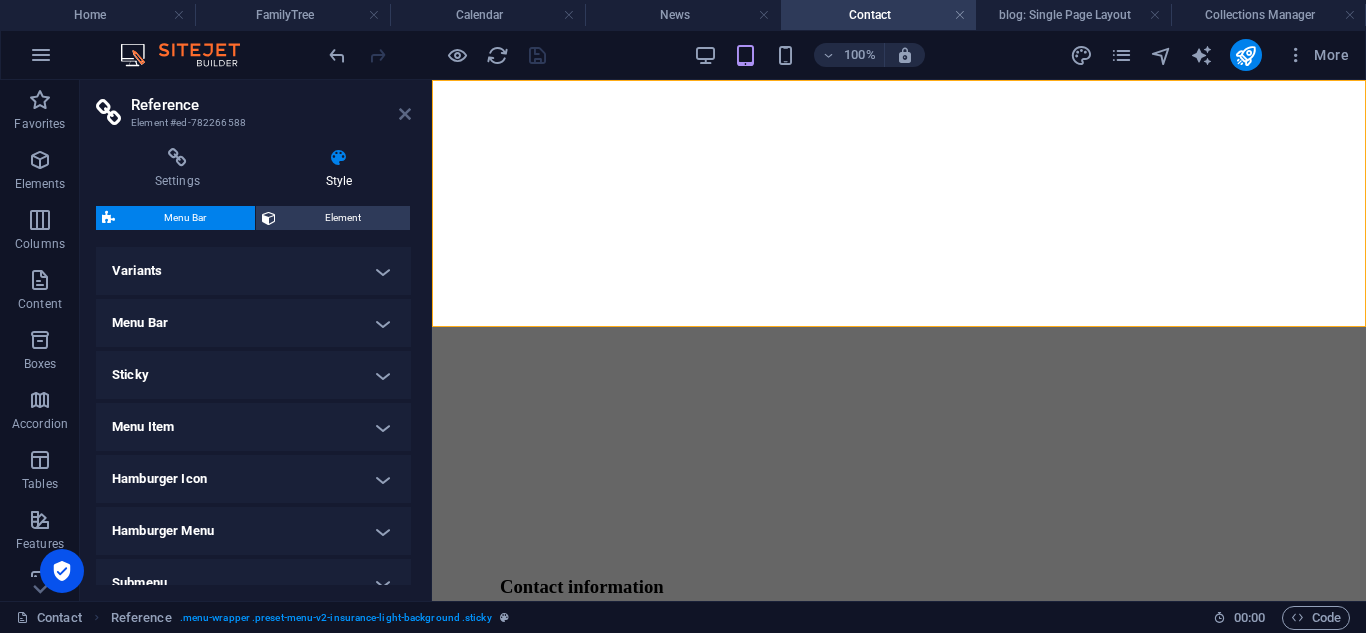 click at bounding box center [405, 114] 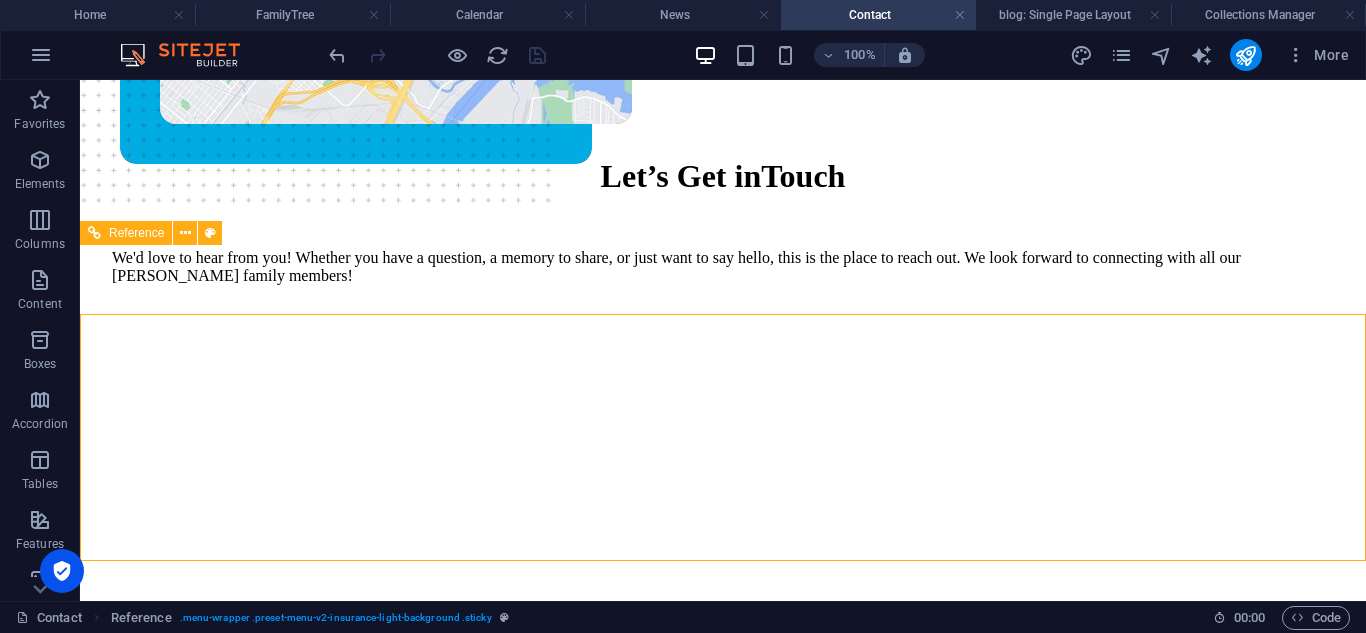 scroll, scrollTop: 418, scrollLeft: 0, axis: vertical 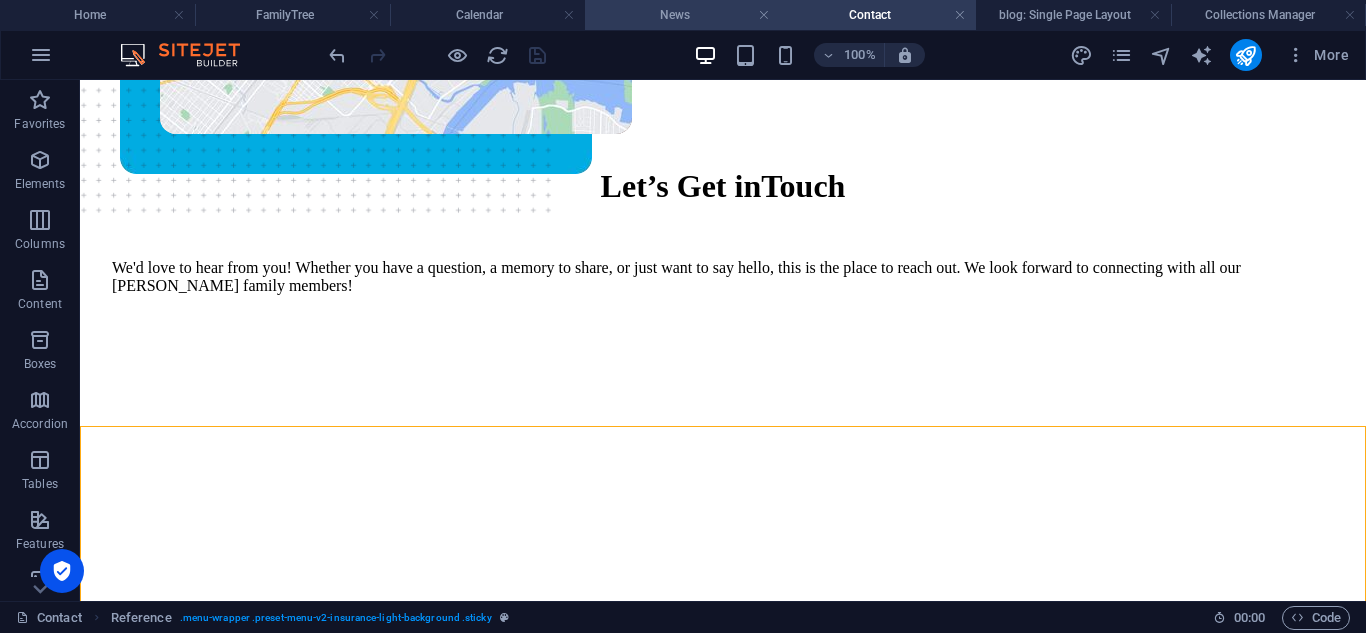 click on "News" at bounding box center (682, 15) 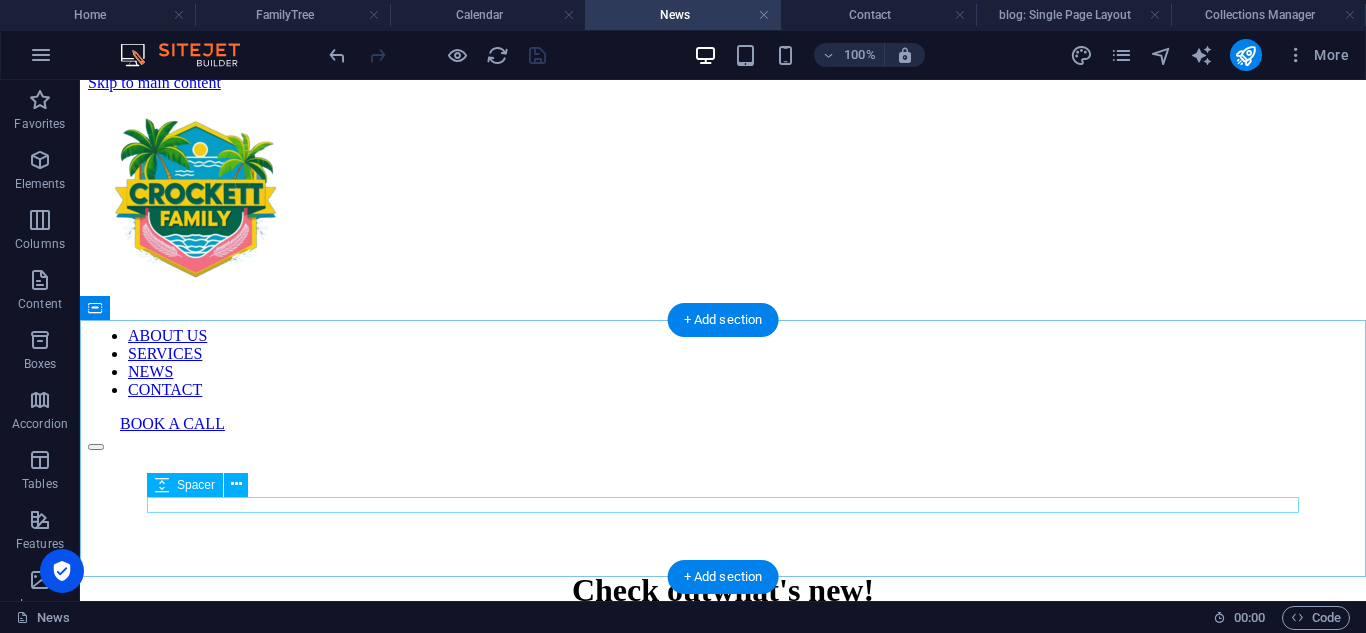 scroll, scrollTop: 0, scrollLeft: 0, axis: both 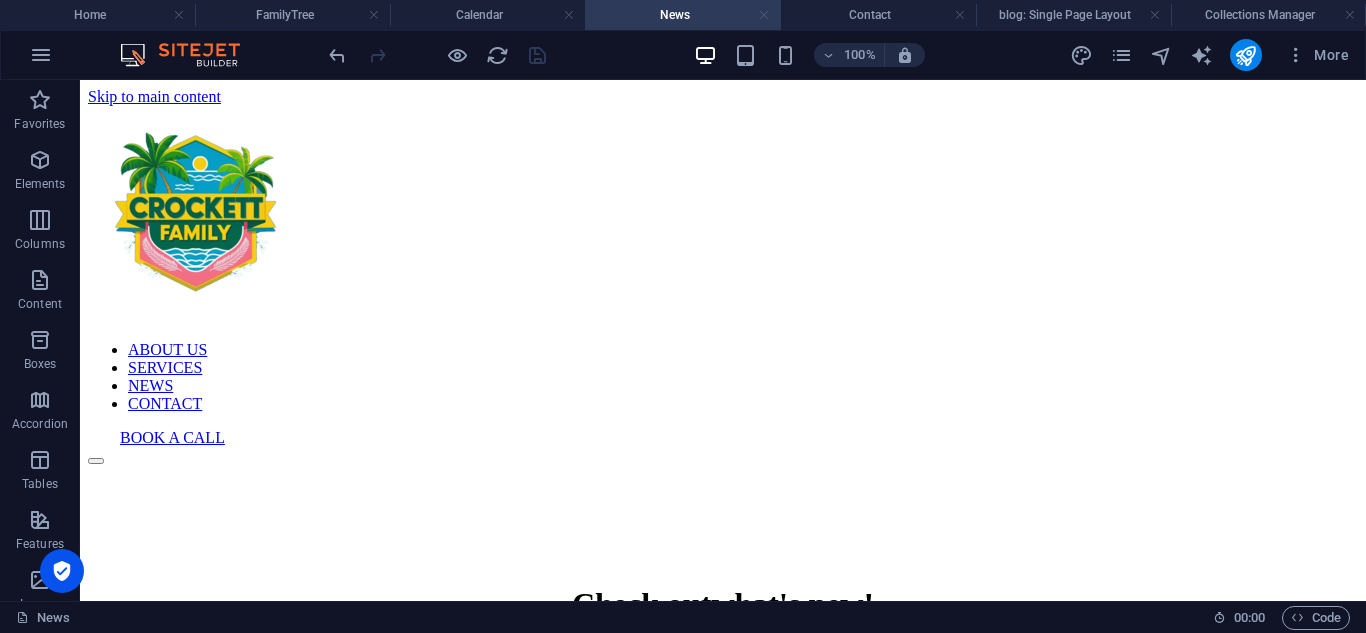 click at bounding box center (764, 15) 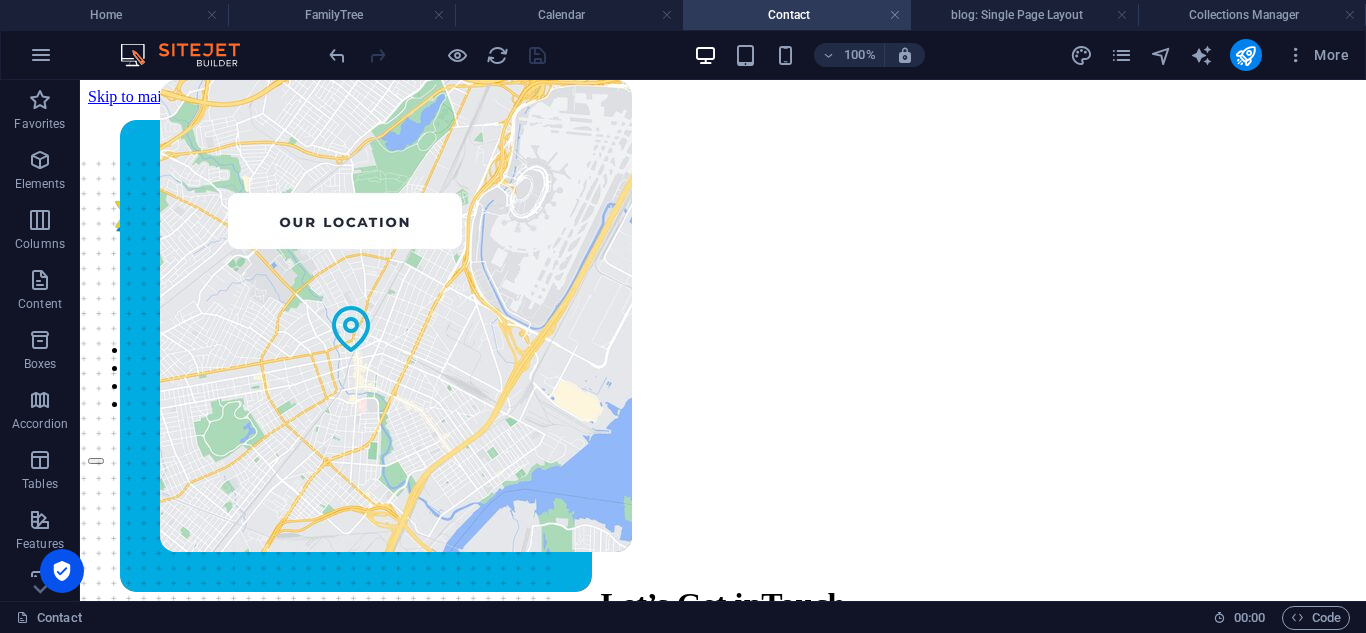 scroll, scrollTop: 418, scrollLeft: 0, axis: vertical 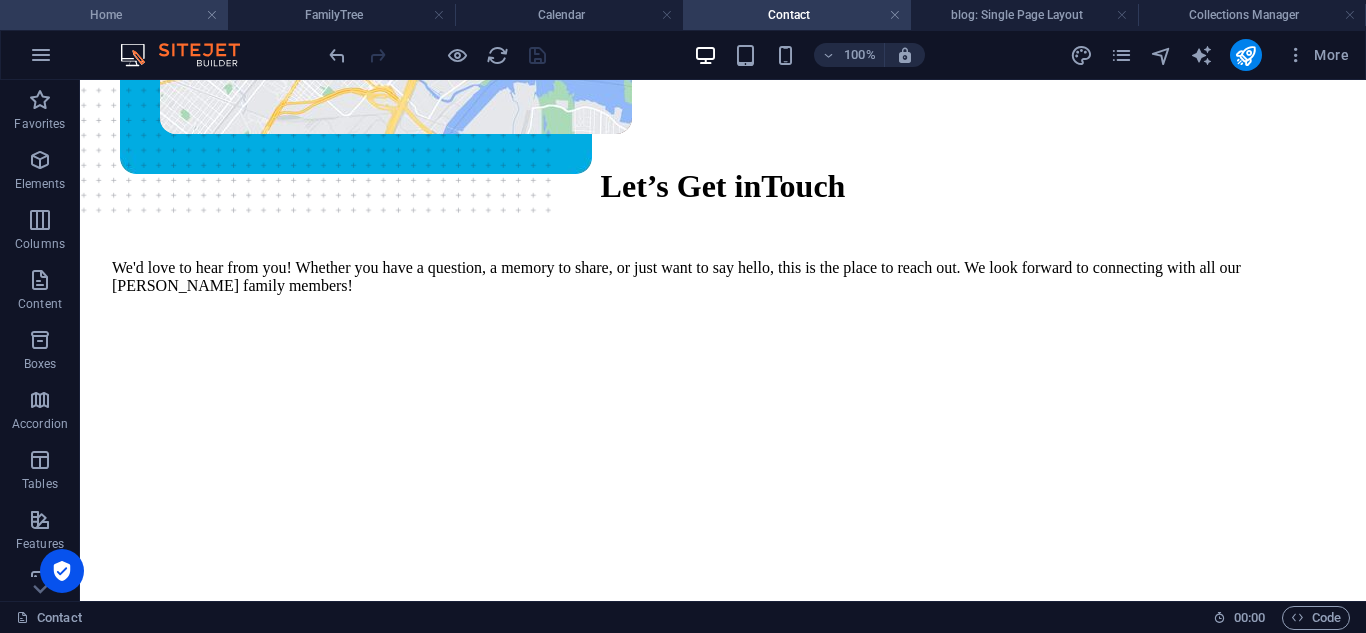 click on "Home" at bounding box center [114, 15] 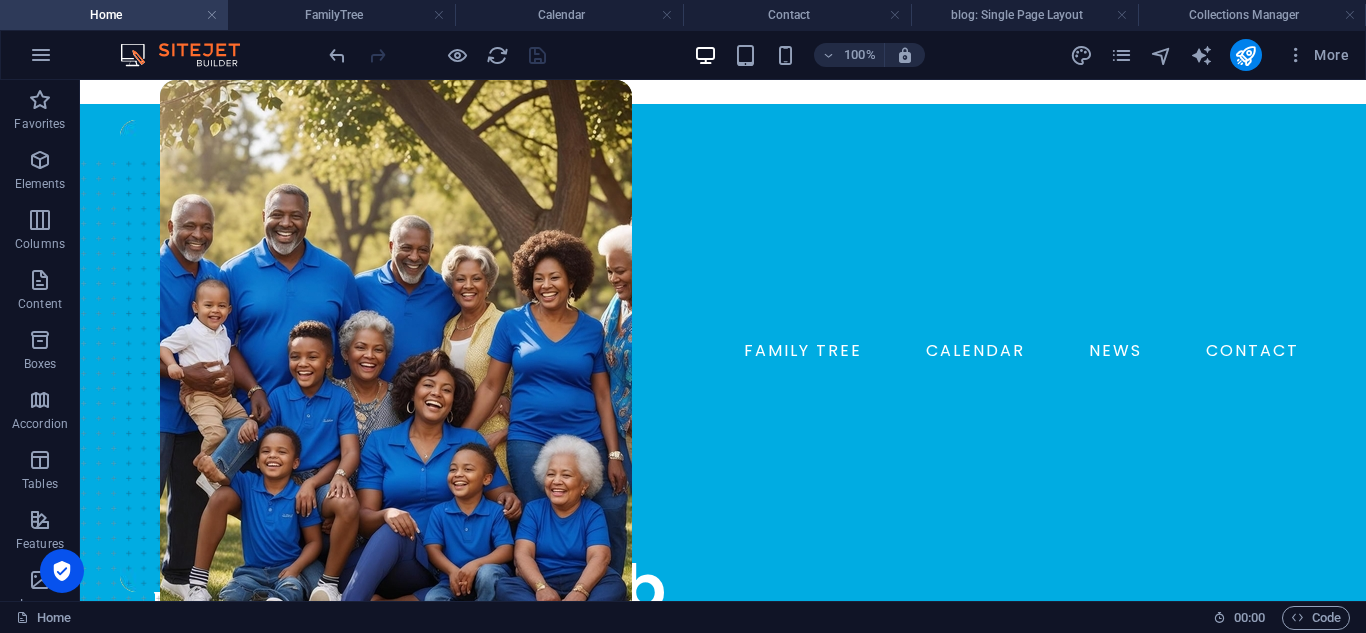 scroll, scrollTop: 0, scrollLeft: 0, axis: both 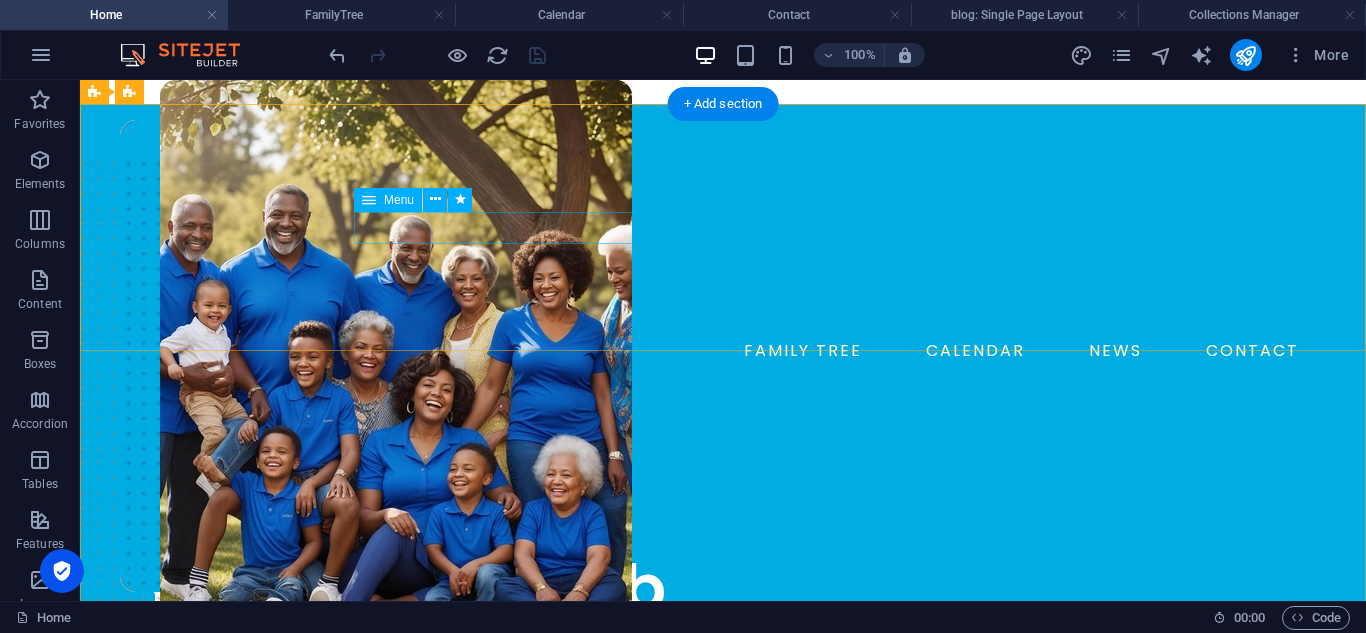 click on "FAMILY TREE CALENDAR NEWS CONTACT" at bounding box center (723, 351) 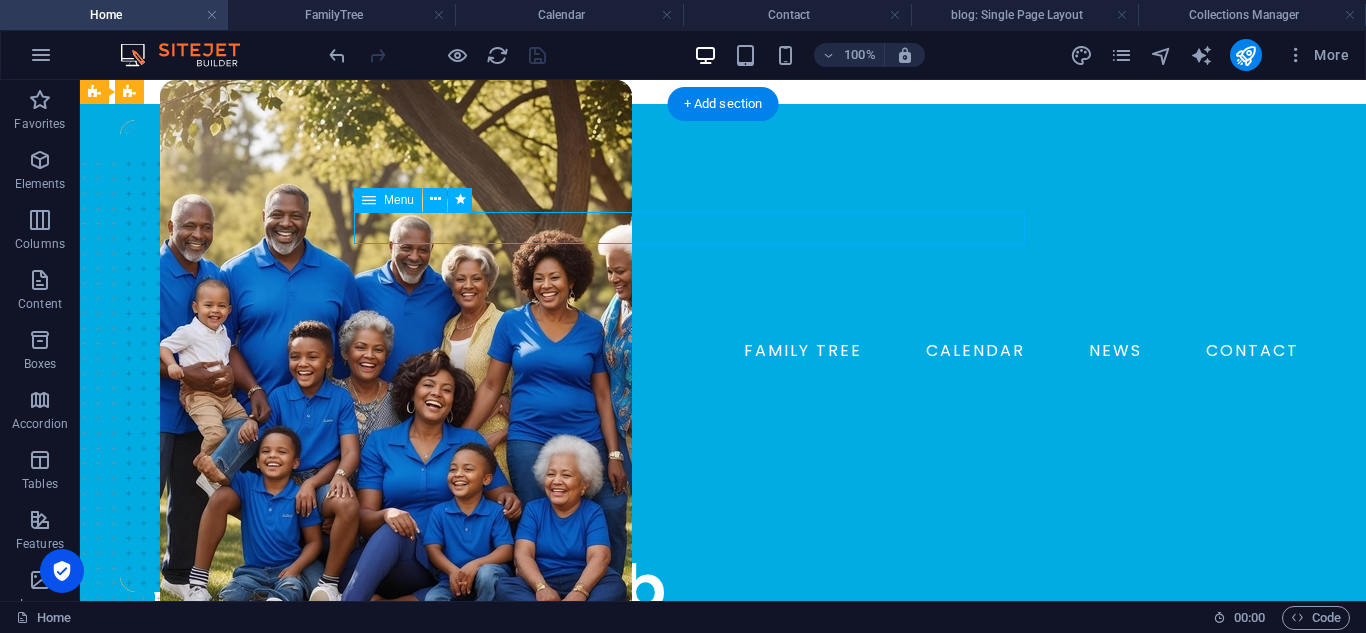 click on "FAMILY TREE CALENDAR NEWS CONTACT" at bounding box center (723, 351) 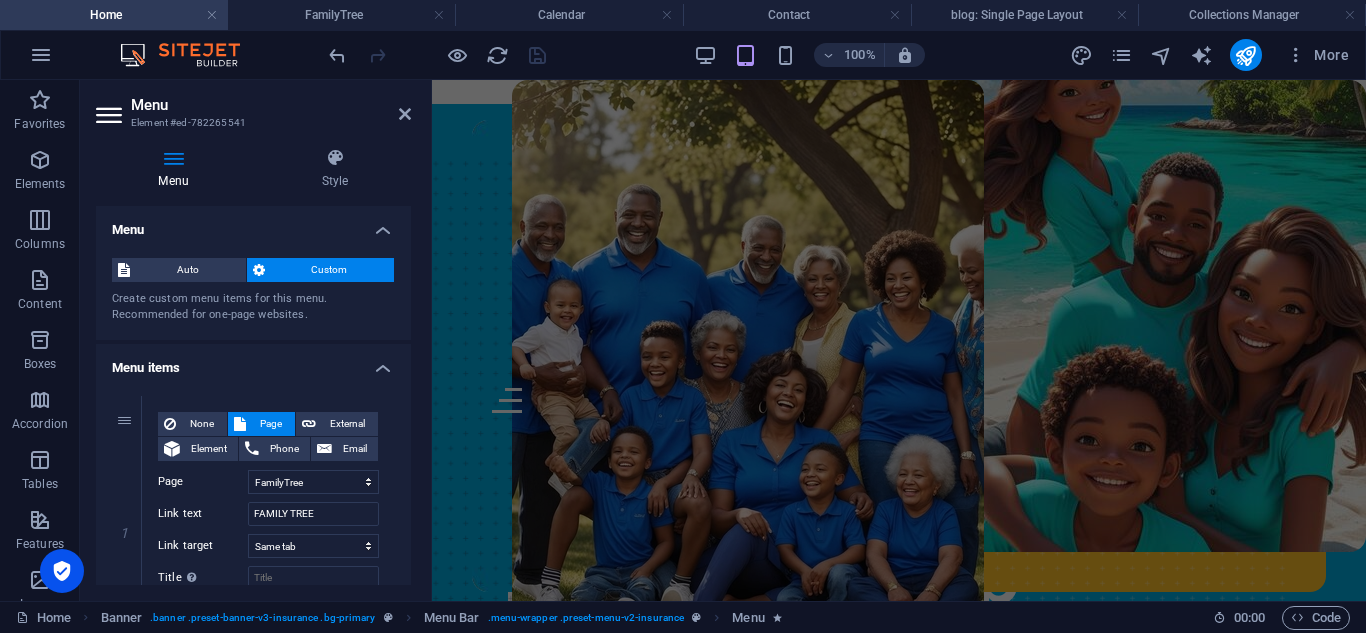 click on "Menu items" at bounding box center [253, 362] 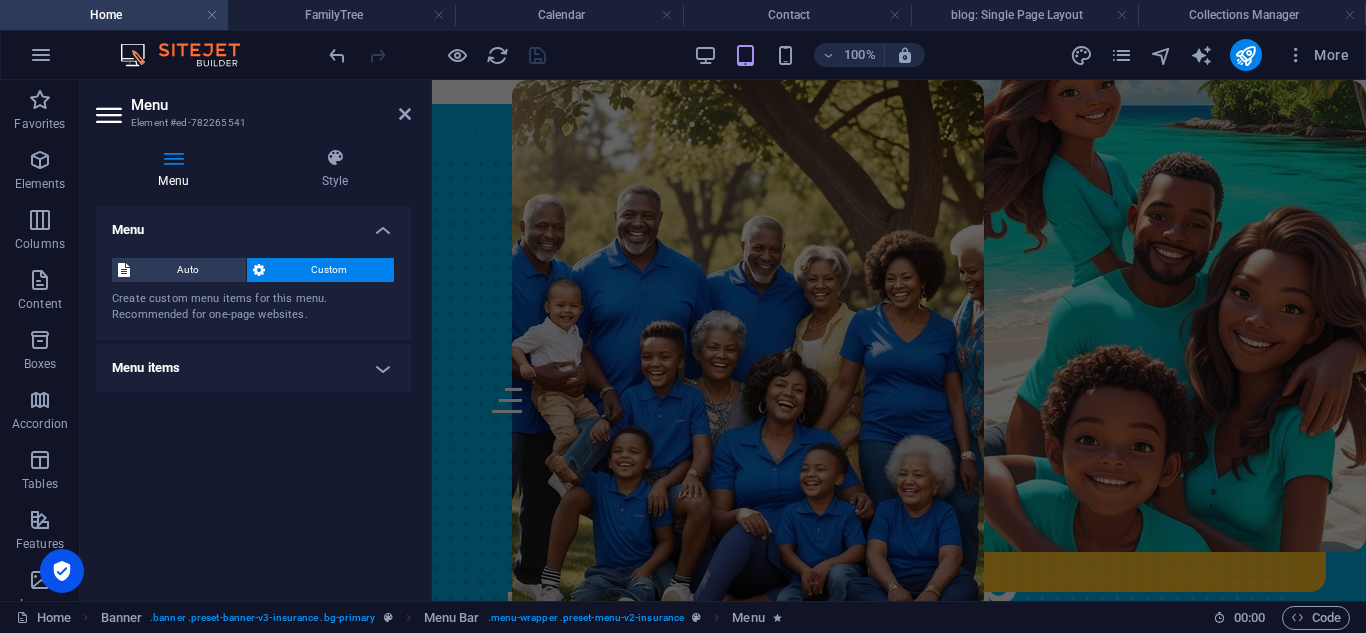 click on "Menu items" at bounding box center (253, 368) 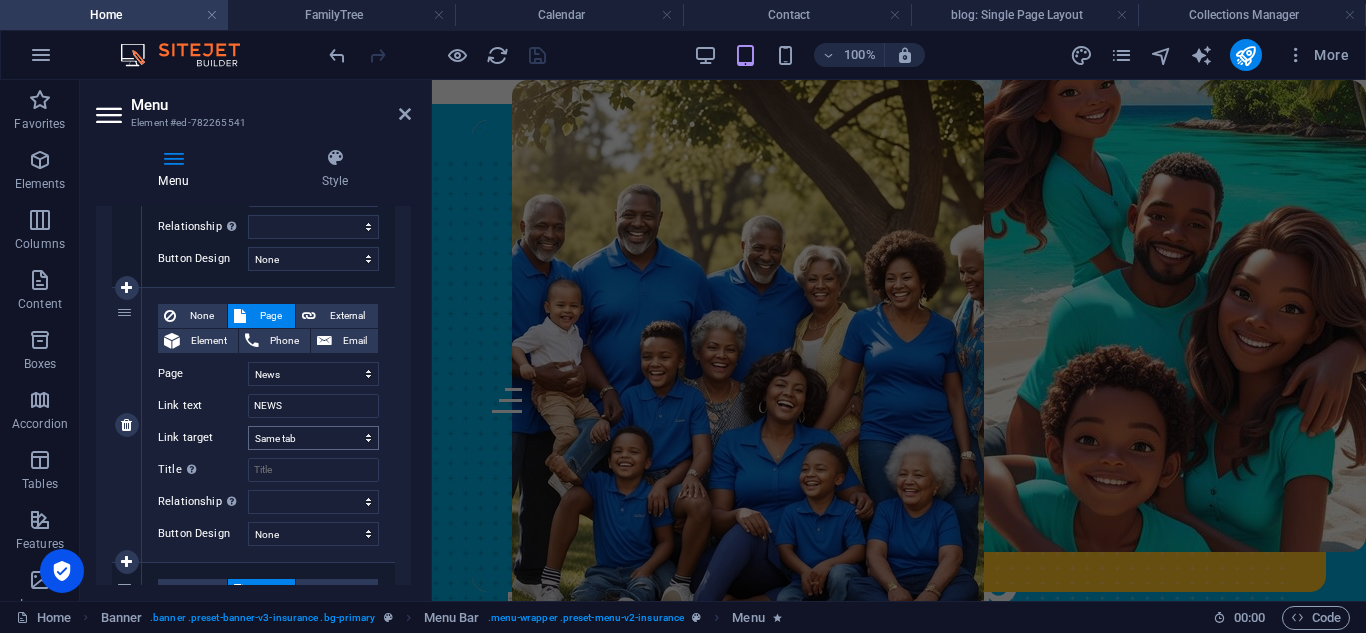 scroll, scrollTop: 659, scrollLeft: 0, axis: vertical 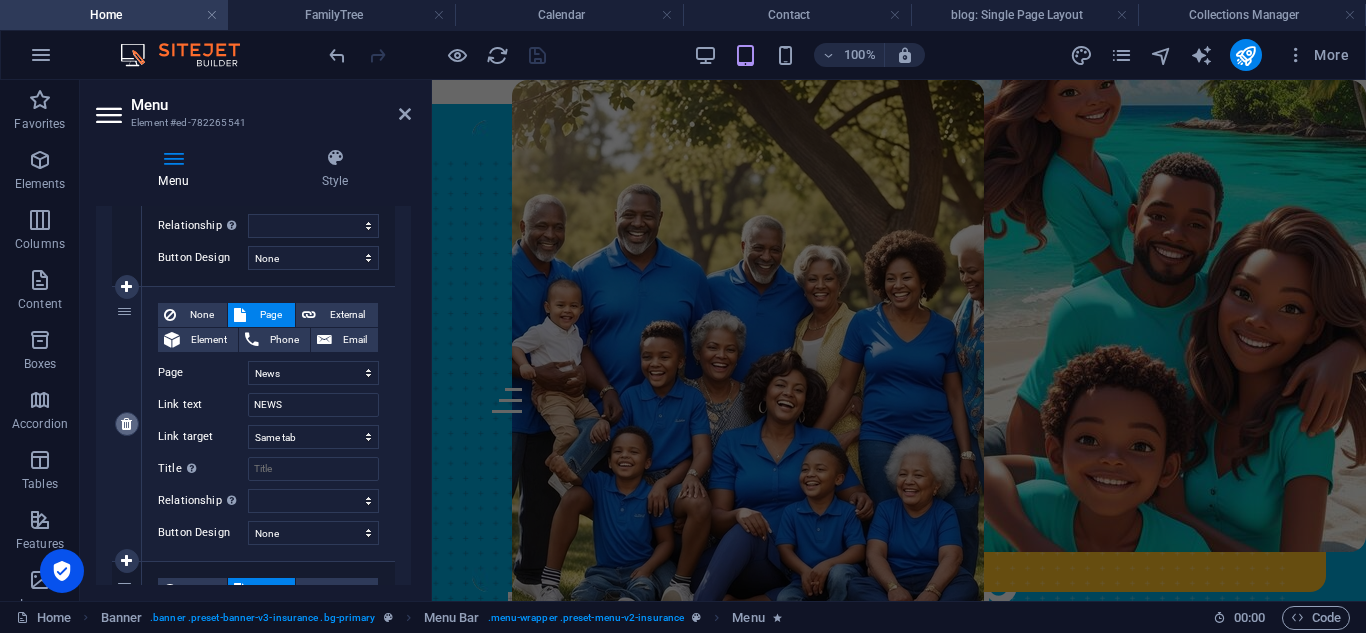 click at bounding box center (126, 424) 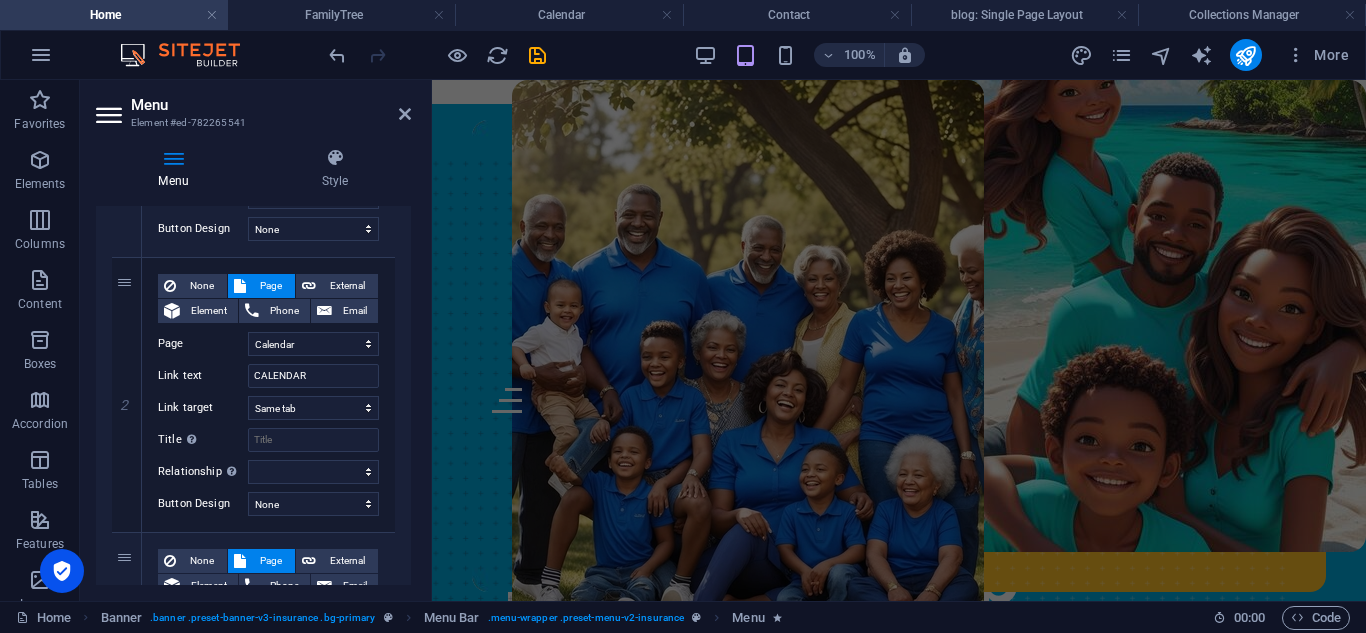 scroll, scrollTop: 393, scrollLeft: 0, axis: vertical 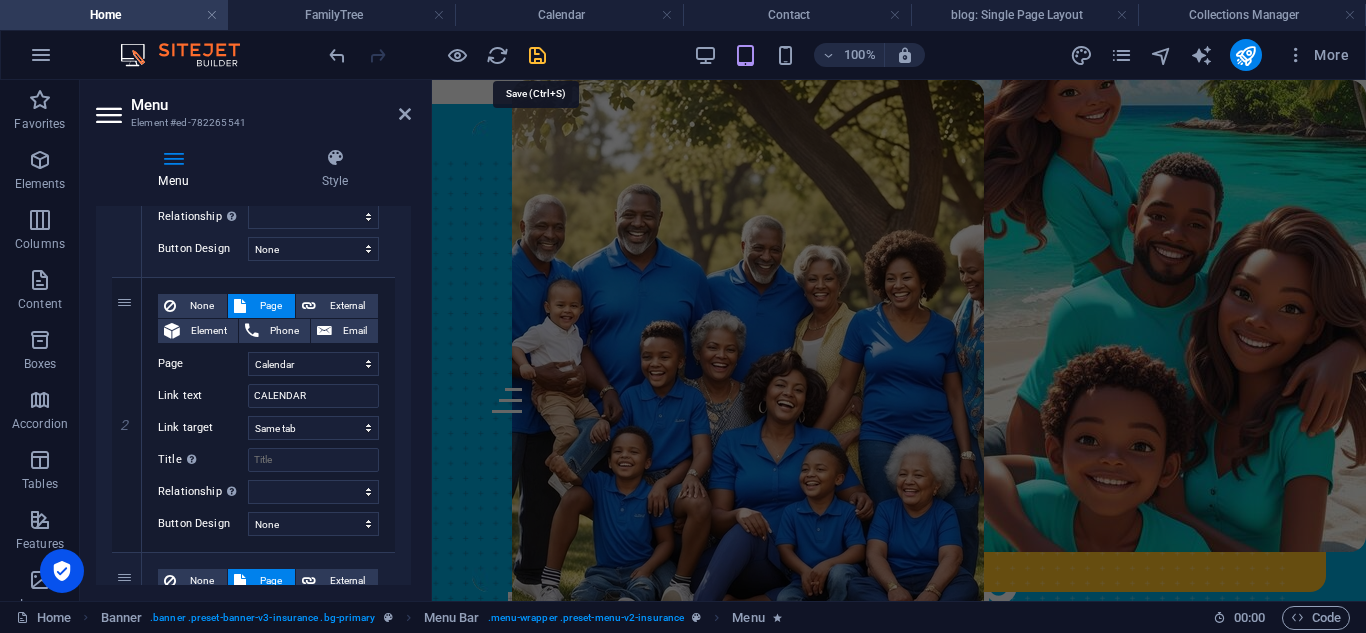 click at bounding box center [537, 55] 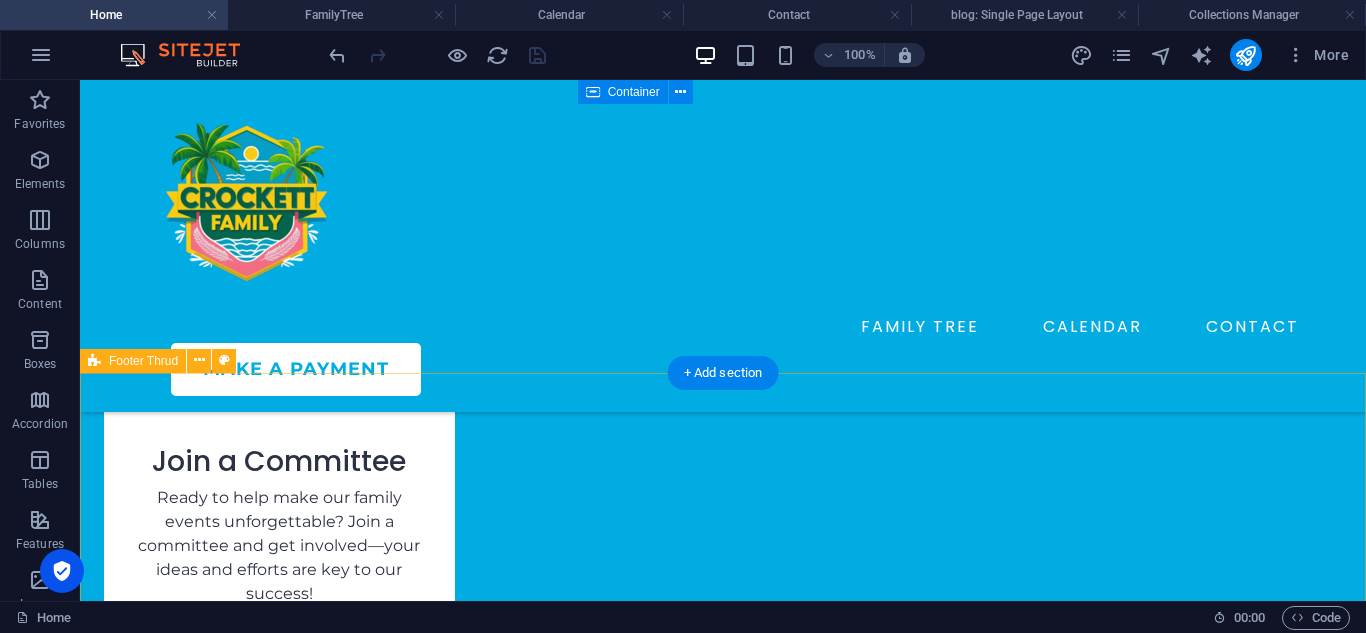 scroll, scrollTop: 3916, scrollLeft: 0, axis: vertical 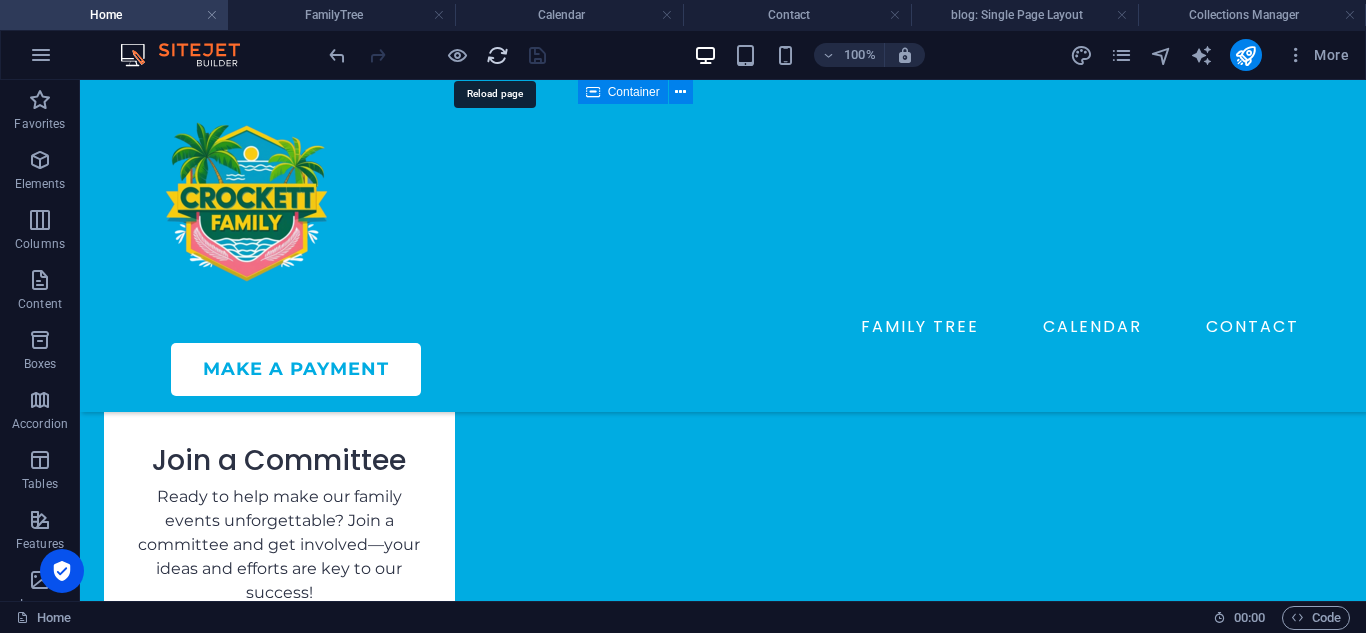 click at bounding box center (497, 55) 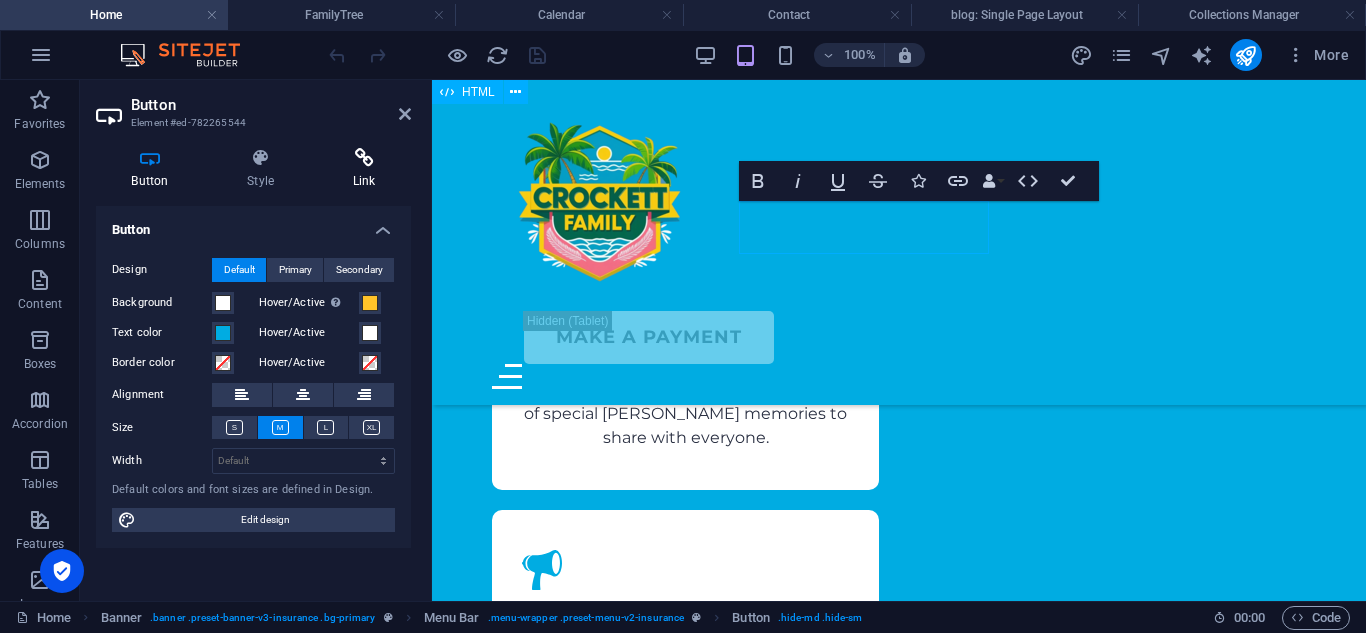 click at bounding box center [364, 158] 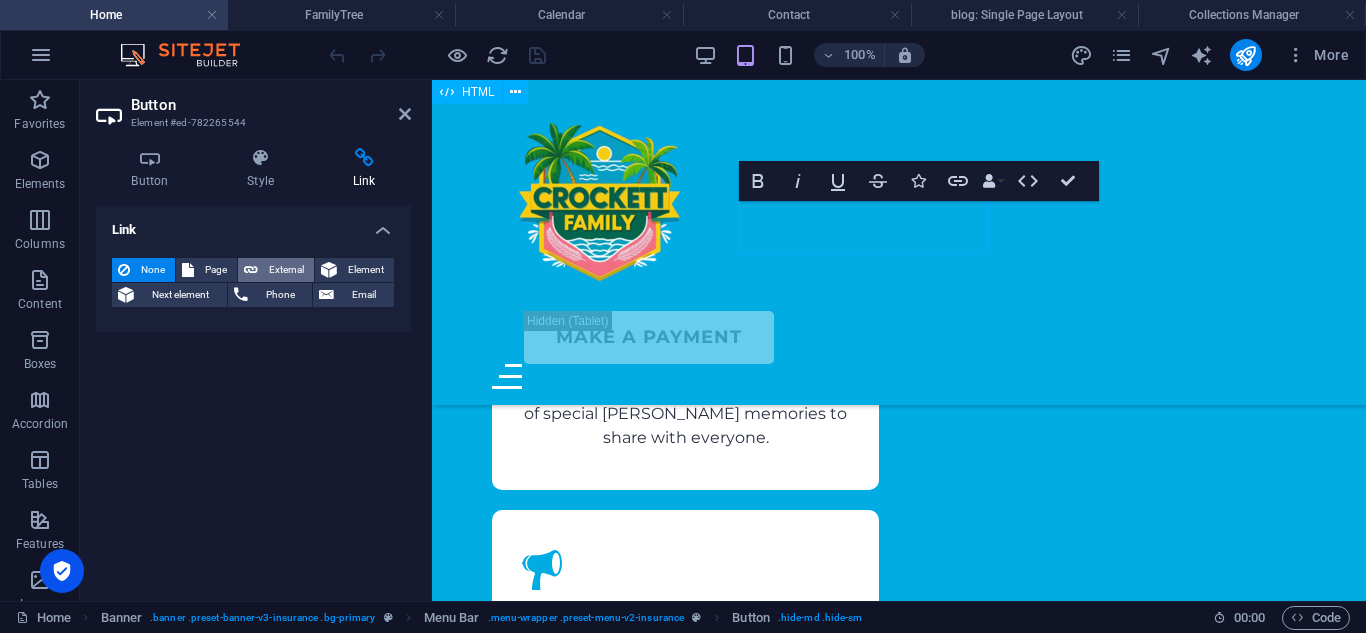 click on "External" at bounding box center [286, 270] 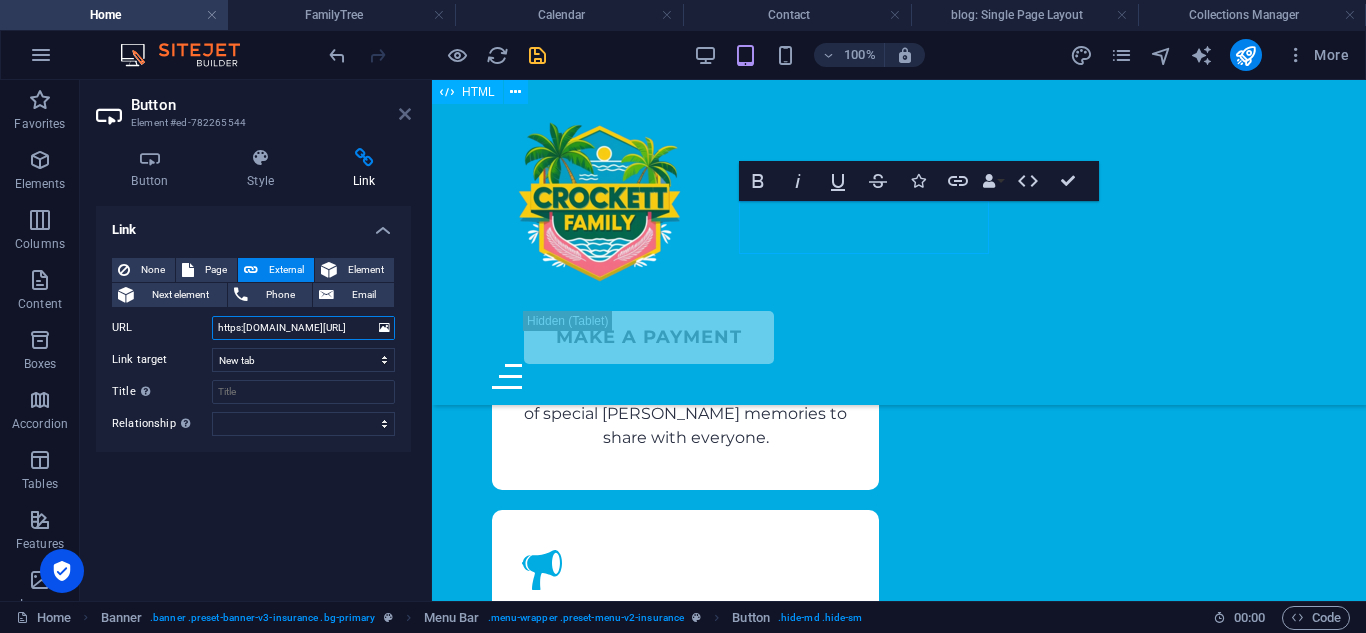 type on "https:[DOMAIN_NAME][URL]" 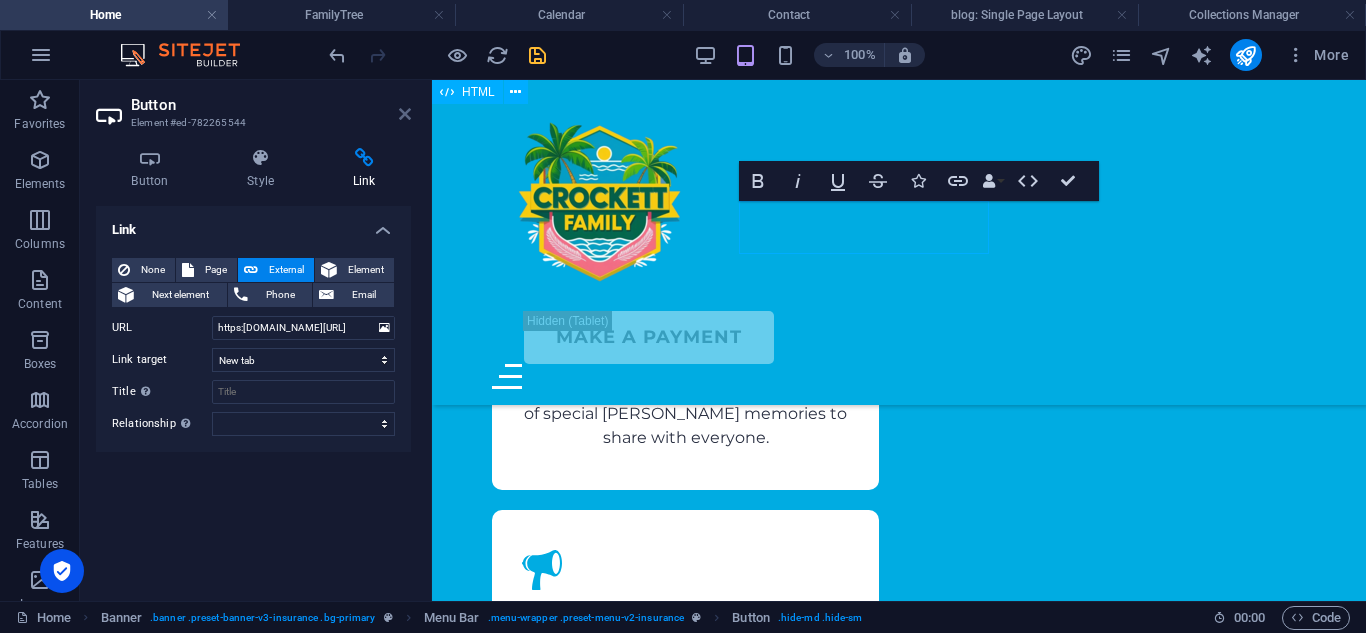 click at bounding box center [405, 114] 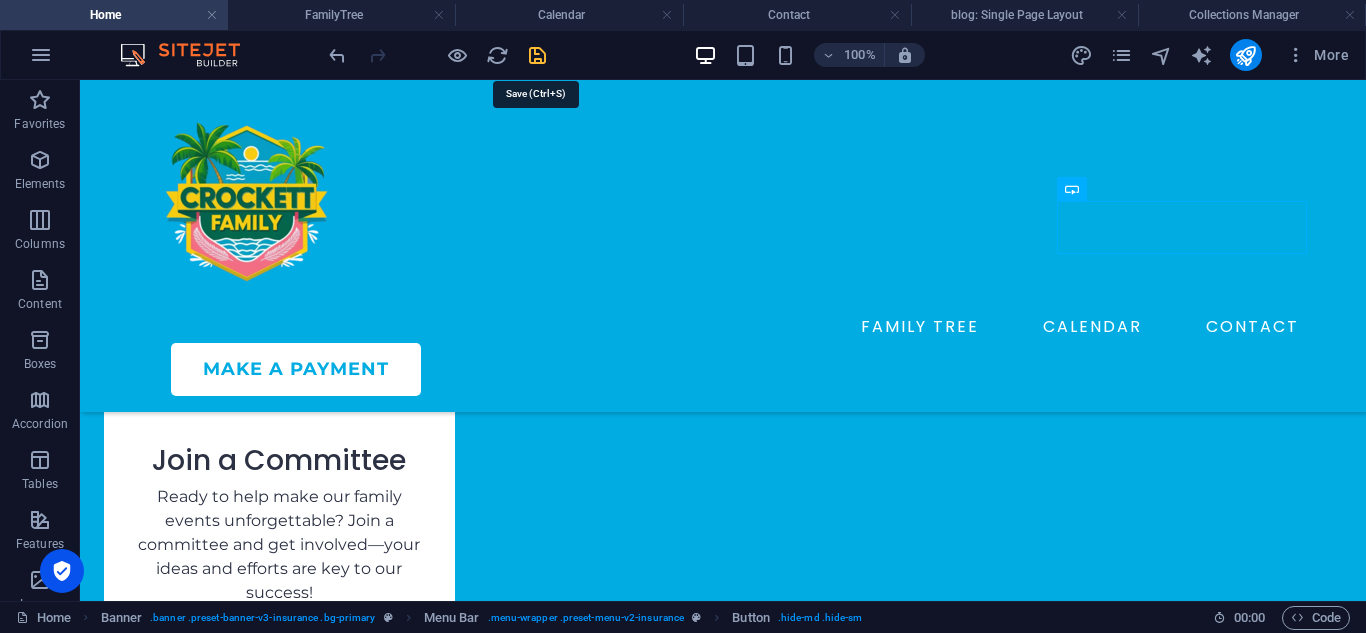 click at bounding box center [537, 55] 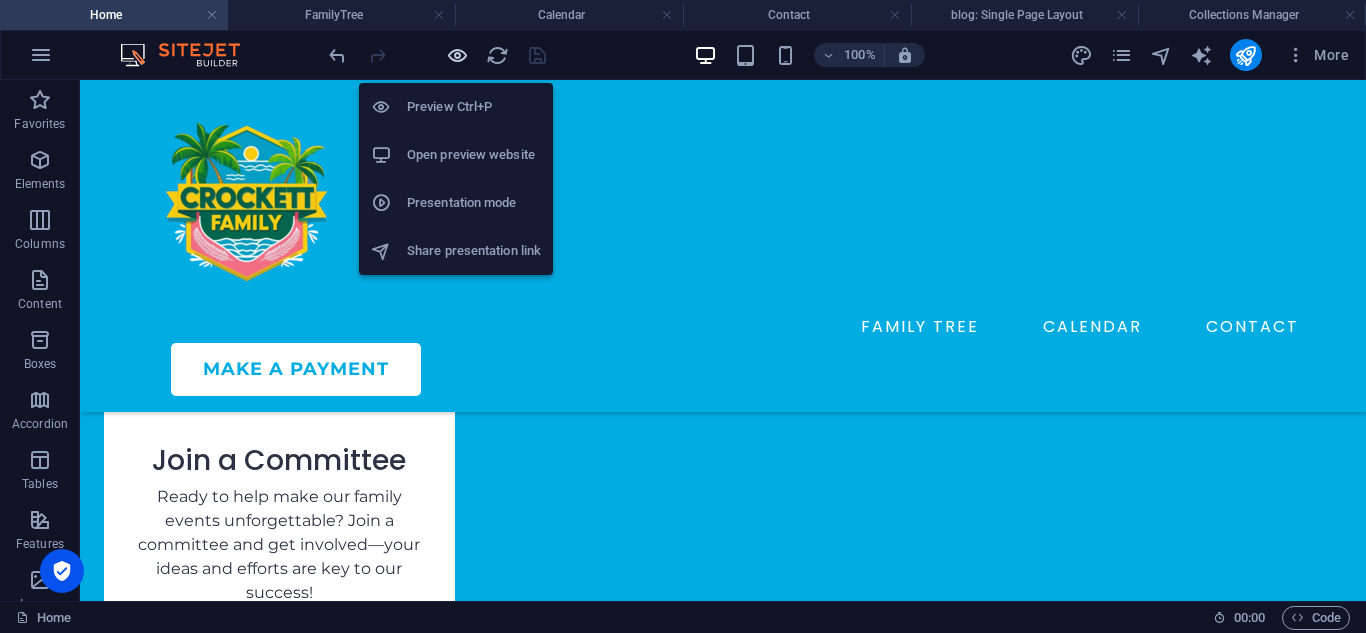 click at bounding box center [457, 55] 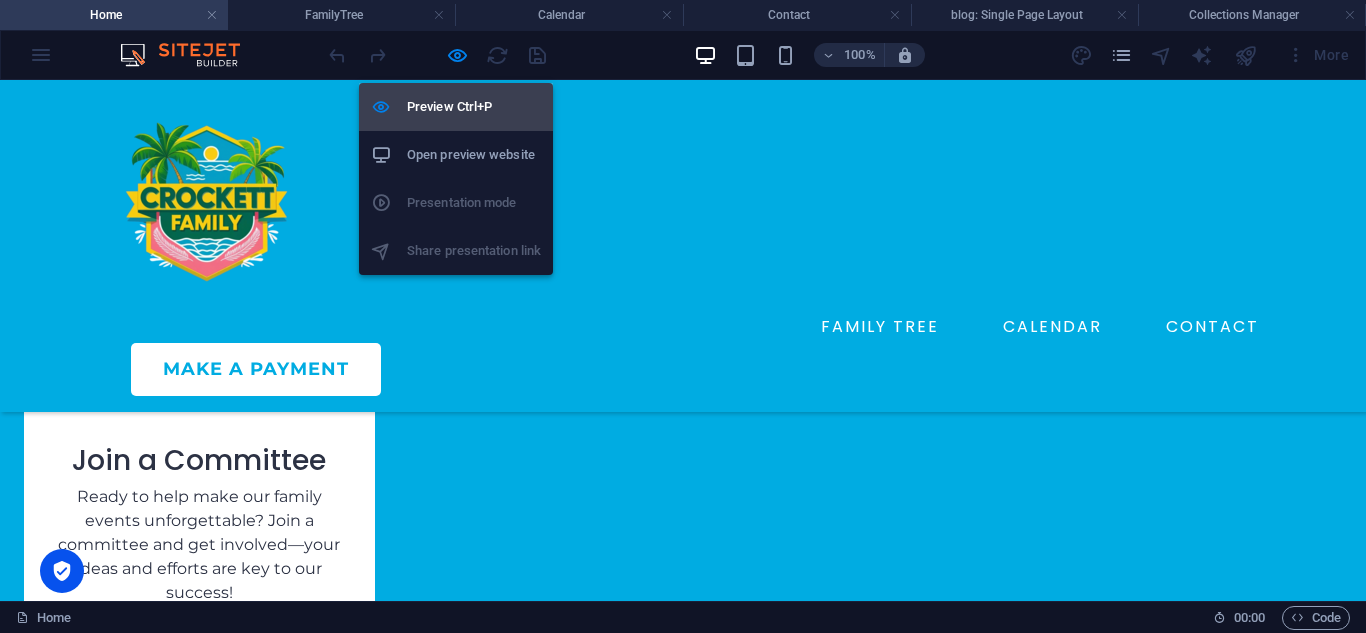 click on "Preview Ctrl+P" at bounding box center (456, 107) 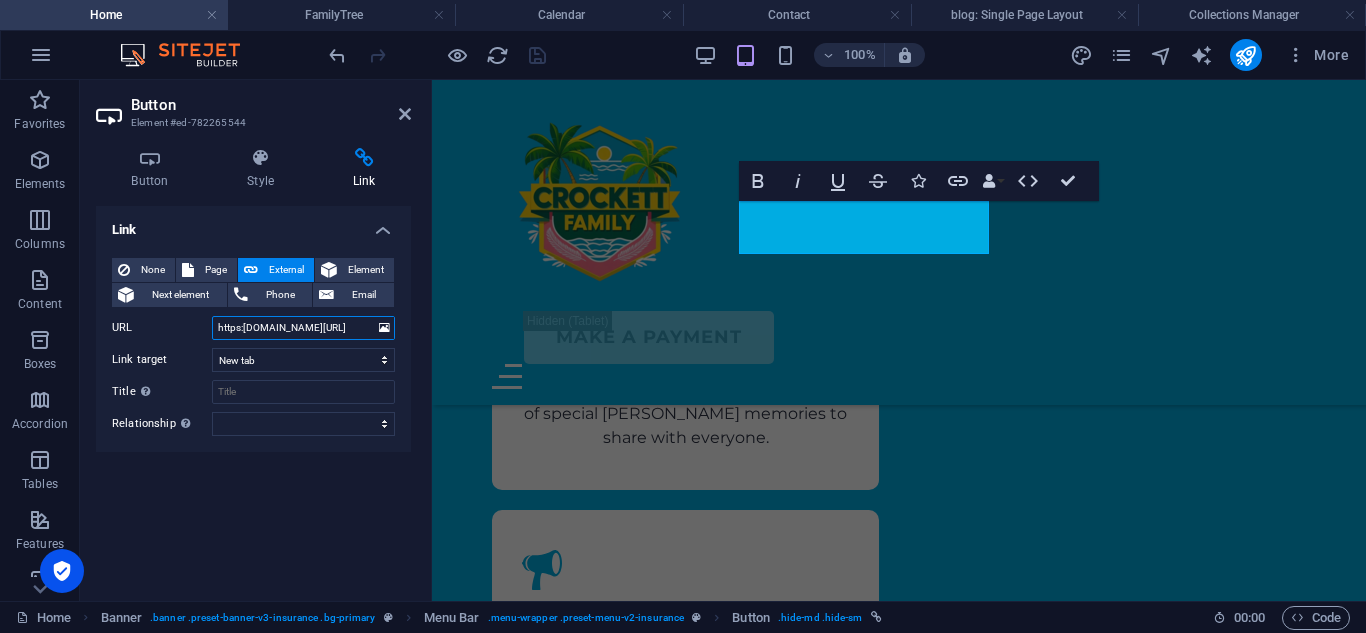 click on "https:[DOMAIN_NAME][URL]" at bounding box center [303, 328] 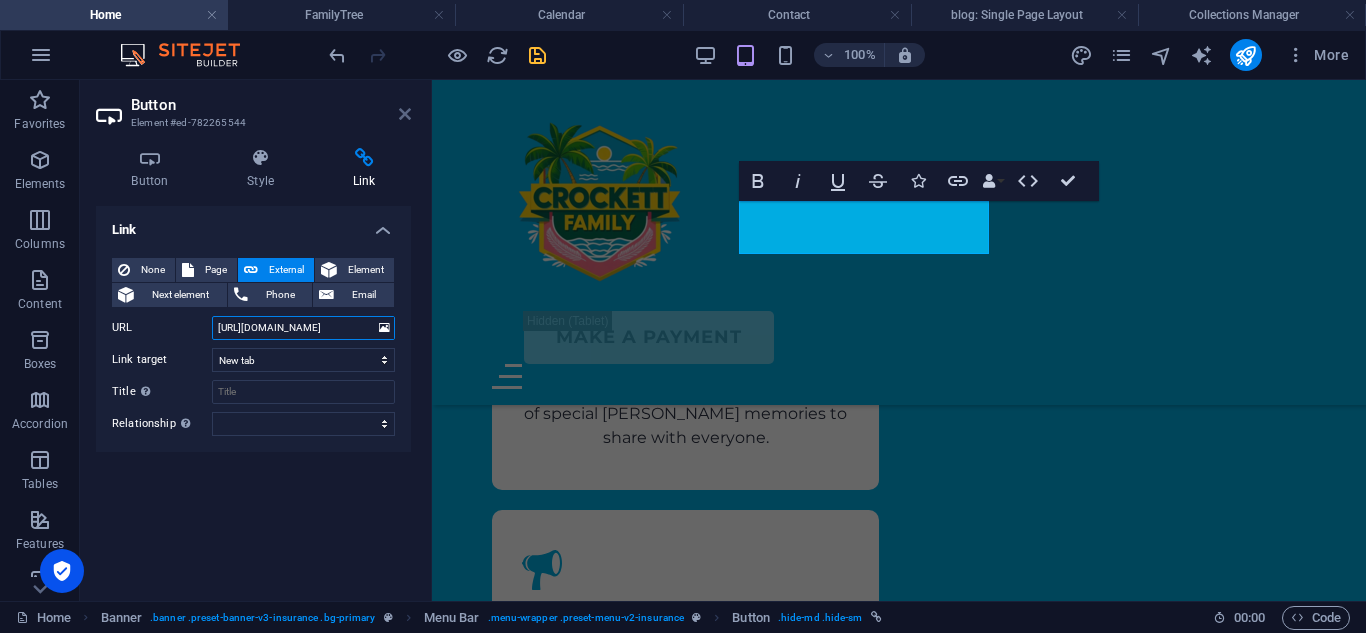 type on "[URL][DOMAIN_NAME]" 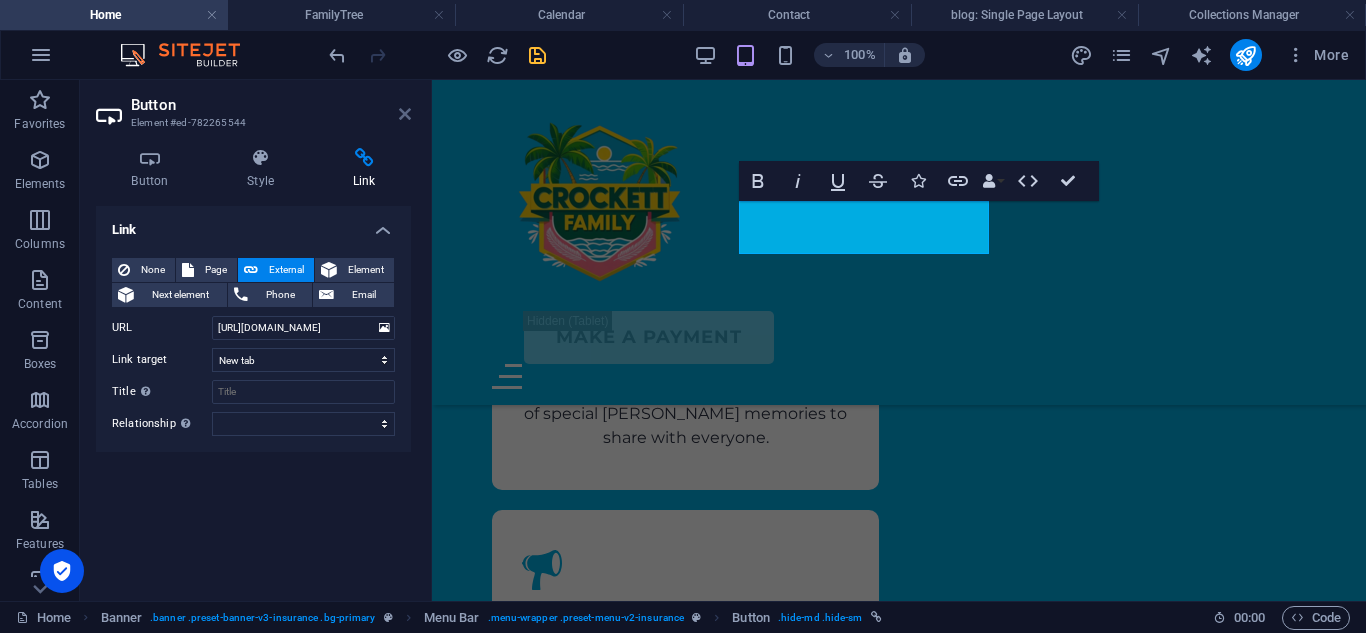 click at bounding box center [405, 114] 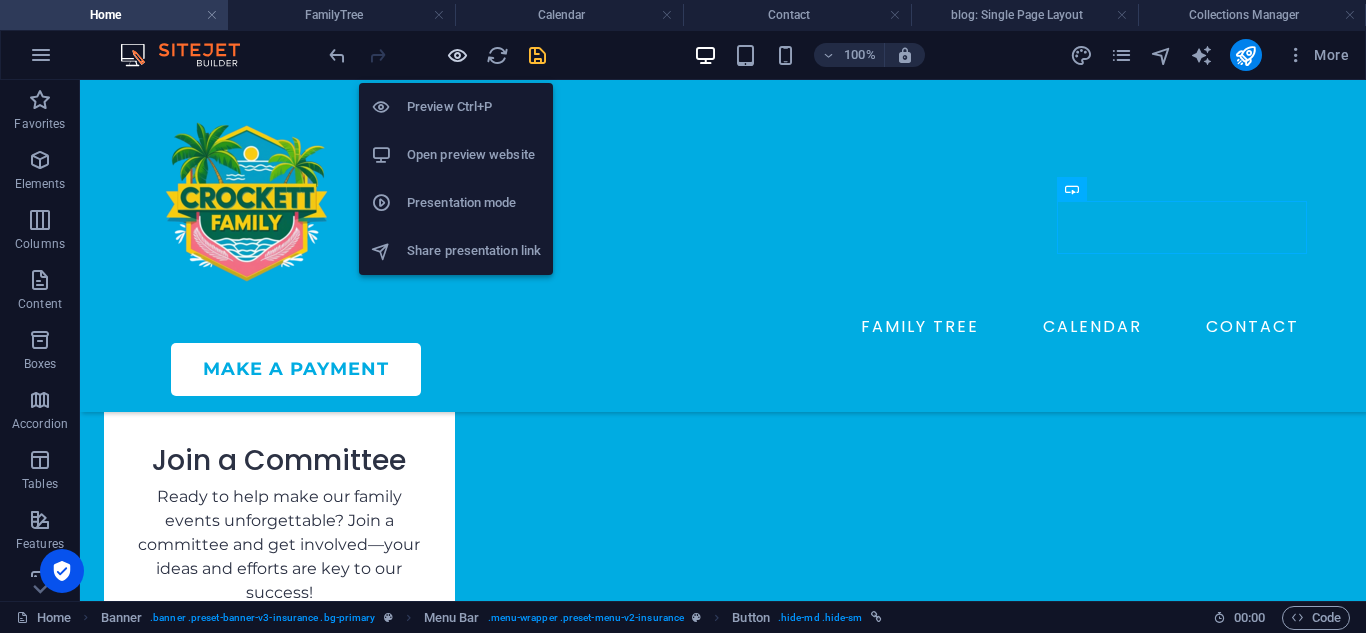 click at bounding box center [457, 55] 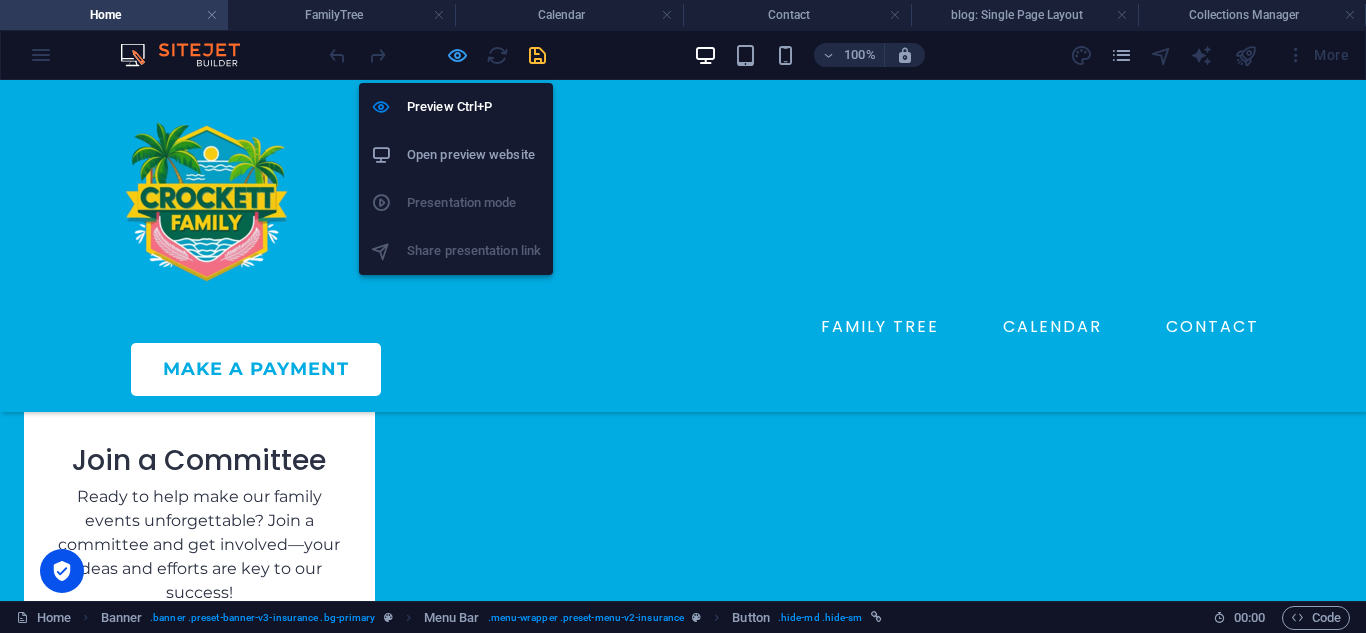 click at bounding box center (457, 55) 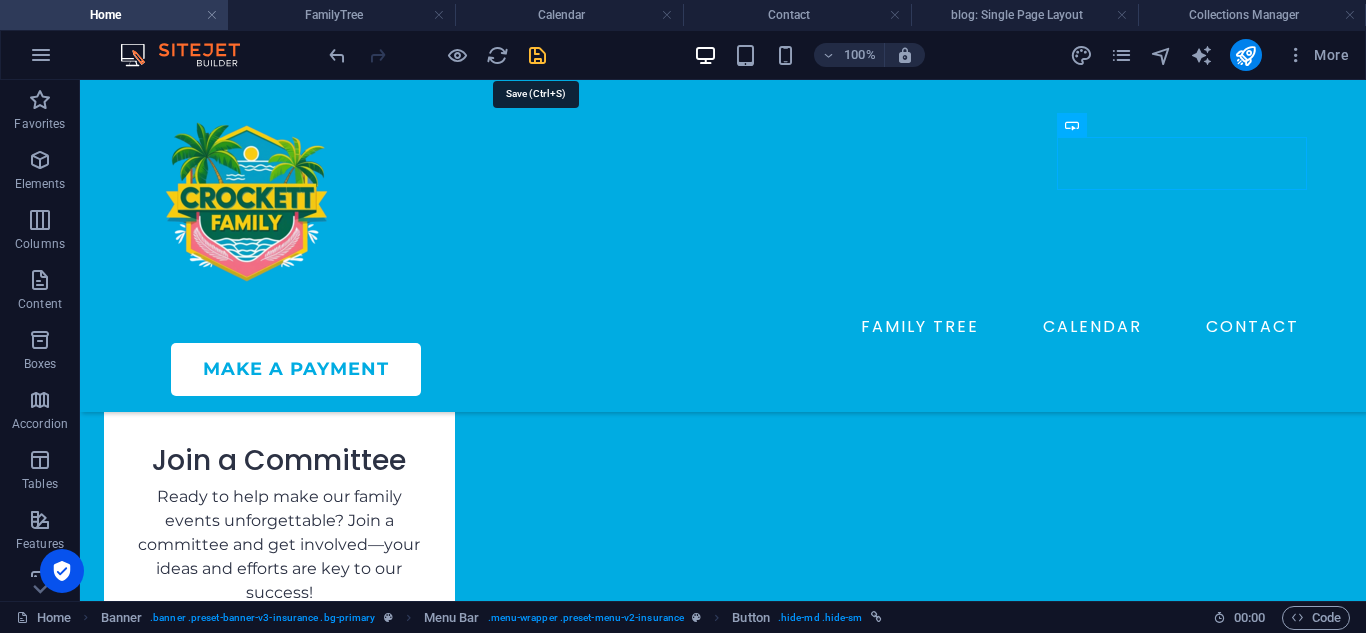 click at bounding box center (537, 55) 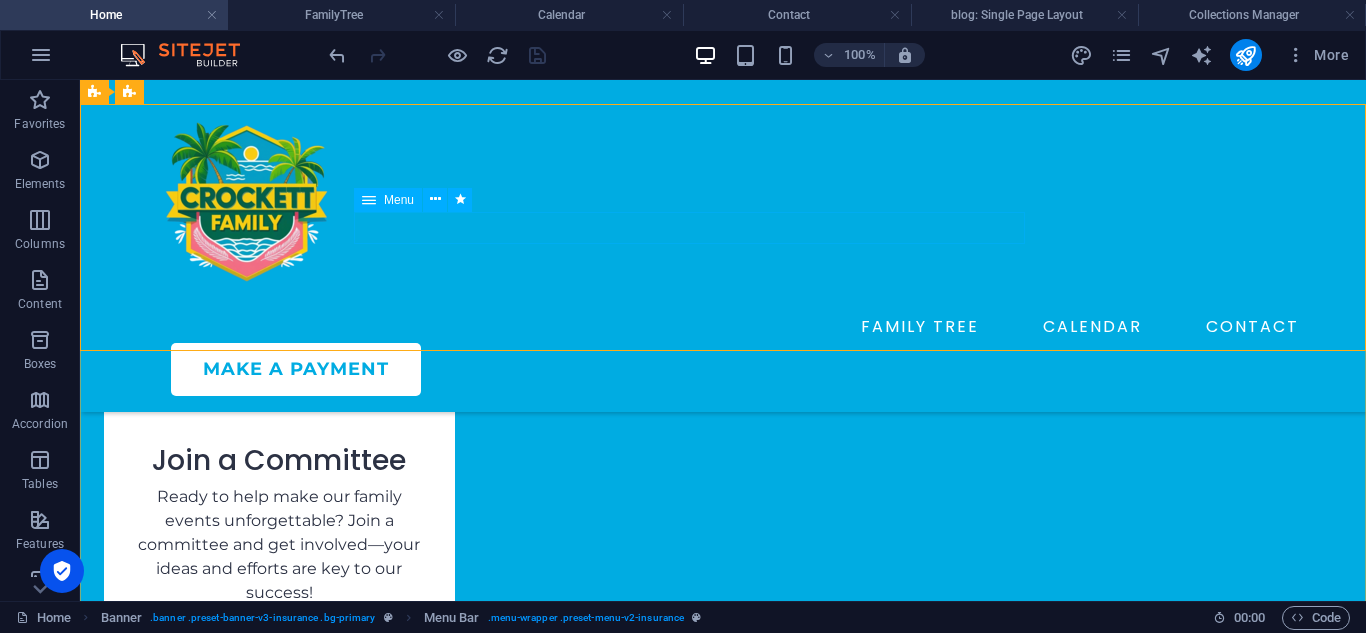 click on "Menu" at bounding box center [388, 200] 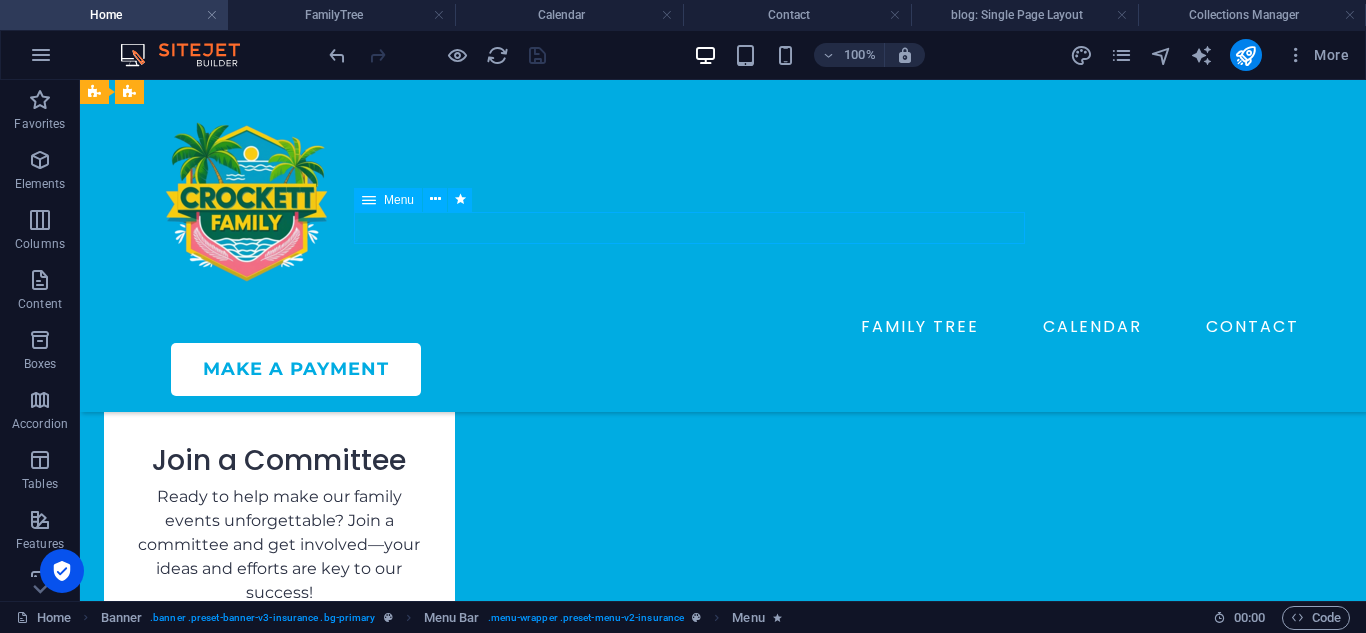 click on "Menu" at bounding box center (388, 200) 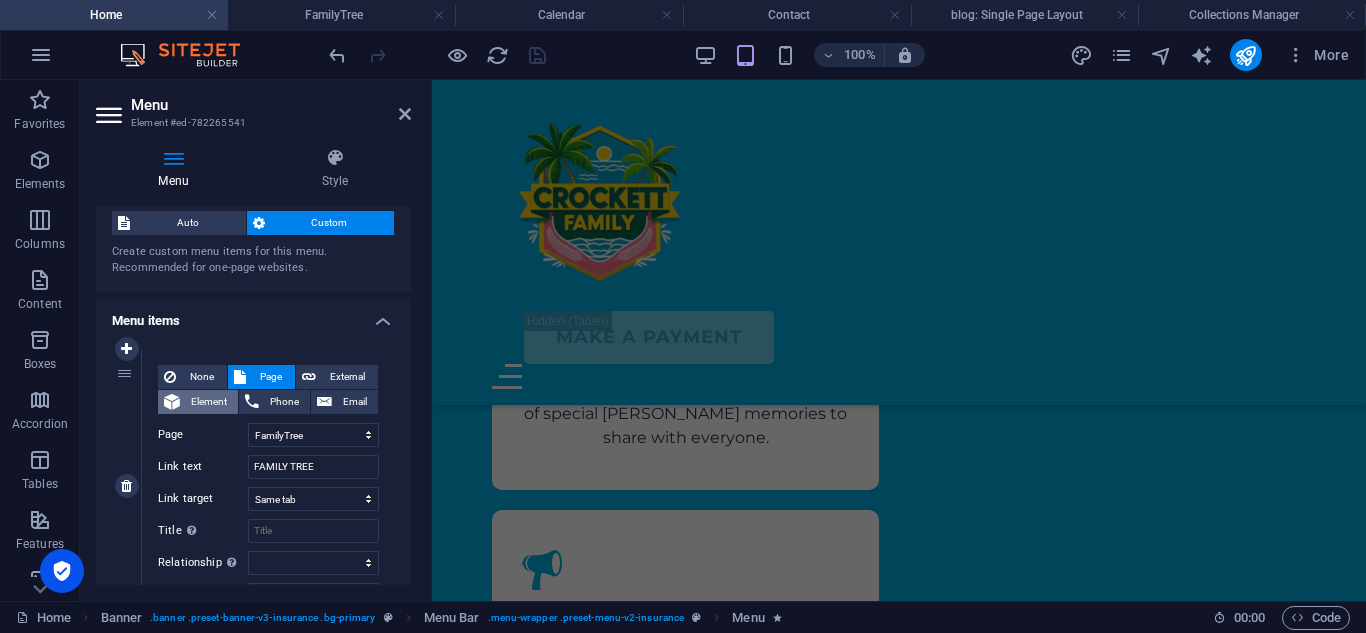 scroll, scrollTop: 68, scrollLeft: 0, axis: vertical 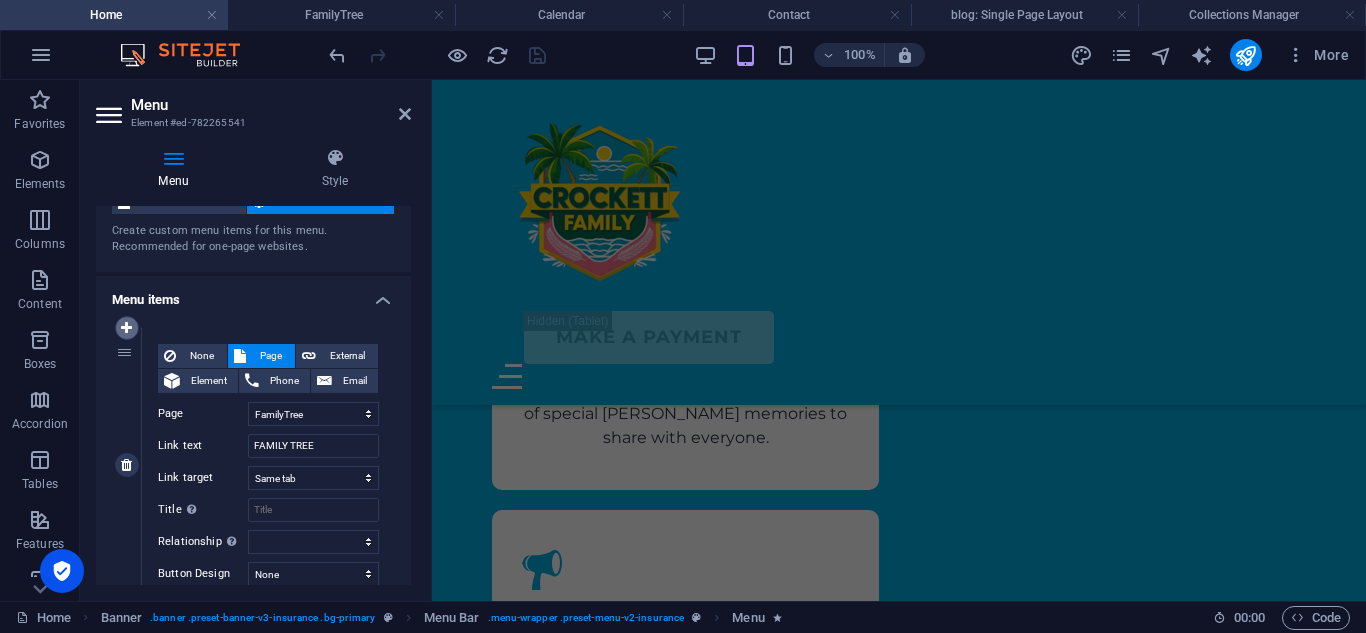 click at bounding box center (126, 328) 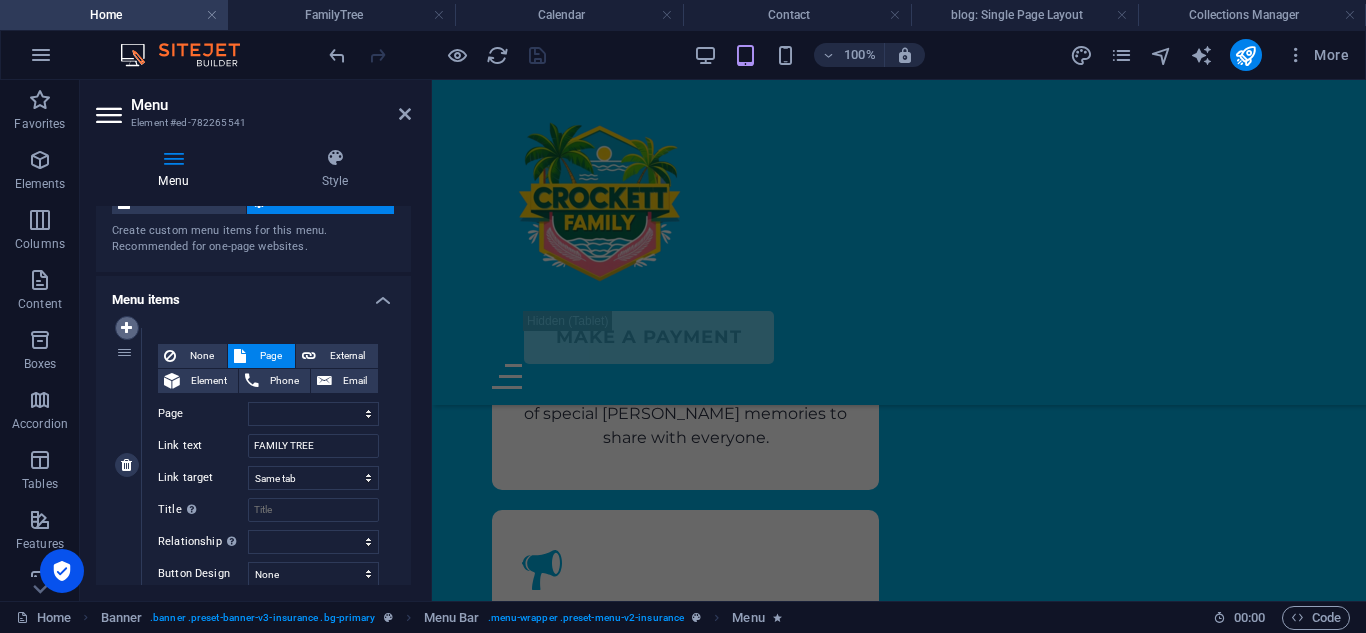 type 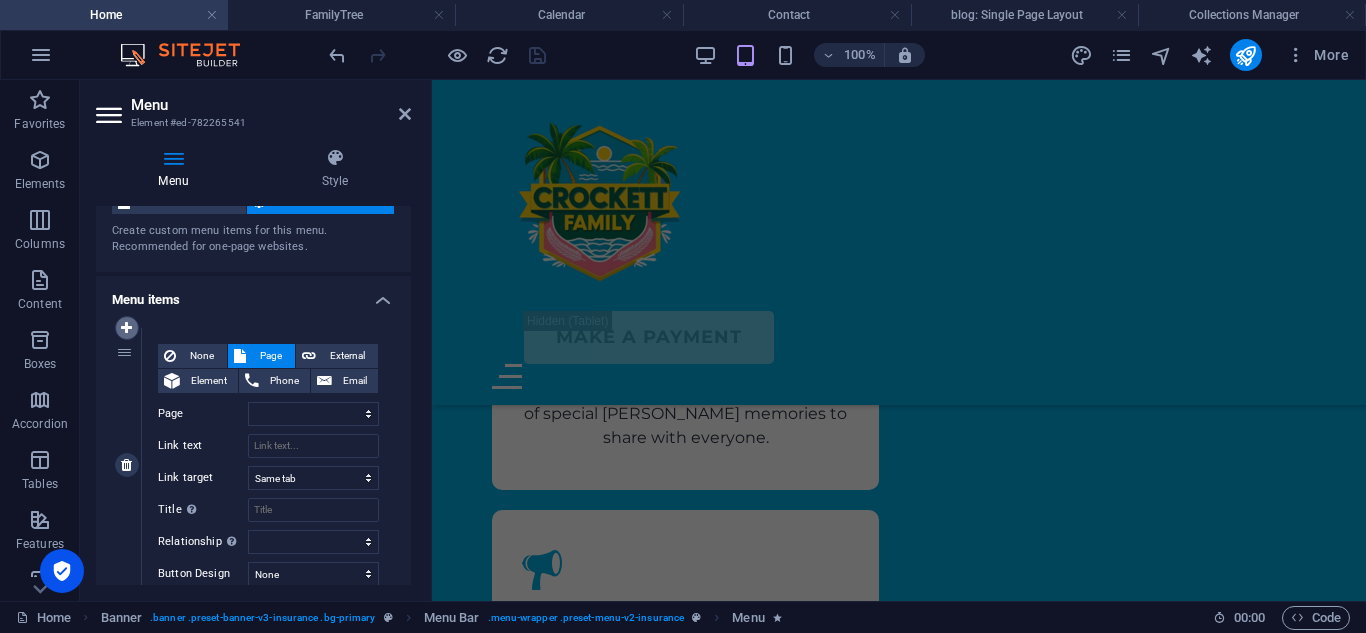 select on "4" 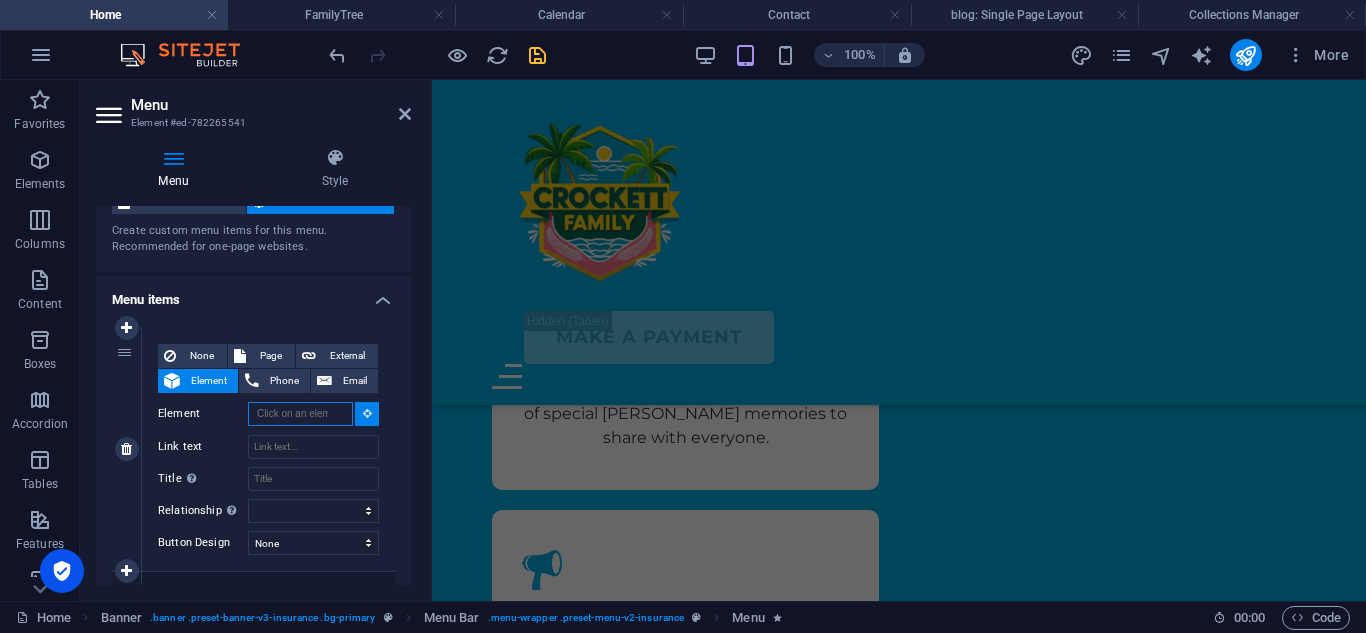click on "Element" at bounding box center (300, 414) 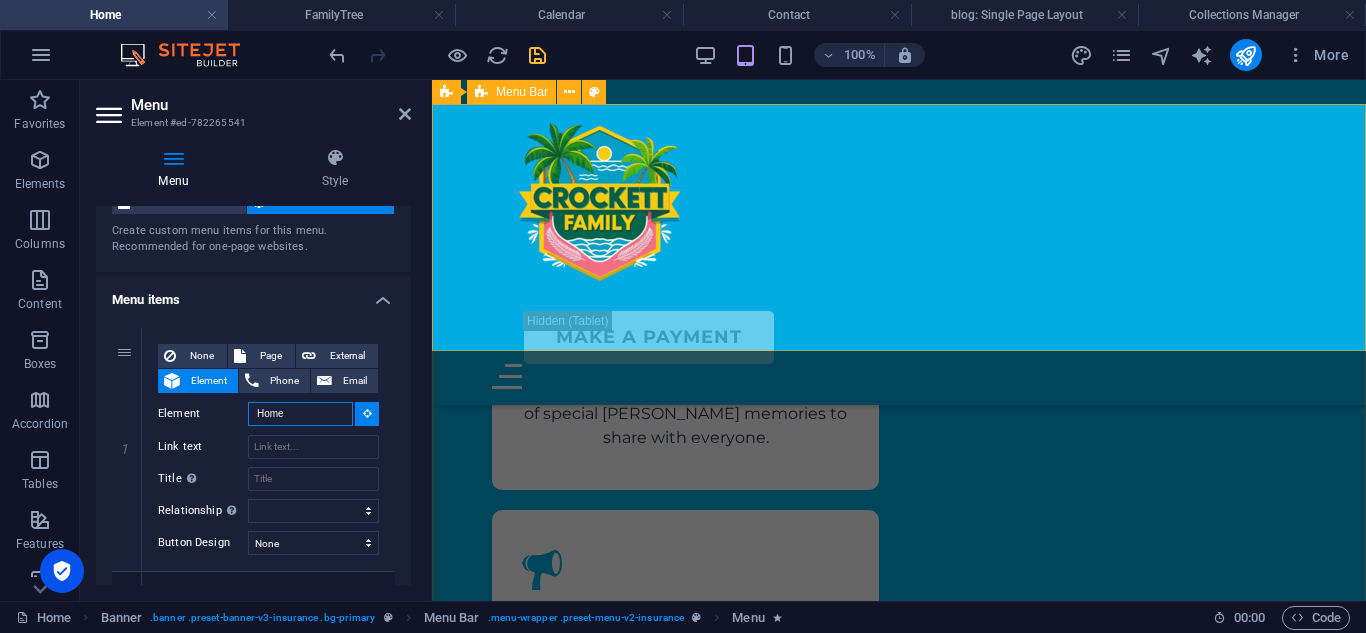 type on "Home" 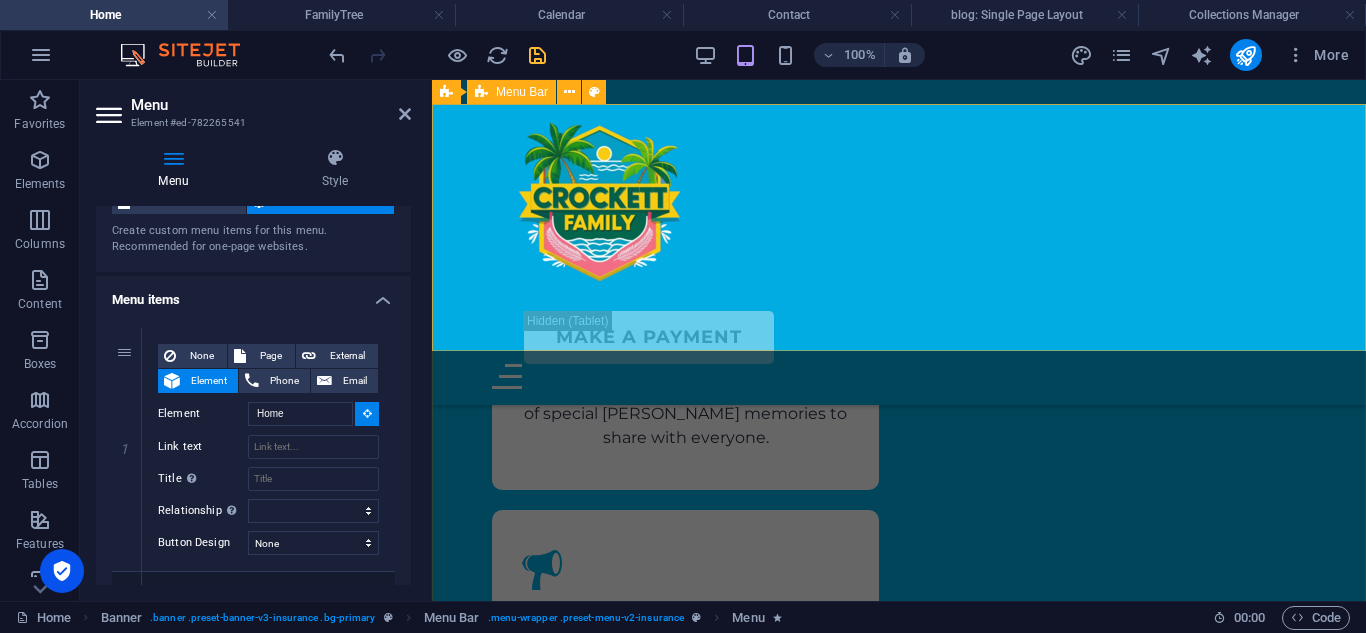 type 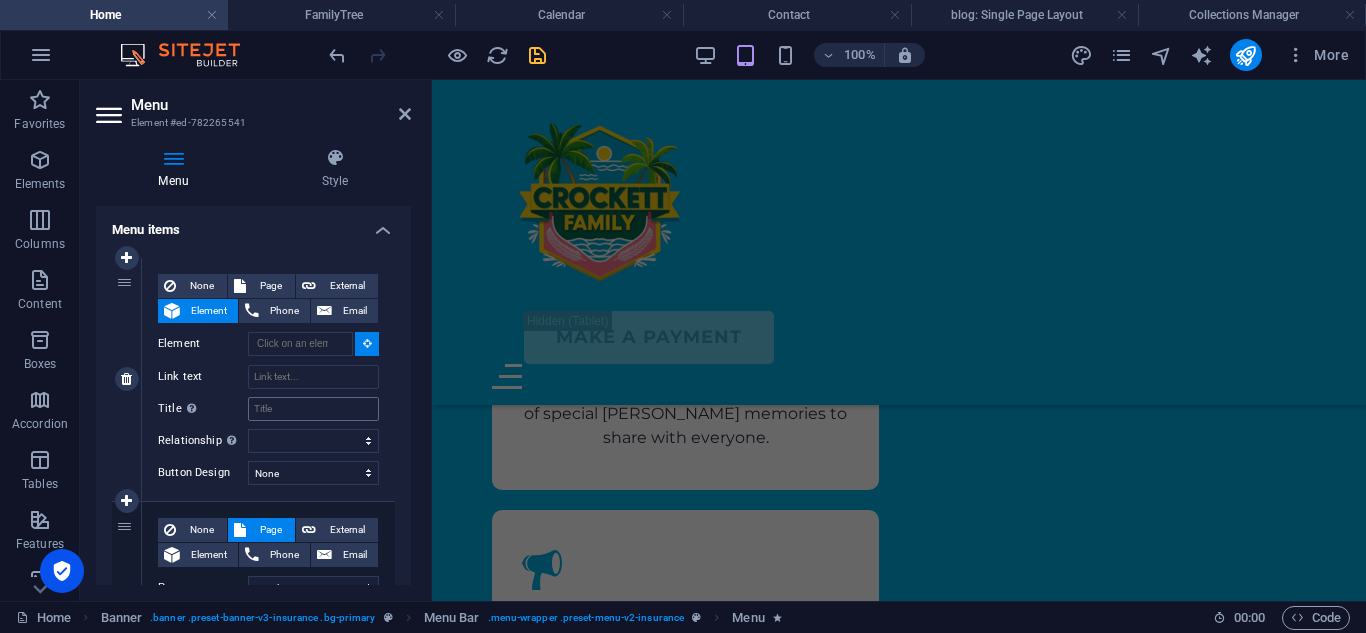 scroll, scrollTop: 130, scrollLeft: 0, axis: vertical 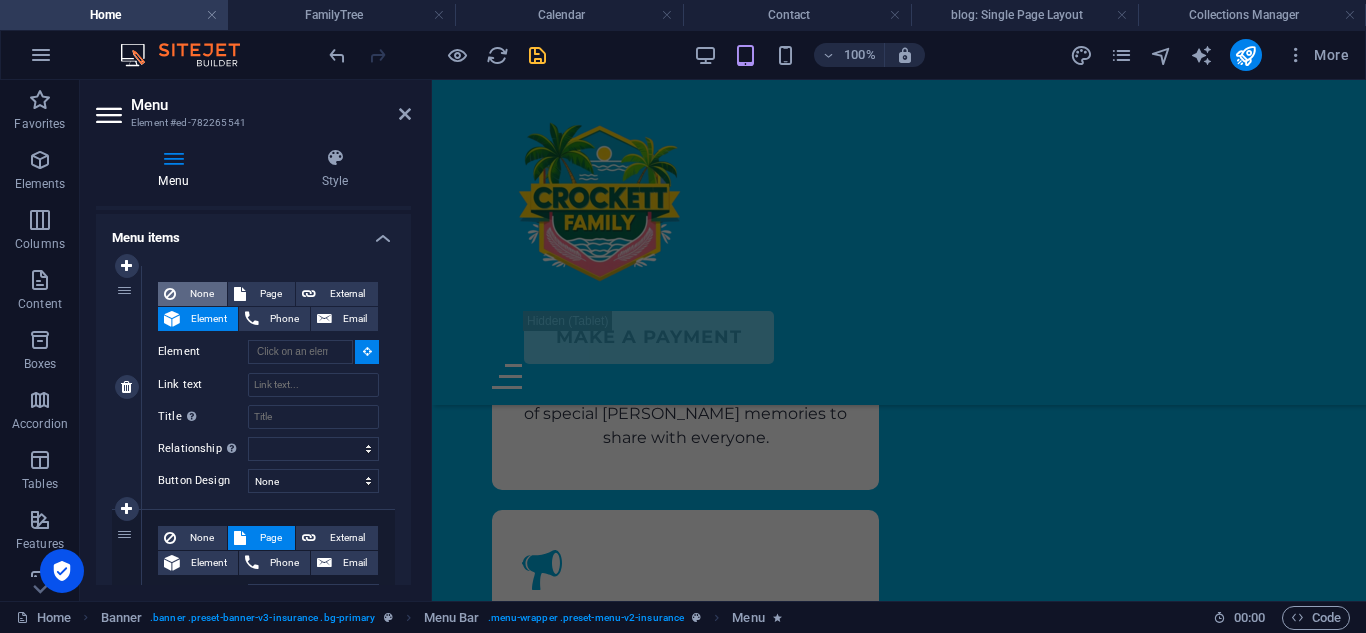 click on "None" at bounding box center [201, 294] 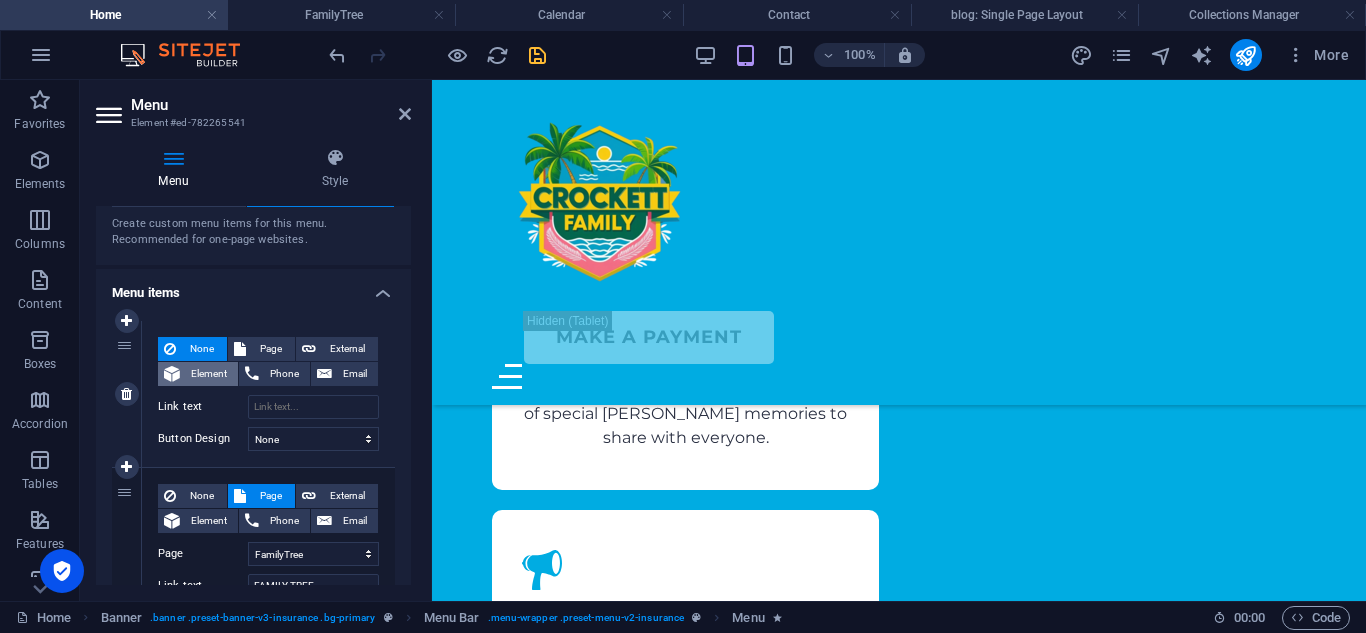 scroll, scrollTop: 38, scrollLeft: 0, axis: vertical 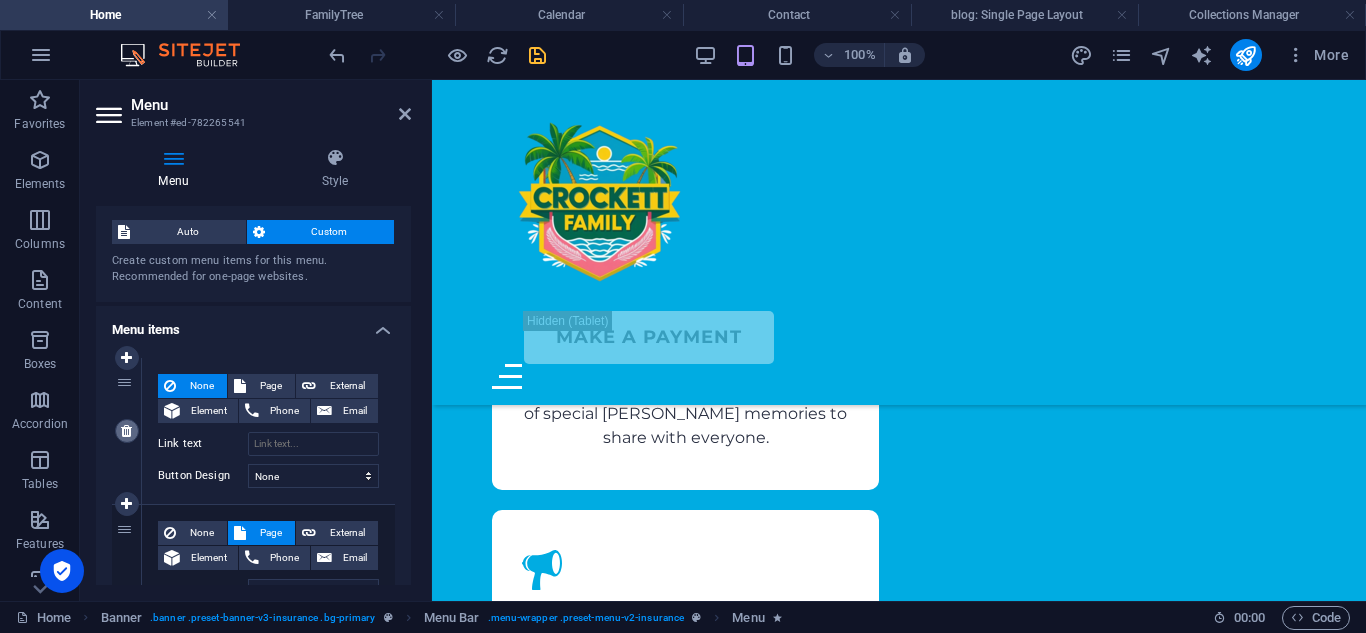 click at bounding box center [126, 431] 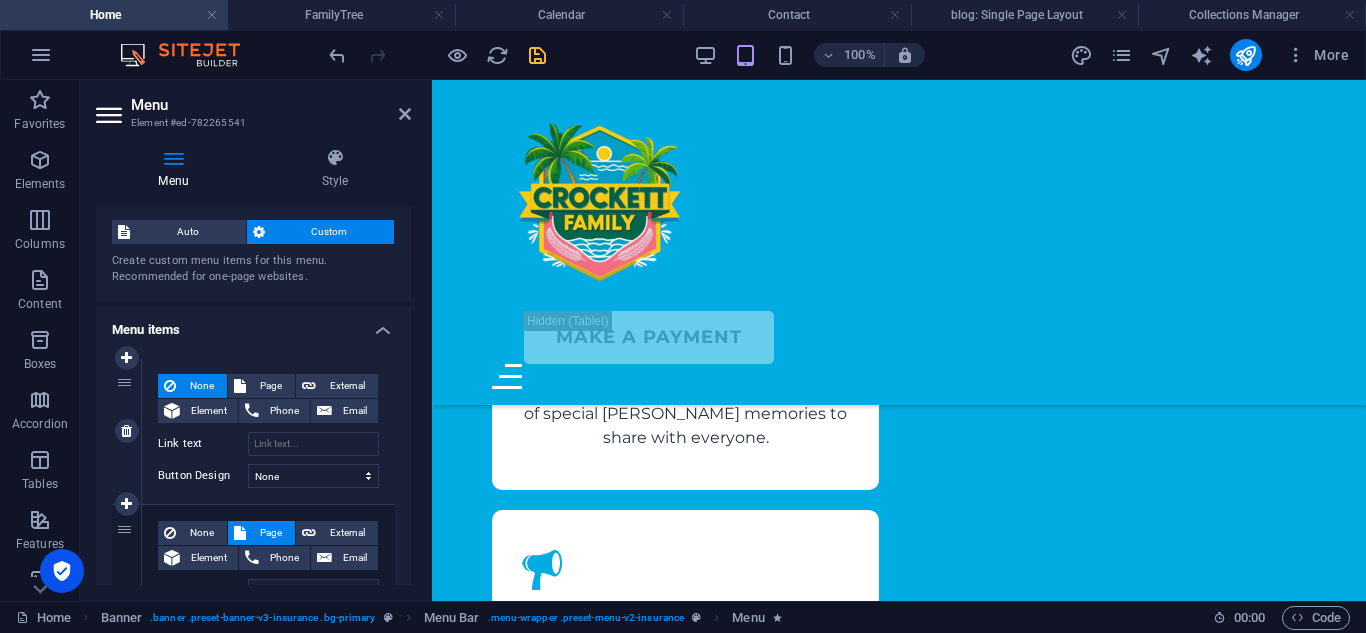select on "1" 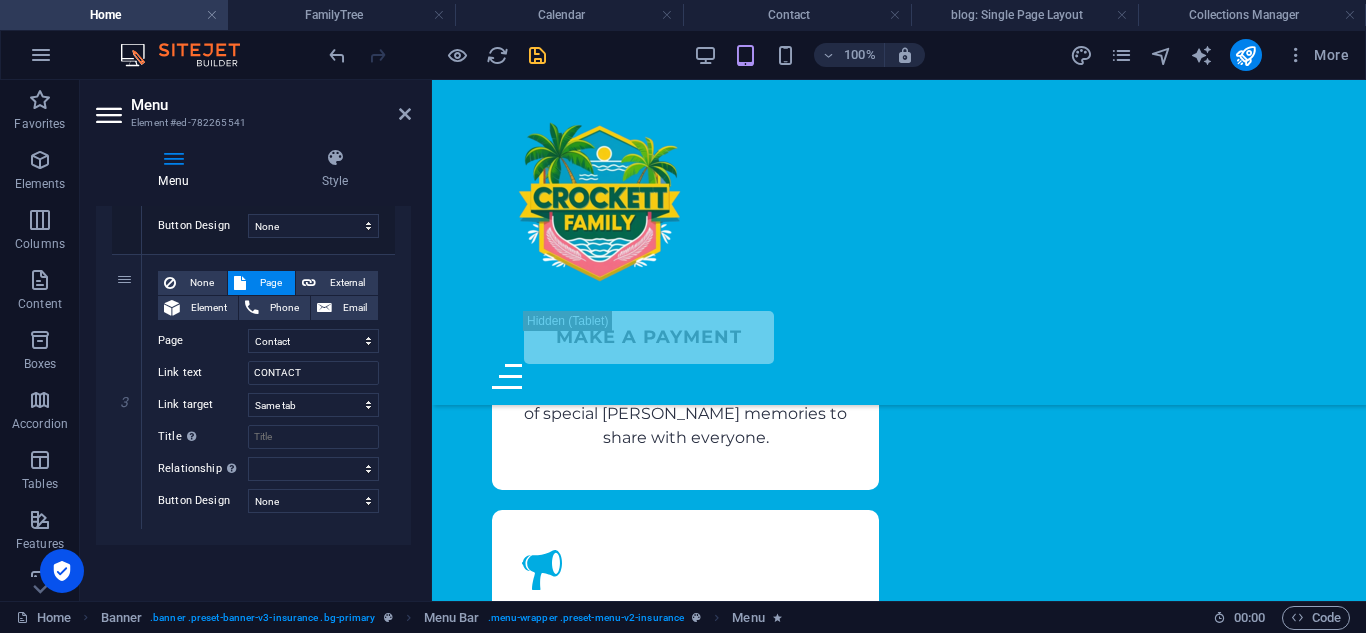scroll, scrollTop: 76, scrollLeft: 0, axis: vertical 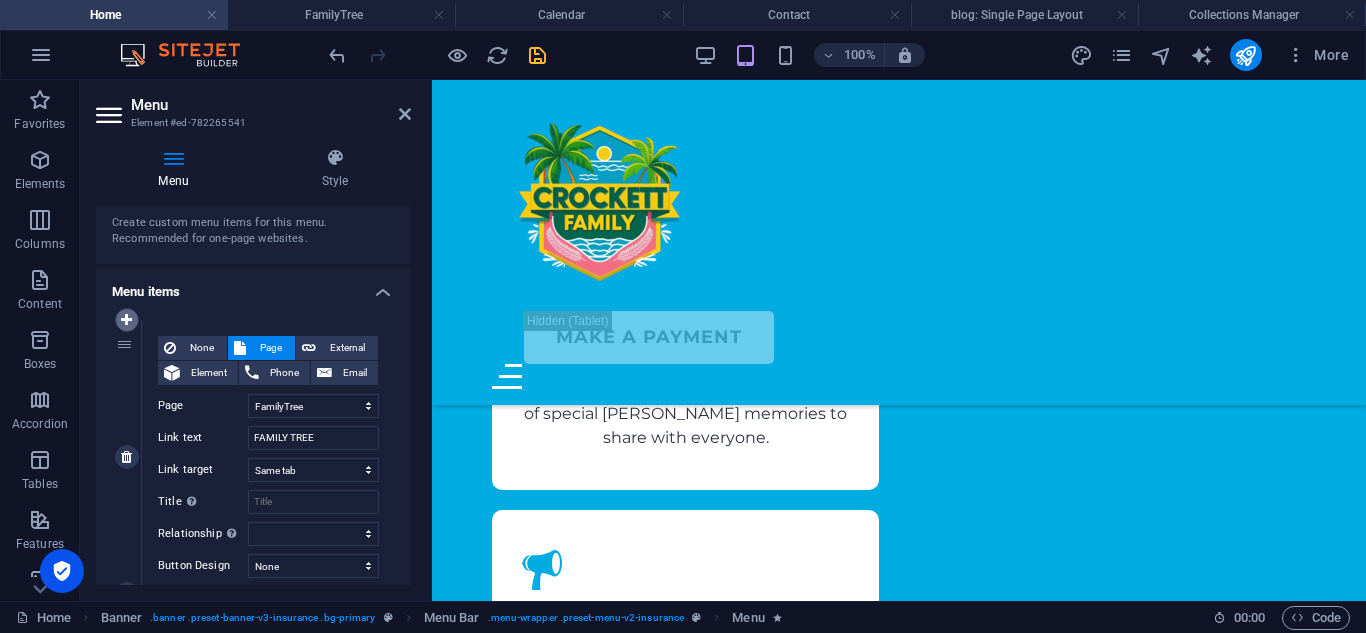 click at bounding box center [127, 320] 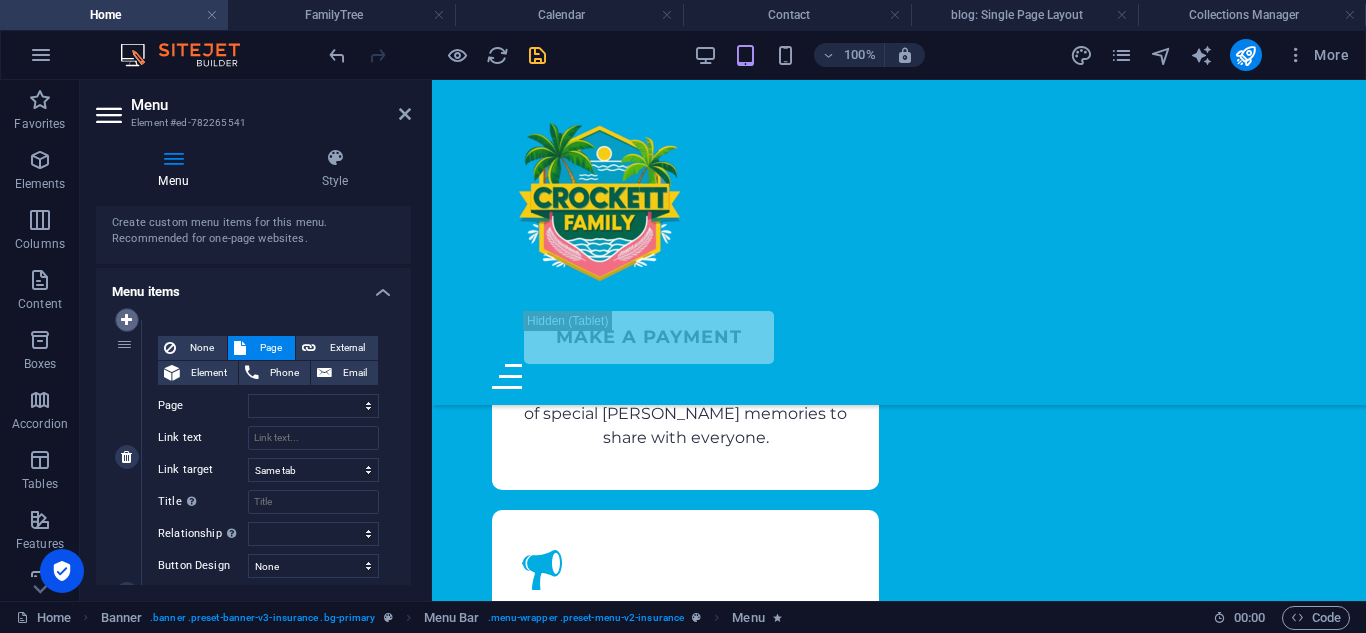 select on "4" 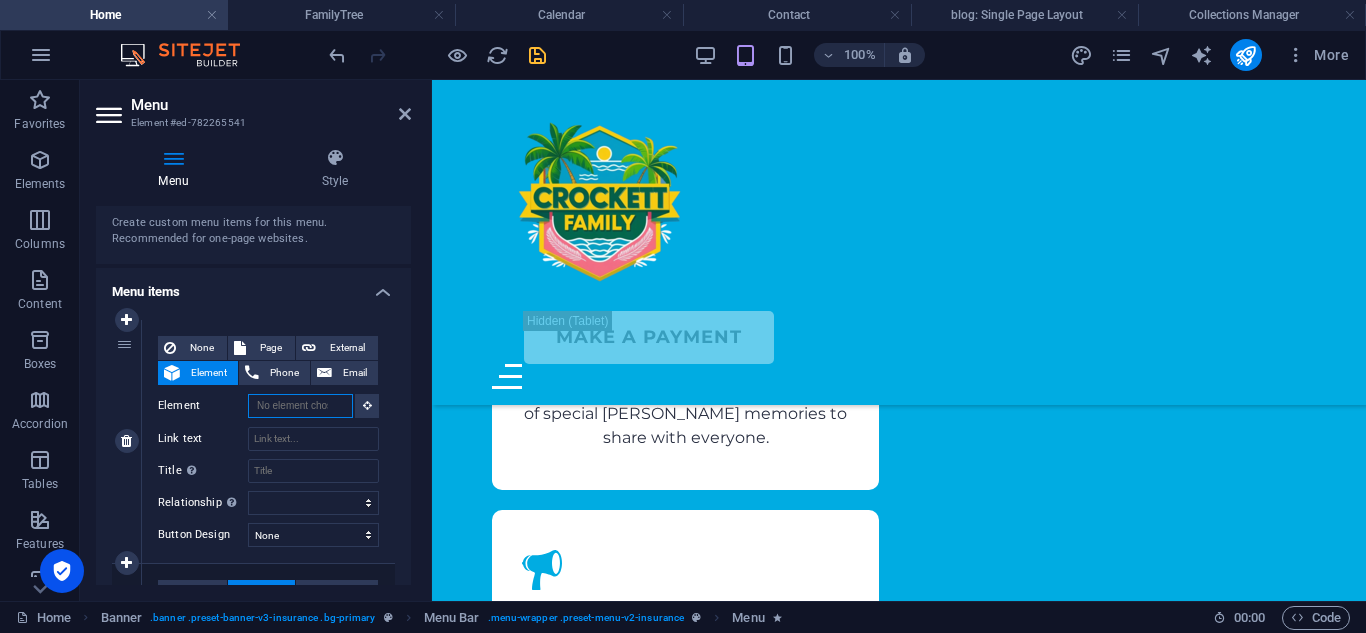 click on "Element" at bounding box center [300, 406] 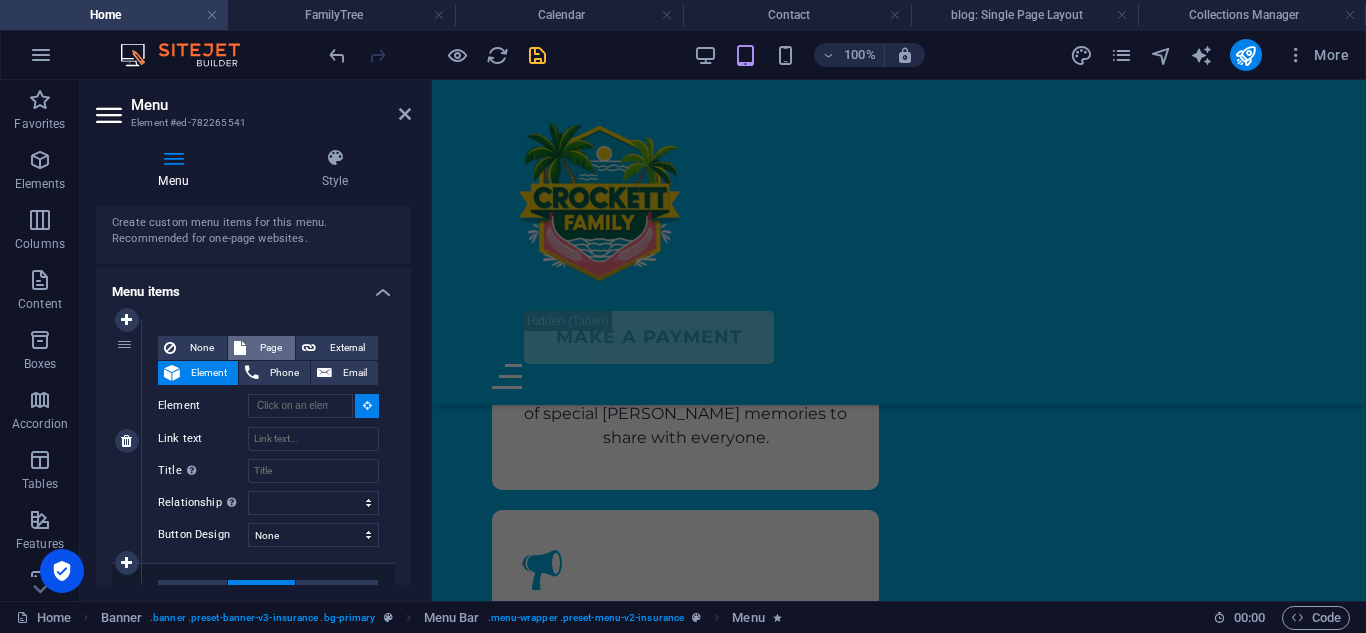 click on "Page" at bounding box center [261, 348] 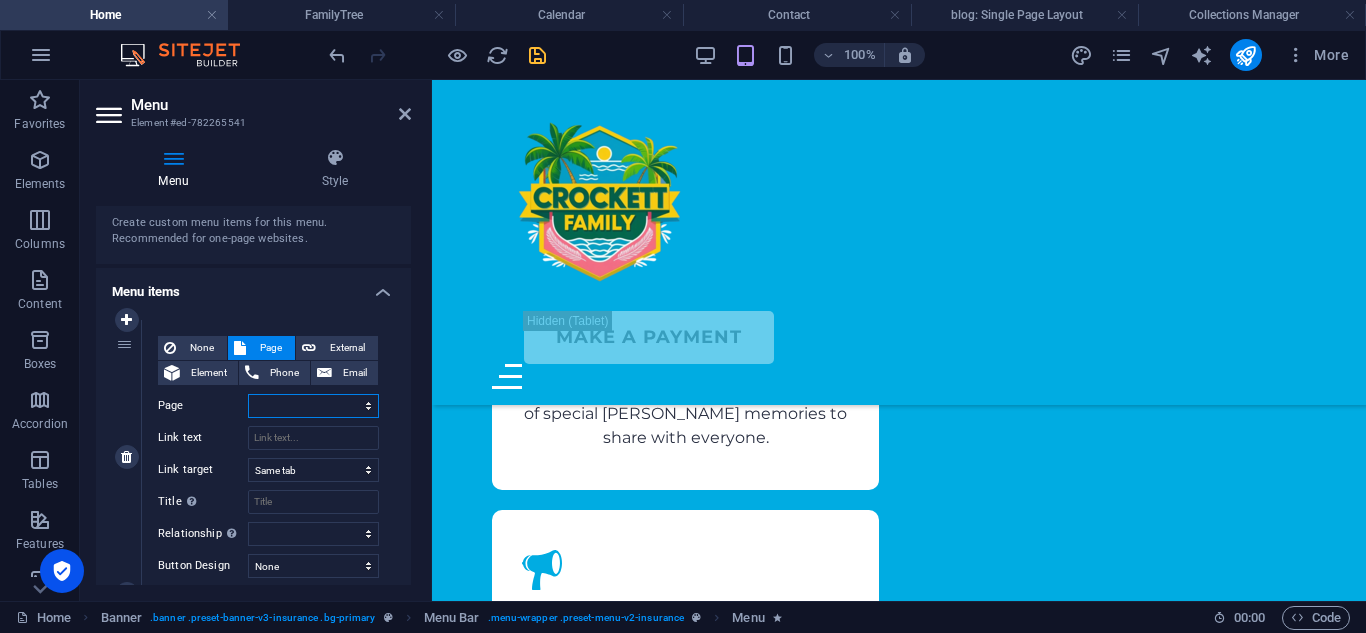 click on "Home FamilyTree Calendar News Contact Legal Notice Privacy" at bounding box center [313, 406] 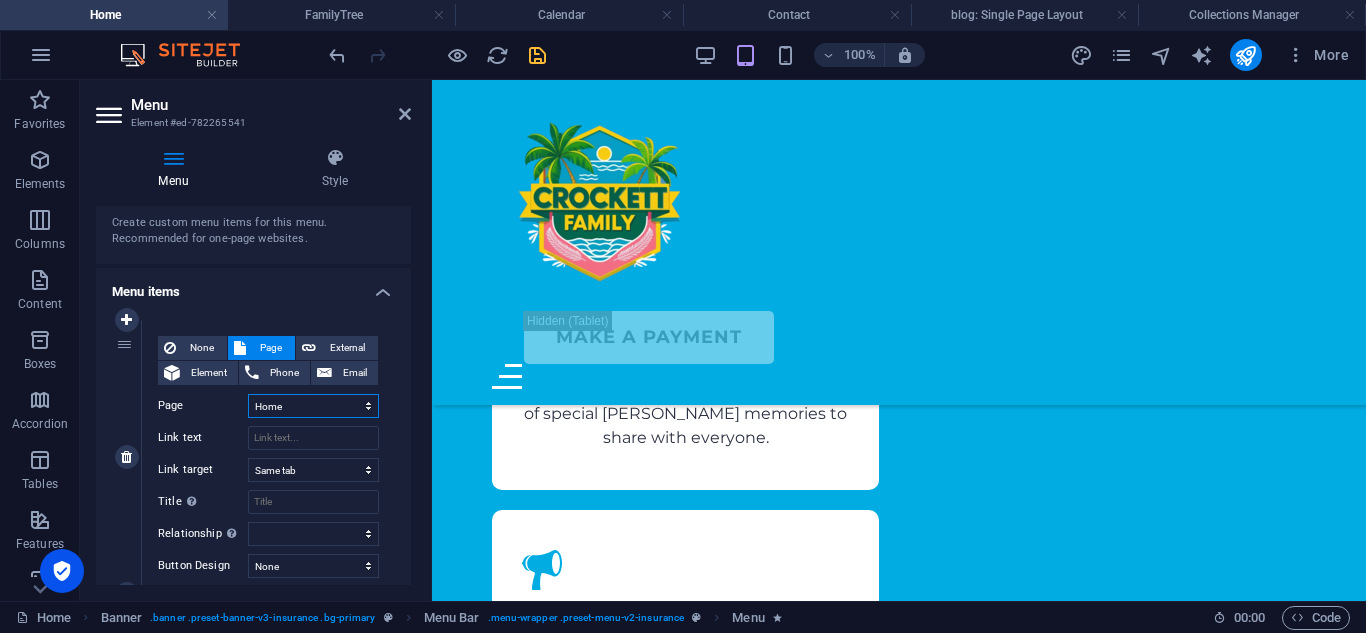 click on "Home FamilyTree Calendar News Contact Legal Notice Privacy" at bounding box center (313, 406) 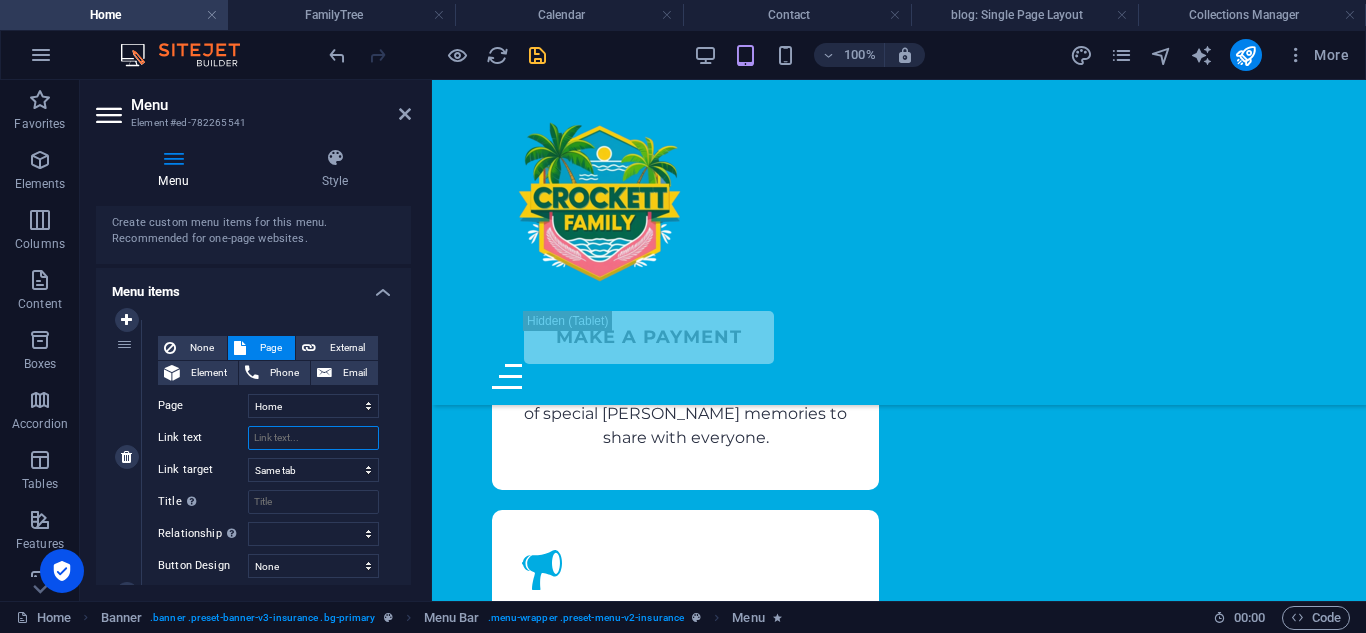 click on "Link text" at bounding box center (313, 438) 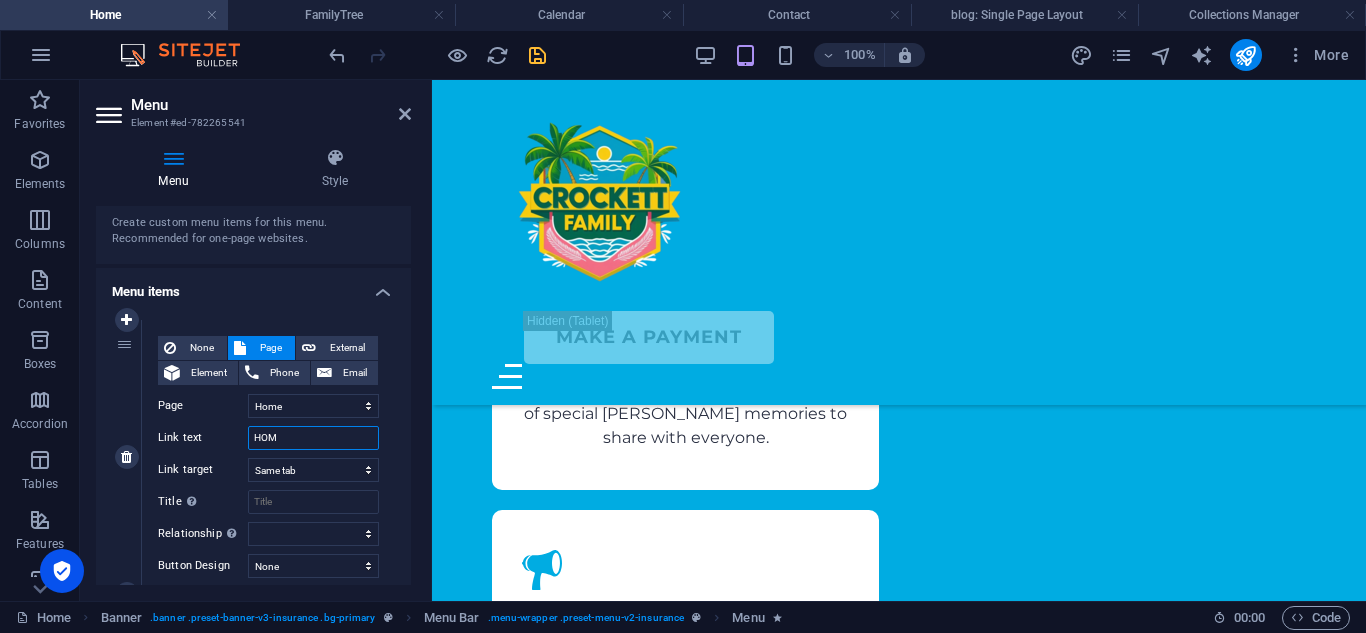 type on "HOME" 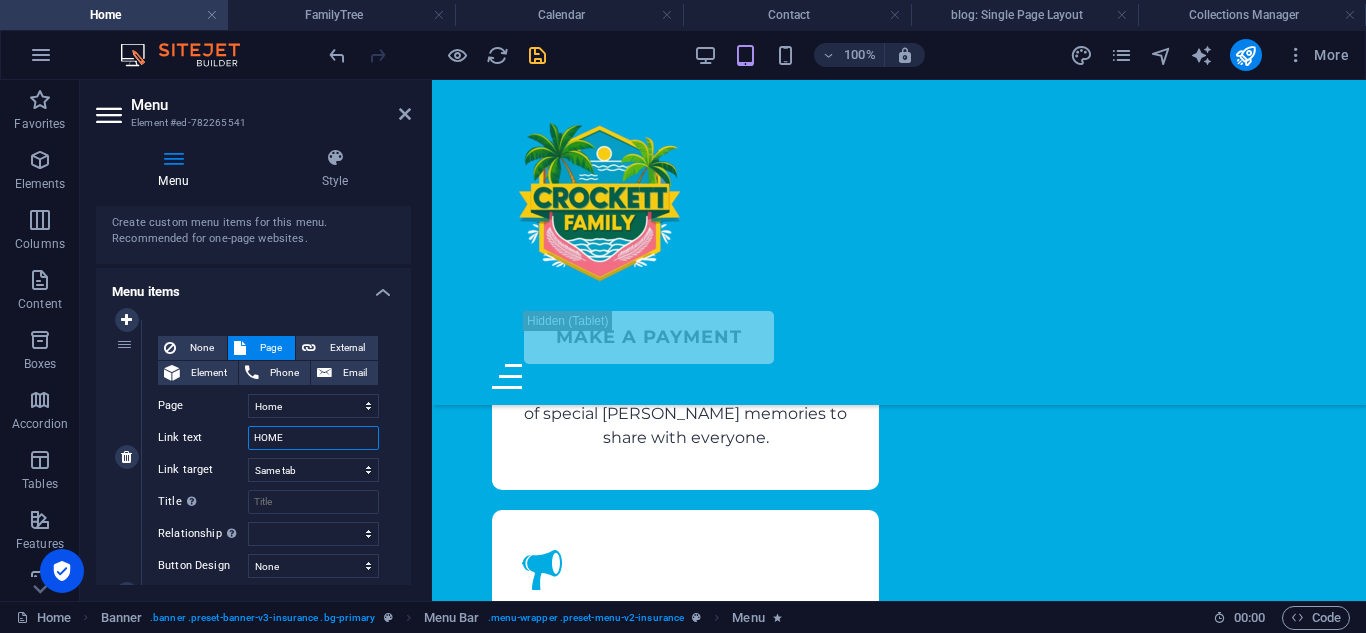 select 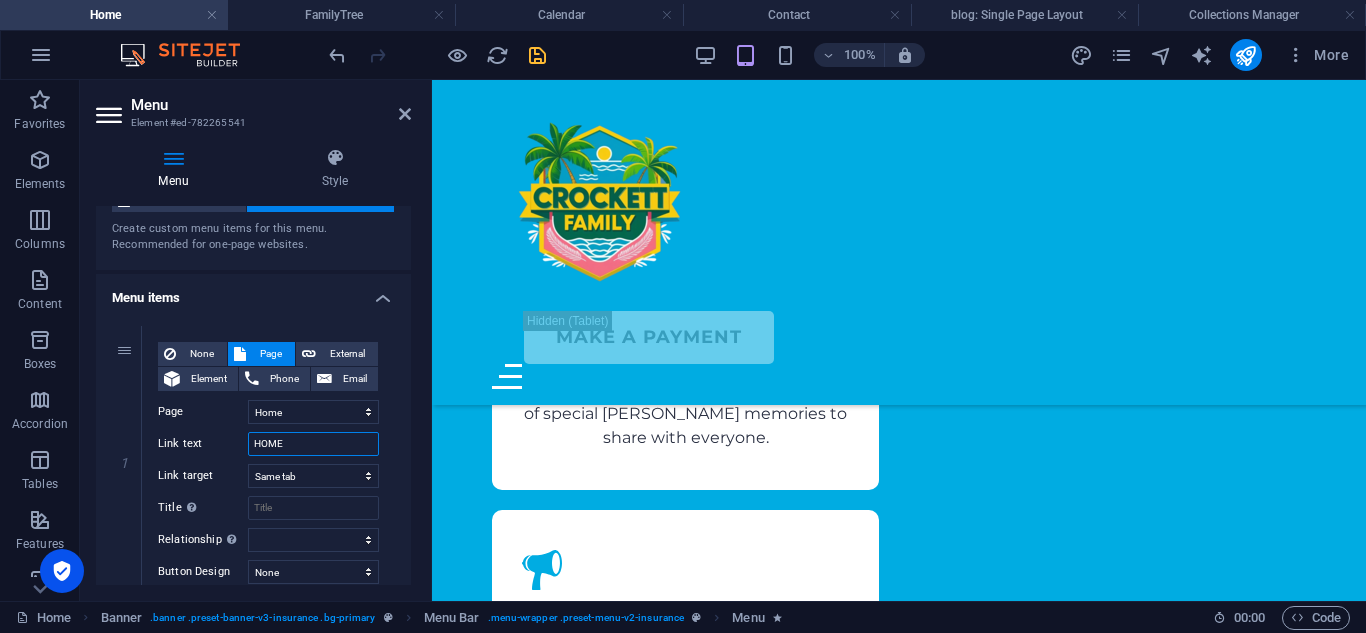 scroll, scrollTop: 18, scrollLeft: 0, axis: vertical 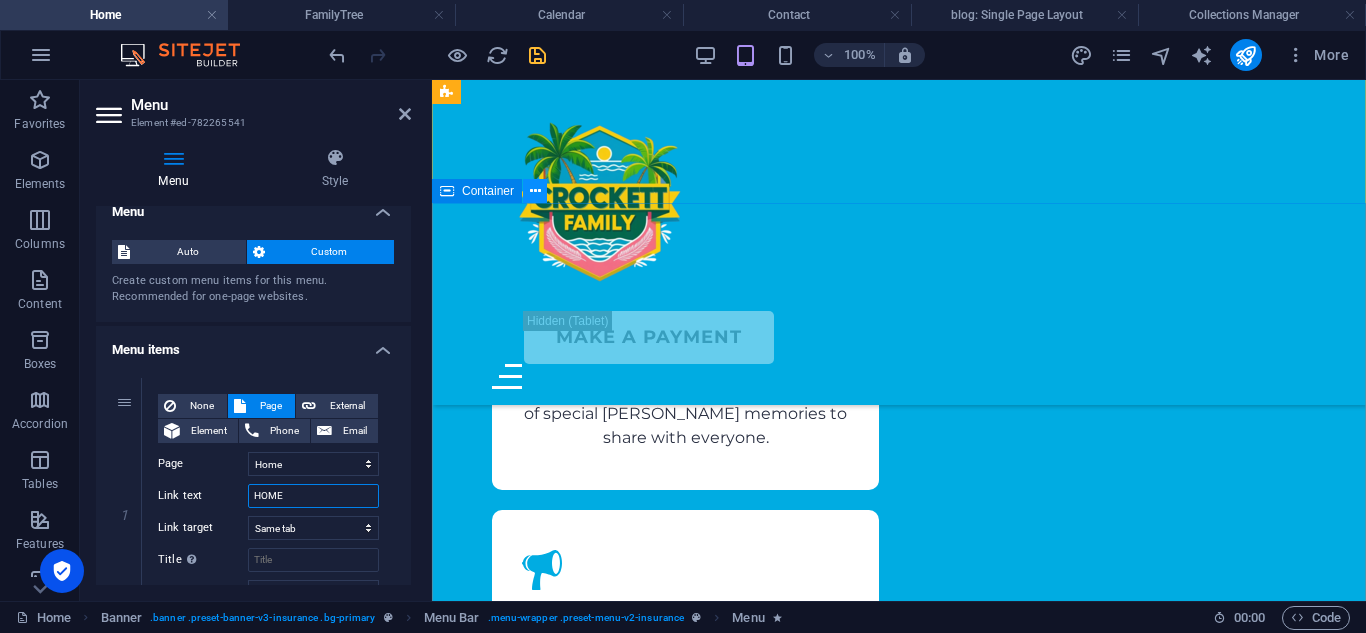 type on "HOME" 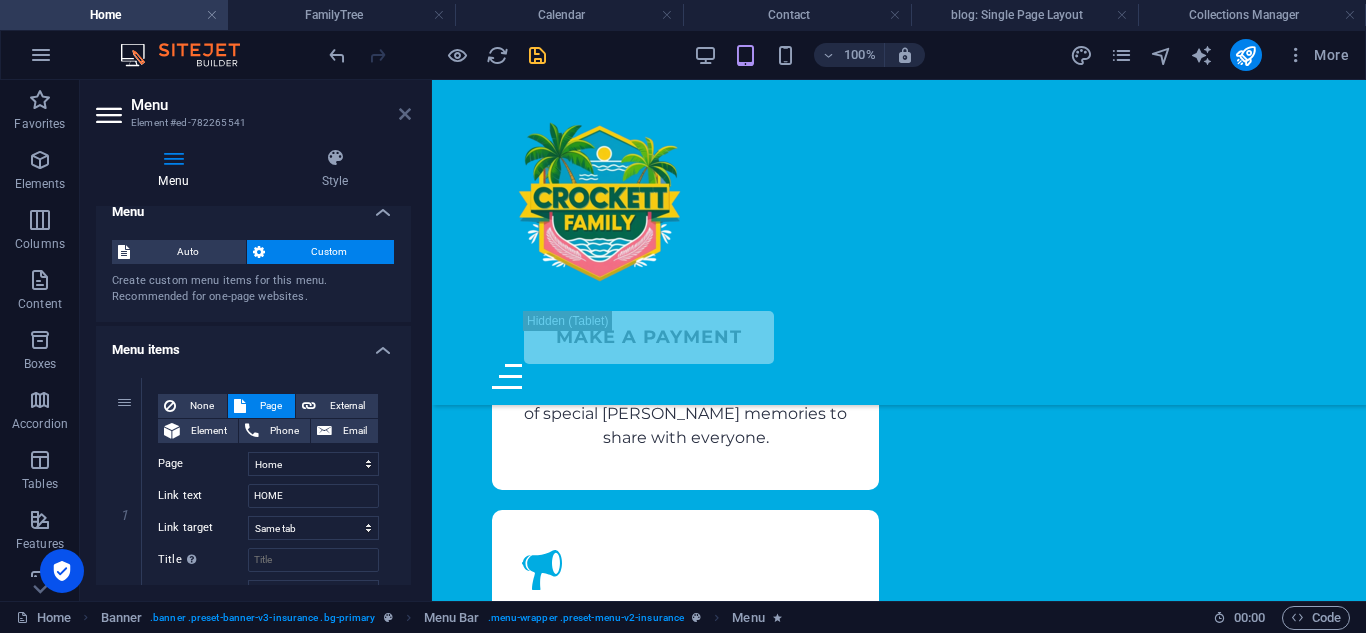 click at bounding box center (405, 114) 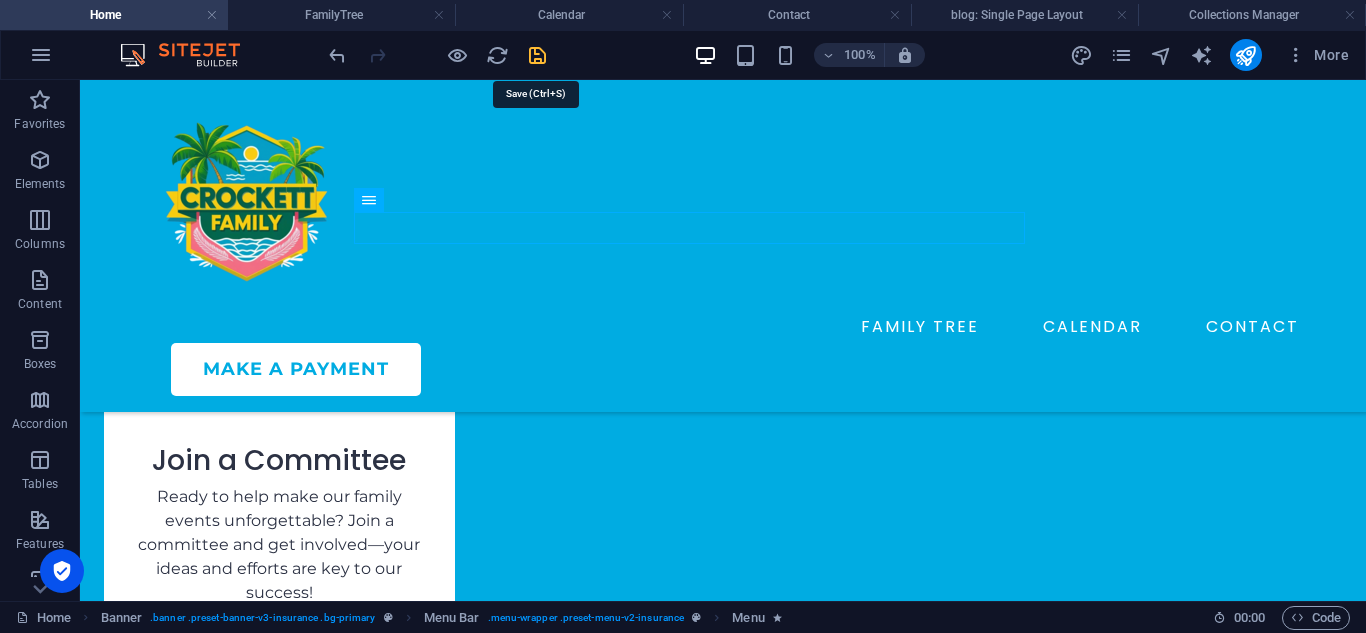 click at bounding box center (537, 55) 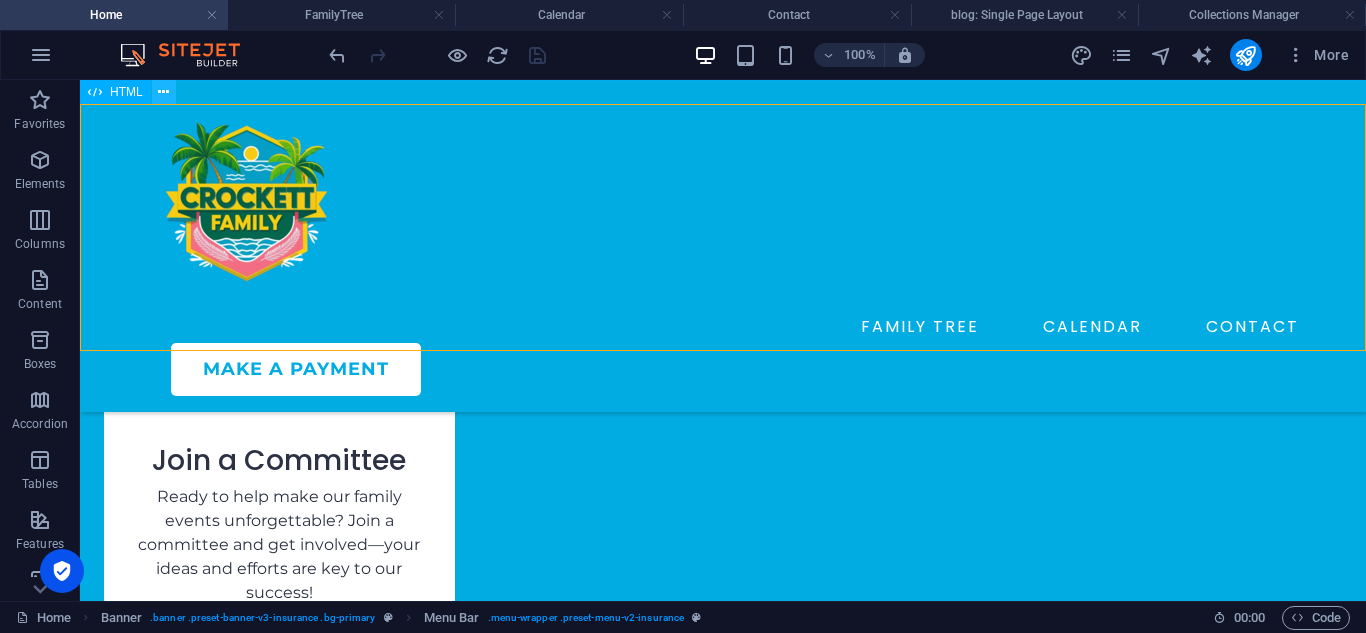 click at bounding box center [163, 92] 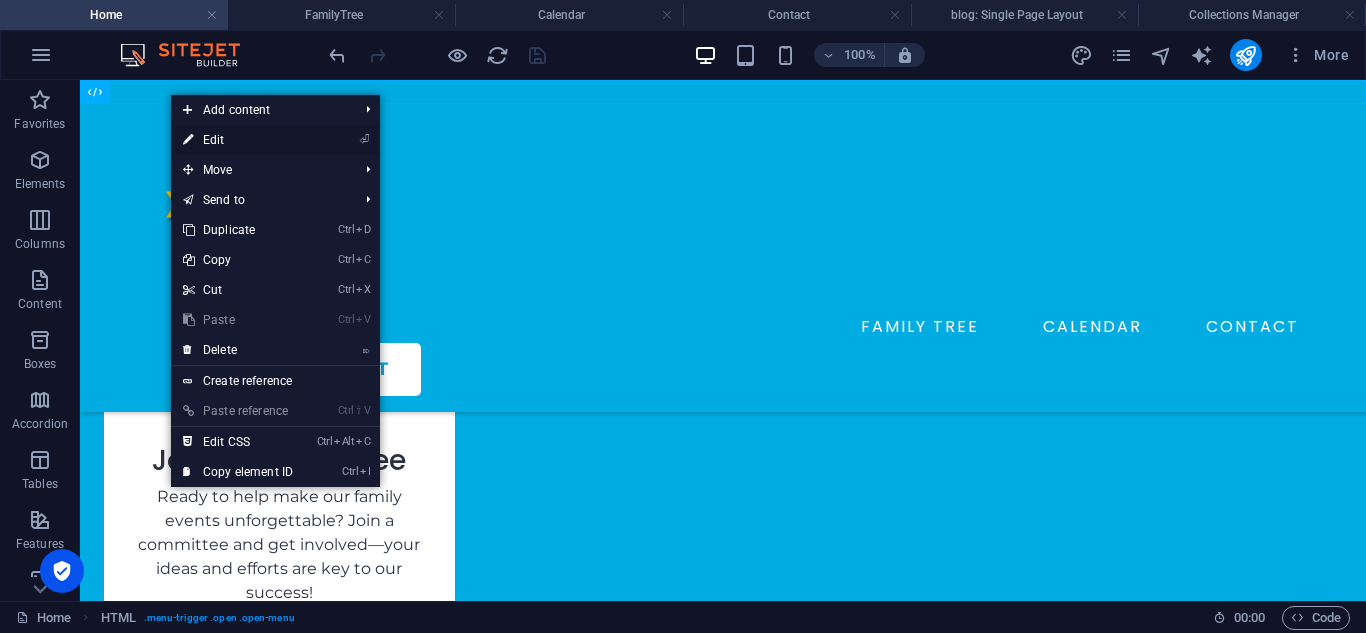 click on "⏎  Edit" at bounding box center (238, 140) 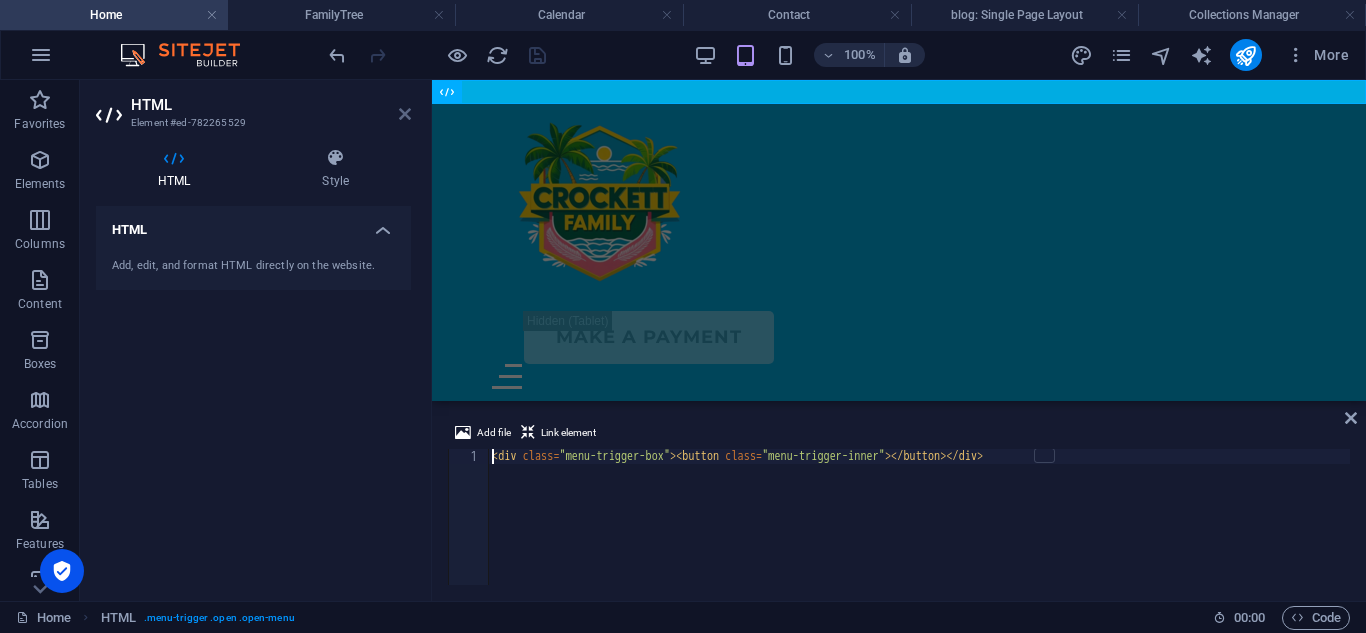 click at bounding box center [405, 114] 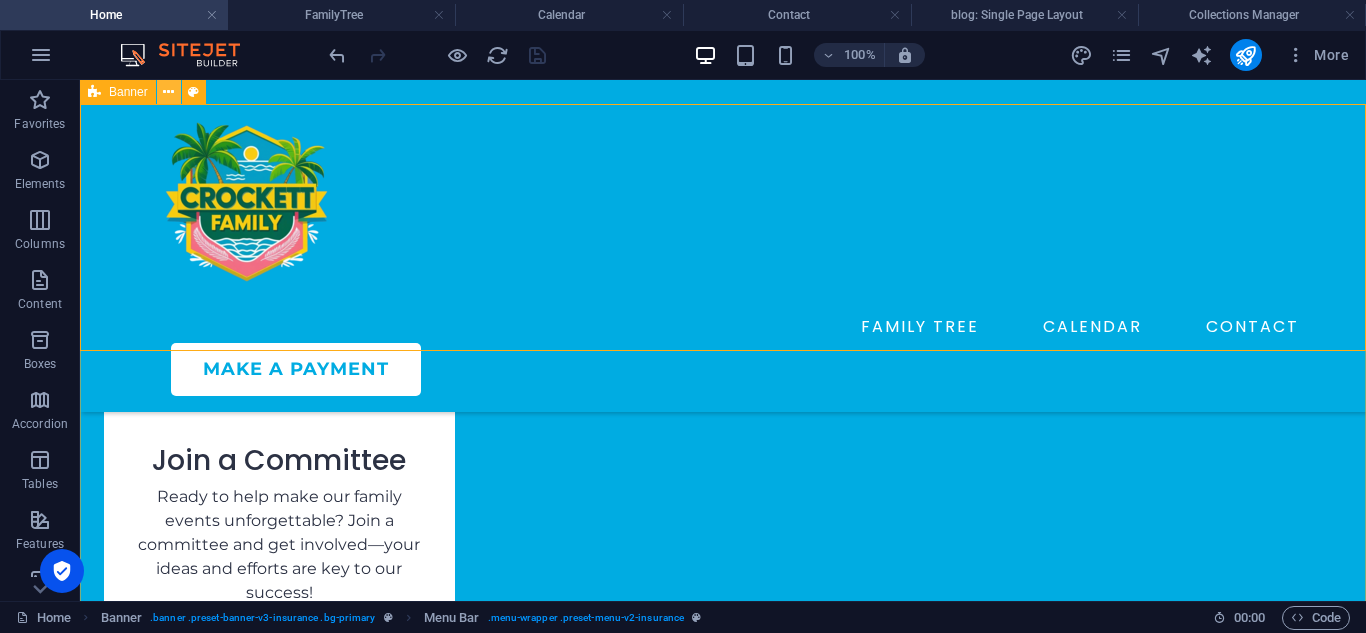click at bounding box center (169, 92) 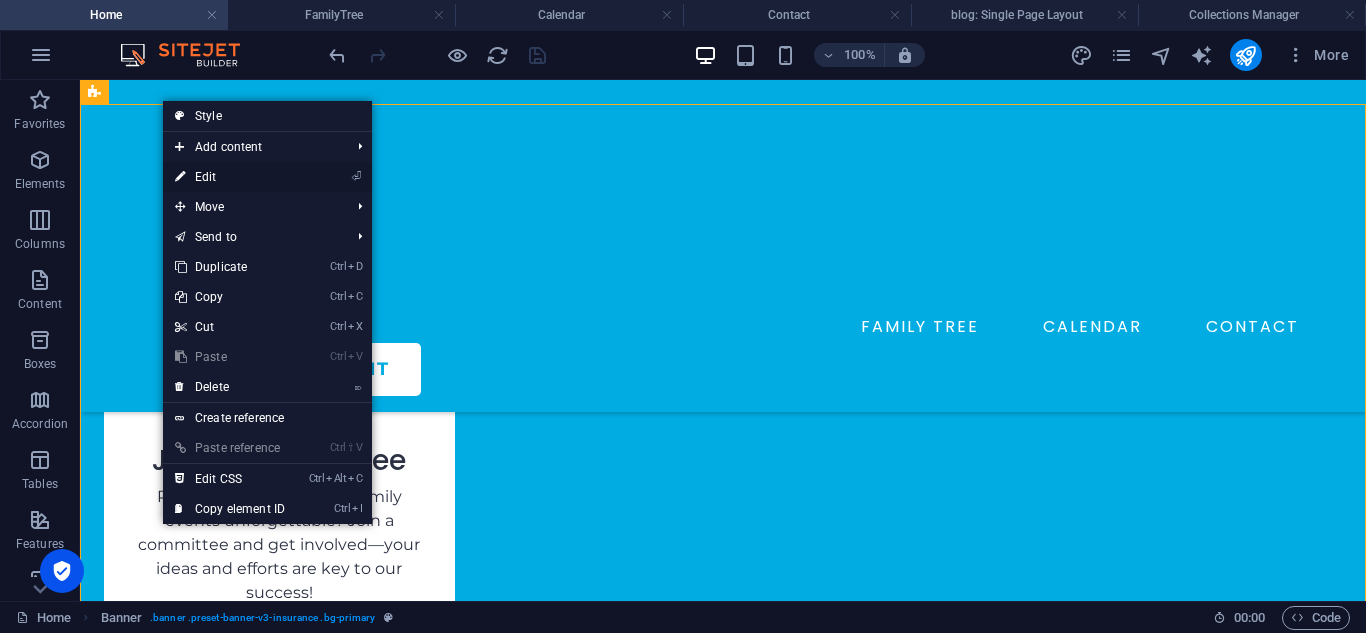 click on "⏎  Edit" at bounding box center [230, 177] 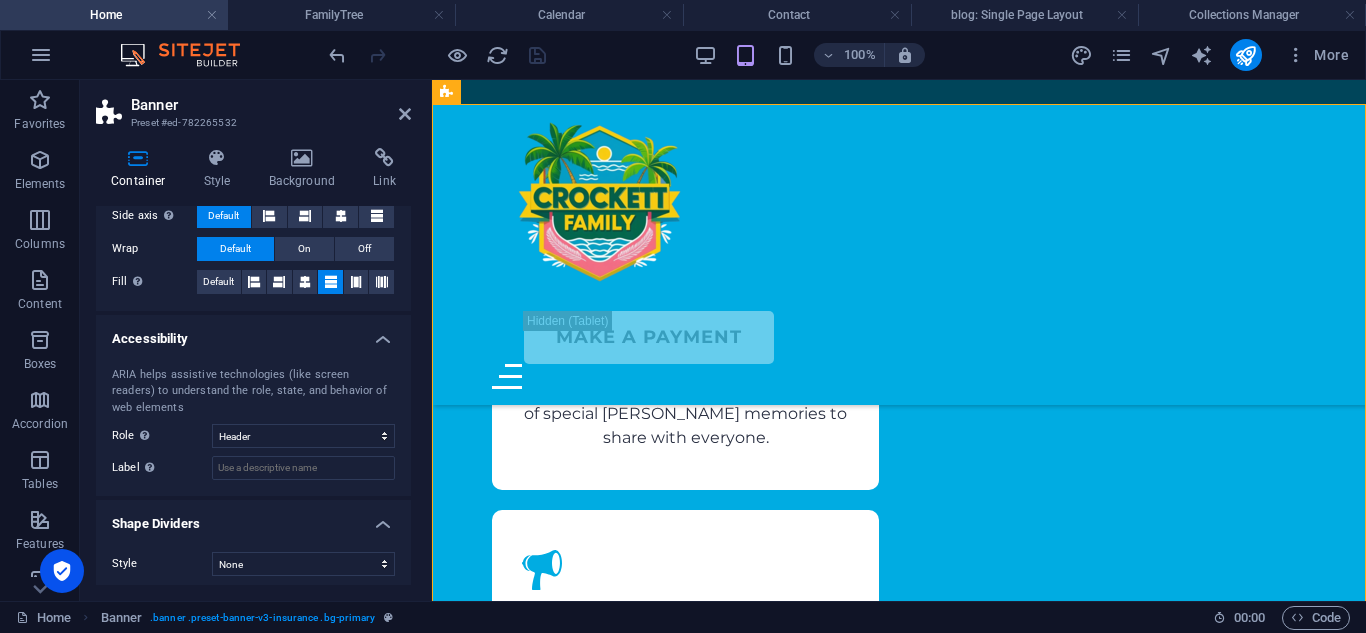 scroll, scrollTop: 430, scrollLeft: 0, axis: vertical 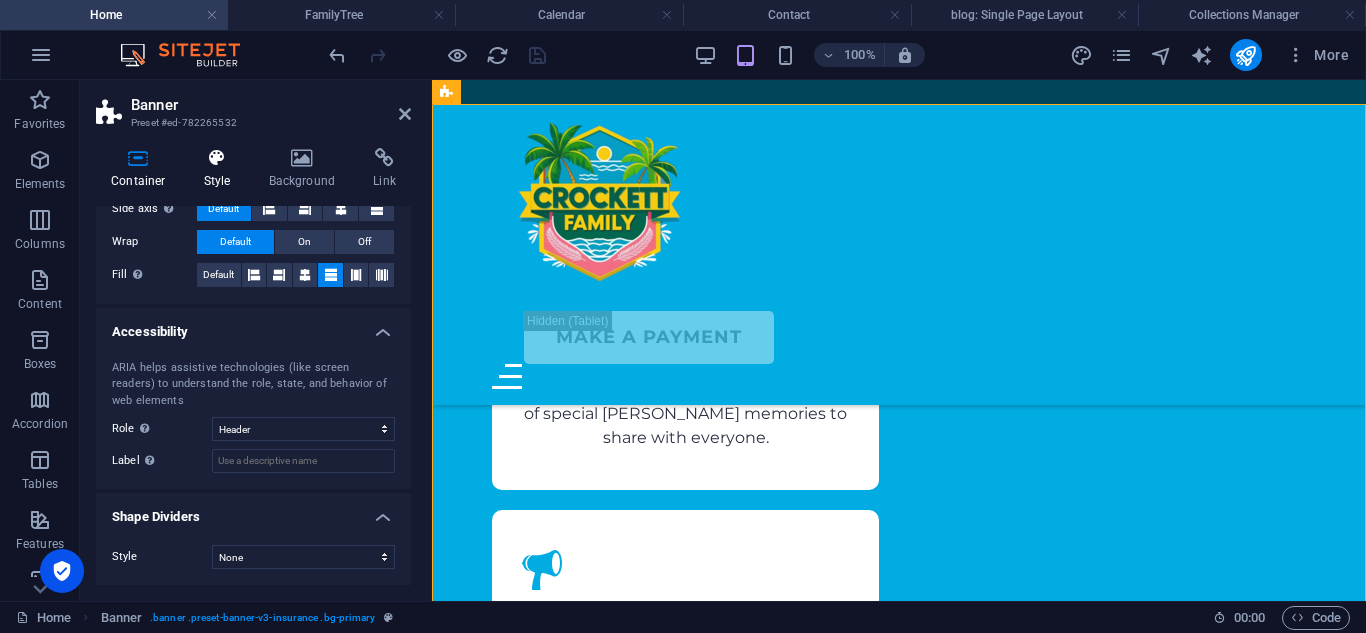 click at bounding box center [217, 158] 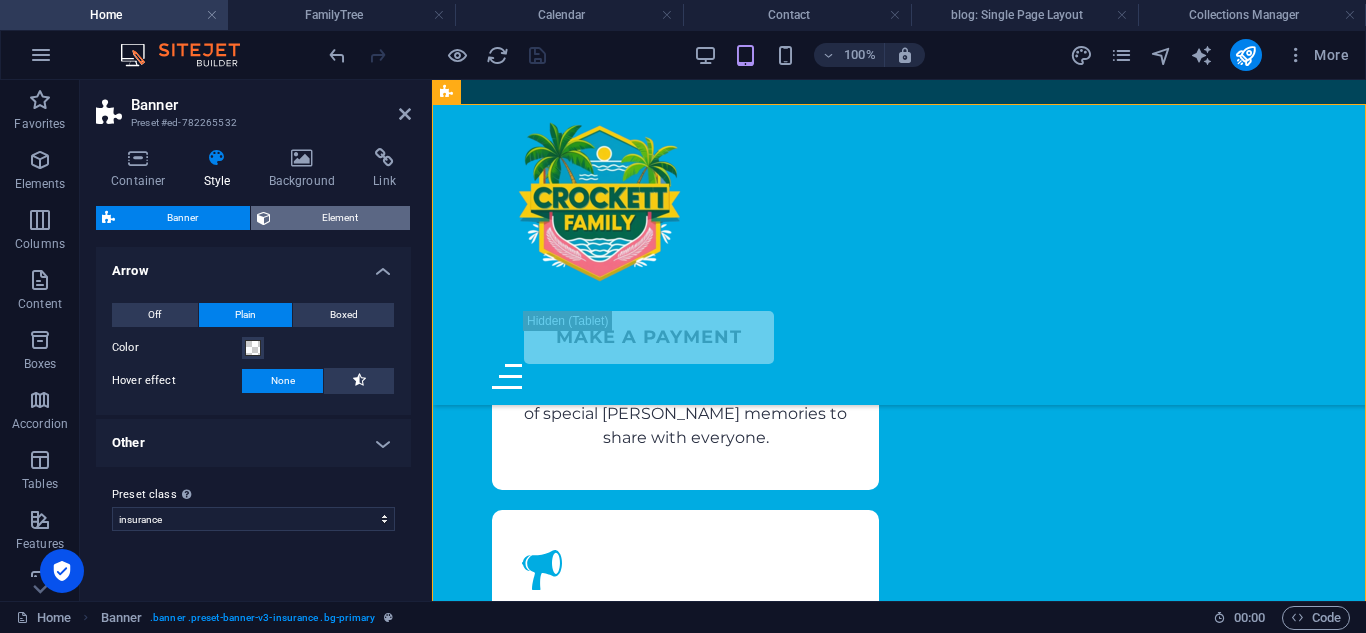 click on "Element" at bounding box center (341, 218) 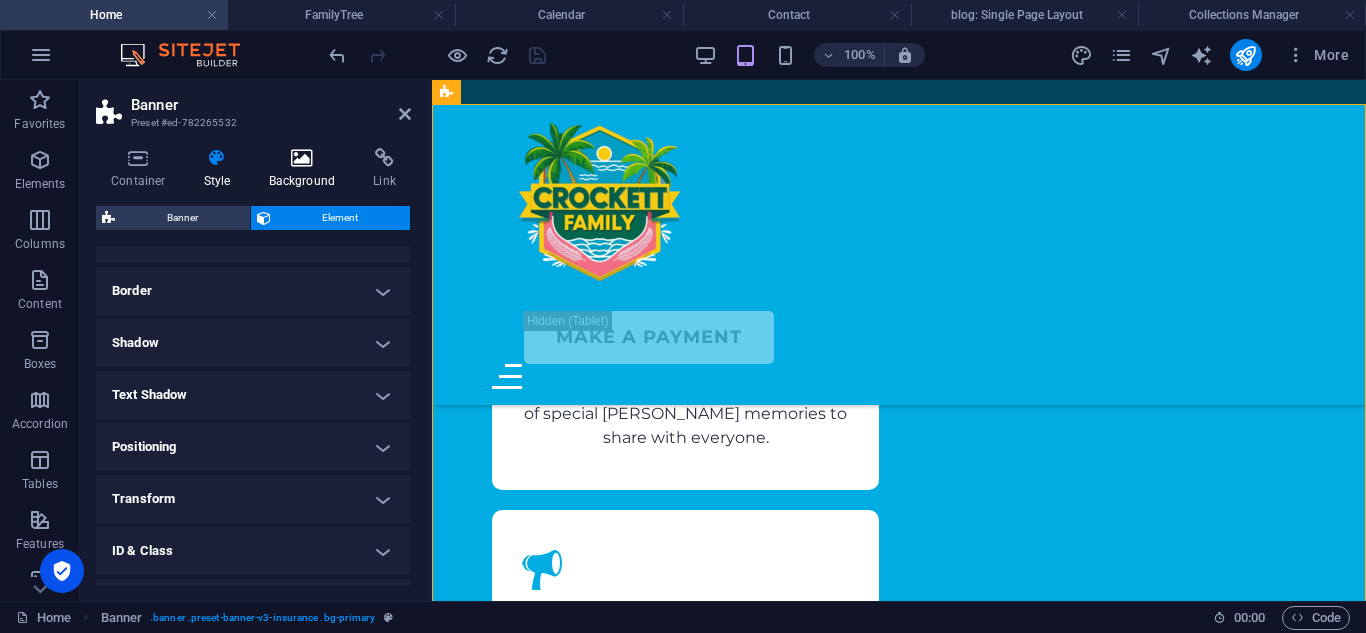 scroll, scrollTop: 193, scrollLeft: 0, axis: vertical 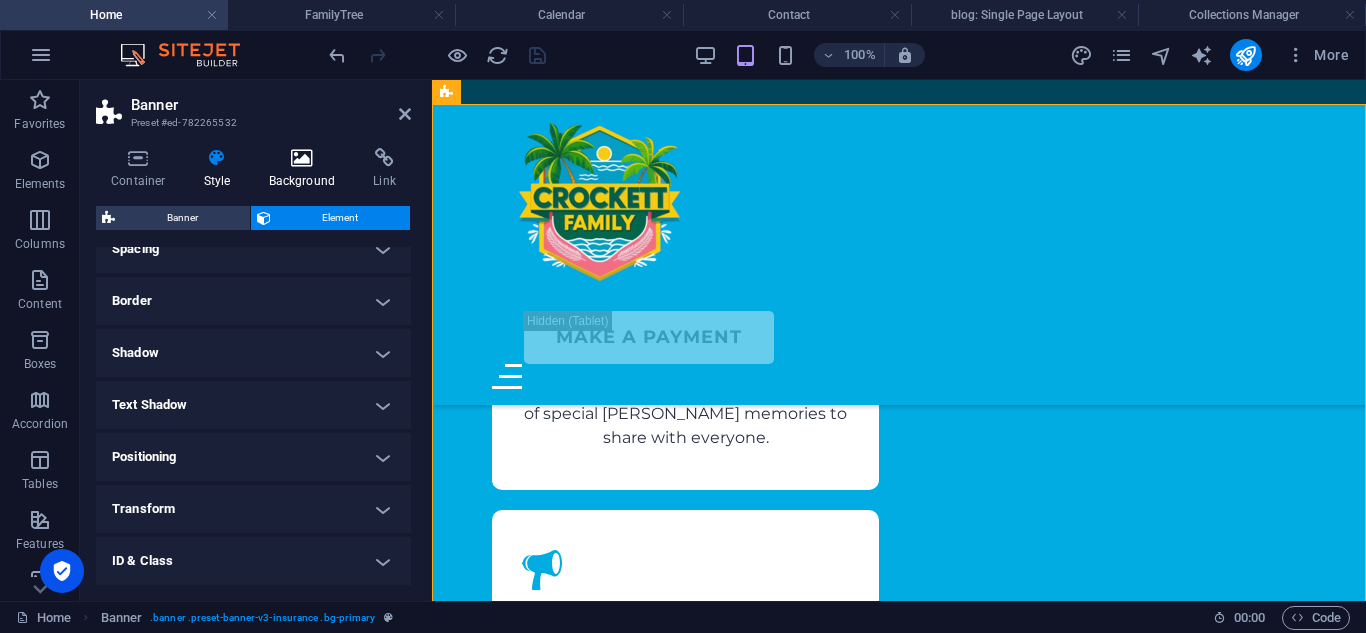 click at bounding box center (302, 158) 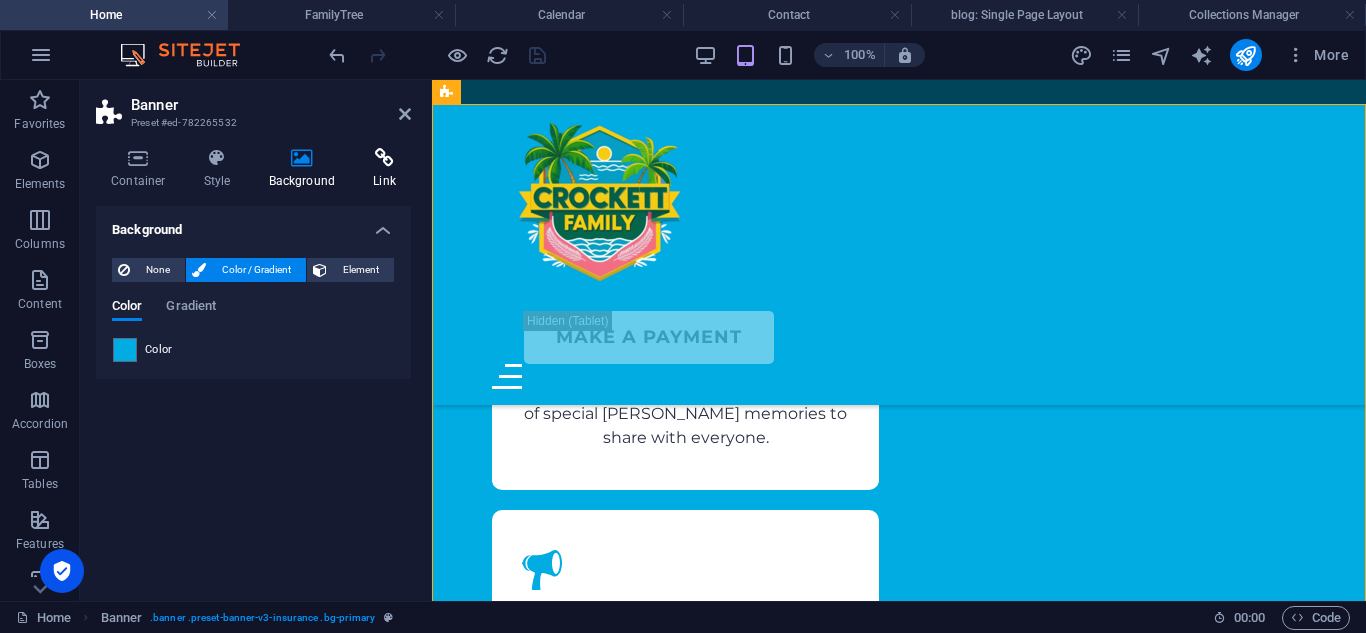 click at bounding box center [384, 158] 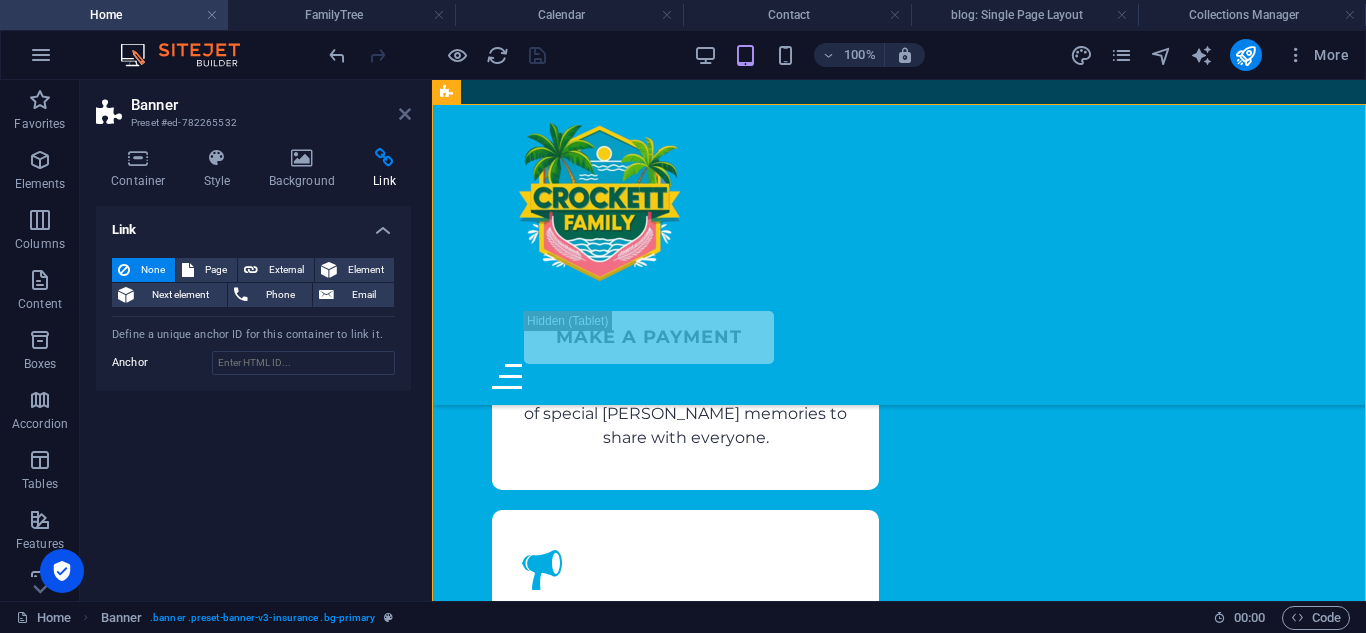 click at bounding box center (405, 114) 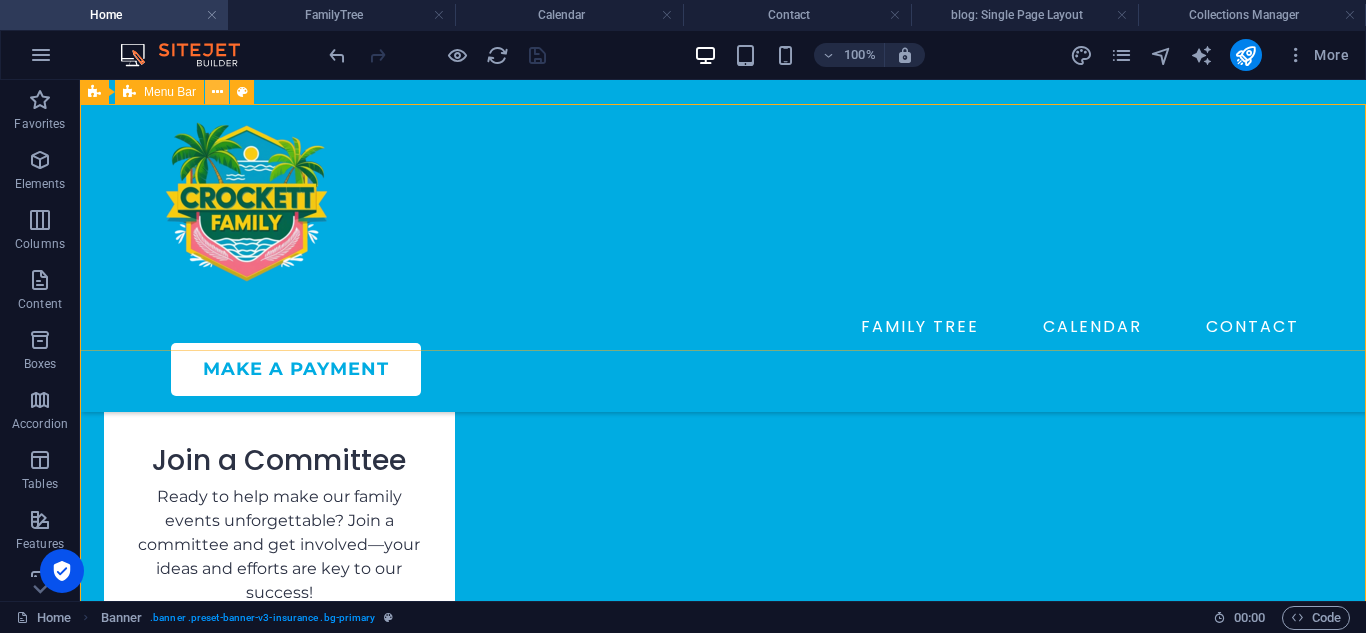 click at bounding box center (217, 92) 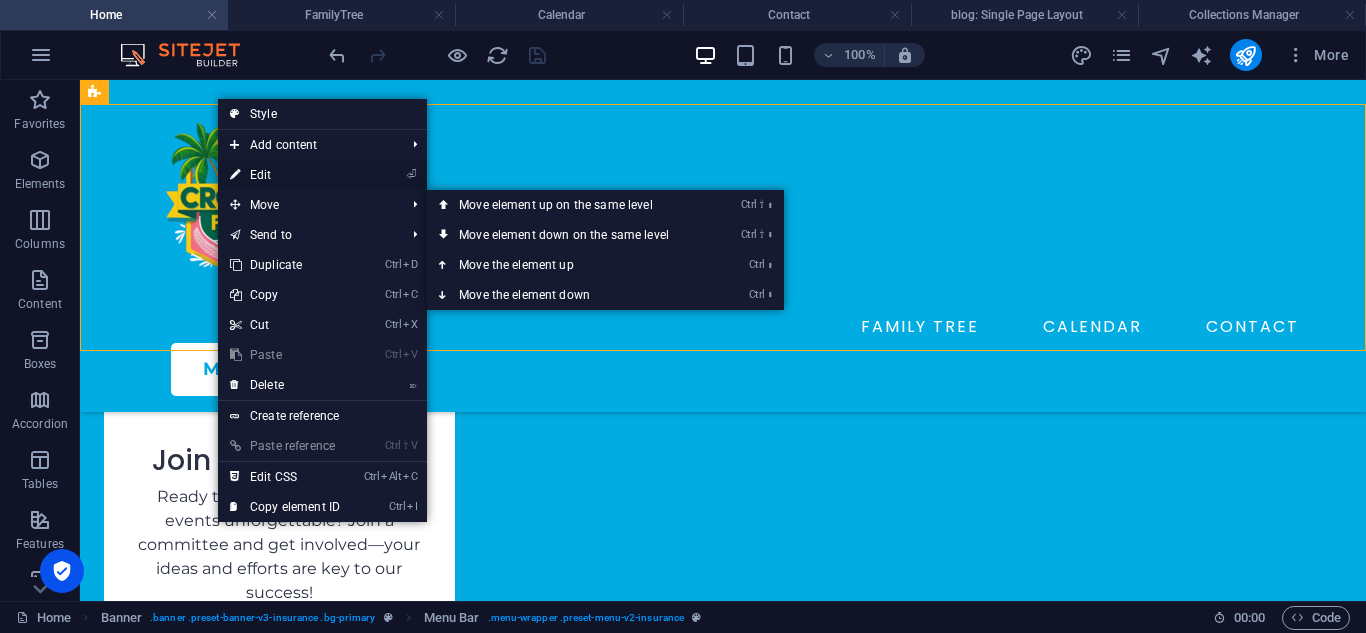 click on "⏎  Edit" at bounding box center (285, 175) 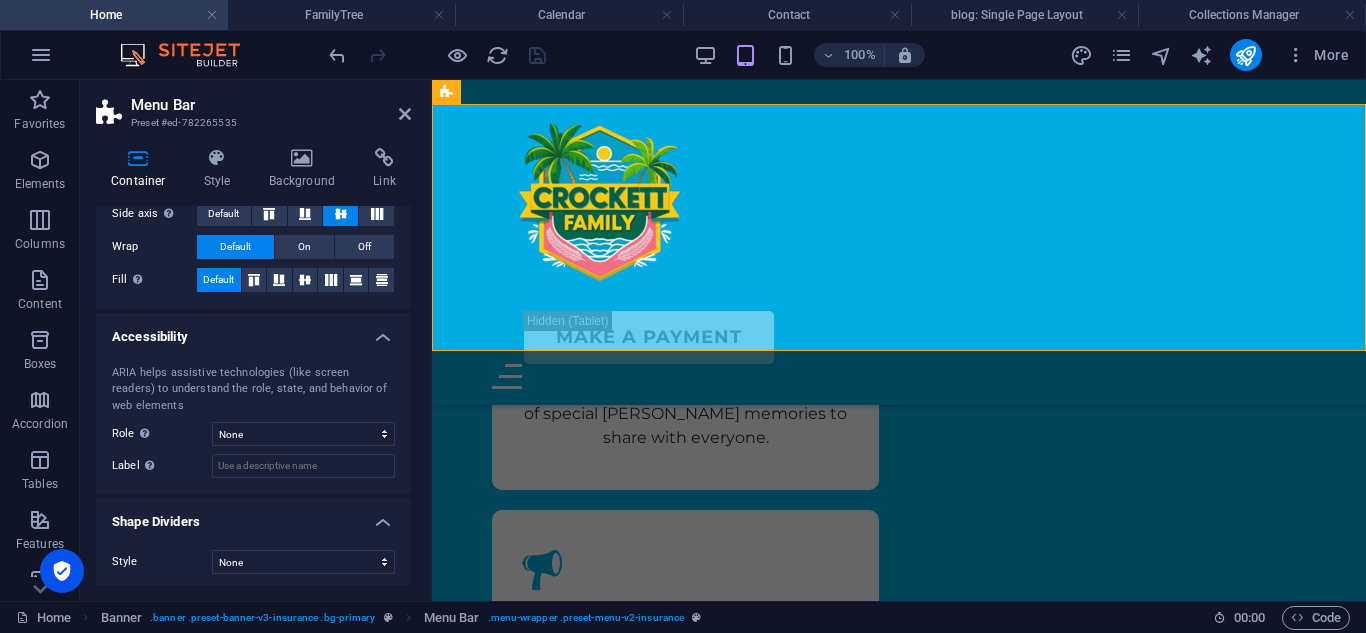 scroll, scrollTop: 396, scrollLeft: 0, axis: vertical 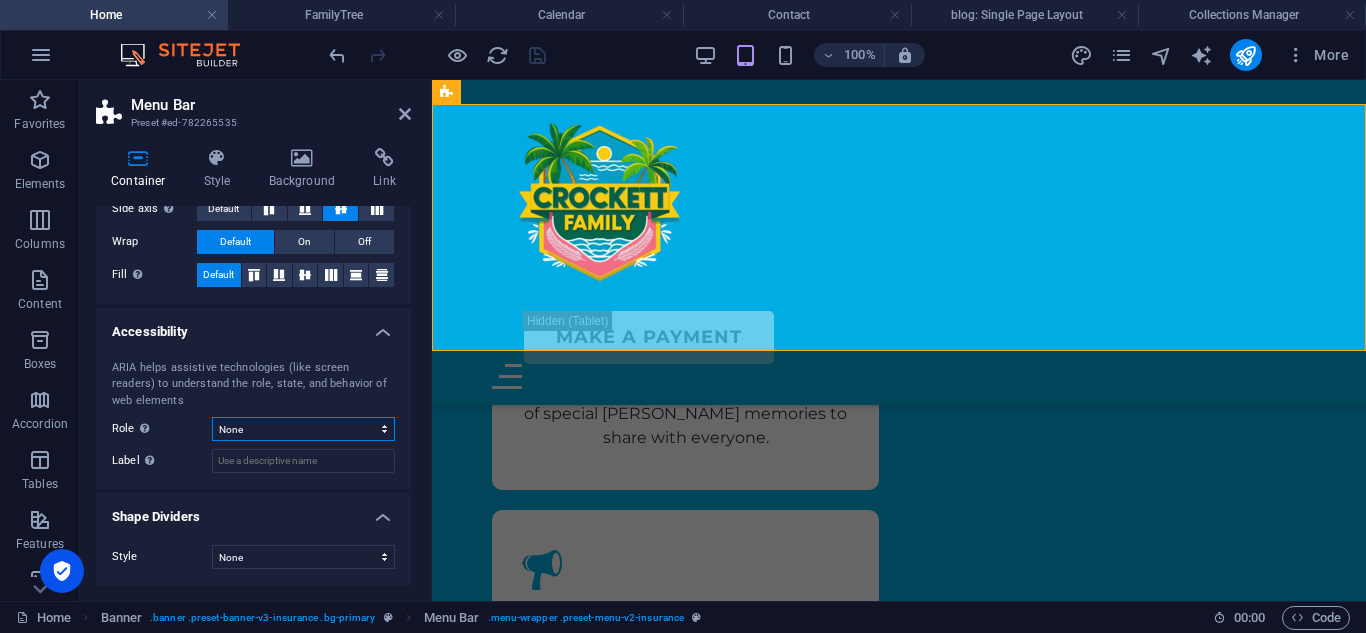 click on "ARIA helps assistive technologies (like screen readers) to understand the role, state, and behavior of web elements Role The ARIA role defines the purpose of an element.  Here you can find all explanations and recommendations None Alert Article Banner Comment Complementary Dialog Footer Header Marquee Presentation Region Section Separator Status Timer Label Use the  ARIA label  to provide a clear and descriptive name for elements that aren not self-explanatory on their own." at bounding box center [253, 417] 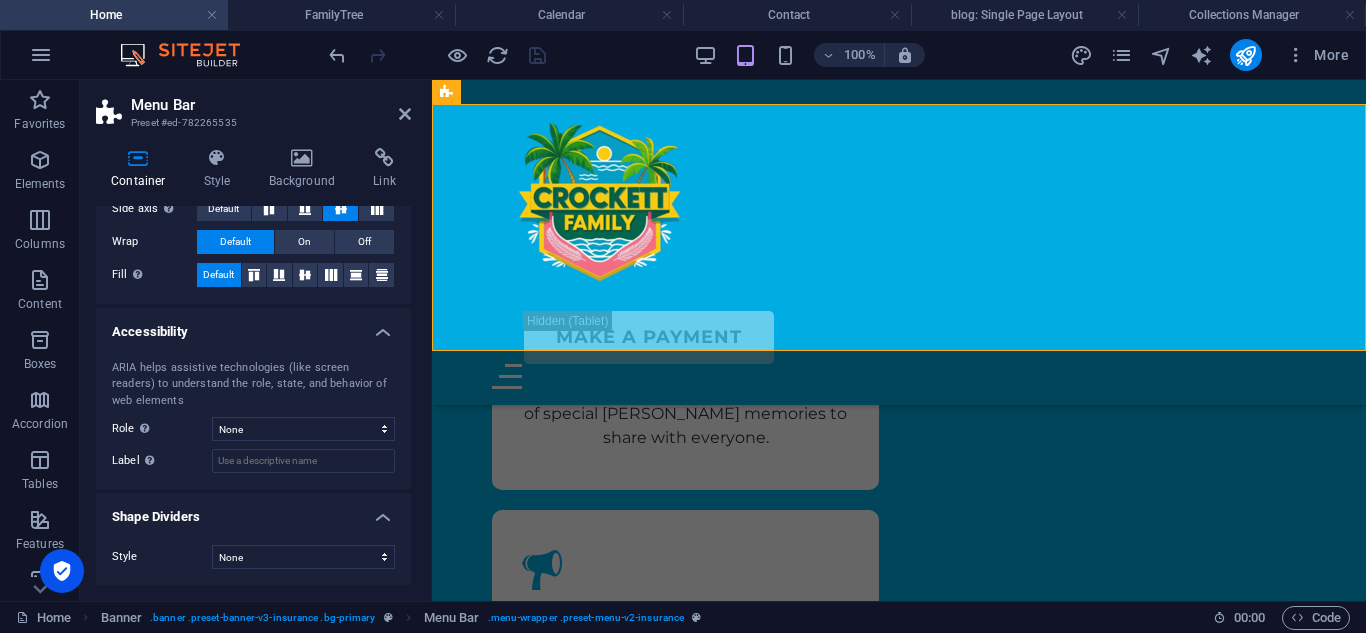 click on "Role The ARIA role defines the purpose of an element.  Here you can find all explanations and recommendations" at bounding box center [162, 429] 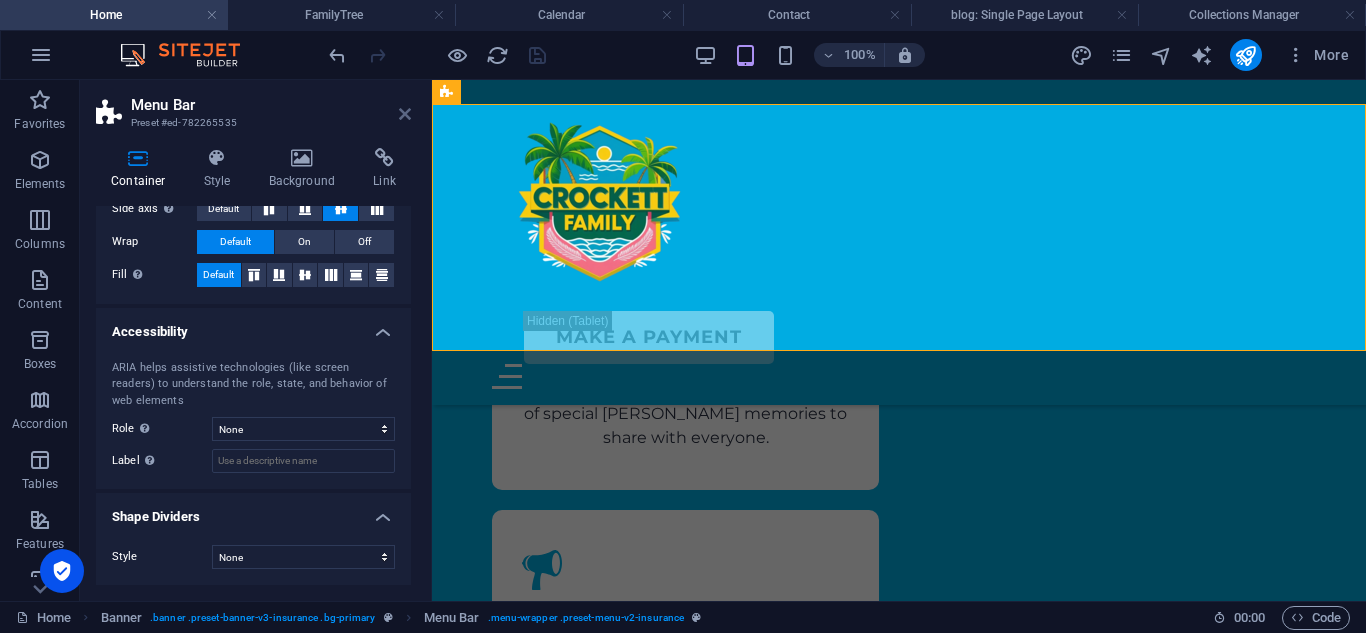 click at bounding box center [405, 114] 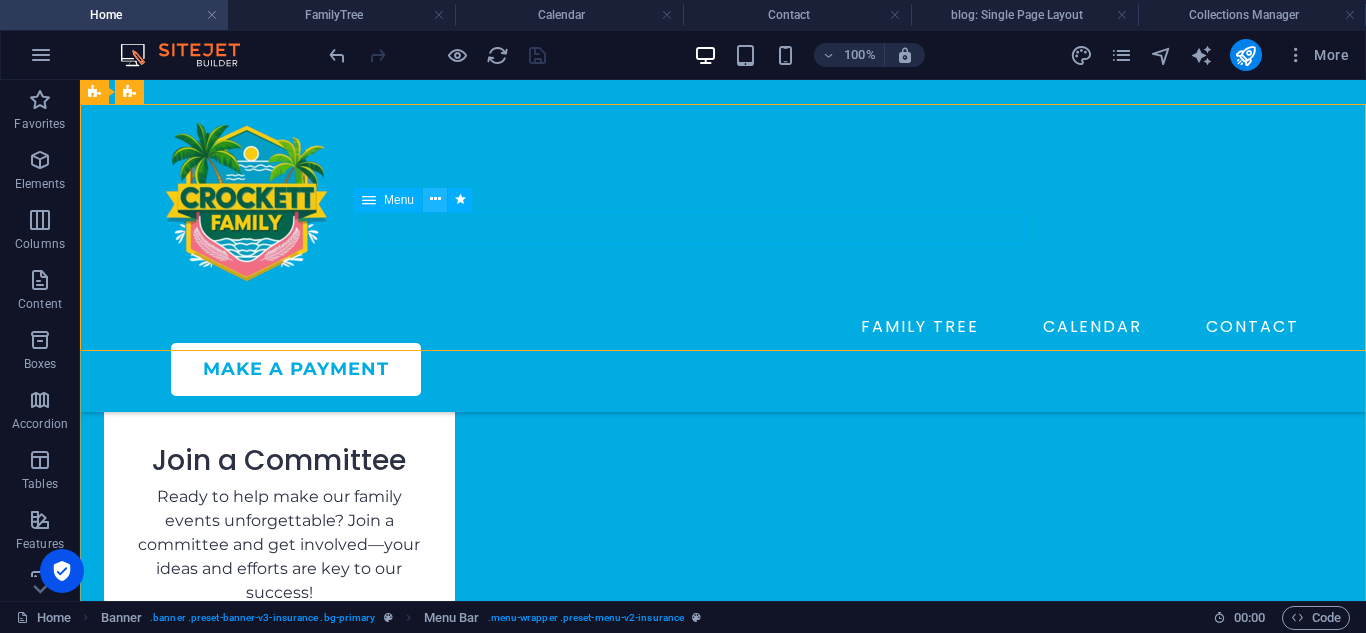 click at bounding box center [435, 199] 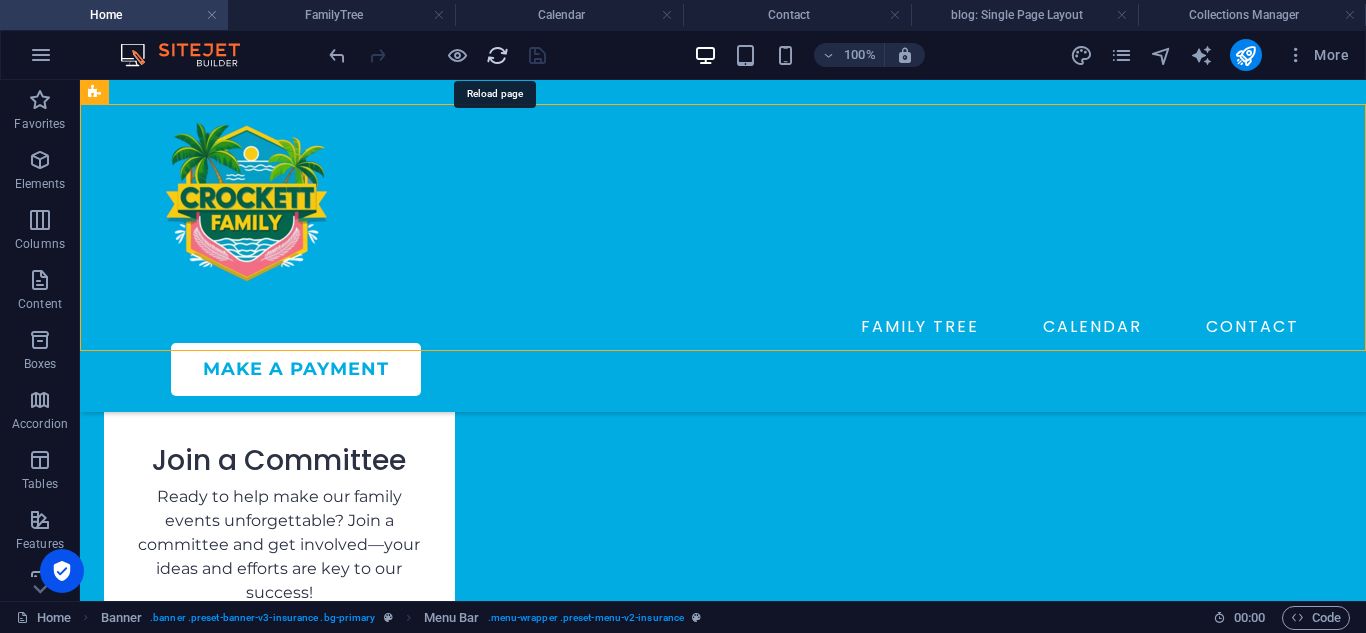 click at bounding box center [497, 55] 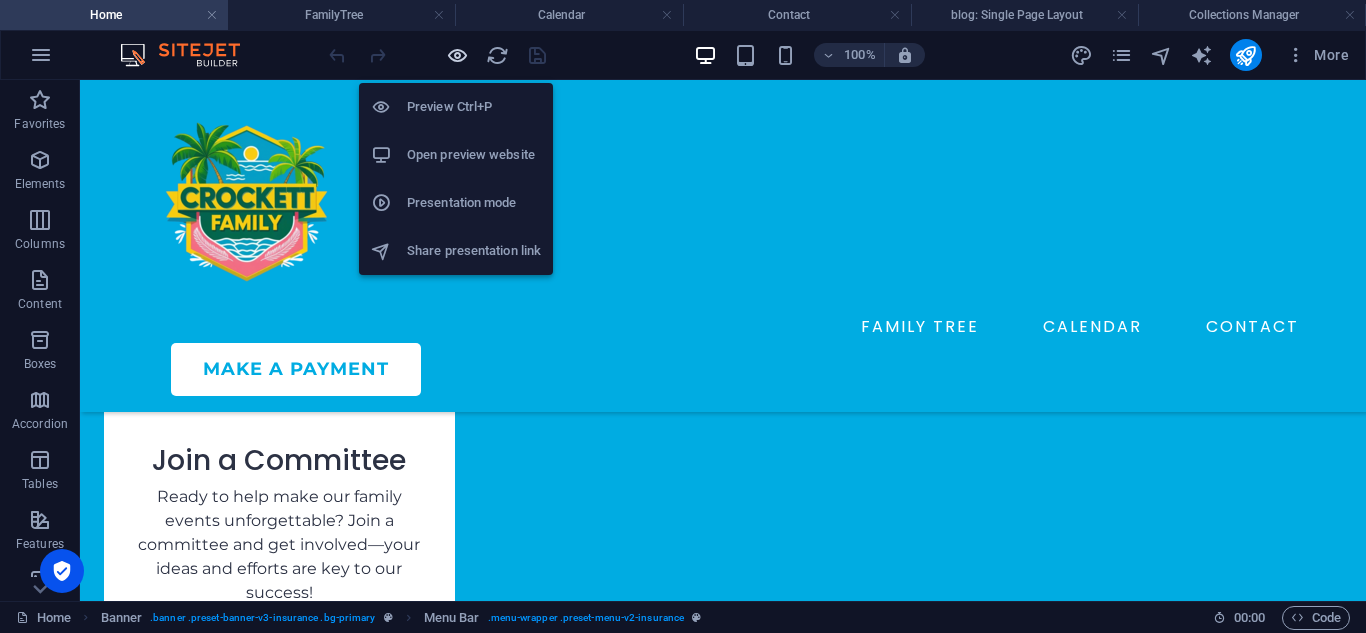 click at bounding box center (457, 55) 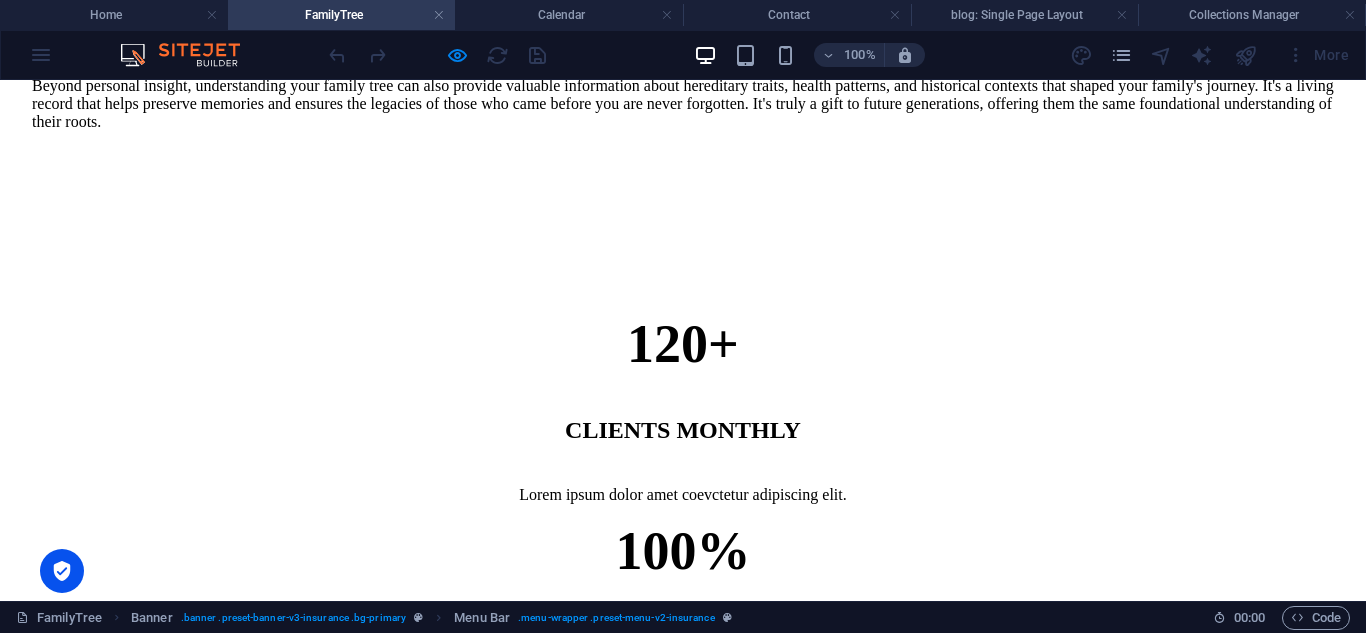 scroll, scrollTop: 1330, scrollLeft: 0, axis: vertical 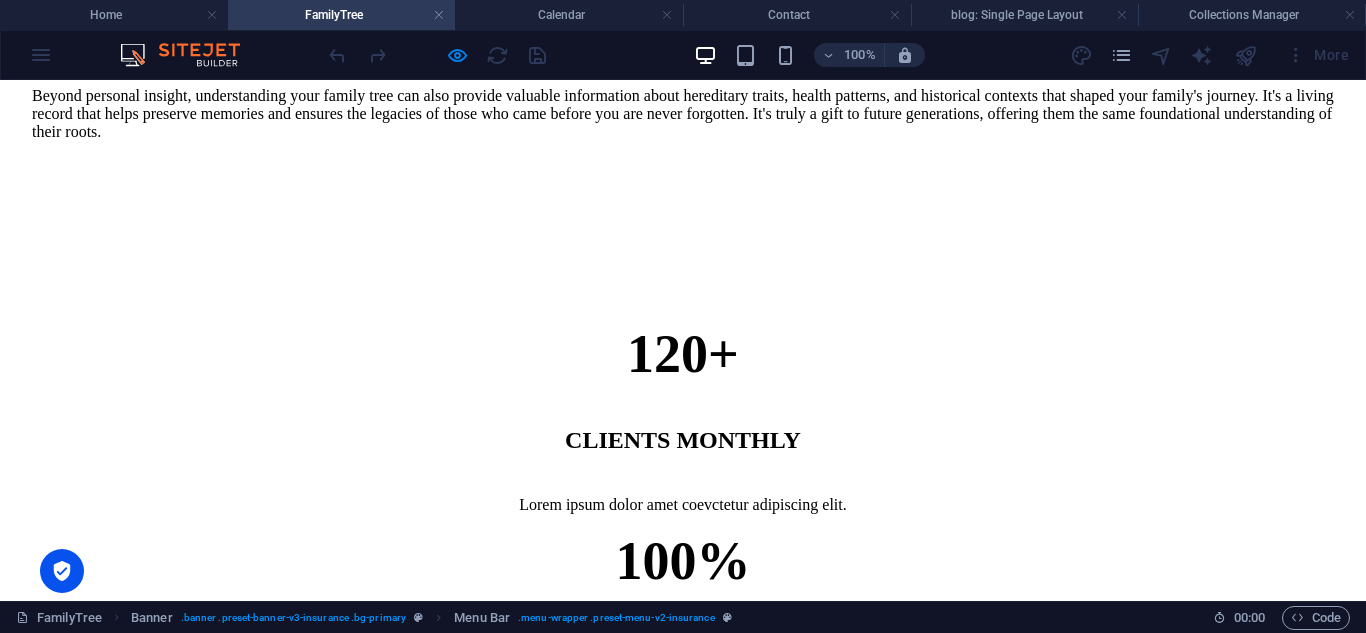 click at bounding box center (683, 1928) 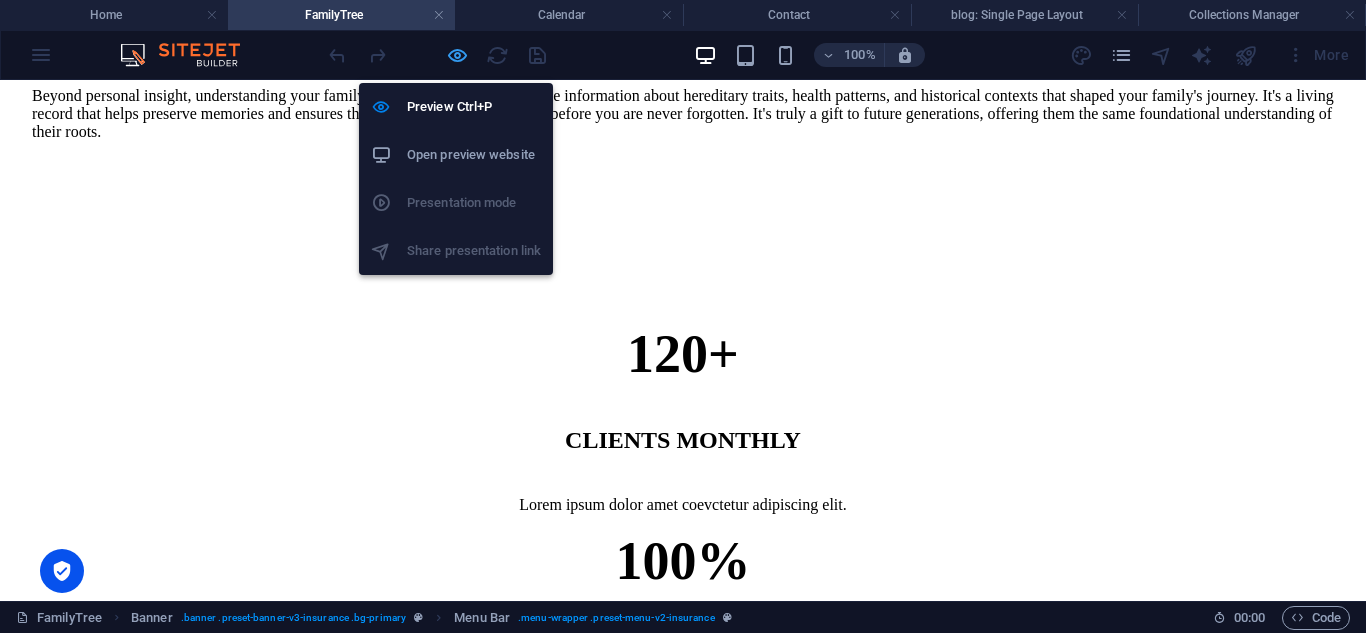 click at bounding box center [457, 55] 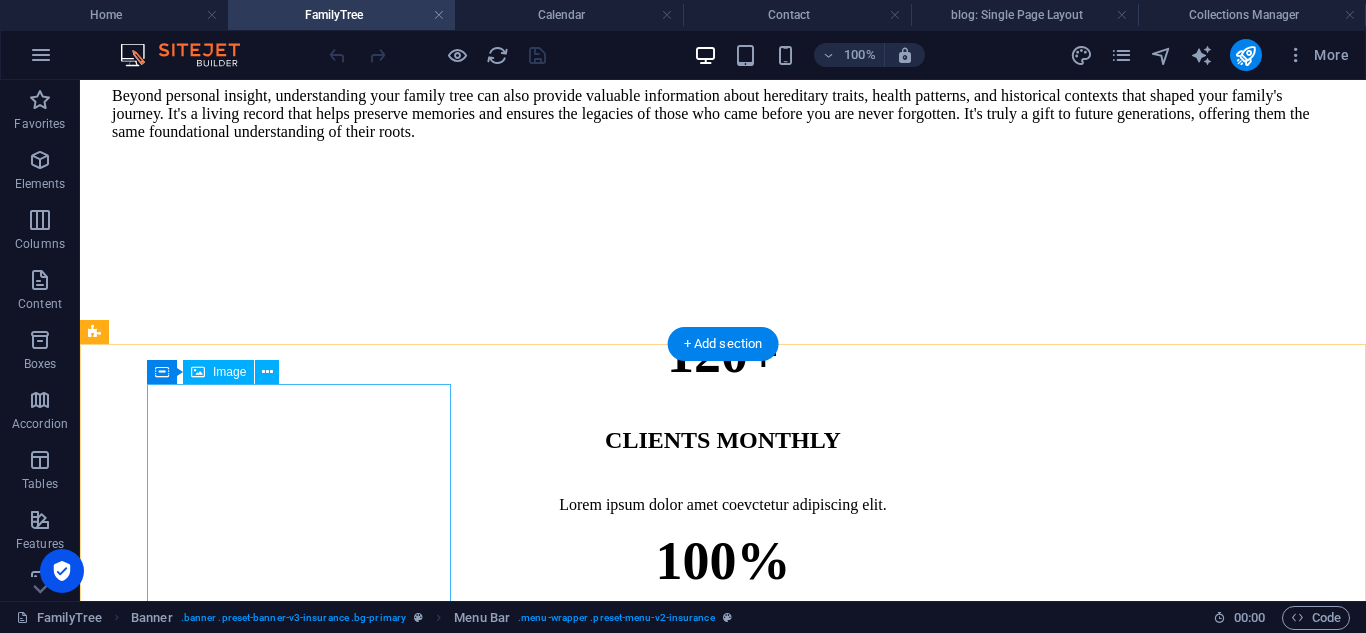 click at bounding box center [723, 1890] 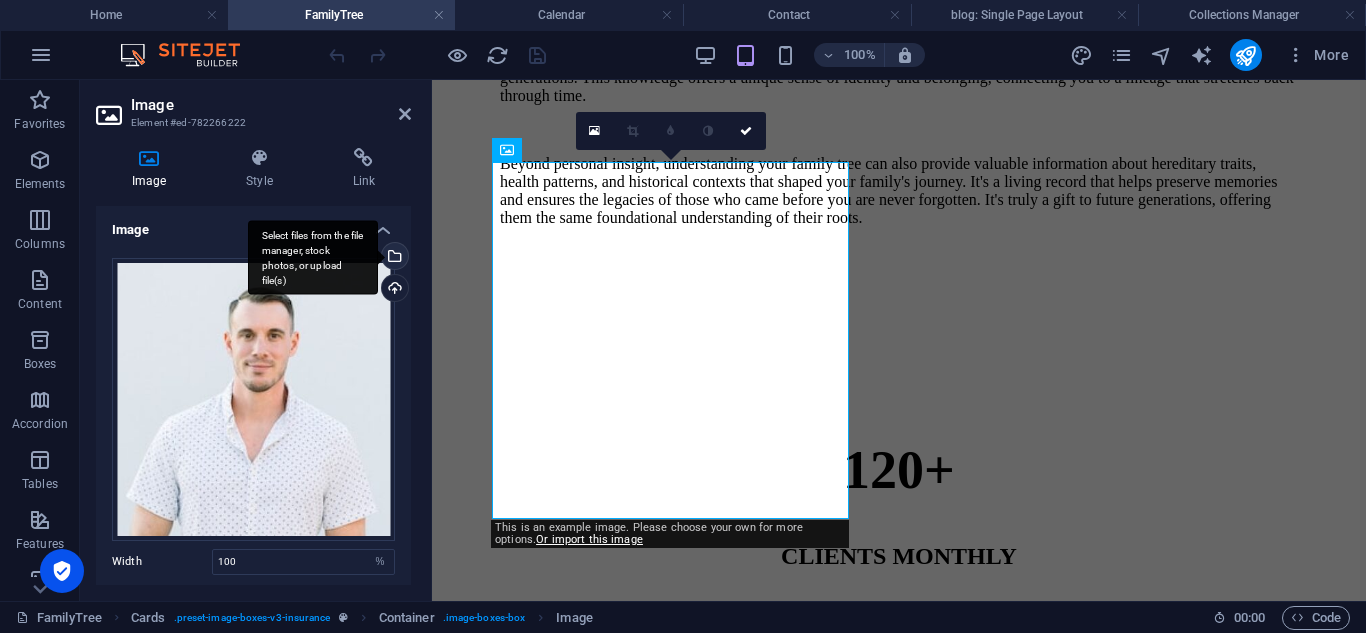 scroll, scrollTop: 2271, scrollLeft: 0, axis: vertical 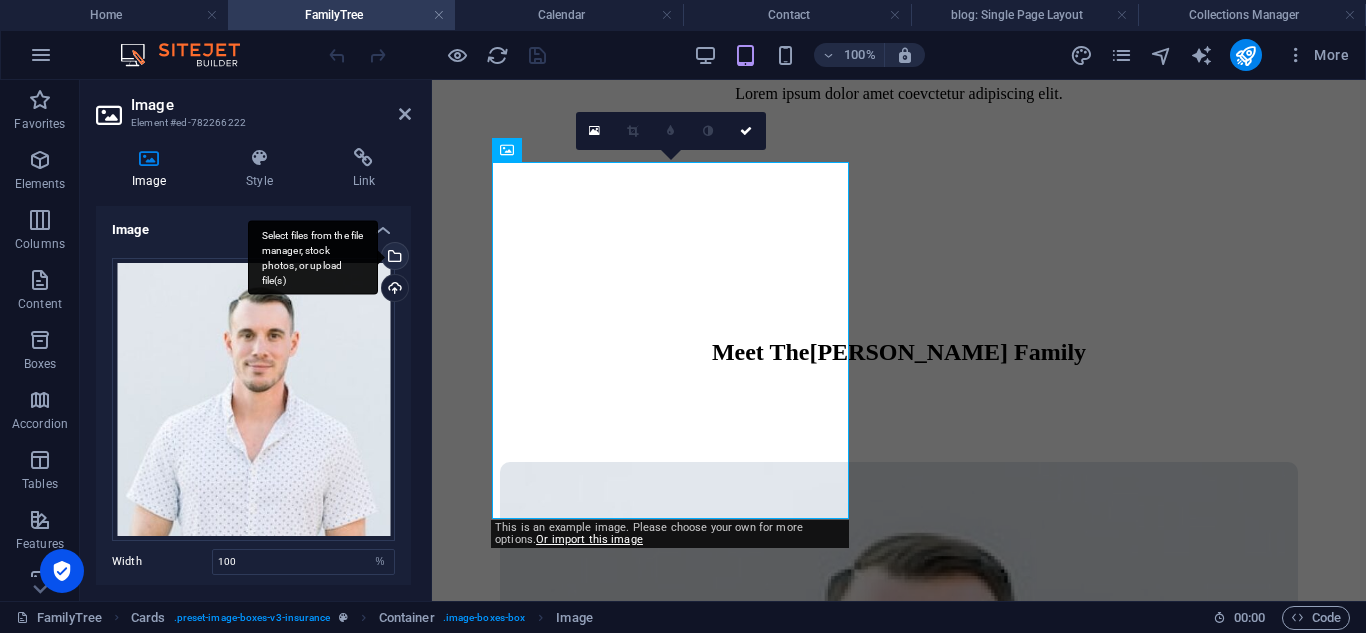 click on "Select files from the file manager, stock photos, or upload file(s)" at bounding box center [313, 257] 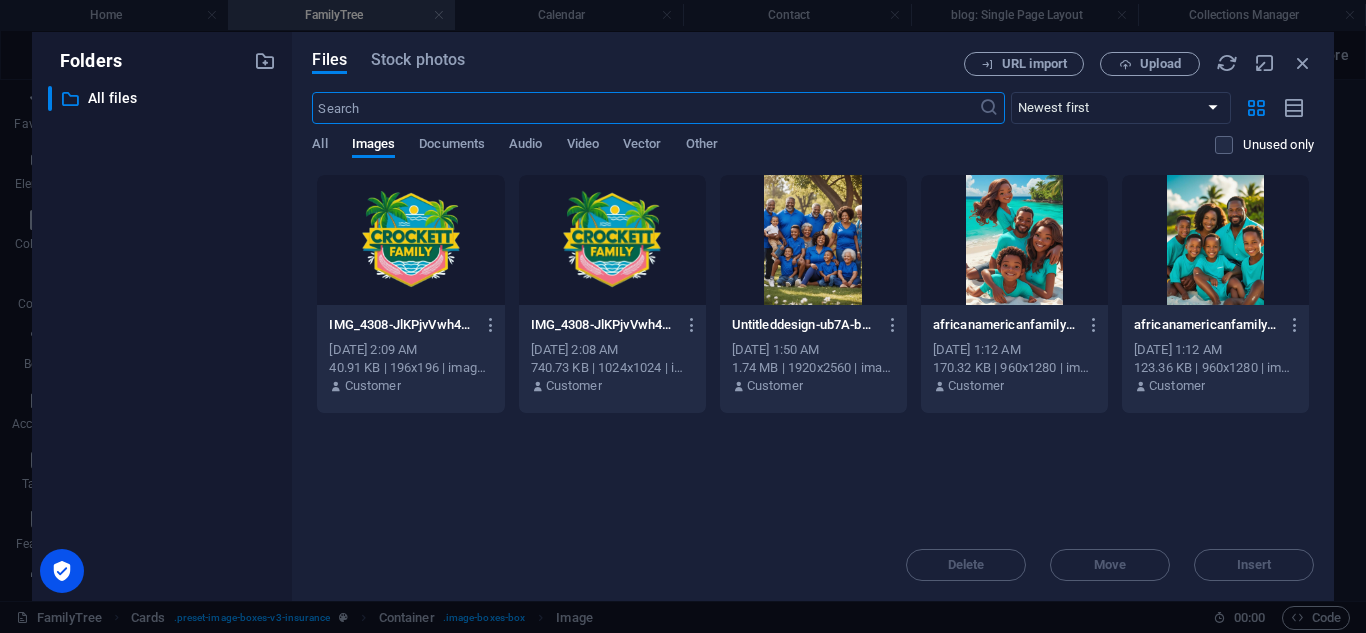 scroll, scrollTop: 2309, scrollLeft: 0, axis: vertical 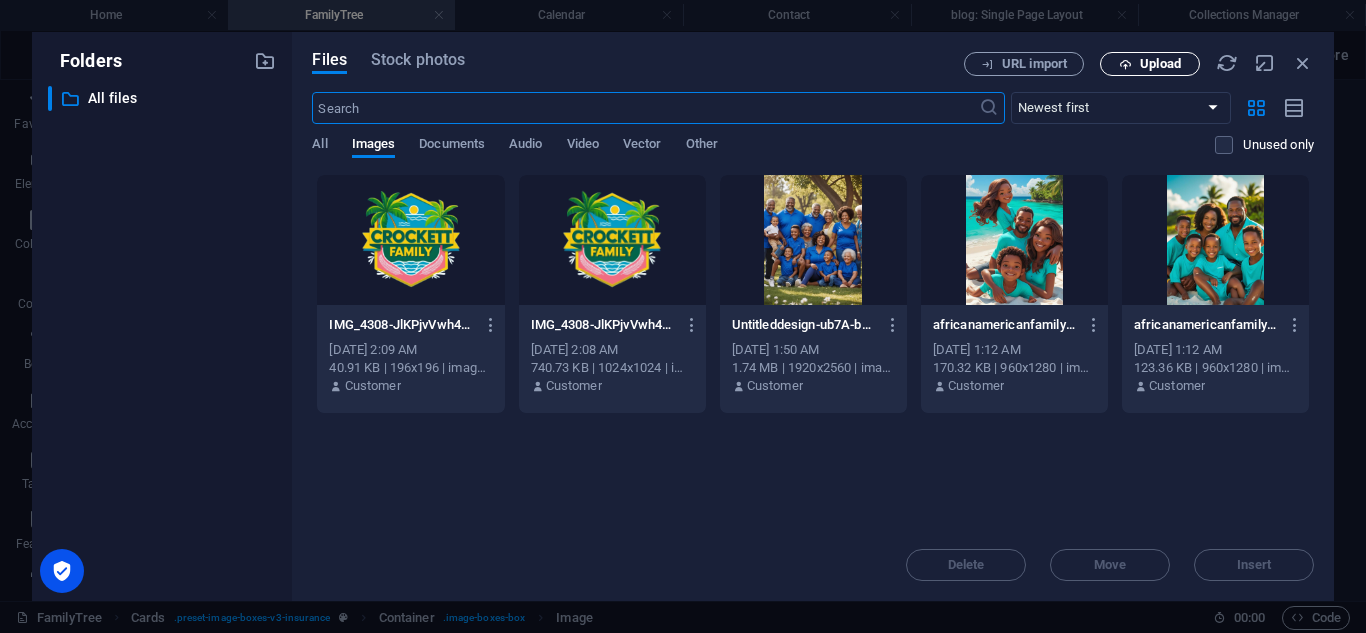 click at bounding box center (1125, 64) 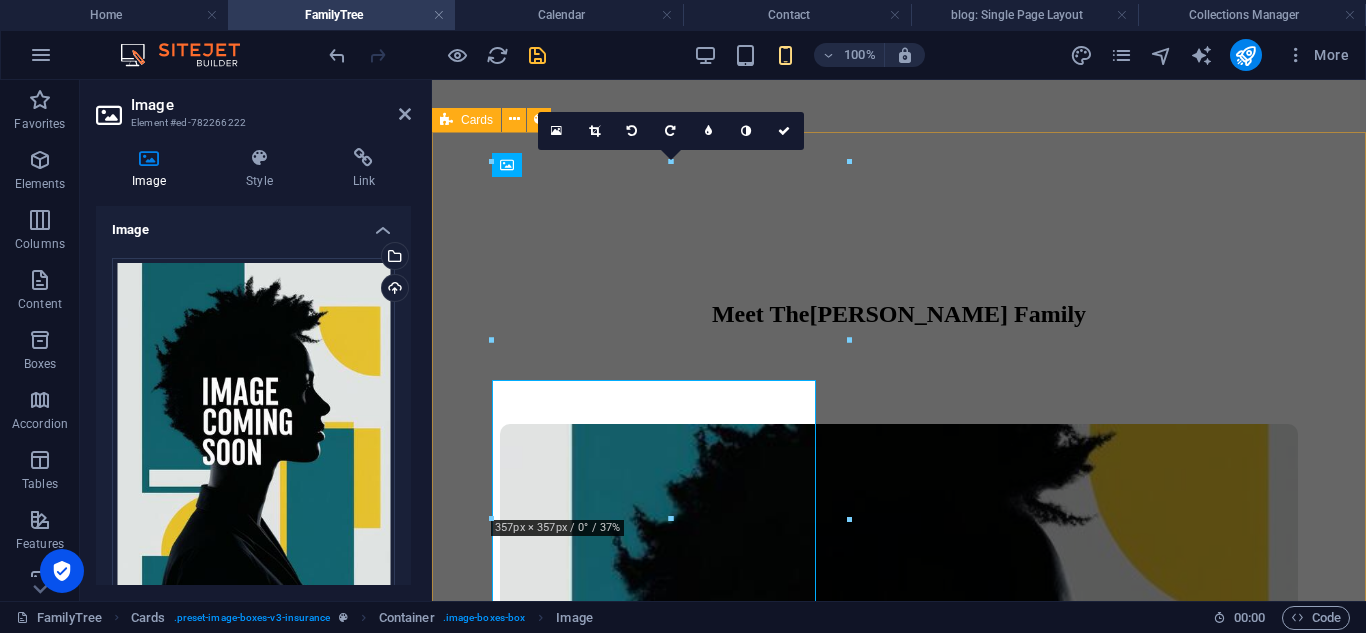 scroll, scrollTop: 2271, scrollLeft: 0, axis: vertical 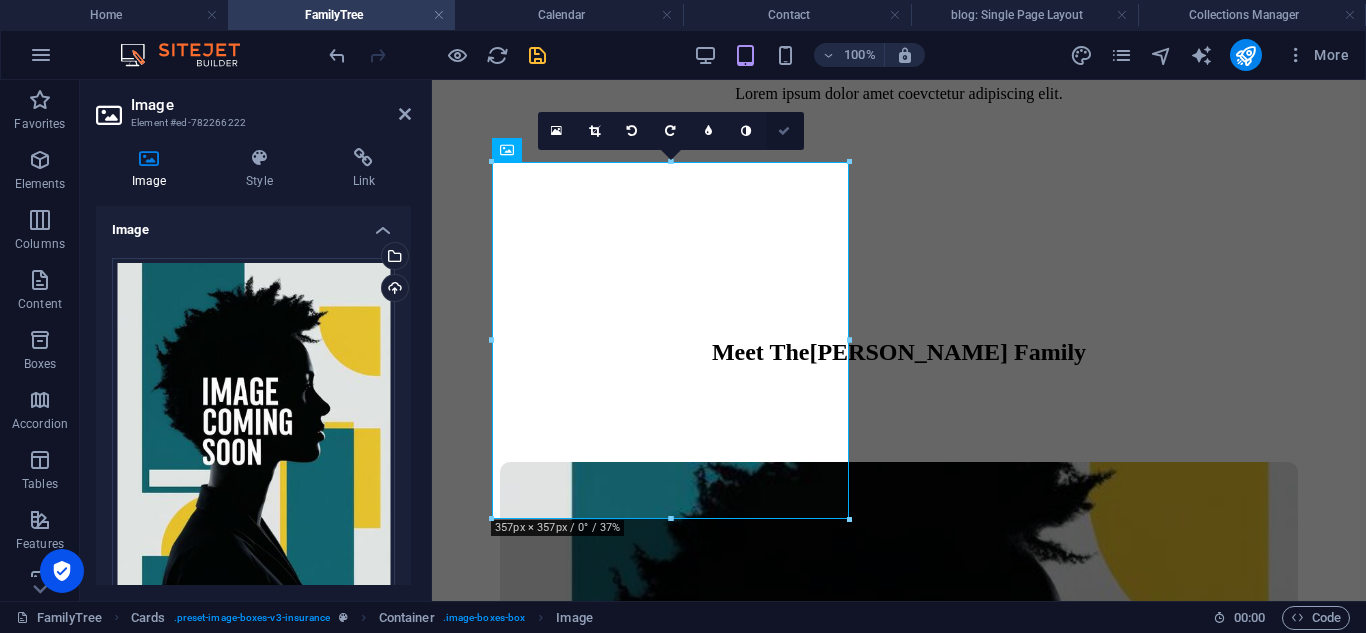 click at bounding box center [784, 131] 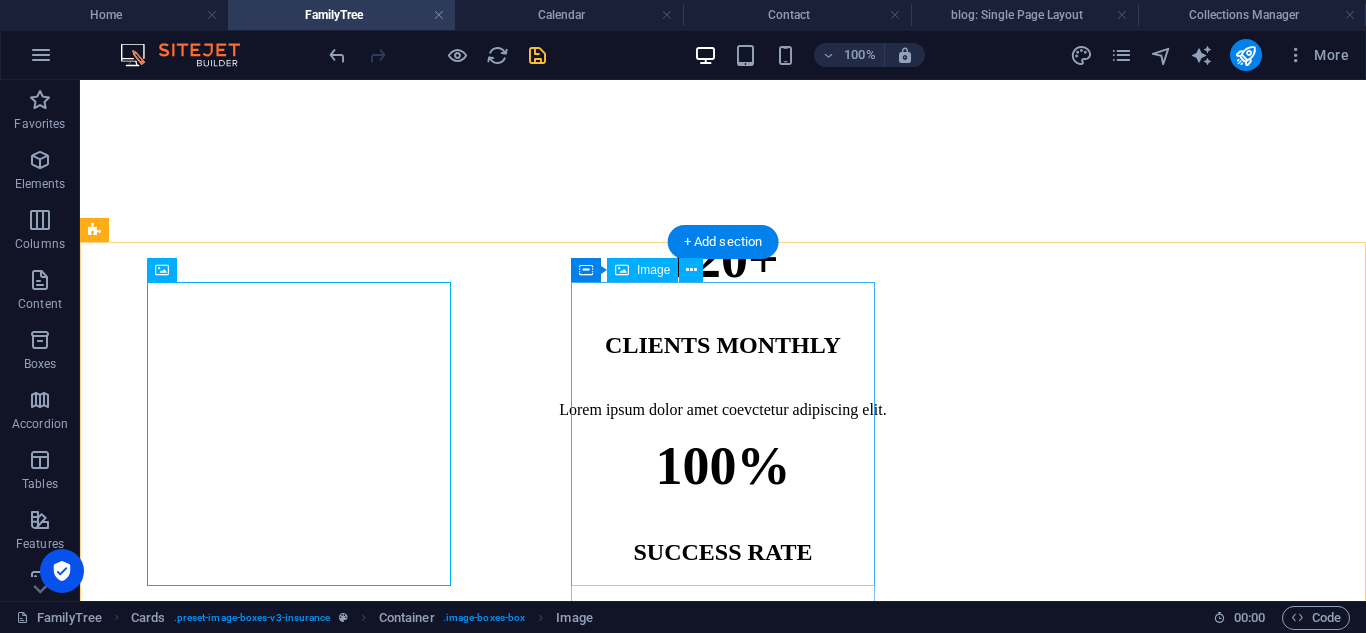 scroll, scrollTop: 1421, scrollLeft: 0, axis: vertical 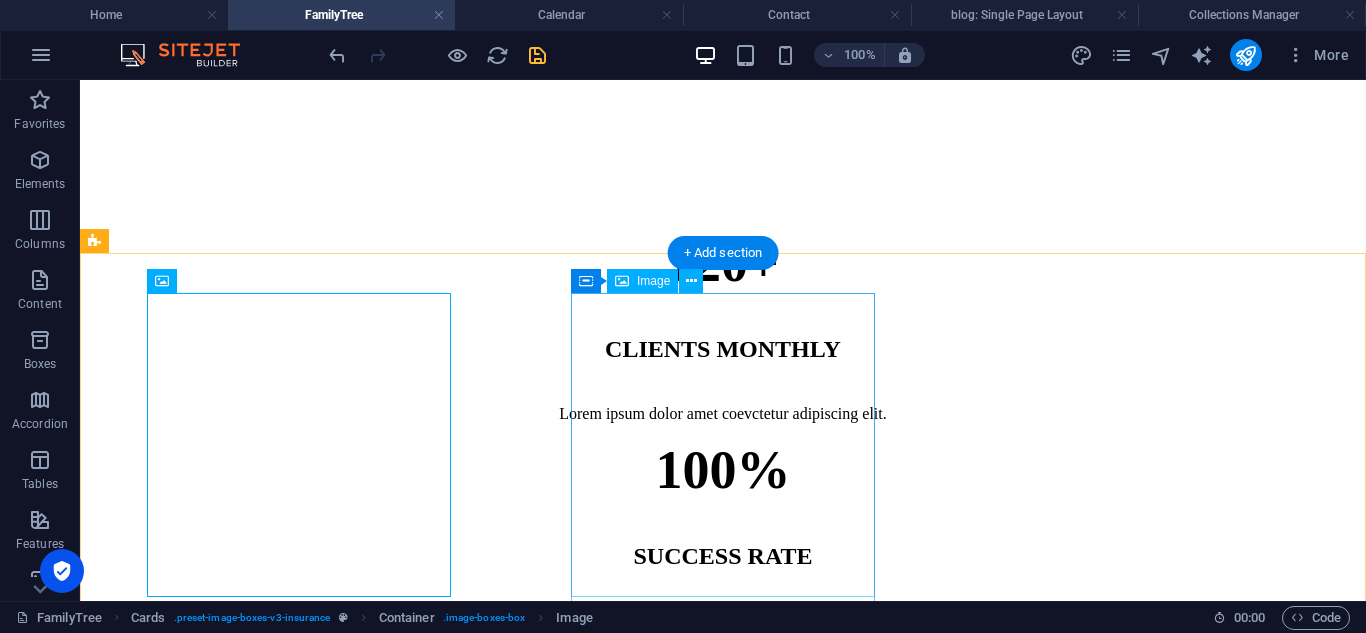 click at bounding box center (723, 3144) 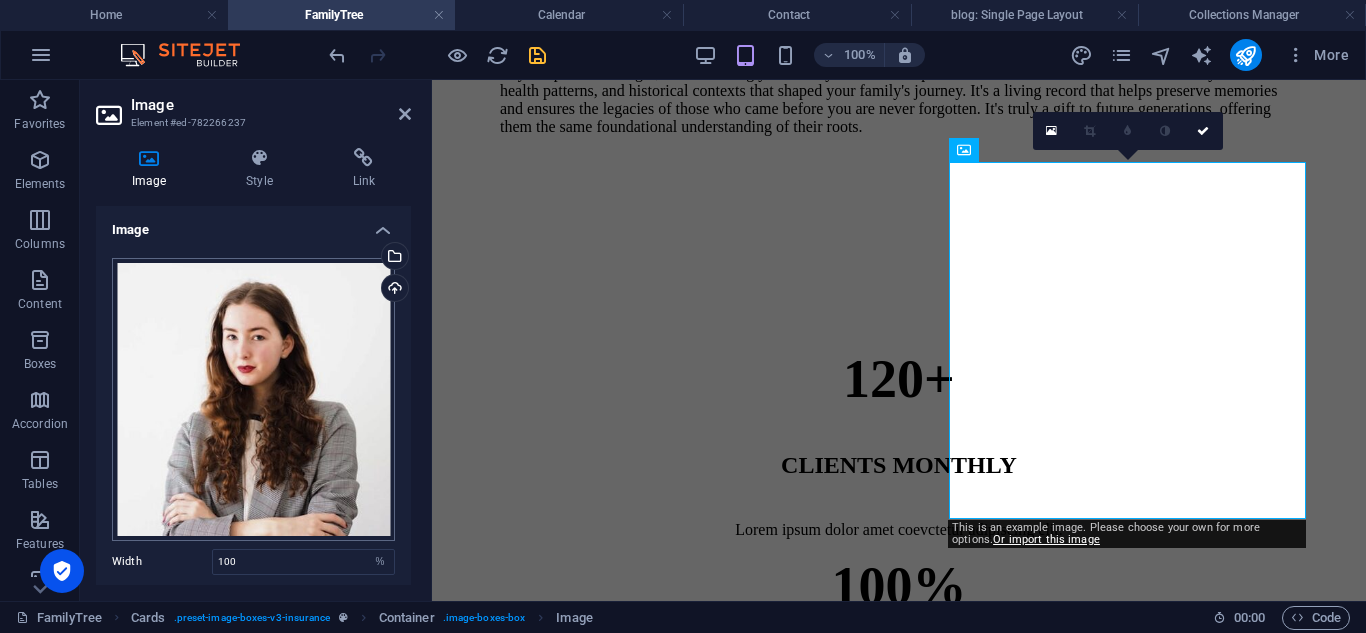 scroll, scrollTop: 2271, scrollLeft: 0, axis: vertical 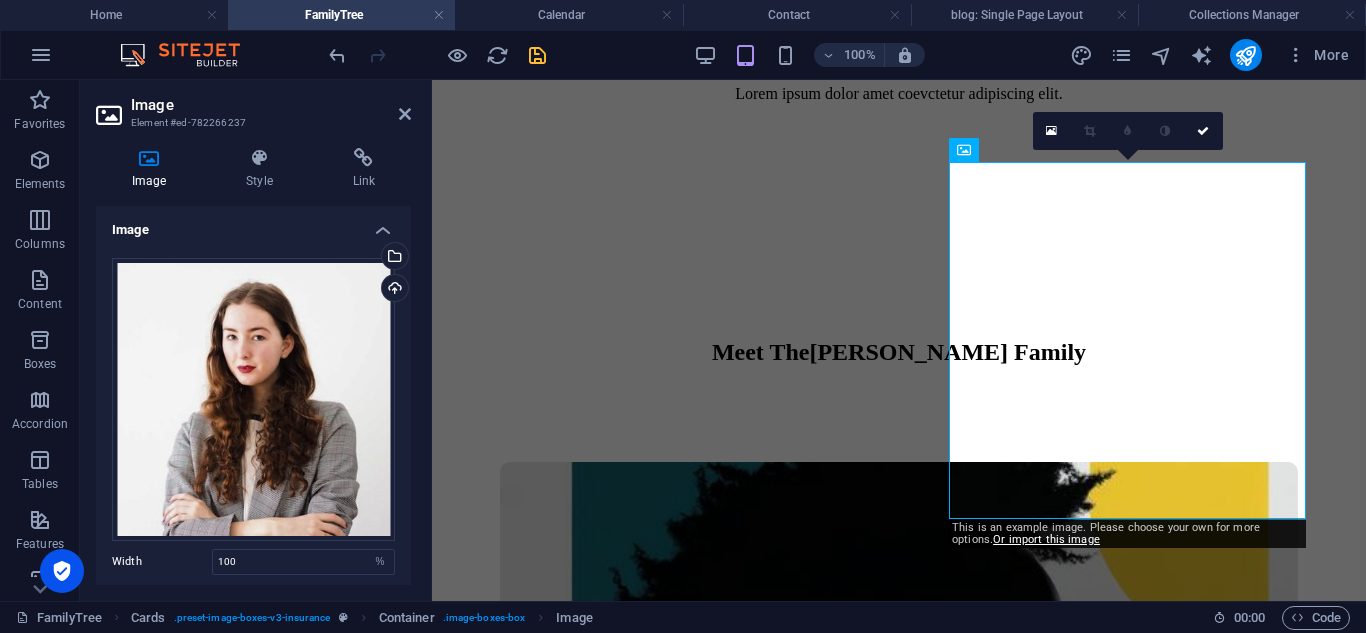 drag, startPoint x: 392, startPoint y: 259, endPoint x: 421, endPoint y: 263, distance: 29.274563 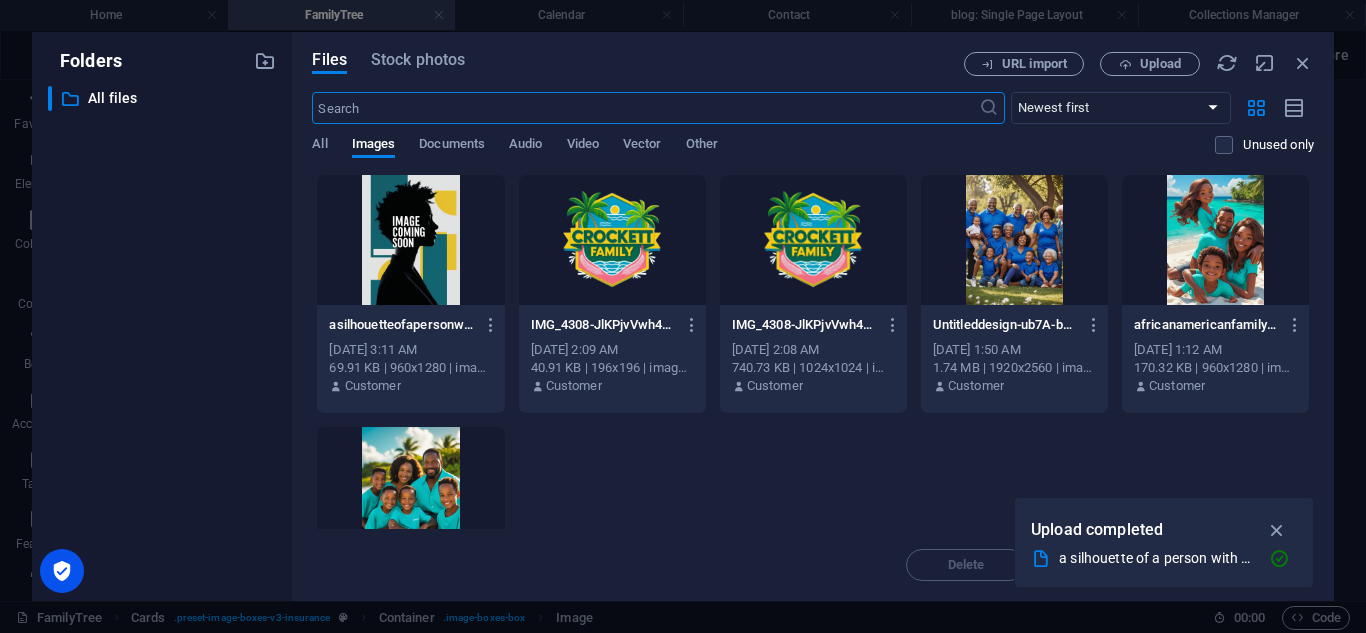 scroll, scrollTop: 2911, scrollLeft: 0, axis: vertical 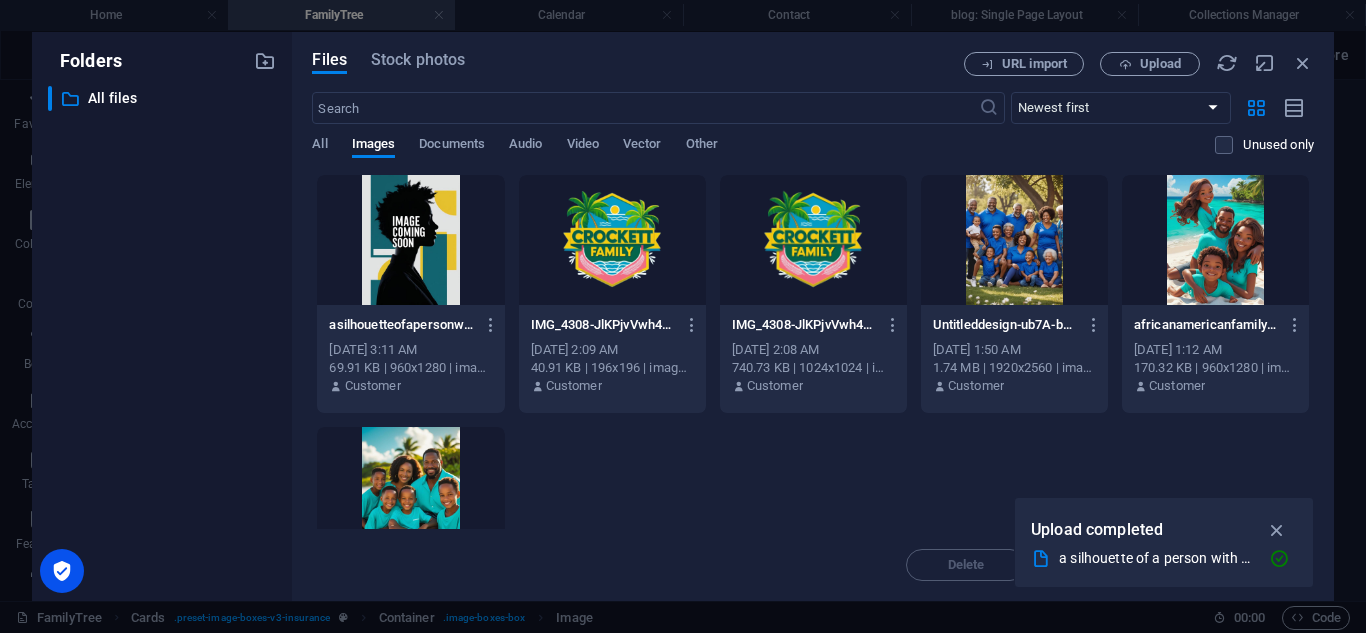 click at bounding box center [410, 240] 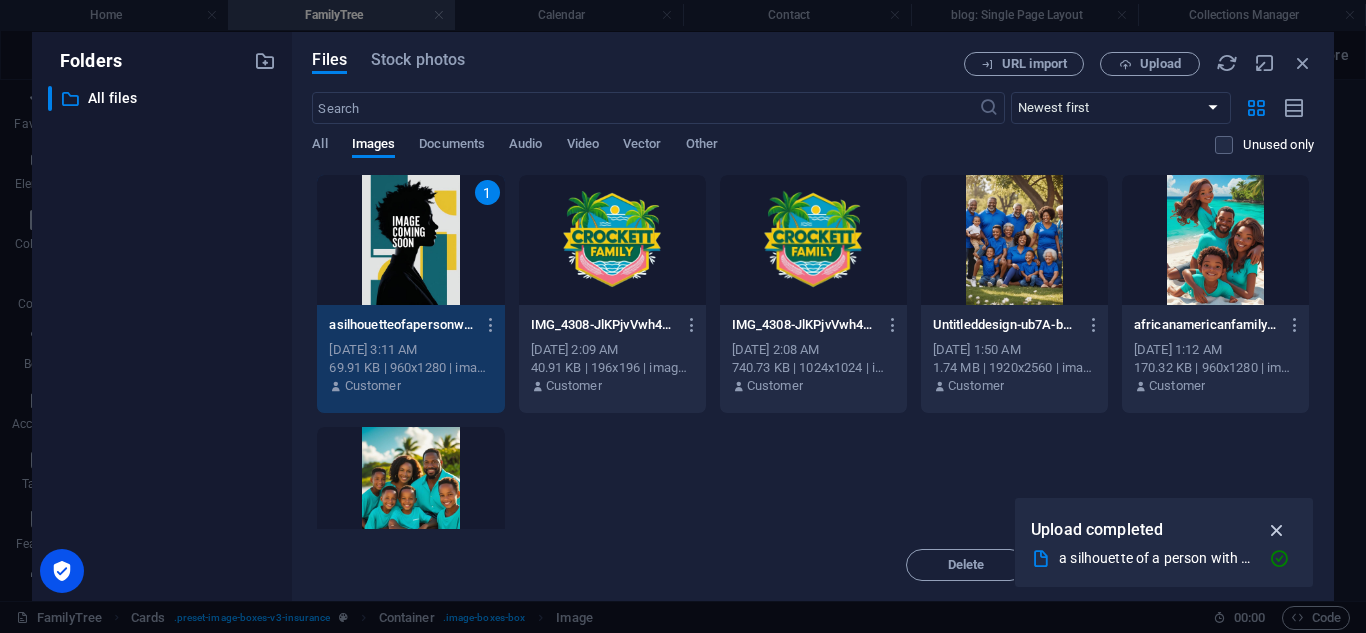 click at bounding box center (1277, 530) 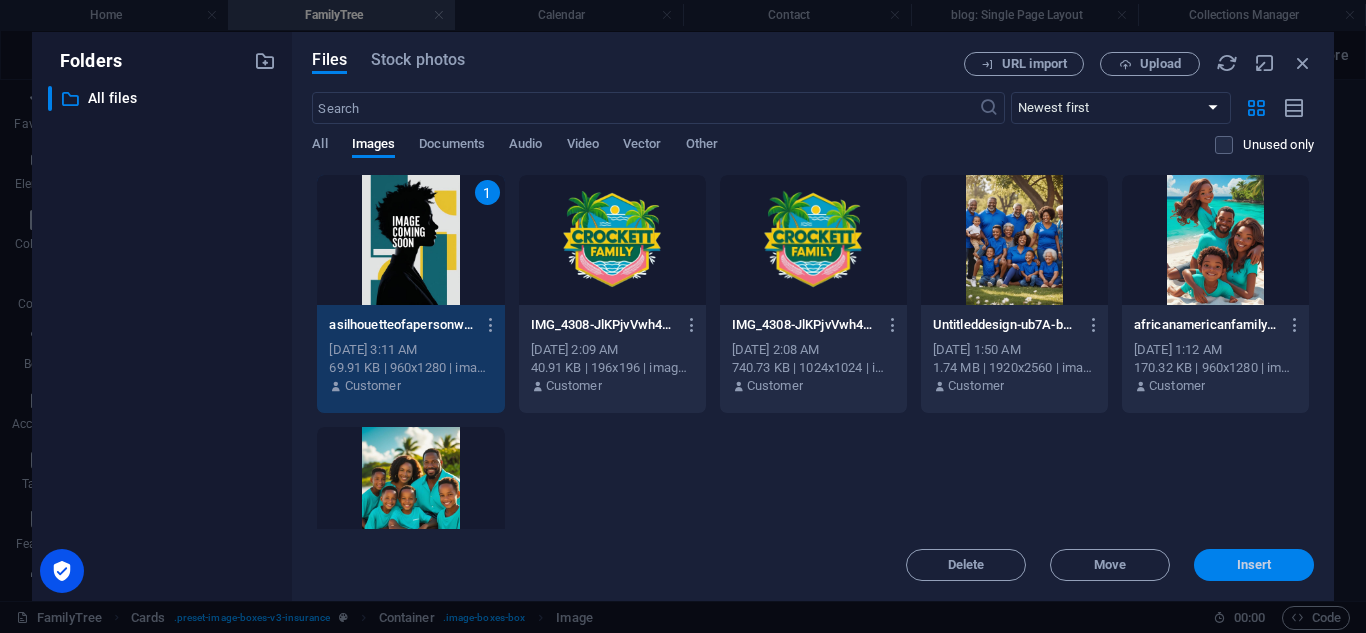 click on "Insert" at bounding box center (1254, 565) 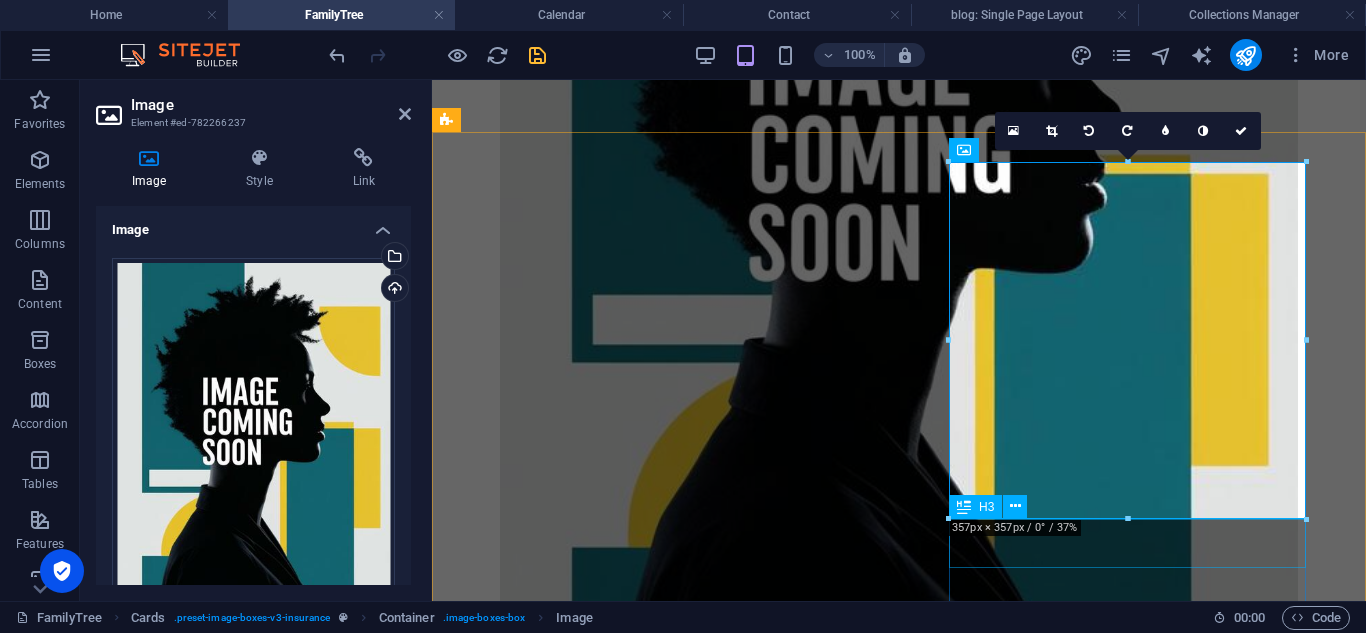 scroll, scrollTop: 2271, scrollLeft: 0, axis: vertical 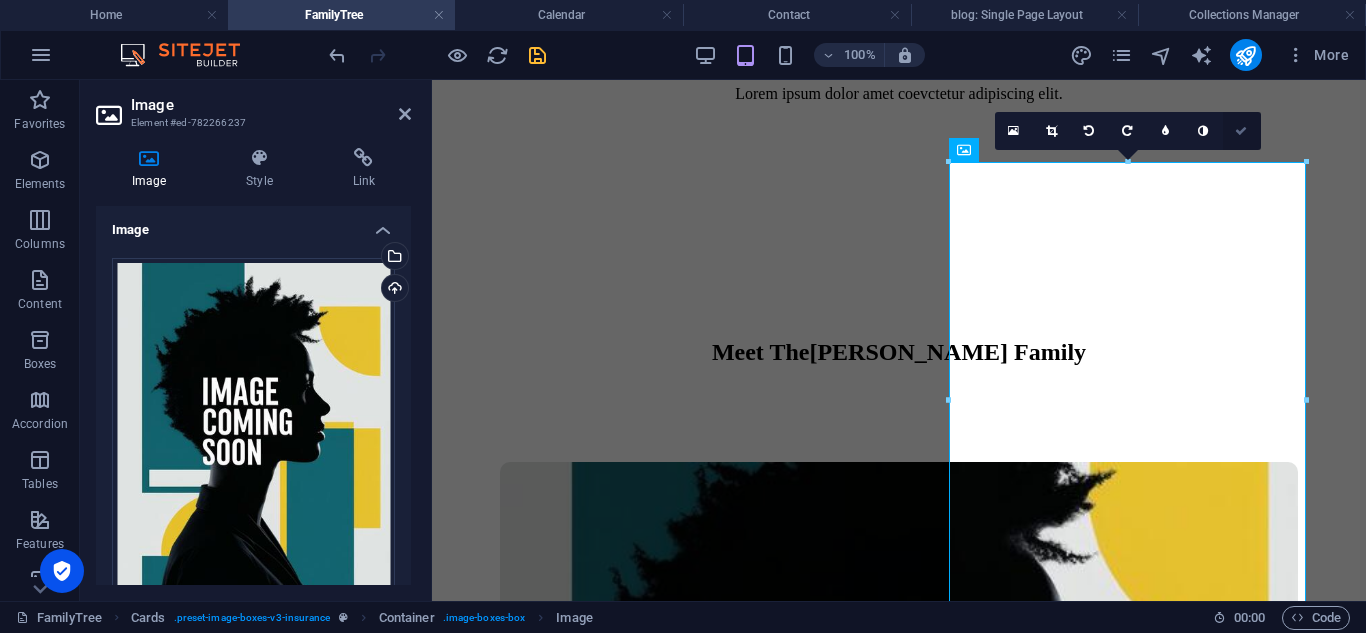 click at bounding box center [1241, 131] 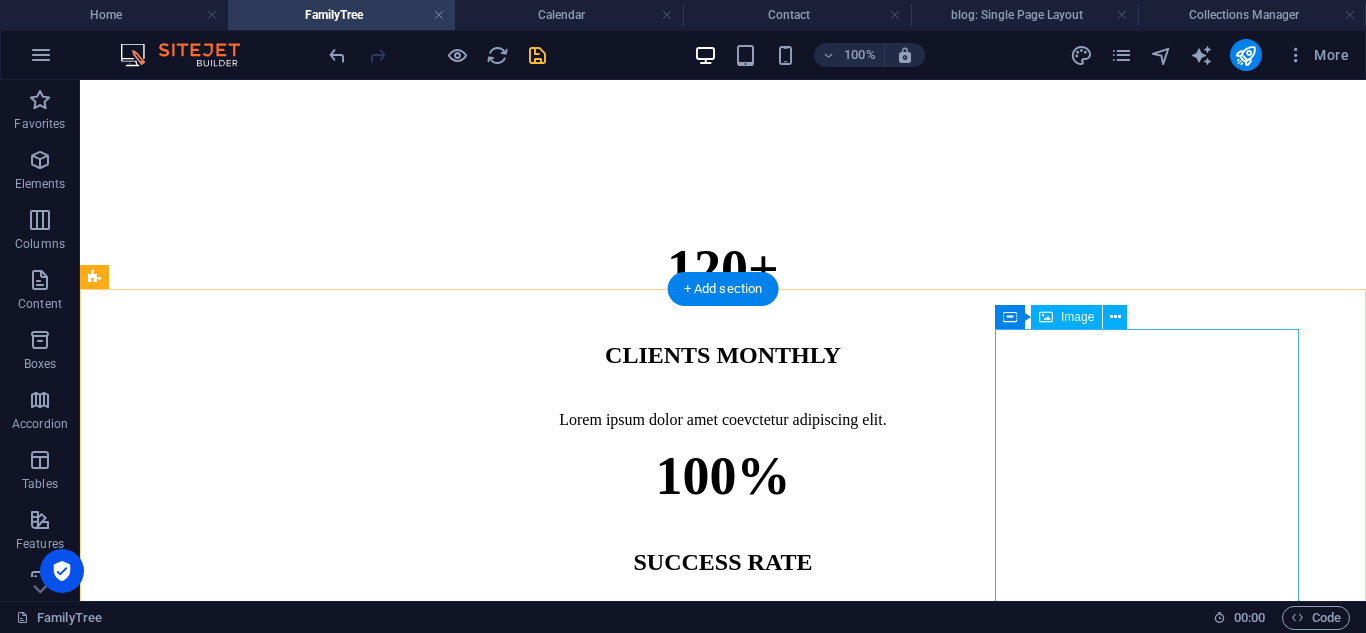 scroll, scrollTop: 1369, scrollLeft: 0, axis: vertical 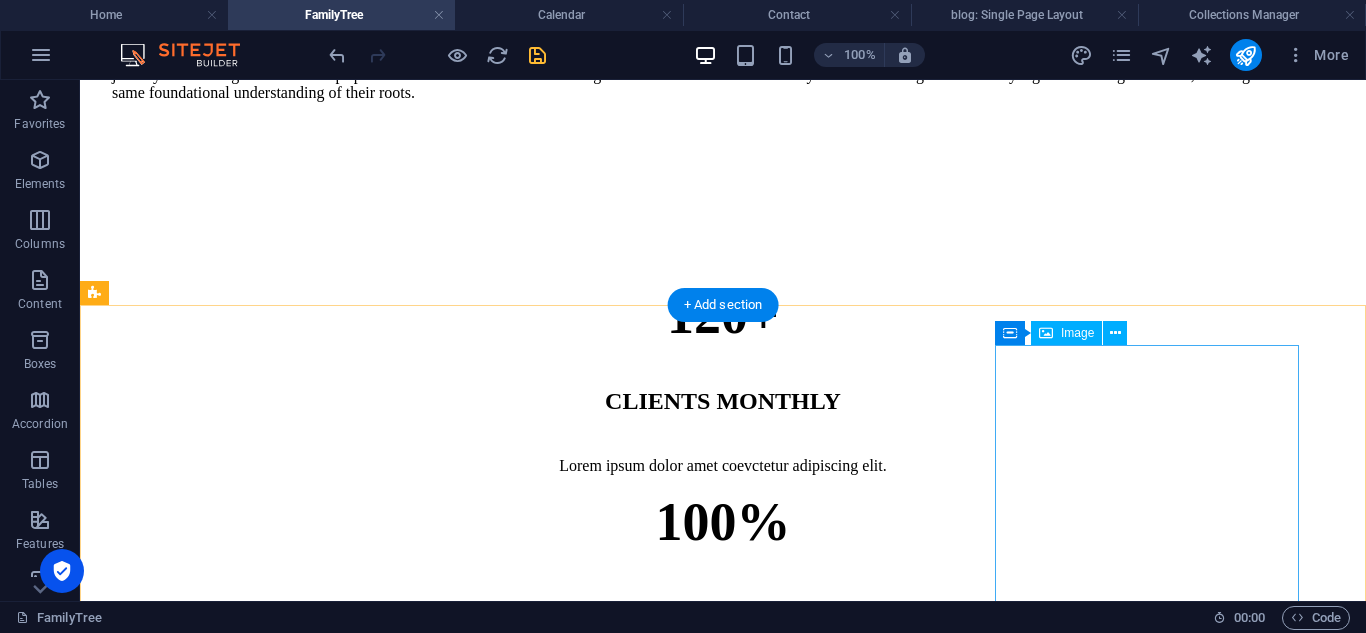 click at bounding box center [723, 4949] 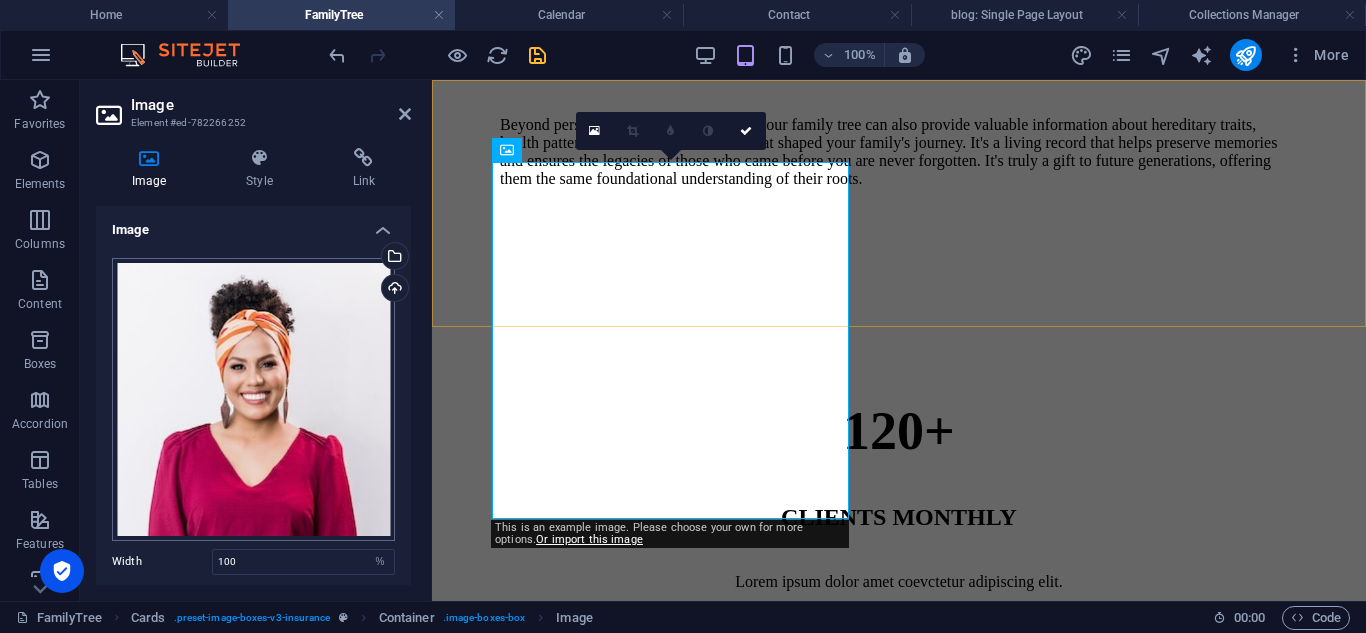 scroll, scrollTop: 2941, scrollLeft: 0, axis: vertical 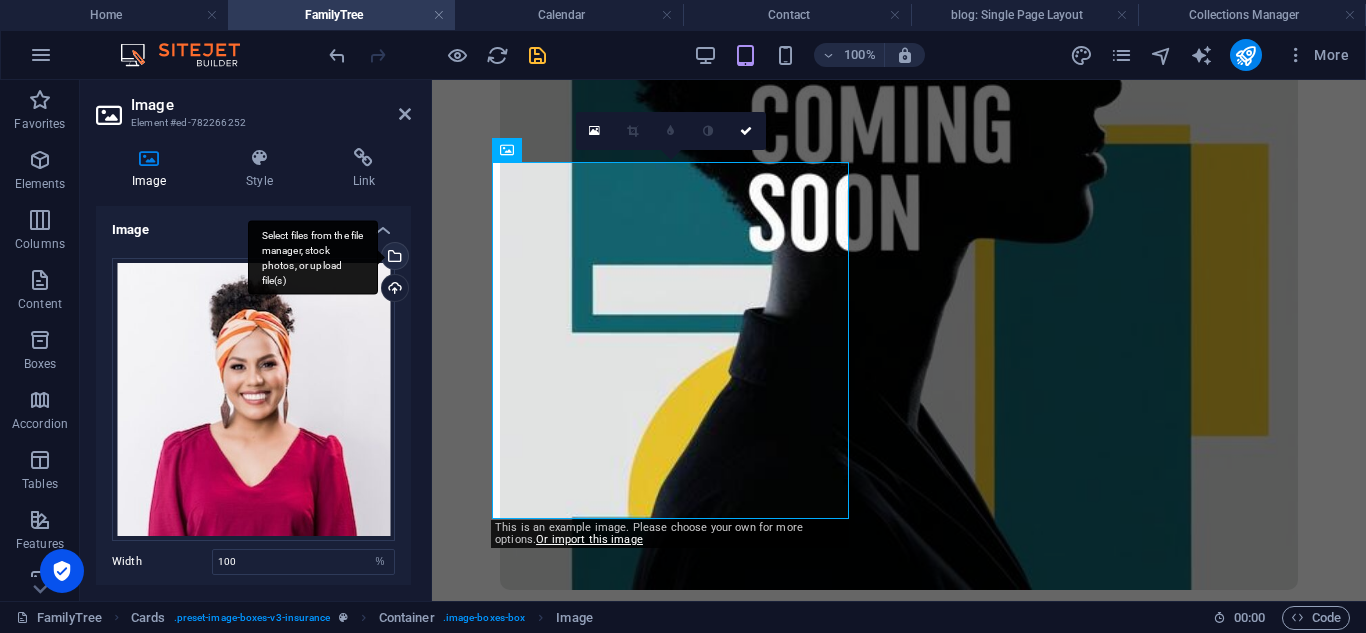 click on "Select files from the file manager, stock photos, or upload file(s)" at bounding box center (393, 258) 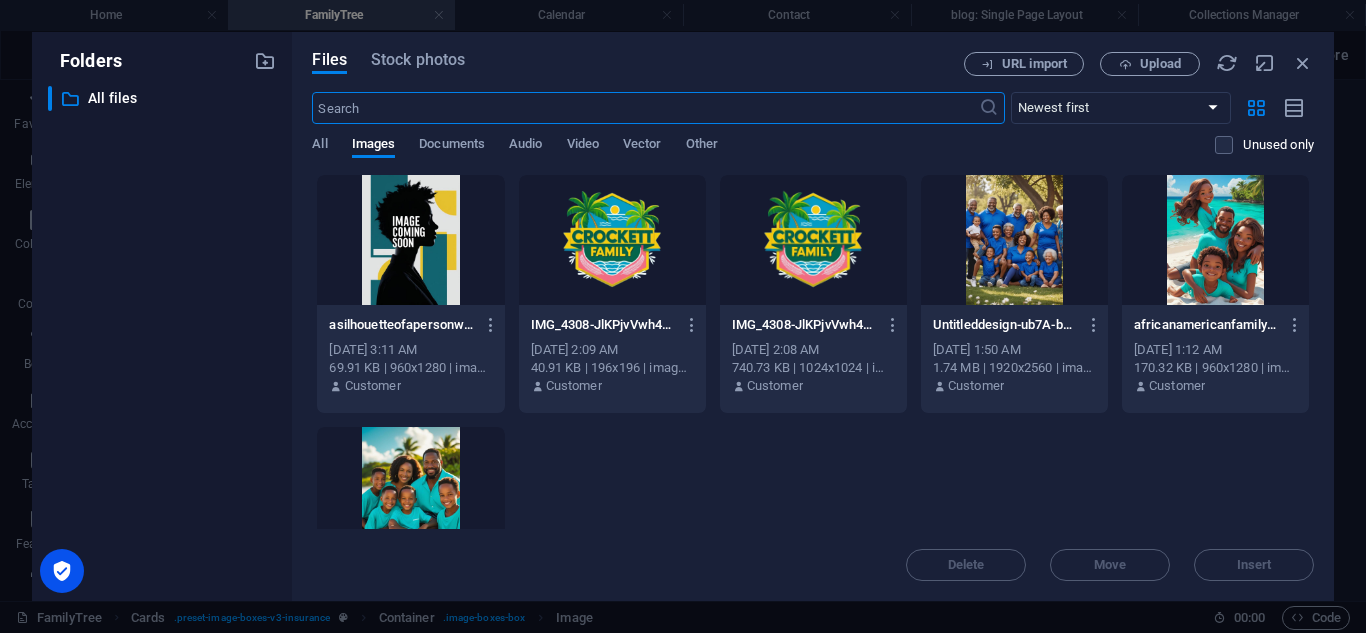 scroll, scrollTop: 3472, scrollLeft: 0, axis: vertical 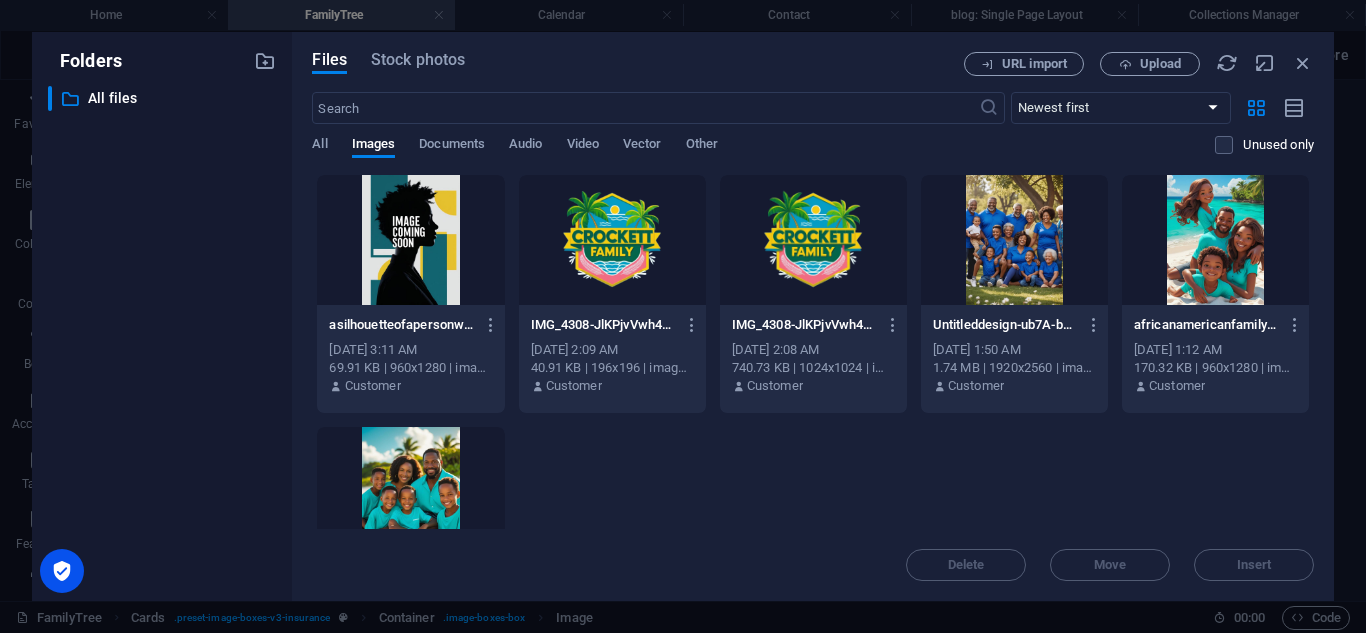 click at bounding box center [410, 240] 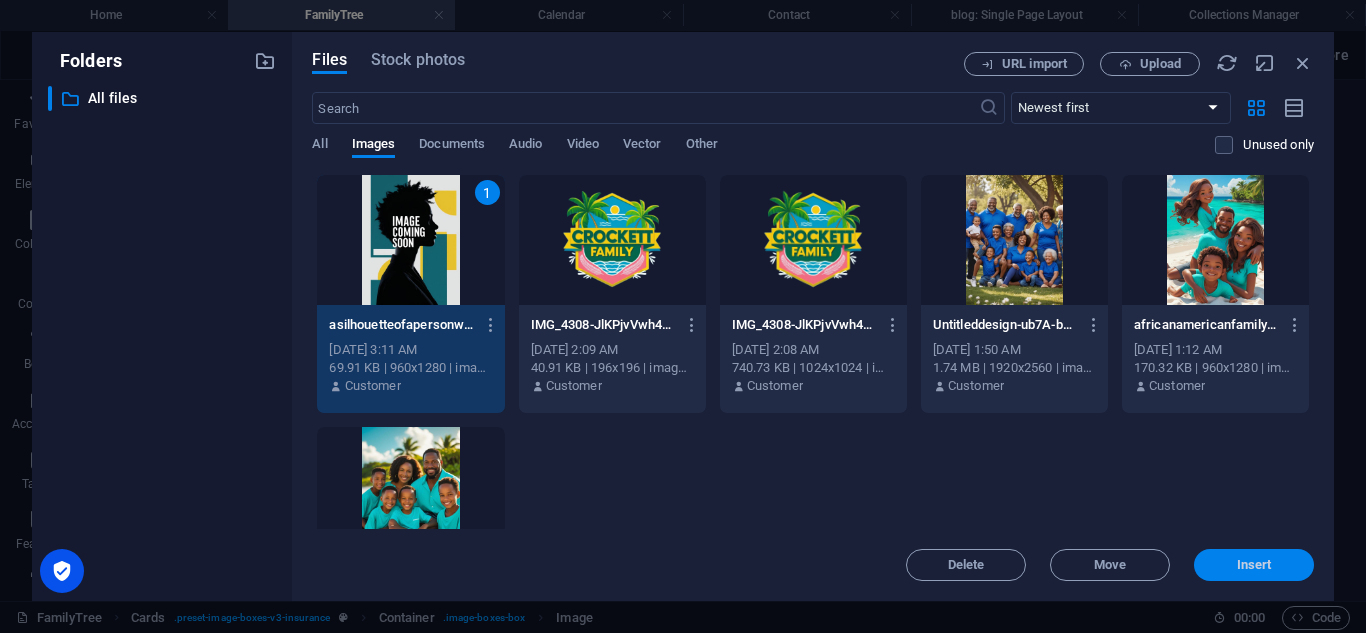 drag, startPoint x: 1230, startPoint y: 574, endPoint x: 792, endPoint y: 492, distance: 445.60968 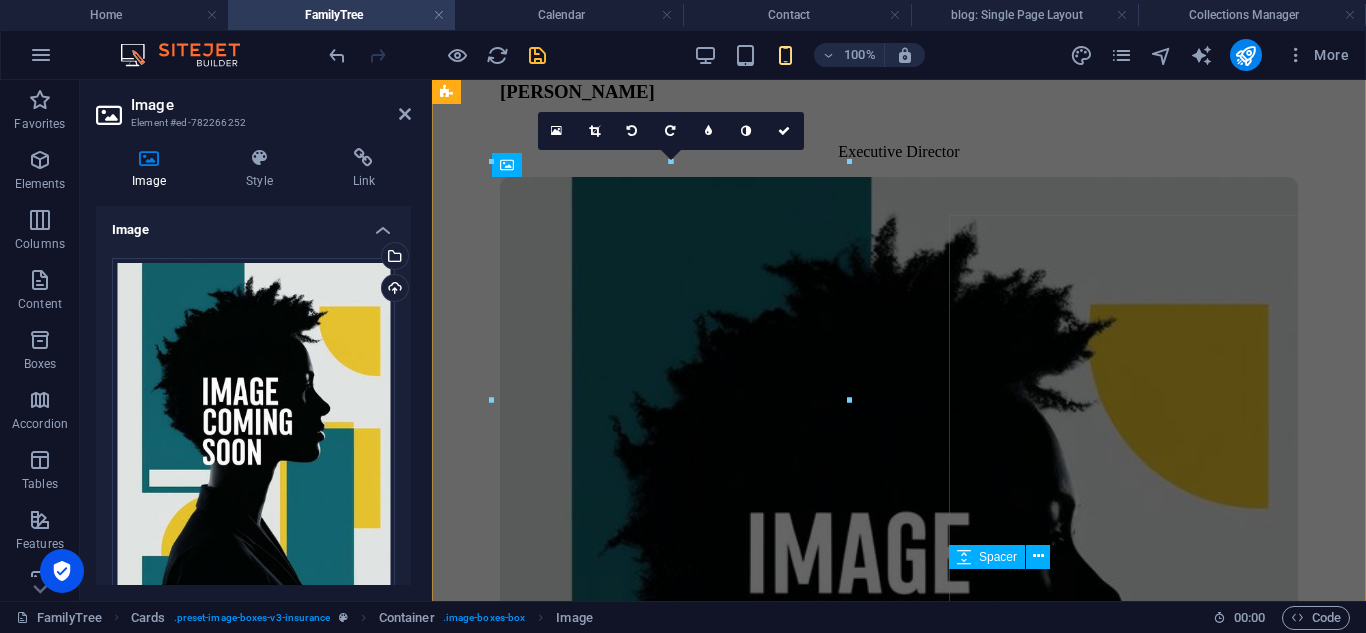 scroll, scrollTop: 2941, scrollLeft: 0, axis: vertical 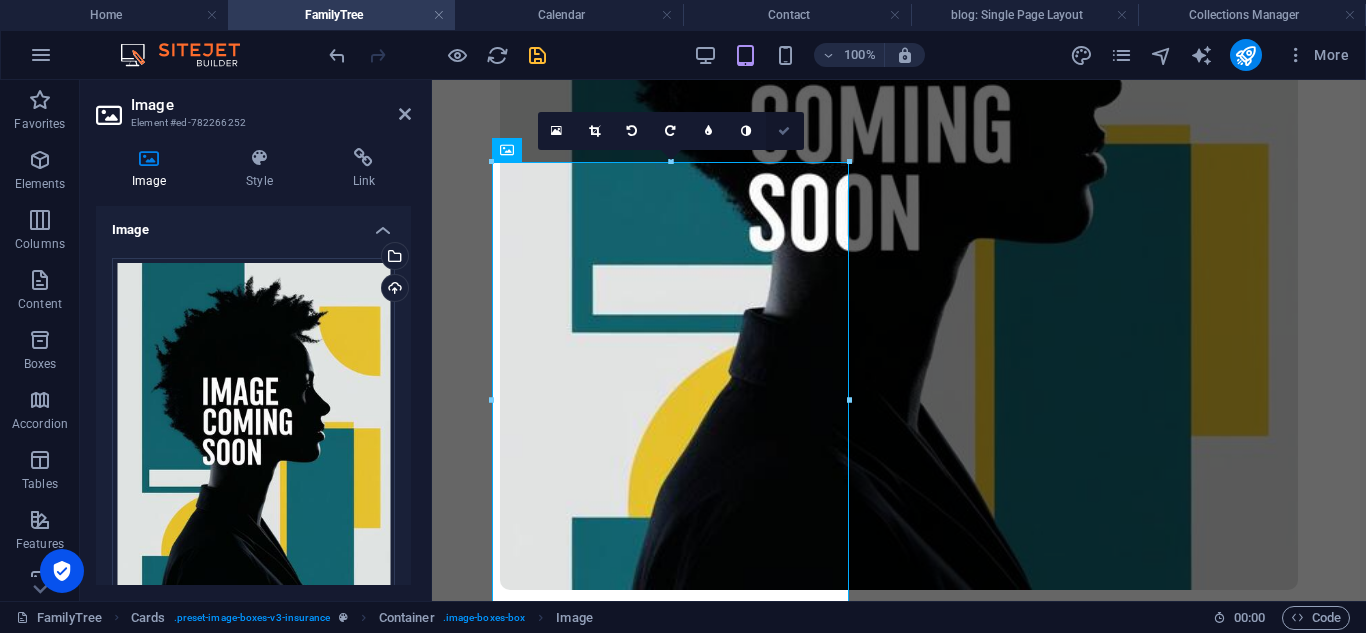 click at bounding box center (784, 131) 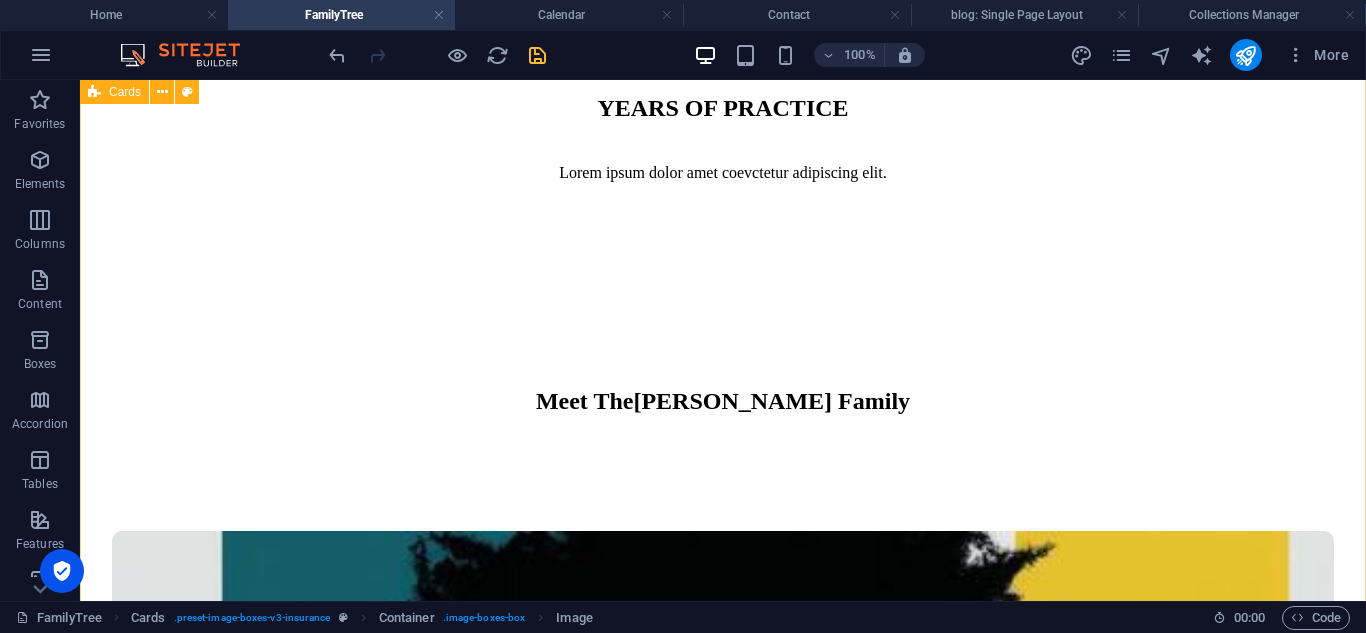 scroll, scrollTop: 2086, scrollLeft: 0, axis: vertical 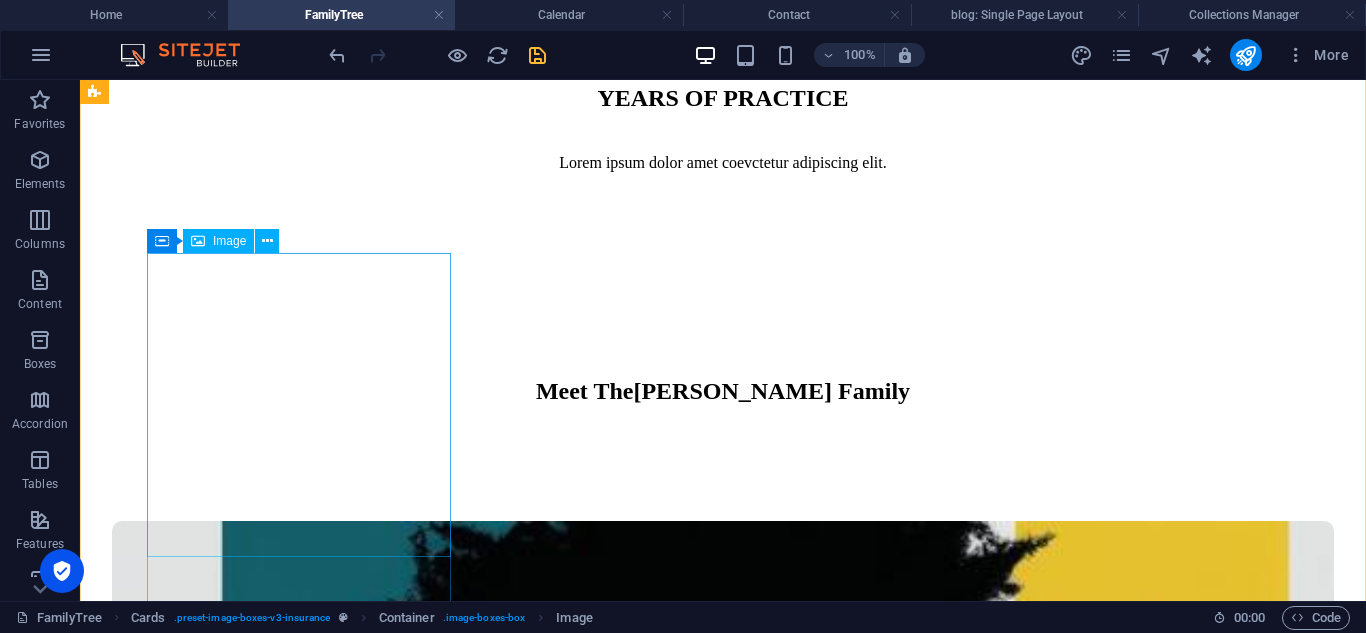 click at bounding box center (723, 5985) 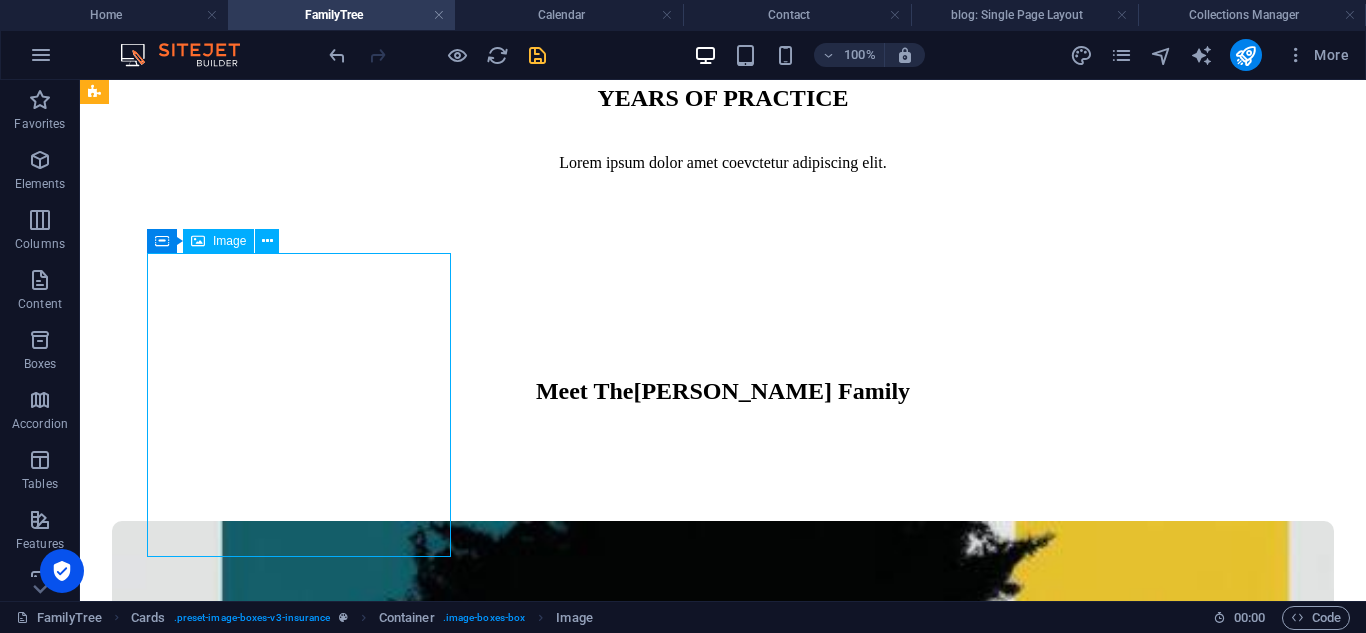 click at bounding box center (723, 5985) 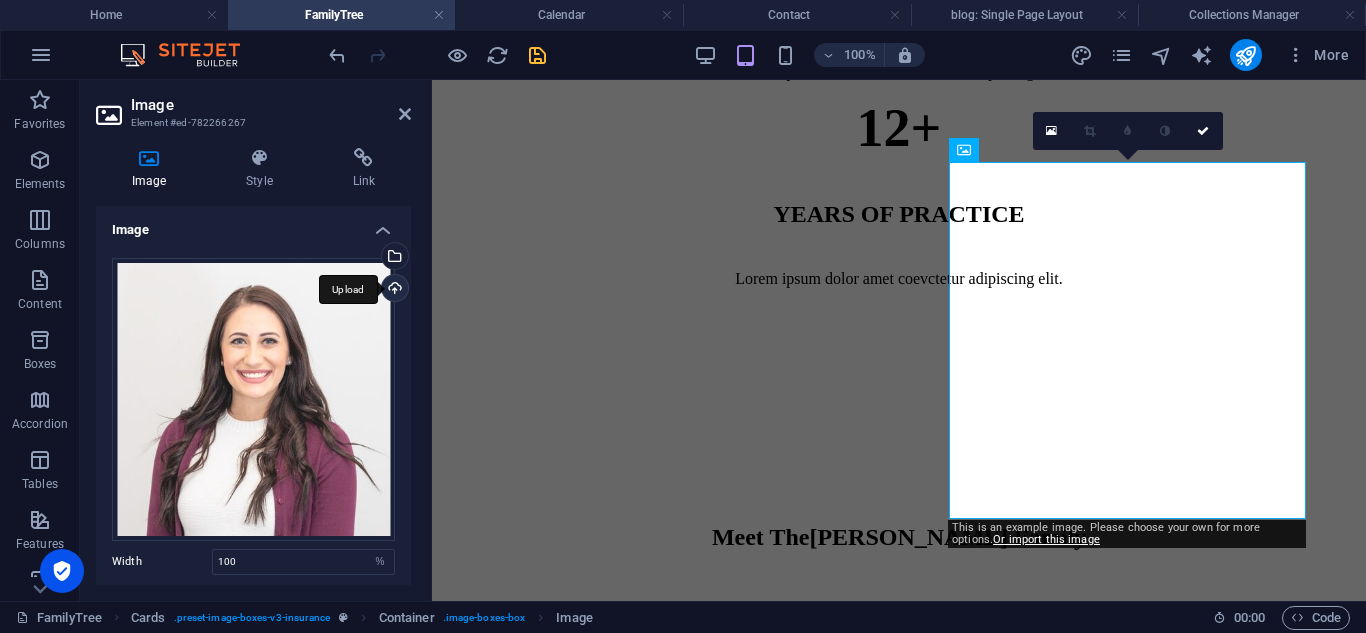 scroll, scrollTop: 2941, scrollLeft: 0, axis: vertical 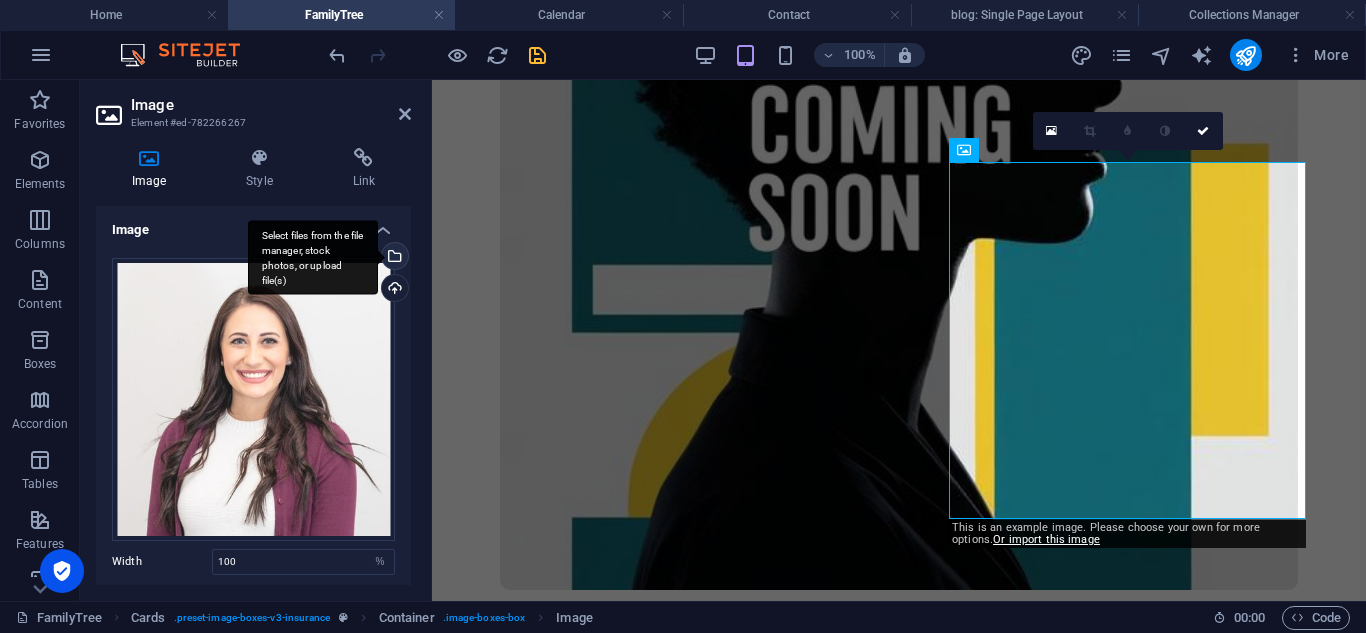 click on "Select files from the file manager, stock photos, or upload file(s)" at bounding box center [393, 258] 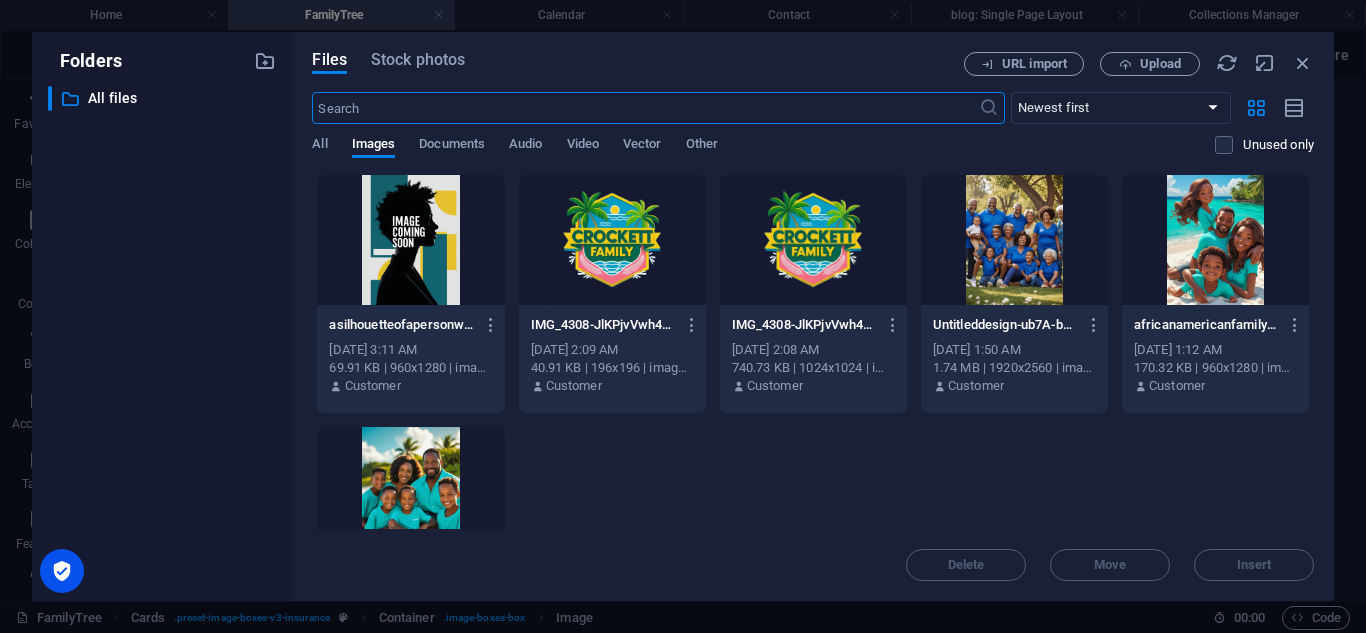 scroll, scrollTop: 4034, scrollLeft: 0, axis: vertical 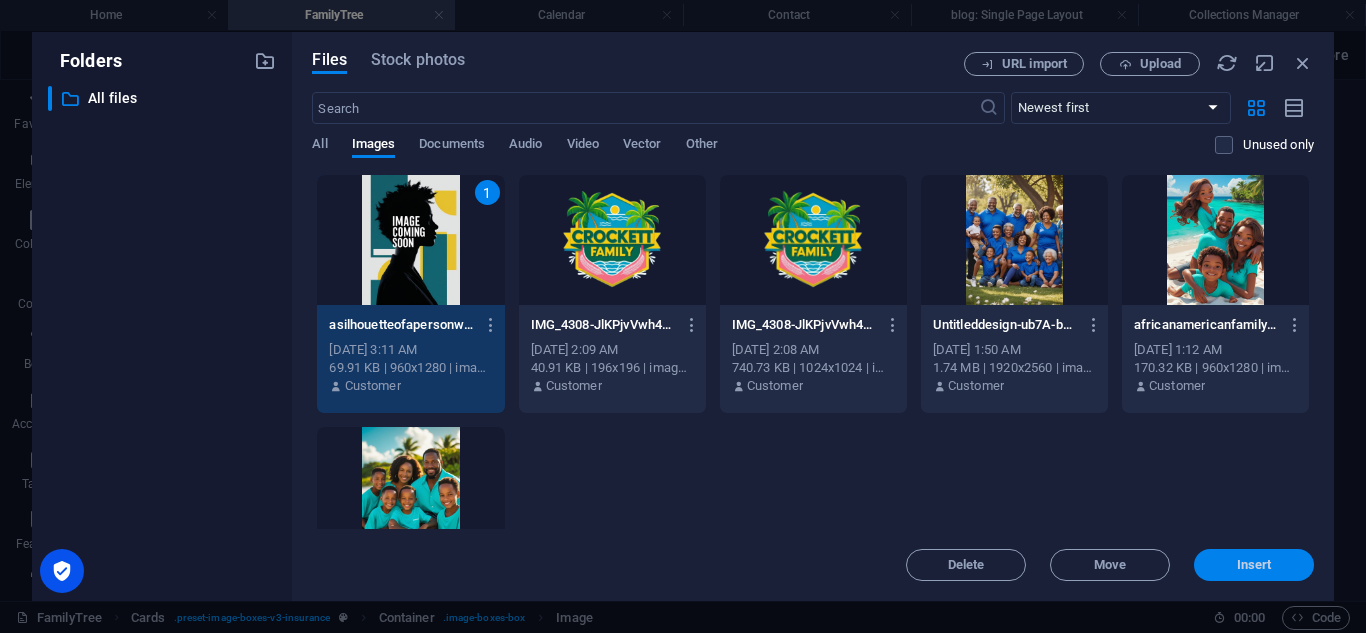 drag, startPoint x: 1238, startPoint y: 565, endPoint x: 798, endPoint y: 480, distance: 448.135 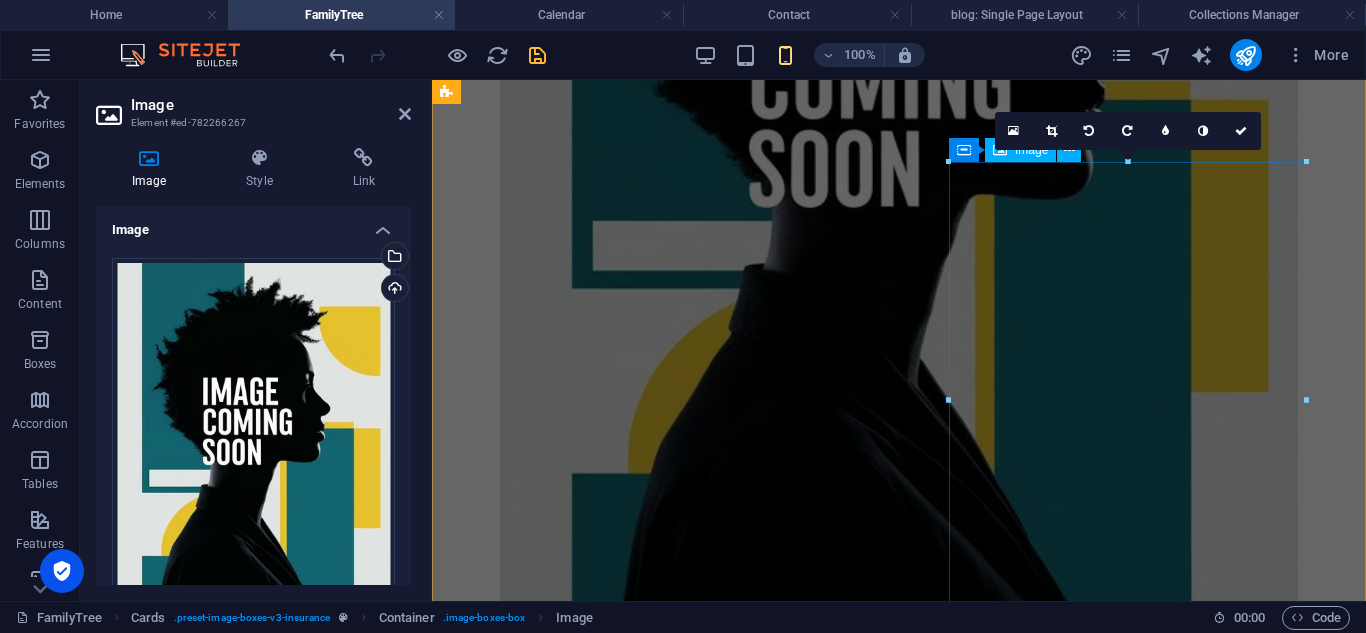 scroll, scrollTop: 2941, scrollLeft: 0, axis: vertical 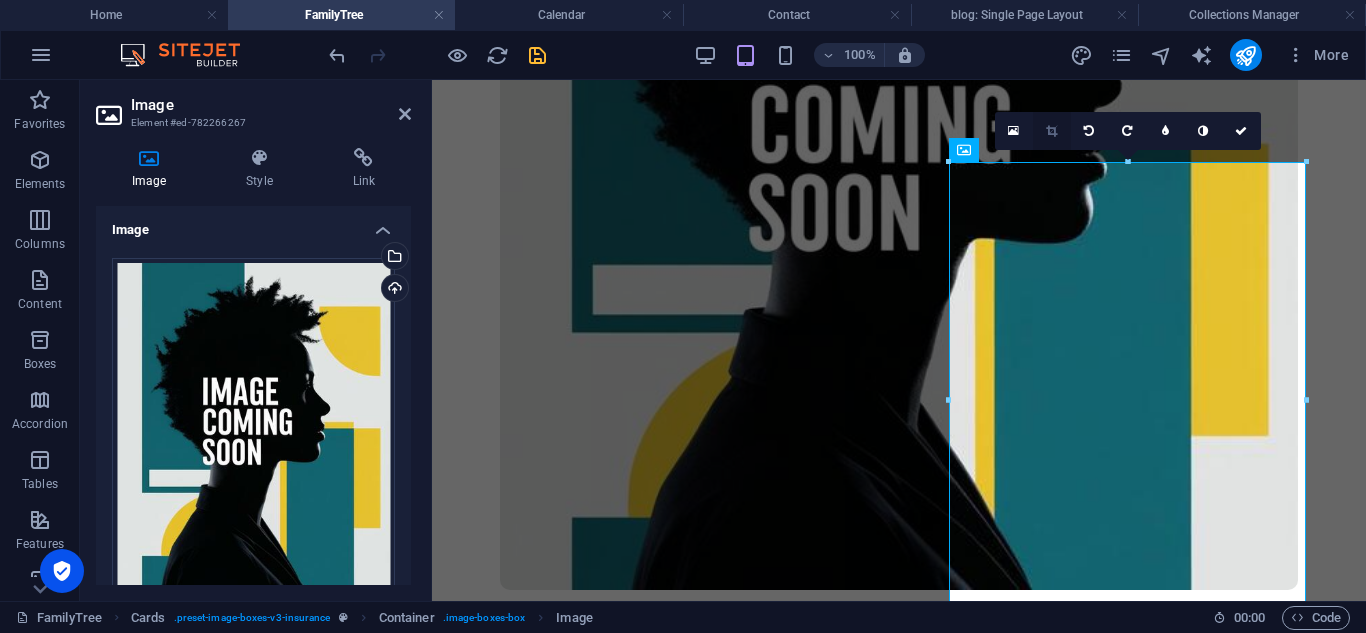 click at bounding box center [1052, 131] 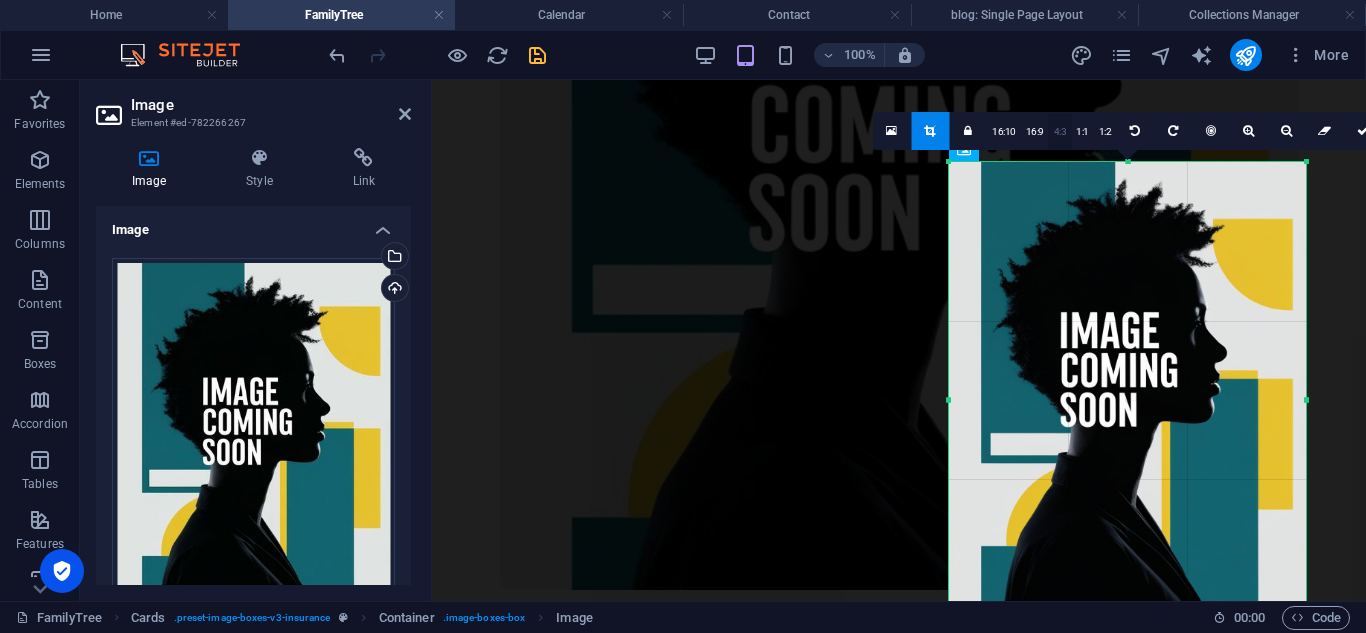 click on "4:3" at bounding box center [1060, 132] 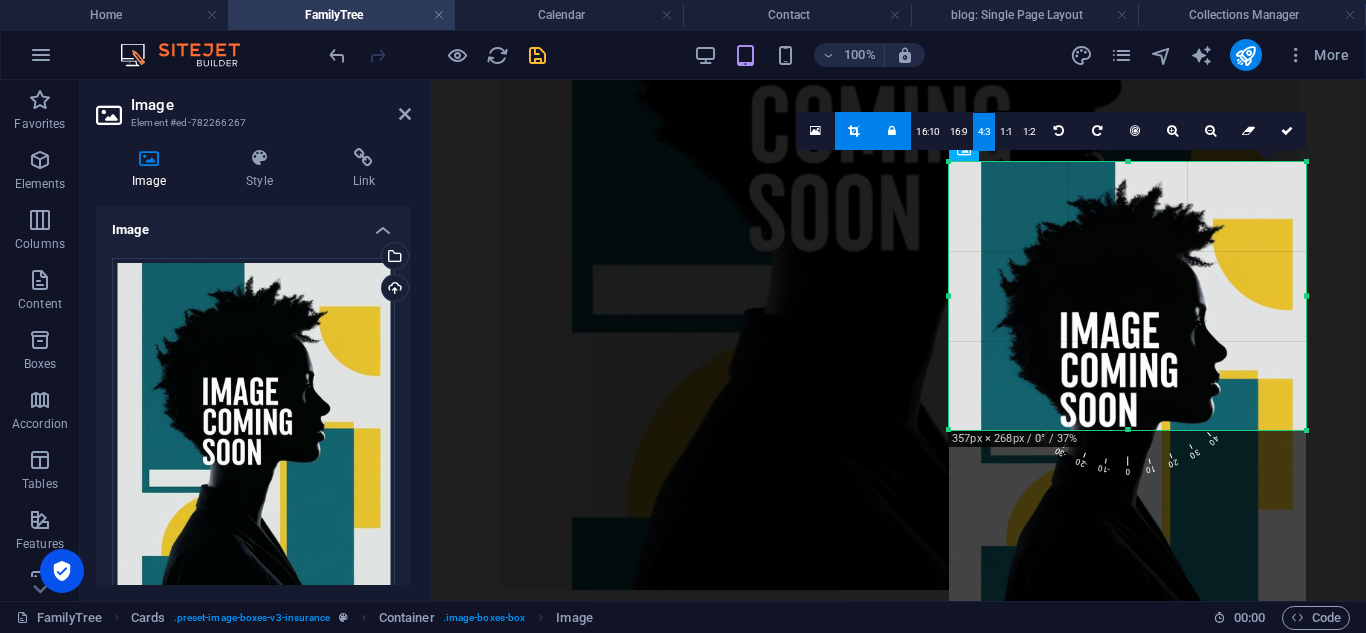 click on "4:3" at bounding box center [984, 132] 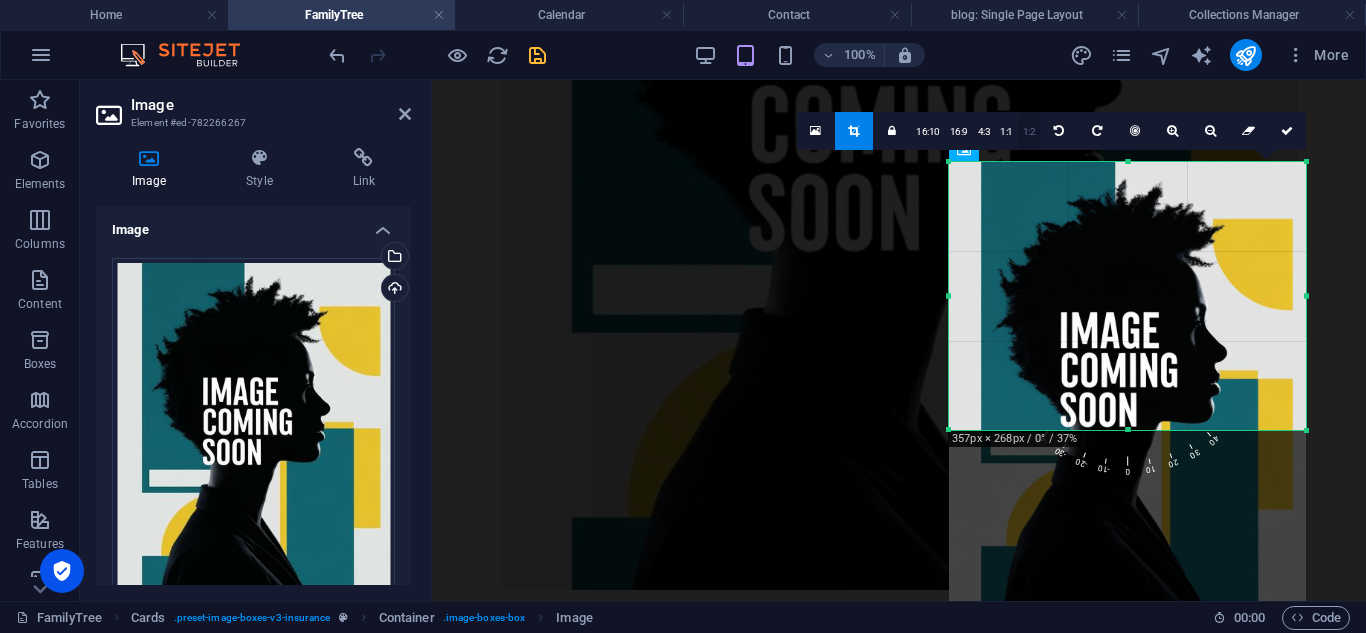 click on "1:2" at bounding box center [1029, 132] 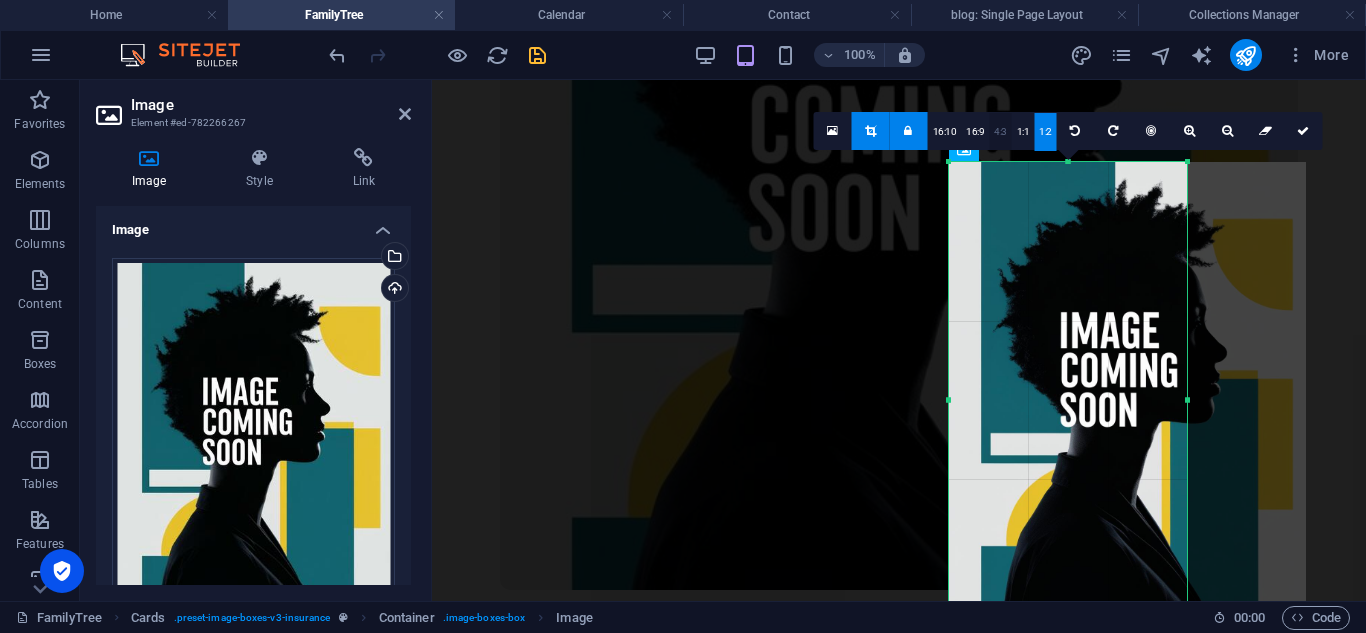 click on "4:3" at bounding box center (1000, 132) 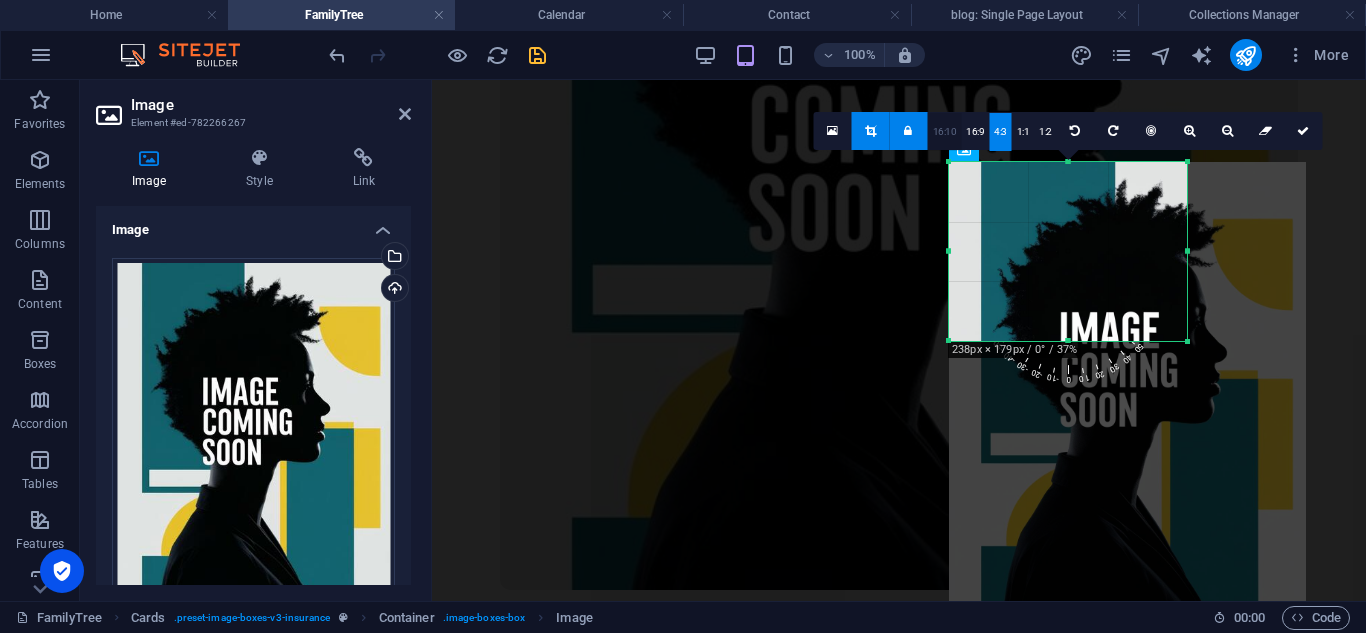 click on "16:10" at bounding box center [945, 132] 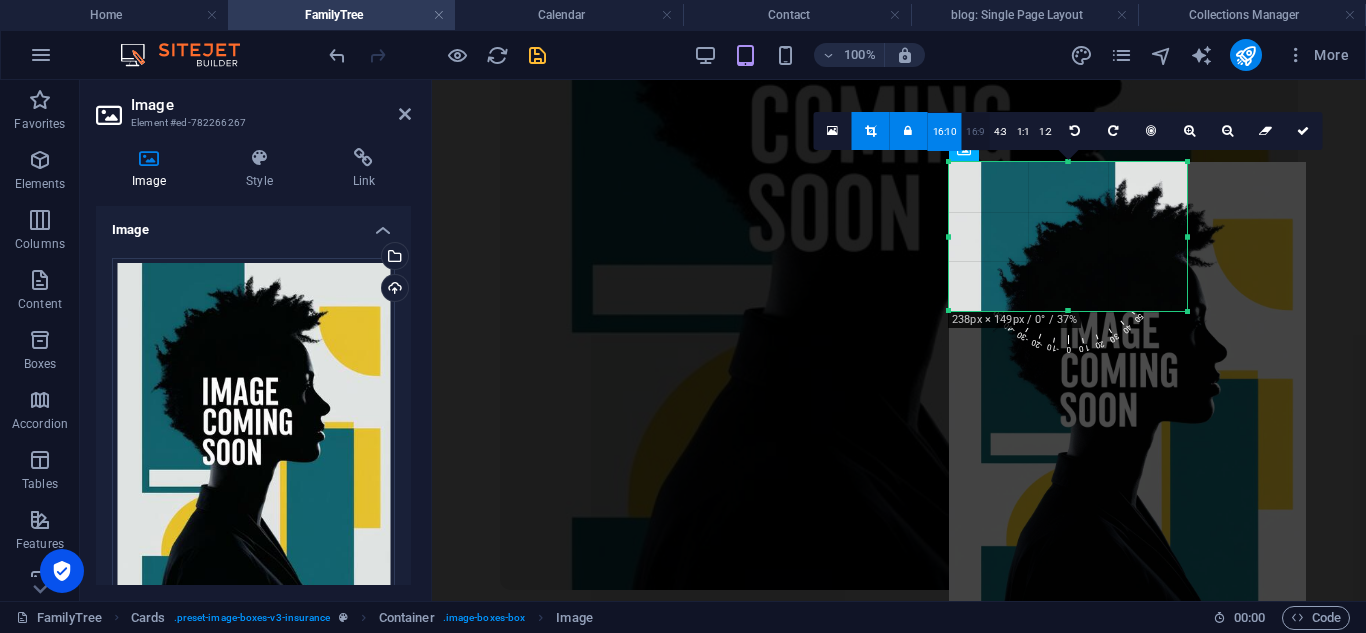 click on "16:9" at bounding box center [975, 132] 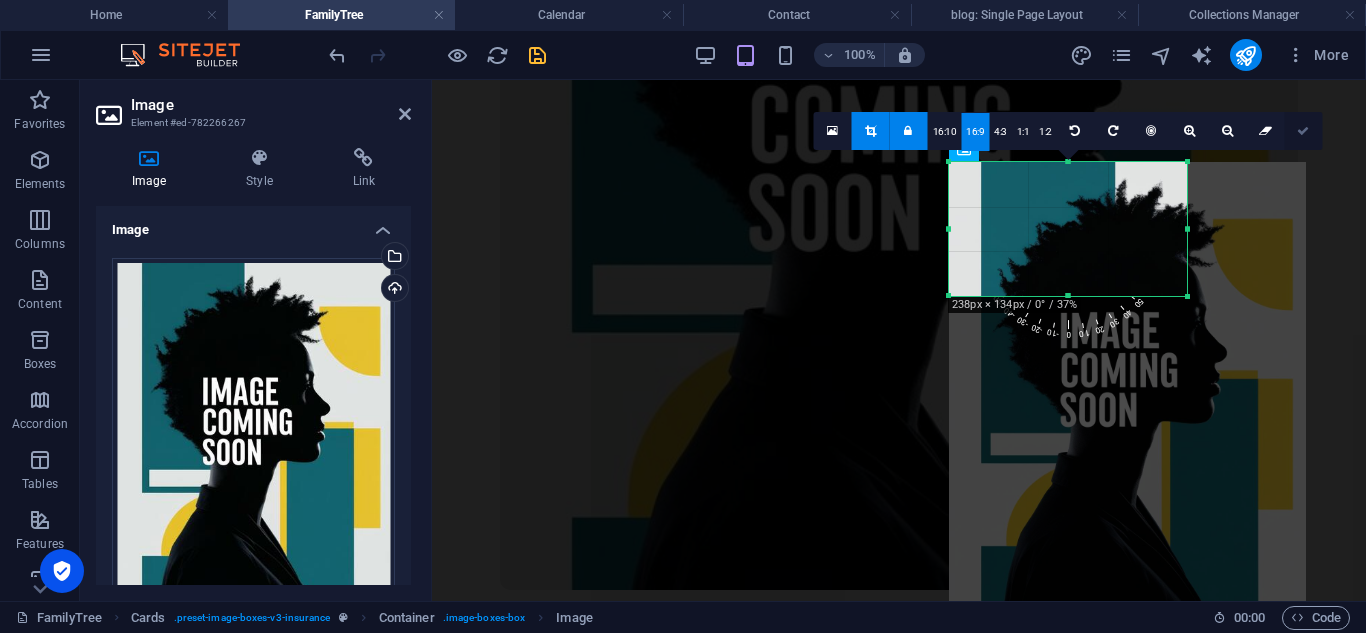 drag, startPoint x: 872, startPoint y: 64, endPoint x: 1306, endPoint y: 134, distance: 439.60892 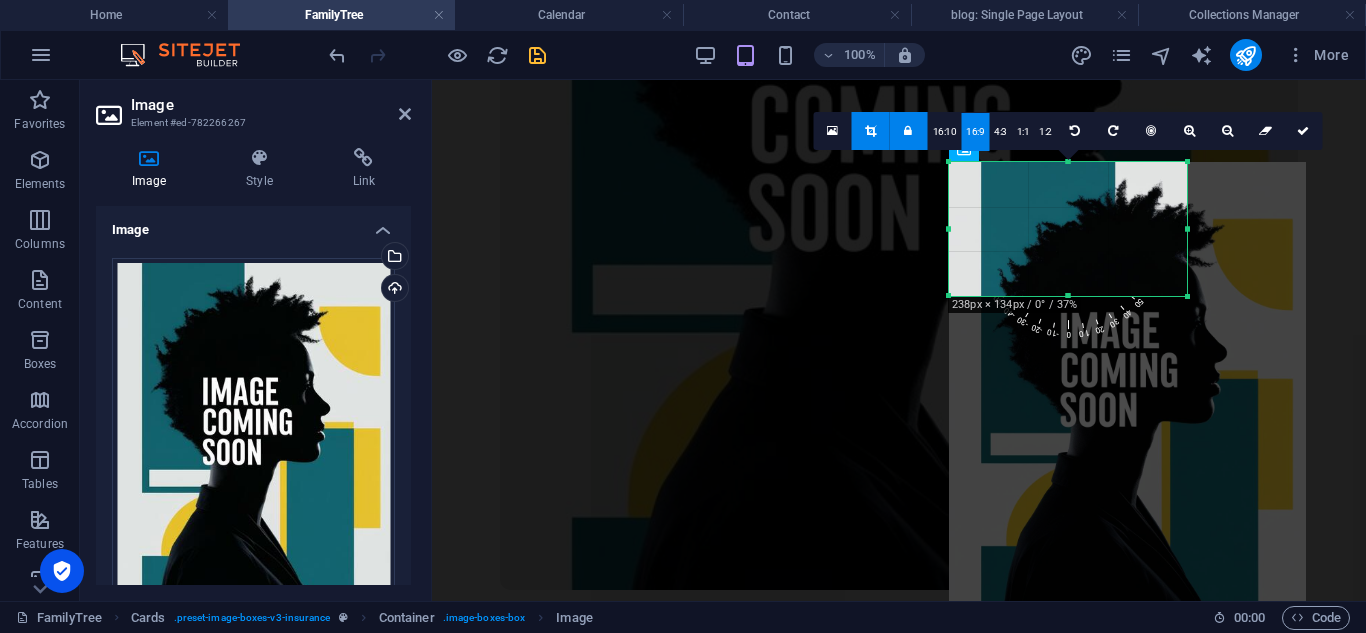 type on "238" 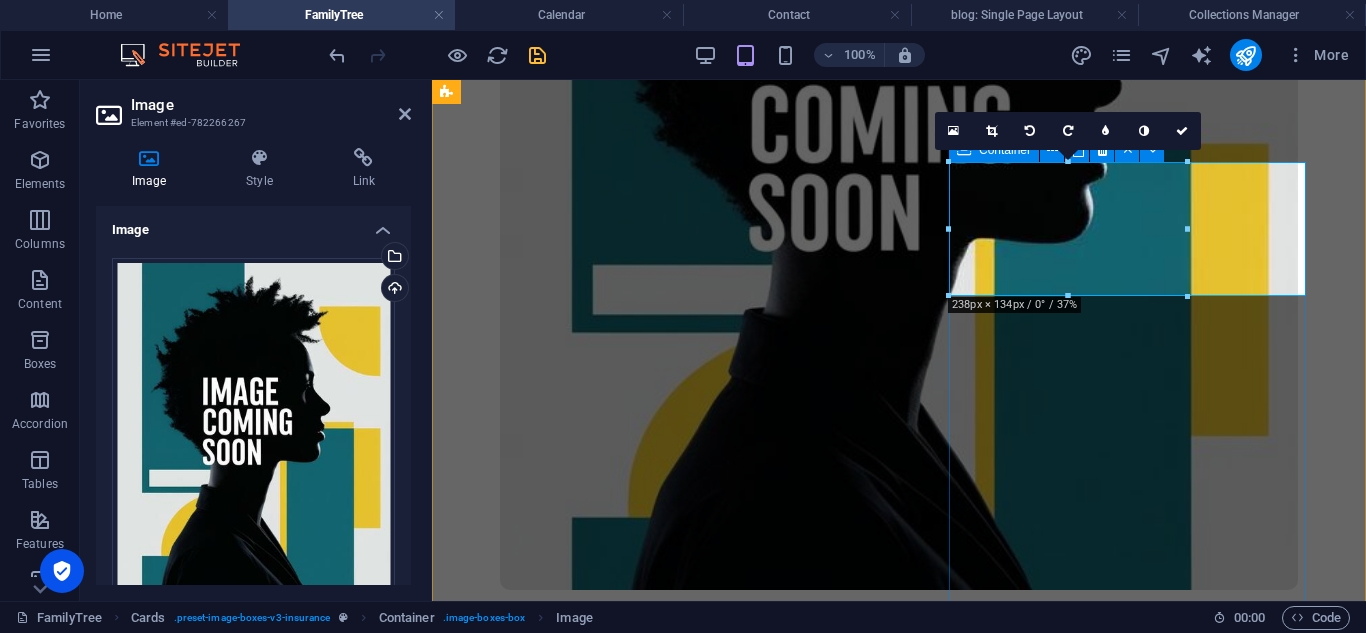 type on "100" 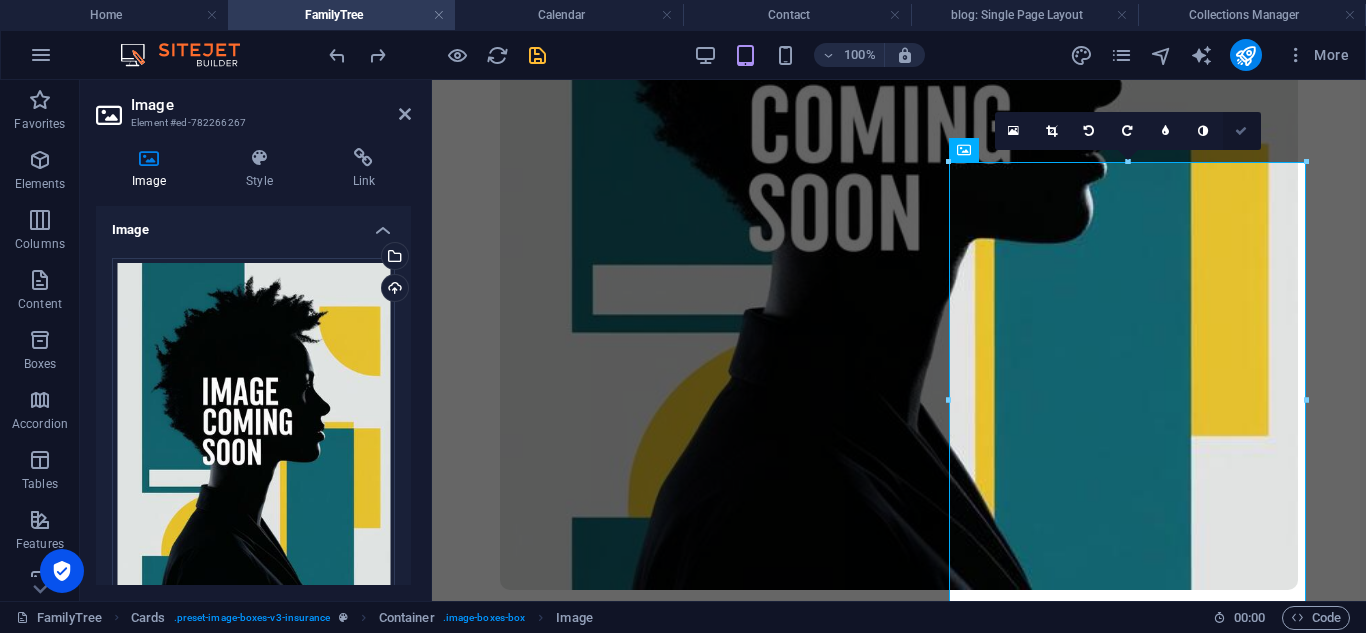 click at bounding box center (1241, 131) 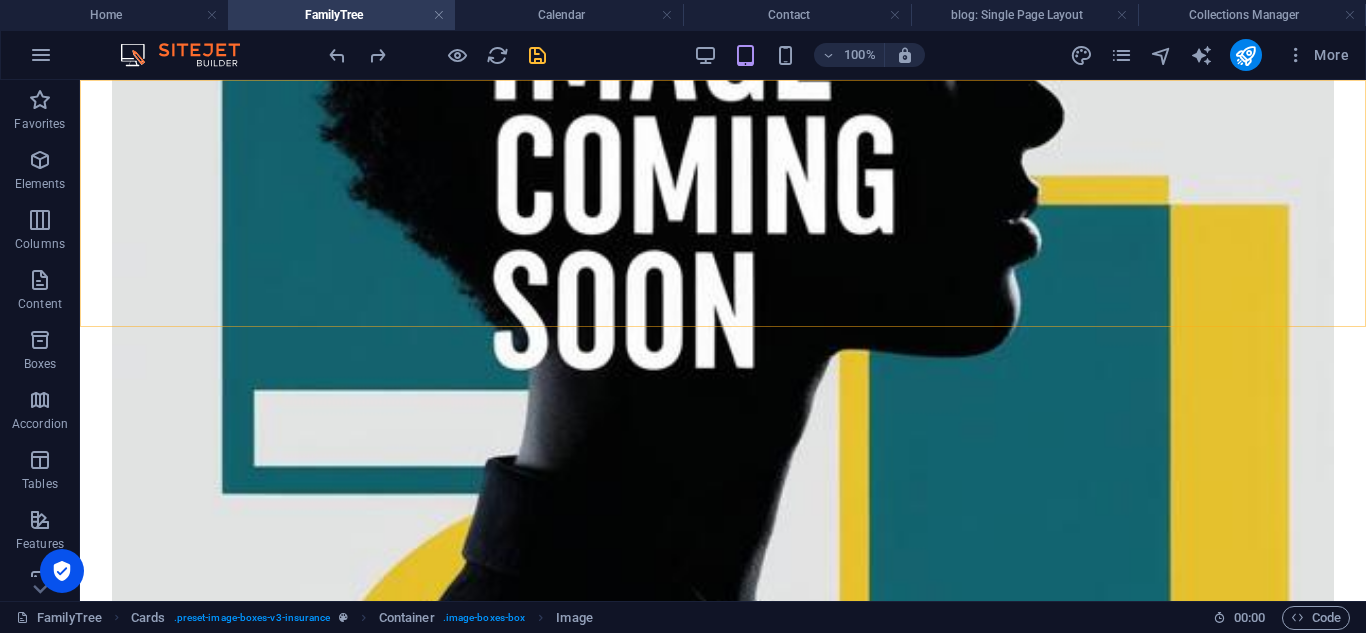 scroll, scrollTop: 2201, scrollLeft: 0, axis: vertical 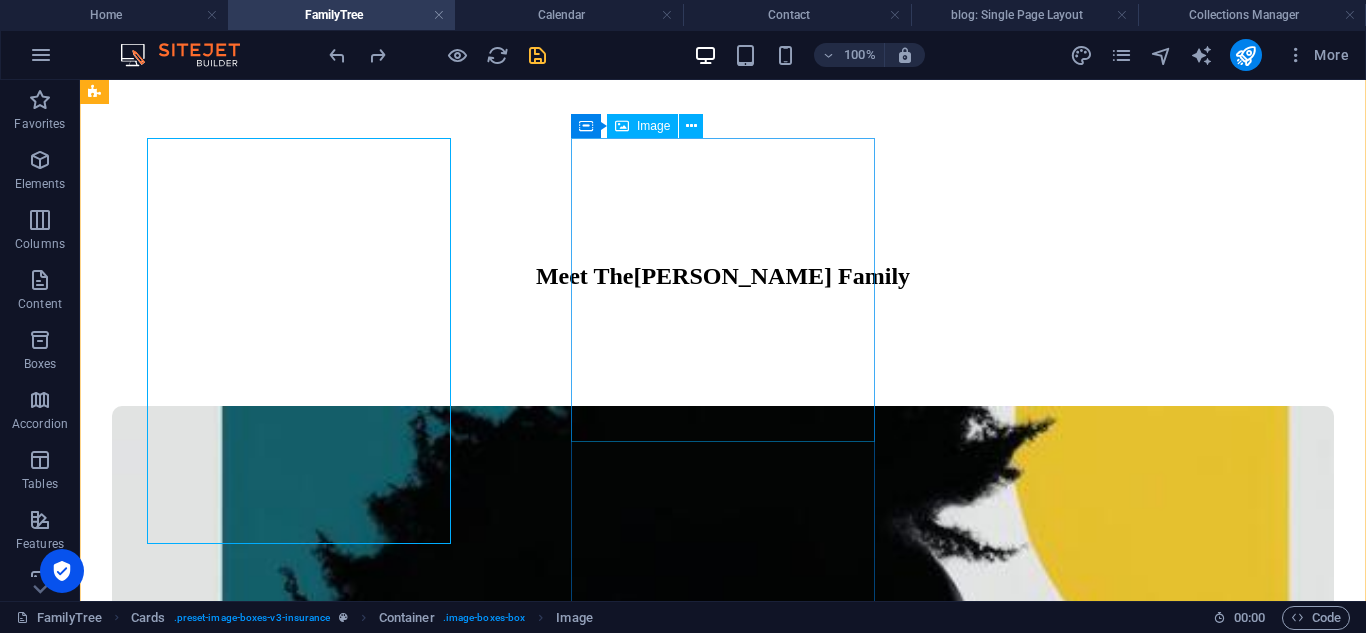 click at bounding box center [723, 7622] 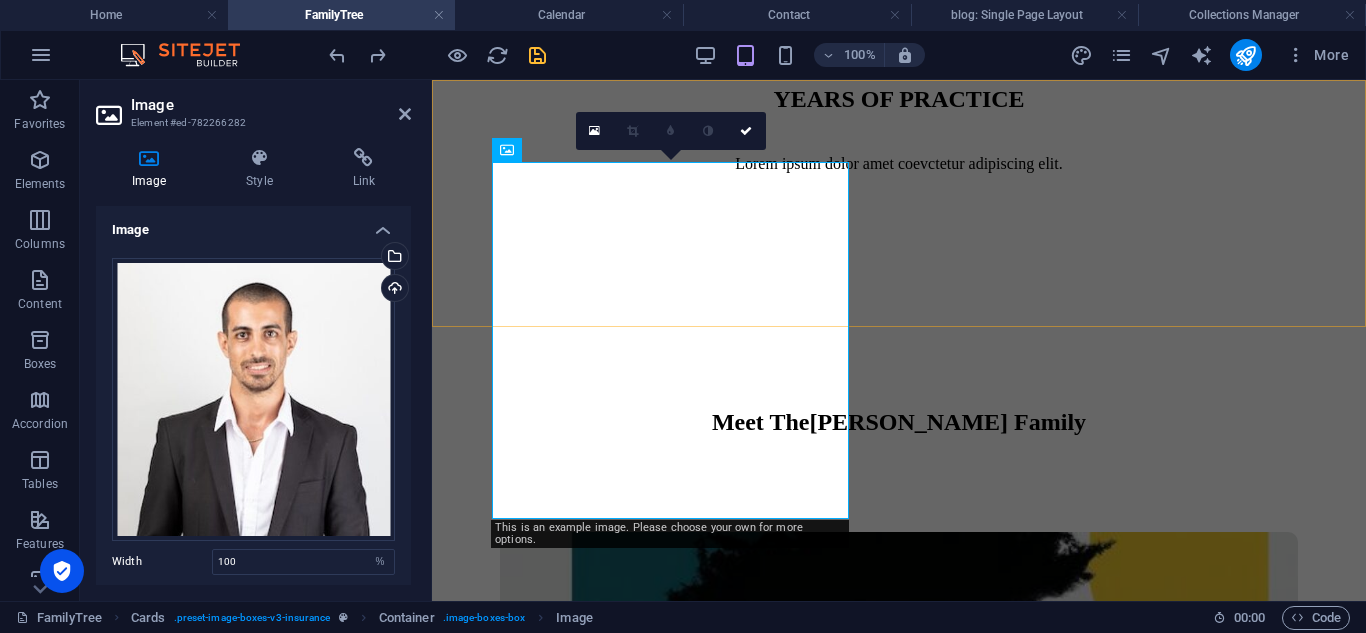 scroll, scrollTop: 3612, scrollLeft: 0, axis: vertical 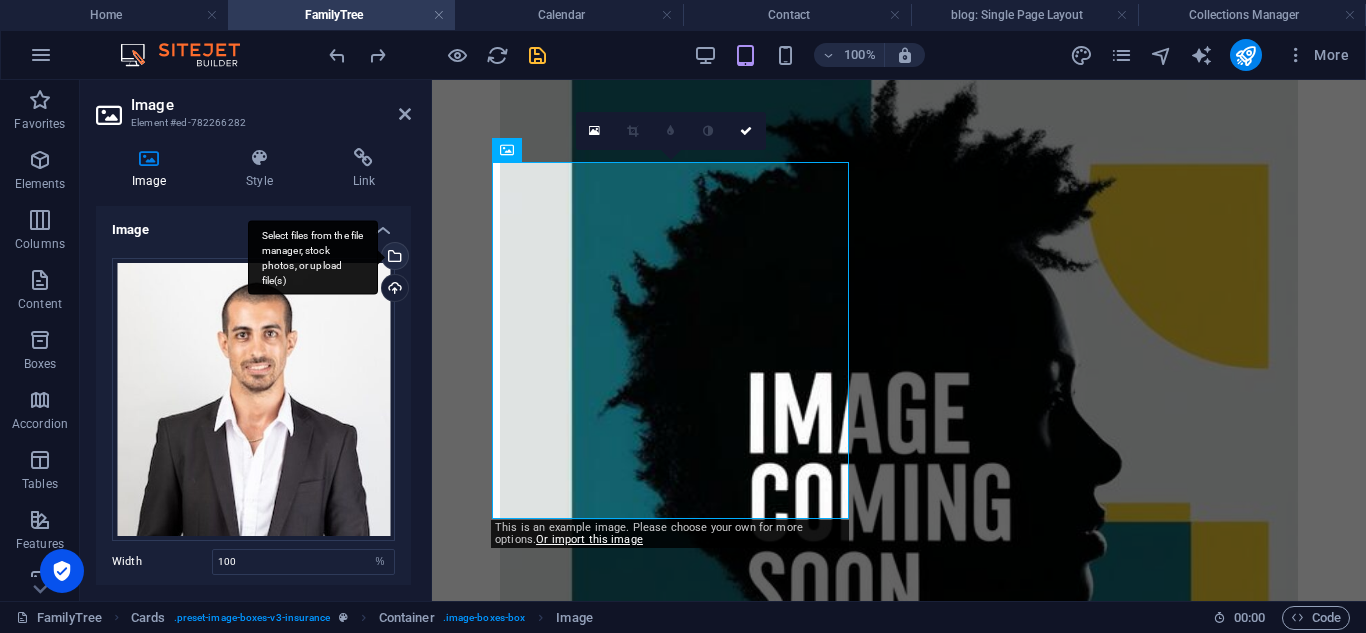 click on "Select files from the file manager, stock photos, or upload file(s)" at bounding box center [313, 257] 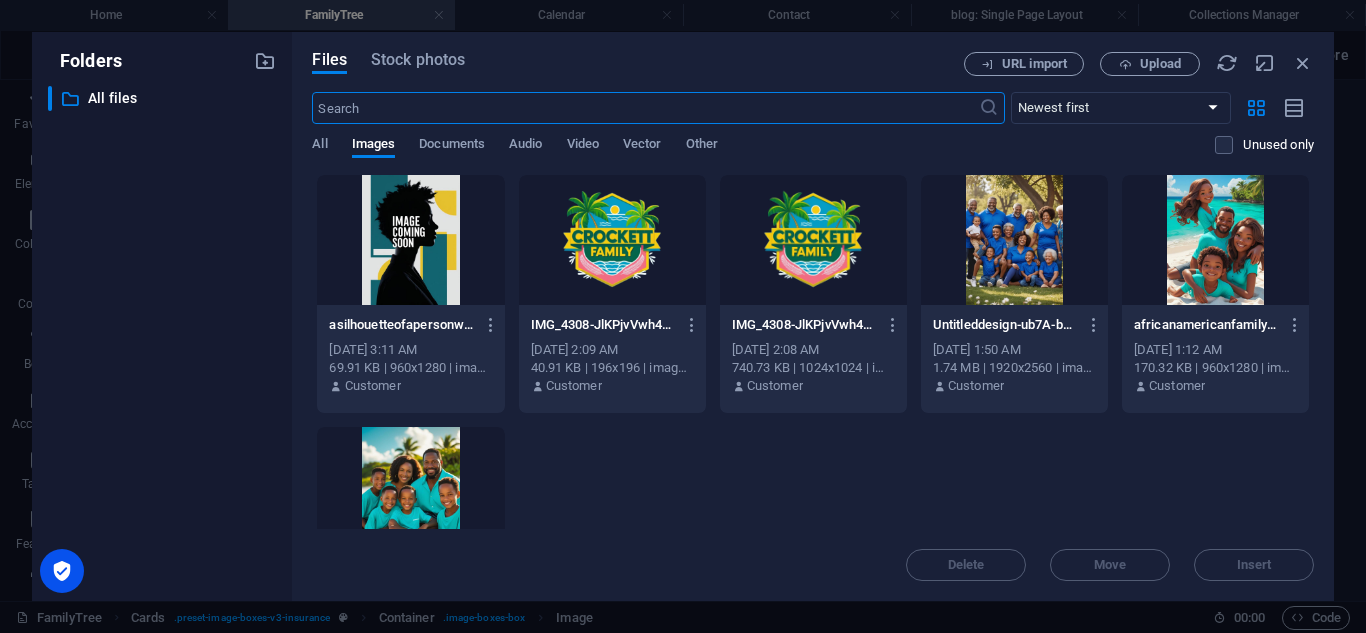 scroll, scrollTop: 4595, scrollLeft: 0, axis: vertical 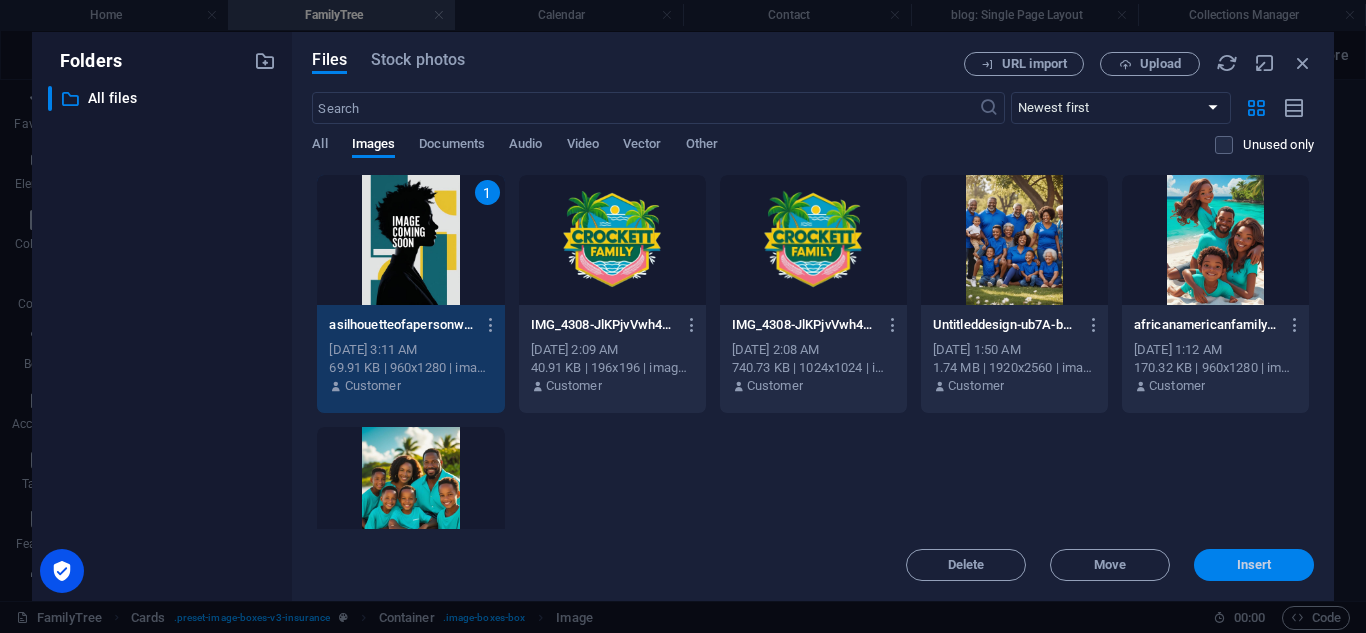 drag, startPoint x: 749, startPoint y: 476, endPoint x: 1291, endPoint y: 568, distance: 549.7527 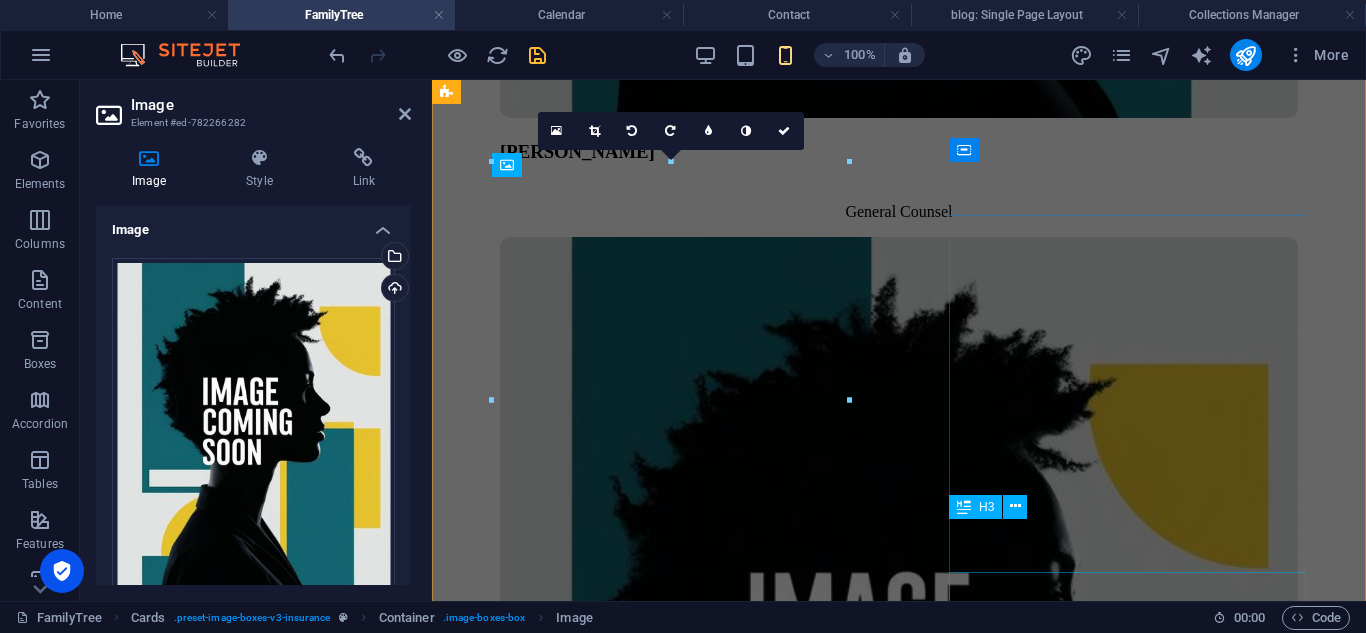 scroll, scrollTop: 3612, scrollLeft: 0, axis: vertical 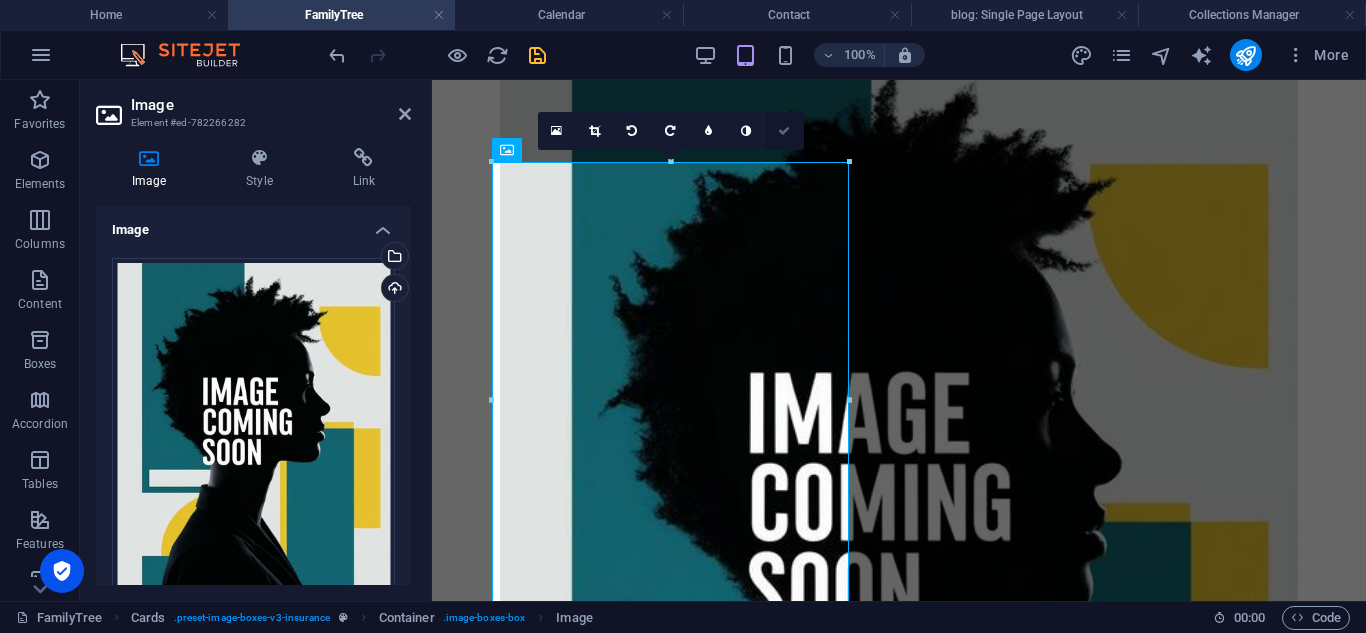 click at bounding box center [784, 131] 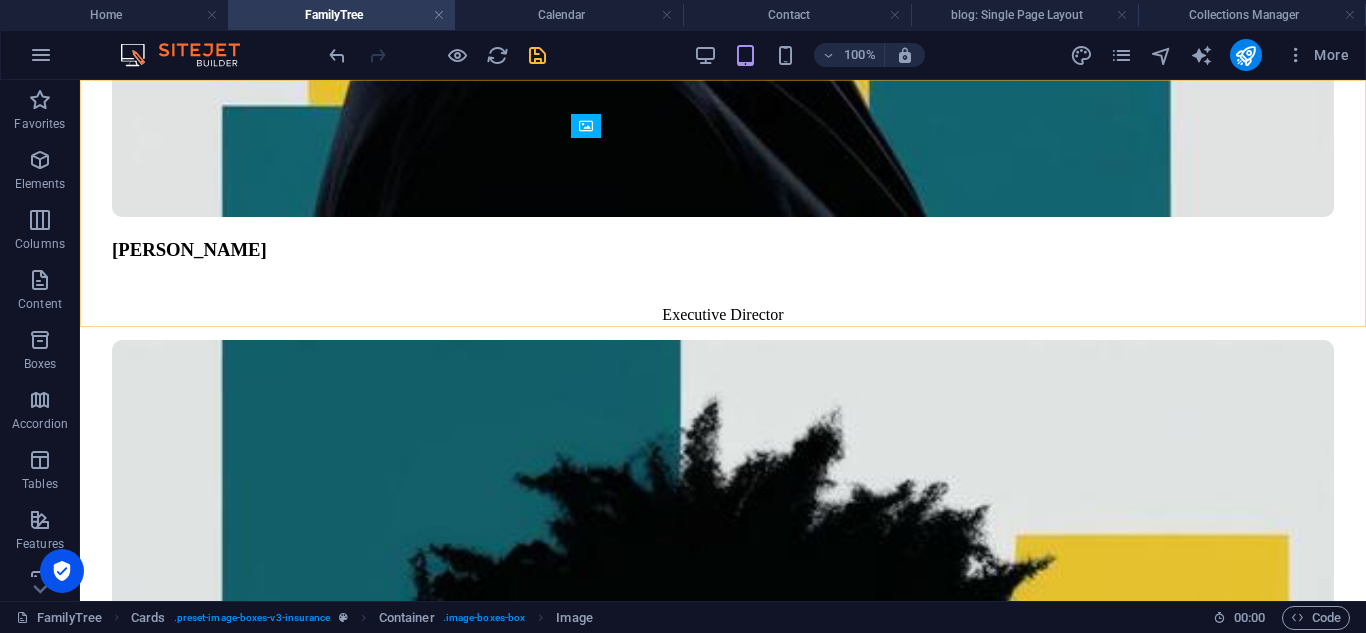 scroll, scrollTop: 2201, scrollLeft: 0, axis: vertical 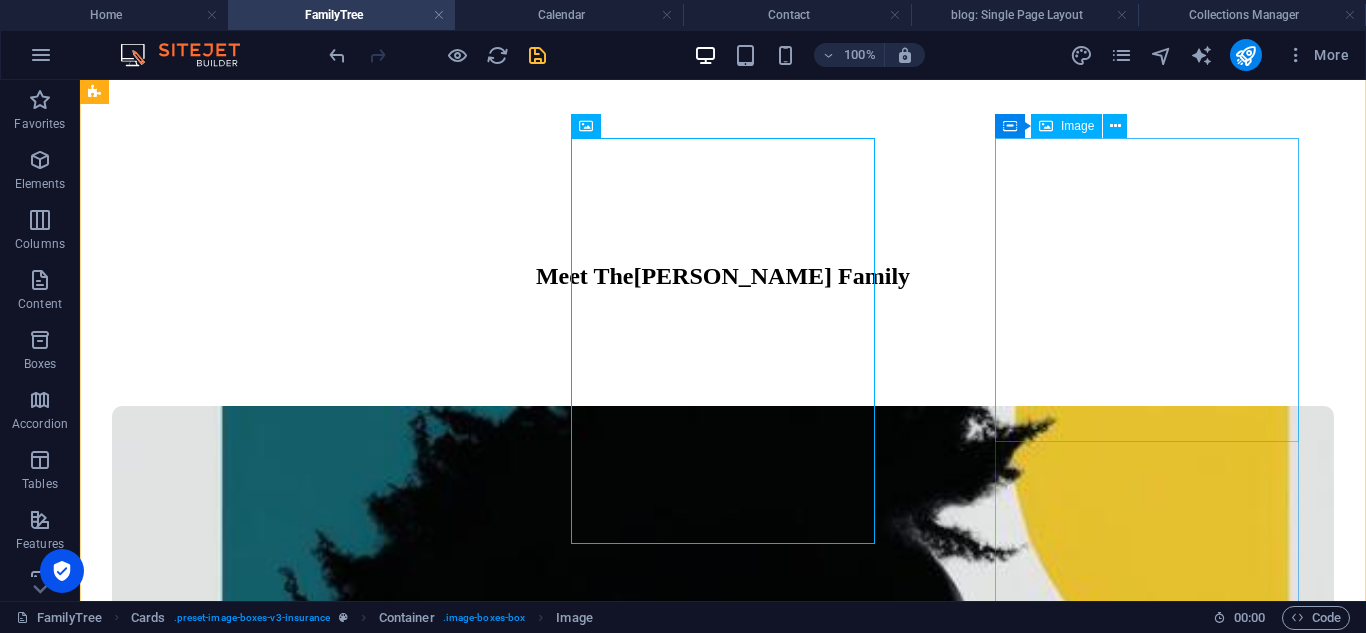 click at bounding box center [723, 9375] 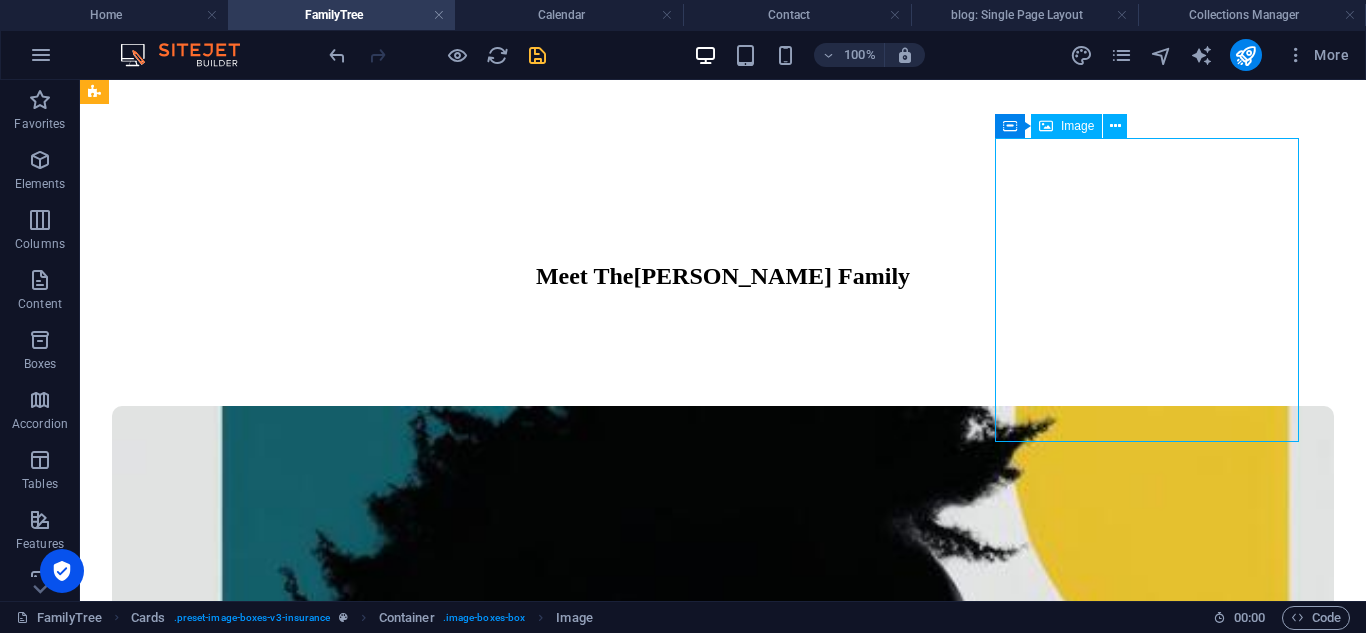 click at bounding box center (723, 9375) 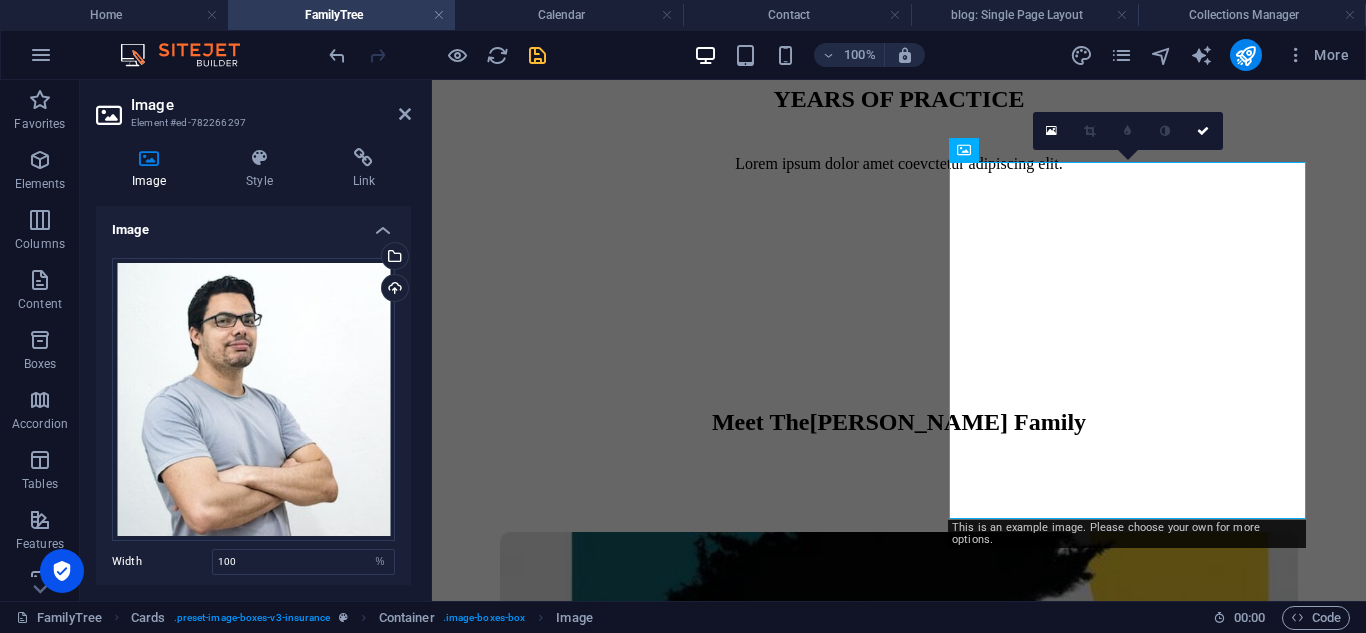 scroll, scrollTop: 3612, scrollLeft: 0, axis: vertical 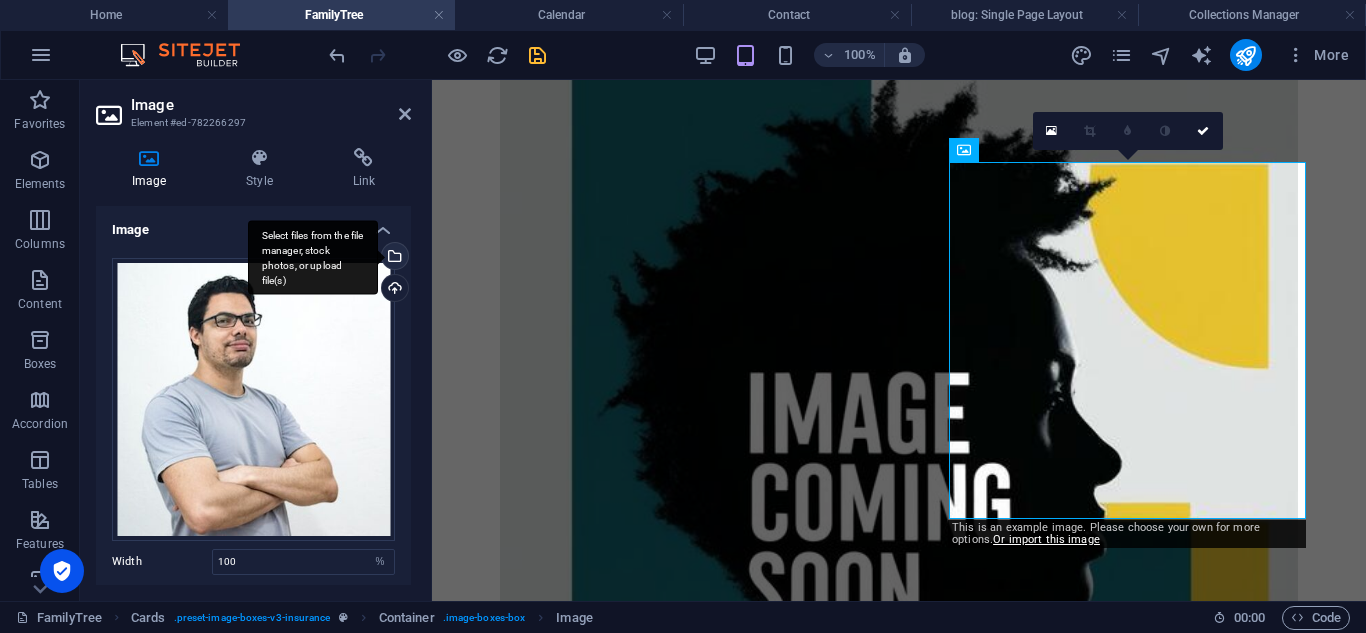 click on "Select files from the file manager, stock photos, or upload file(s)" at bounding box center (313, 257) 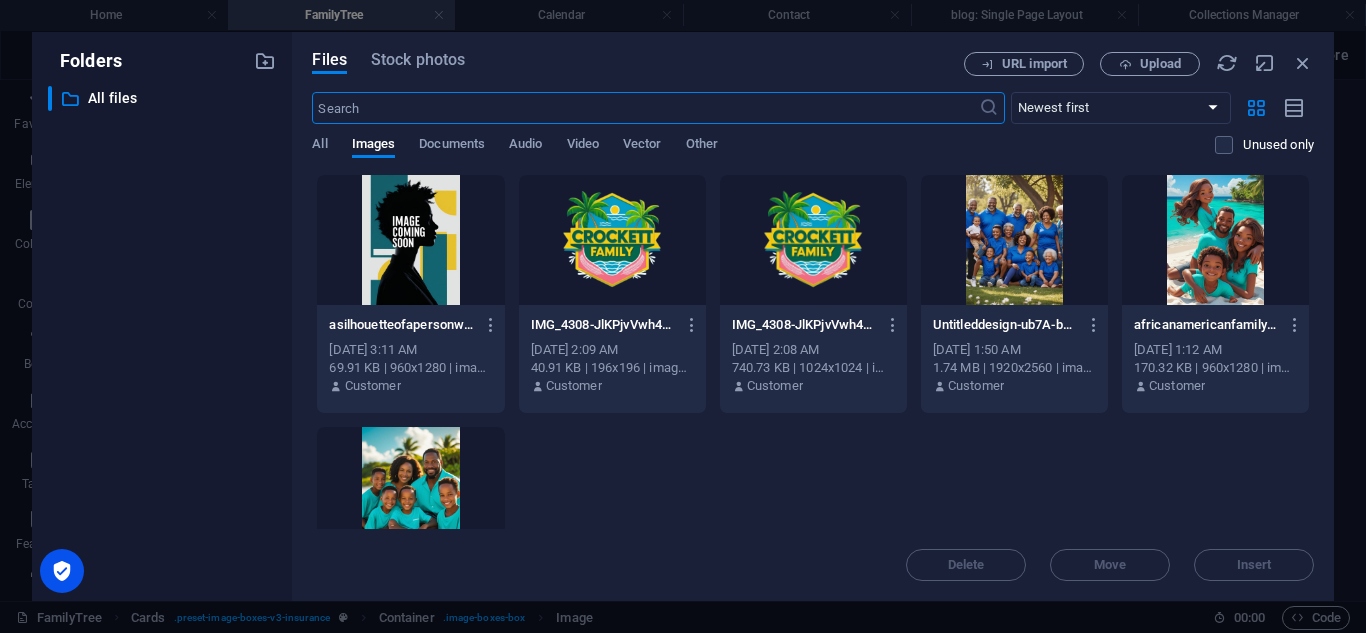 scroll, scrollTop: 5157, scrollLeft: 0, axis: vertical 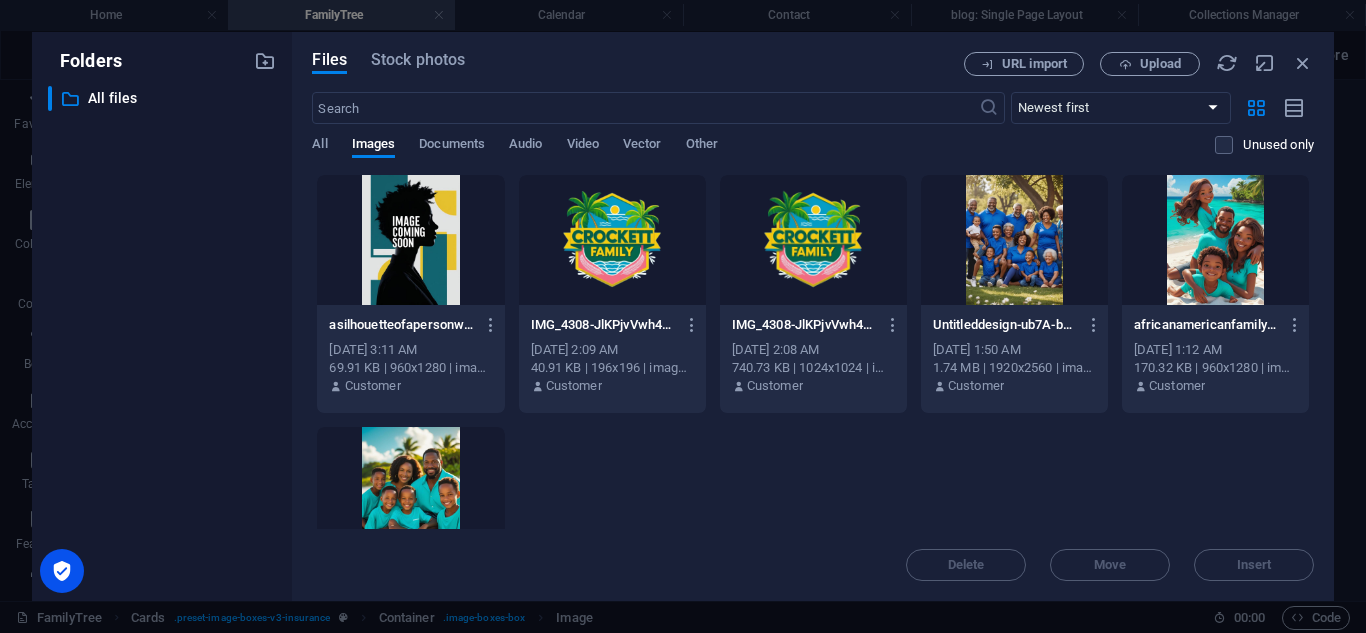 click at bounding box center (410, 240) 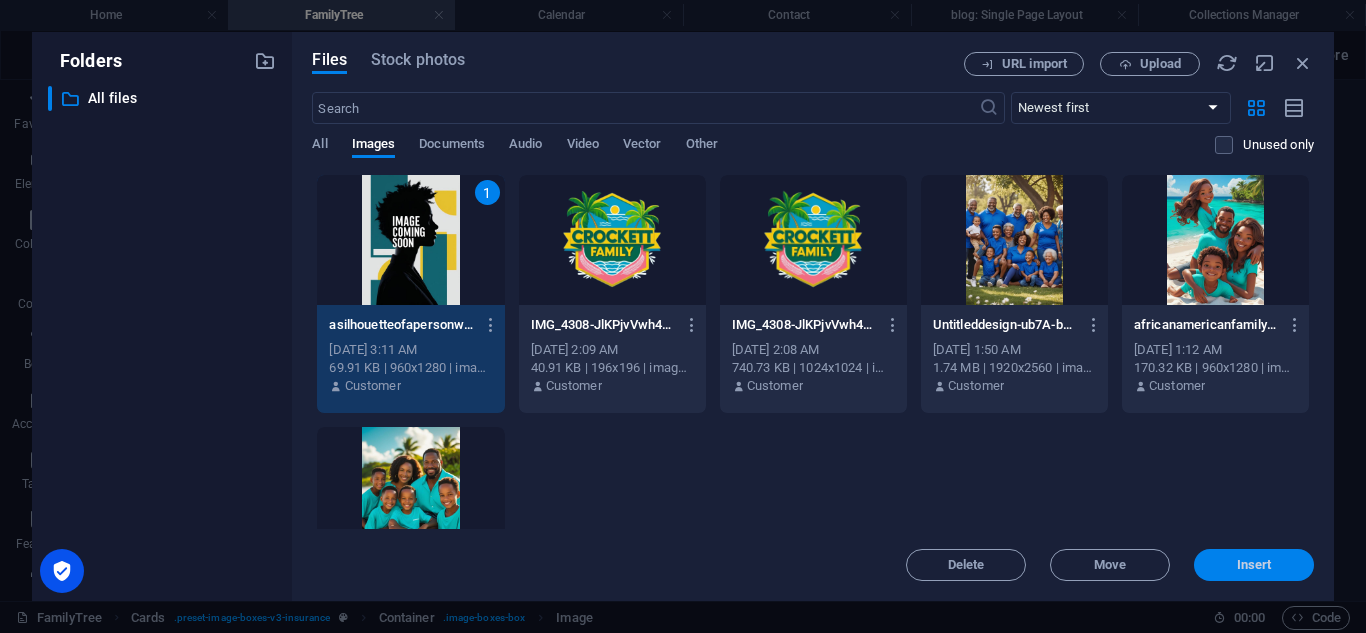 click on "Insert" at bounding box center (1254, 565) 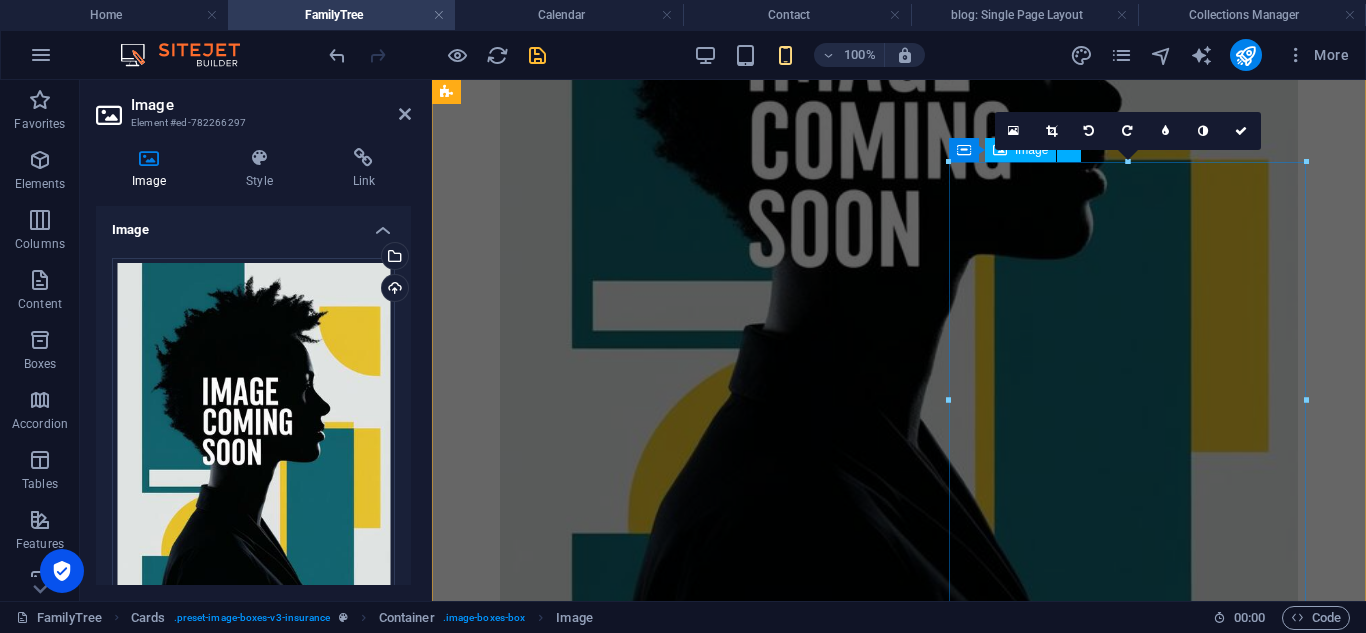 scroll, scrollTop: 3612, scrollLeft: 0, axis: vertical 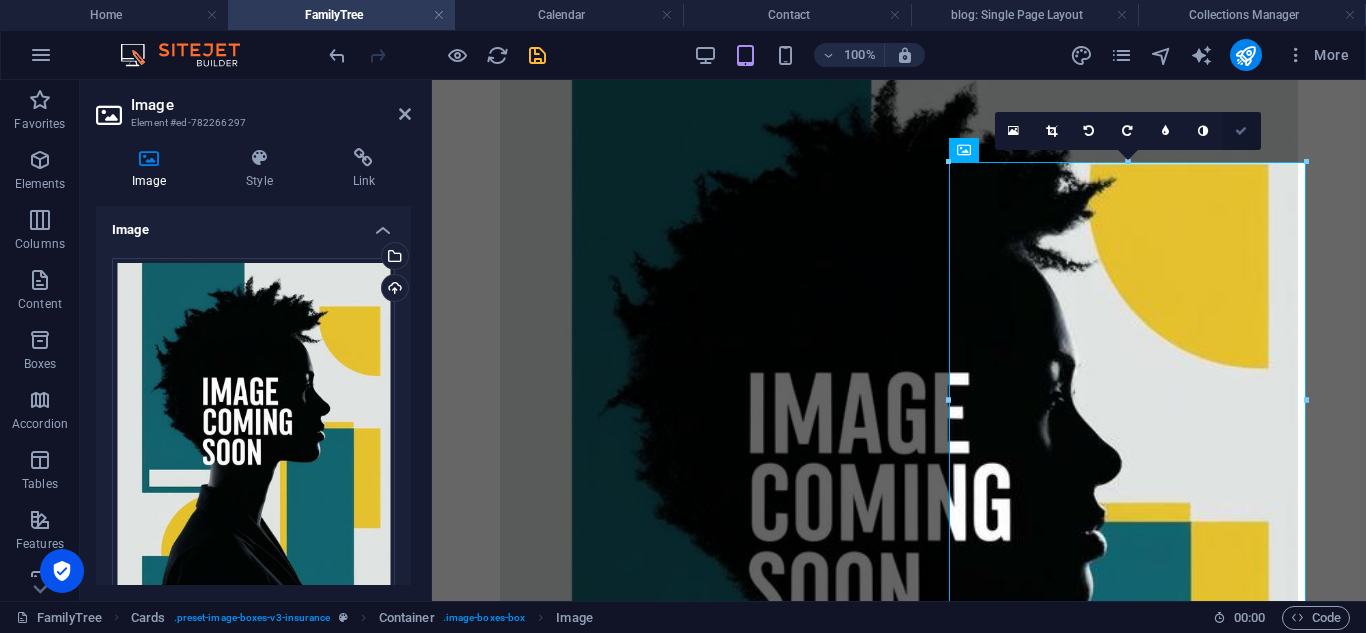 drag, startPoint x: 1244, startPoint y: 133, endPoint x: 1162, endPoint y: 52, distance: 115.260574 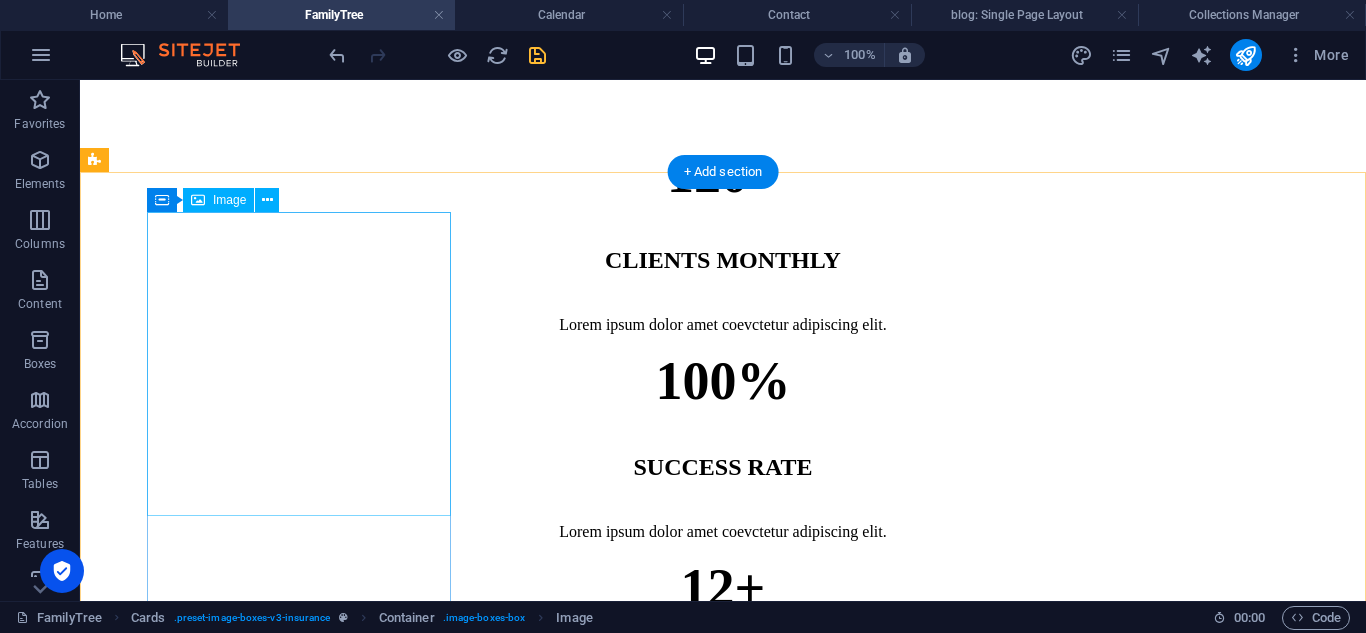 scroll, scrollTop: 1502, scrollLeft: 0, axis: vertical 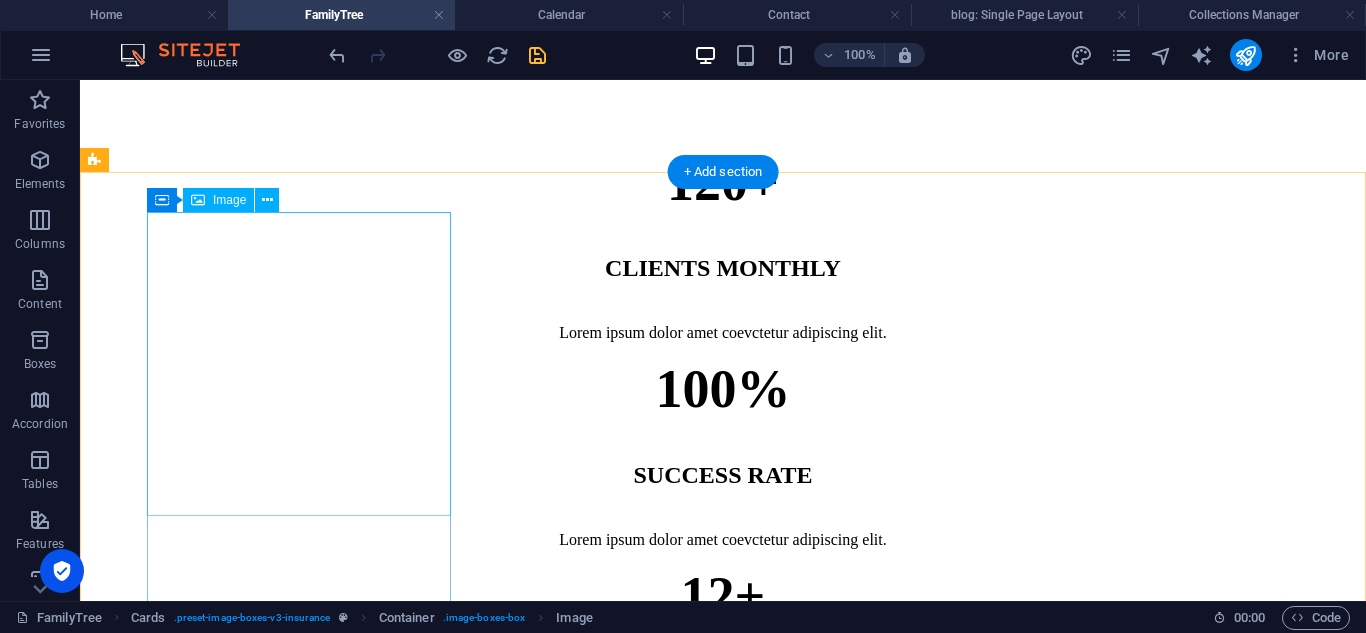 click at bounding box center [723, 1718] 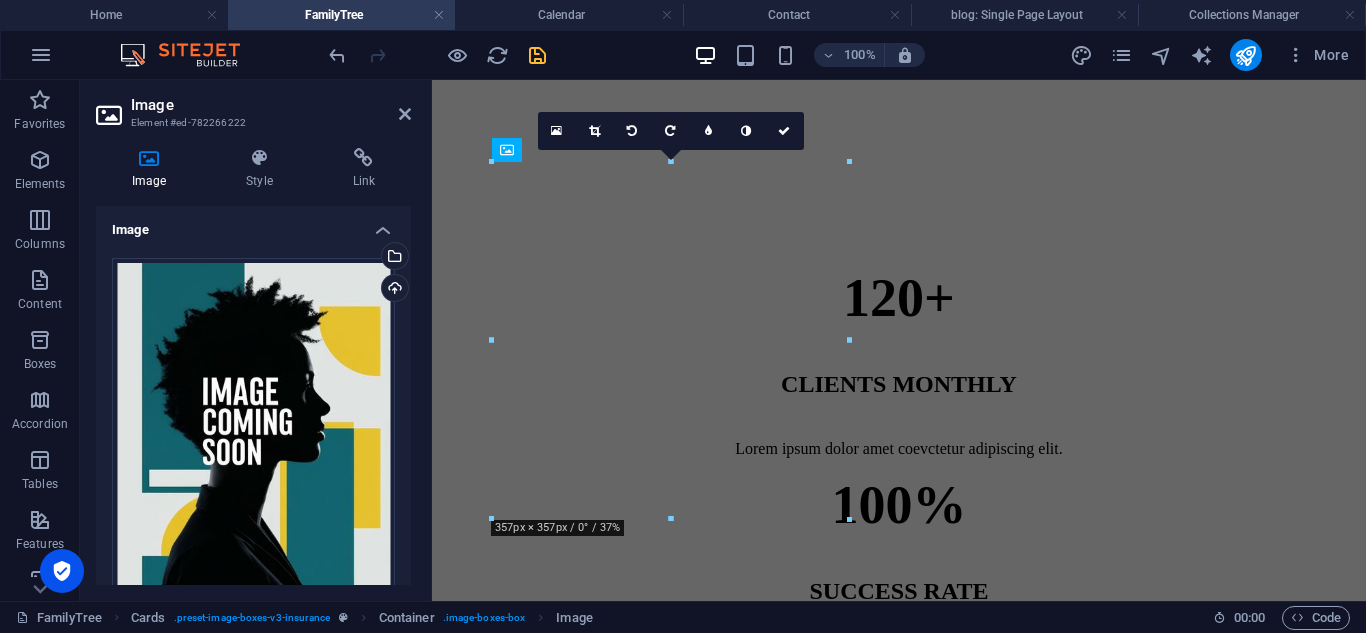 scroll, scrollTop: 2271, scrollLeft: 0, axis: vertical 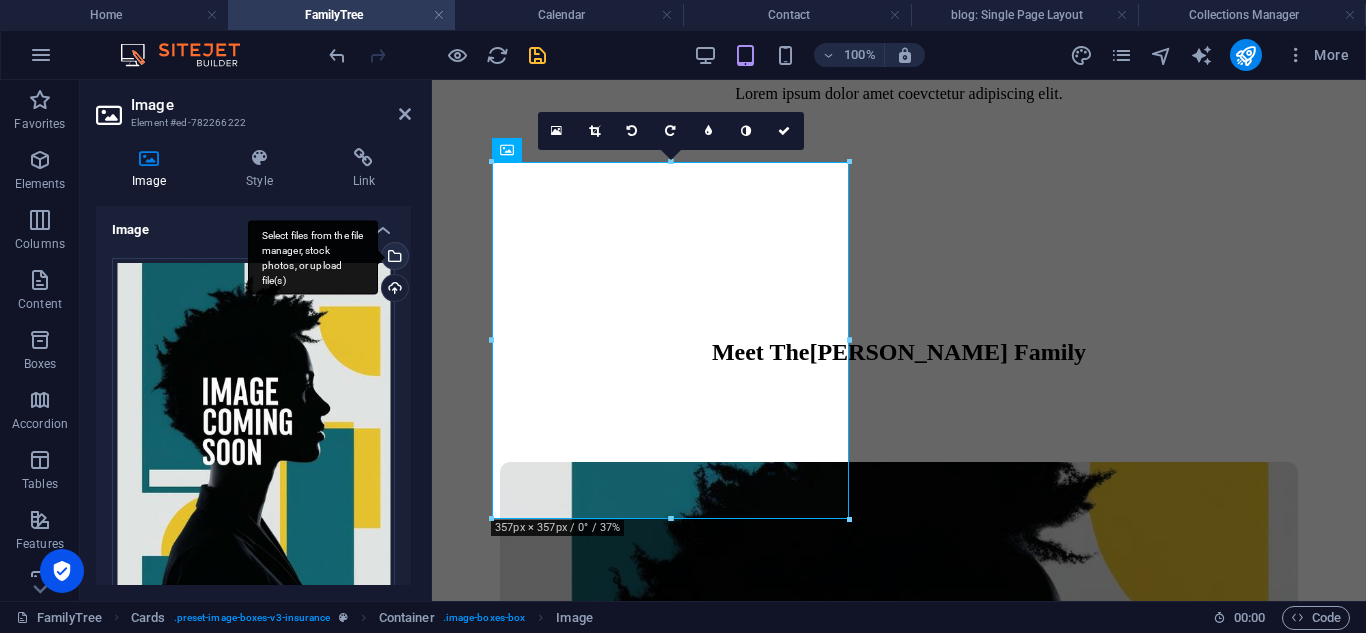 click on "Select files from the file manager, stock photos, or upload file(s)" at bounding box center (313, 257) 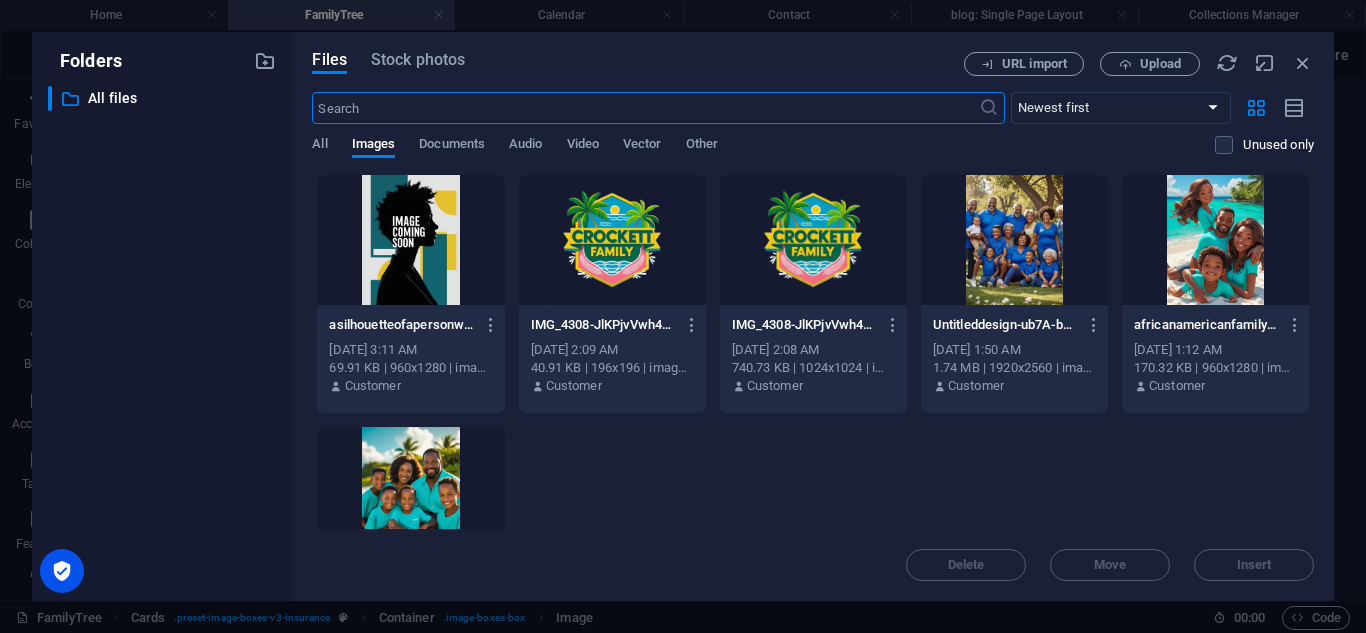 scroll, scrollTop: 2309, scrollLeft: 0, axis: vertical 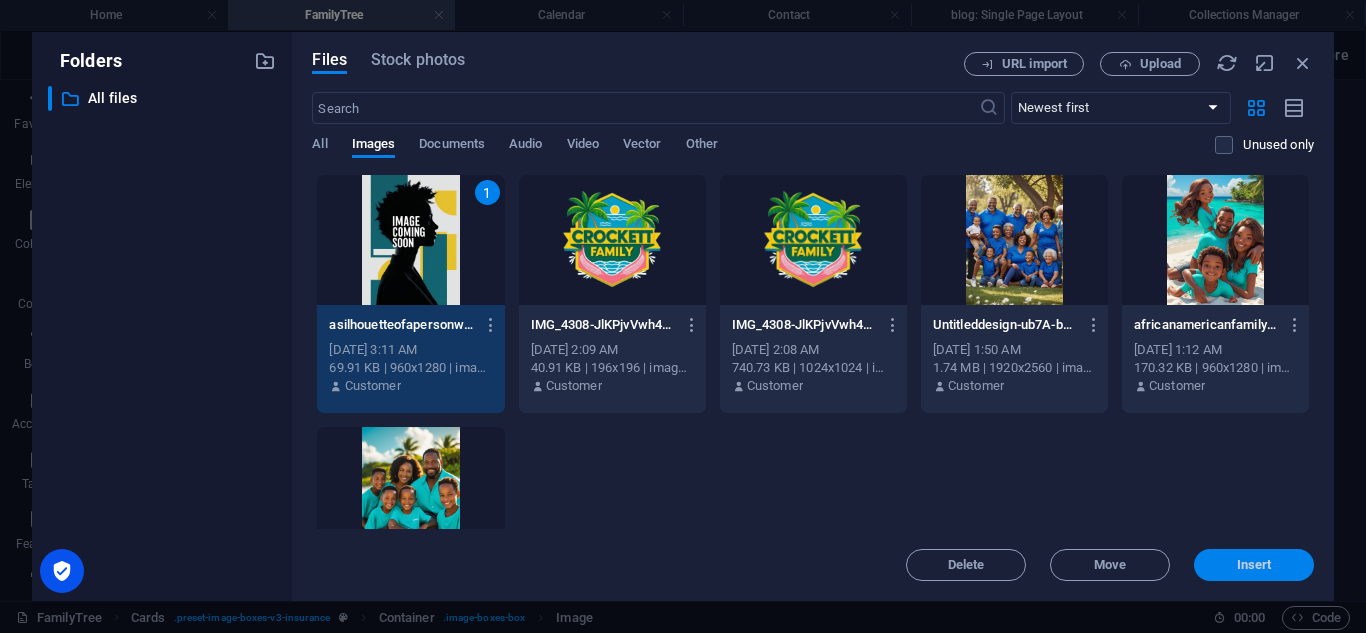click on "Insert" at bounding box center (1254, 565) 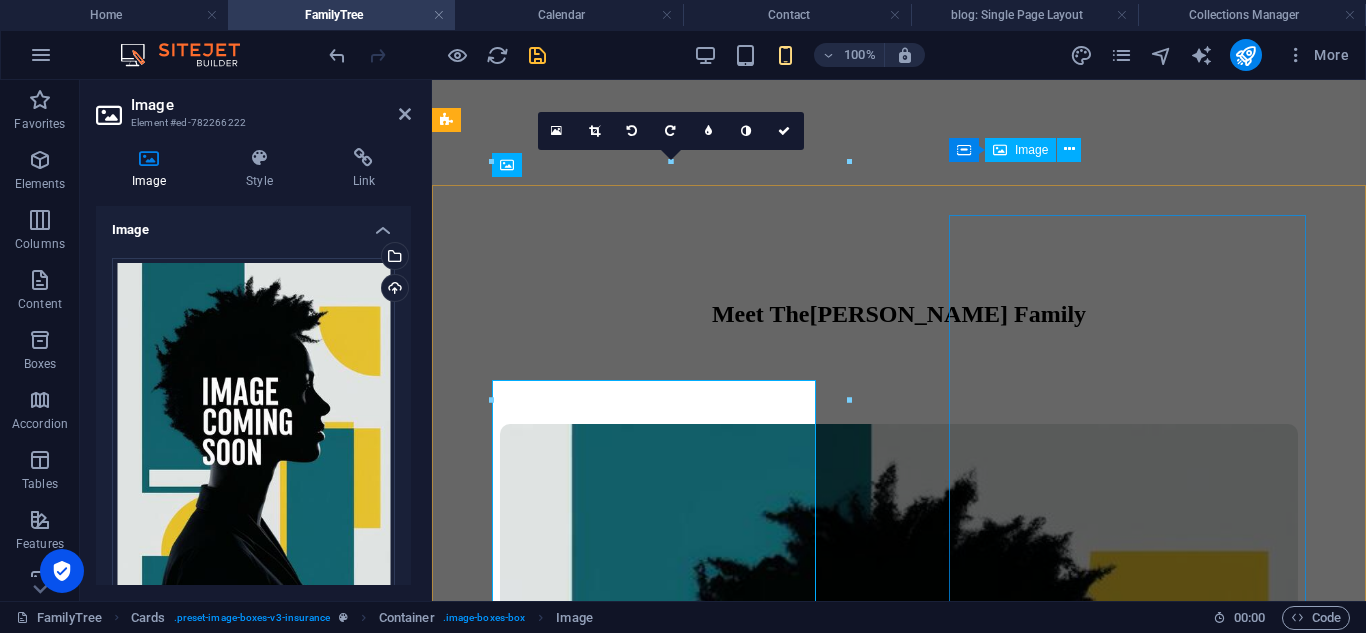 scroll, scrollTop: 2271, scrollLeft: 0, axis: vertical 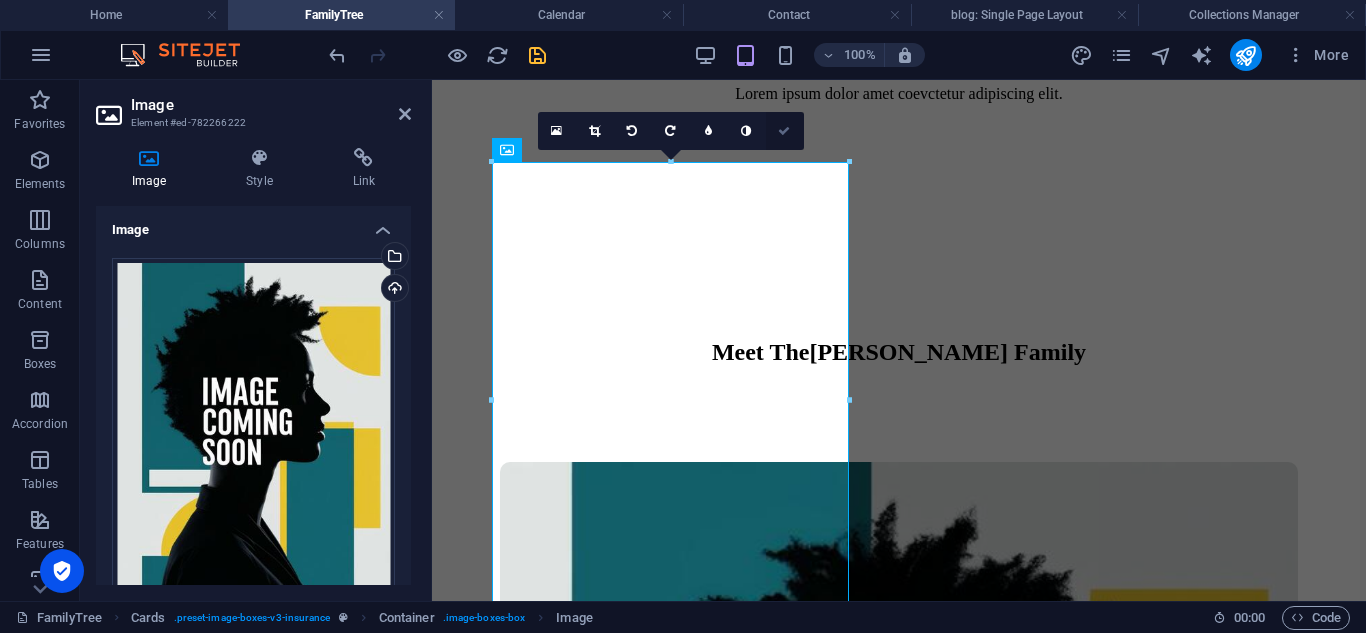 click at bounding box center (784, 131) 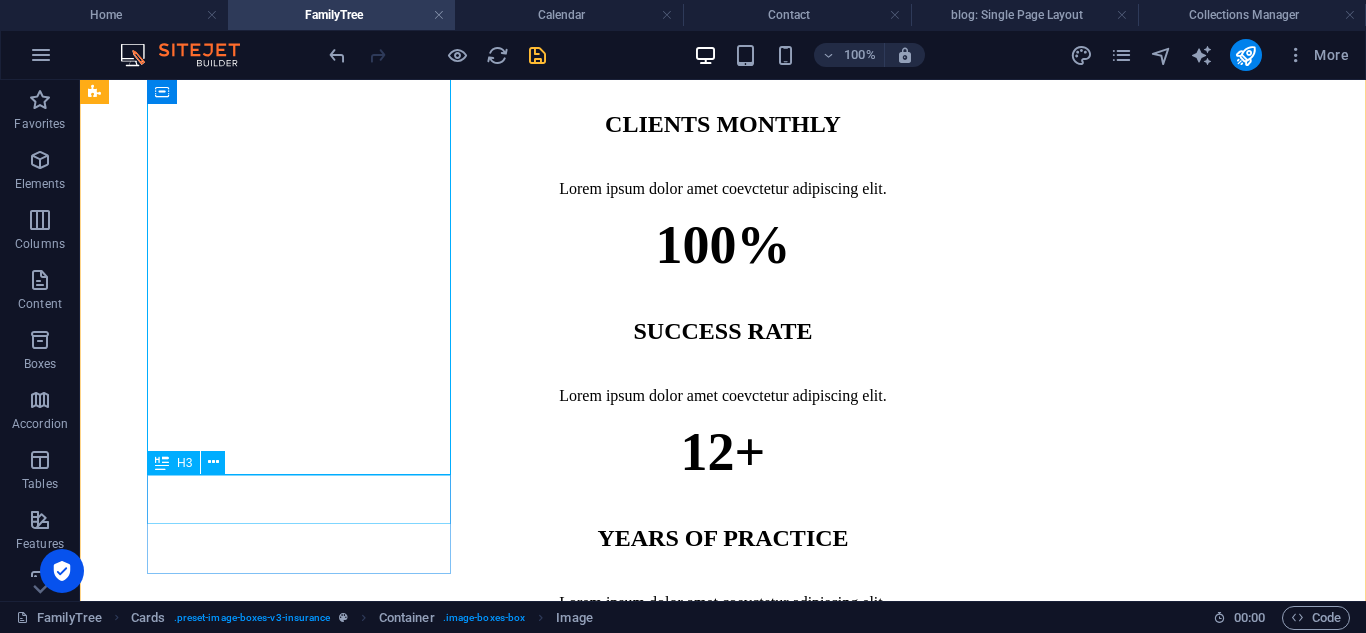 scroll, scrollTop: 1645, scrollLeft: 0, axis: vertical 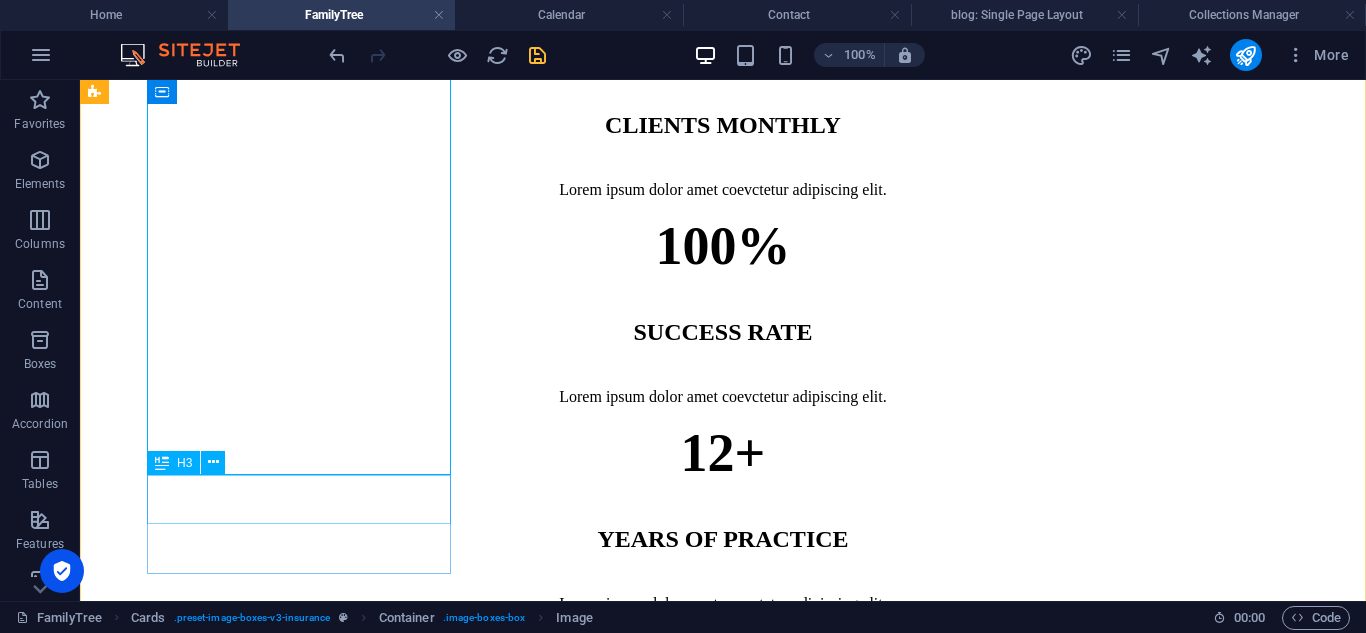 click on "[PERSON_NAME]" at bounding box center (723, 2625) 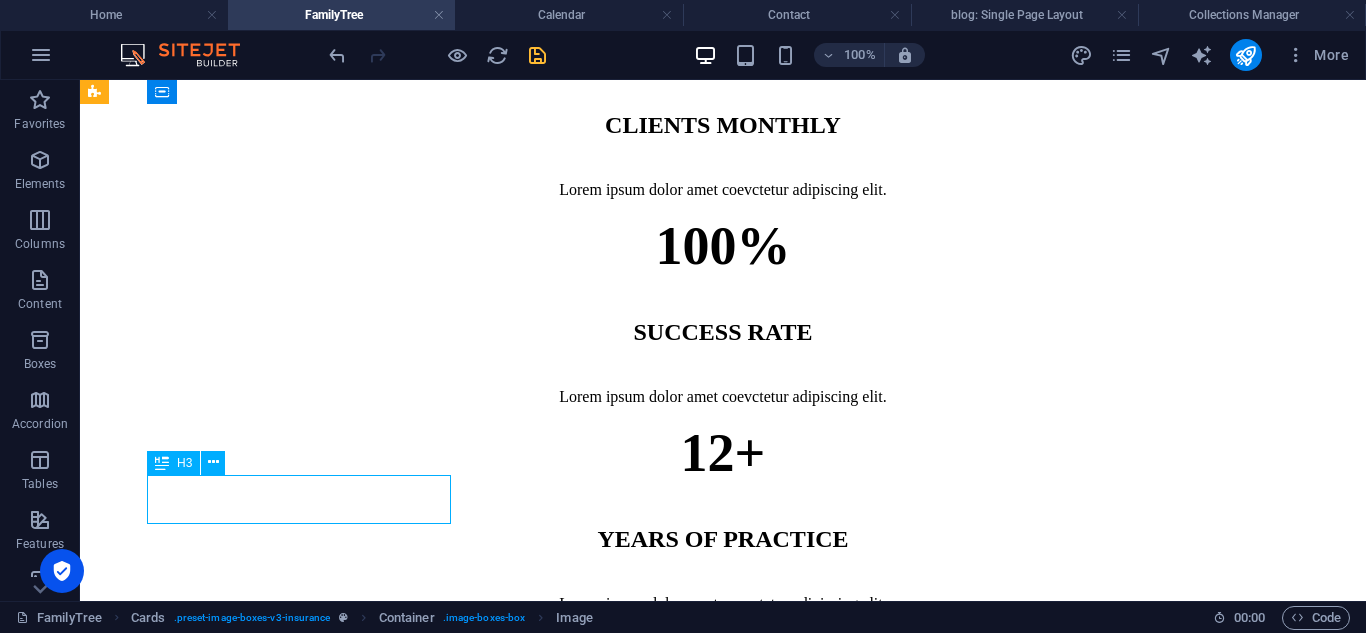 click on "[PERSON_NAME]" at bounding box center [723, 2625] 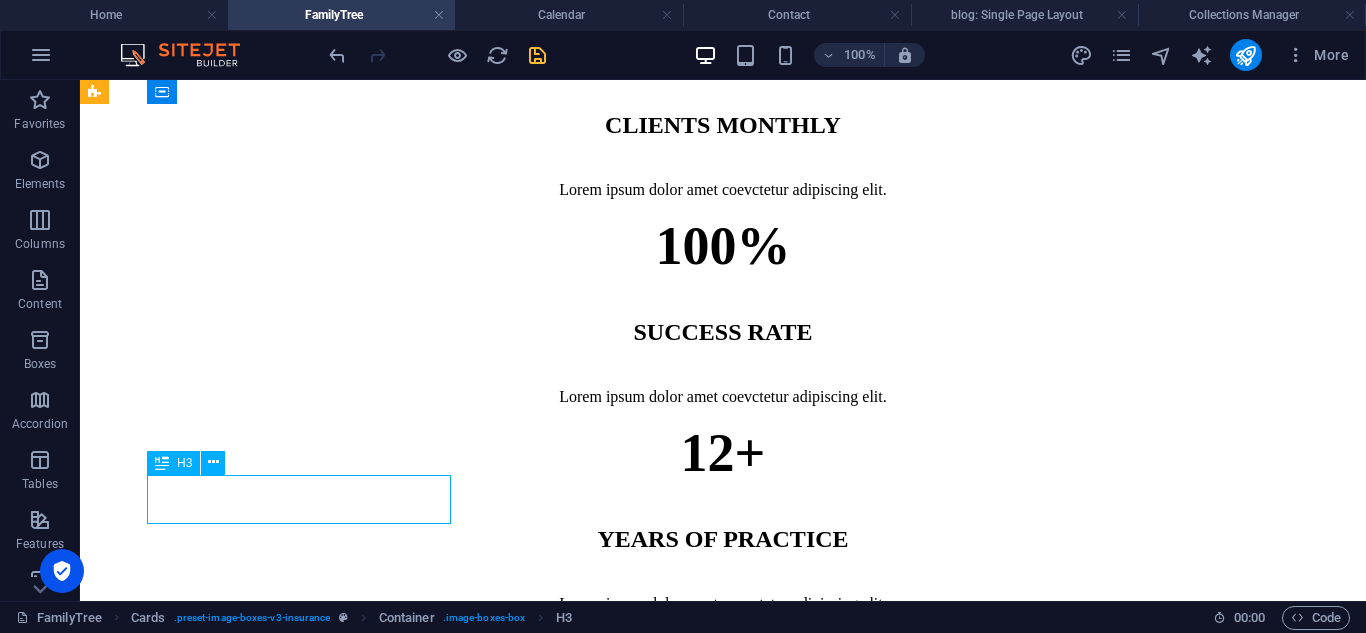 click on "[PERSON_NAME]" at bounding box center [723, 2625] 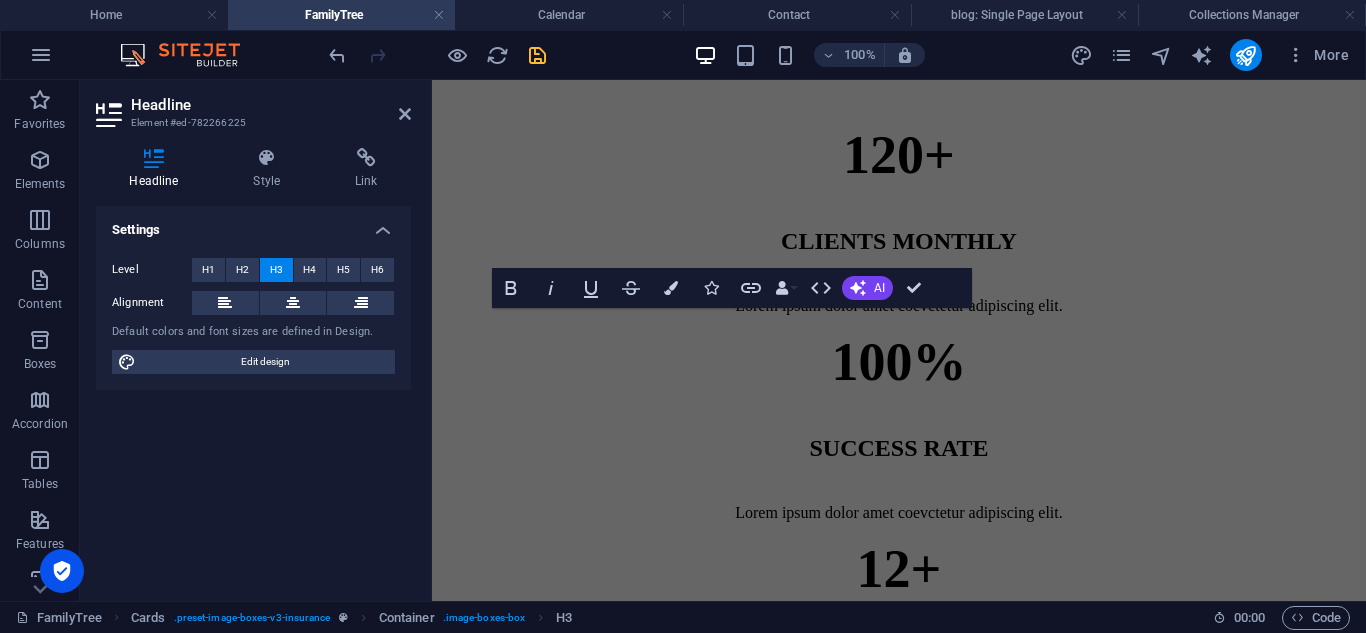 scroll, scrollTop: 2601, scrollLeft: 0, axis: vertical 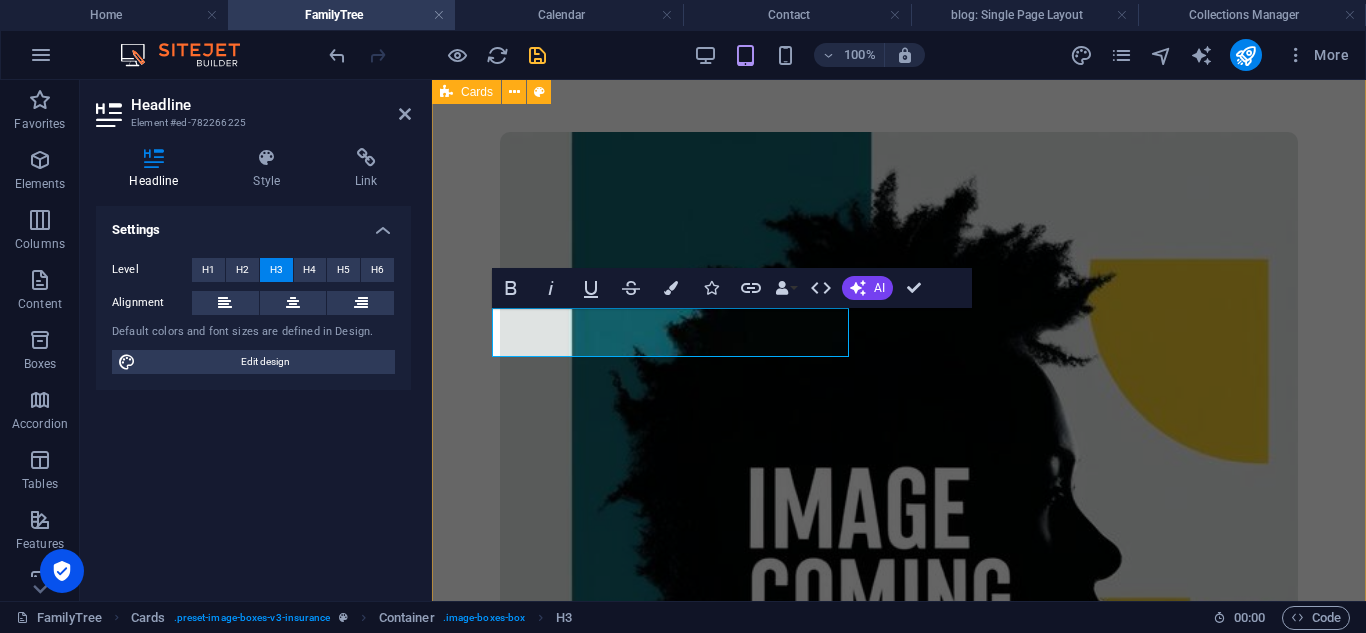 type 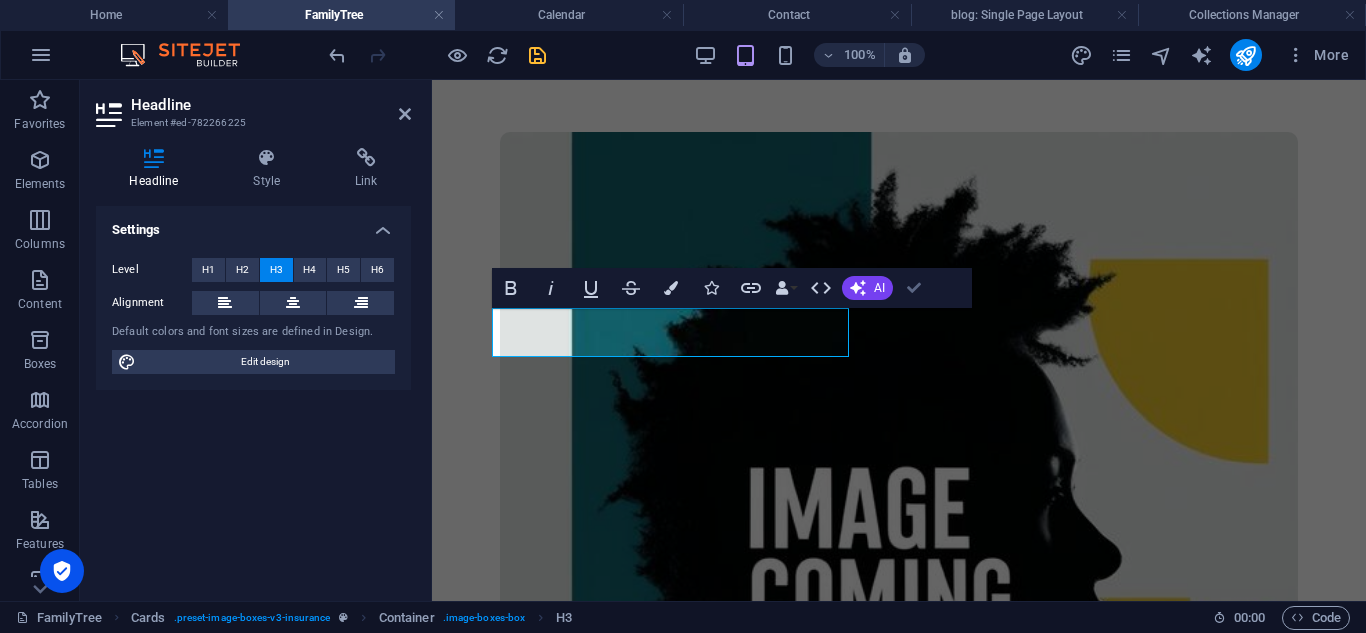 drag, startPoint x: 903, startPoint y: 290, endPoint x: 820, endPoint y: 213, distance: 113.216606 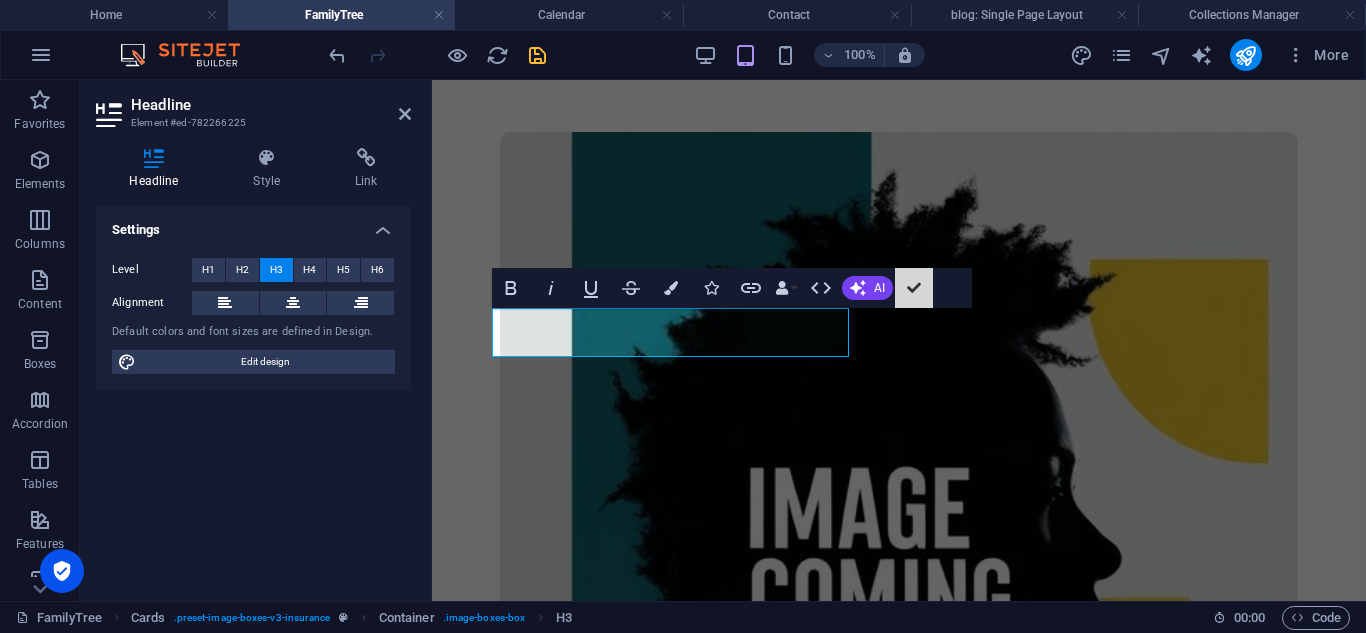scroll, scrollTop: 1812, scrollLeft: 0, axis: vertical 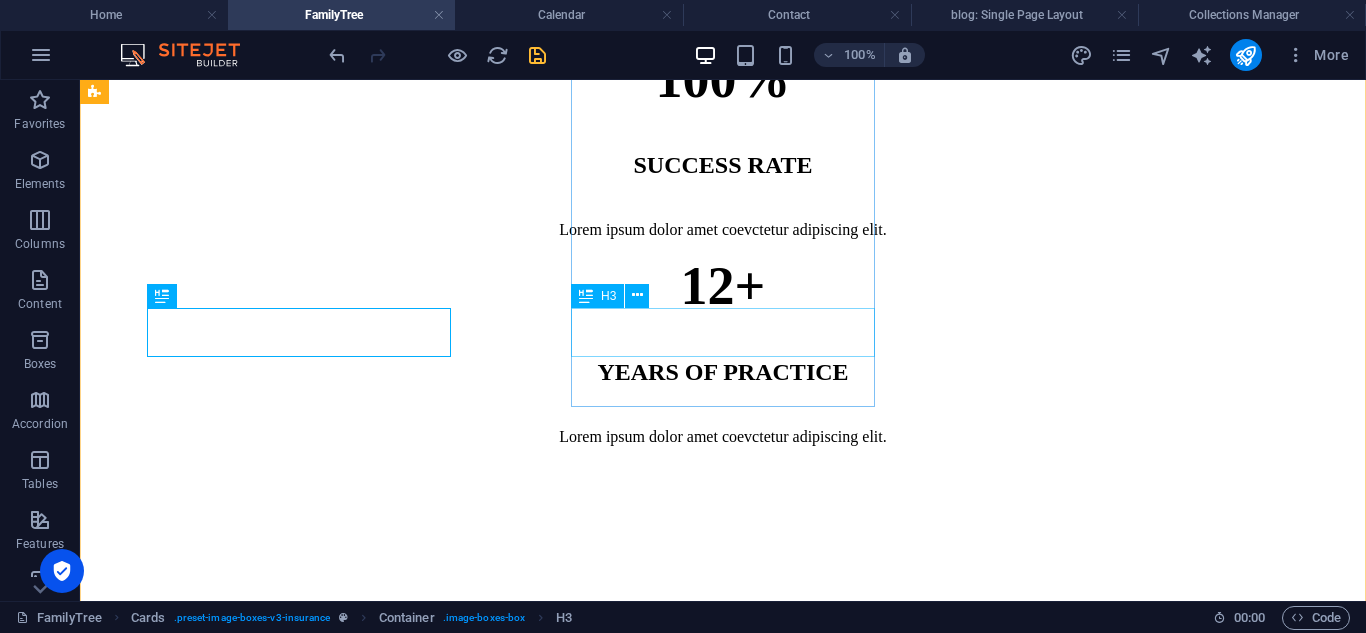 click on "[PERSON_NAME]" at bounding box center [723, 4211] 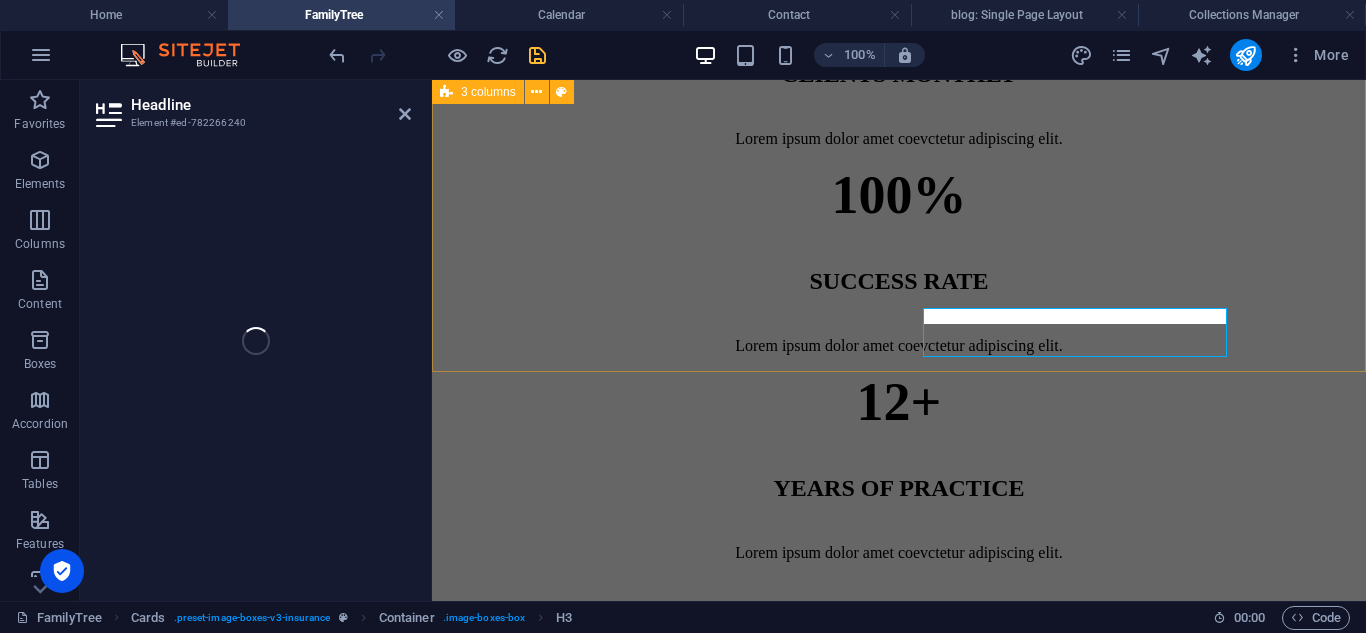scroll, scrollTop: 2601, scrollLeft: 0, axis: vertical 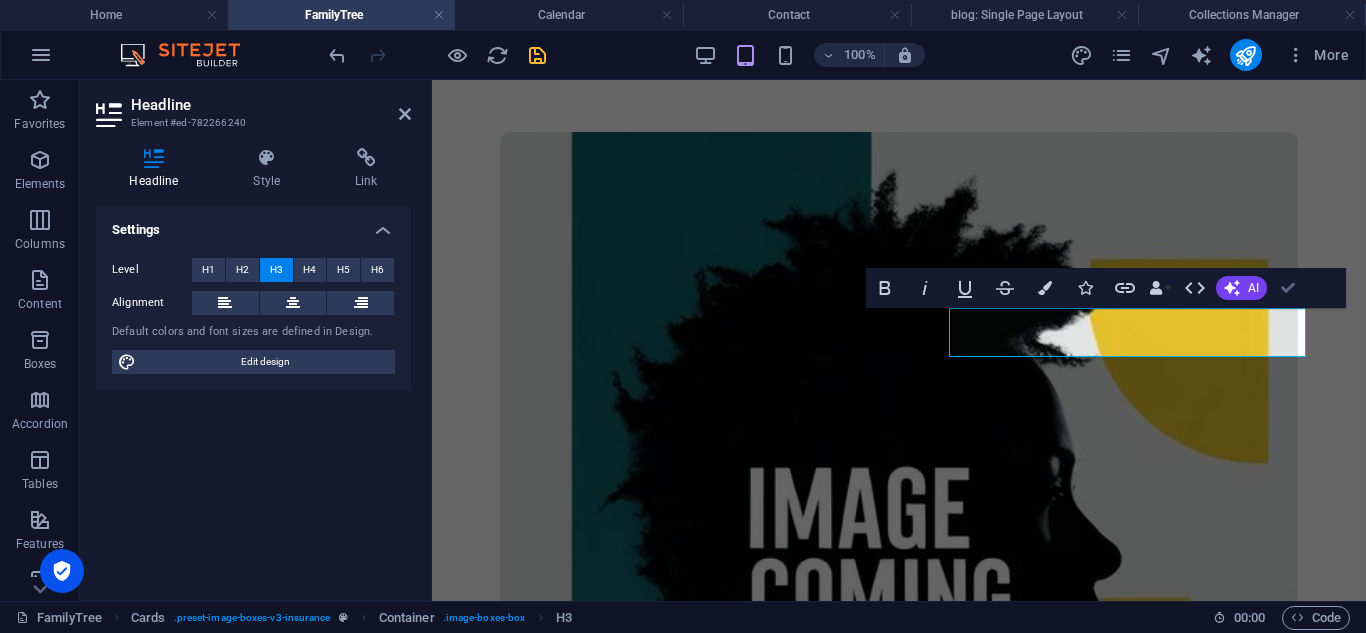 drag, startPoint x: 1286, startPoint y: 291, endPoint x: 1205, endPoint y: 211, distance: 113.84639 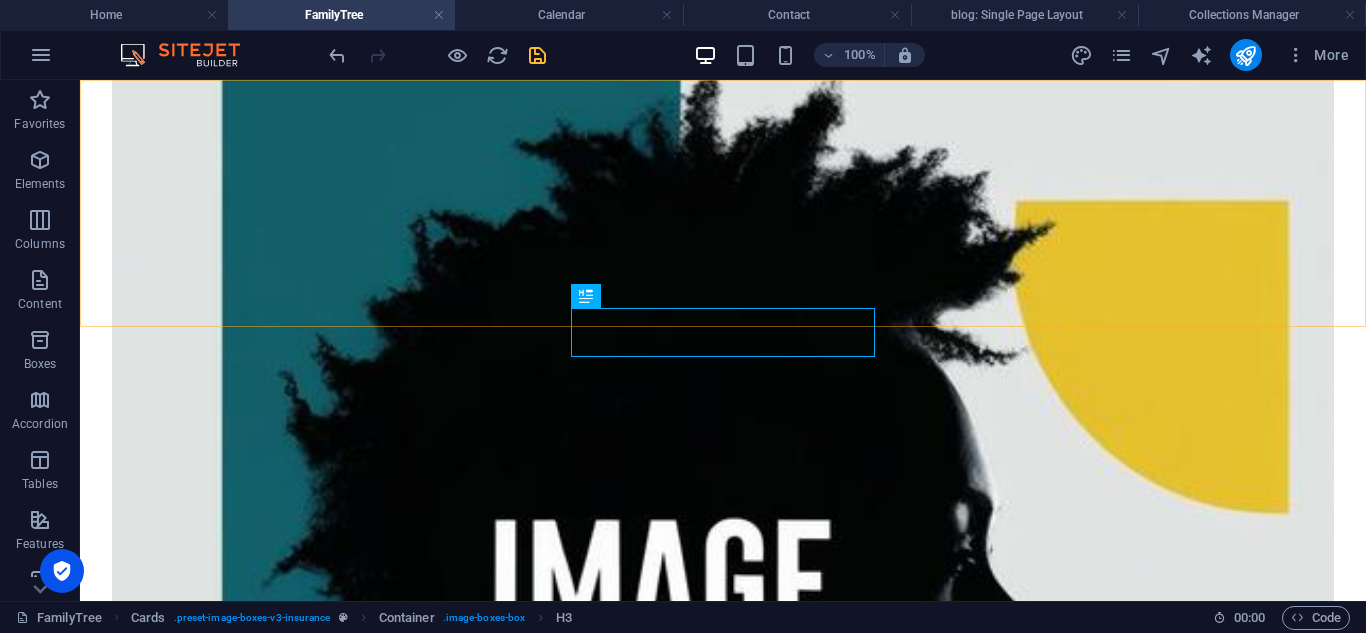 scroll, scrollTop: 1812, scrollLeft: 0, axis: vertical 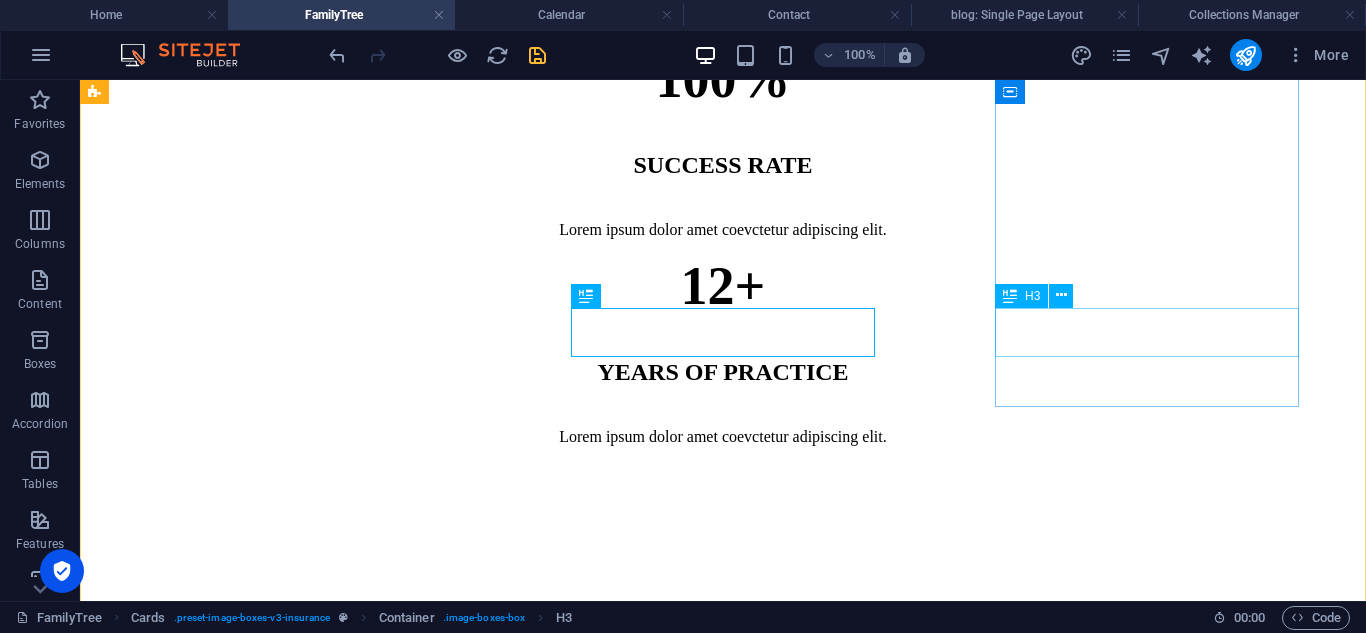 click on "[PERSON_NAME]" at bounding box center (723, 5963) 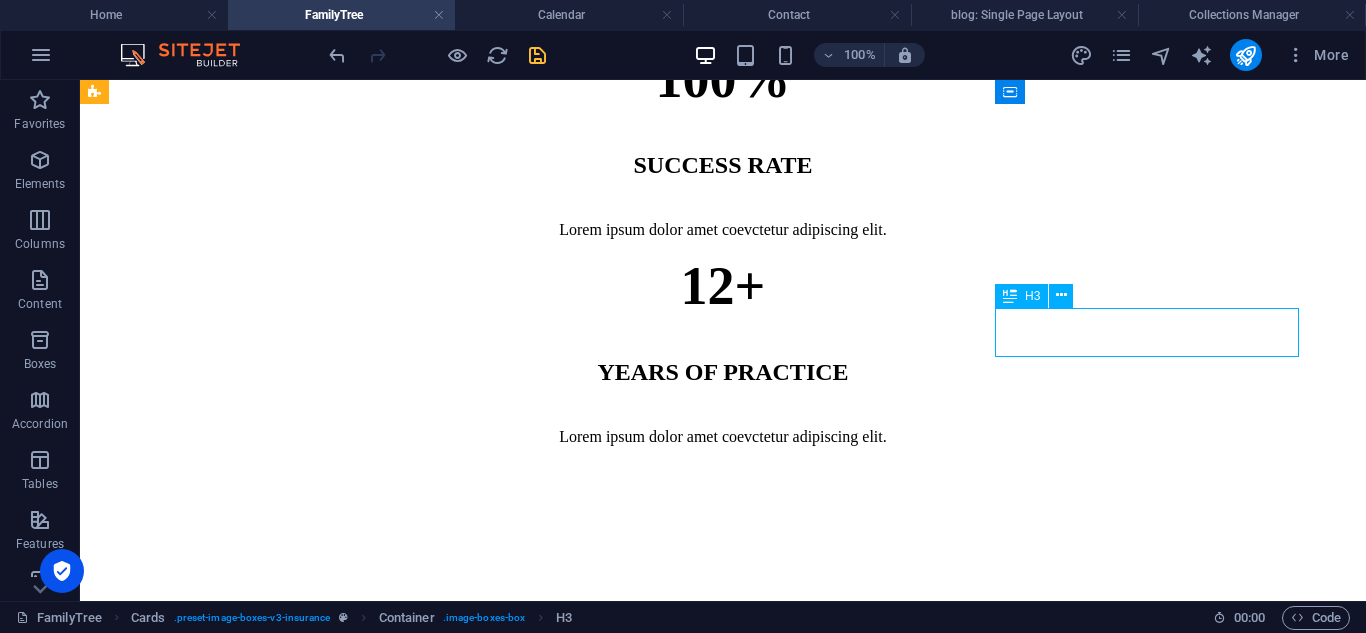 click on "[PERSON_NAME]" at bounding box center (723, 5963) 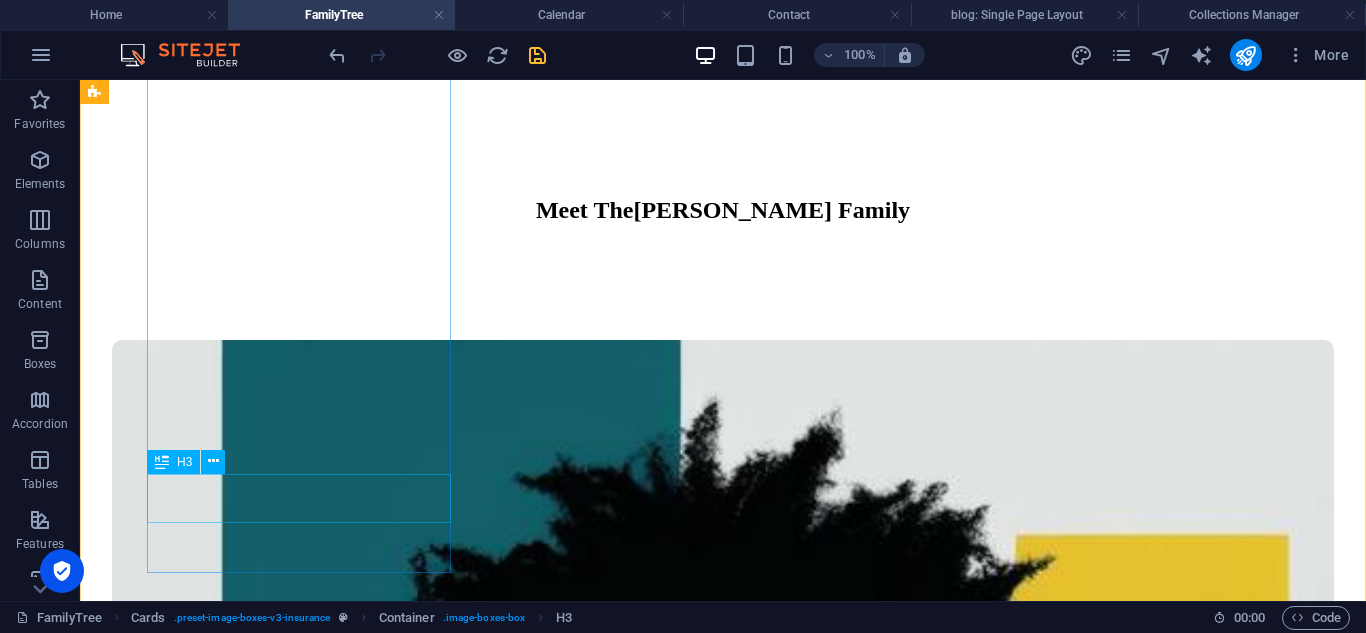 scroll, scrollTop: 2272, scrollLeft: 0, axis: vertical 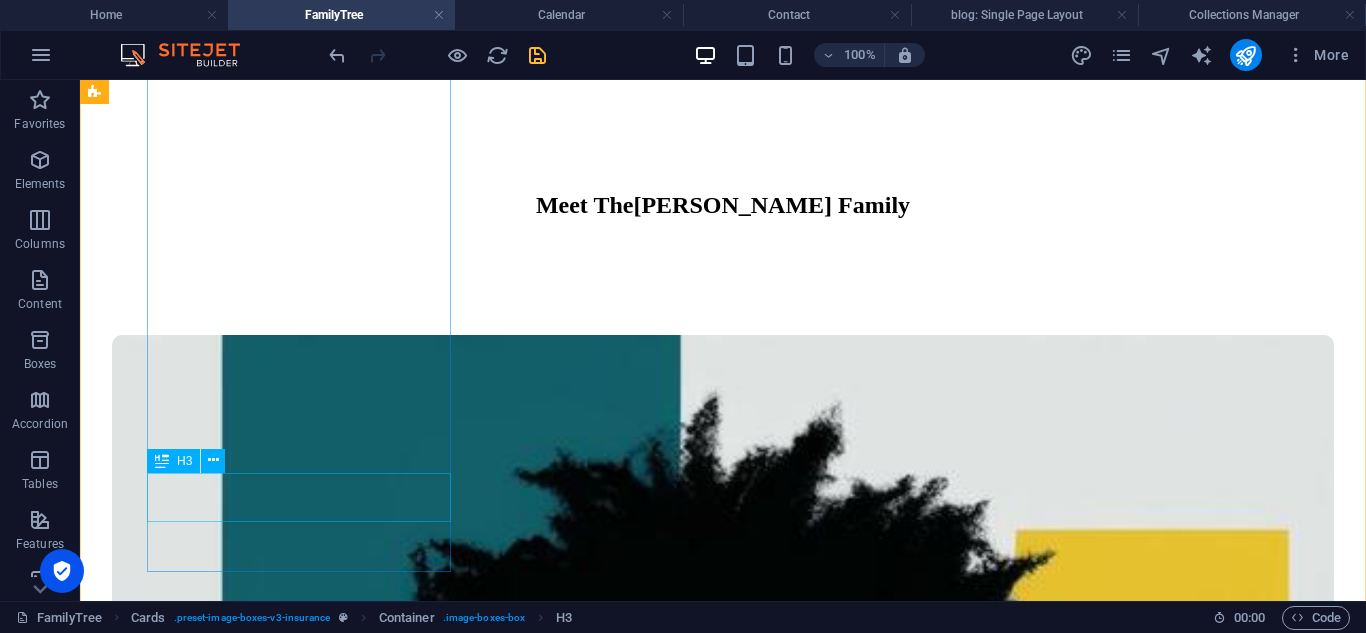 click on "[PERSON_NAME]" at bounding box center (723, 7256) 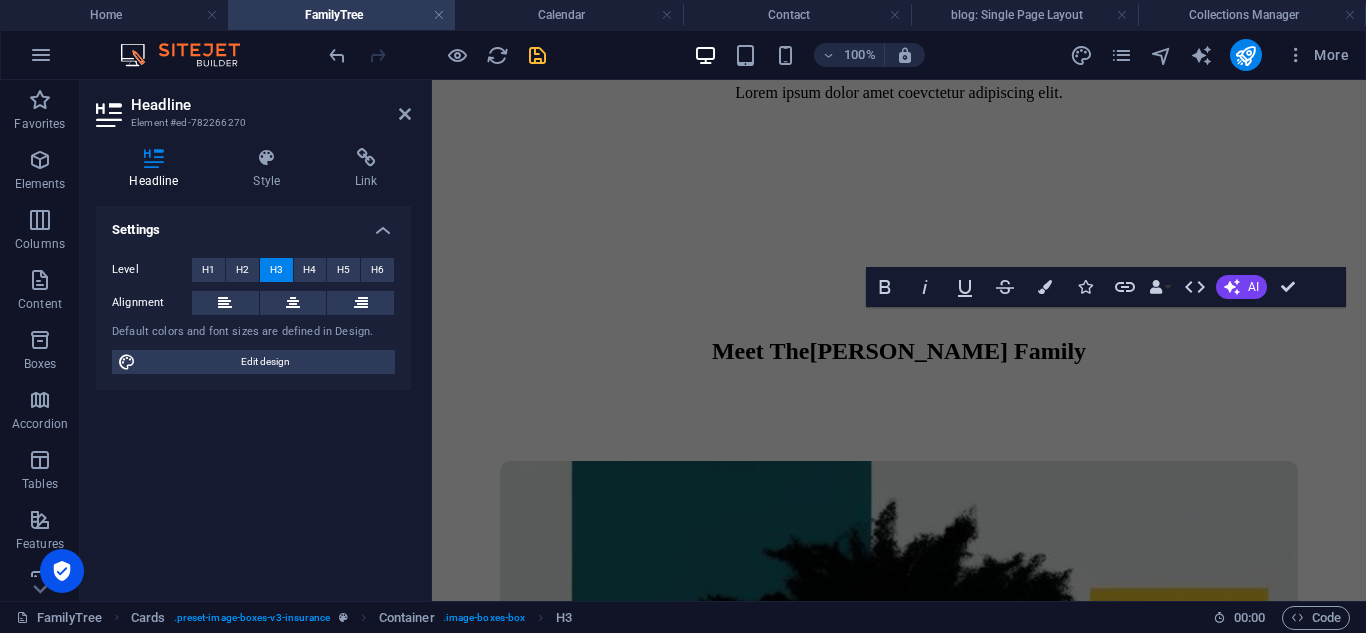 scroll, scrollTop: 3272, scrollLeft: 0, axis: vertical 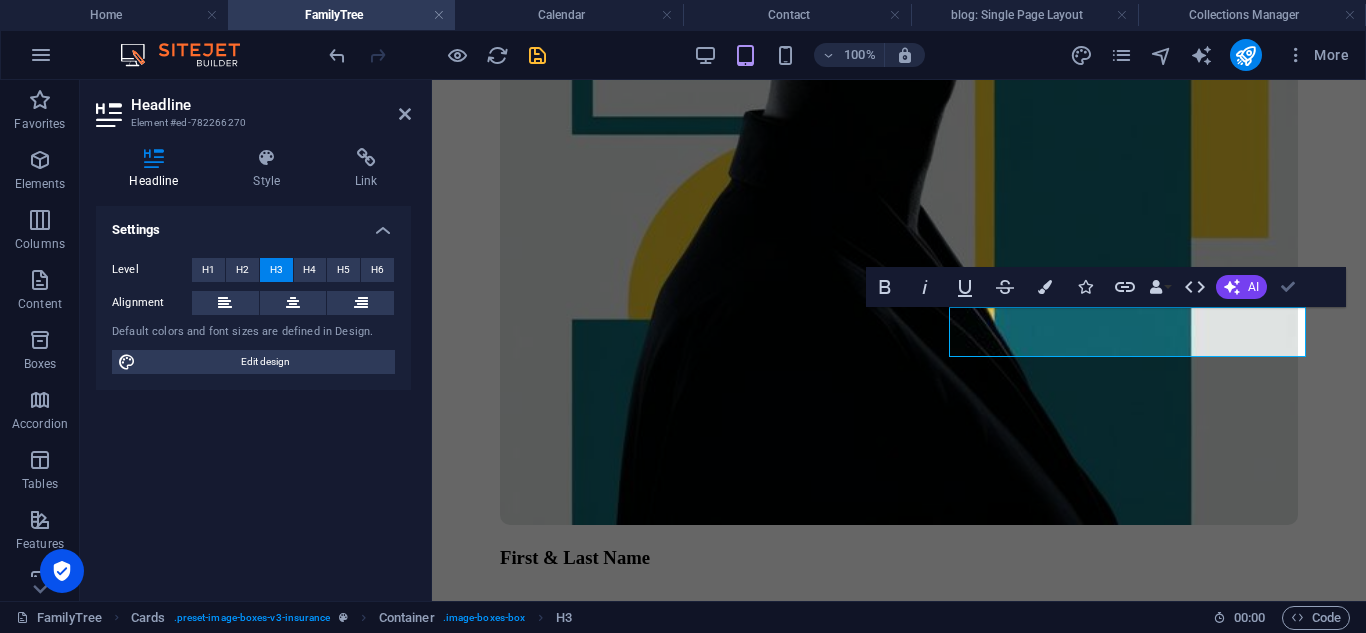 drag, startPoint x: 1282, startPoint y: 285, endPoint x: 1189, endPoint y: 206, distance: 122.02459 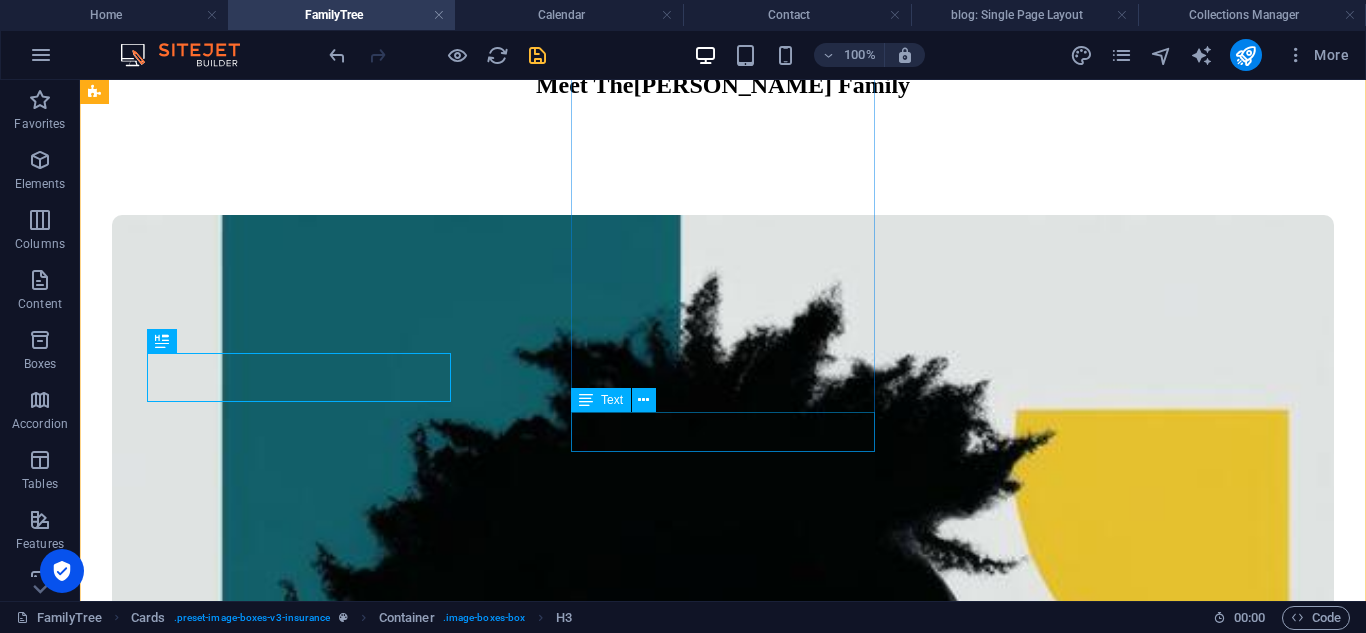 scroll, scrollTop: 2385, scrollLeft: 0, axis: vertical 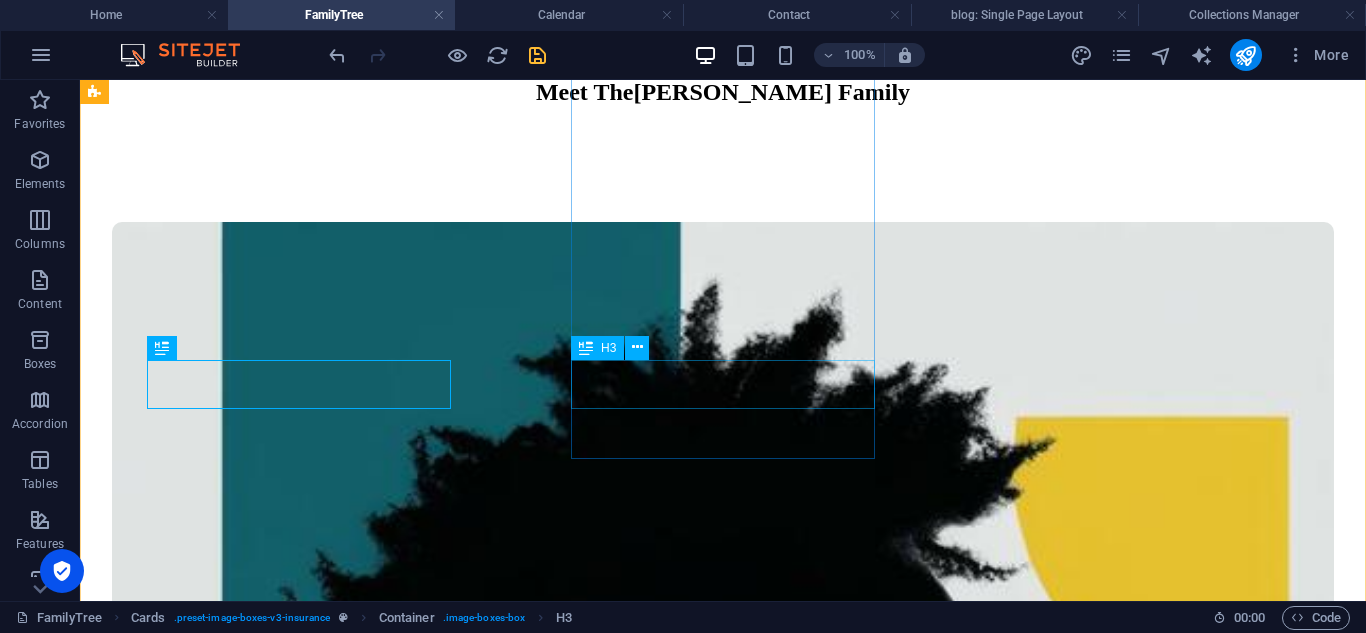 click on "[PERSON_NAME]" at bounding box center [723, 8896] 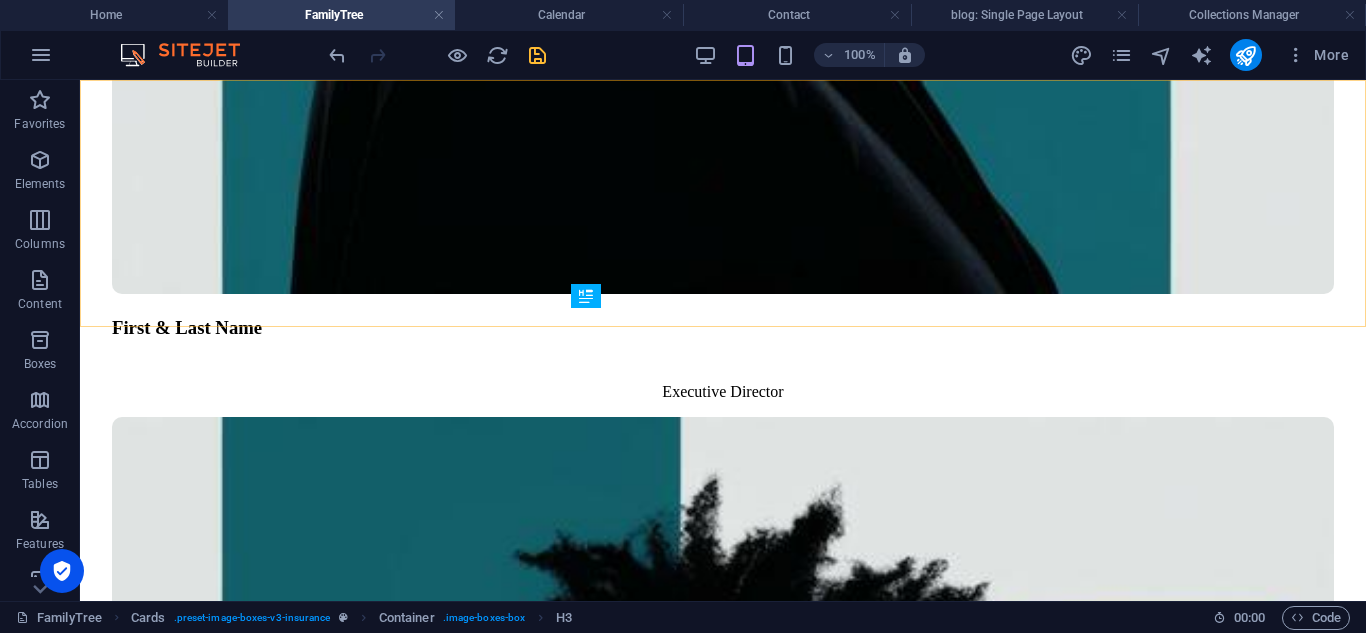 scroll, scrollTop: 2437, scrollLeft: 0, axis: vertical 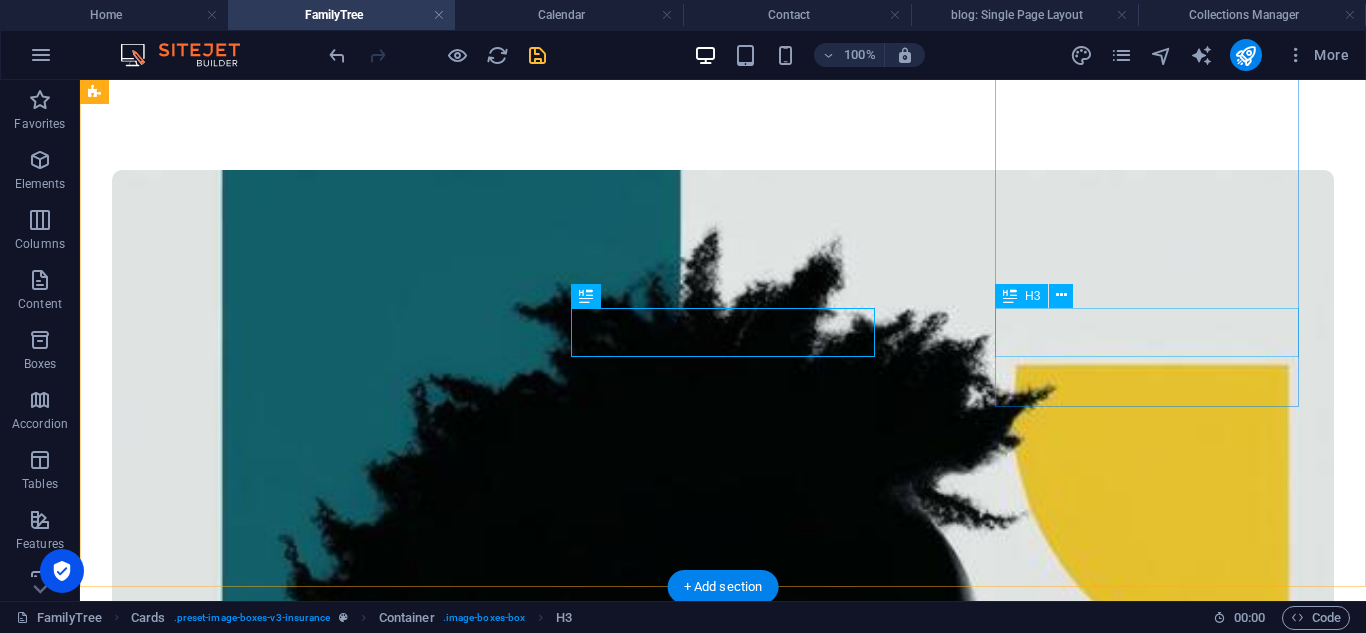 click on "[PERSON_NAME]" at bounding box center (723, 10597) 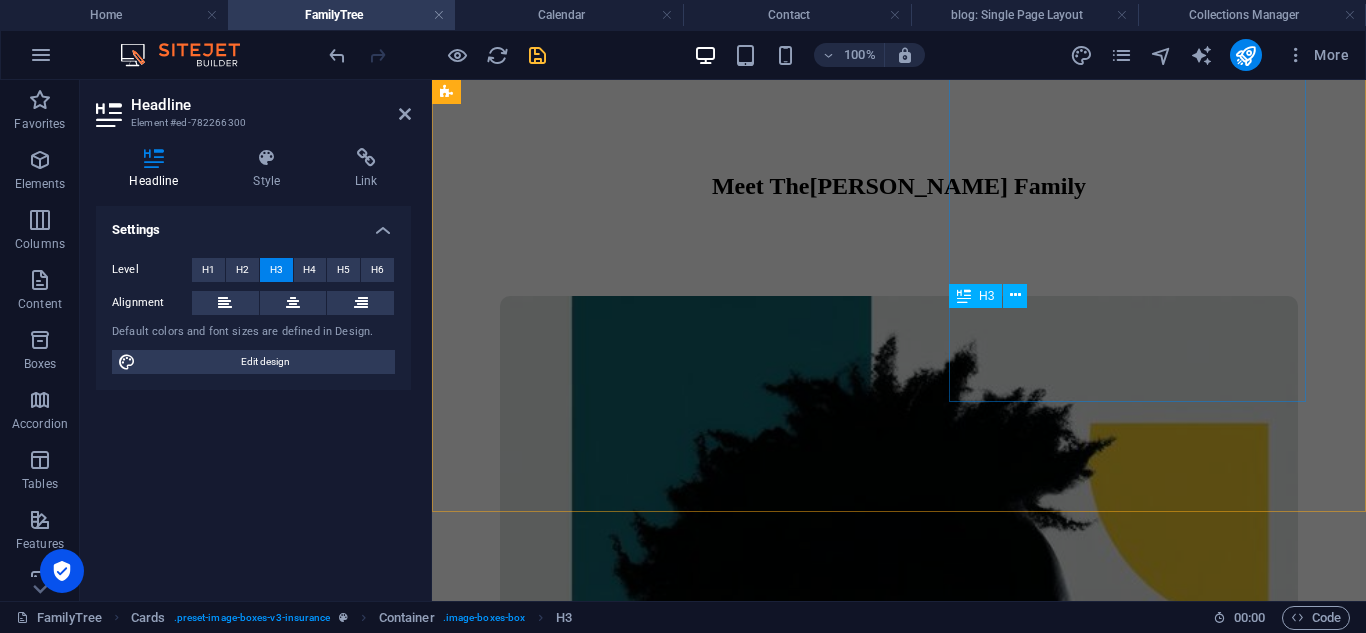 scroll, scrollTop: 3942, scrollLeft: 0, axis: vertical 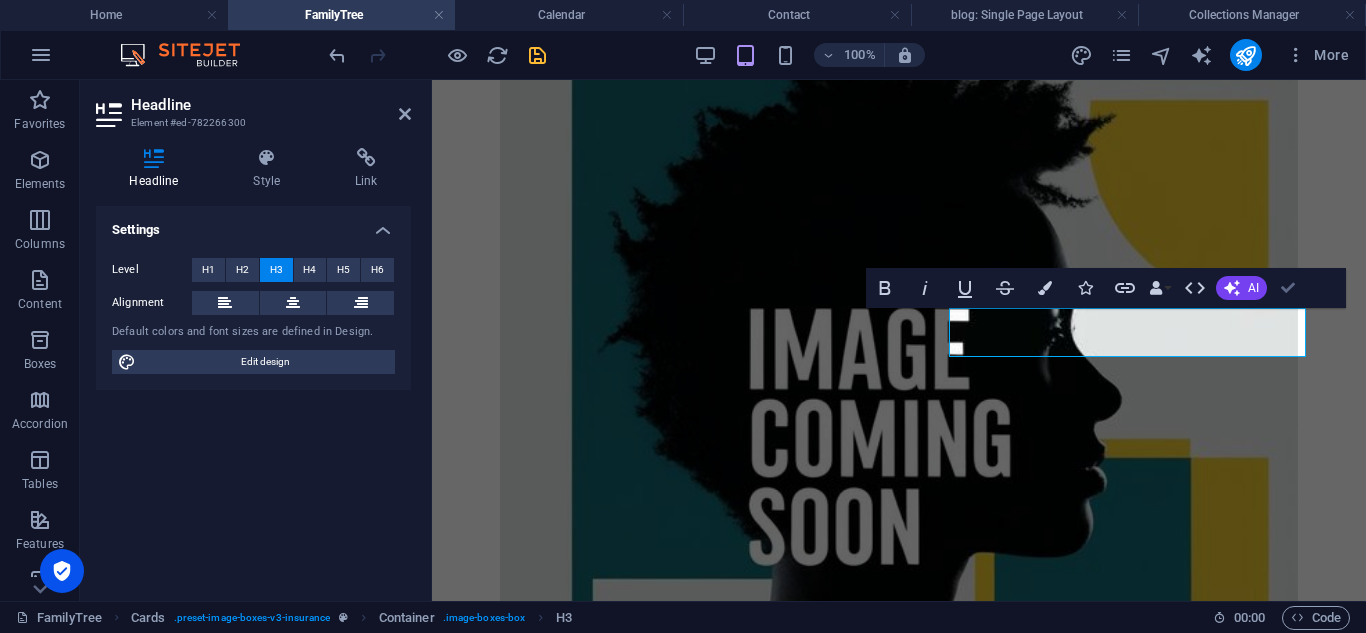 drag, startPoint x: 1285, startPoint y: 288, endPoint x: 1206, endPoint y: 208, distance: 112.432205 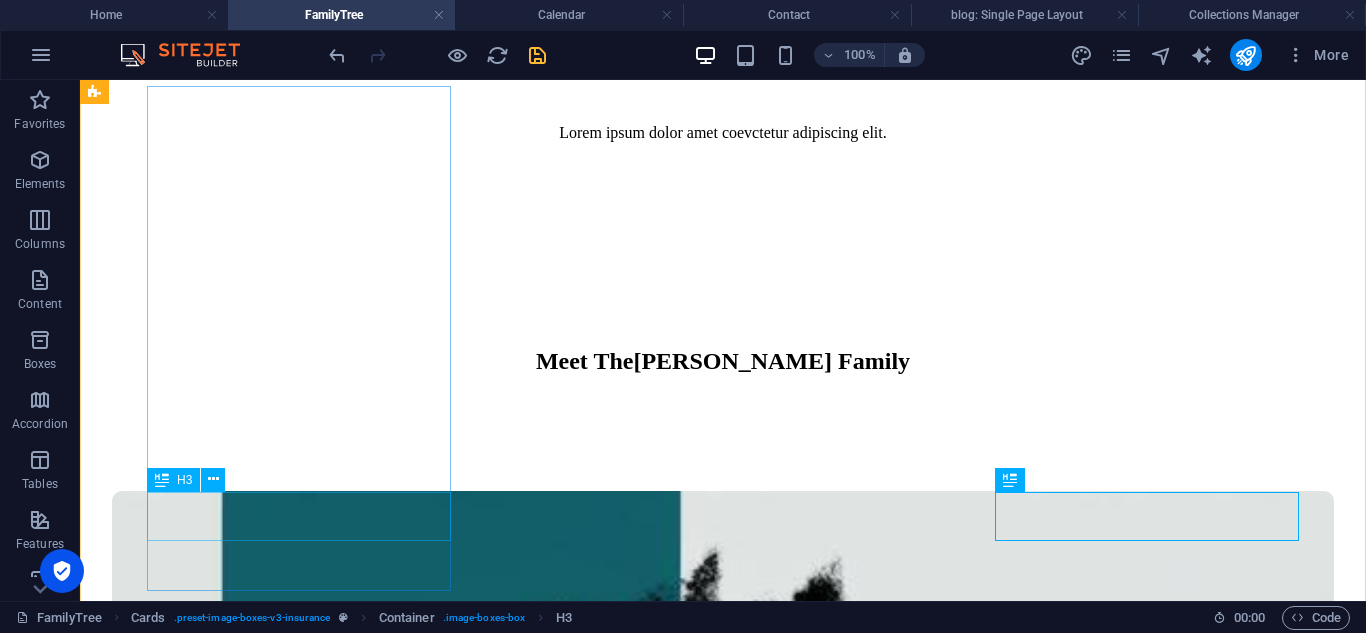 scroll, scrollTop: 2305, scrollLeft: 0, axis: vertical 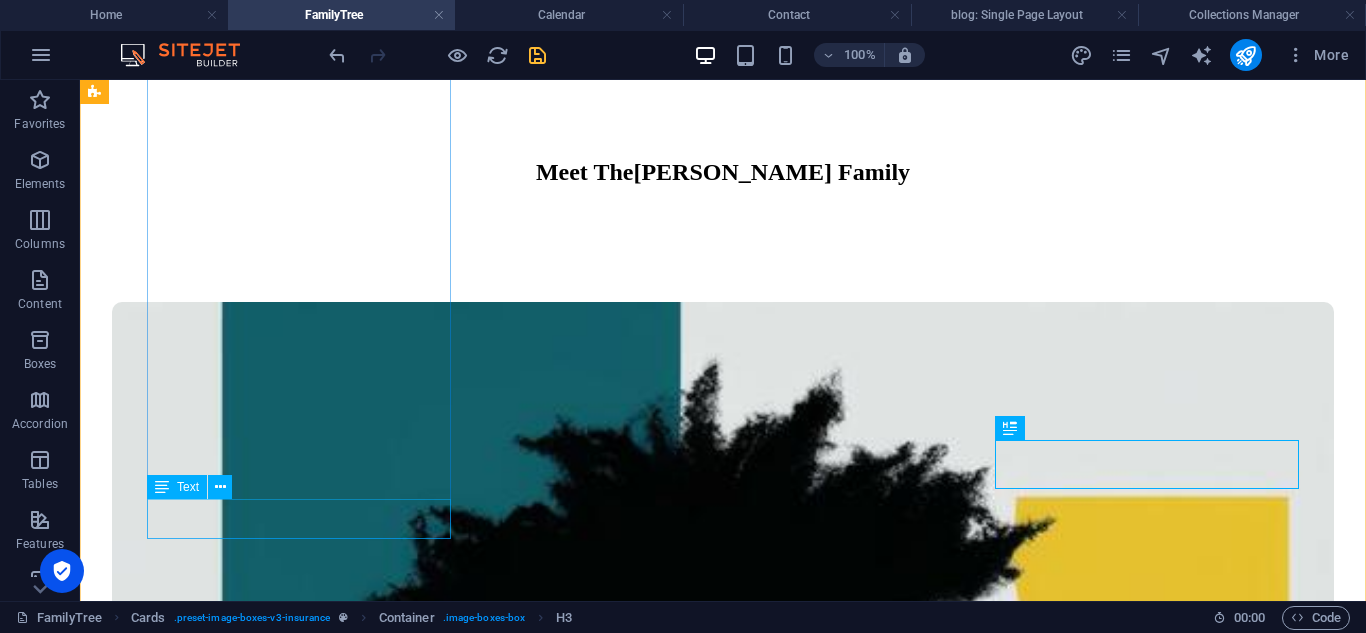 click on "Chief Executive Officer" at bounding box center (723, 7288) 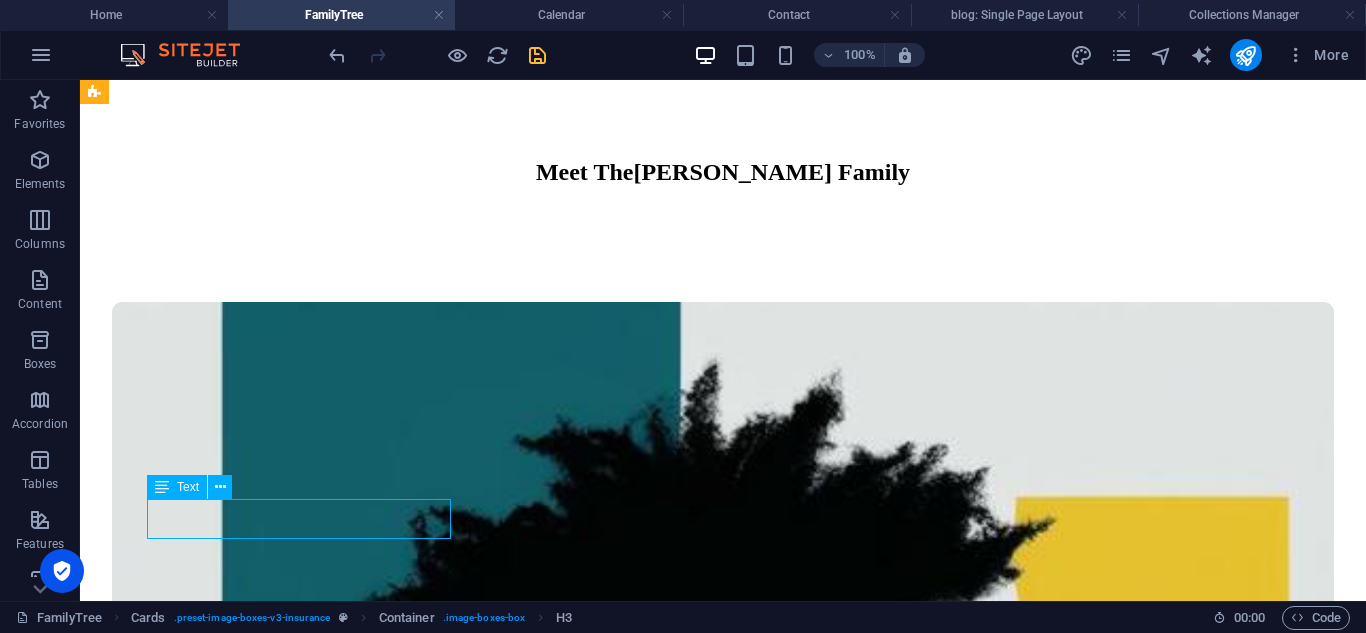 click on "Chief Executive Officer" at bounding box center (723, 7288) 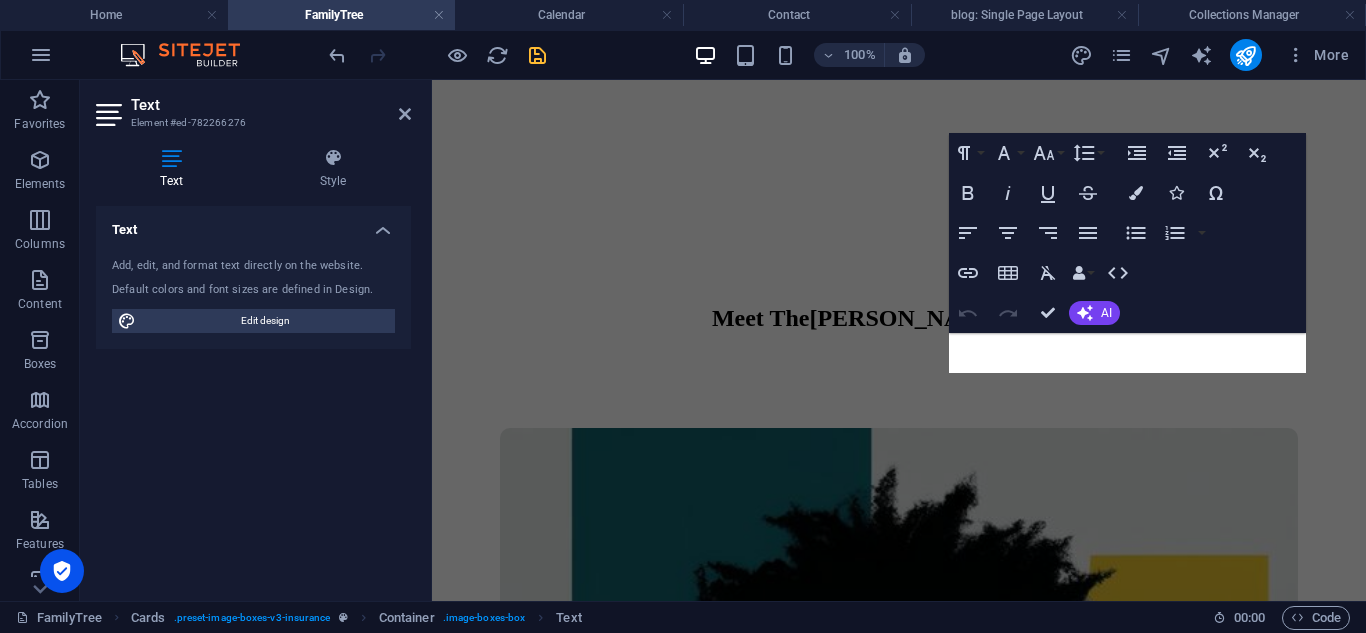 scroll, scrollTop: 3301, scrollLeft: 0, axis: vertical 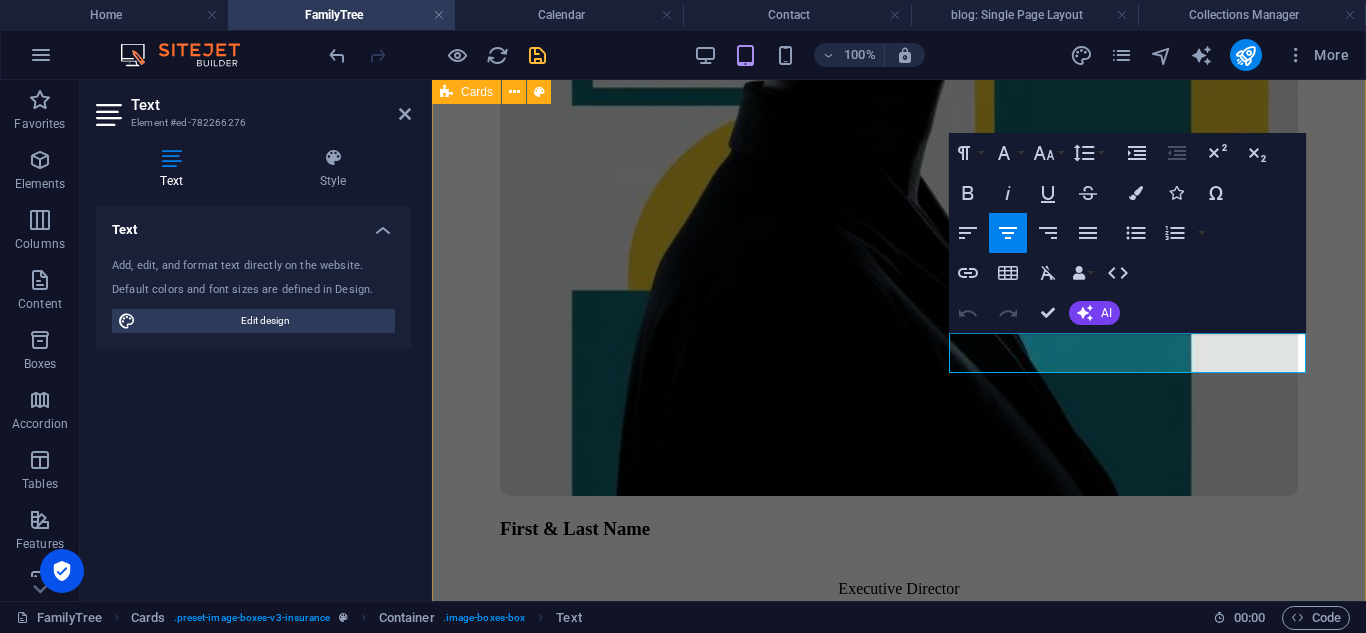 type 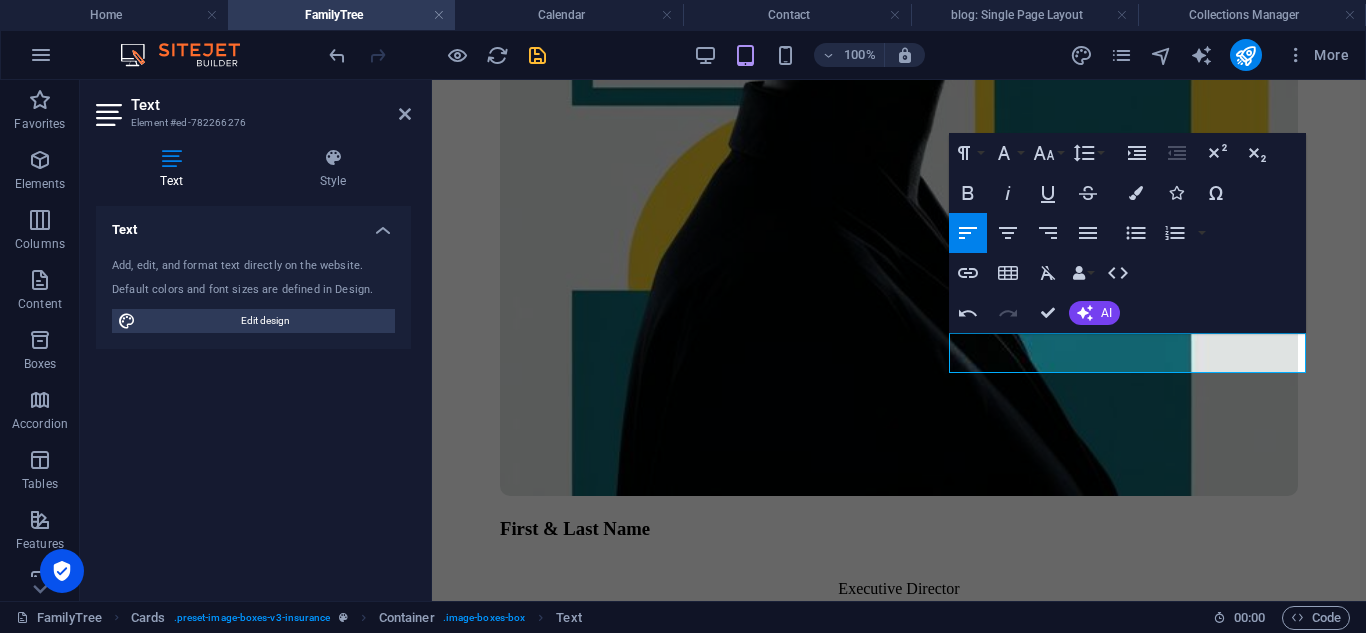 copy on "Lineage Detail" 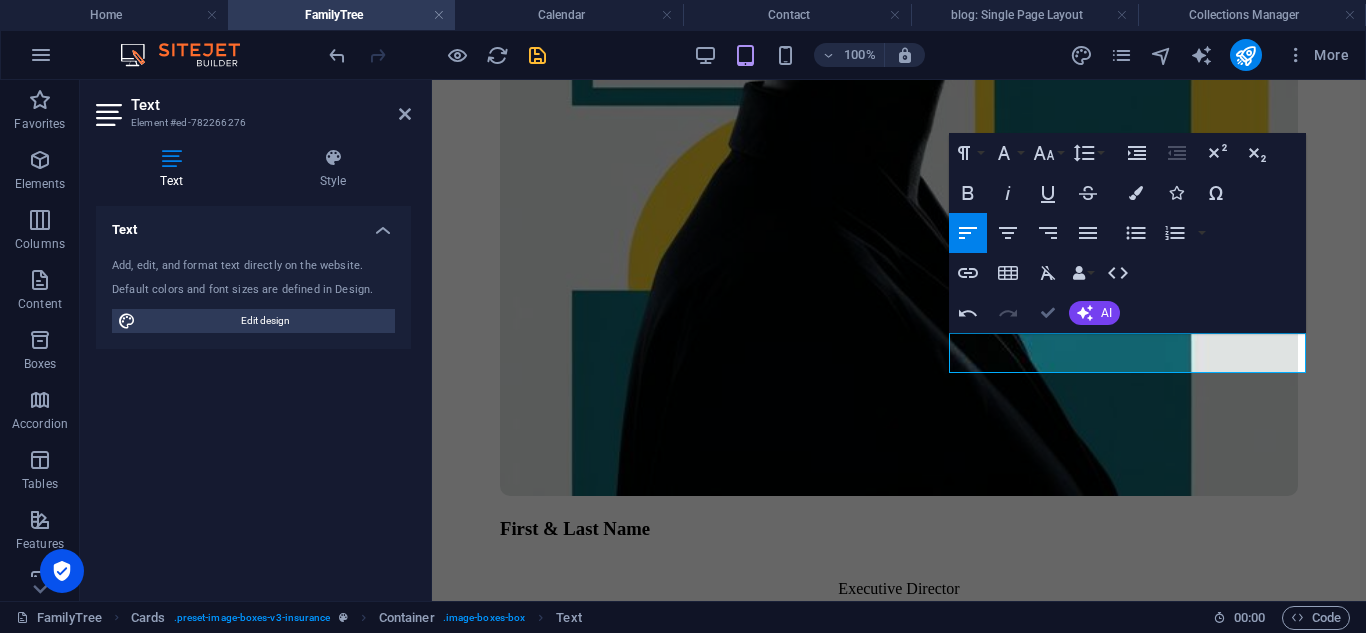drag, startPoint x: 1046, startPoint y: 313, endPoint x: 969, endPoint y: 232, distance: 111.75867 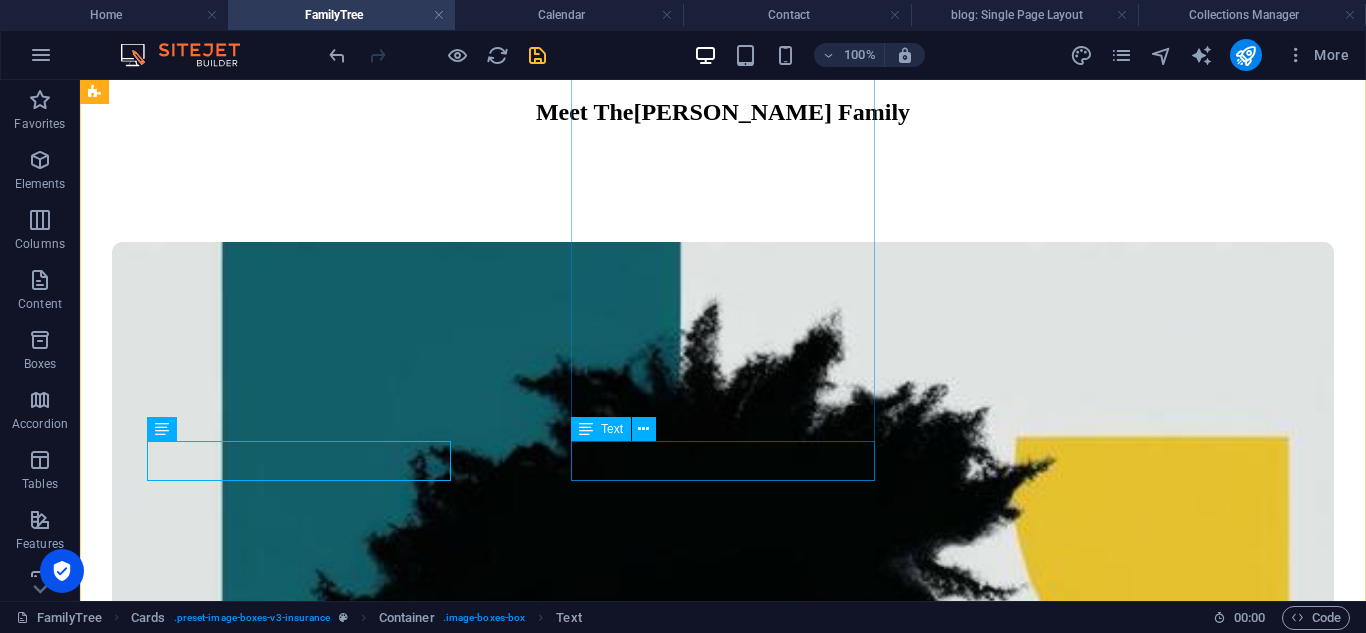 scroll, scrollTop: 2363, scrollLeft: 0, axis: vertical 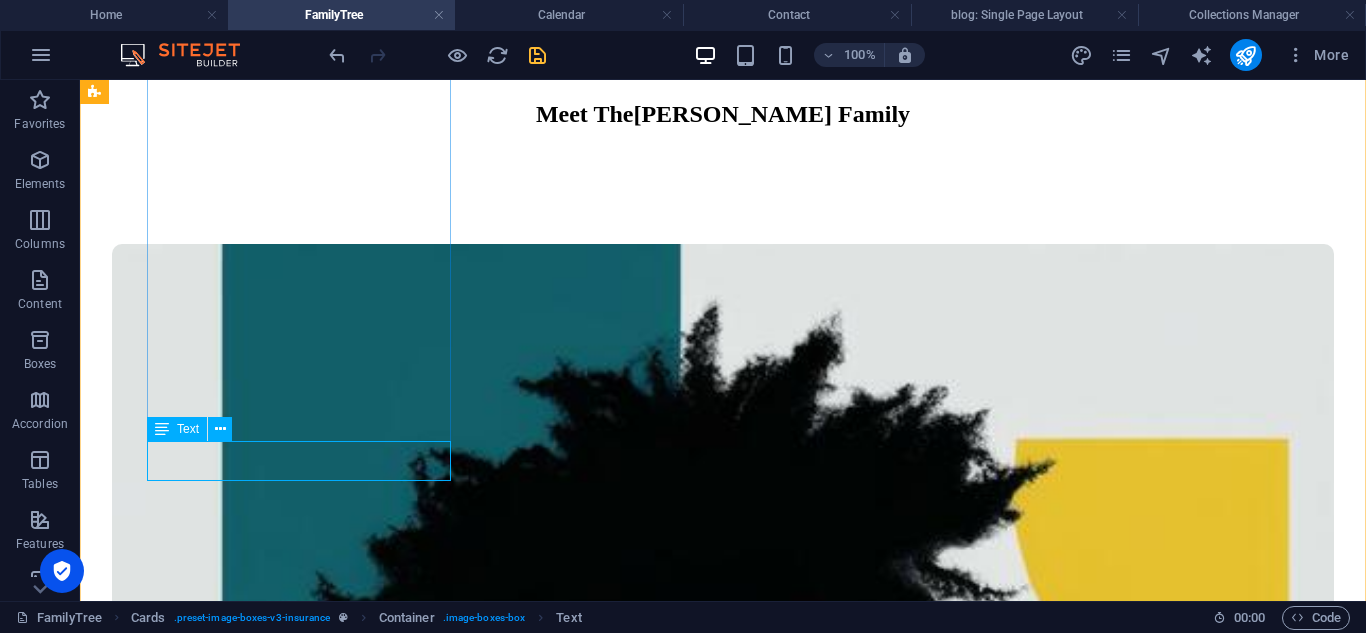 click on "Lineage Detail" at bounding box center [723, 7230] 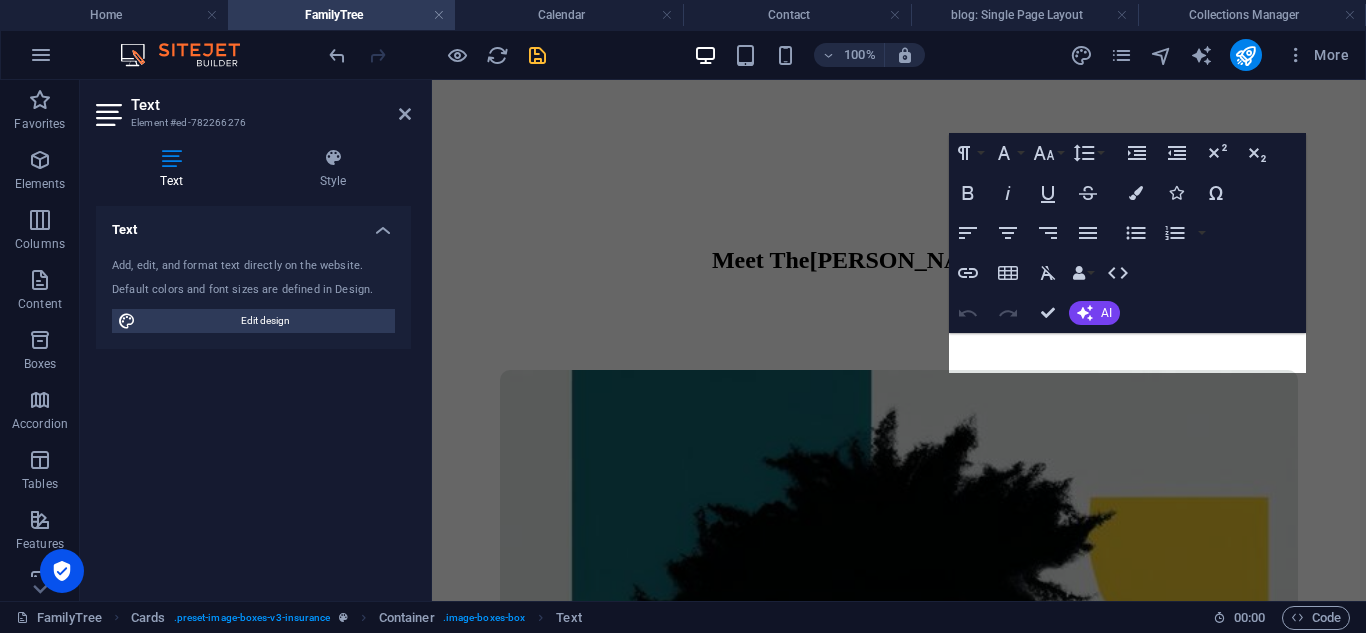 scroll, scrollTop: 3301, scrollLeft: 0, axis: vertical 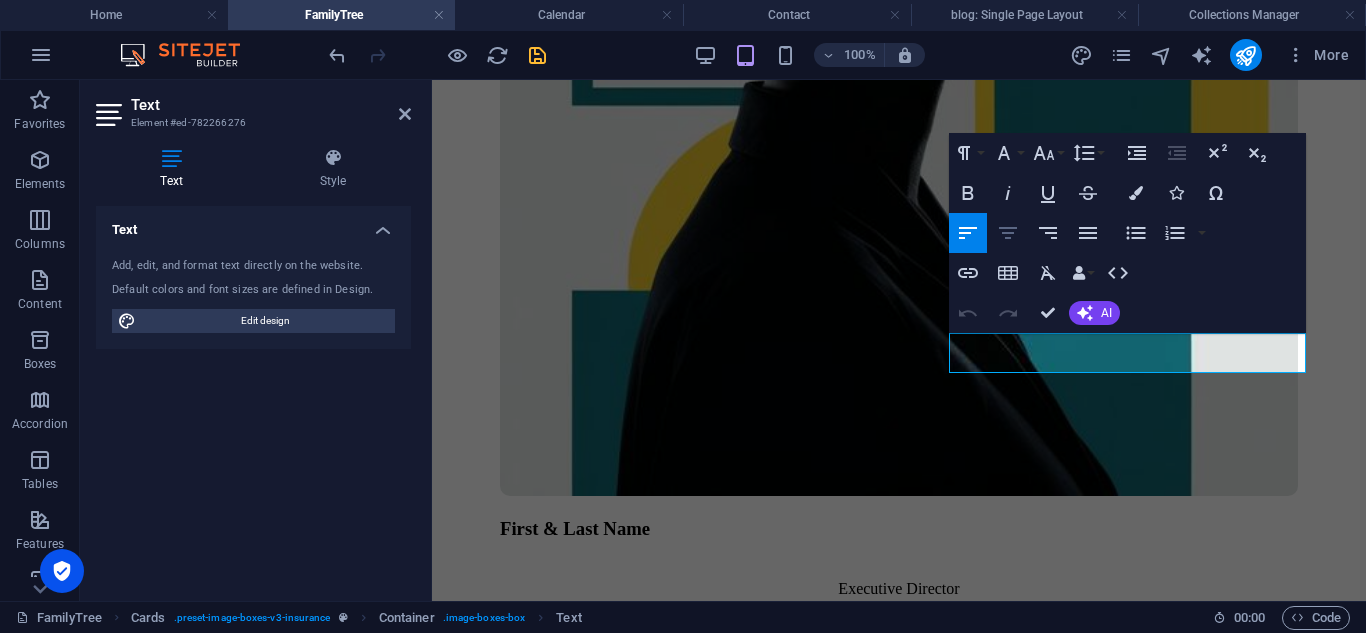 click 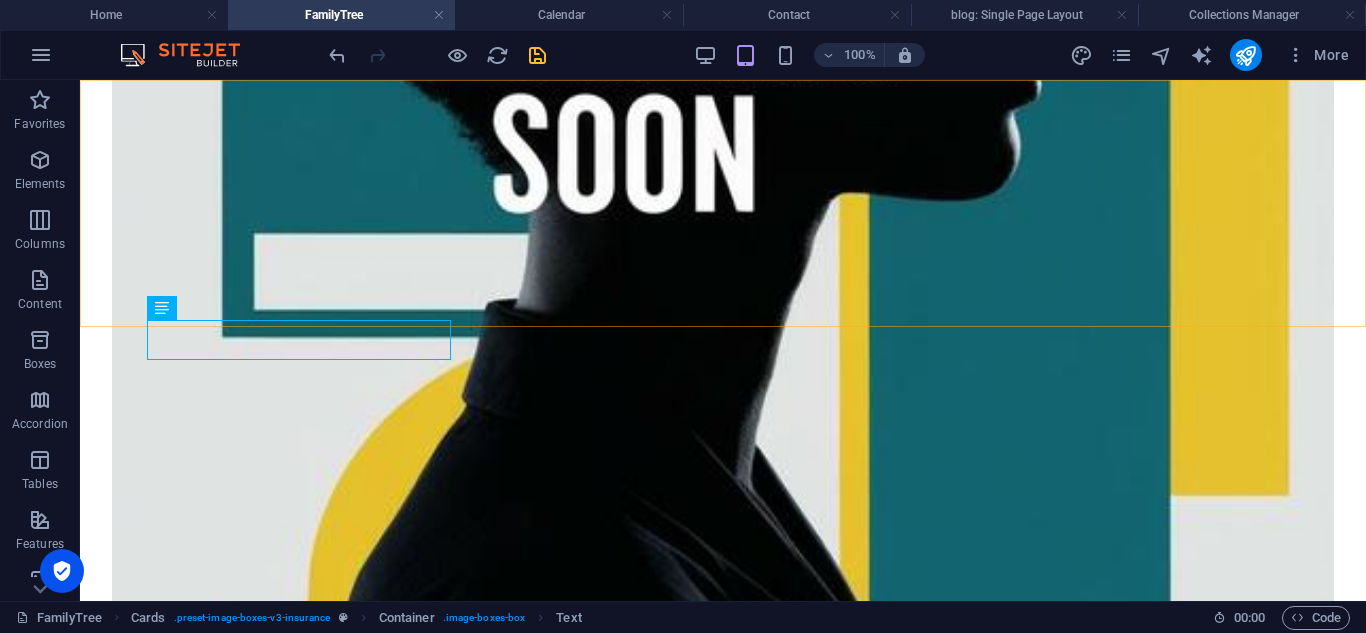 scroll, scrollTop: 2484, scrollLeft: 0, axis: vertical 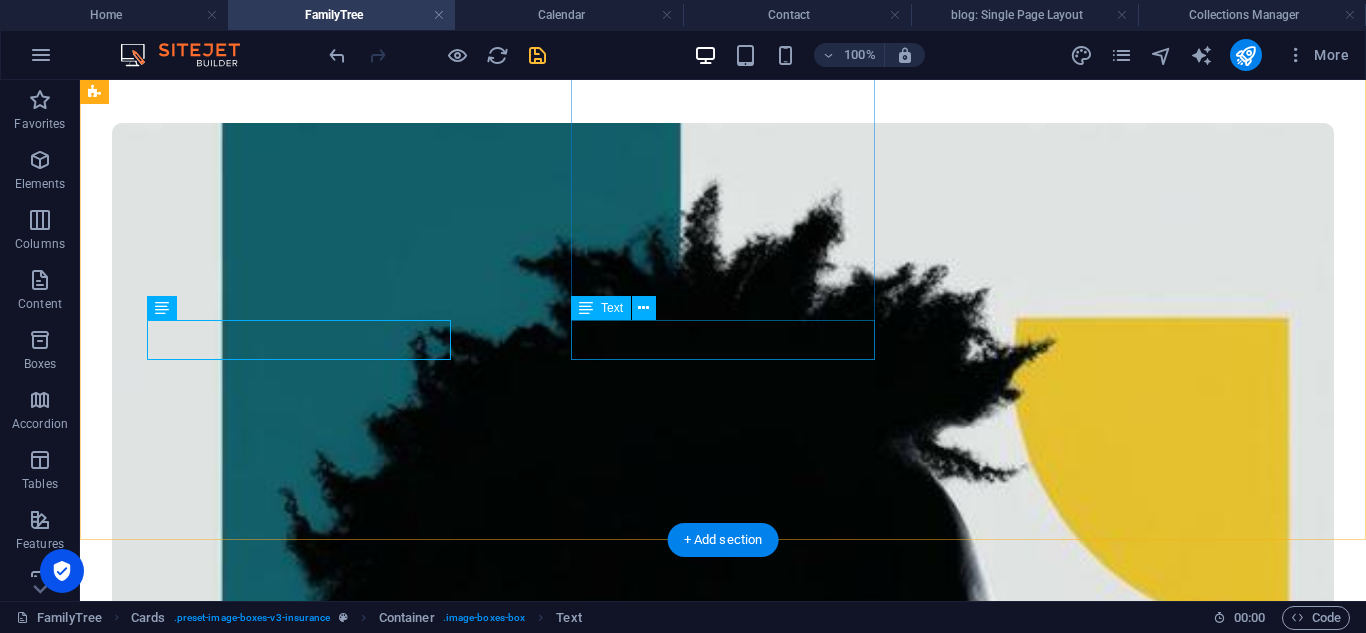 click on "Chief Investment Officer" at bounding box center [723, 8862] 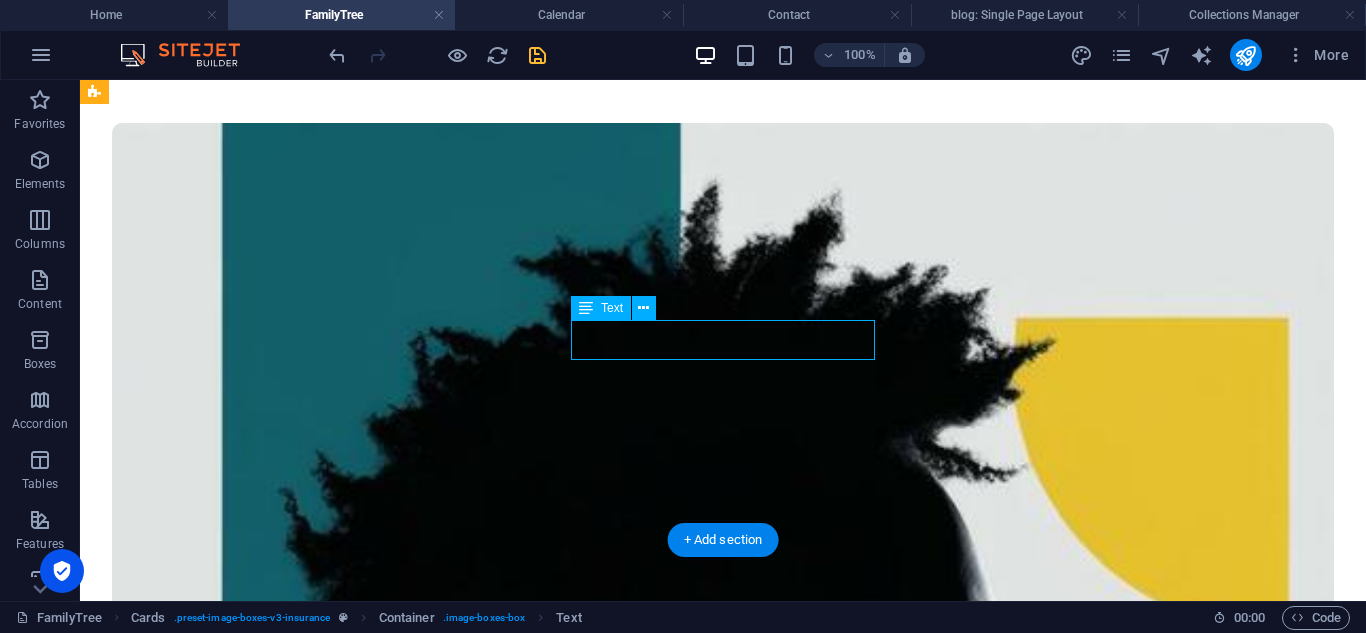 click on "Chief Investment Officer" at bounding box center [723, 8862] 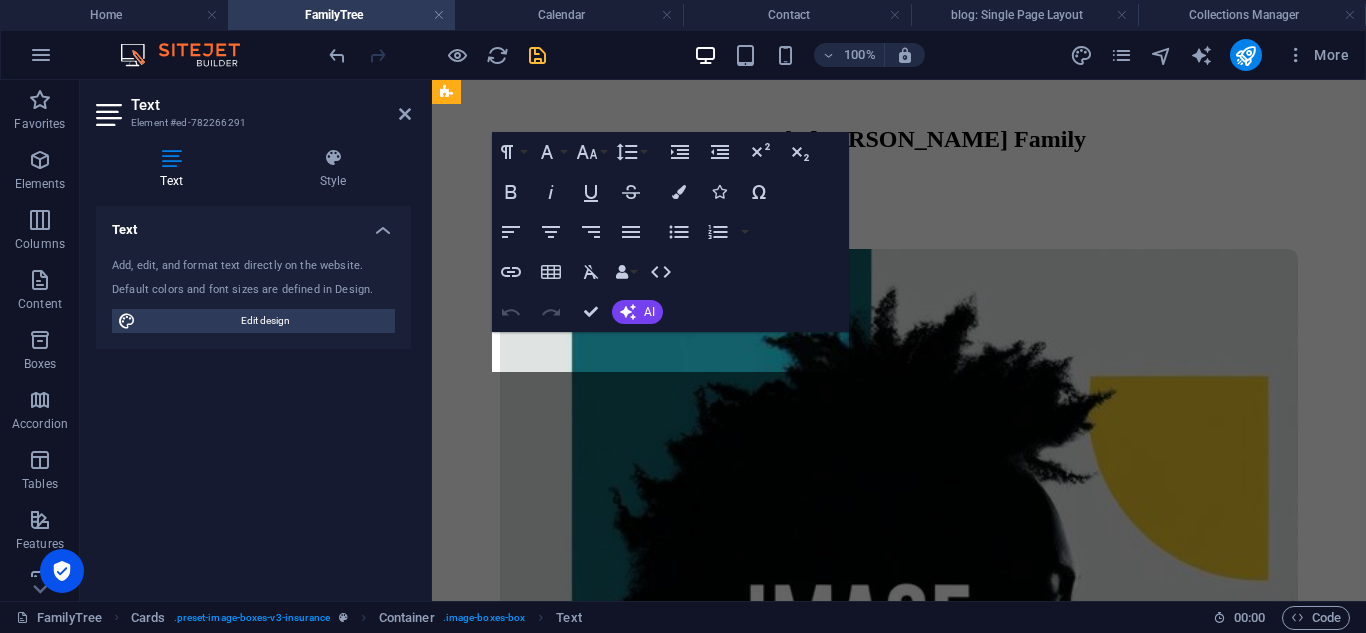 scroll, scrollTop: 3972, scrollLeft: 0, axis: vertical 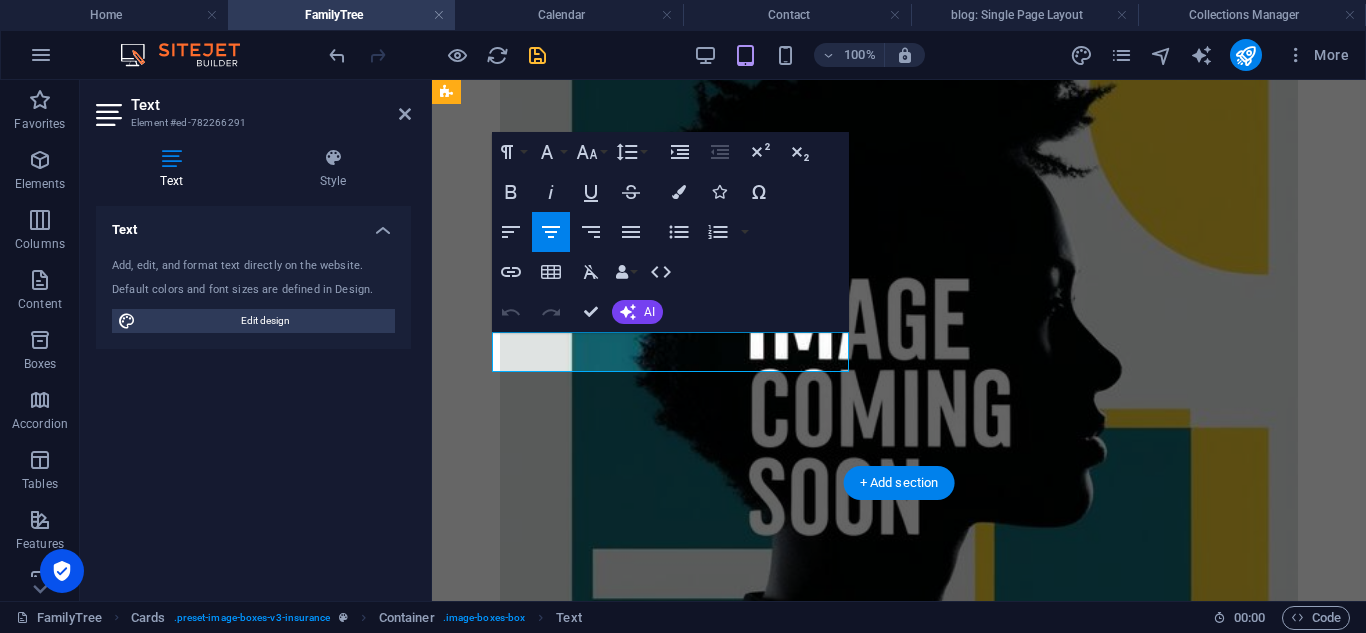 click on "Chief Investment Officer" at bounding box center [899, 4648] 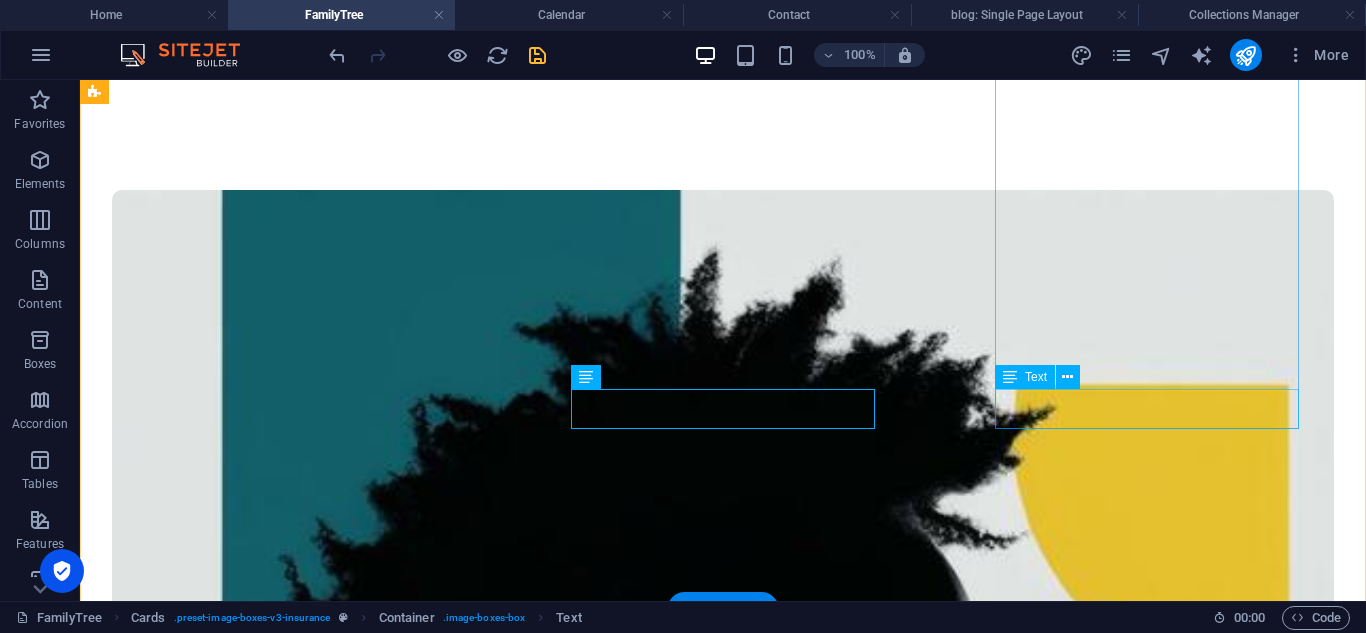 scroll, scrollTop: 2414, scrollLeft: 0, axis: vertical 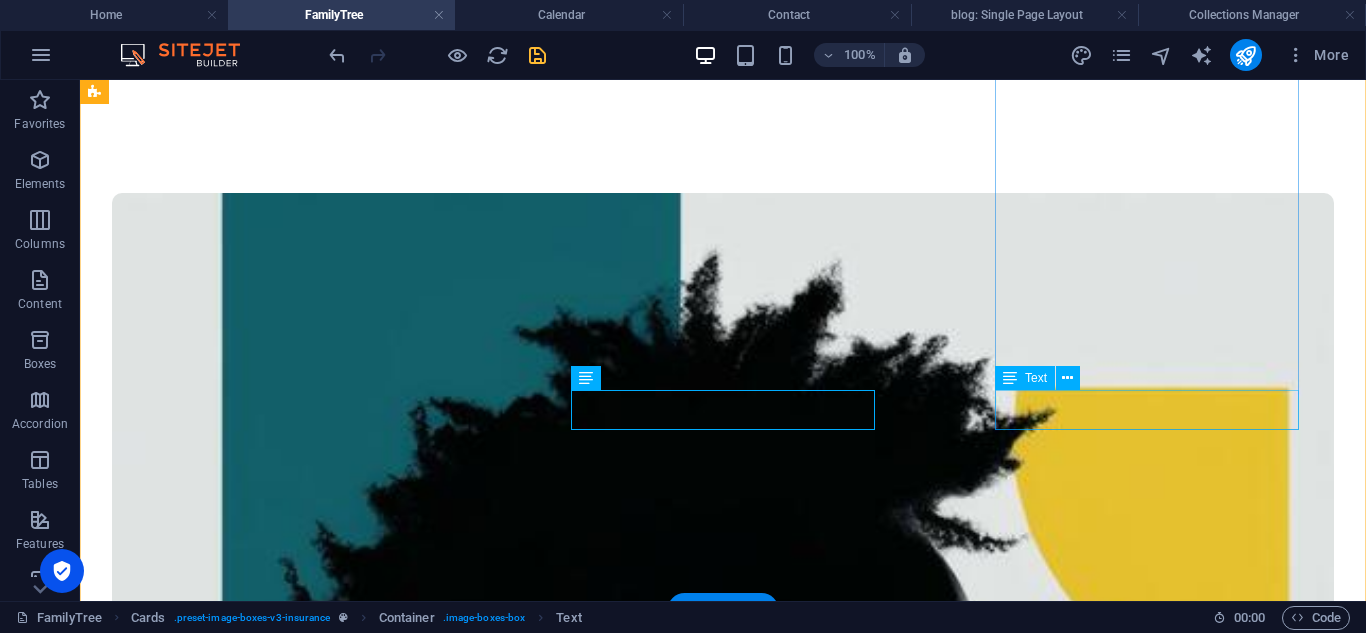 click on "Operating Officer" at bounding box center (723, 10684) 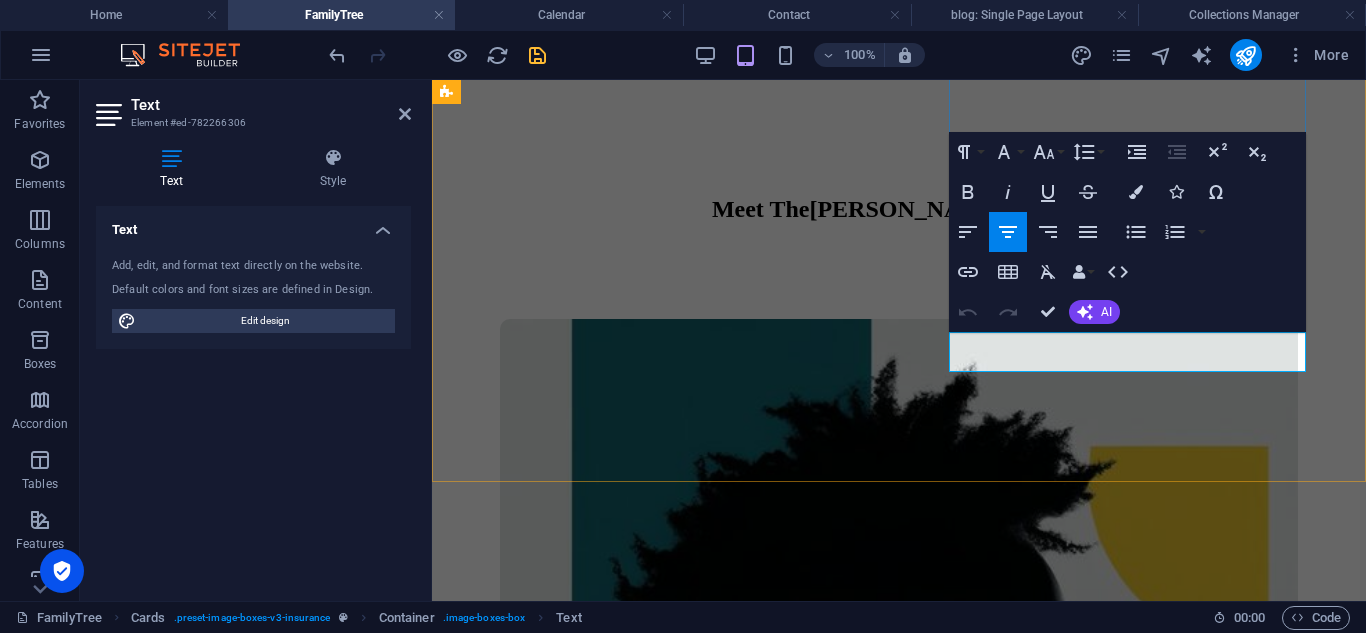 scroll, scrollTop: 3972, scrollLeft: 0, axis: vertical 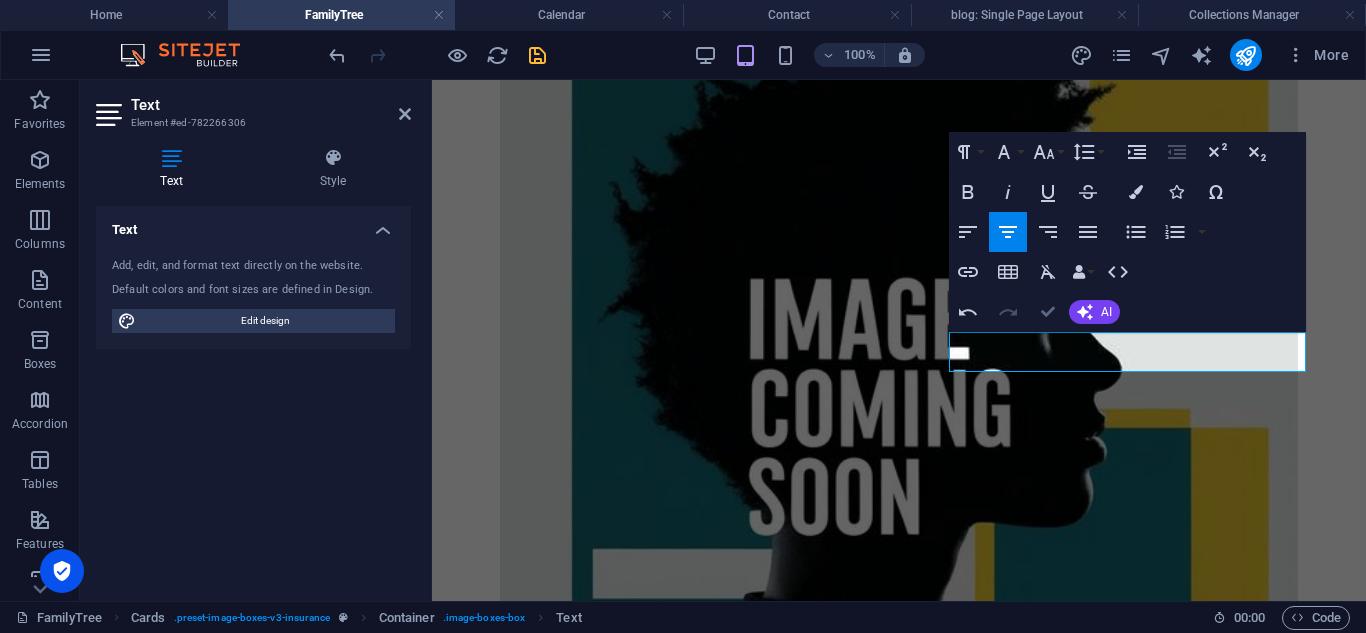 drag, startPoint x: 1042, startPoint y: 318, endPoint x: 962, endPoint y: 238, distance: 113.137085 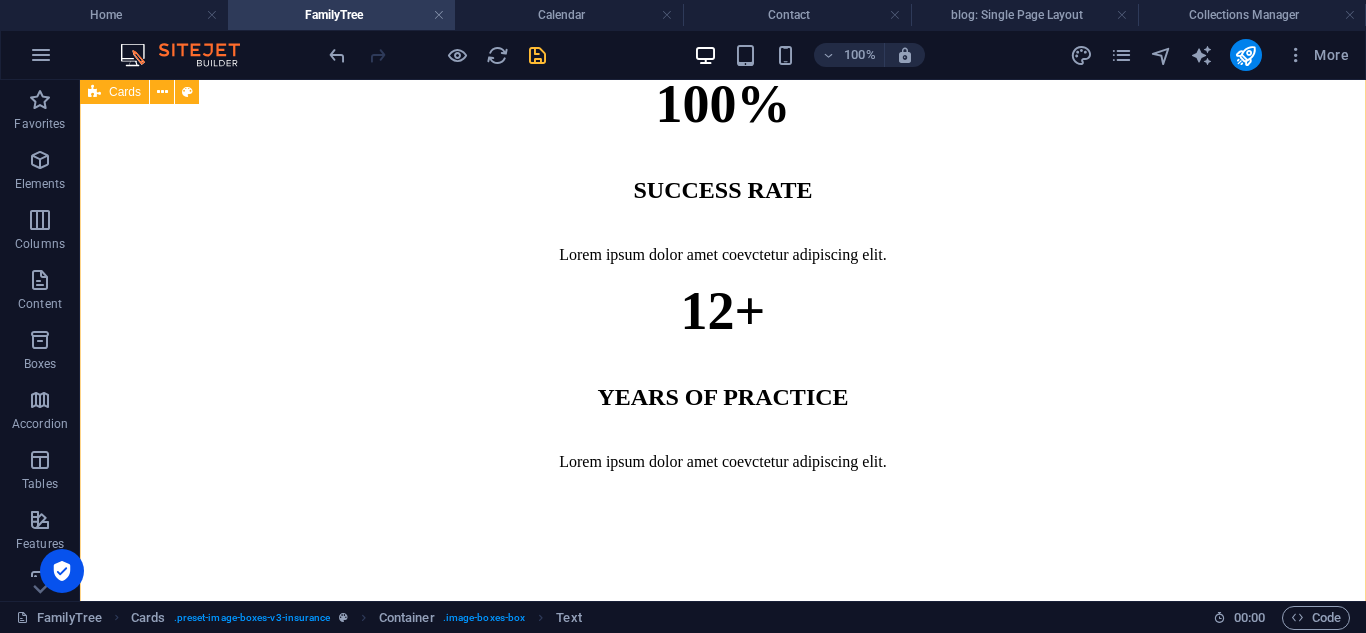 scroll, scrollTop: 1781, scrollLeft: 0, axis: vertical 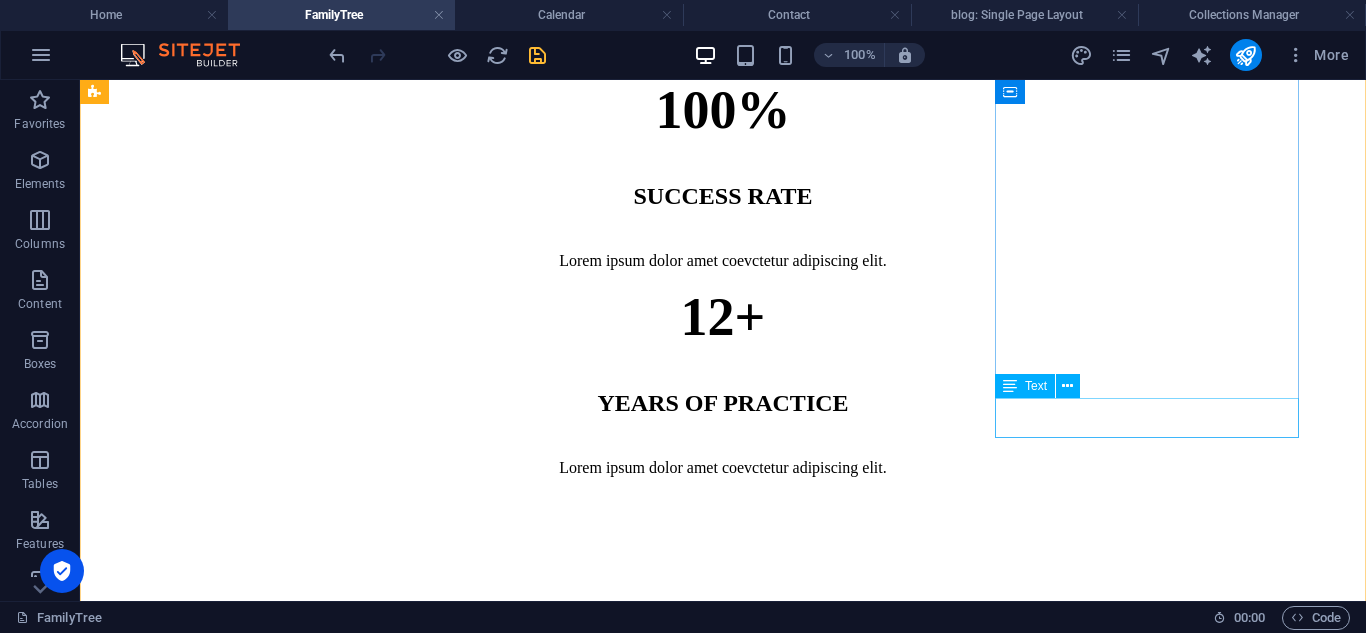 click on "Chief Operating Officer" at bounding box center [723, 6059] 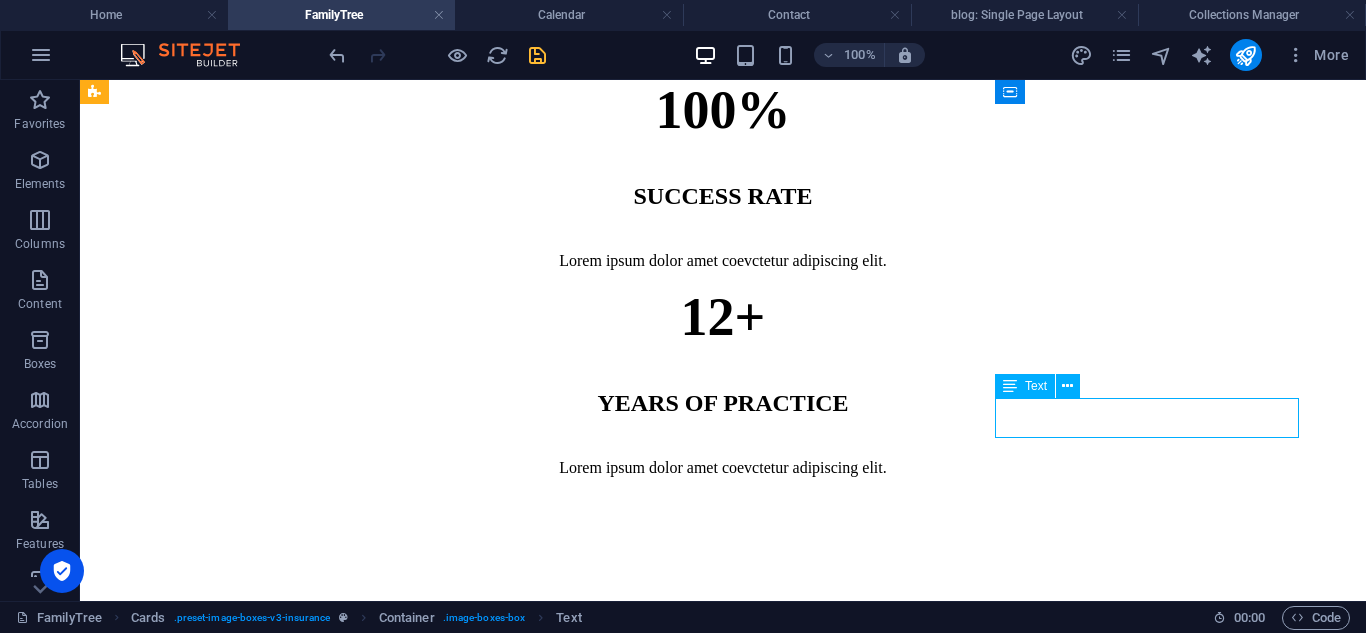 click on "Chief Operating Officer" at bounding box center [723, 6059] 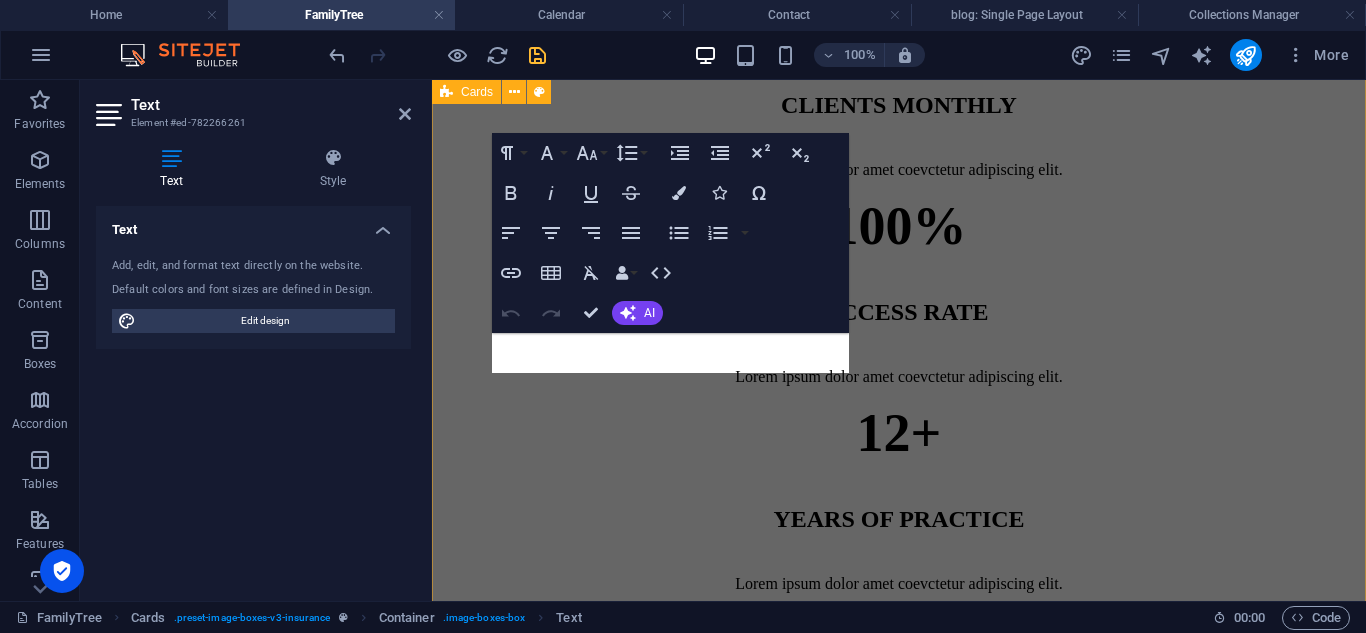 scroll, scrollTop: 3301, scrollLeft: 0, axis: vertical 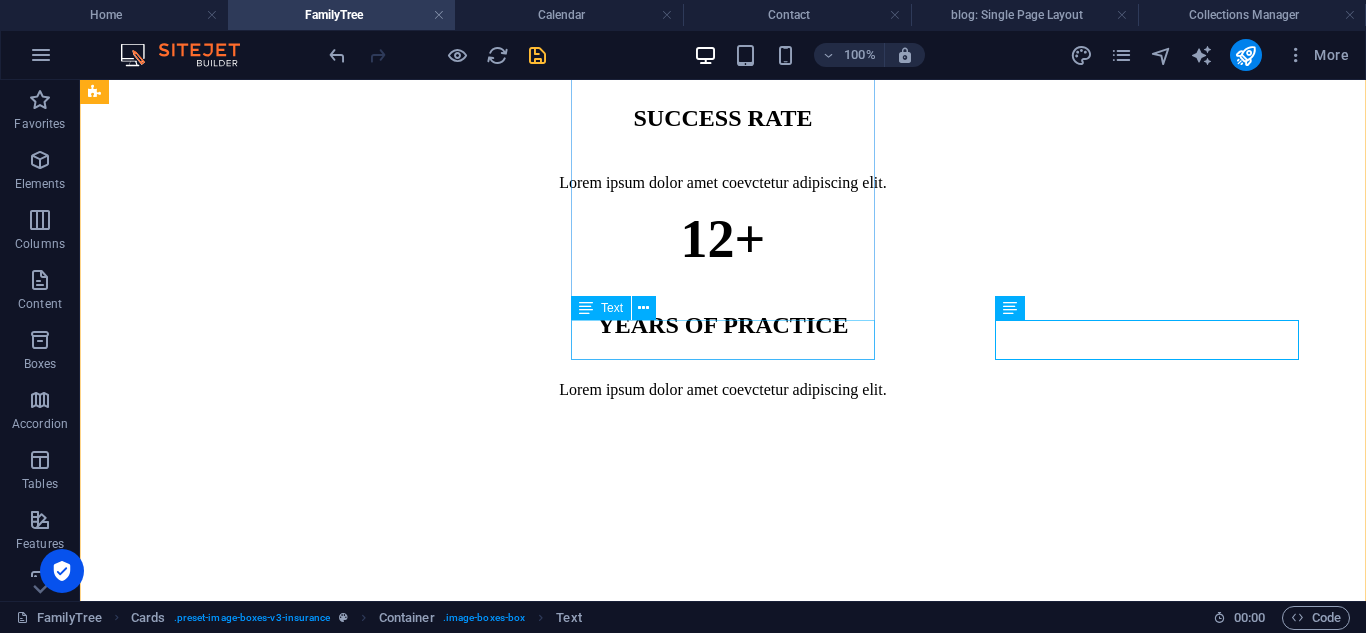 click on "General Counsel" at bounding box center (723, 4228) 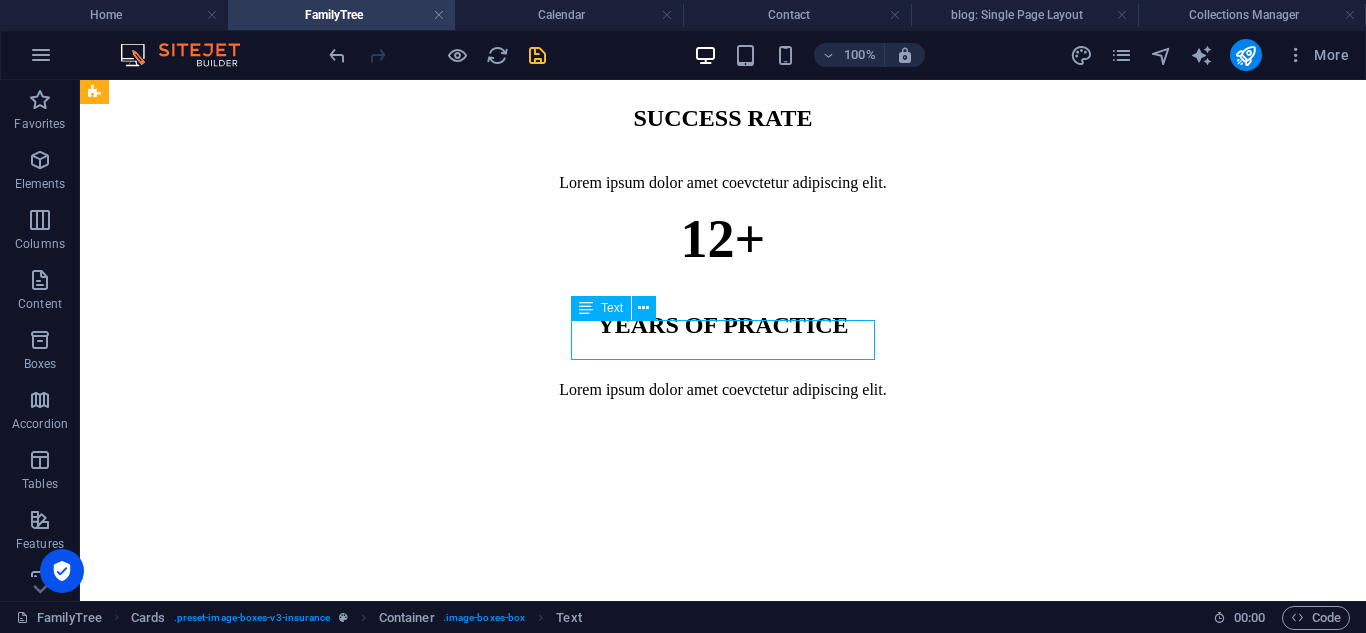click on "General Counsel" at bounding box center (723, 4228) 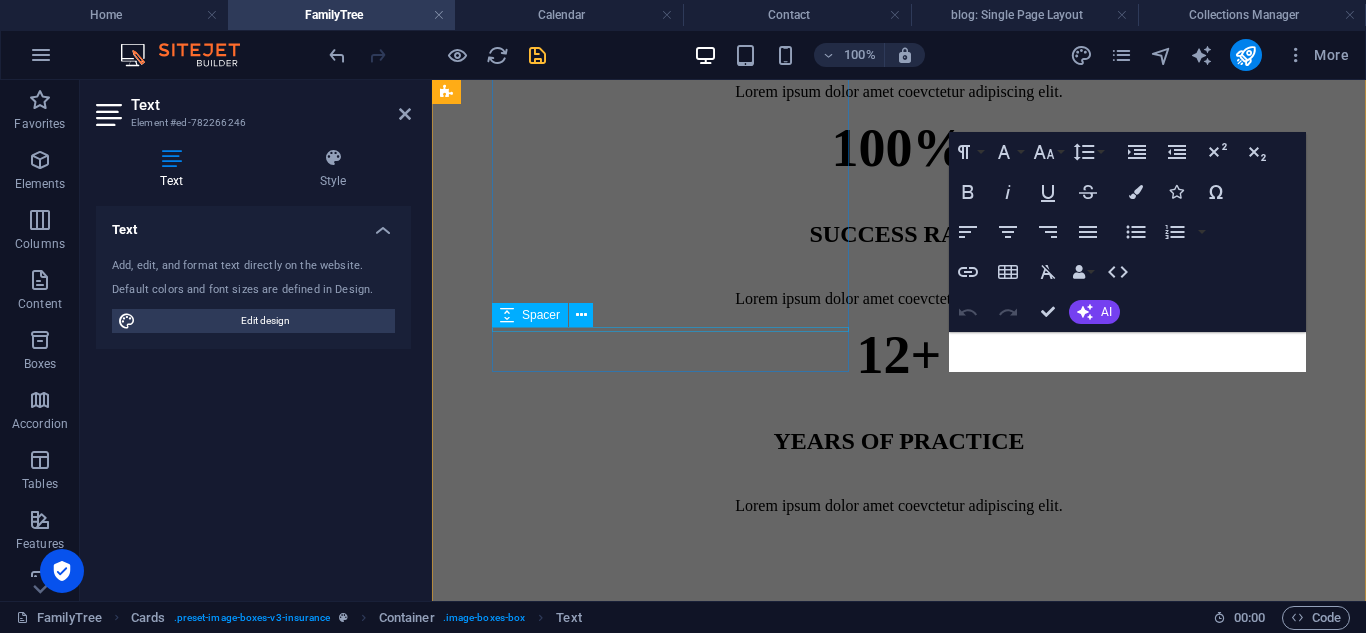 scroll, scrollTop: 2631, scrollLeft: 0, axis: vertical 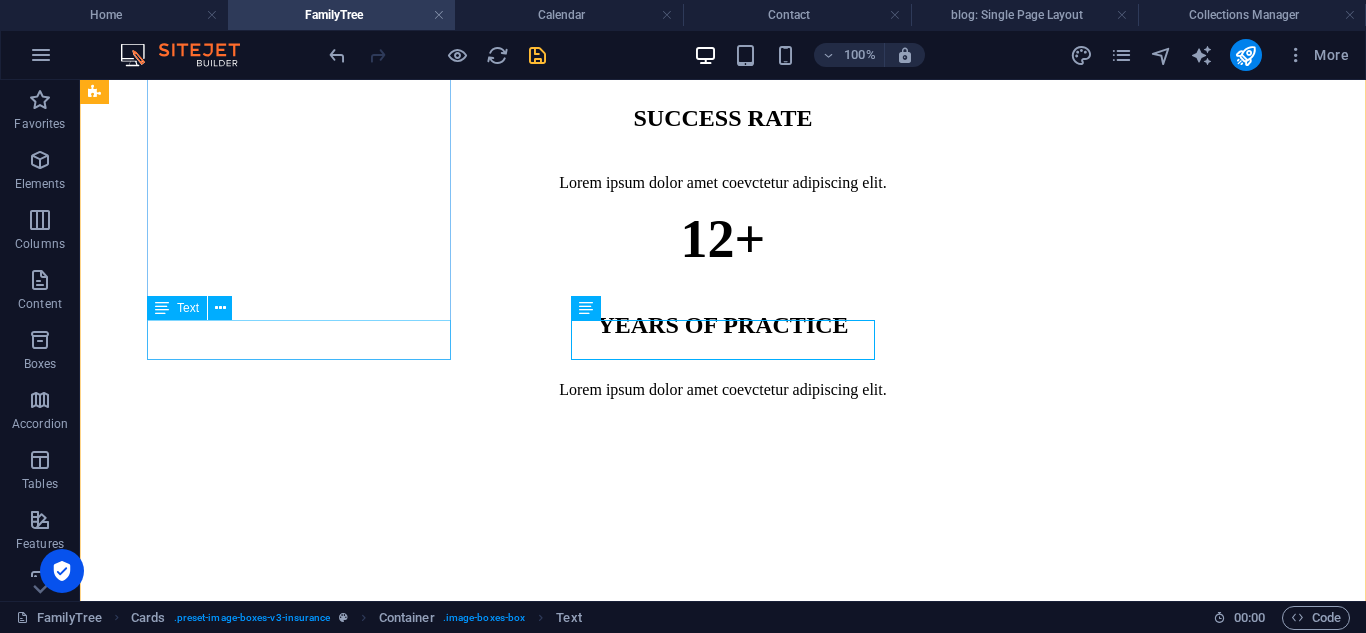 click on "Executive Director" at bounding box center (723, 2475) 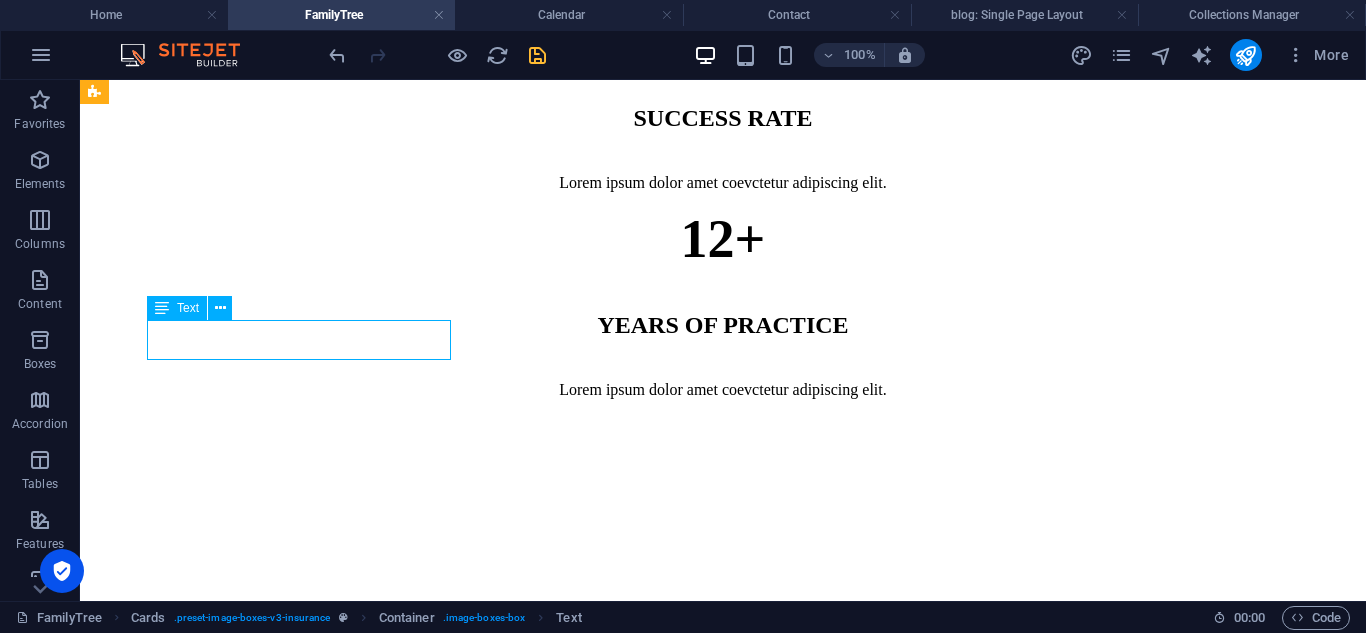 click on "Executive Director" at bounding box center (723, 2475) 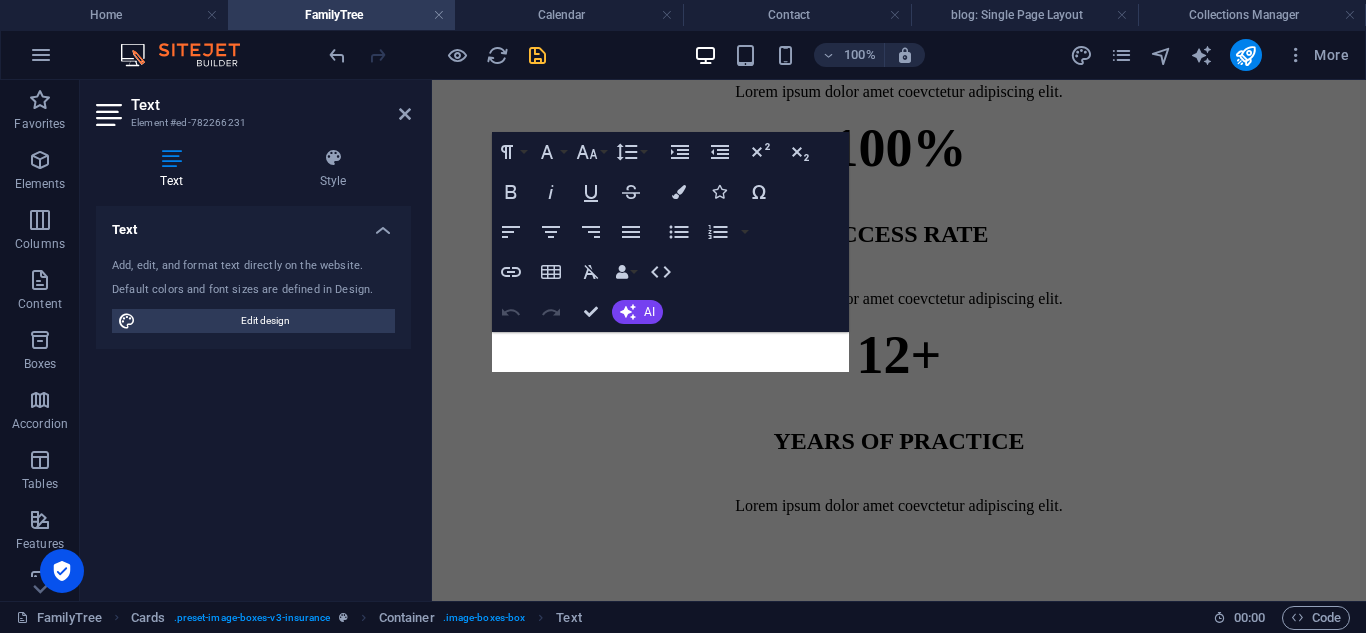 scroll, scrollTop: 2631, scrollLeft: 0, axis: vertical 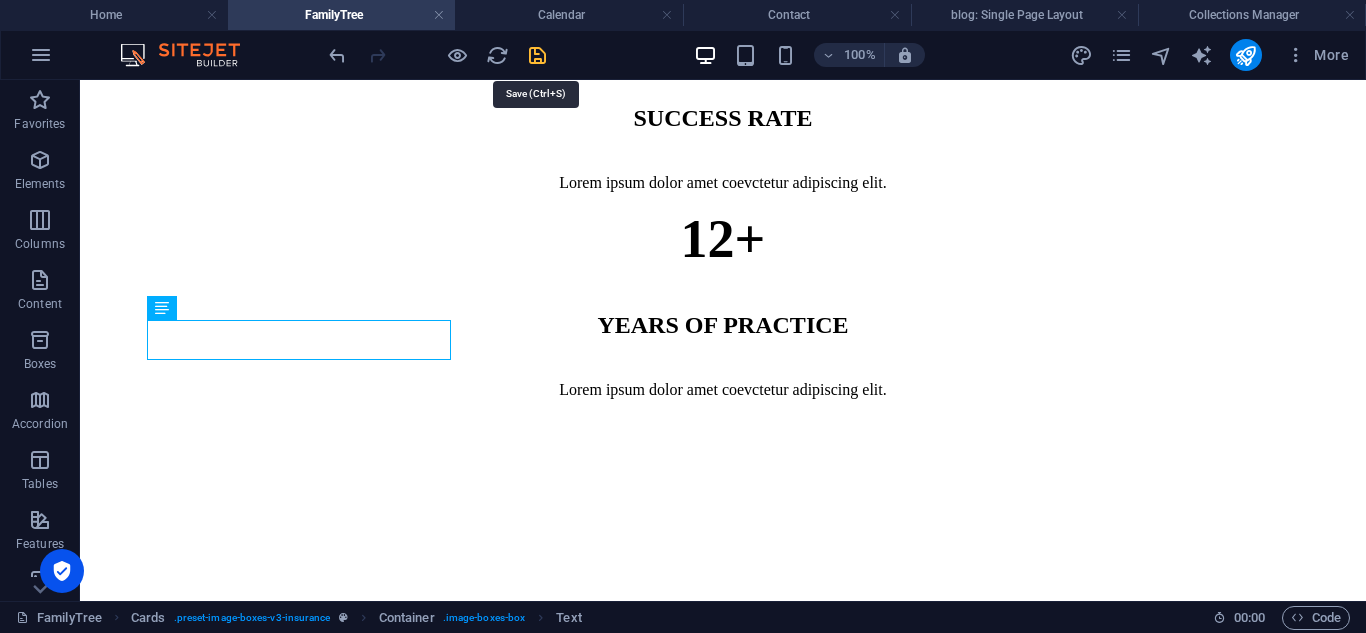 click at bounding box center [537, 55] 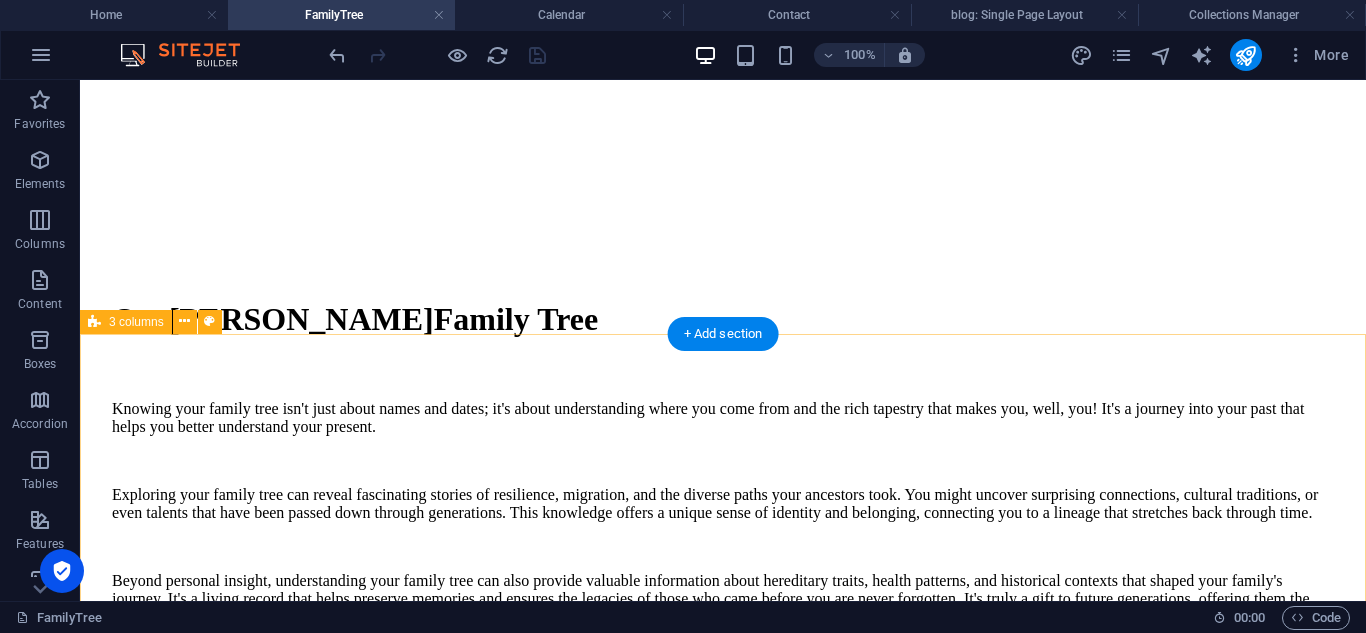 scroll, scrollTop: 855, scrollLeft: 0, axis: vertical 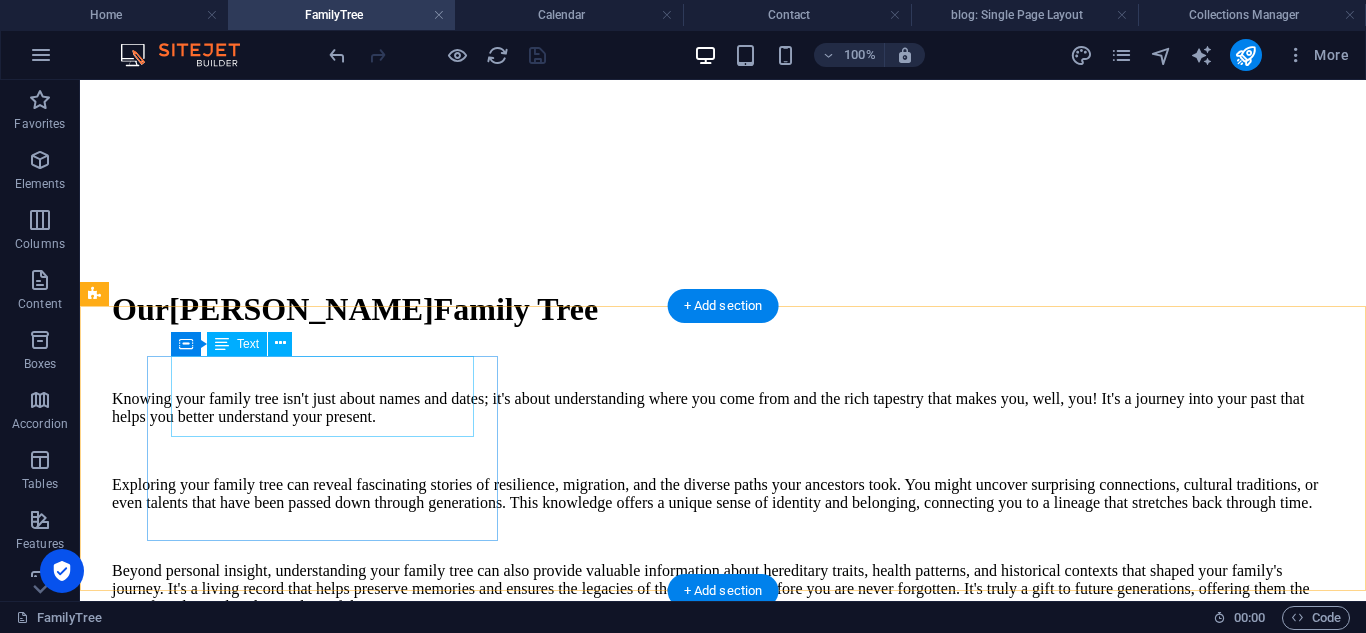 click on "120+" at bounding box center (723, 829) 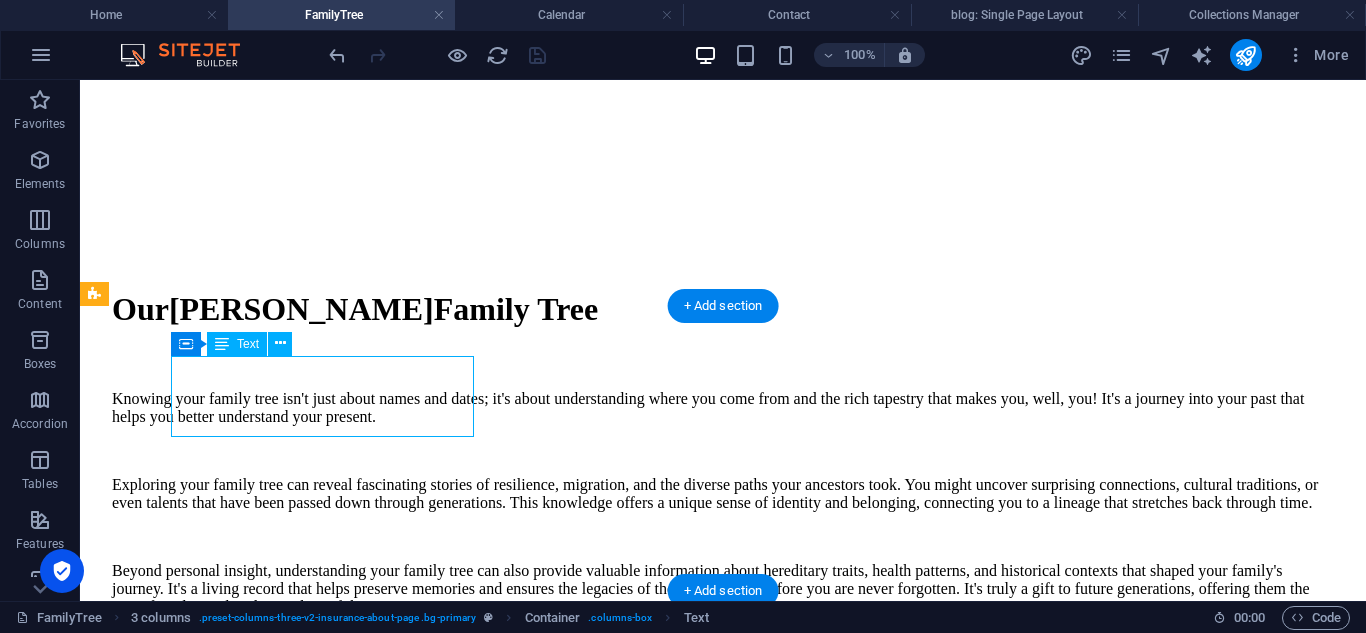 click on "120+" at bounding box center (723, 829) 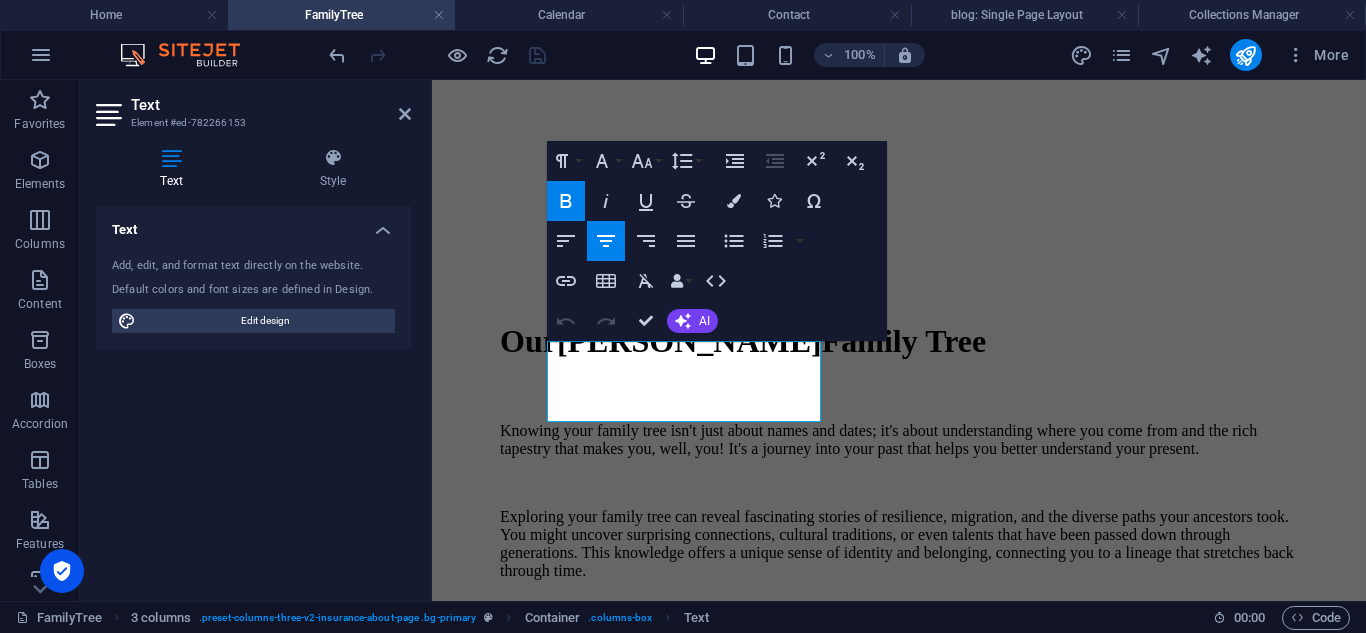 scroll, scrollTop: 1323, scrollLeft: 0, axis: vertical 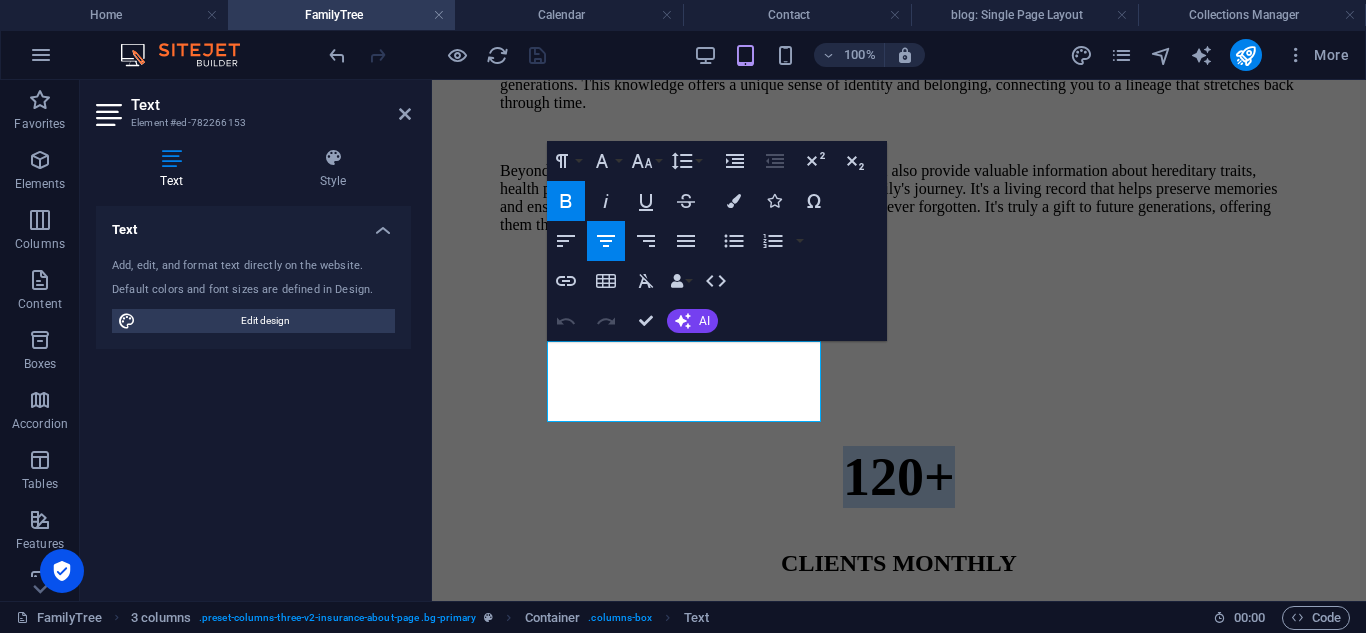 type 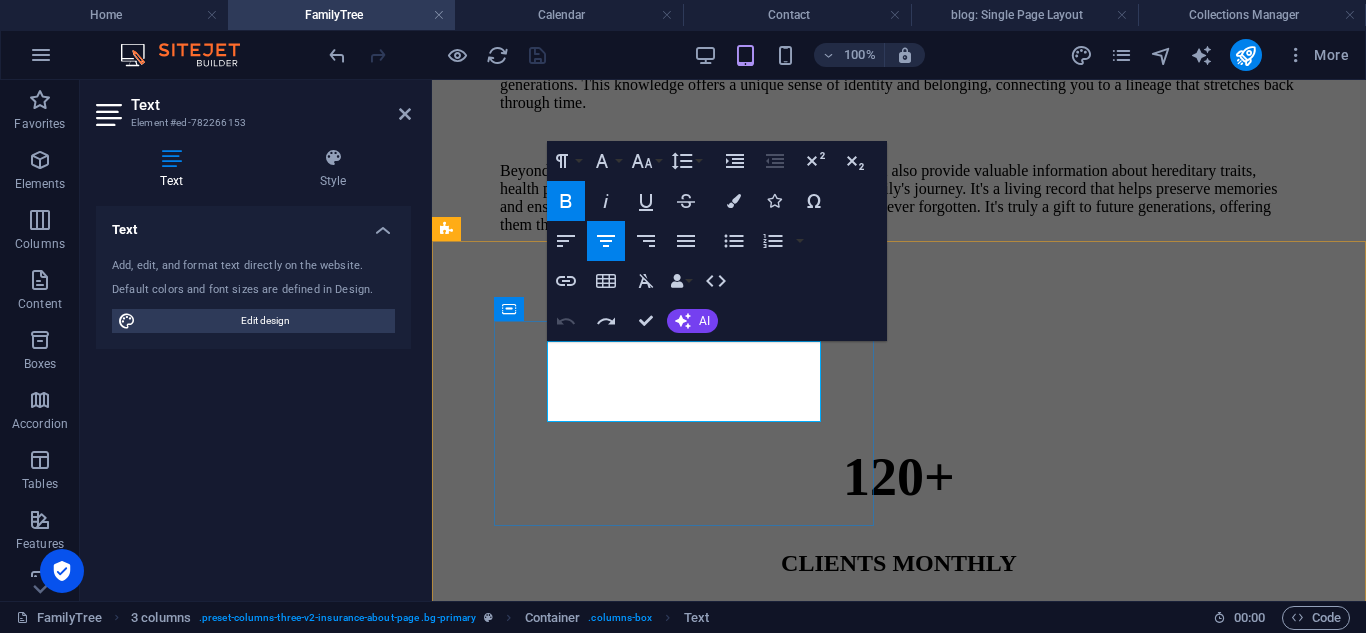 click on "120+" at bounding box center [899, 477] 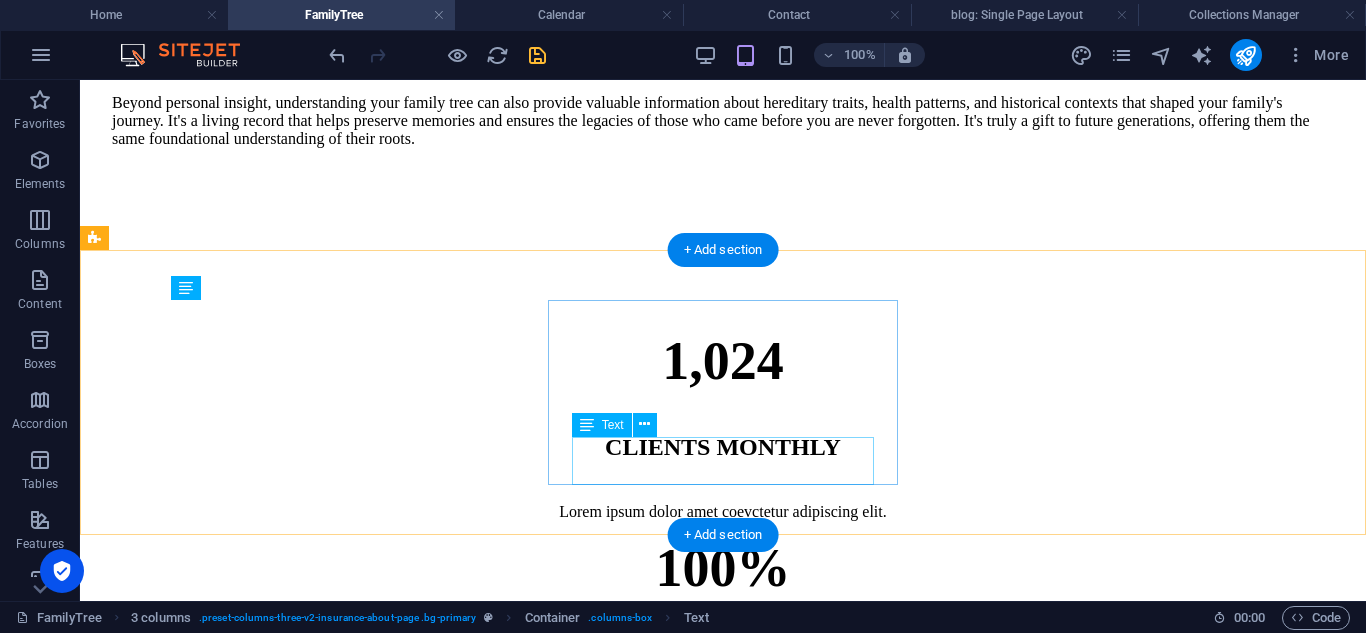 scroll, scrollTop: 911, scrollLeft: 0, axis: vertical 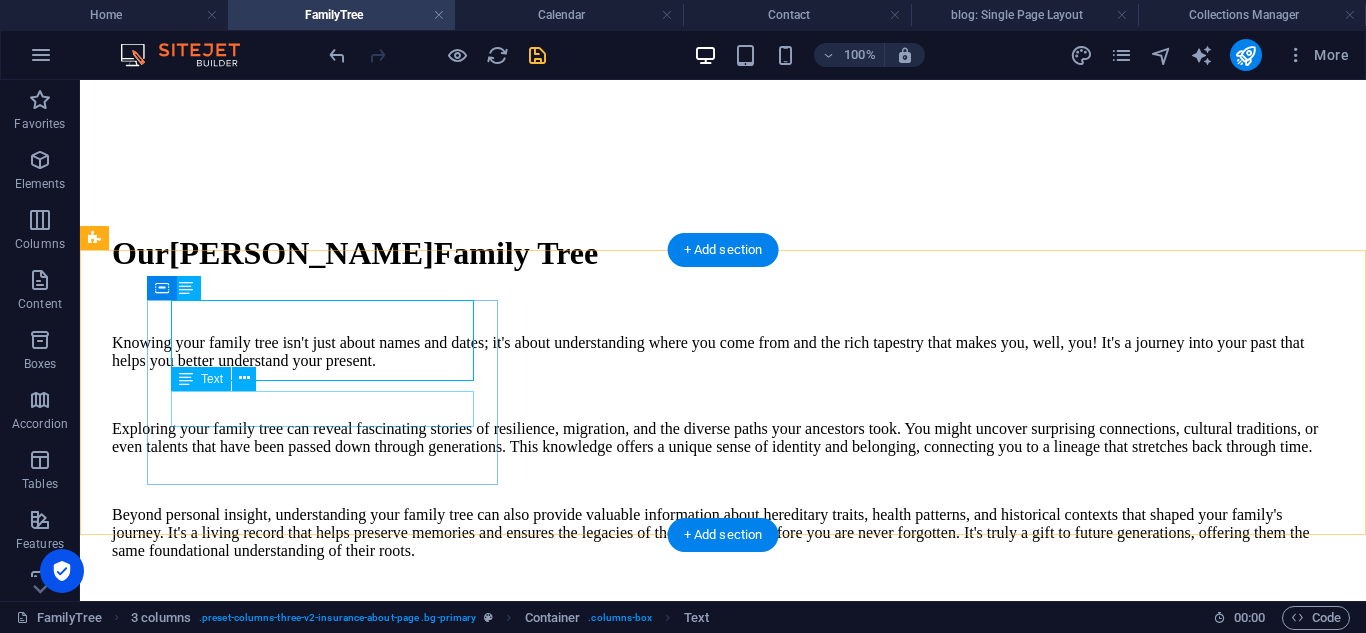 click on "CLIENTS MONTHLY" at bounding box center [723, 859] 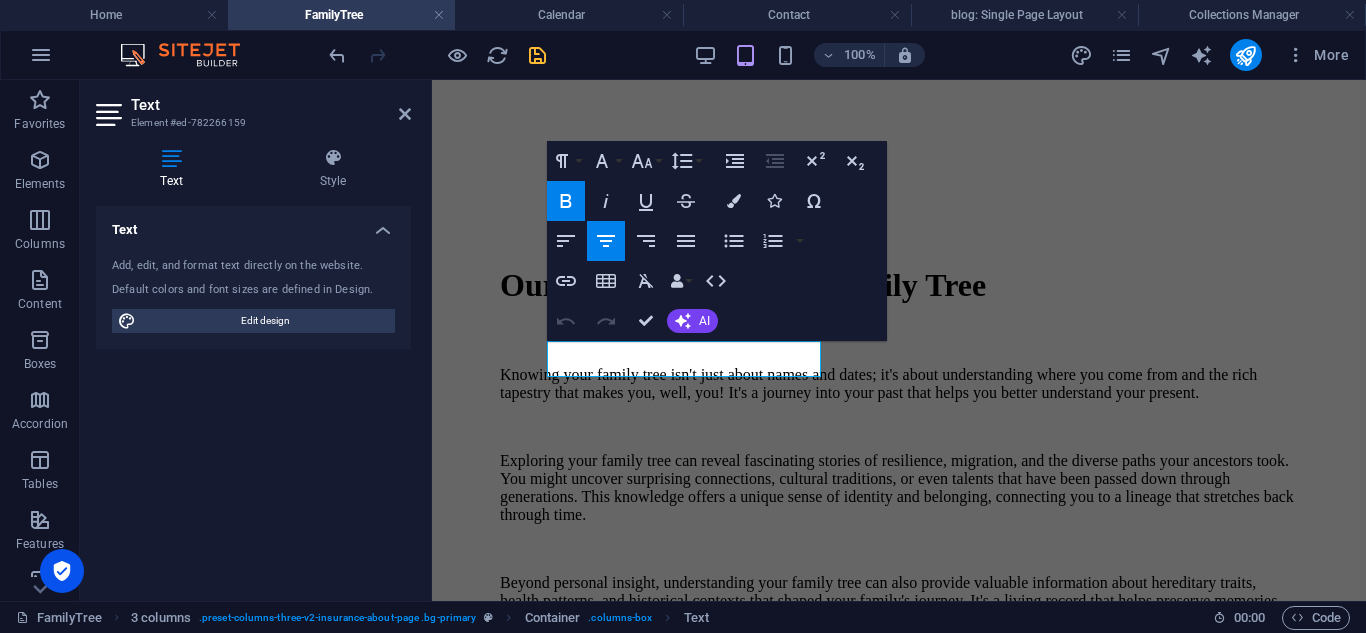 scroll, scrollTop: 1414, scrollLeft: 0, axis: vertical 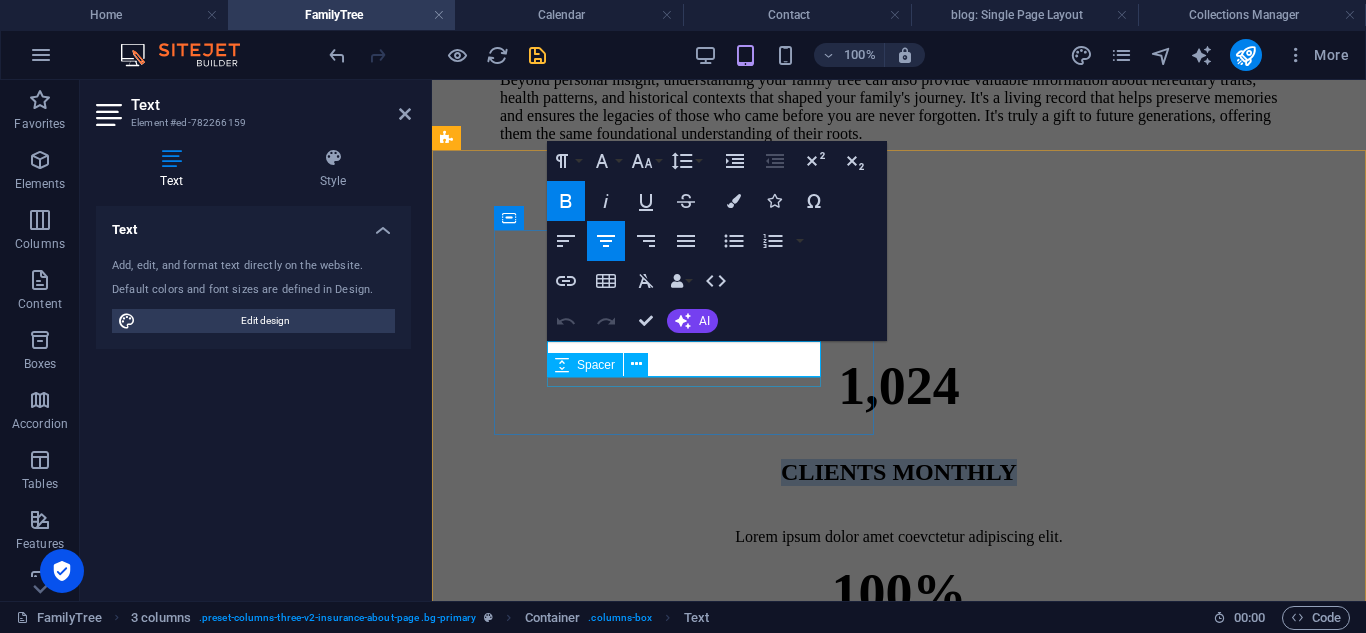 type 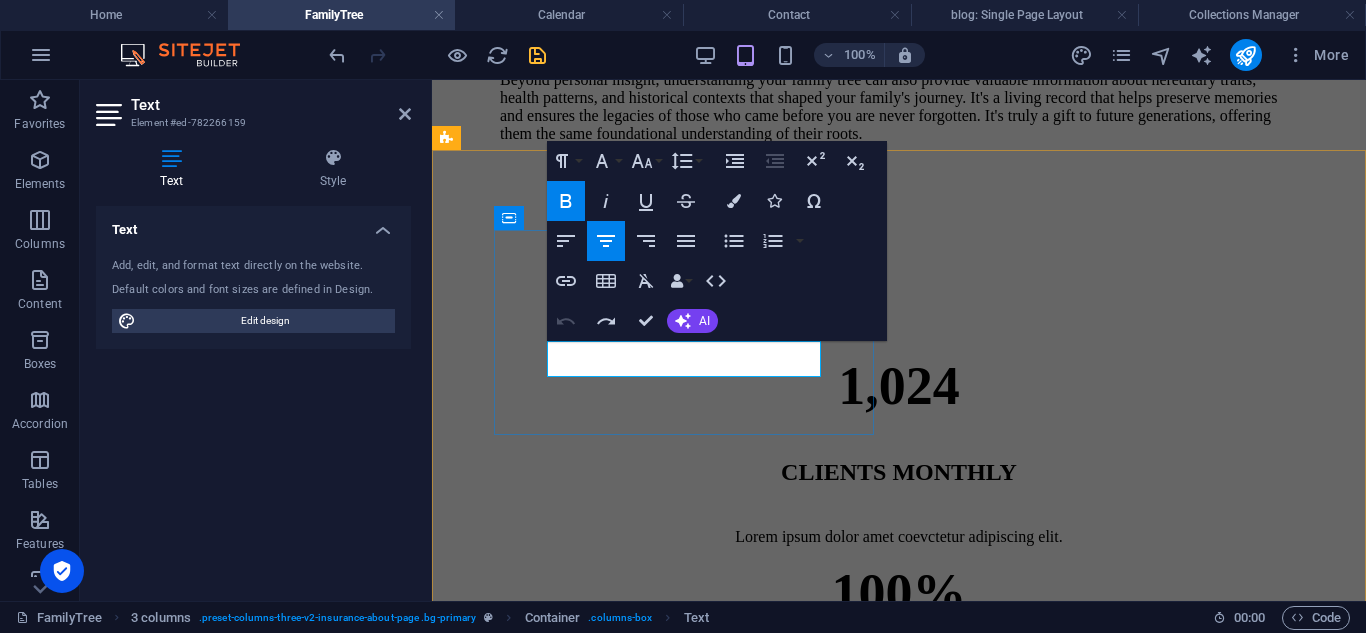 click on "CLIENTS MONTHLY" at bounding box center (899, 472) 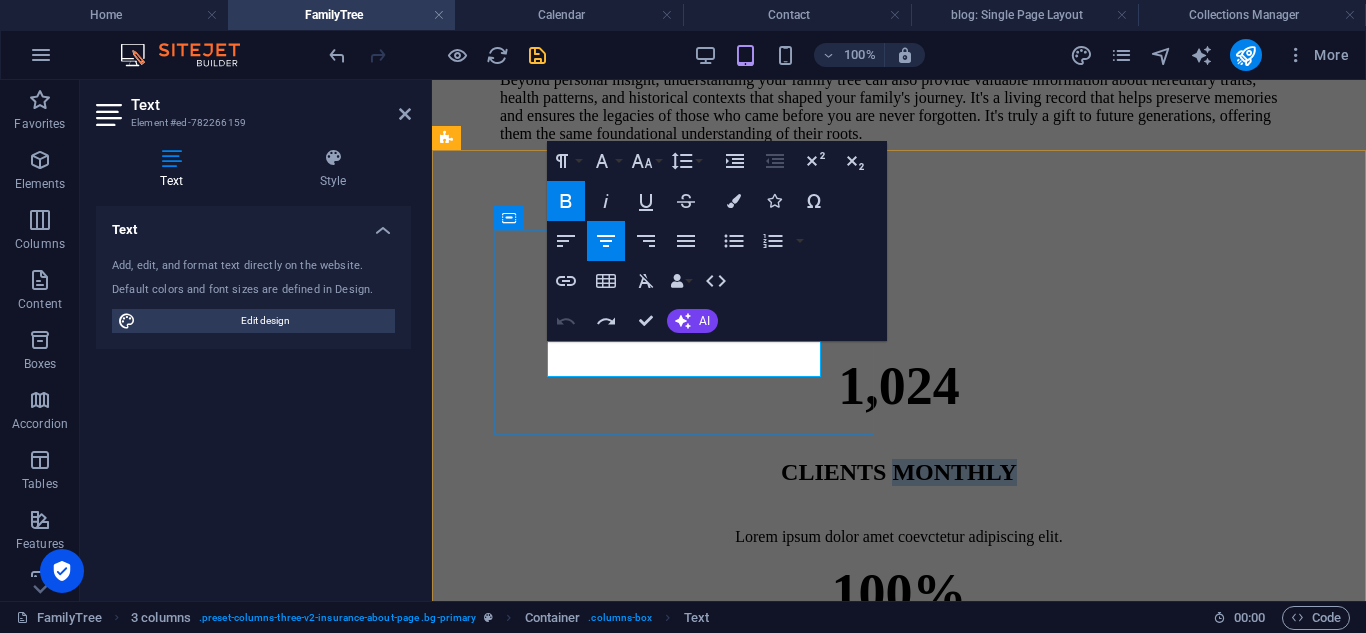 click on "CLIENTS MONTHLY" at bounding box center [899, 472] 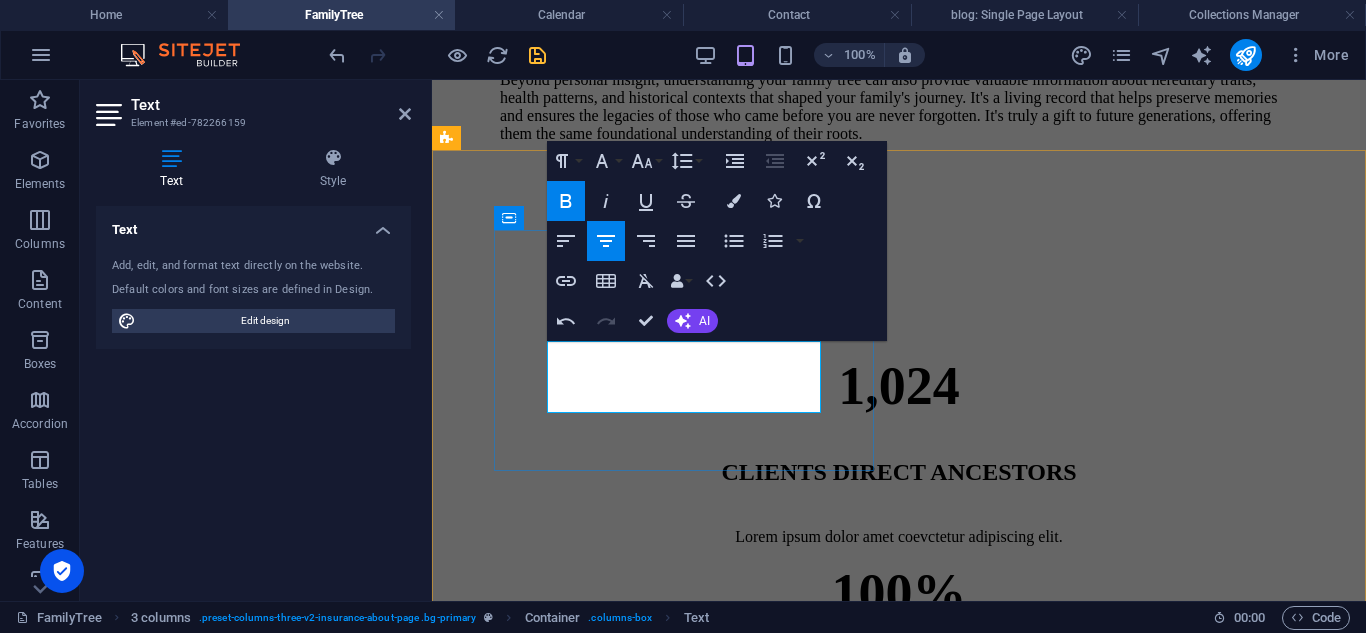 click on "CLIENTS DIRECT ANCESTORS" at bounding box center (898, 472) 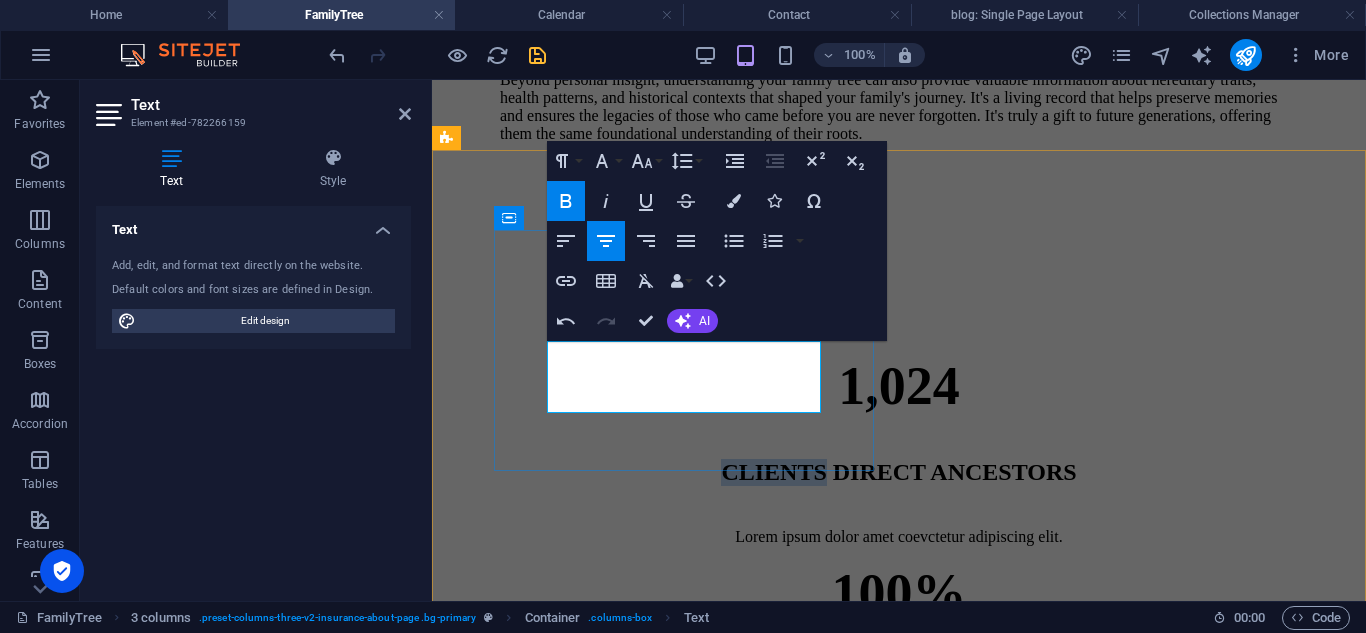click on "CLIENTS DIRECT ANCESTORS" at bounding box center (898, 472) 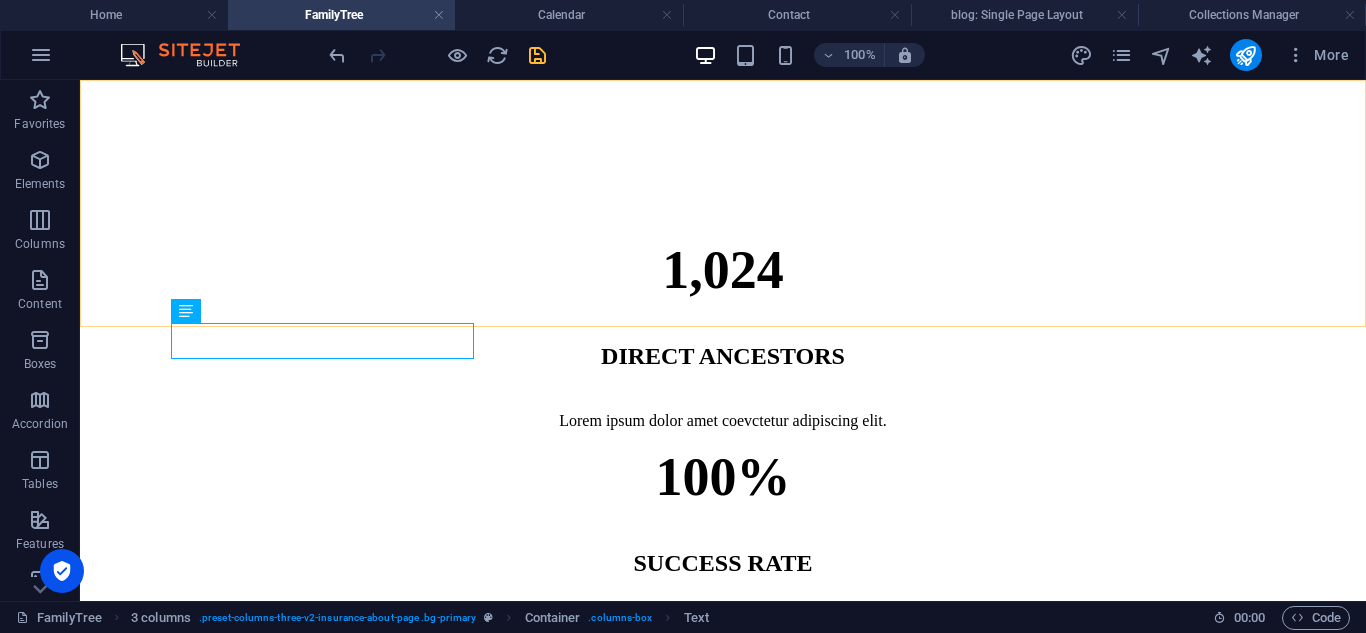 scroll, scrollTop: 979, scrollLeft: 0, axis: vertical 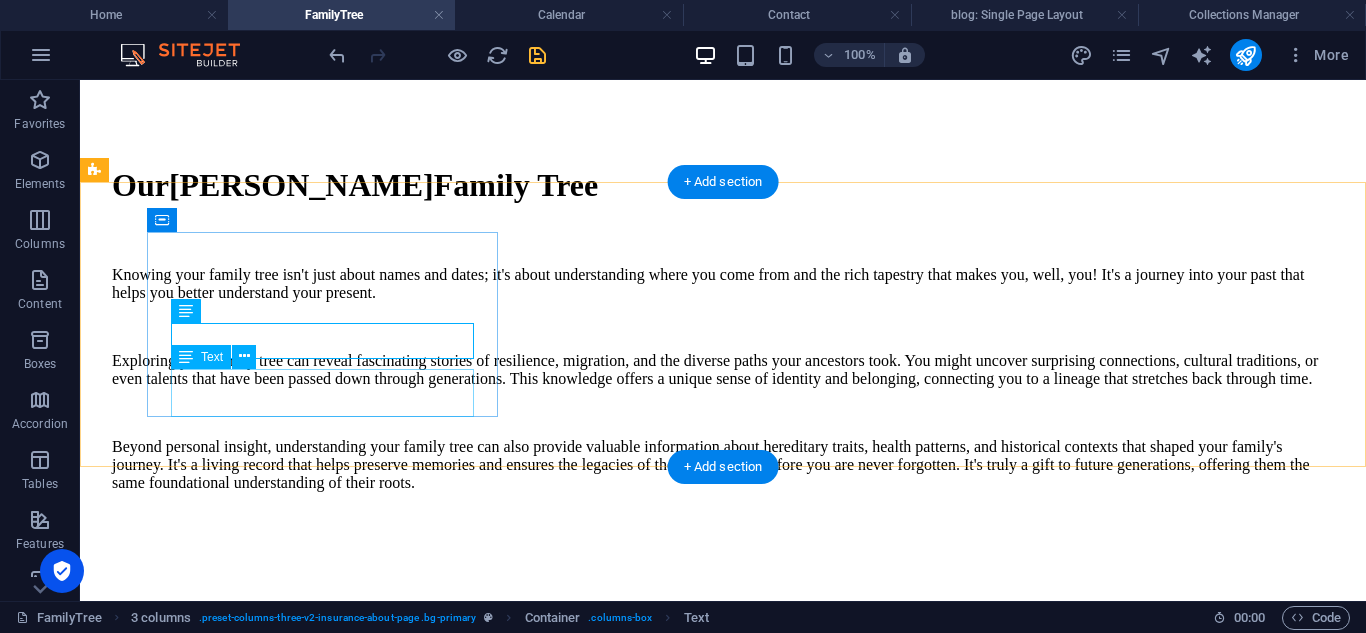 click on "Lorem ipsum dolor amet coevctetur adipiscing elit." at bounding box center [723, 856] 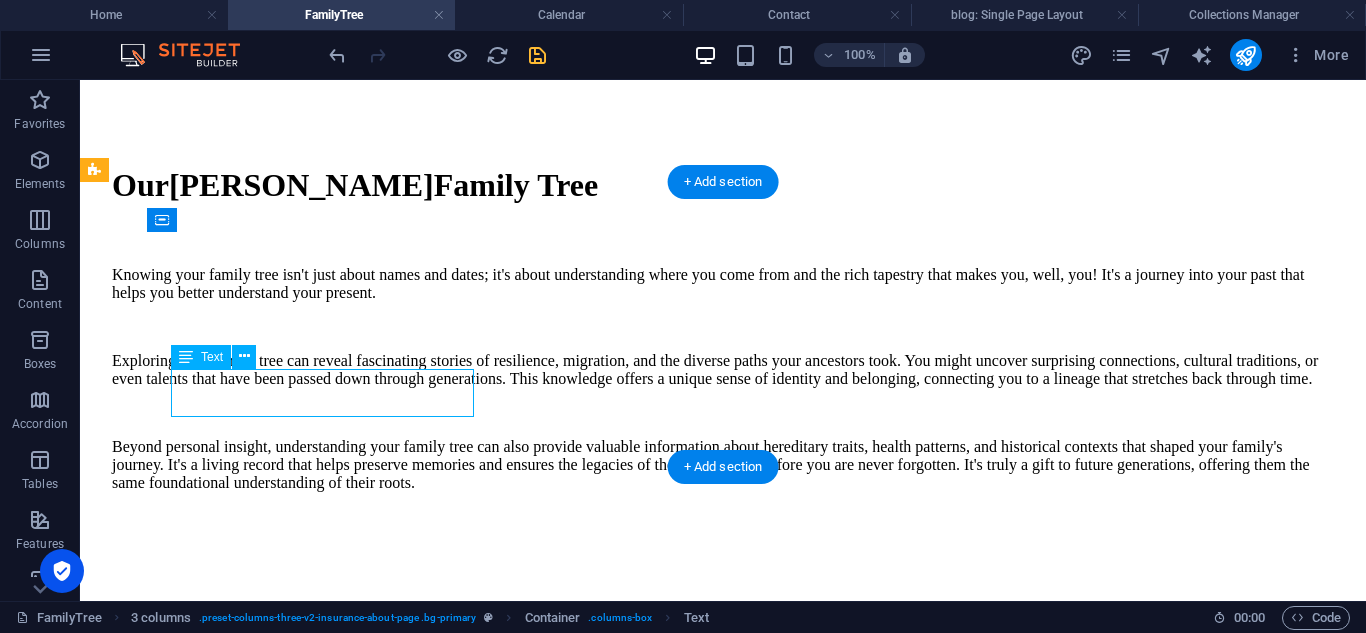 click on "Lorem ipsum dolor amet coevctetur adipiscing elit." at bounding box center [723, 856] 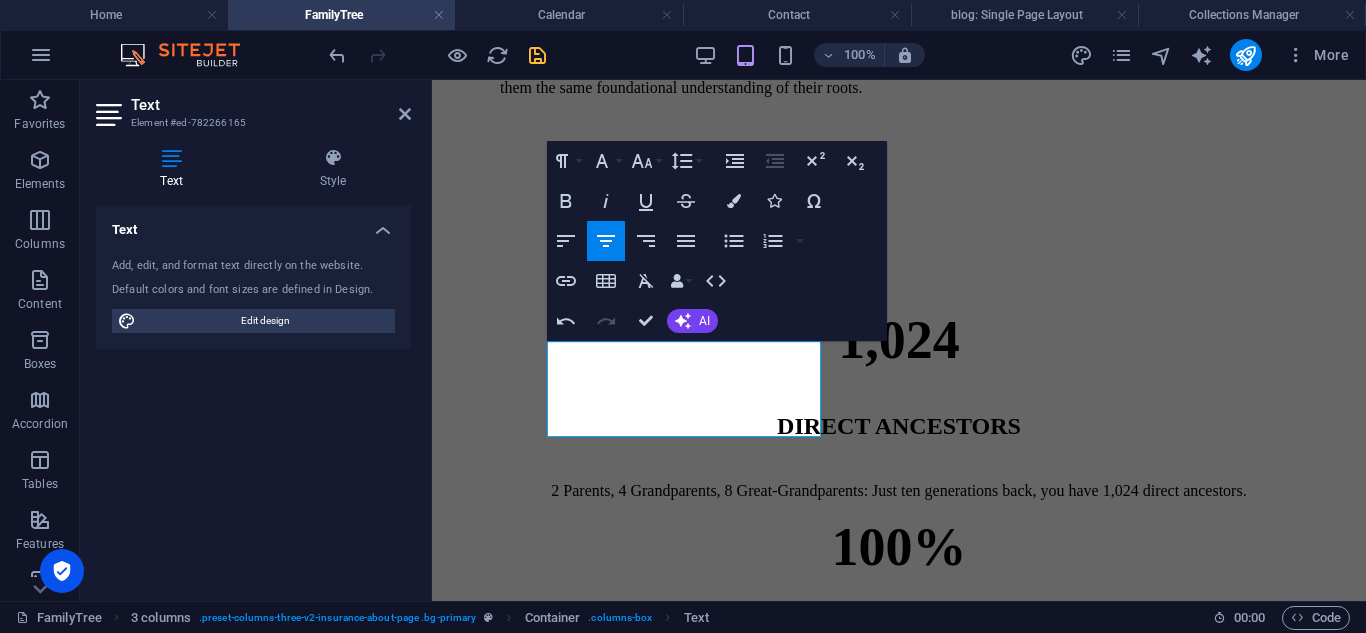 scroll, scrollTop: 1583, scrollLeft: 2, axis: both 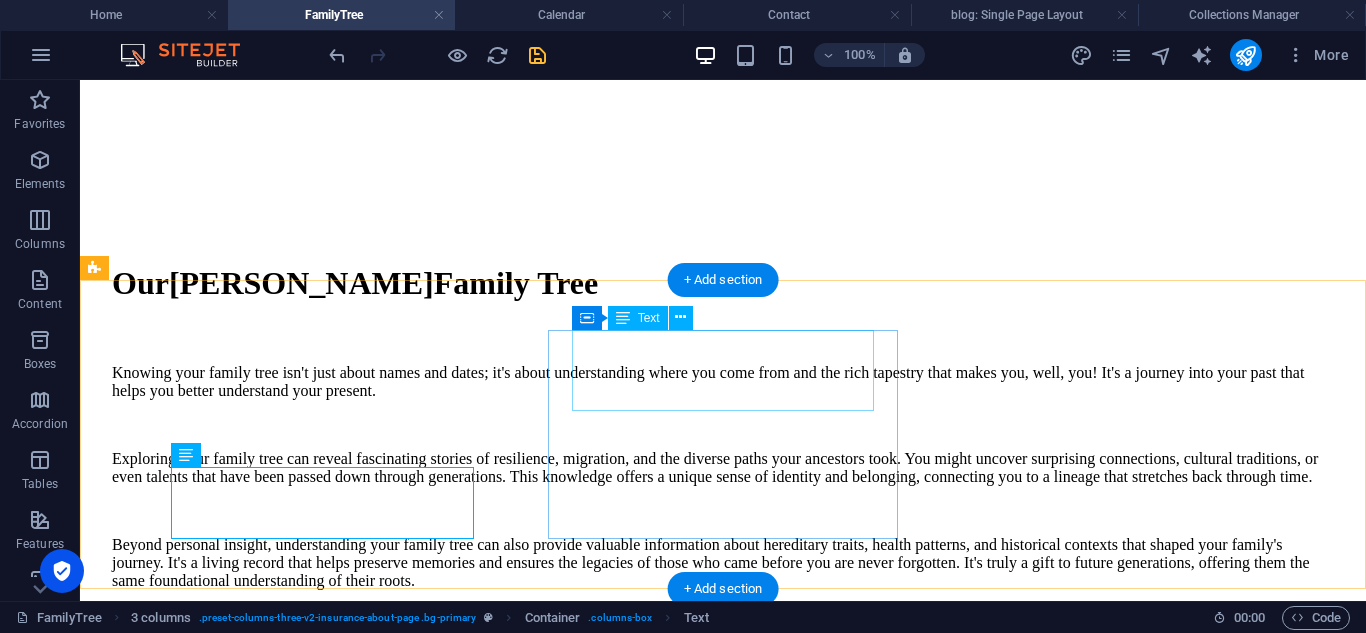 click on "100%" at bounding box center (723, 1010) 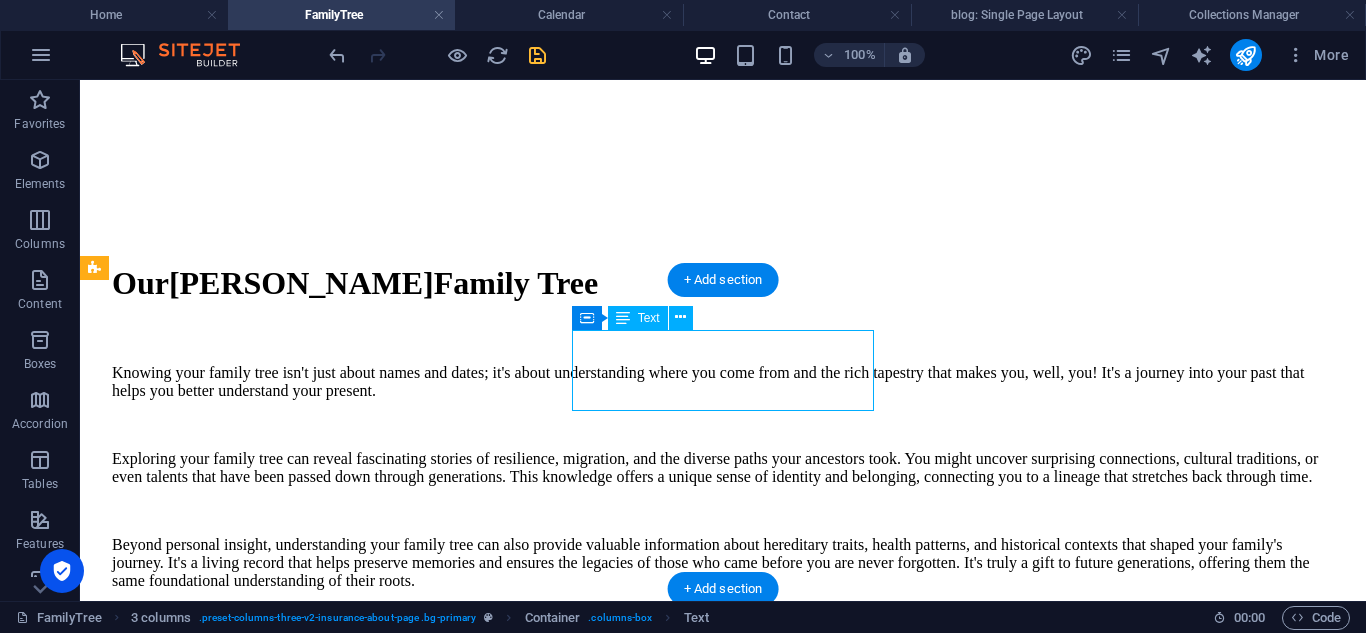 click on "100%" at bounding box center (723, 1010) 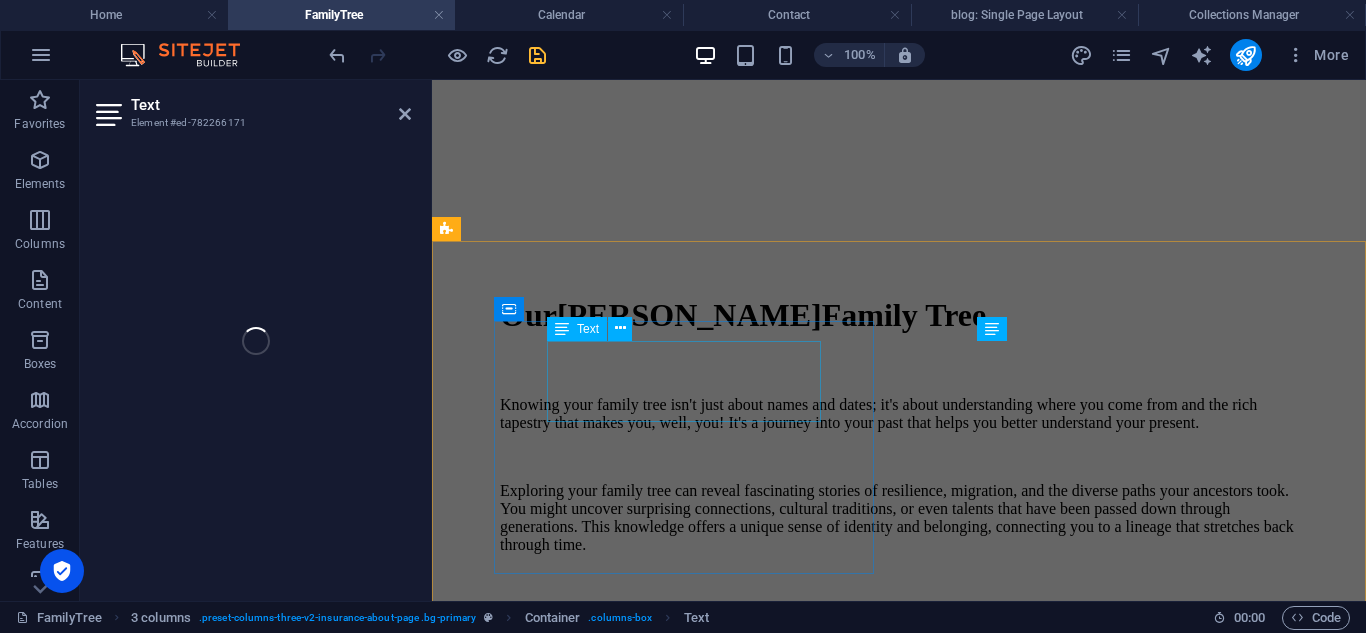 scroll, scrollTop: 1323, scrollLeft: 0, axis: vertical 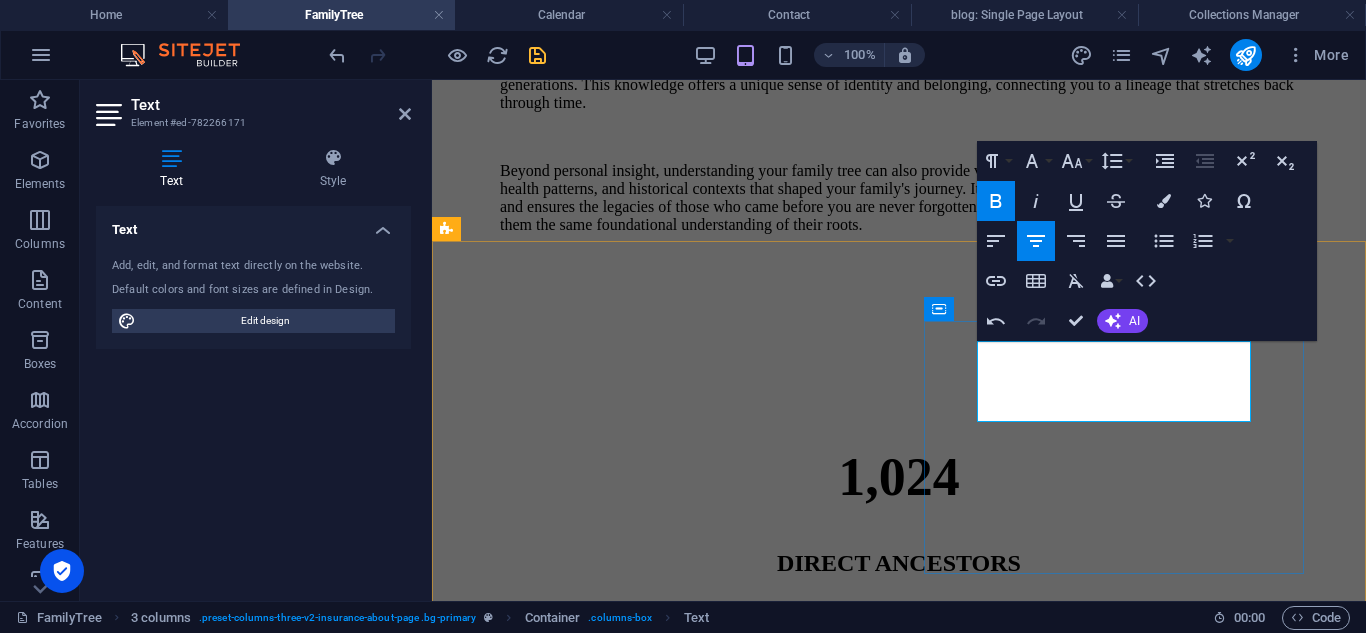 type 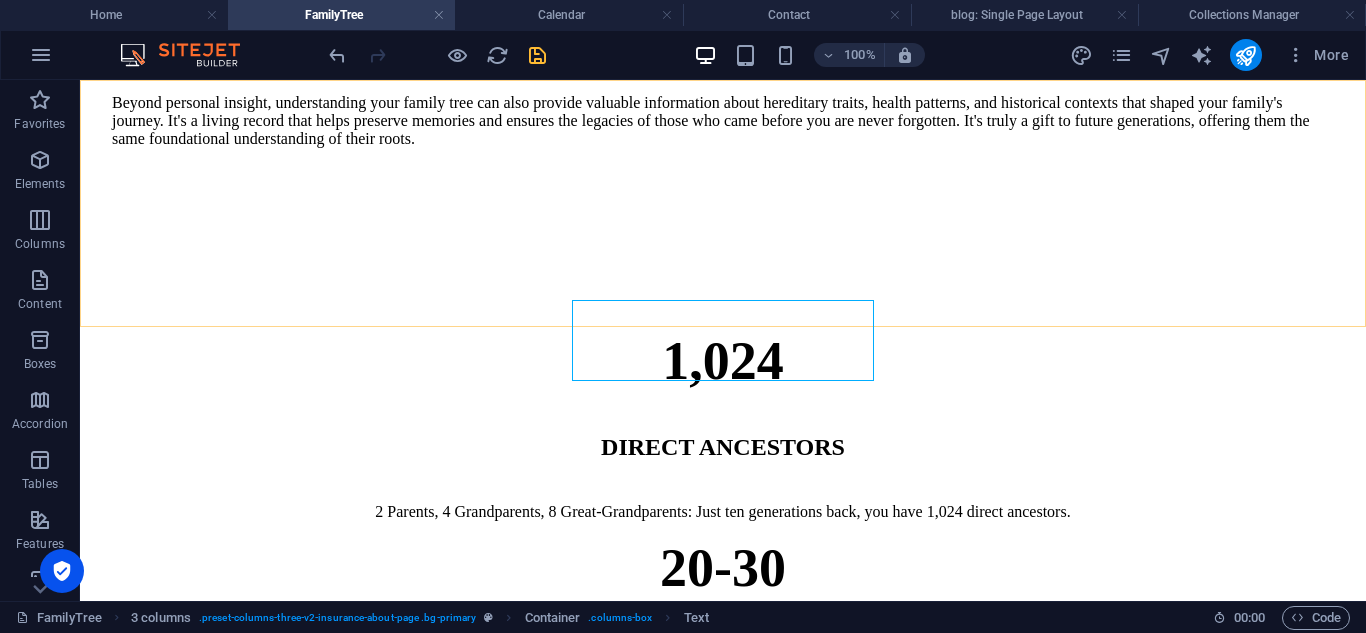 scroll, scrollTop: 911, scrollLeft: 0, axis: vertical 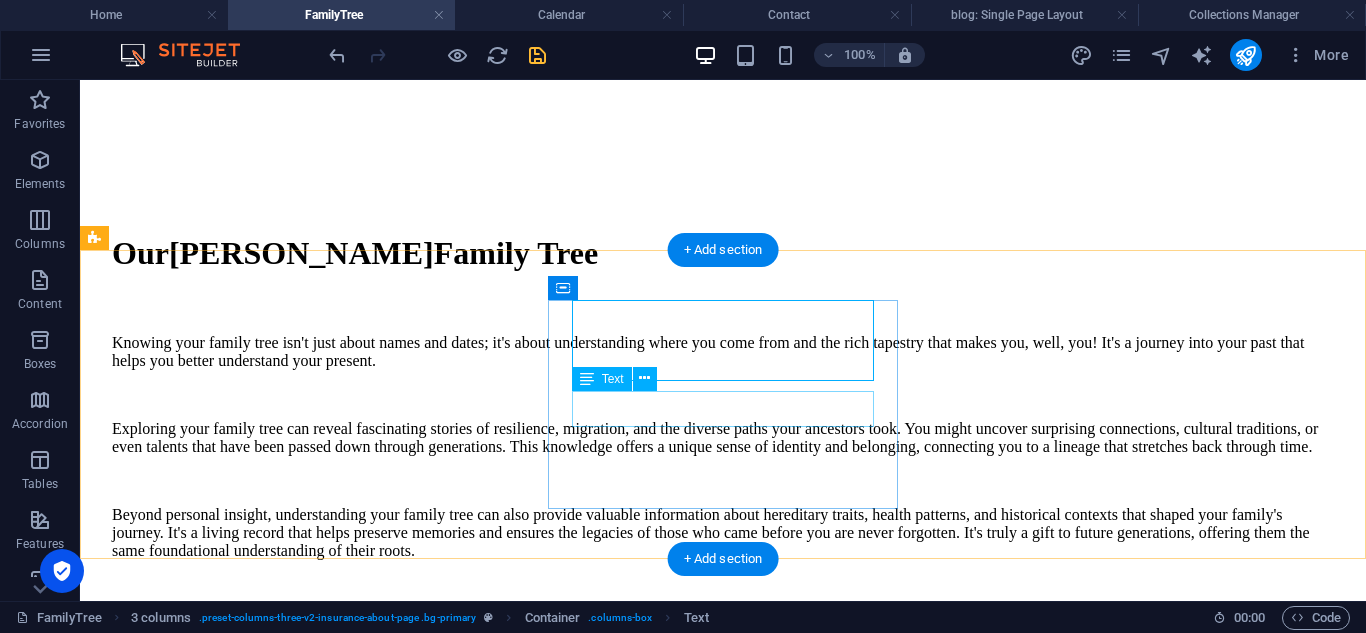 click on "SUCCESS RATE" at bounding box center (723, 1066) 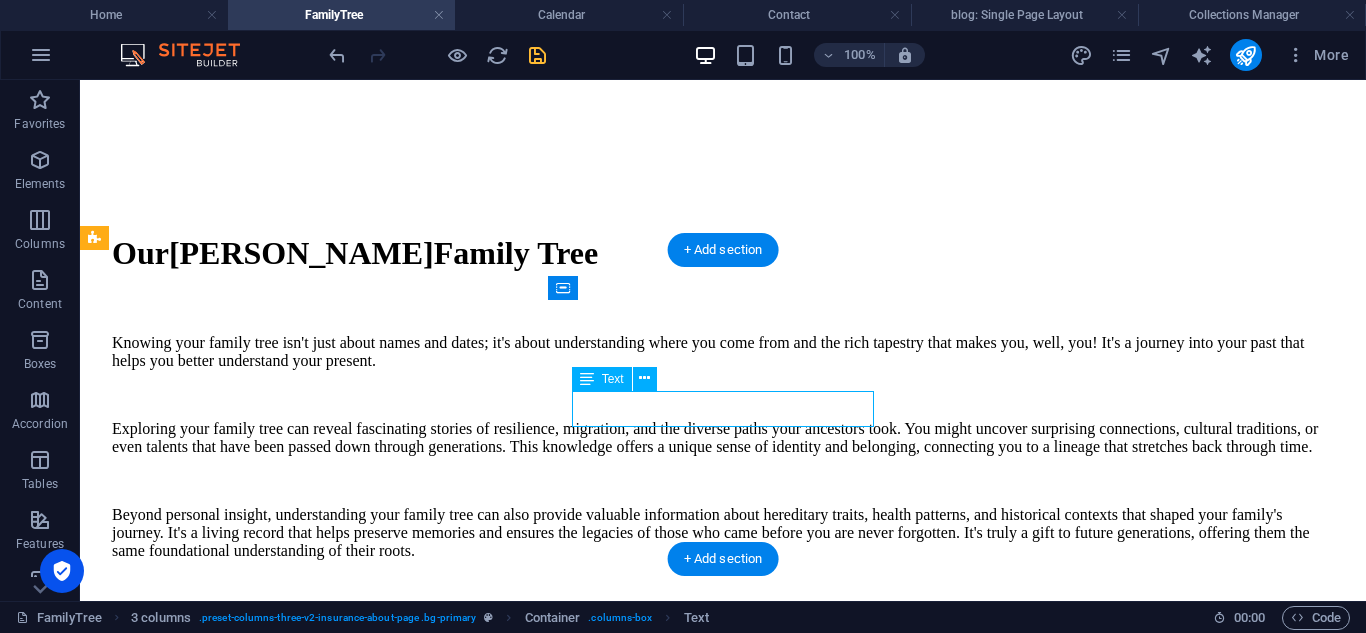 click on "SUCCESS RATE" at bounding box center (723, 1066) 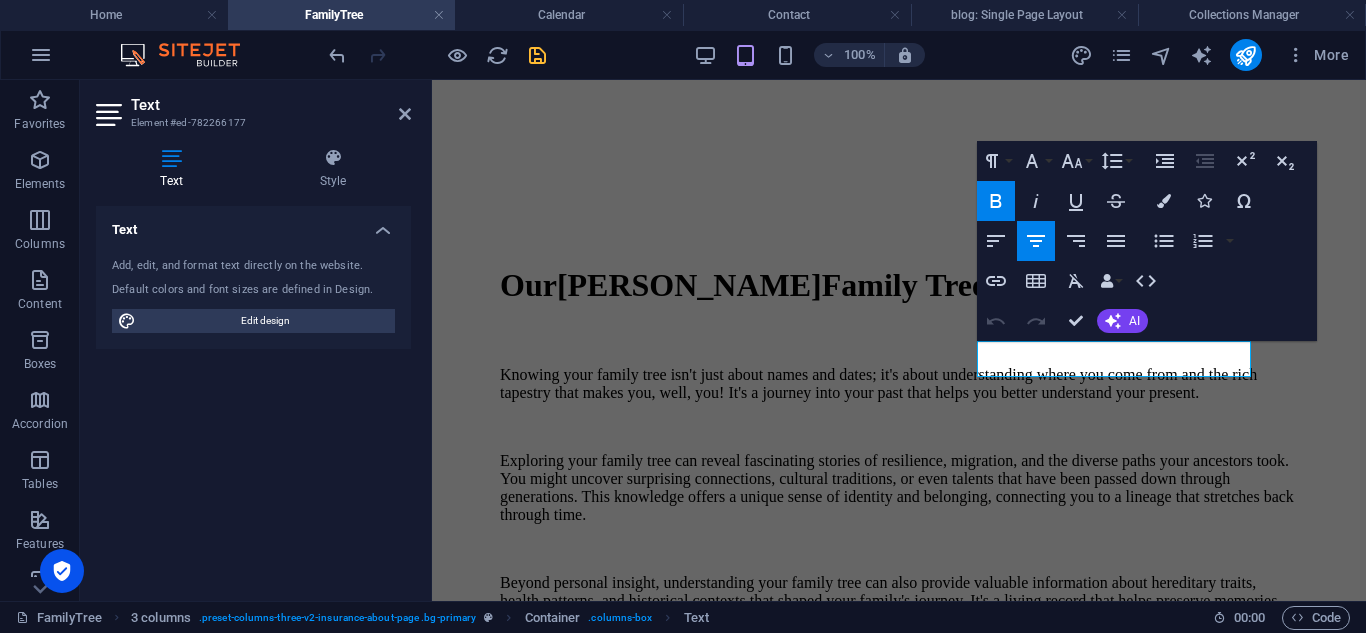 scroll, scrollTop: 1414, scrollLeft: 0, axis: vertical 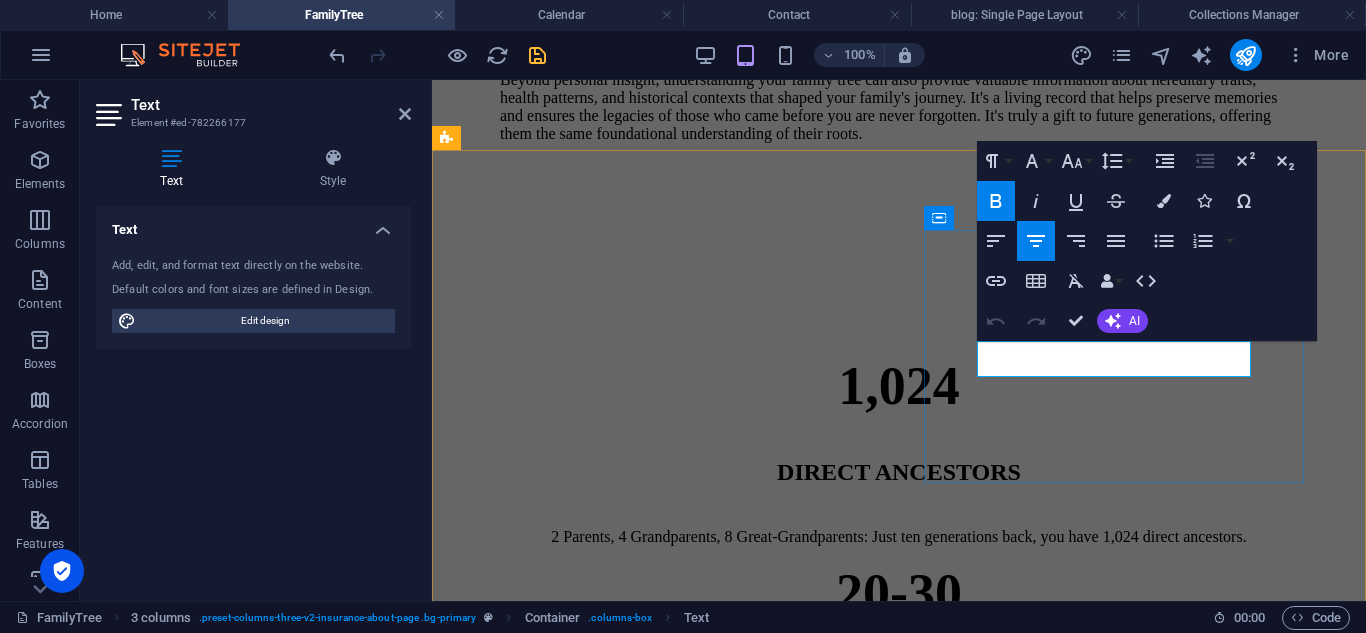 drag, startPoint x: 1673, startPoint y: 407, endPoint x: 1211, endPoint y: 356, distance: 464.8064 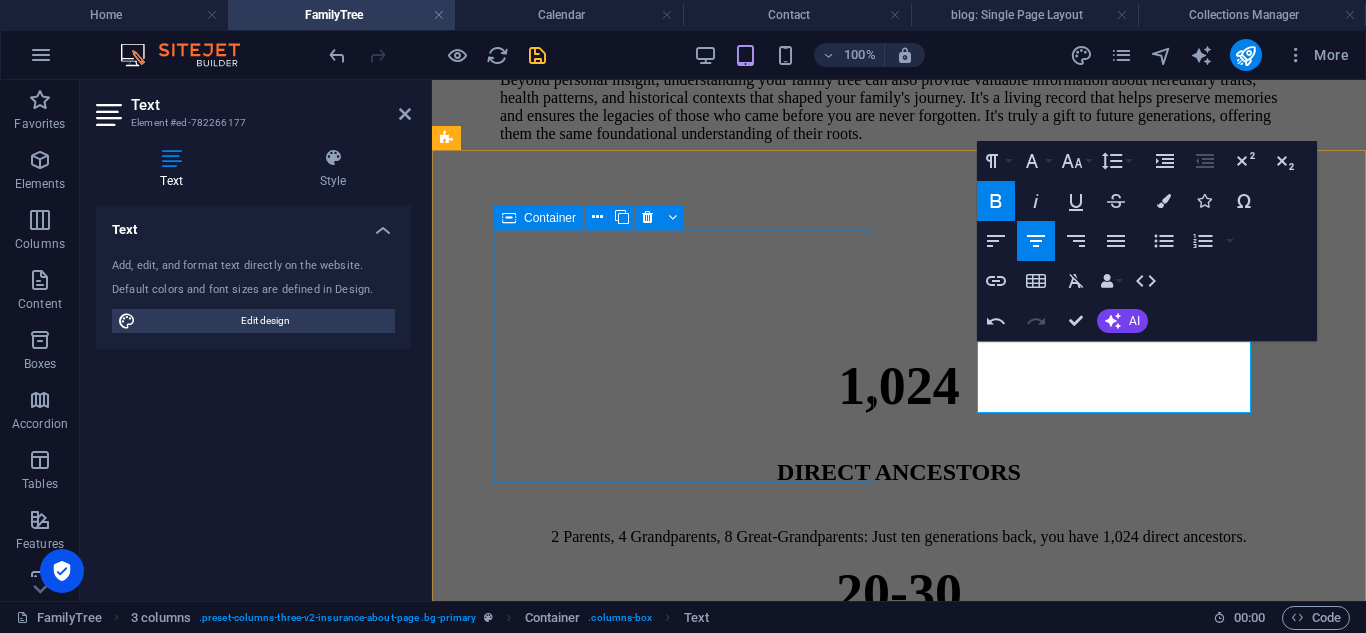 drag, startPoint x: 1168, startPoint y: 358, endPoint x: 851, endPoint y: 365, distance: 317.07727 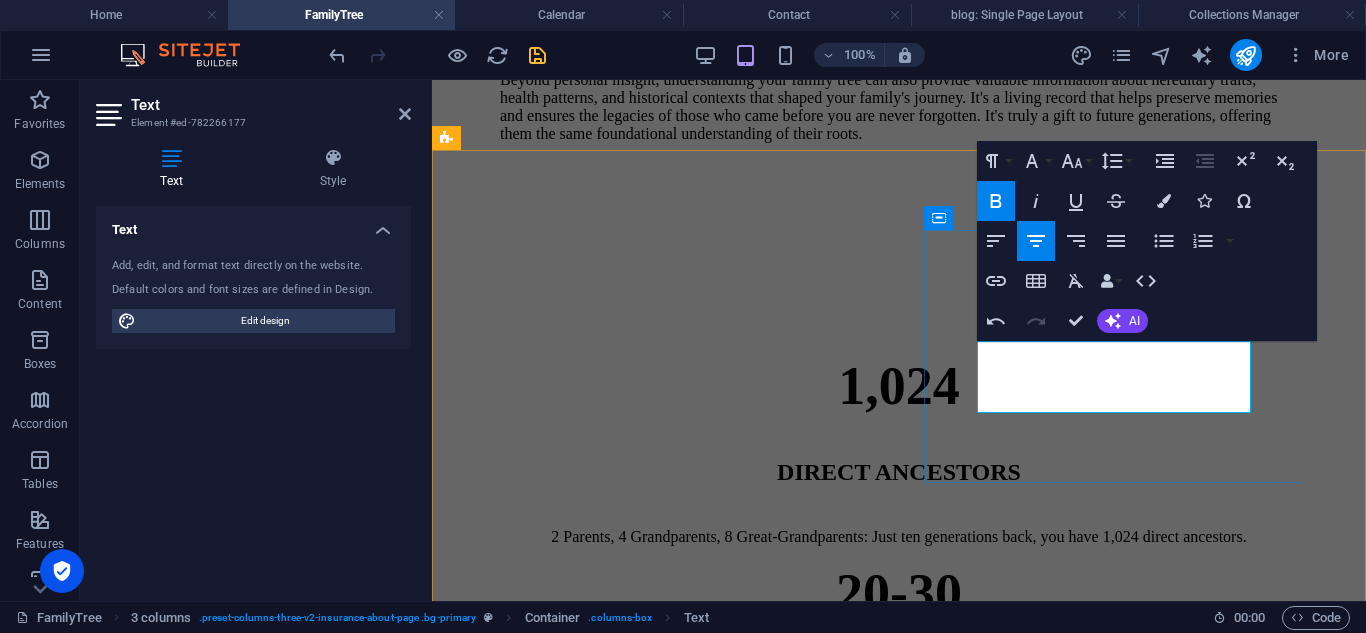 drag, startPoint x: 1093, startPoint y: 359, endPoint x: 925, endPoint y: 374, distance: 168.66832 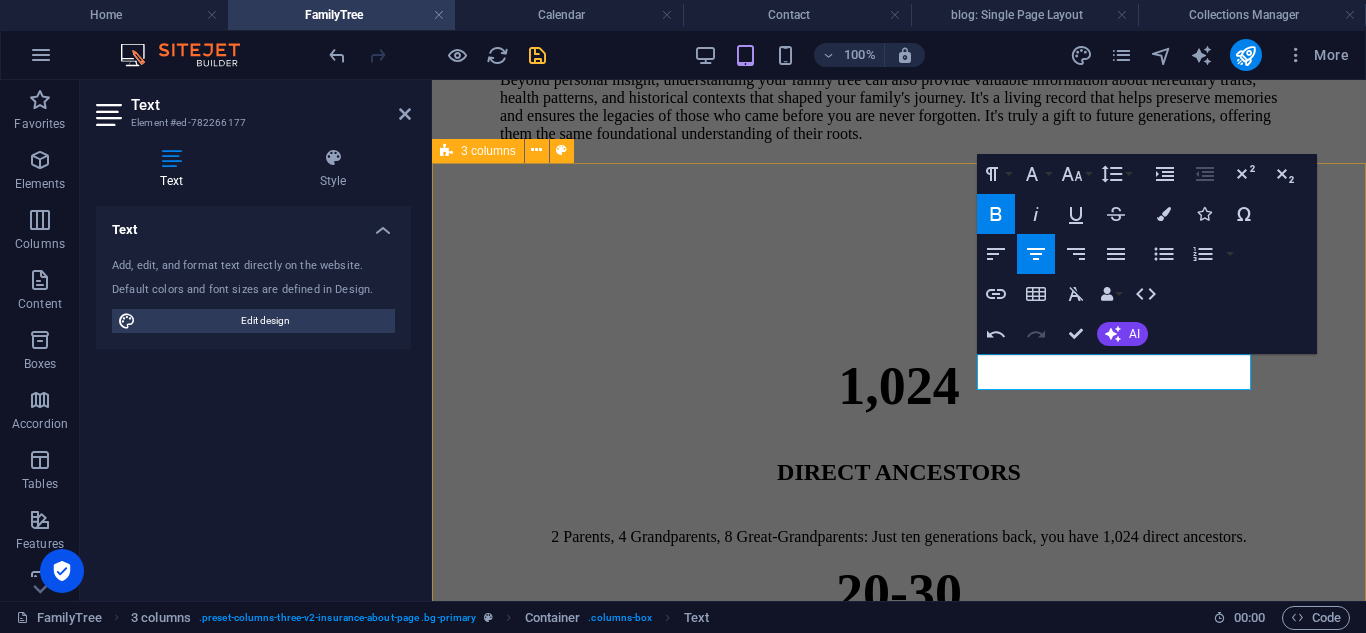 scroll, scrollTop: 1394, scrollLeft: 0, axis: vertical 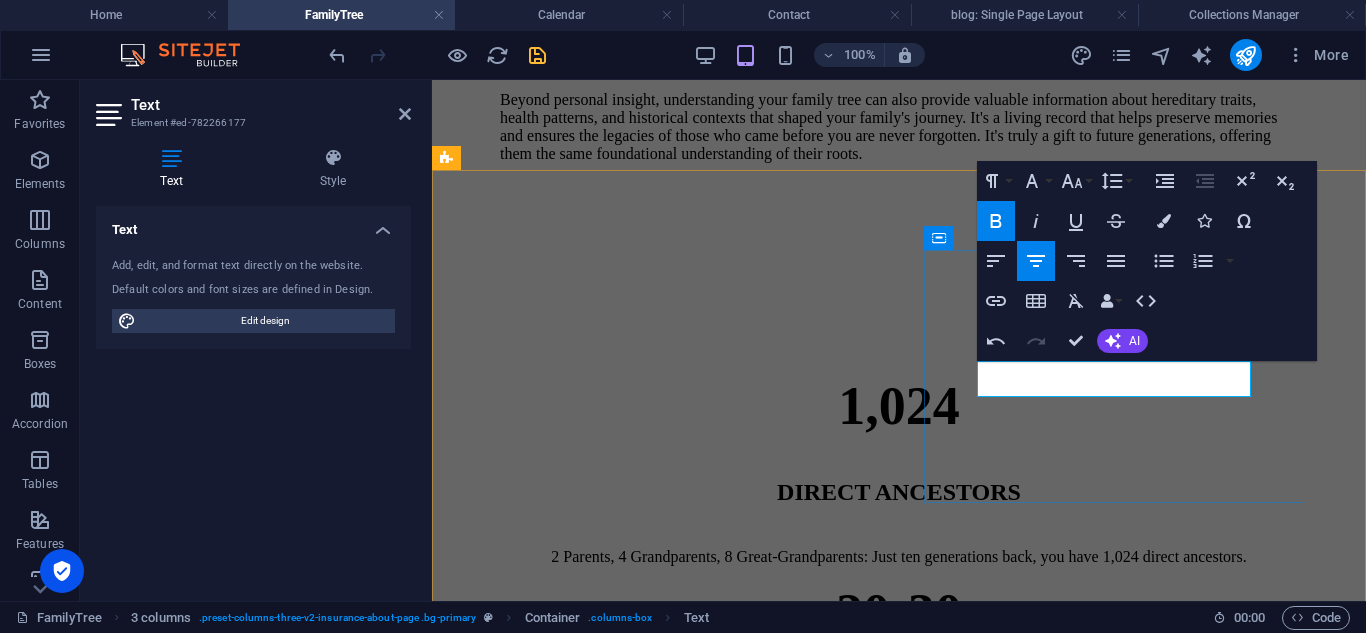 click on "Years per Generation" at bounding box center [899, 699] 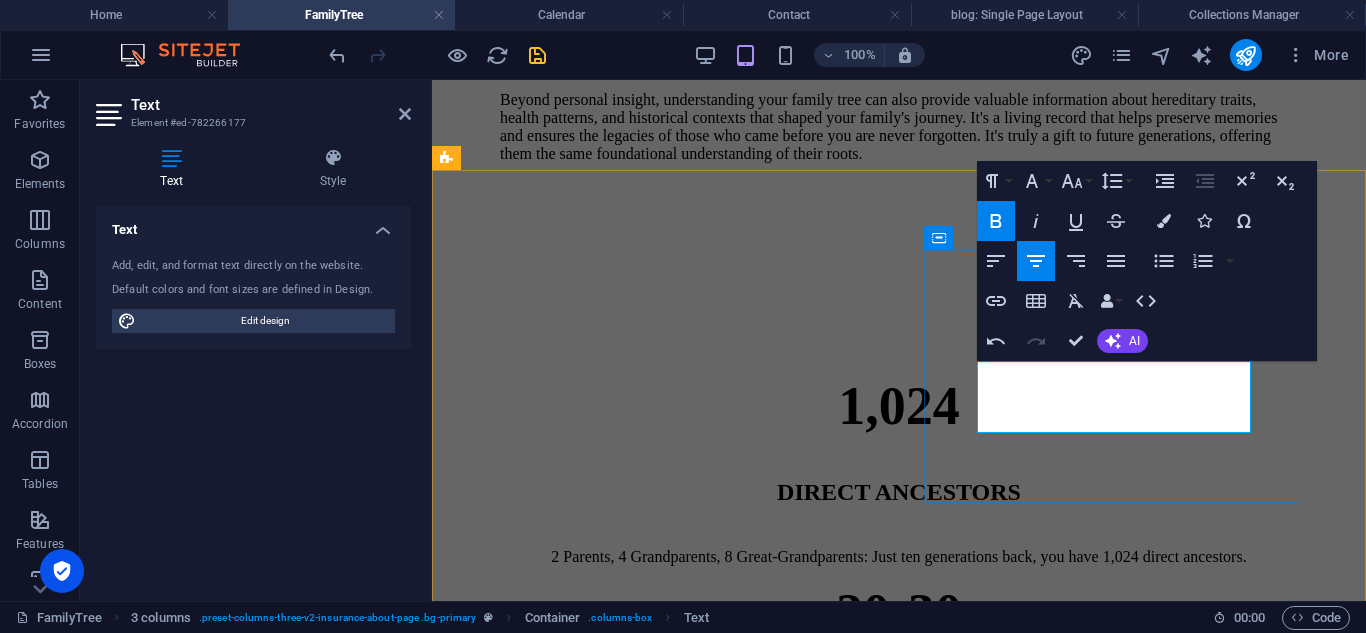 click on "YEARS per Generation" at bounding box center [899, 699] 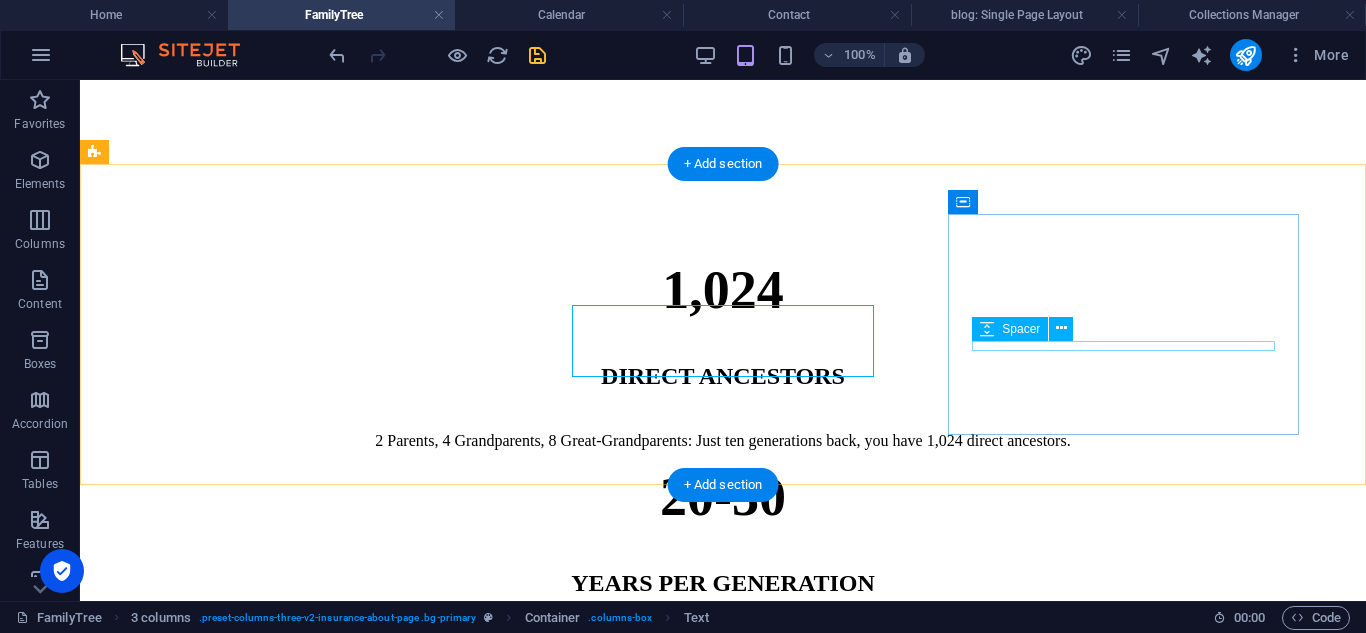 scroll, scrollTop: 997, scrollLeft: 0, axis: vertical 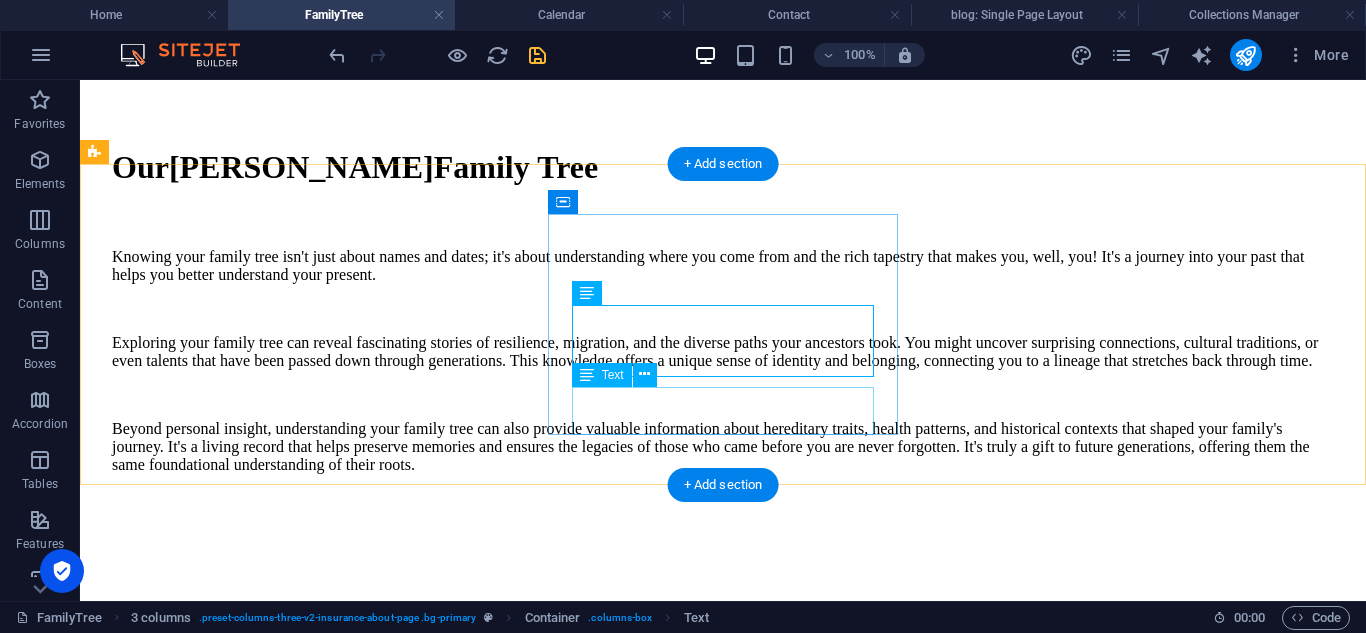 click on "Lorem ipsum dolor amet coevctetur adipiscing elit." at bounding box center (723, 1045) 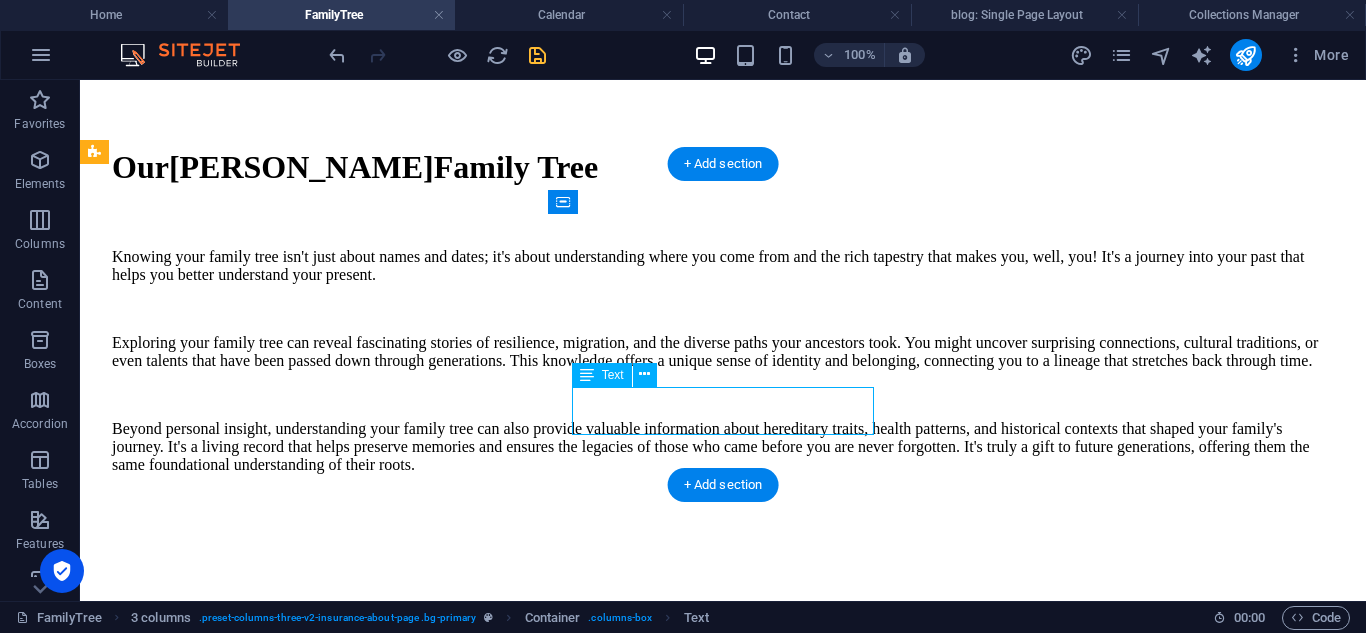 click on "Lorem ipsum dolor amet coevctetur adipiscing elit." at bounding box center [723, 1045] 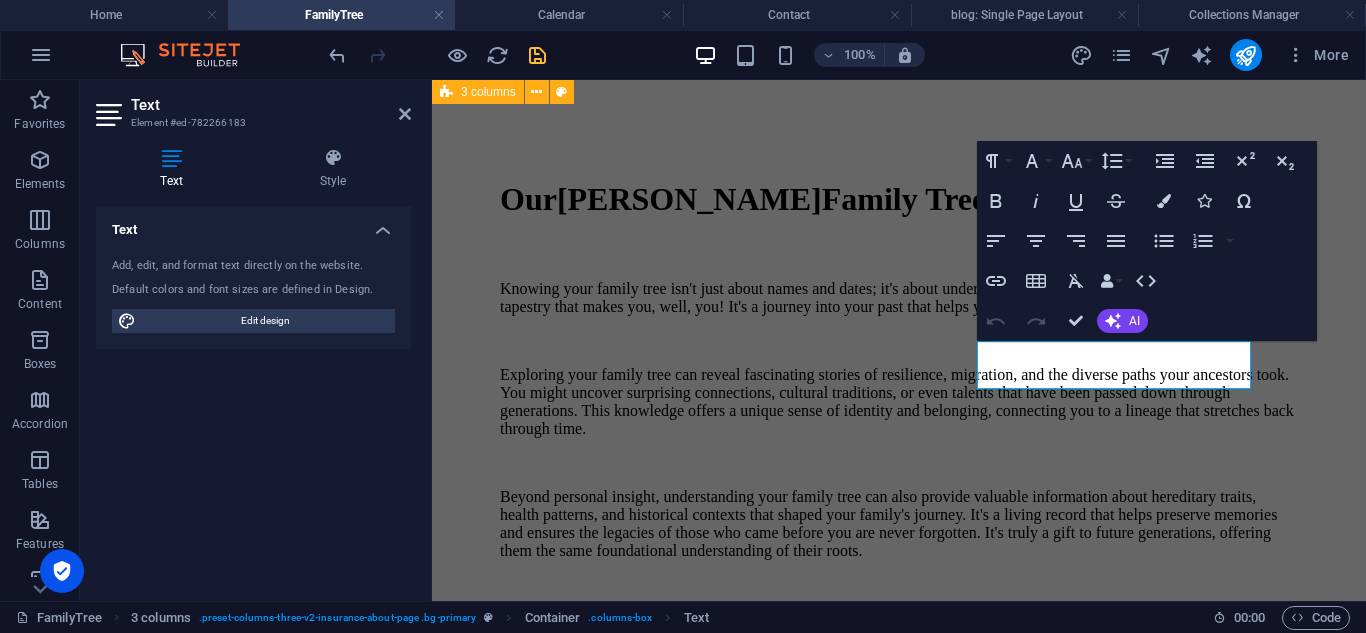 scroll, scrollTop: 1496, scrollLeft: 0, axis: vertical 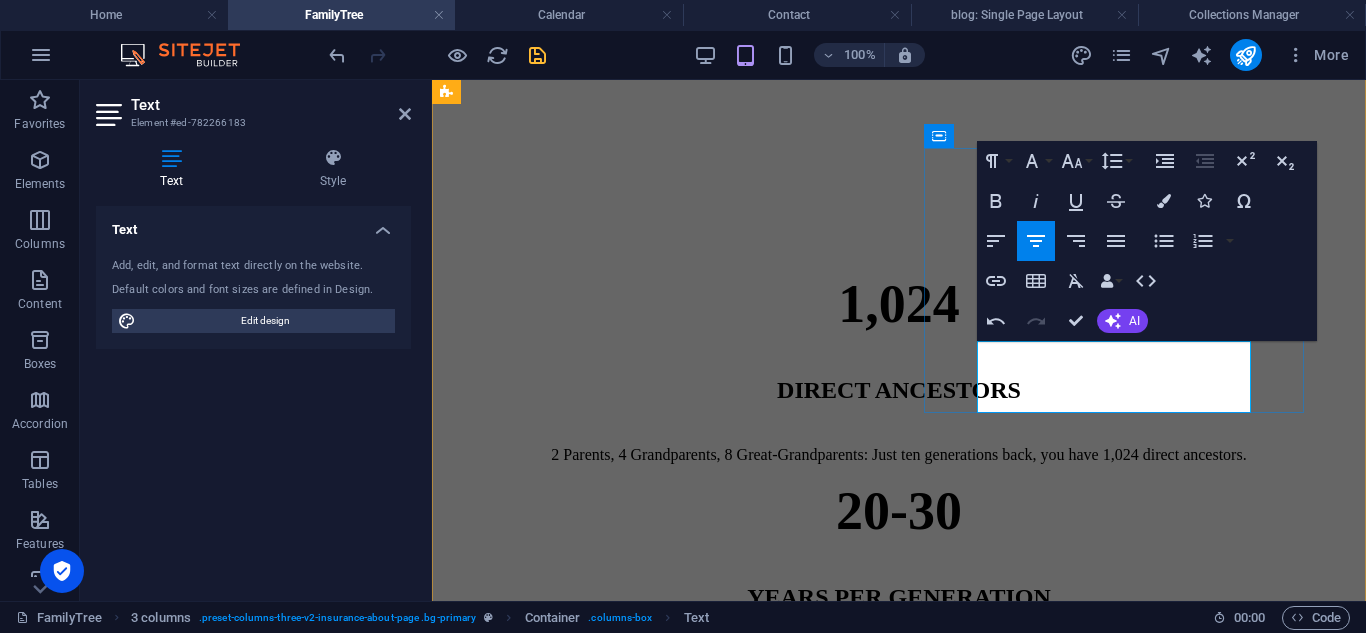 click on "genealogists often estimate a generation to span about 20 to 30 years" at bounding box center [899, 662] 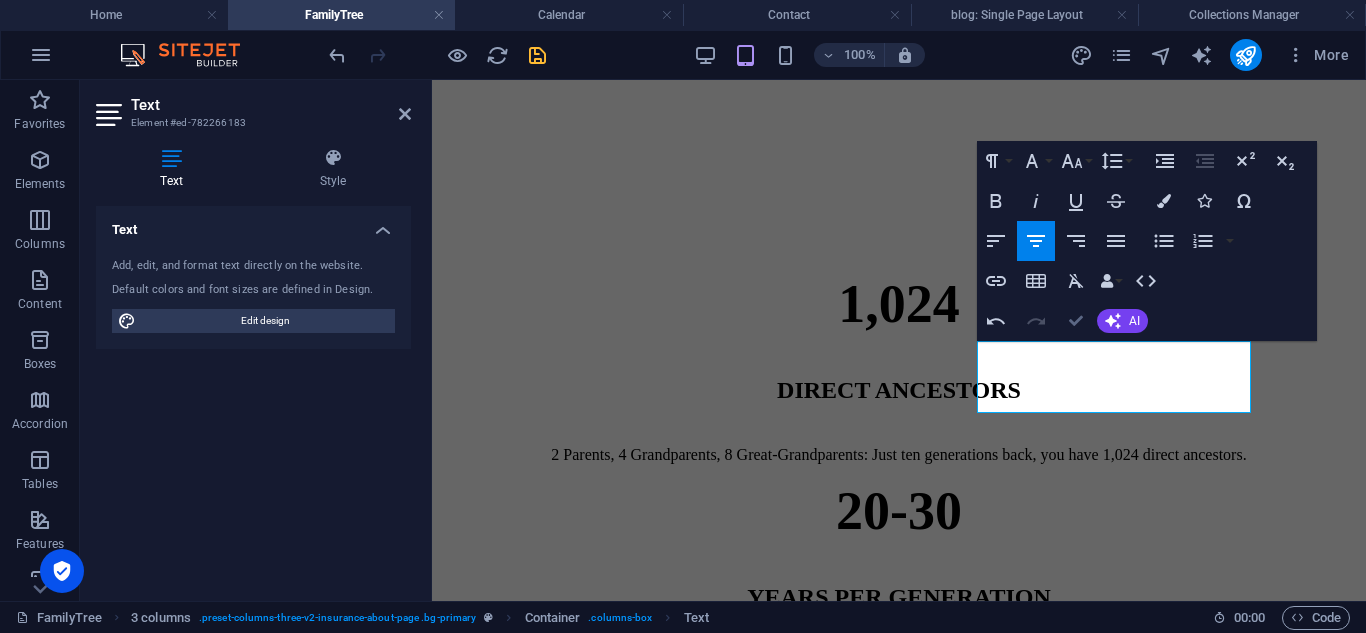 drag, startPoint x: 1079, startPoint y: 318, endPoint x: 999, endPoint y: 238, distance: 113.137085 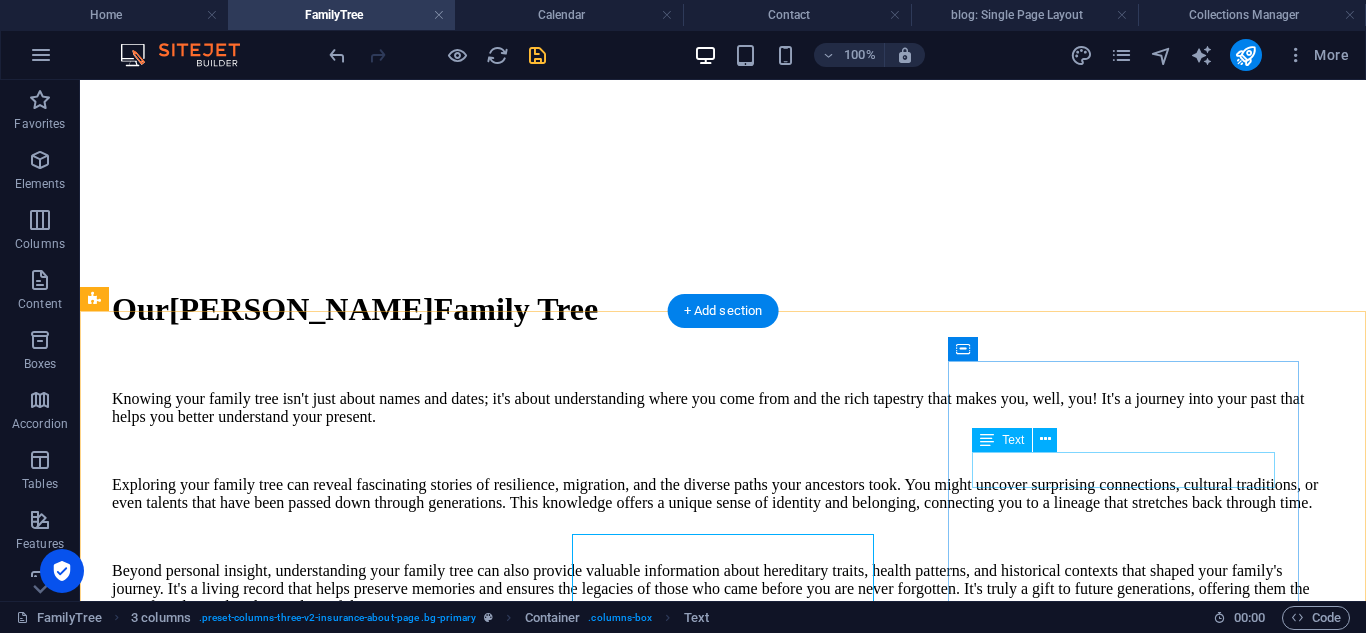 scroll, scrollTop: 850, scrollLeft: 0, axis: vertical 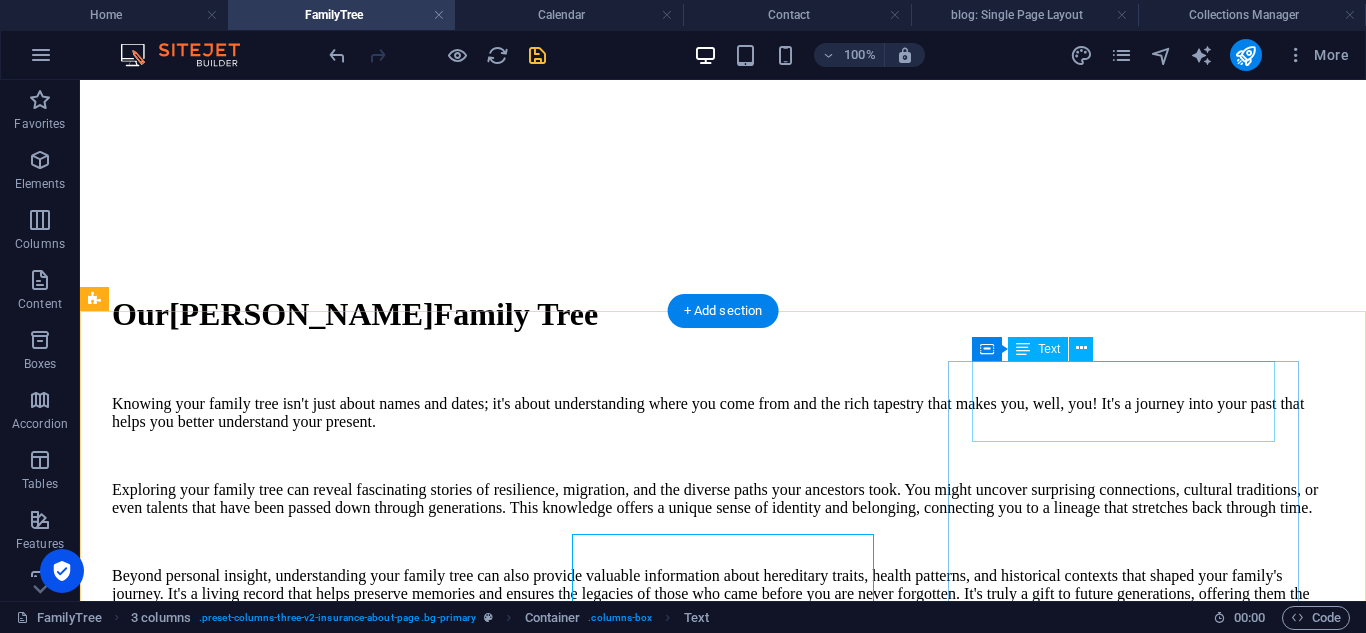 click on "12+" at bounding box center [723, 1248] 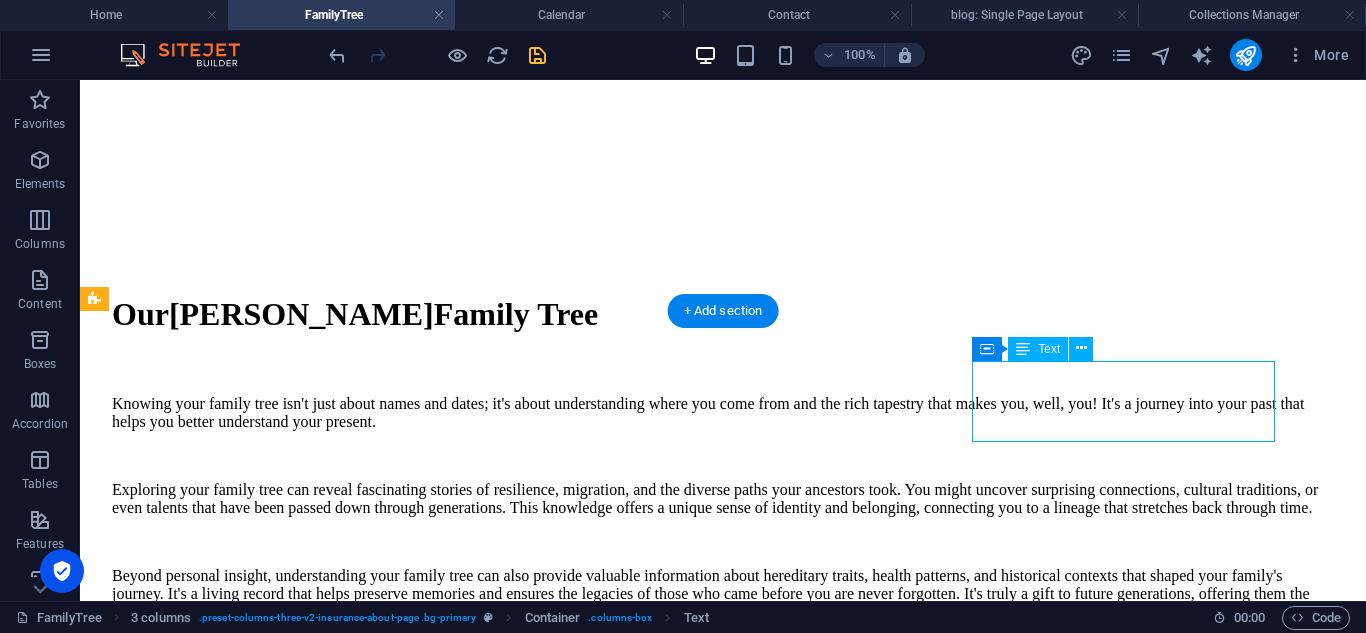 click on "12+" at bounding box center (723, 1248) 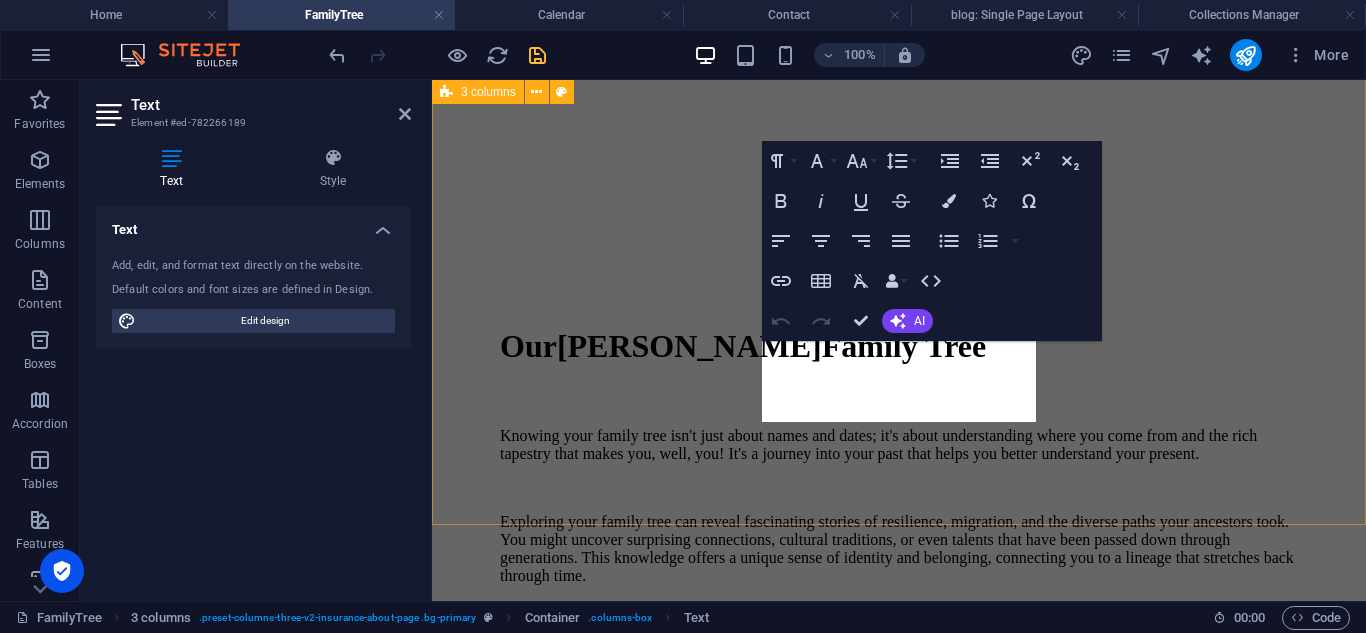 scroll, scrollTop: 1638, scrollLeft: 0, axis: vertical 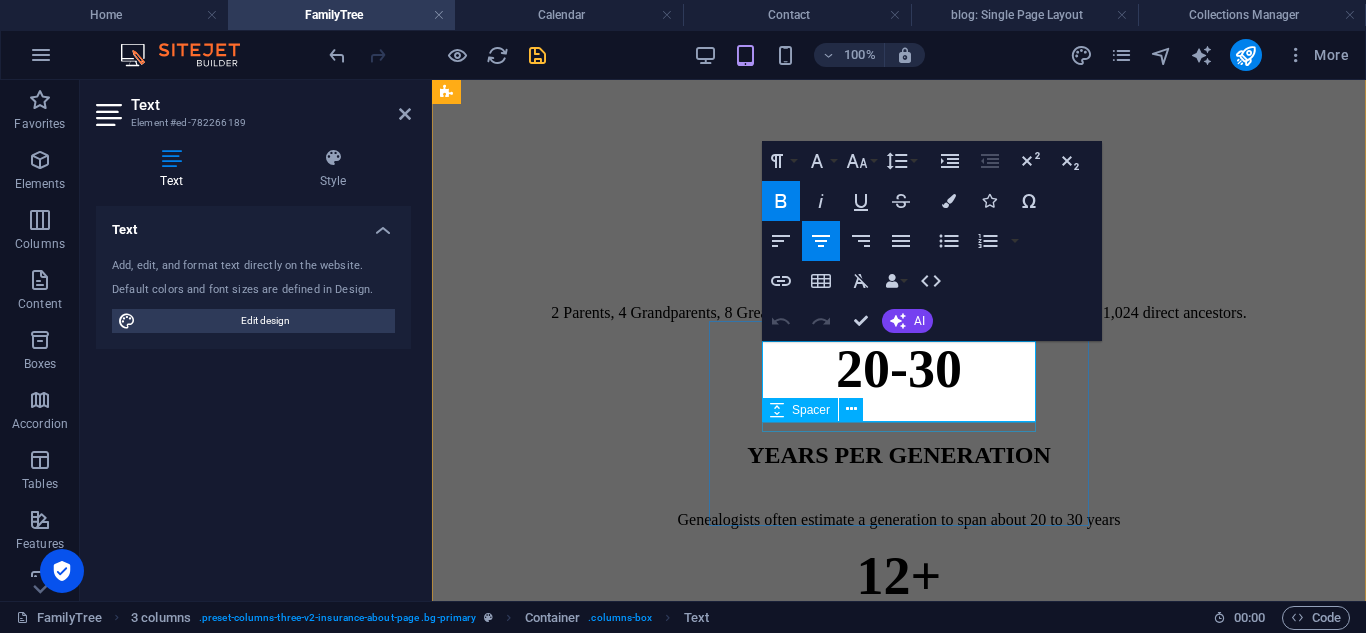 click on "12+" at bounding box center (899, 576) 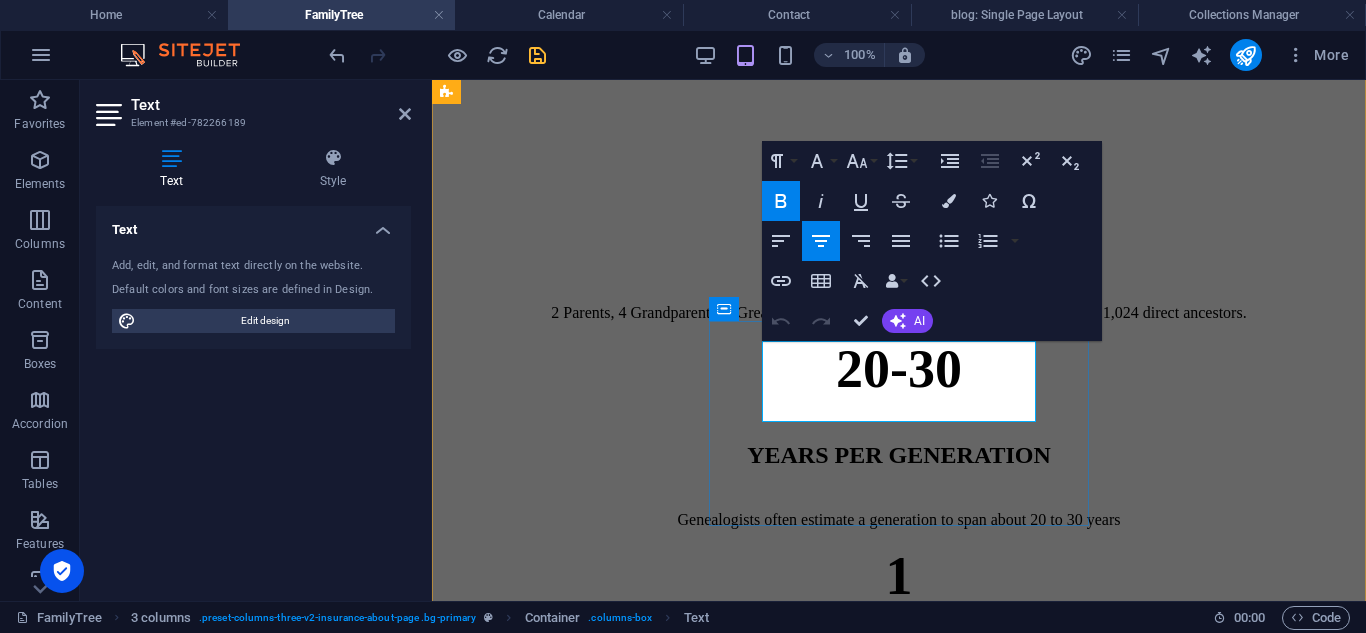 type 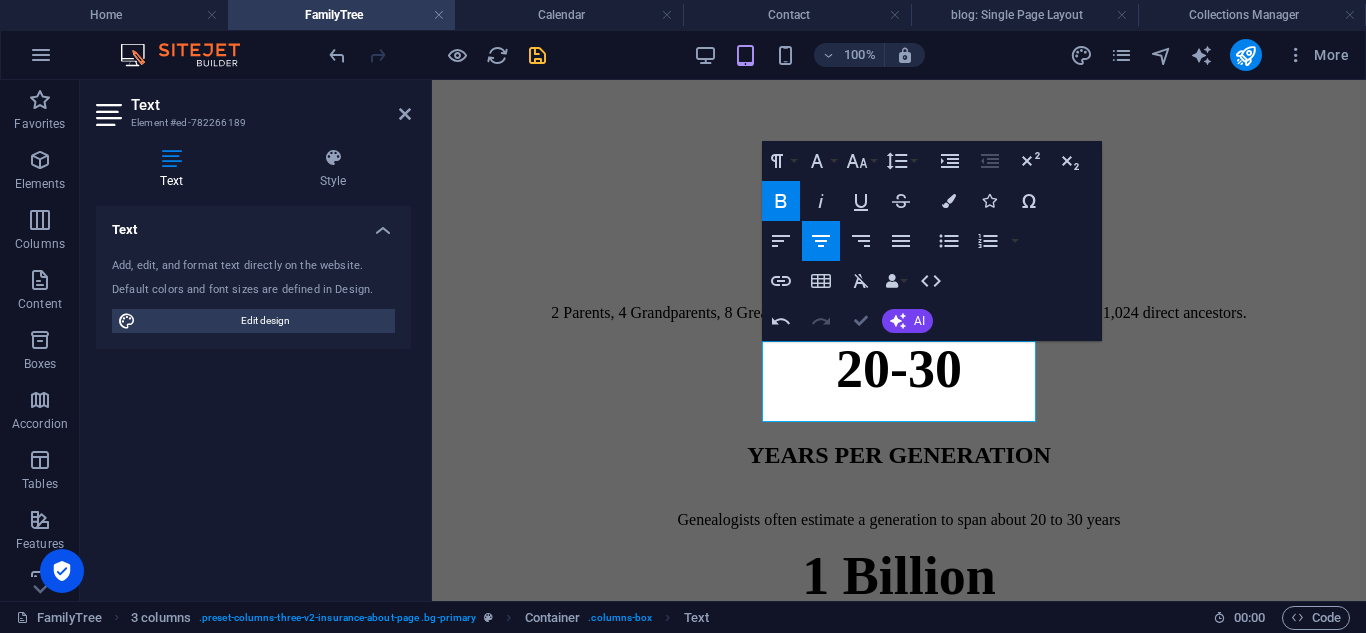 drag, startPoint x: 862, startPoint y: 323, endPoint x: 781, endPoint y: 244, distance: 113.14592 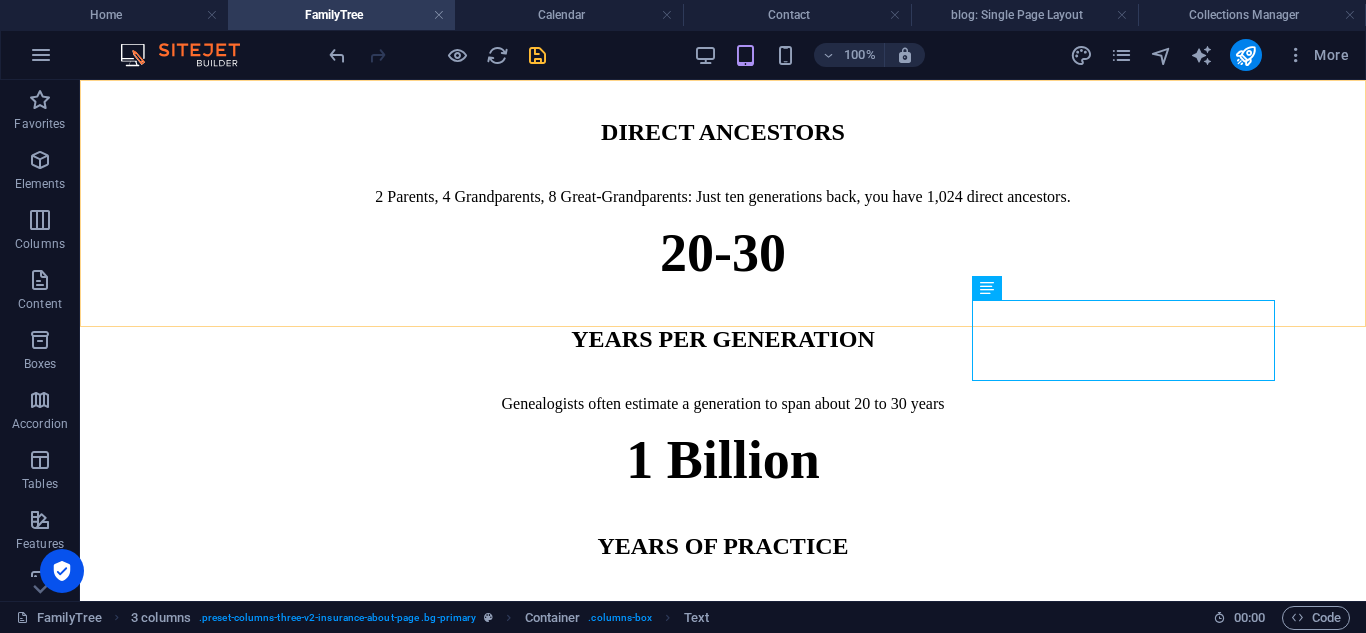 scroll, scrollTop: 911, scrollLeft: 0, axis: vertical 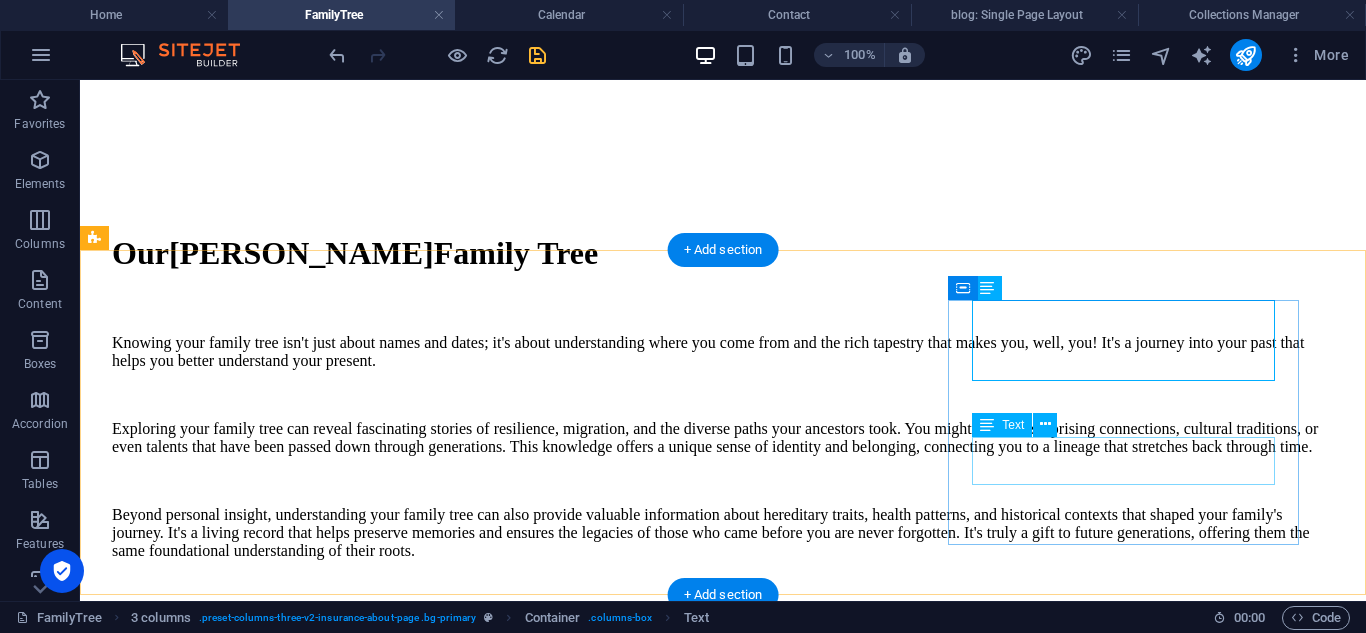 click on "Lorem ipsum dolor amet coevctetur adipiscing elit." at bounding box center (723, 1338) 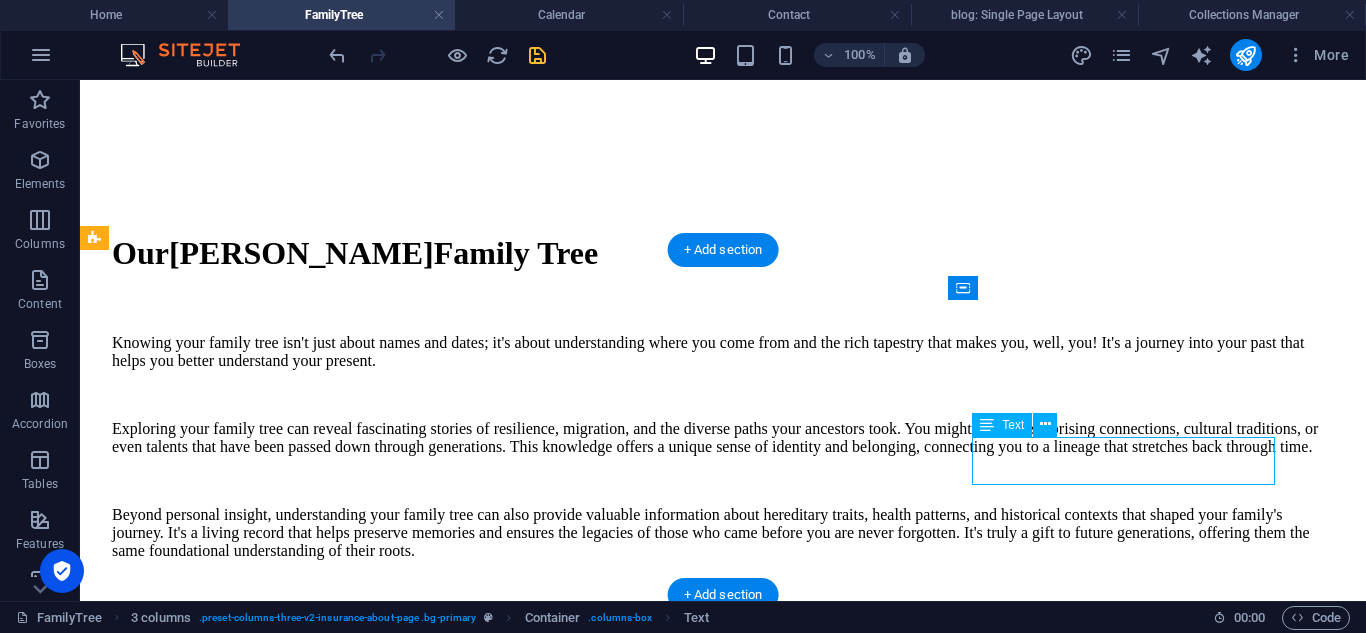 click on "Lorem ipsum dolor amet coevctetur adipiscing elit." at bounding box center (723, 1338) 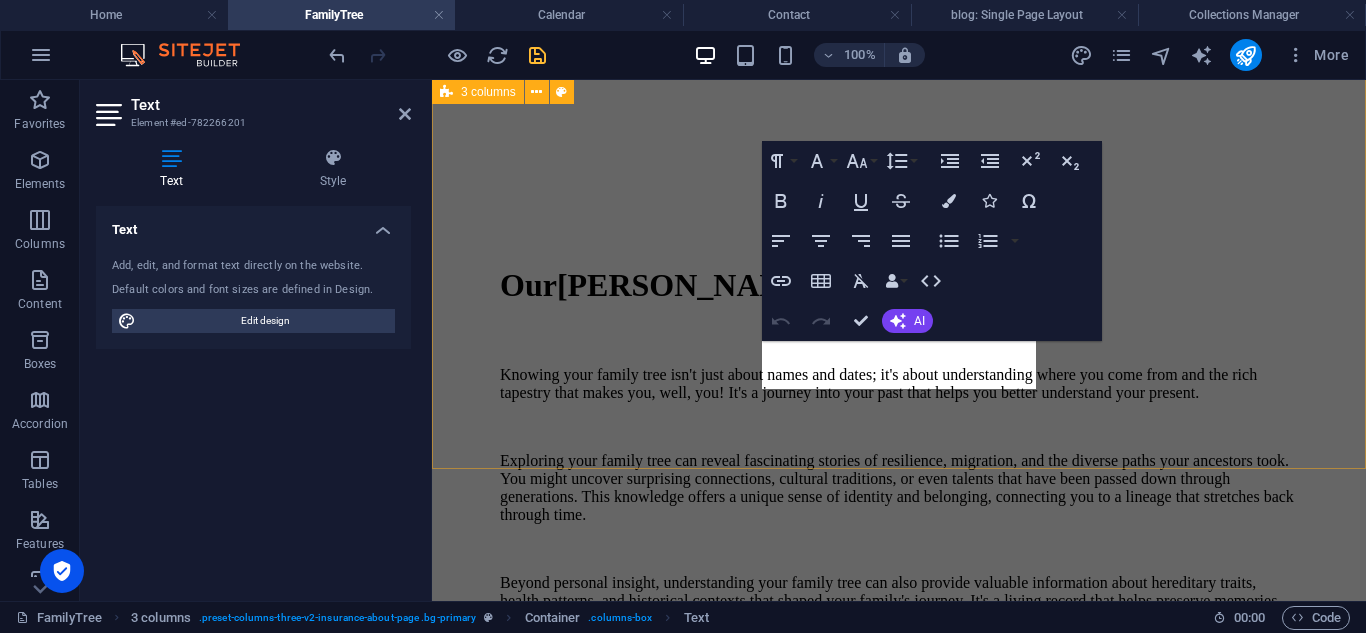 scroll, scrollTop: 1775, scrollLeft: 0, axis: vertical 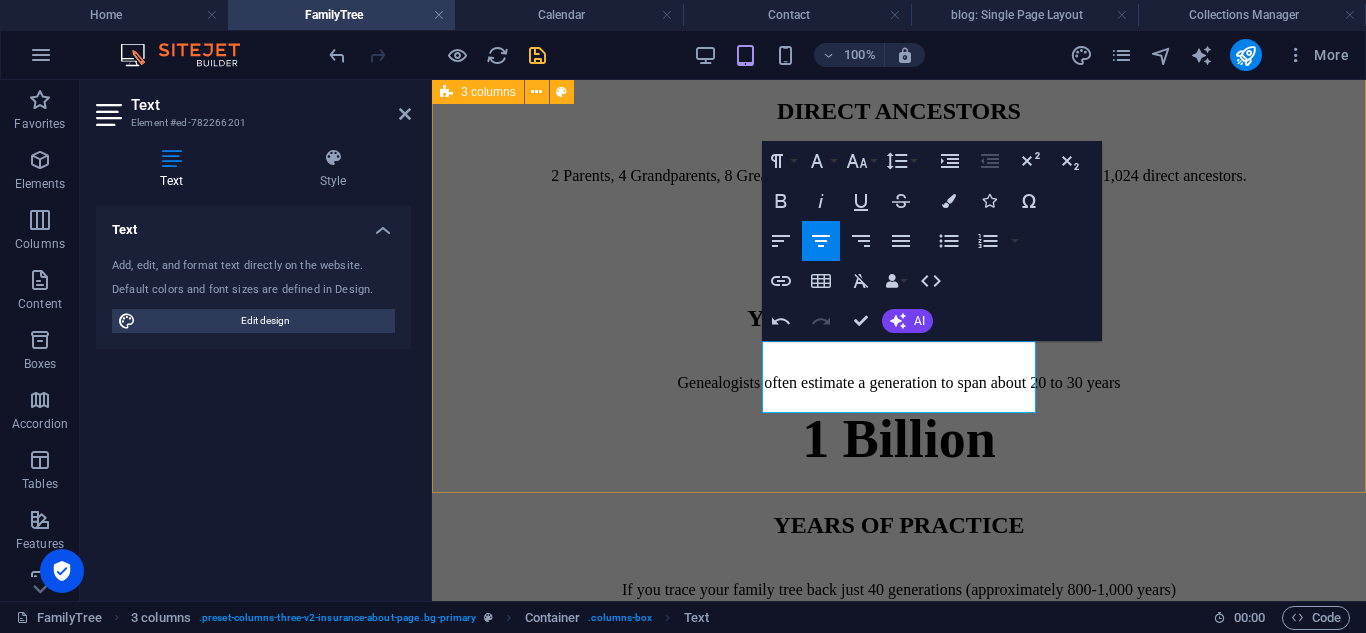 type 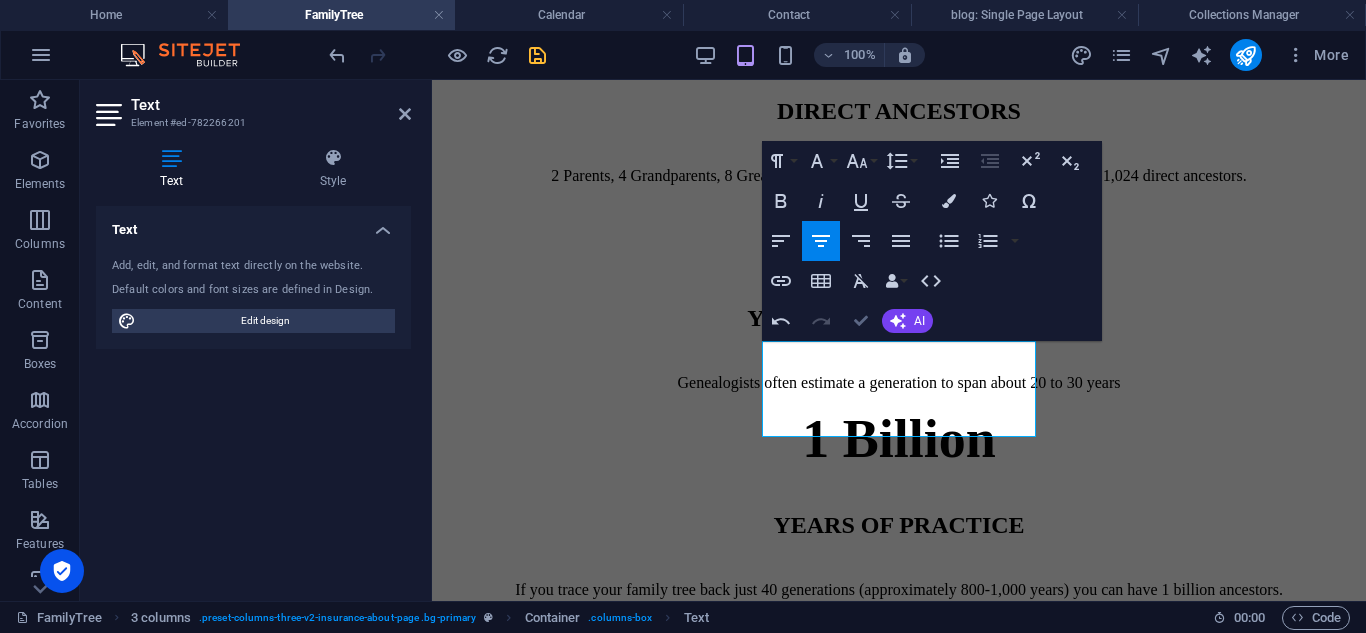 drag, startPoint x: 860, startPoint y: 328, endPoint x: 780, endPoint y: 248, distance: 113.137085 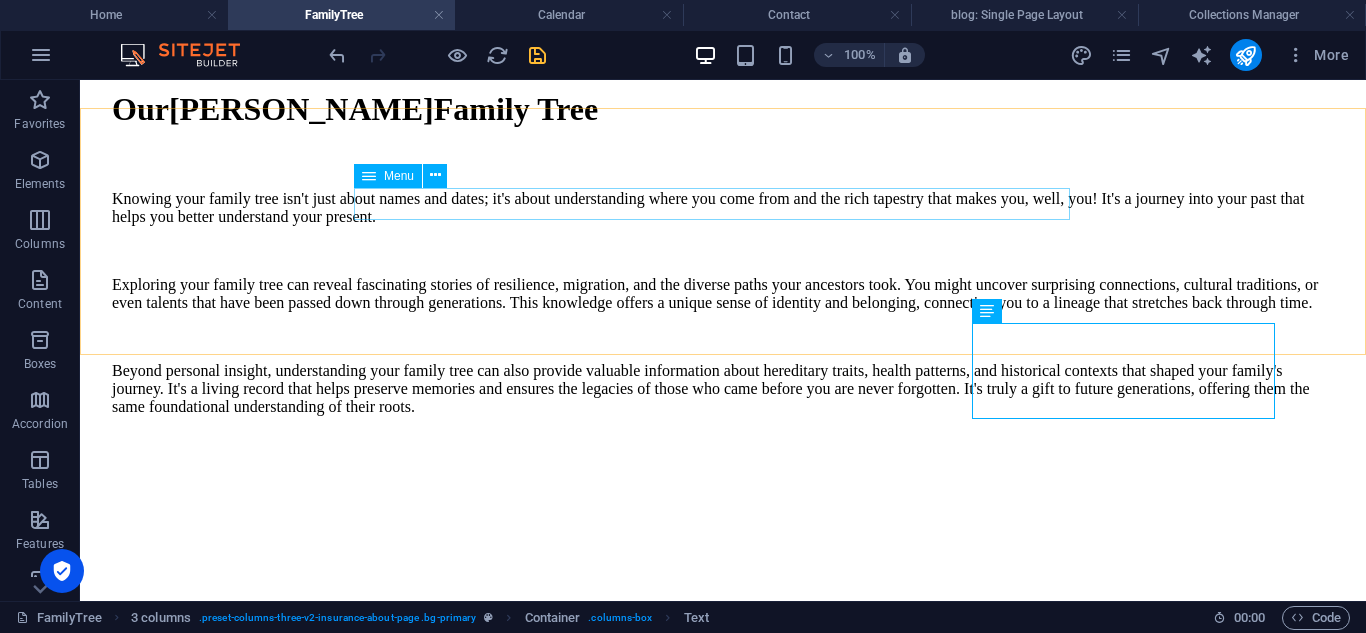 scroll, scrollTop: 1024, scrollLeft: 0, axis: vertical 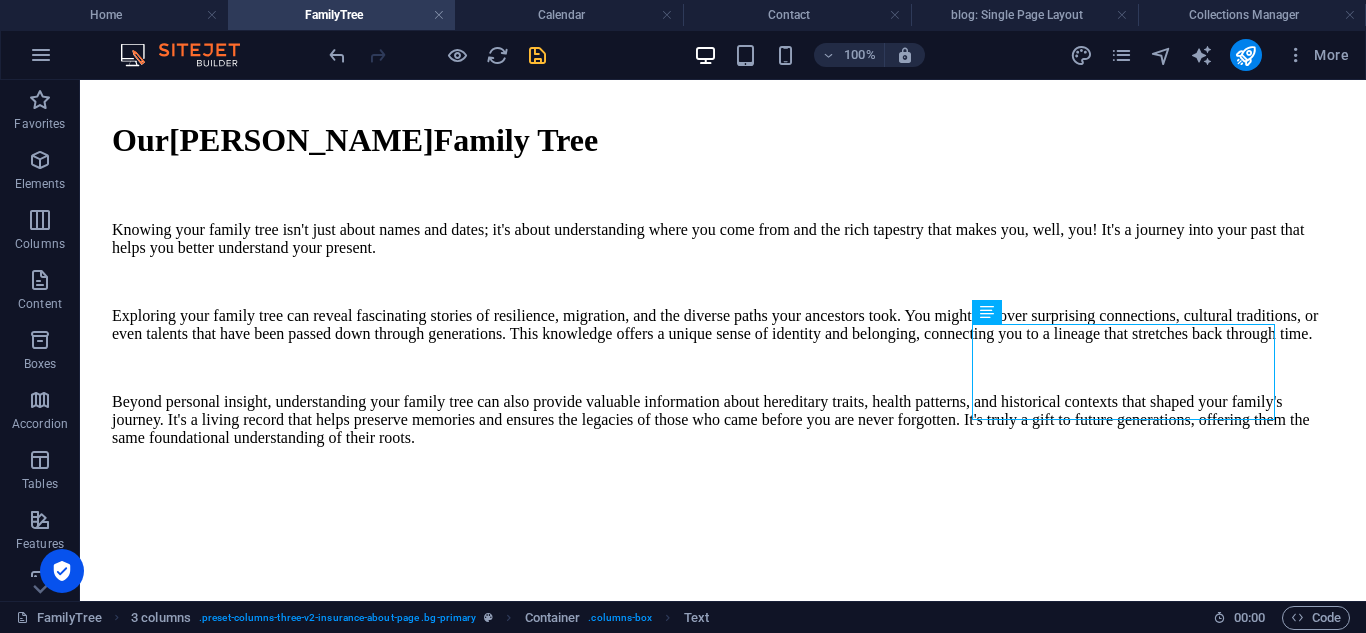 click at bounding box center [537, 55] 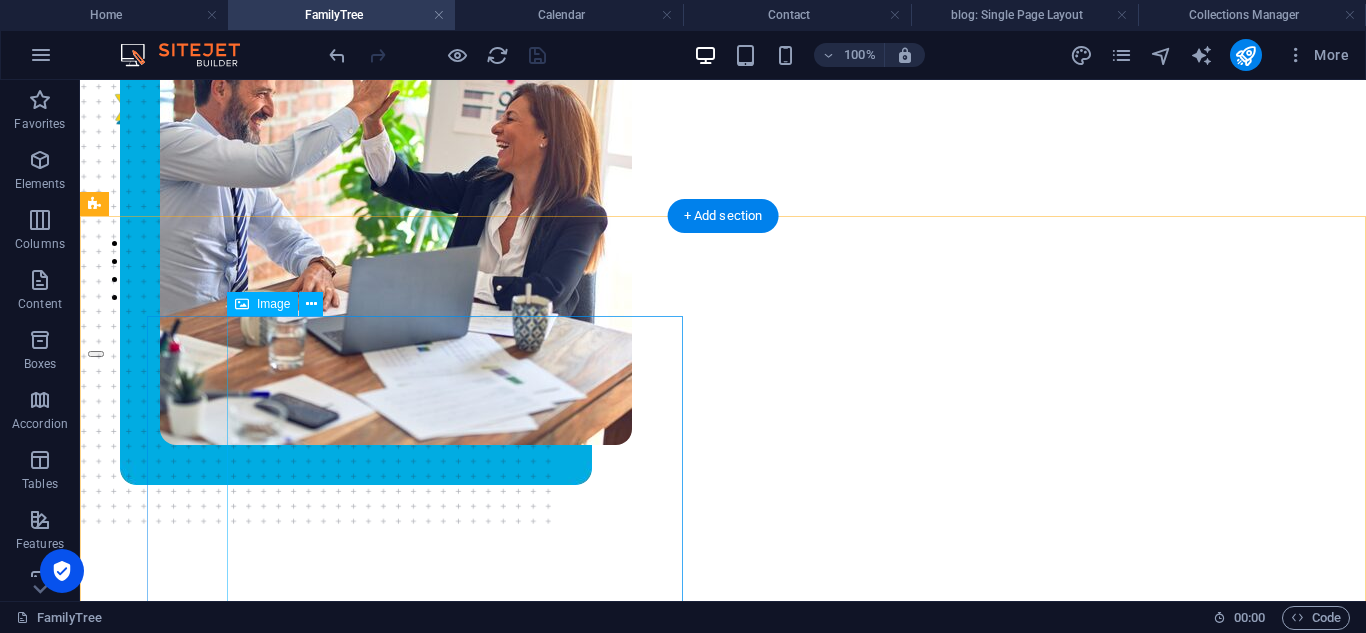 scroll, scrollTop: 111, scrollLeft: 0, axis: vertical 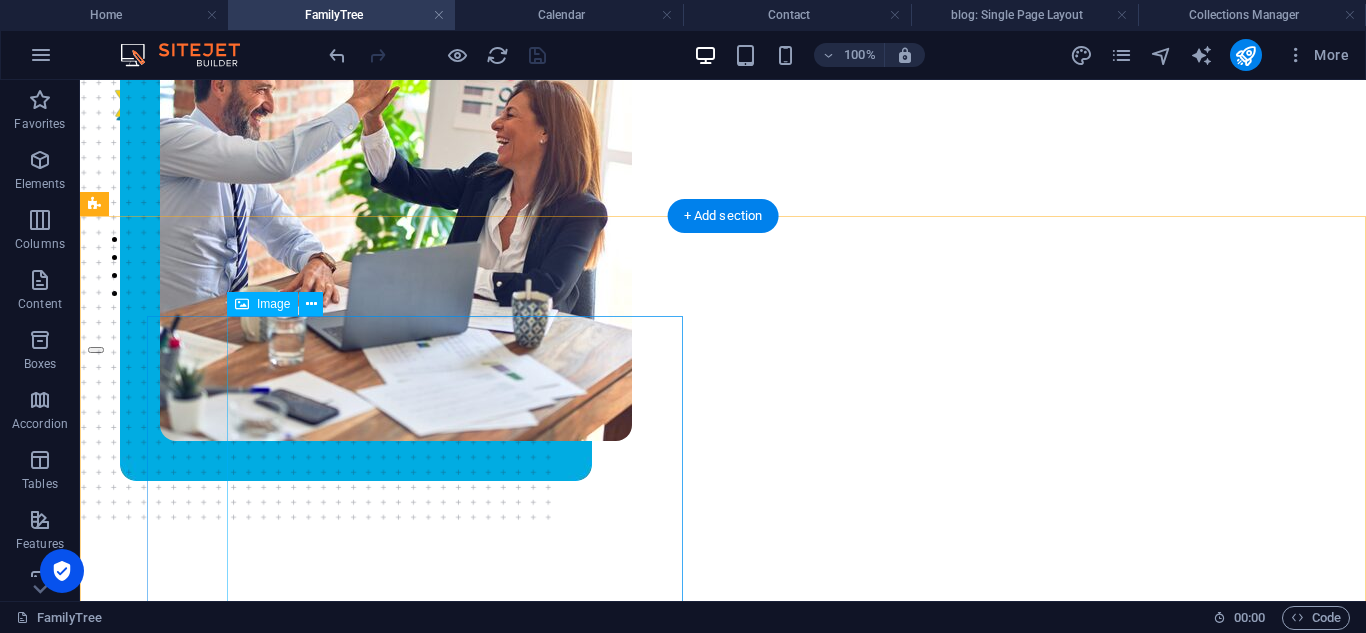 click at bounding box center [396, 189] 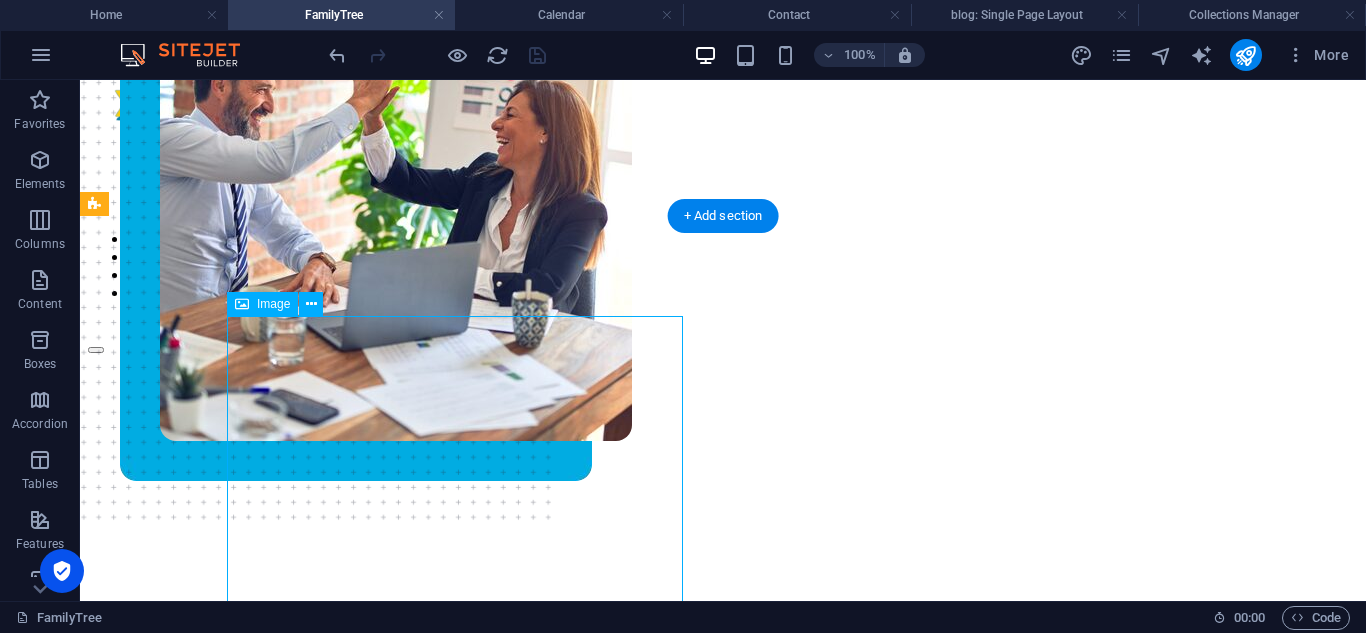 drag, startPoint x: 567, startPoint y: 471, endPoint x: 269, endPoint y: 446, distance: 299.0468 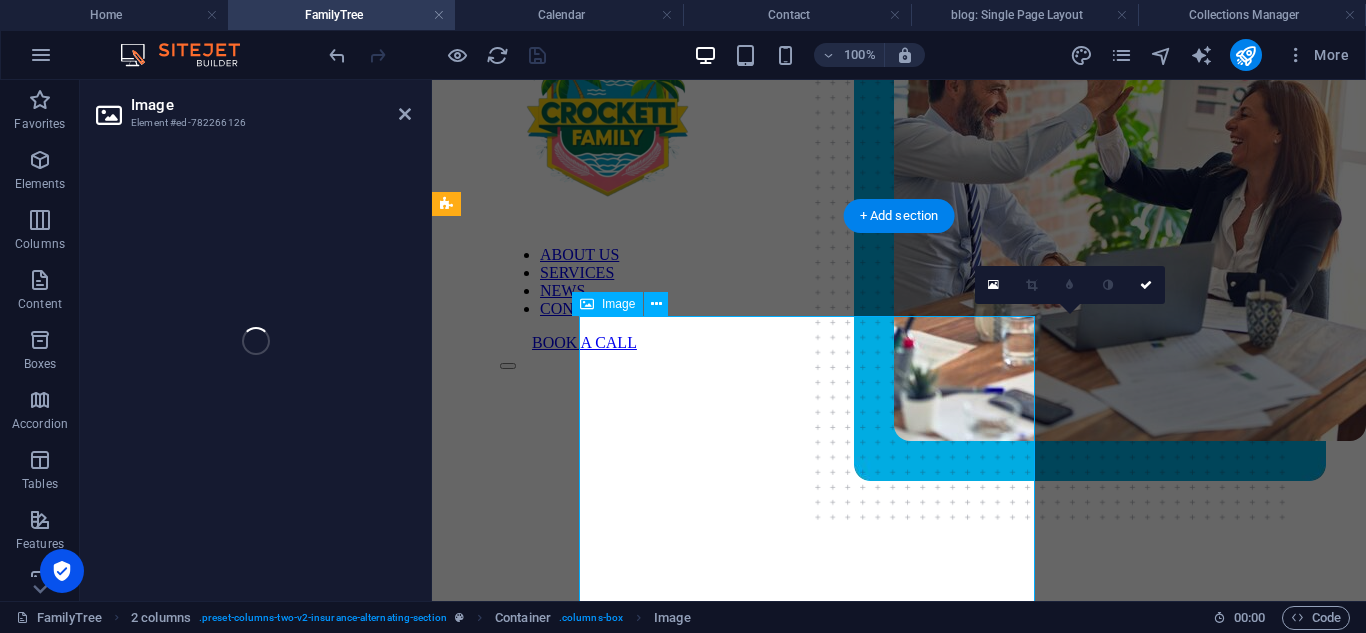 select on "px" 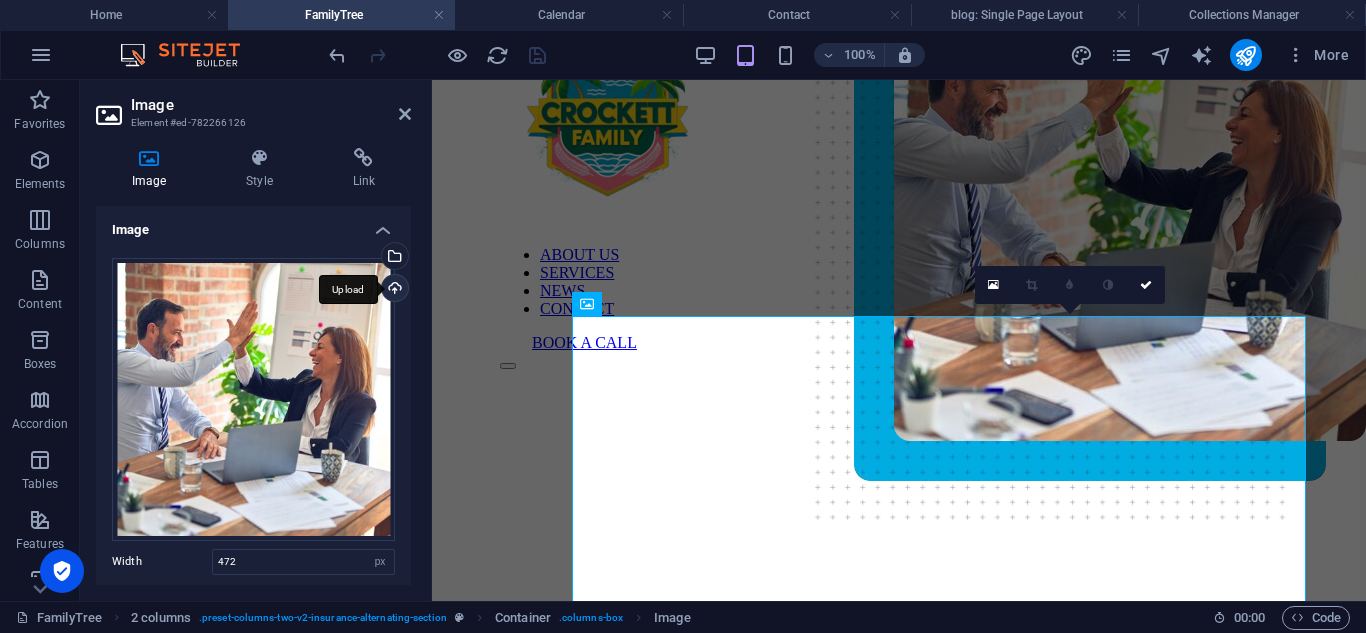click on "Upload" at bounding box center (393, 290) 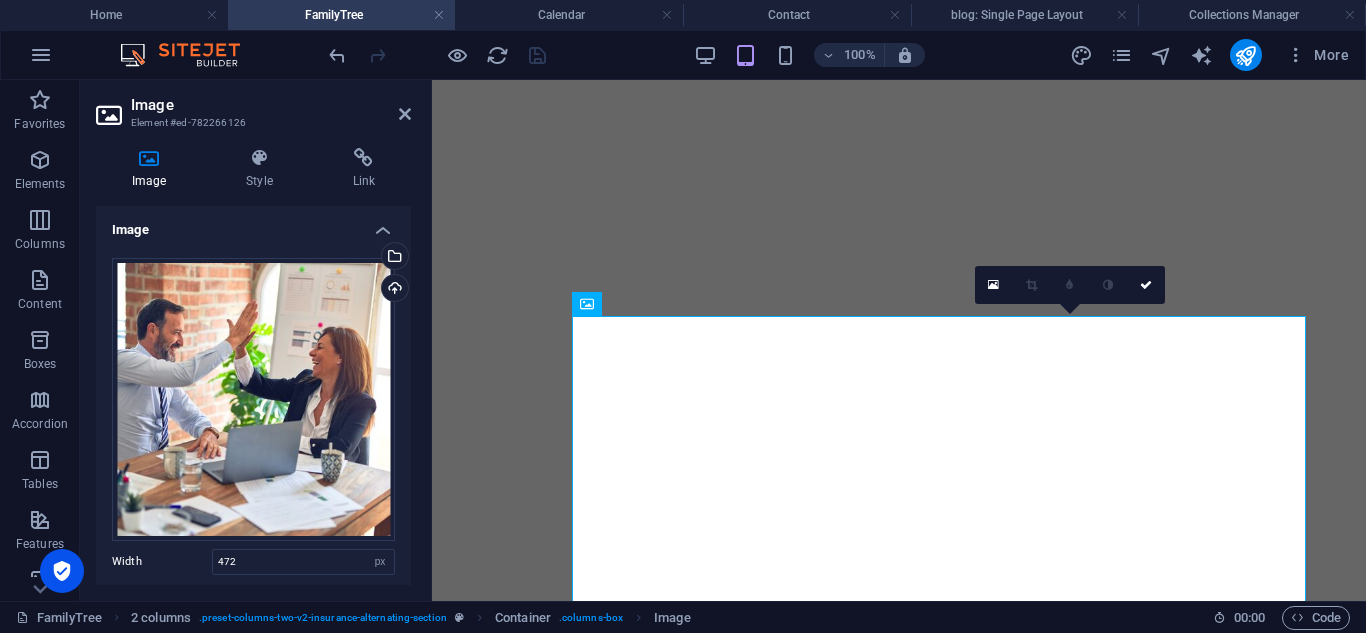 select on "px" 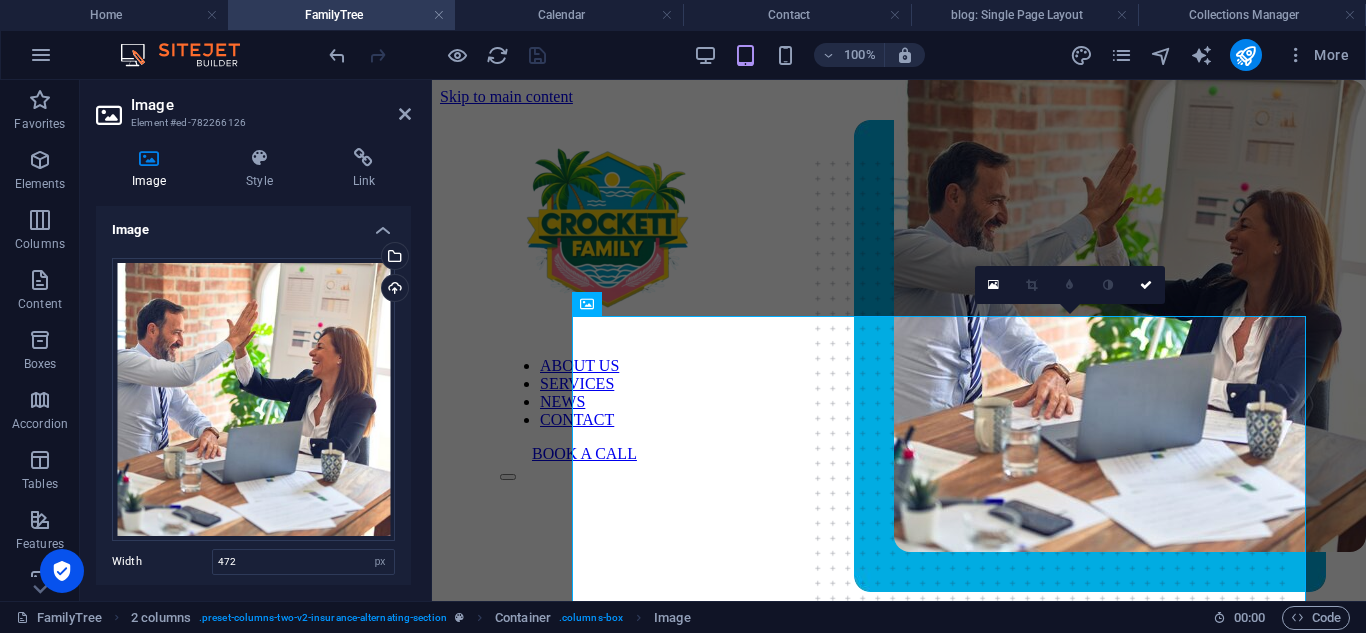 scroll, scrollTop: 0, scrollLeft: 0, axis: both 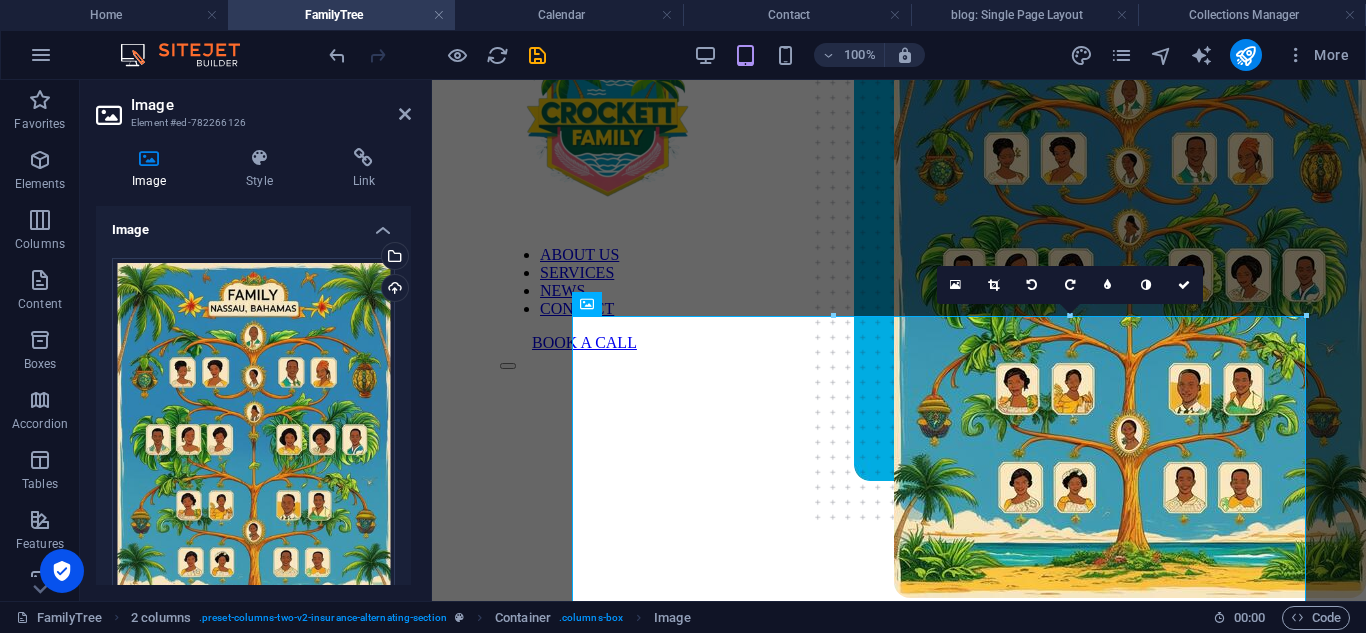 click on "Image" at bounding box center [253, 224] 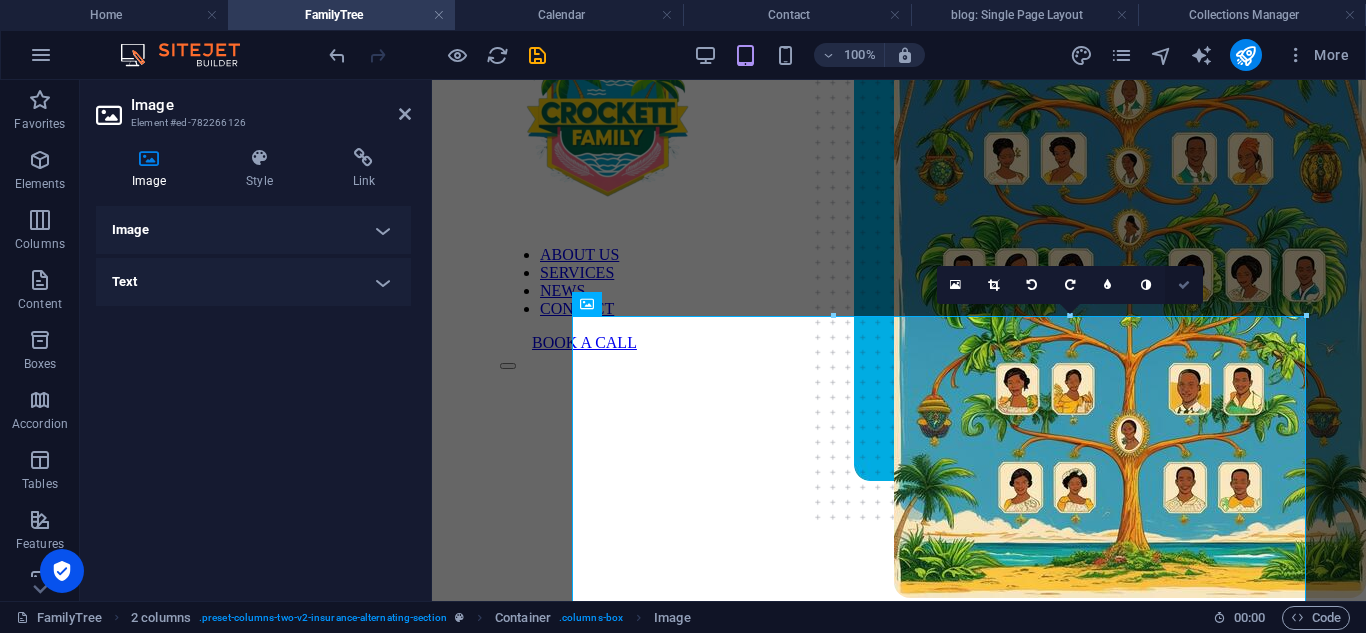 click at bounding box center (1184, 285) 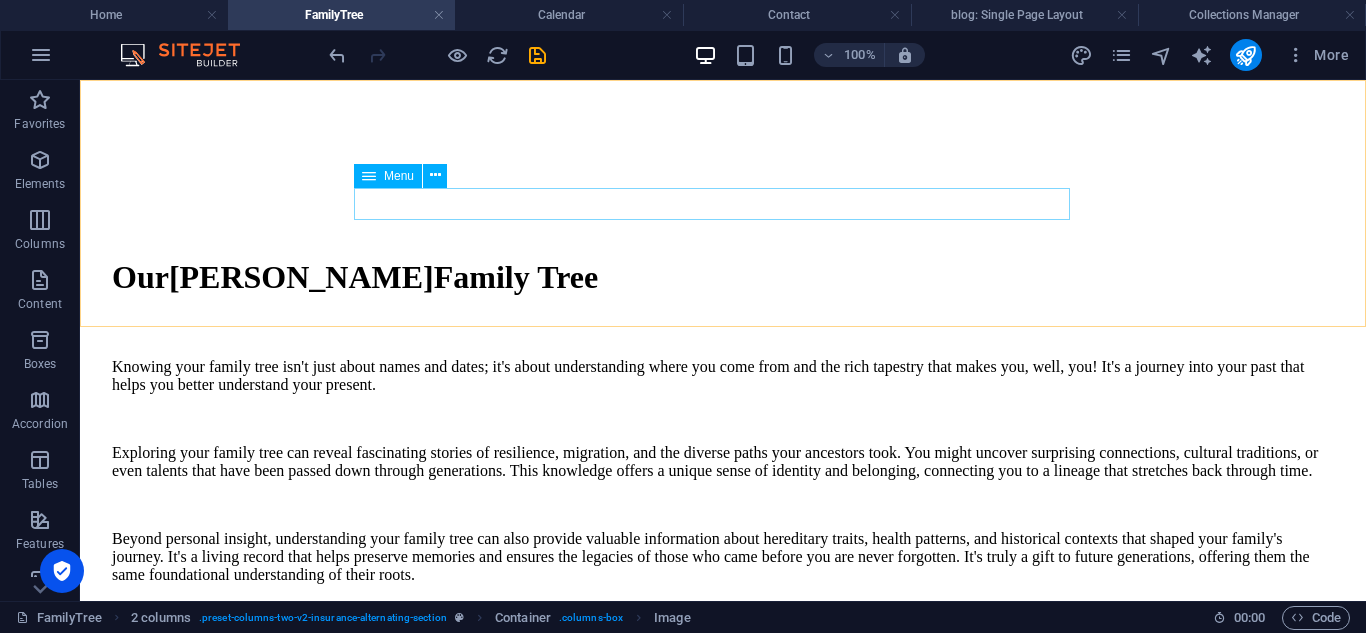 scroll, scrollTop: 954, scrollLeft: 0, axis: vertical 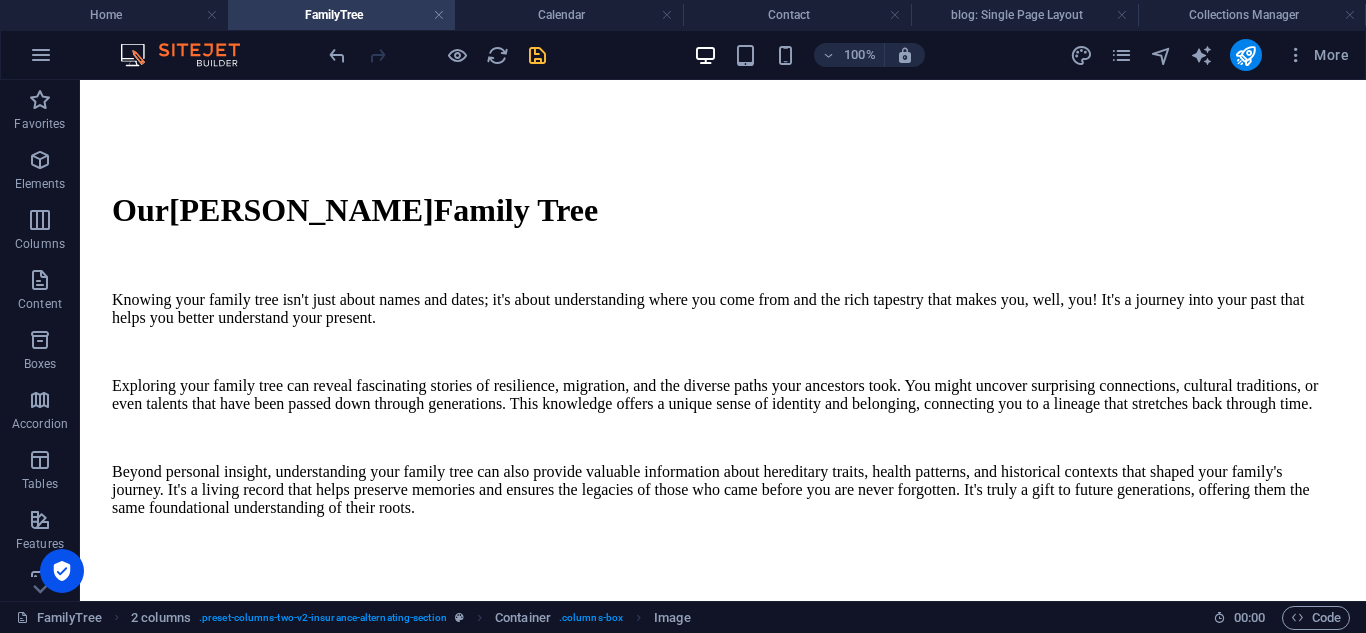 click on "100% More" at bounding box center [841, 55] 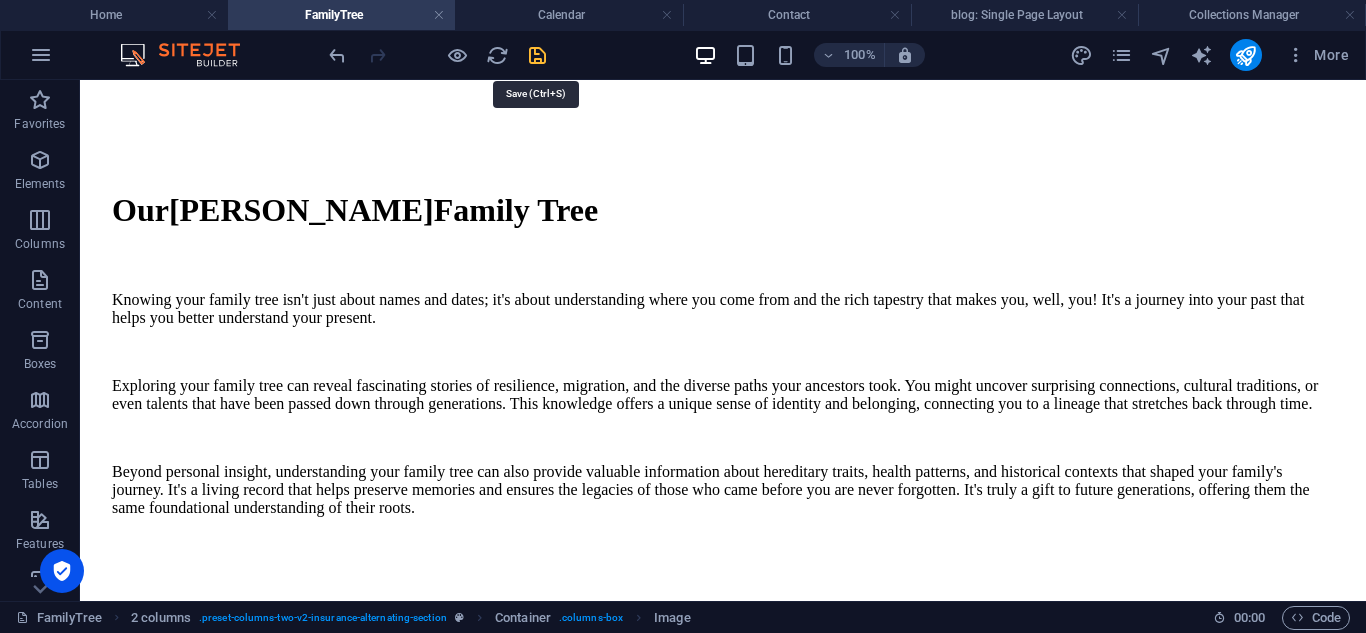 click at bounding box center [537, 55] 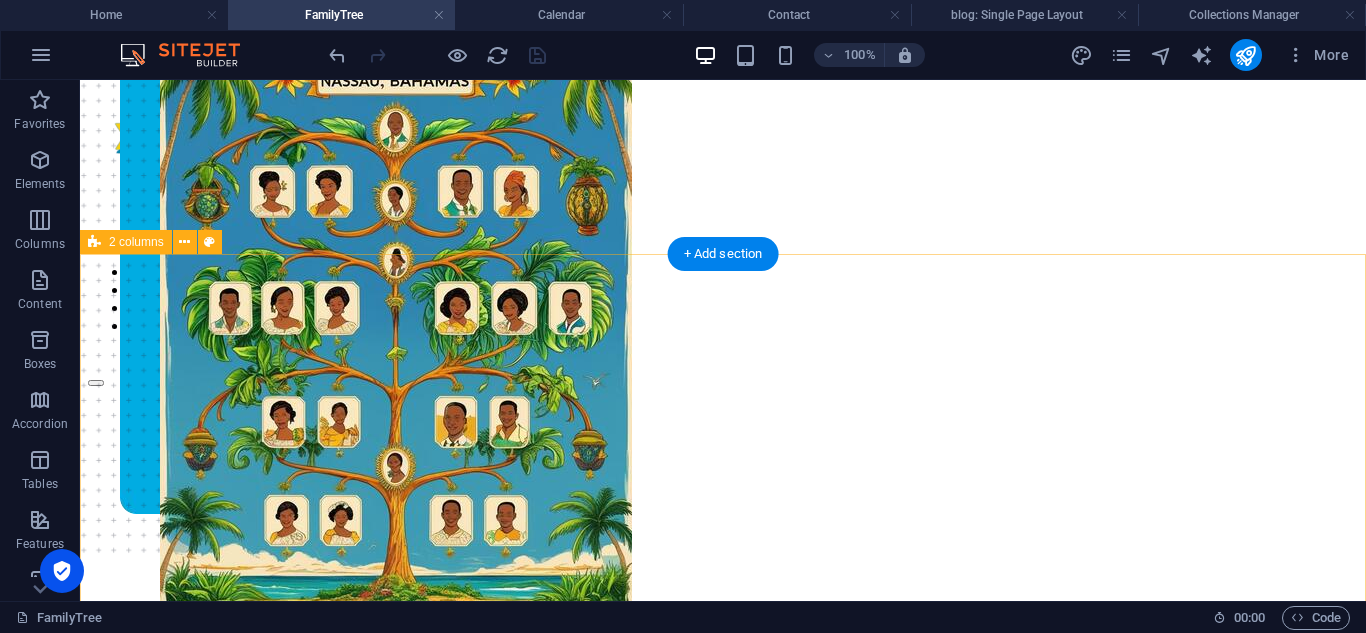 scroll, scrollTop: 64, scrollLeft: 0, axis: vertical 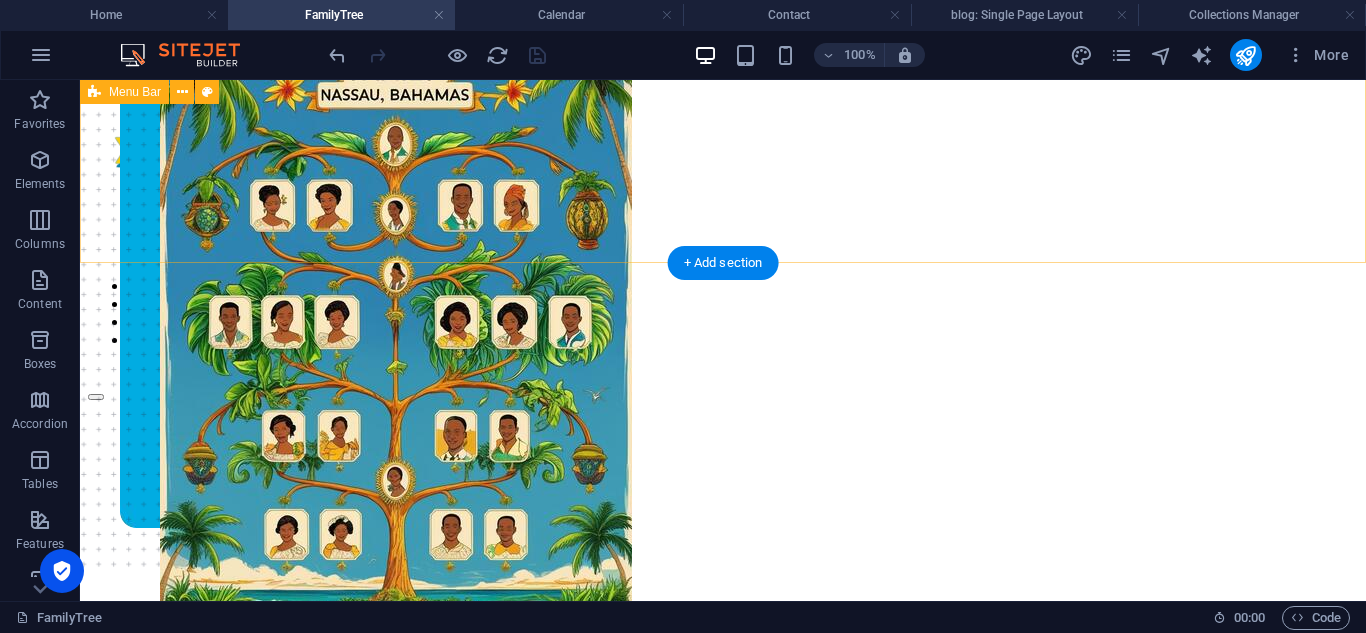 click on "BOOK A CALL" at bounding box center (739, 374) 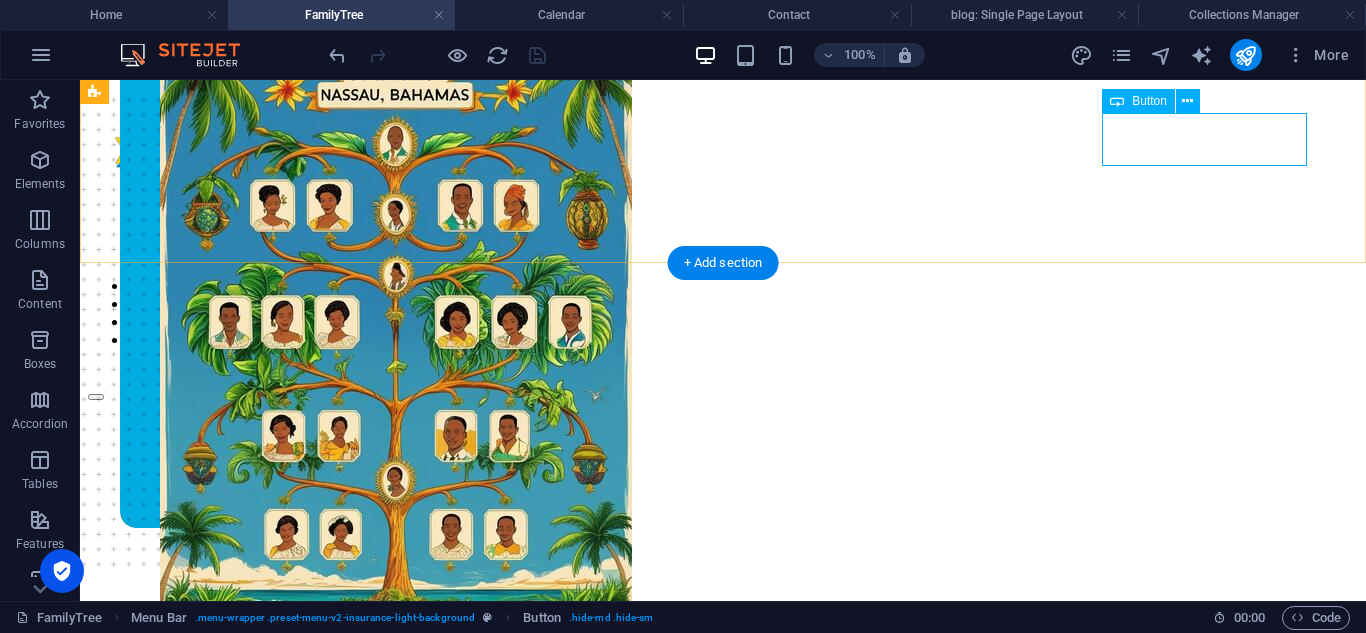 click on "BOOK A CALL" at bounding box center (739, 374) 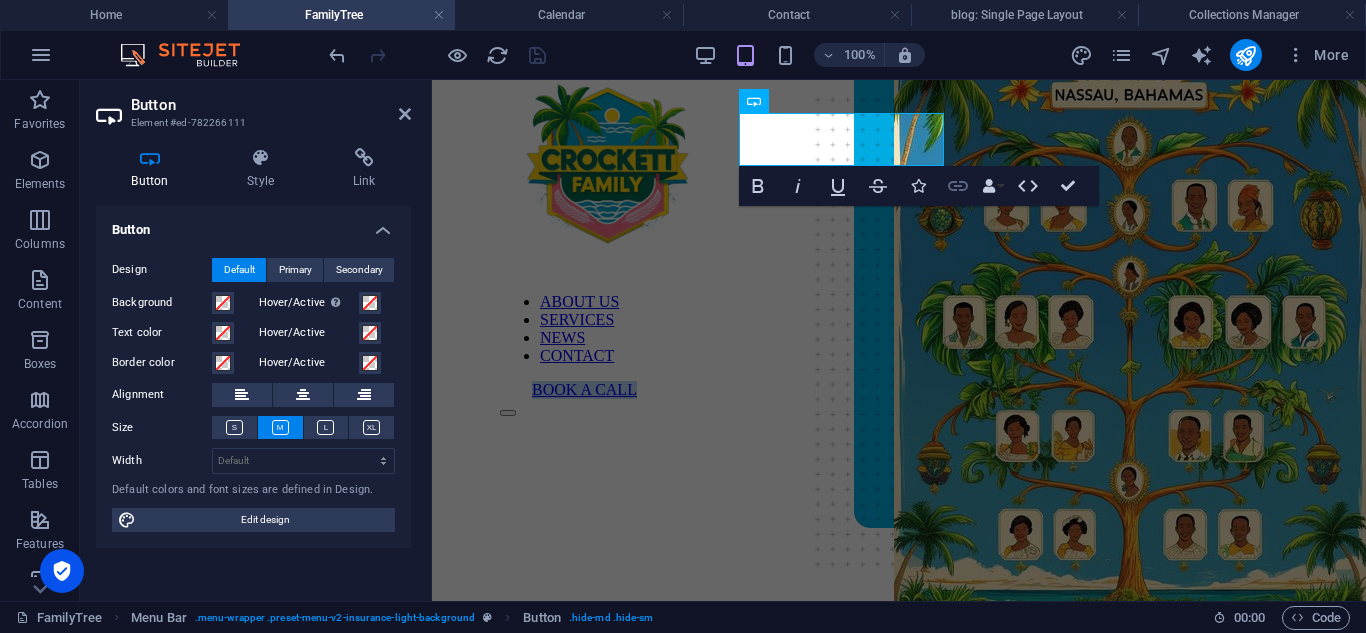 type 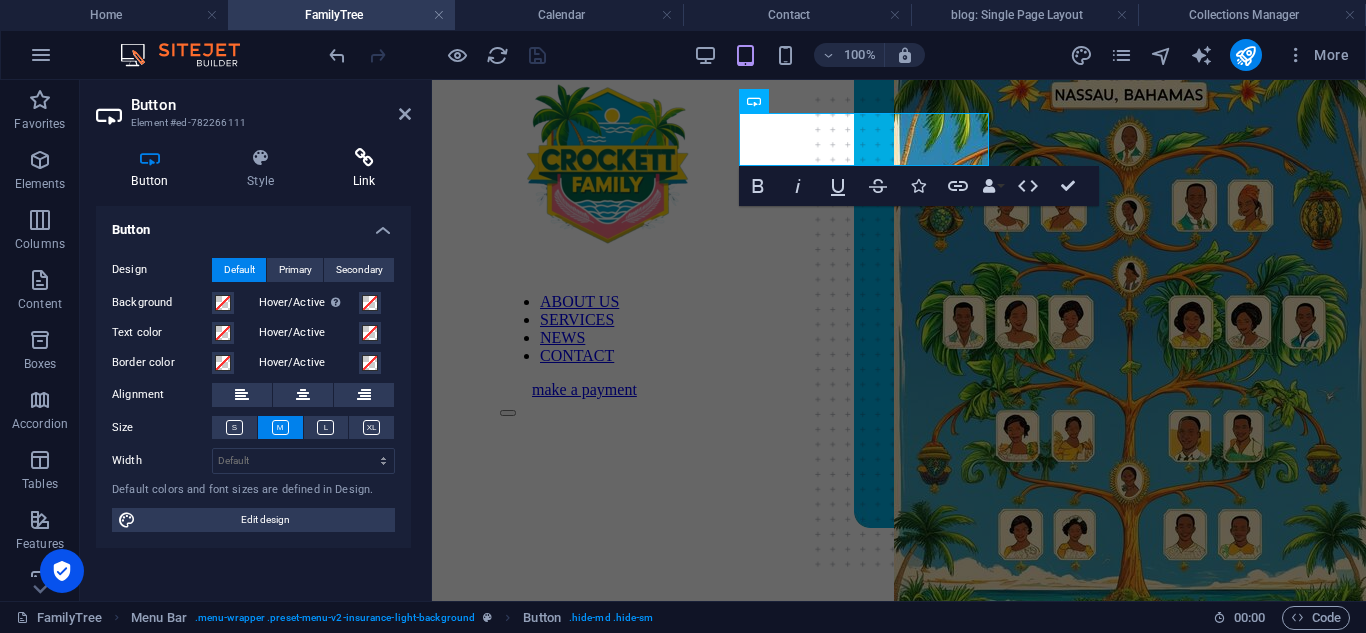 click at bounding box center [364, 158] 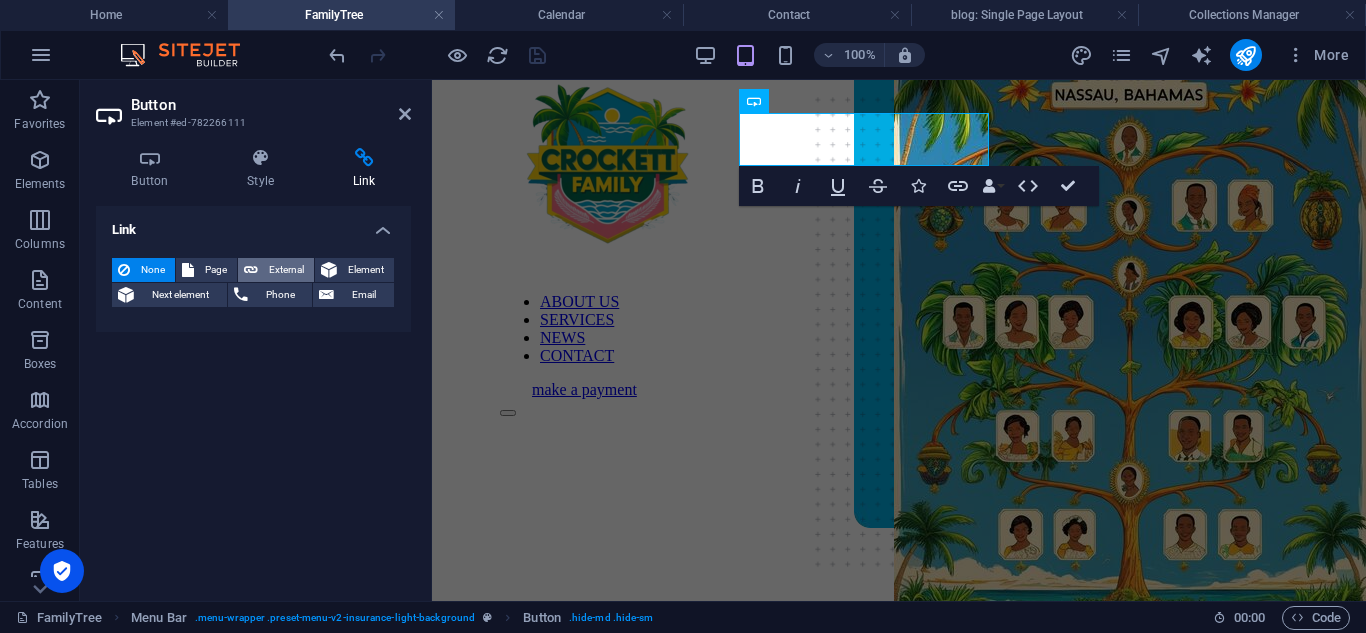 click on "External" at bounding box center (286, 270) 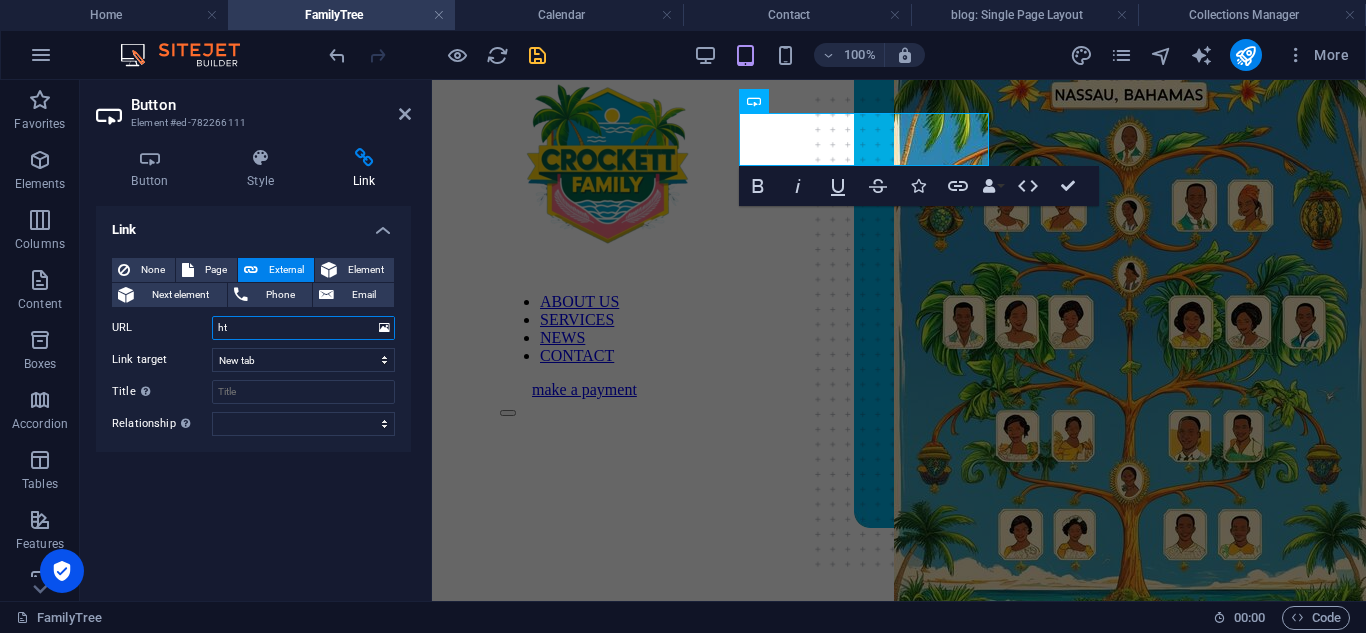 type on "htt" 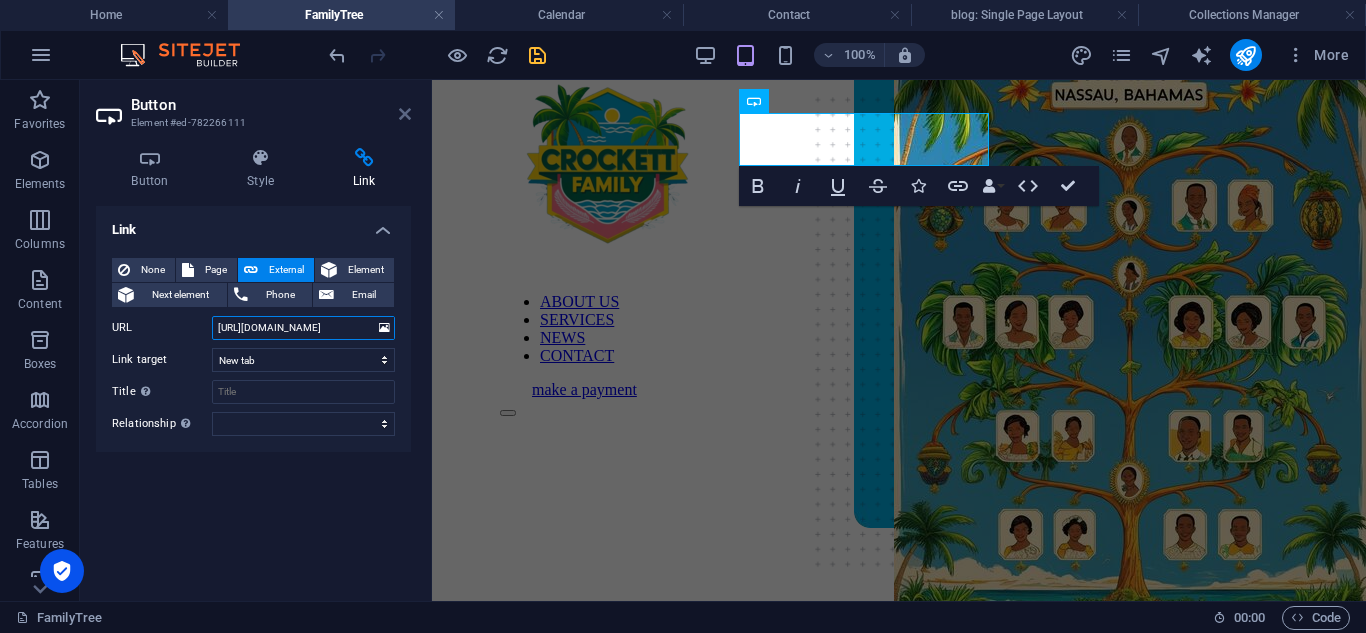 type on "[URL][DOMAIN_NAME]" 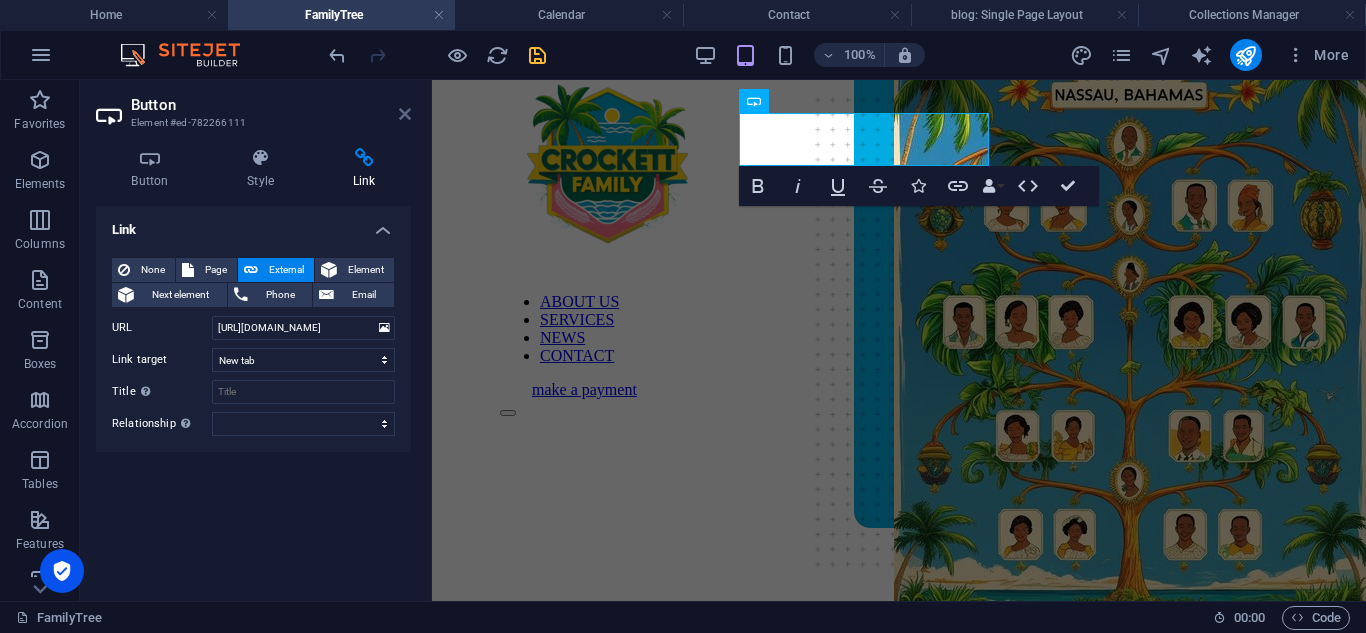 click at bounding box center [405, 114] 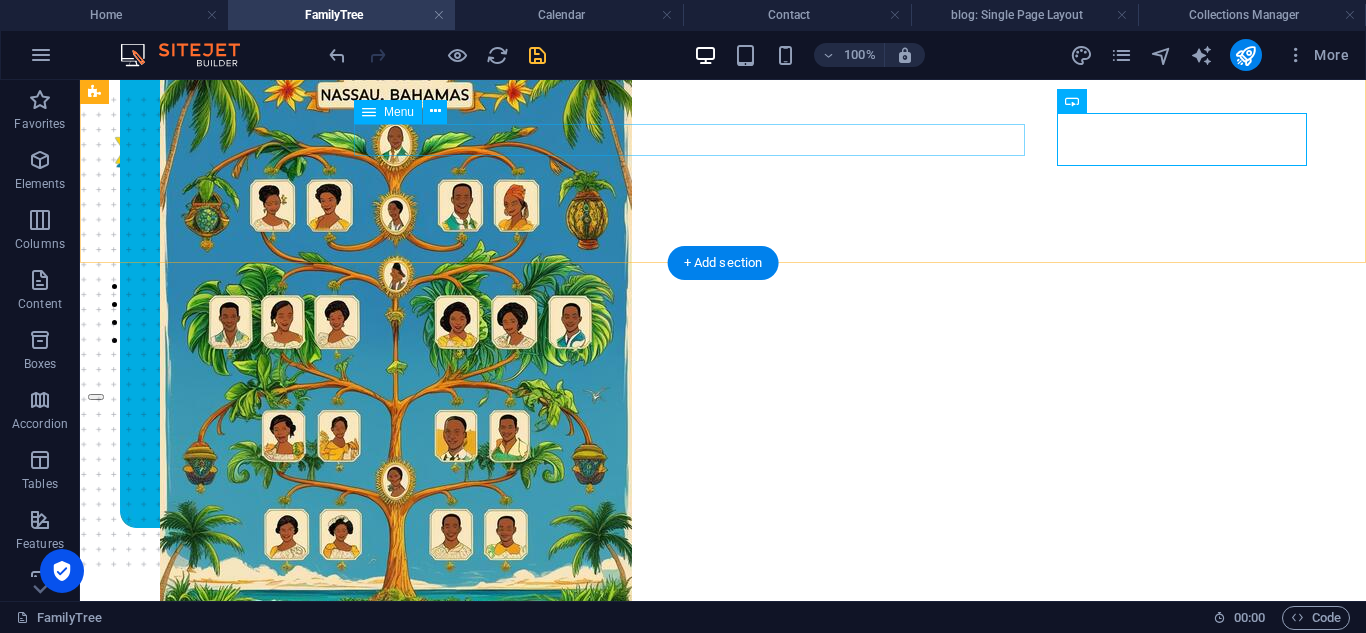 click on "ABOUT US SERVICES NEWS CONTACT" at bounding box center (723, 313) 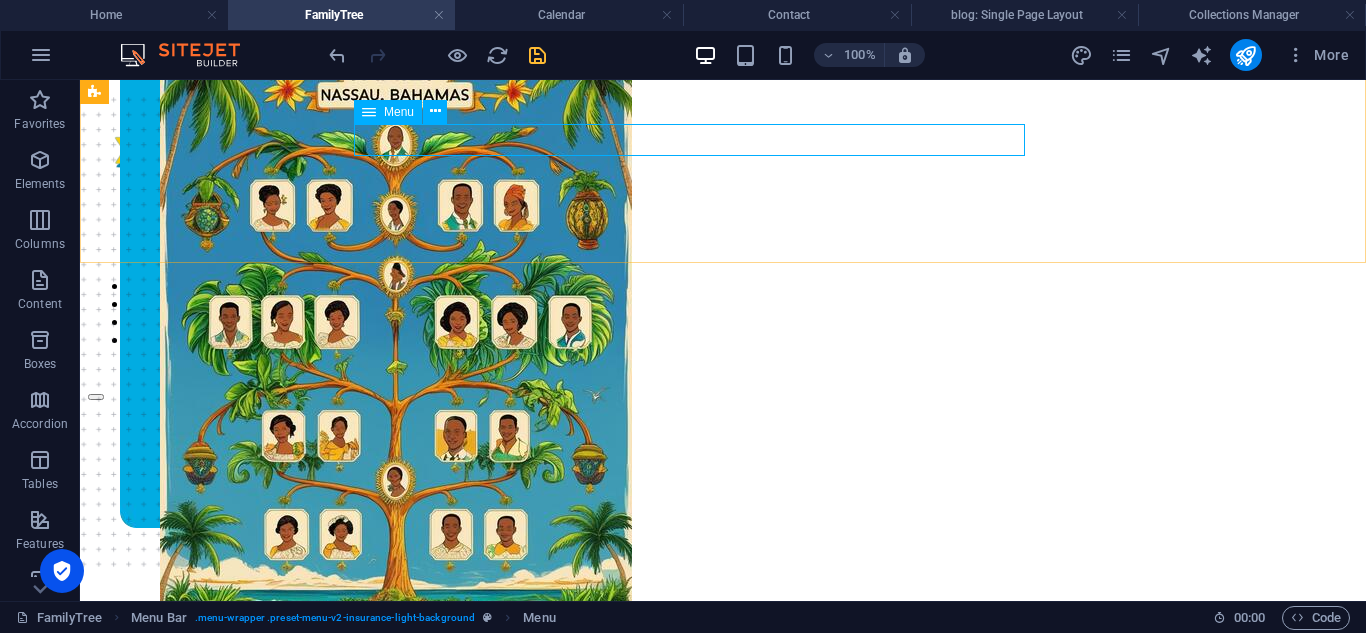click on "Menu" at bounding box center [399, 112] 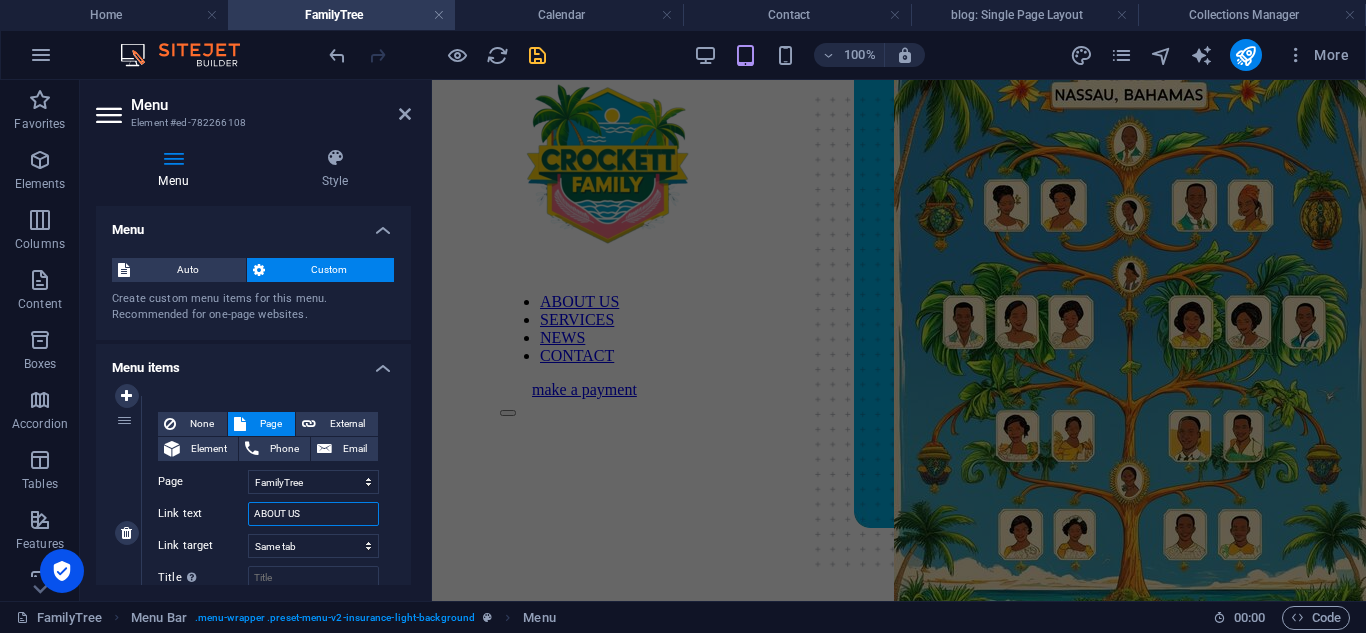 drag, startPoint x: 309, startPoint y: 511, endPoint x: 167, endPoint y: 508, distance: 142.0317 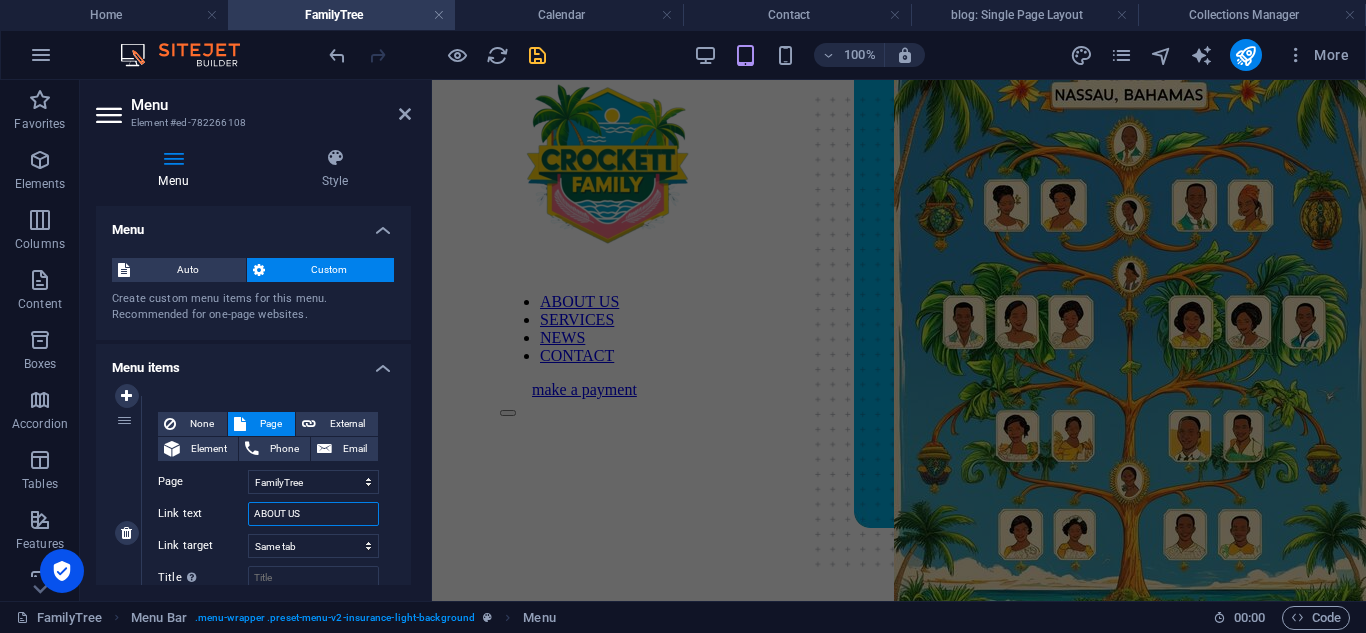 click on "Link text ABOUT US" at bounding box center (268, 514) 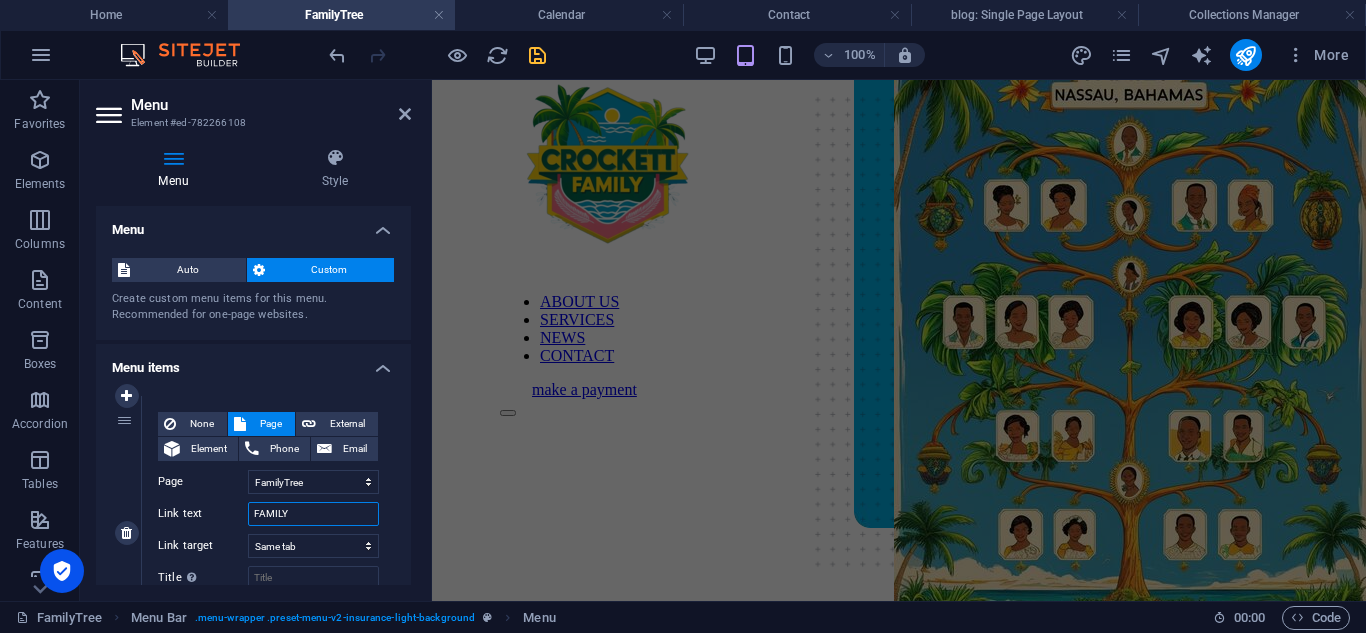 type on "FAMILY T" 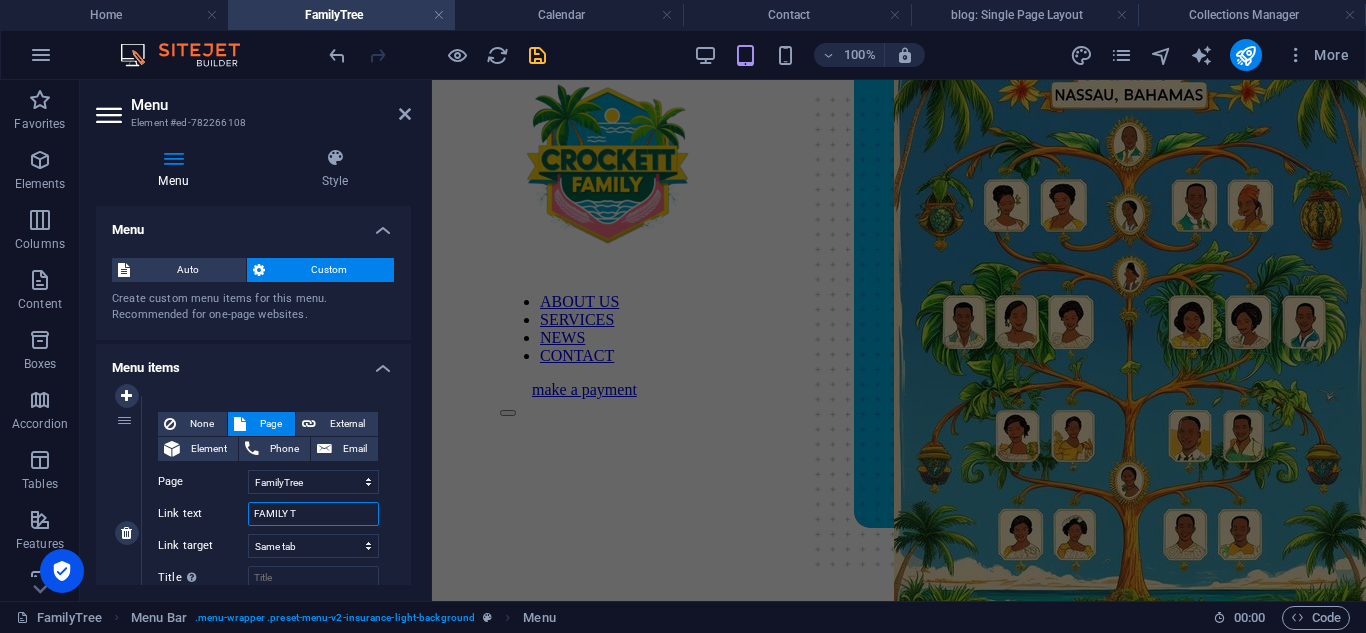select 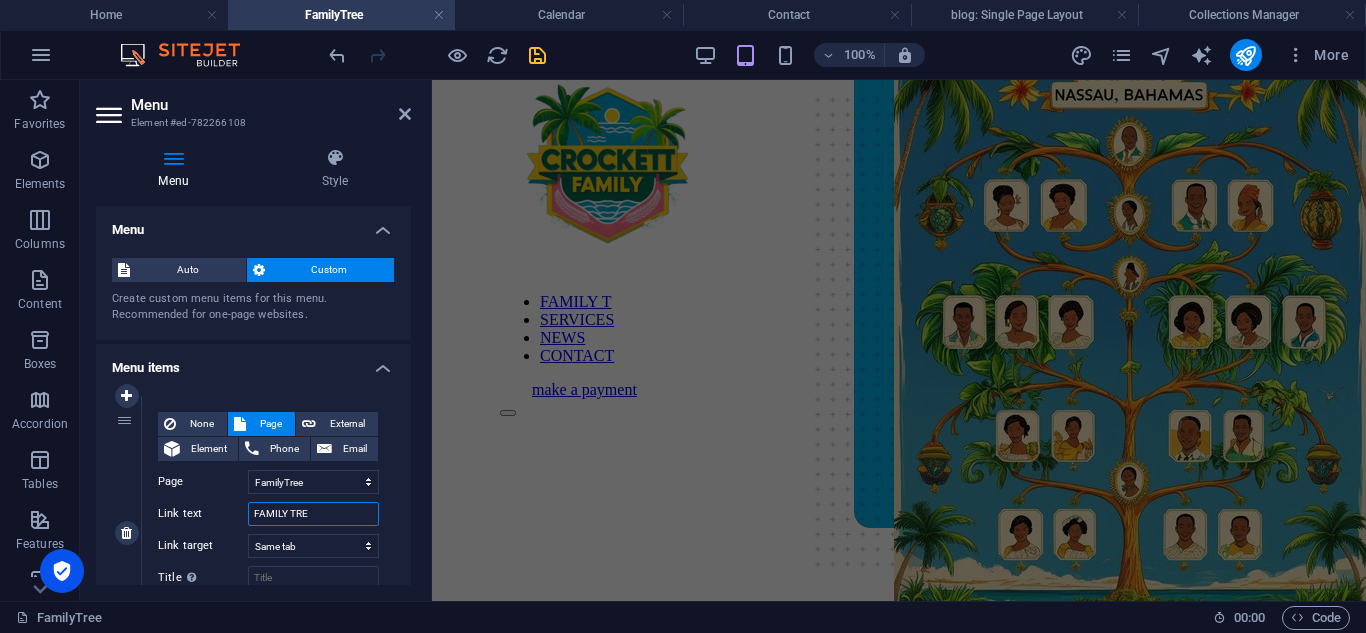 type on "FAMILY TREE" 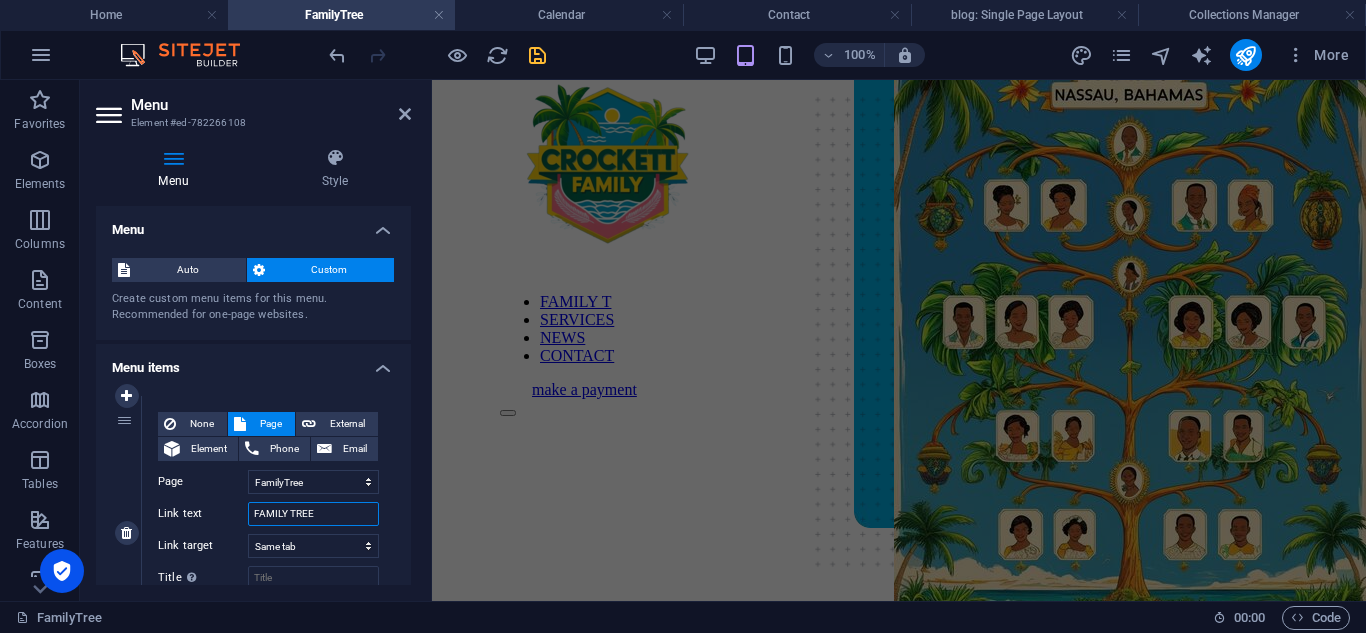 select 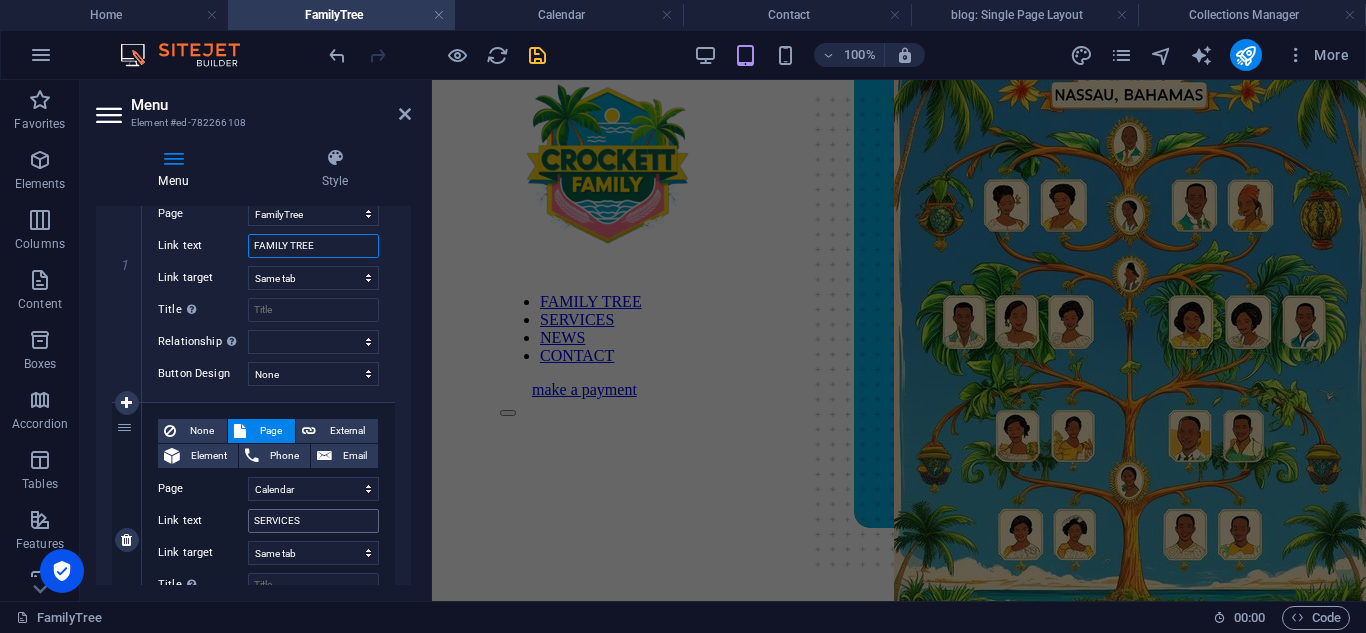 scroll, scrollTop: 270, scrollLeft: 0, axis: vertical 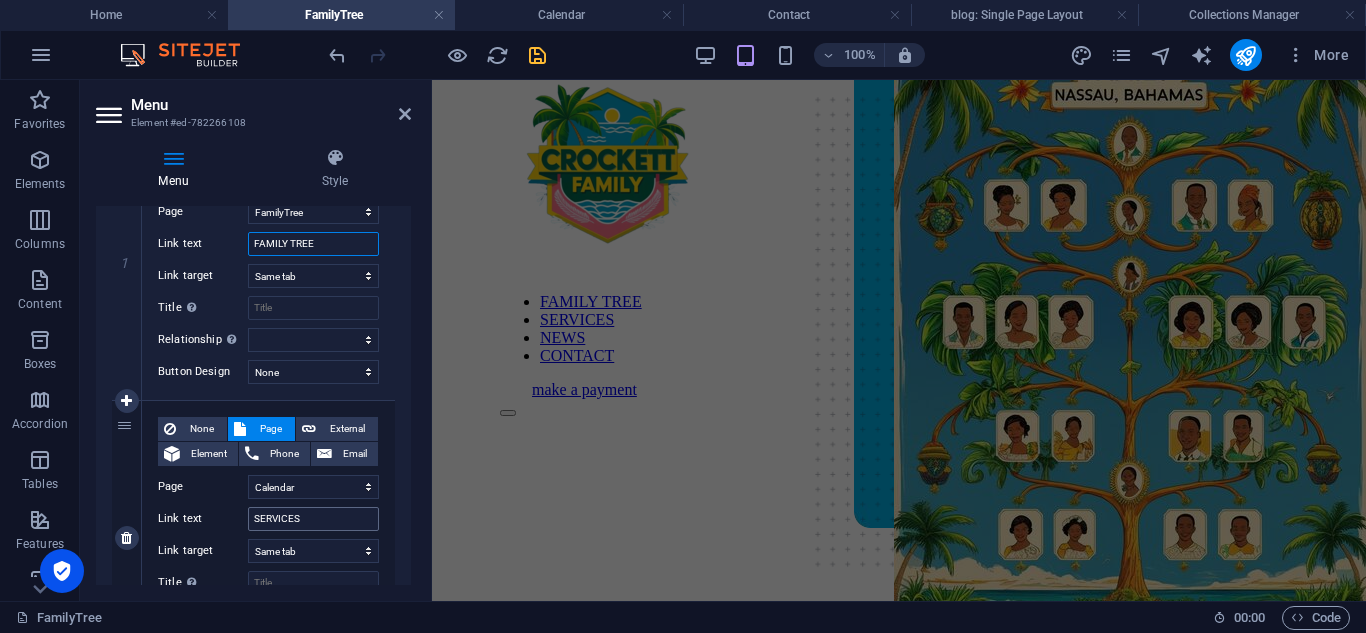 type on "FAMILY TREE" 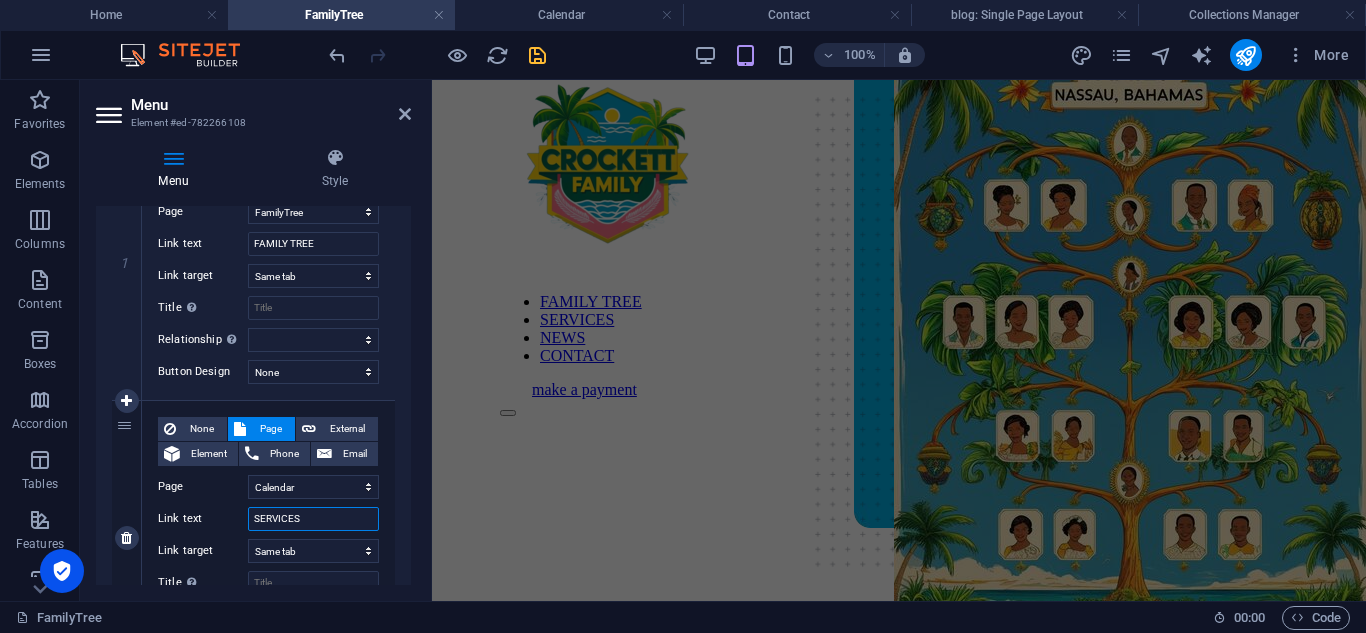 click on "SERVICES" at bounding box center (313, 519) 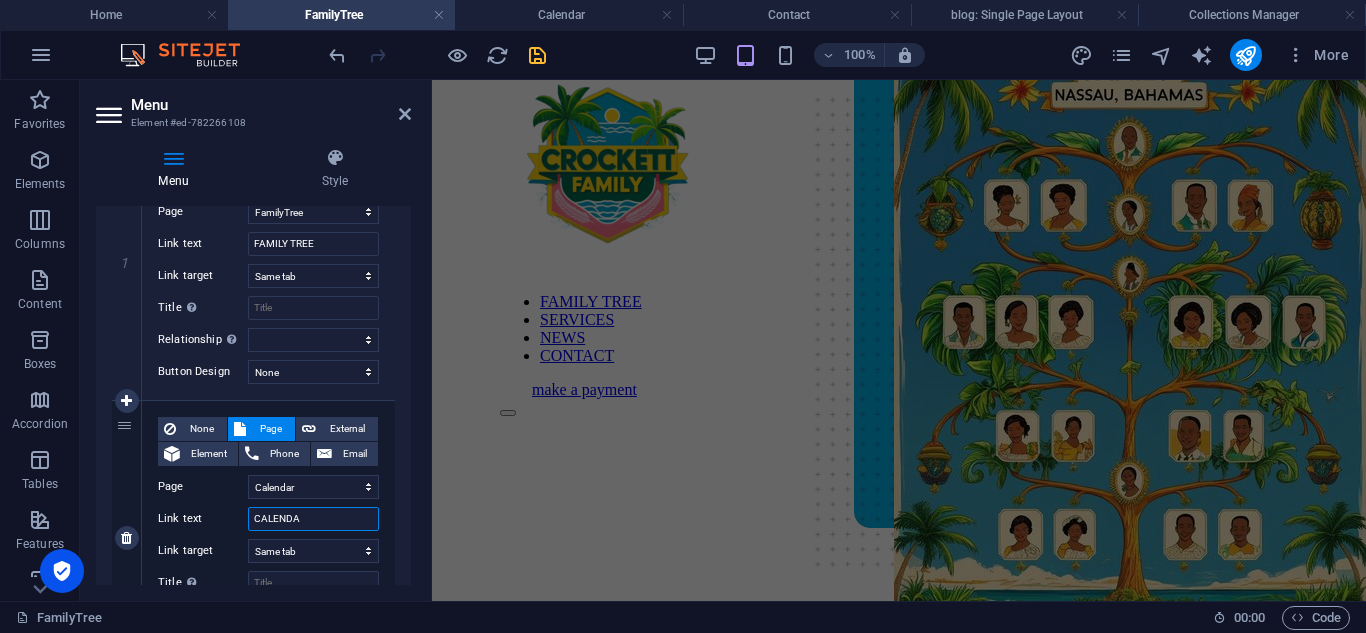 type on "CALENDAR" 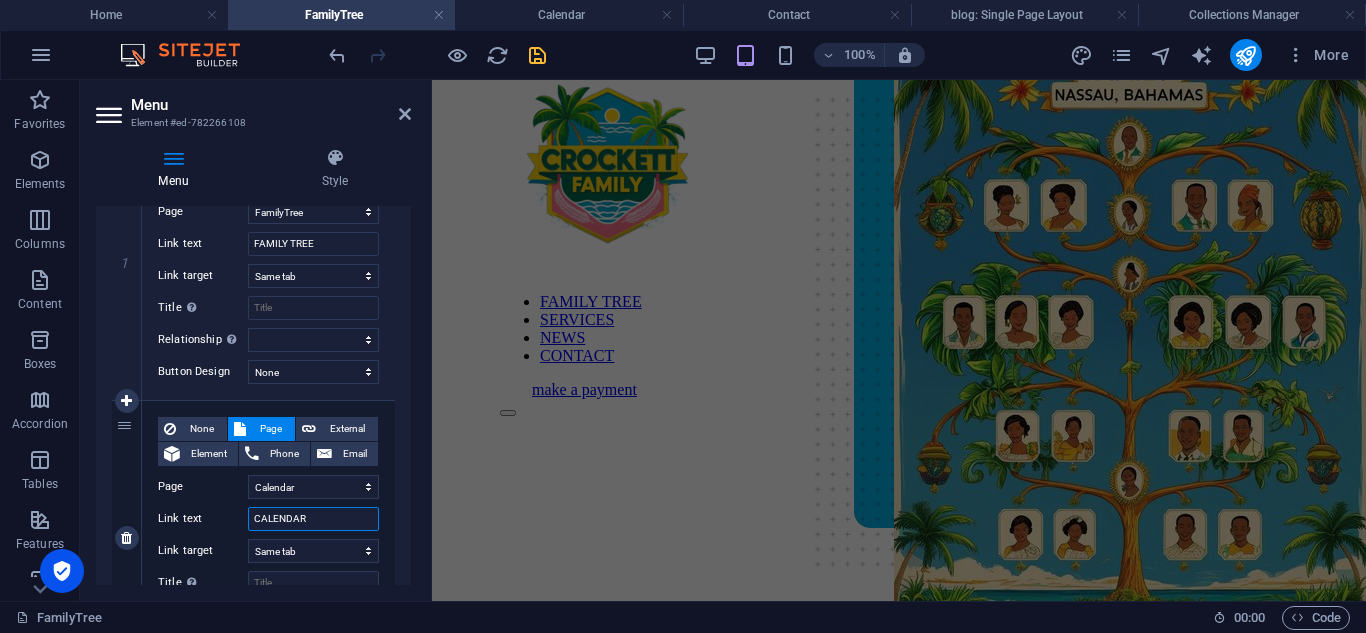 select 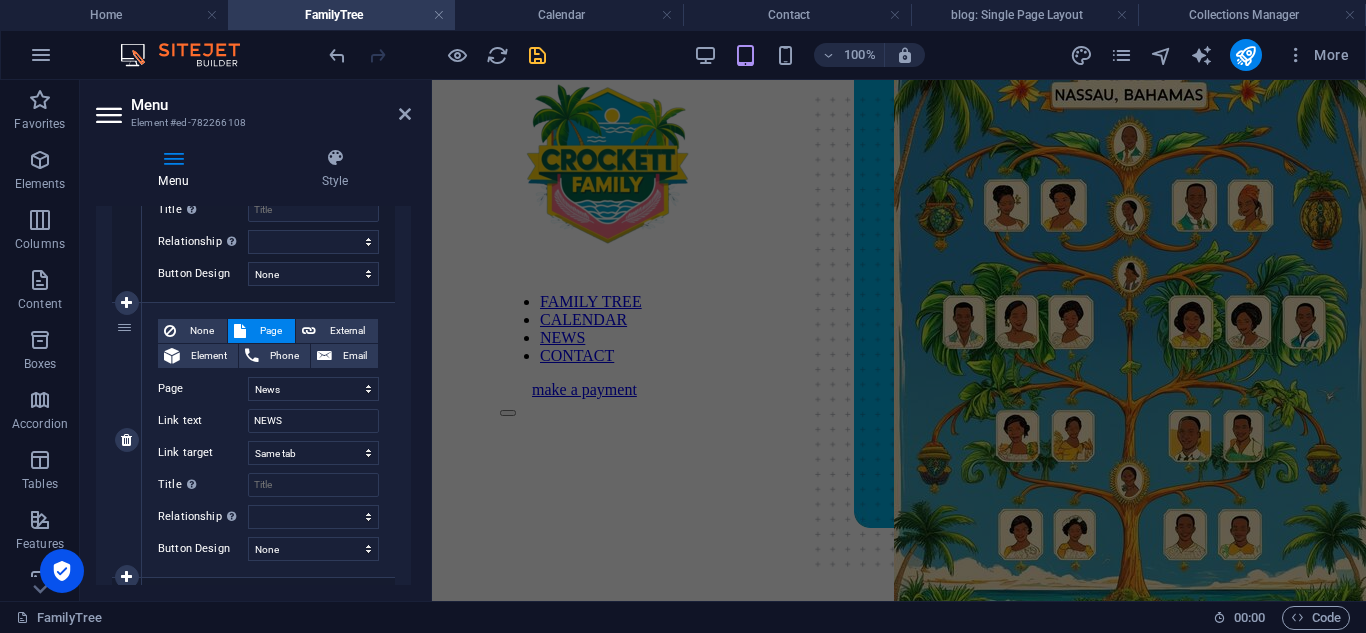scroll, scrollTop: 642, scrollLeft: 0, axis: vertical 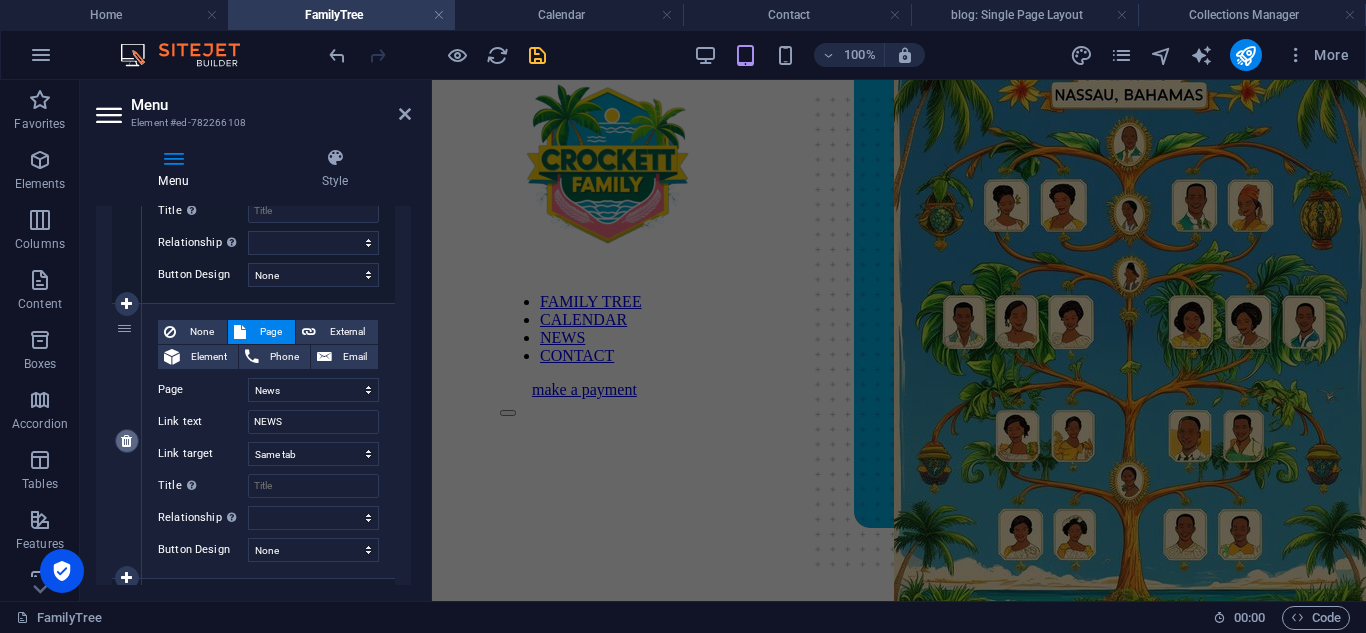 type on "CALENDAR" 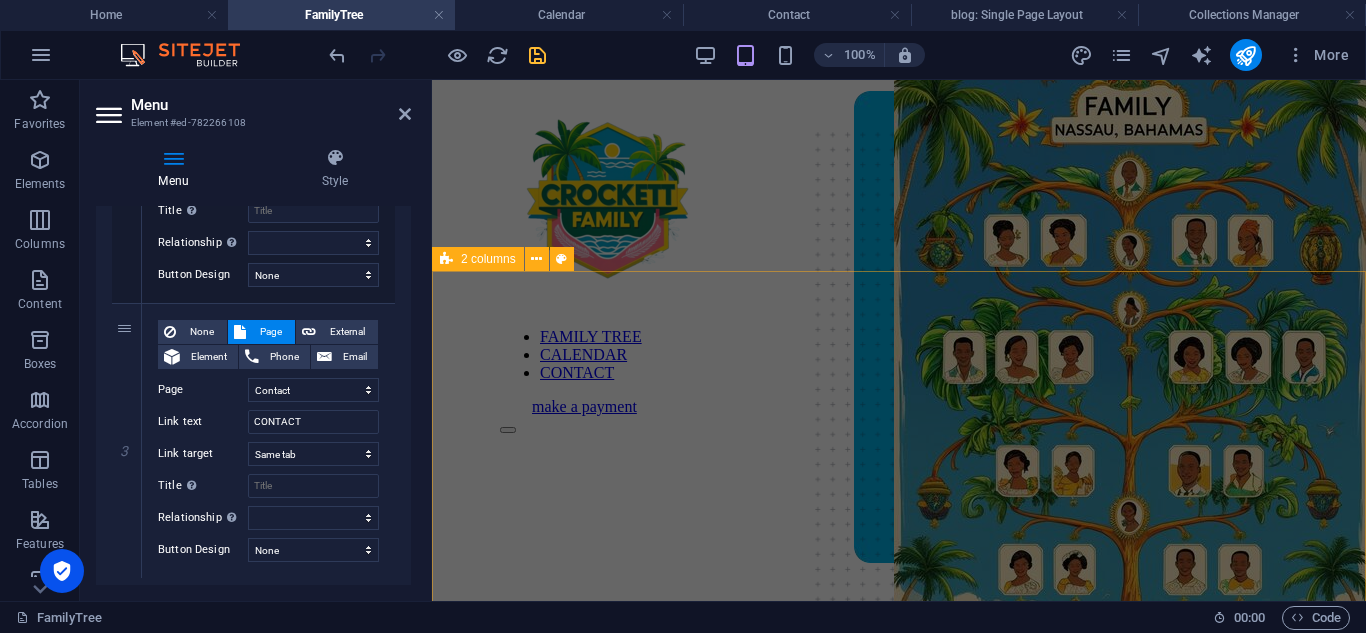 scroll, scrollTop: 0, scrollLeft: 0, axis: both 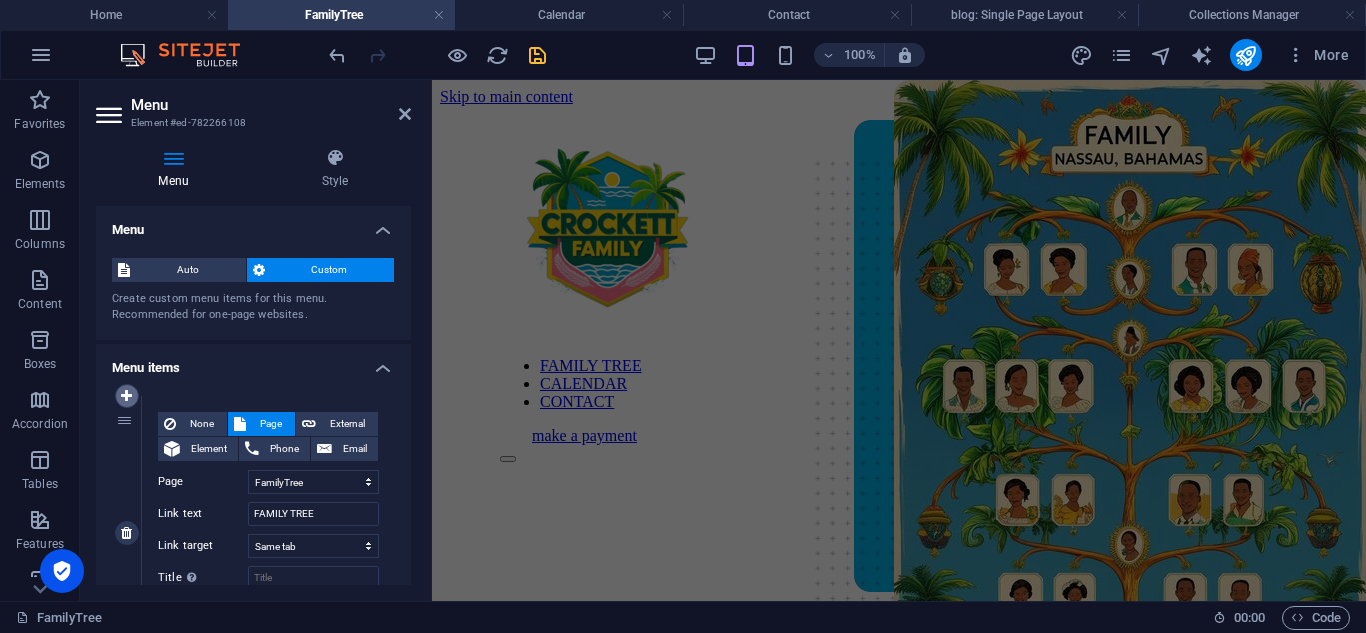click at bounding box center [126, 396] 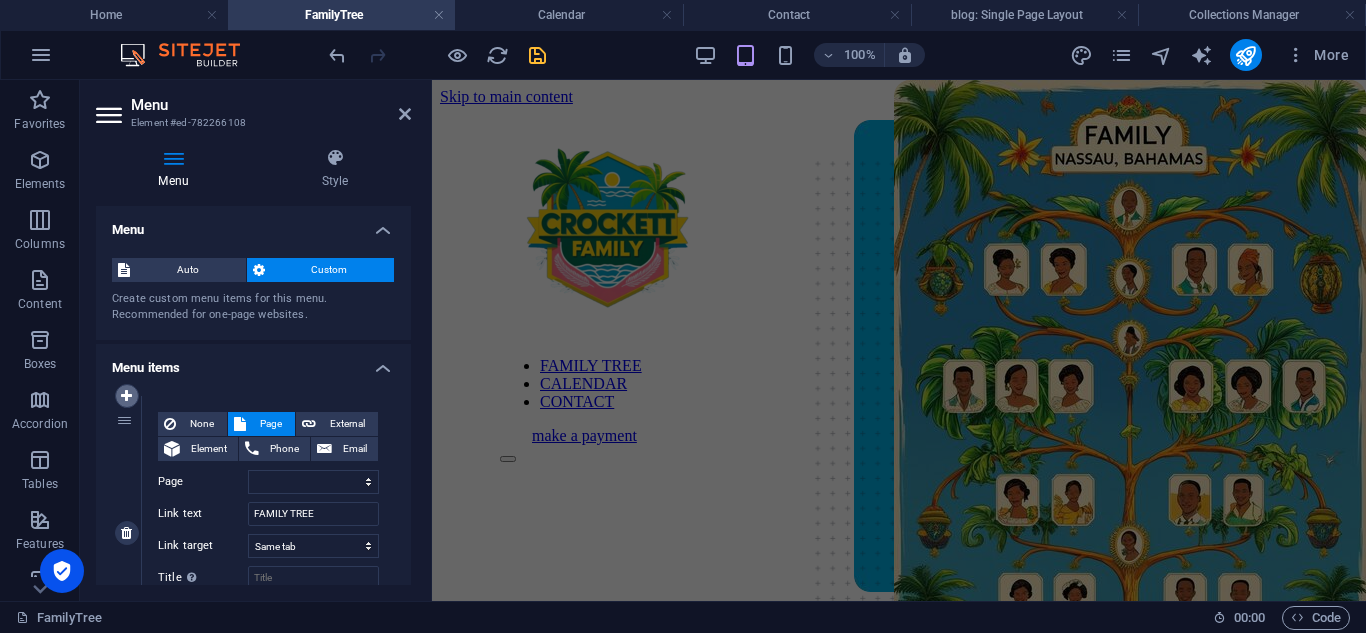 type 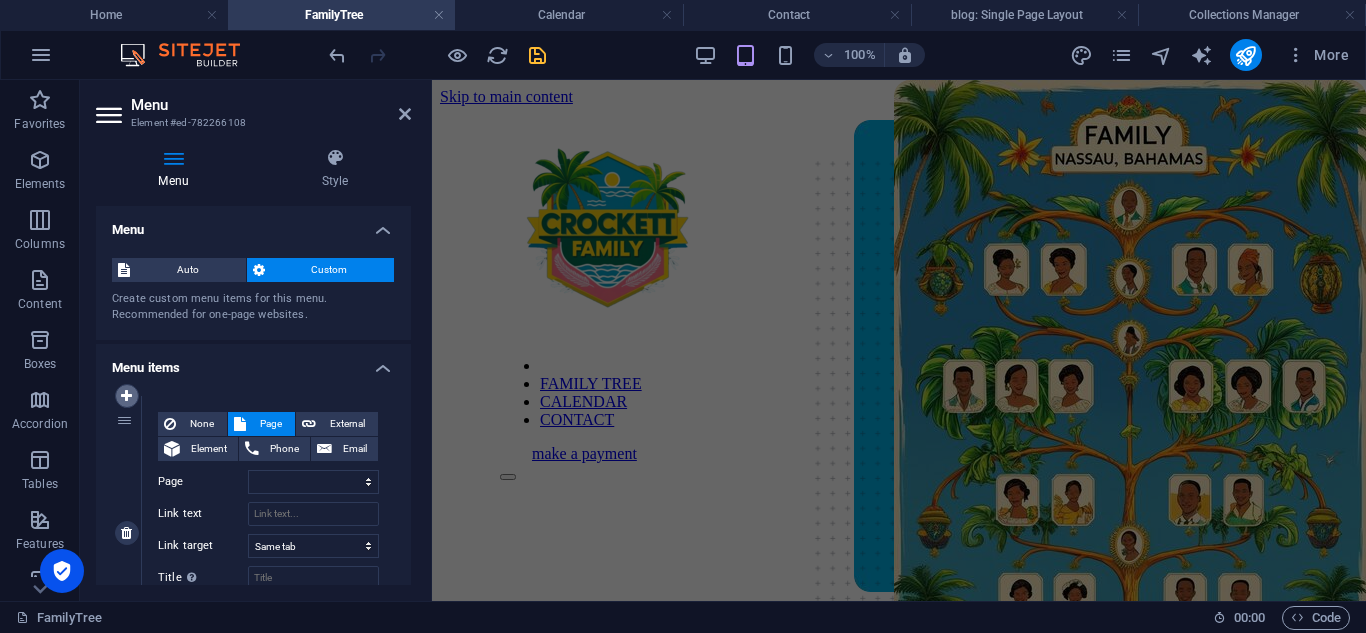 select on "4" 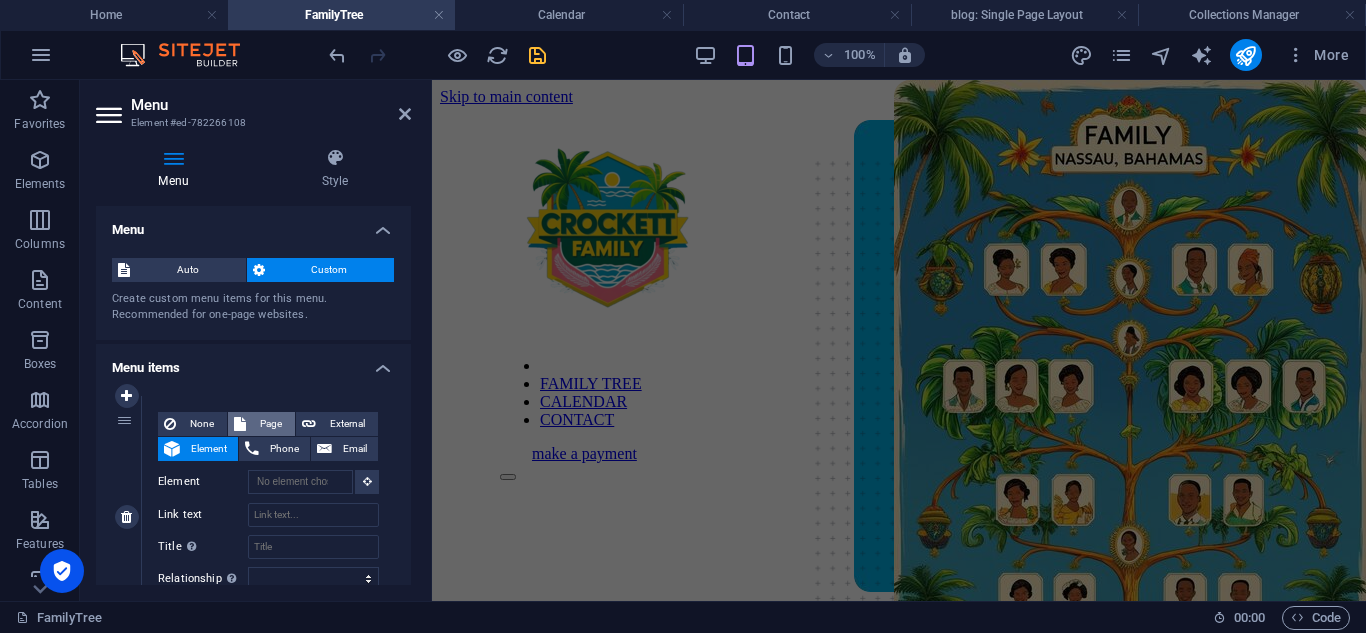 click on "Page" at bounding box center (270, 424) 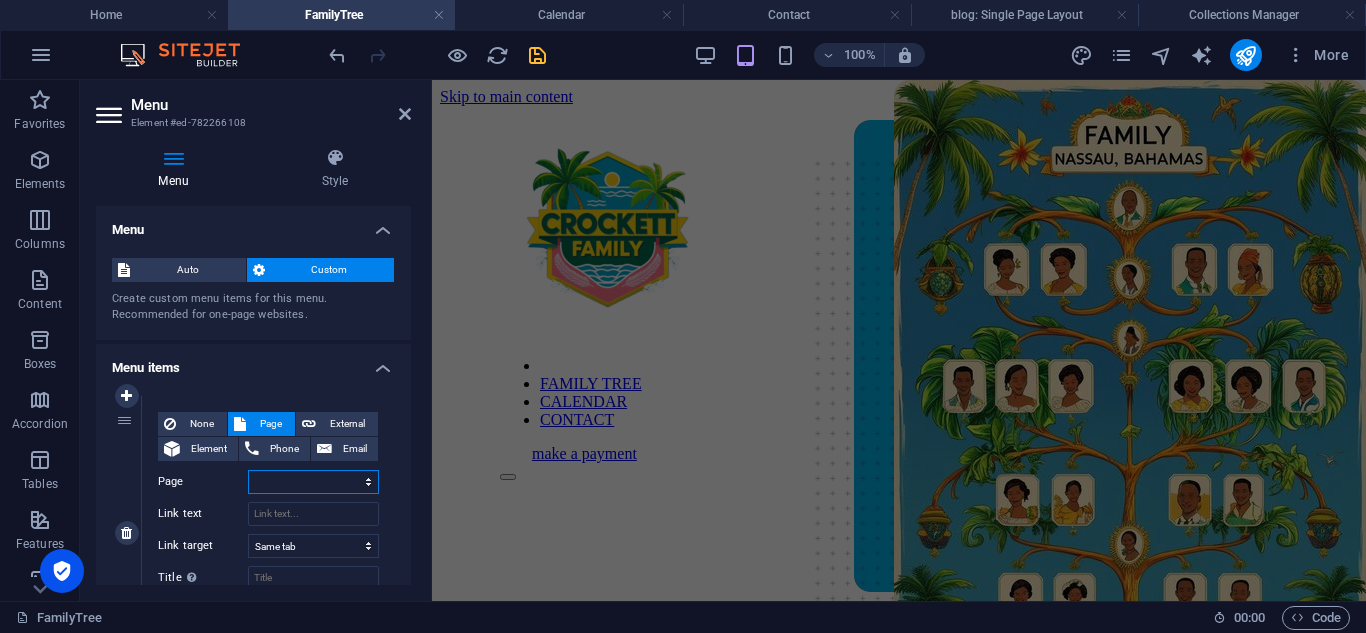 click on "Home FamilyTree Calendar News Contact Legal Notice Privacy" at bounding box center (313, 482) 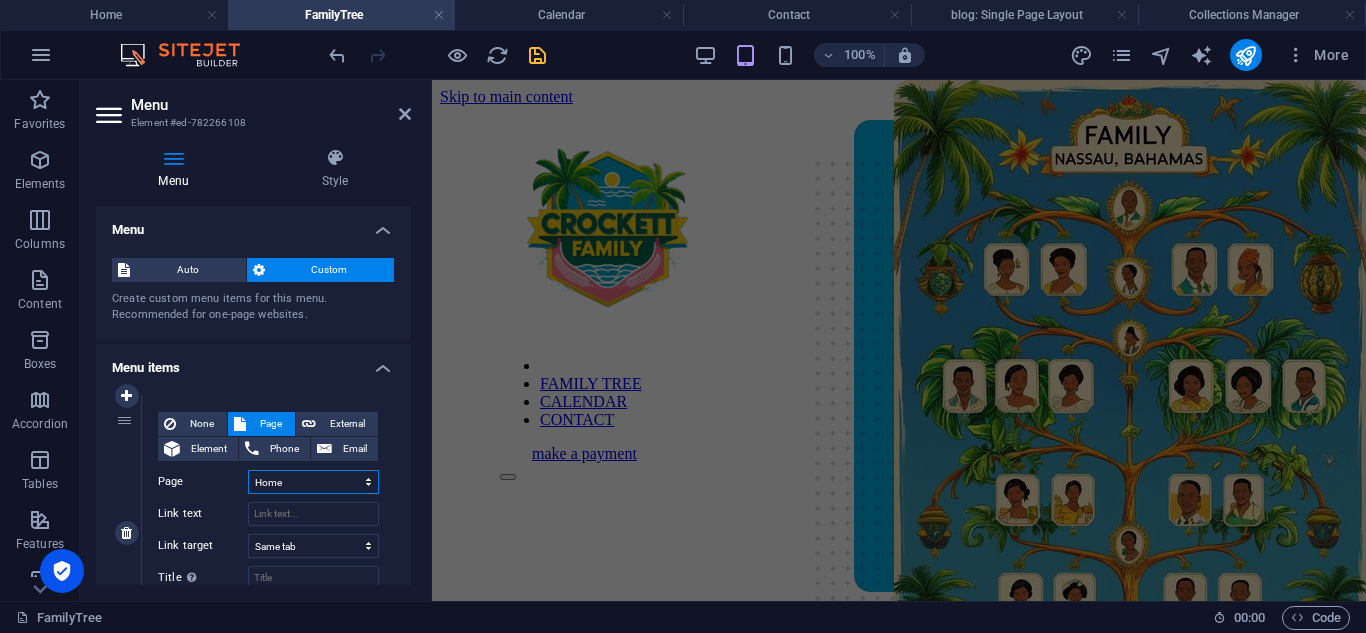 click on "Home FamilyTree Calendar News Contact Legal Notice Privacy" at bounding box center [313, 482] 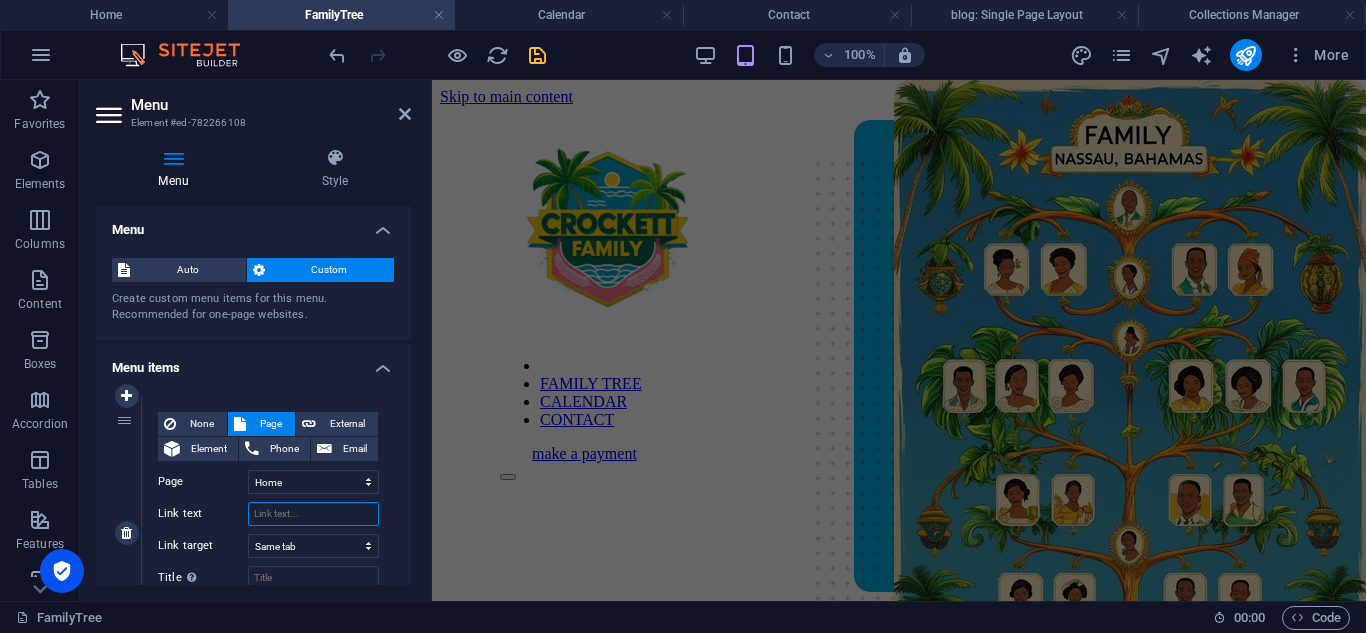 click on "Link text" at bounding box center [313, 514] 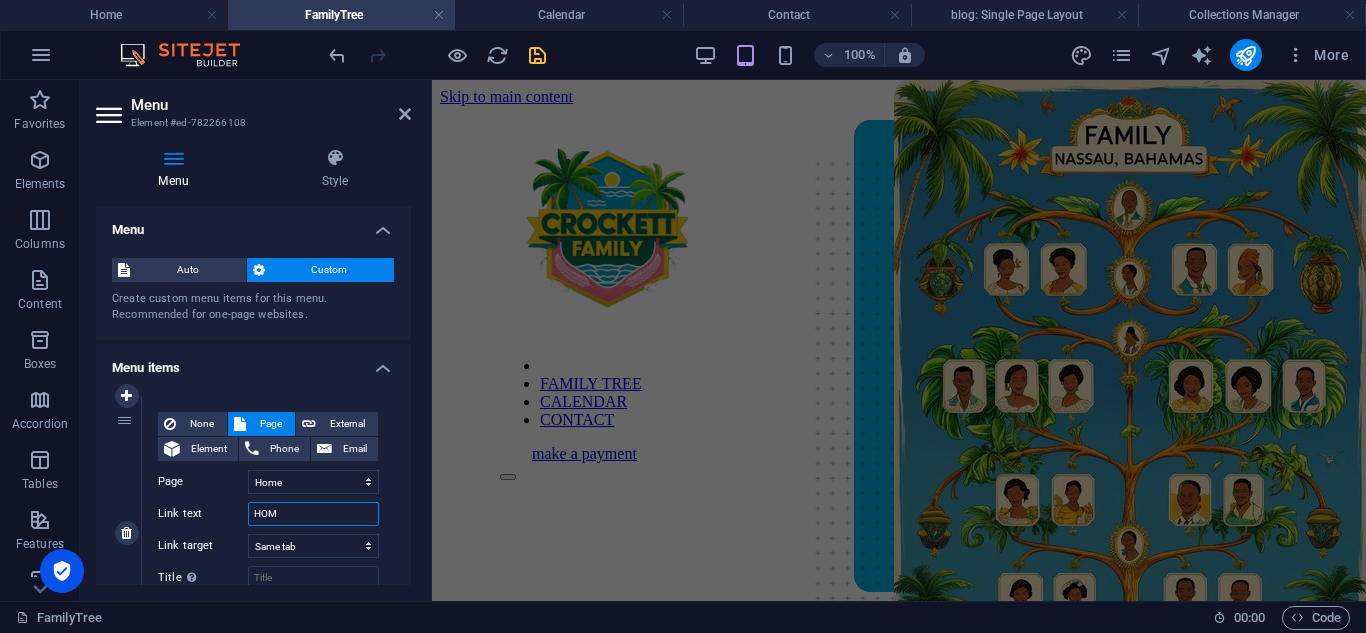 type on "HOME" 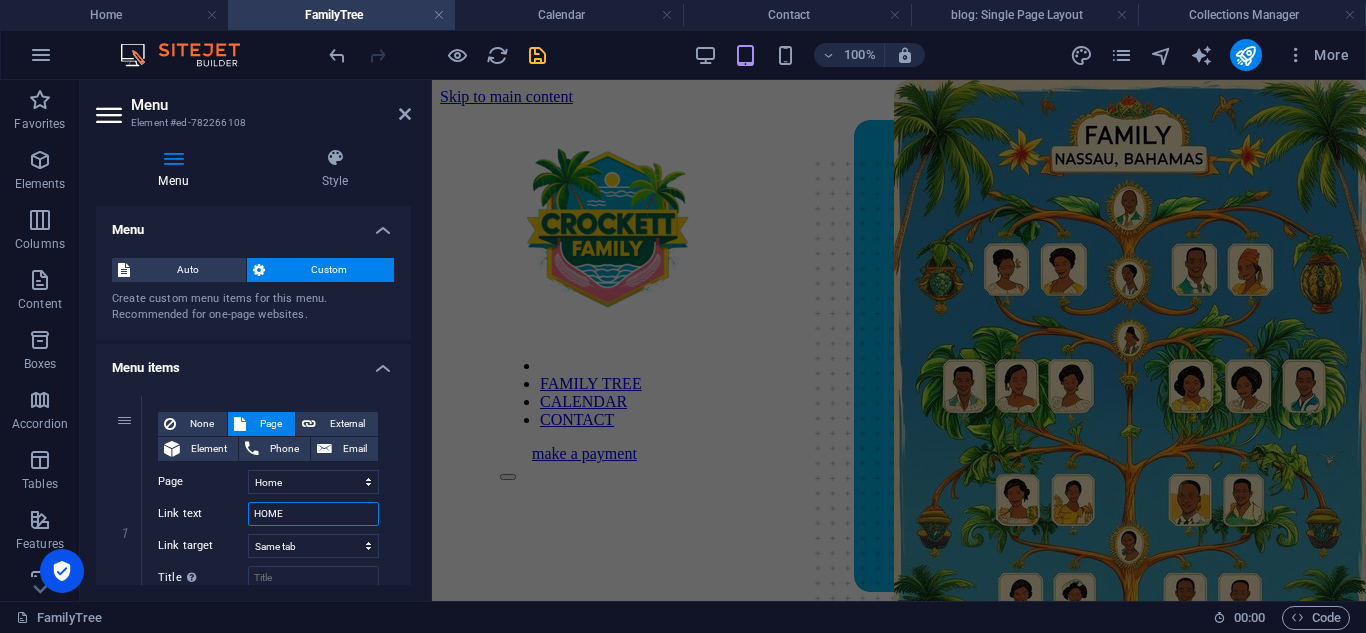 select 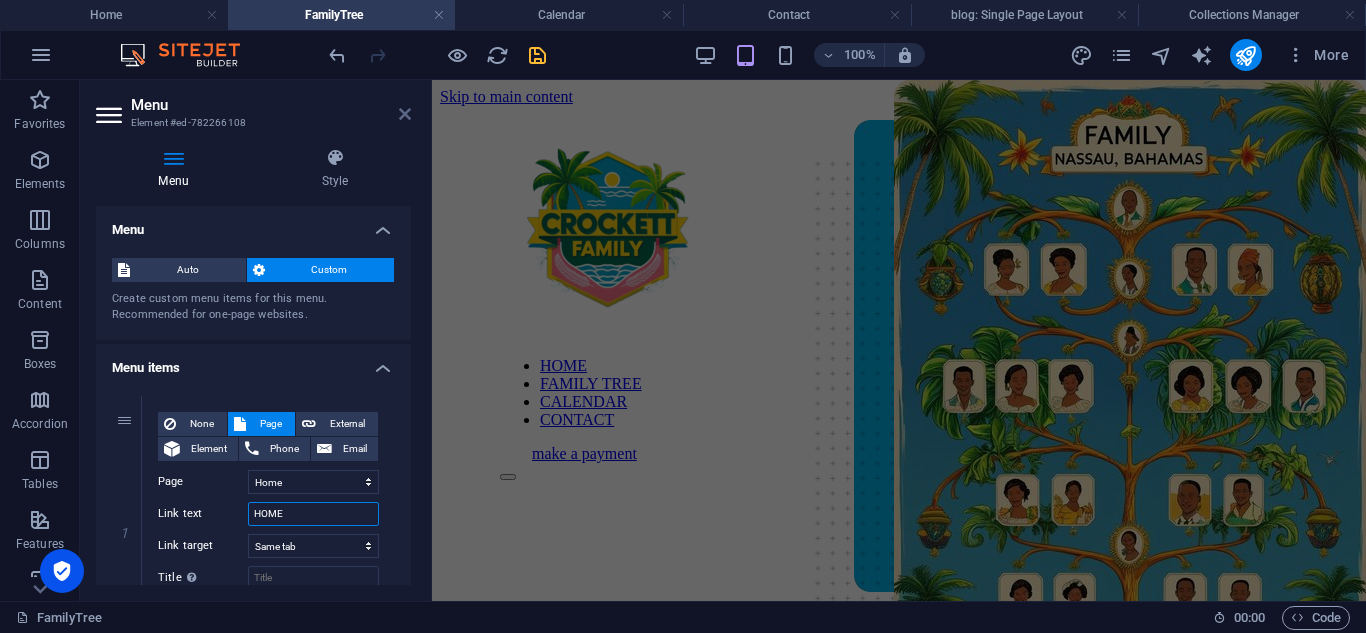 type on "HOME" 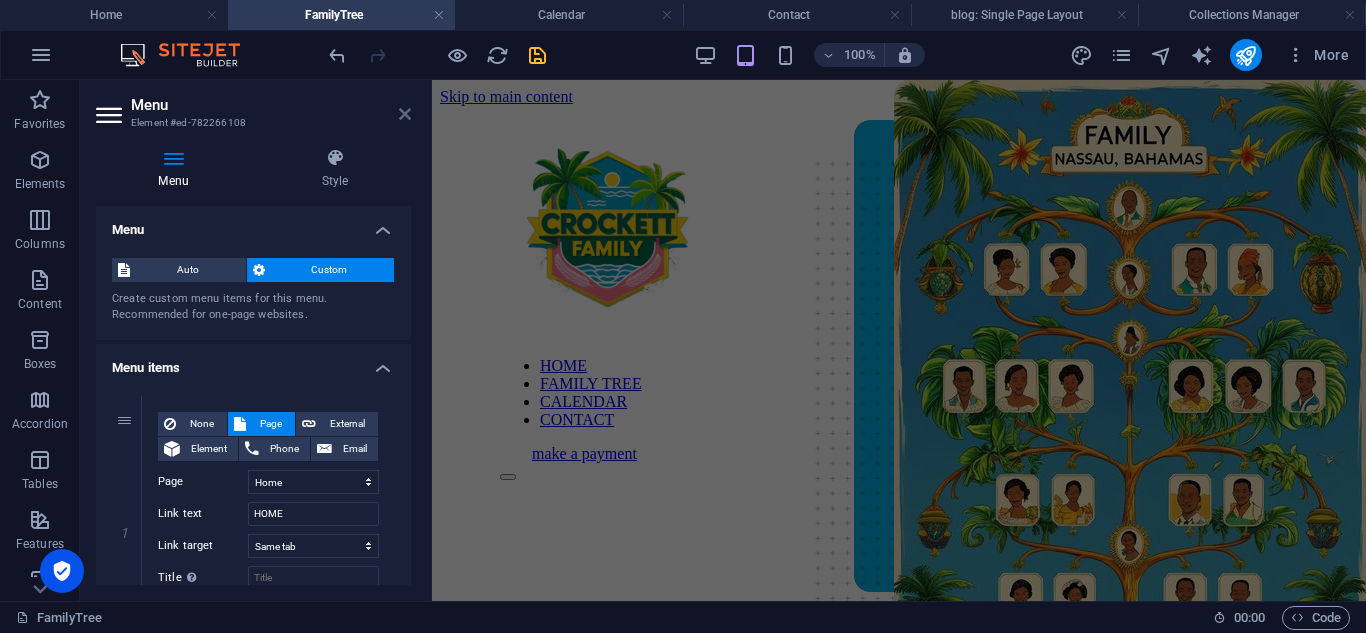 click at bounding box center (405, 114) 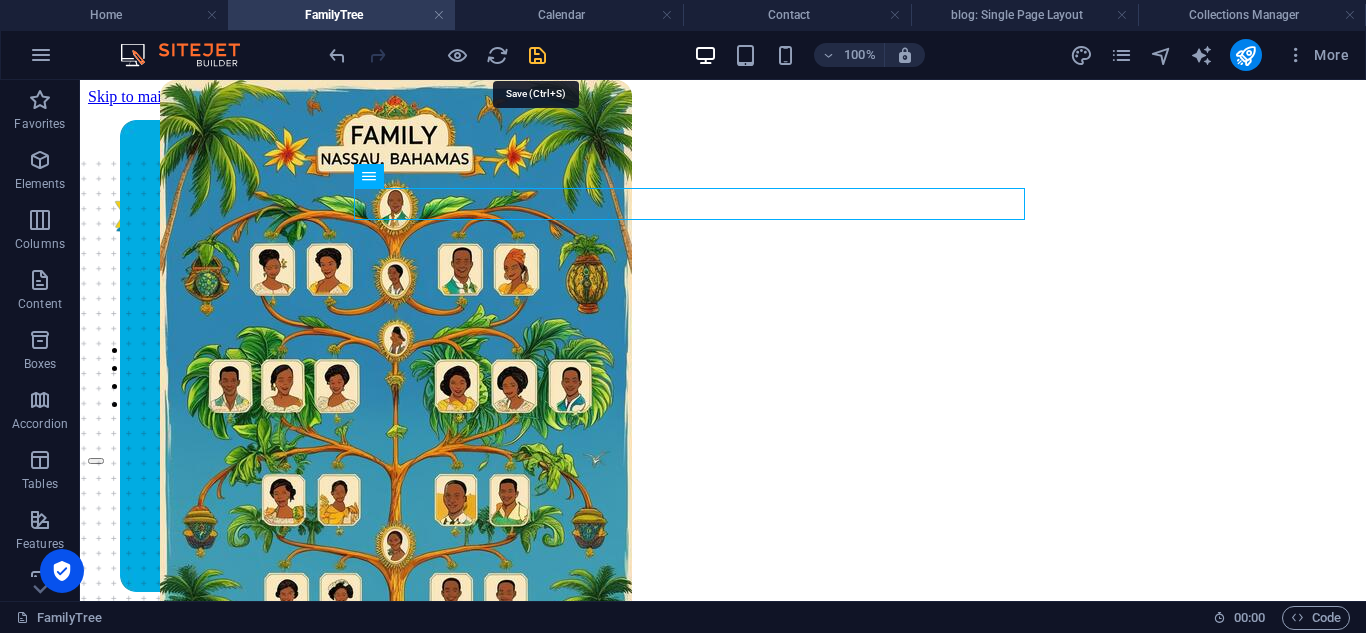 click at bounding box center [537, 55] 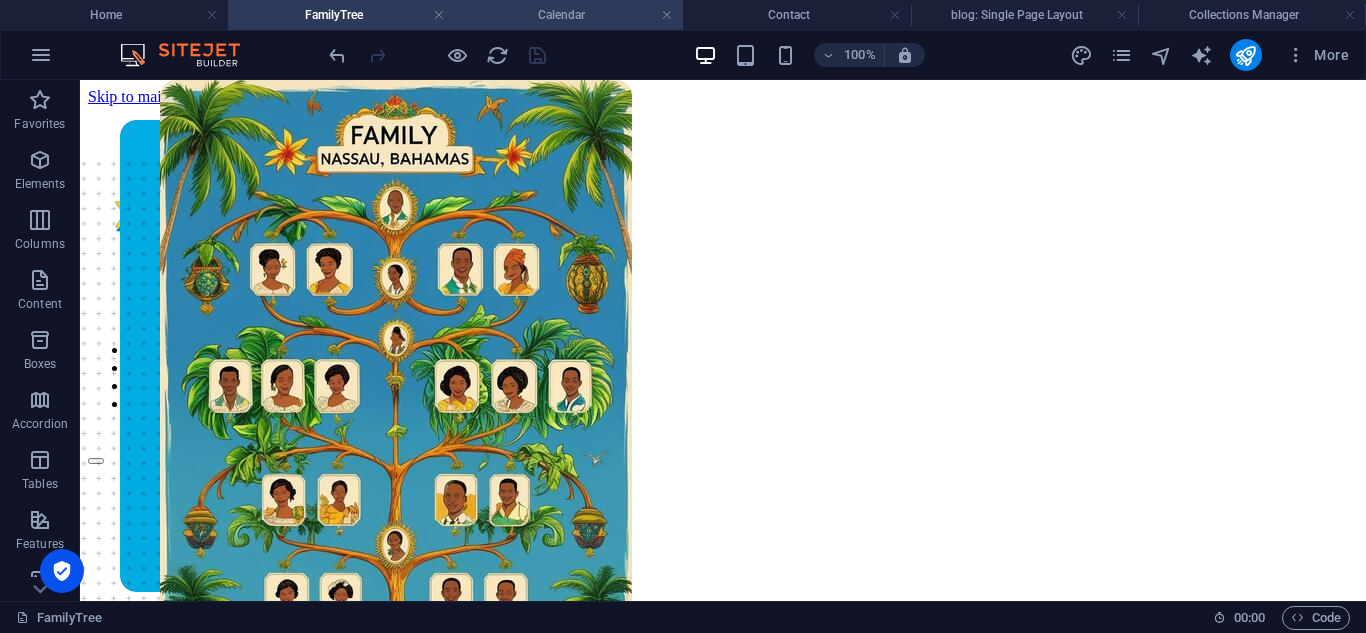 click on "Calendar" at bounding box center [569, 15] 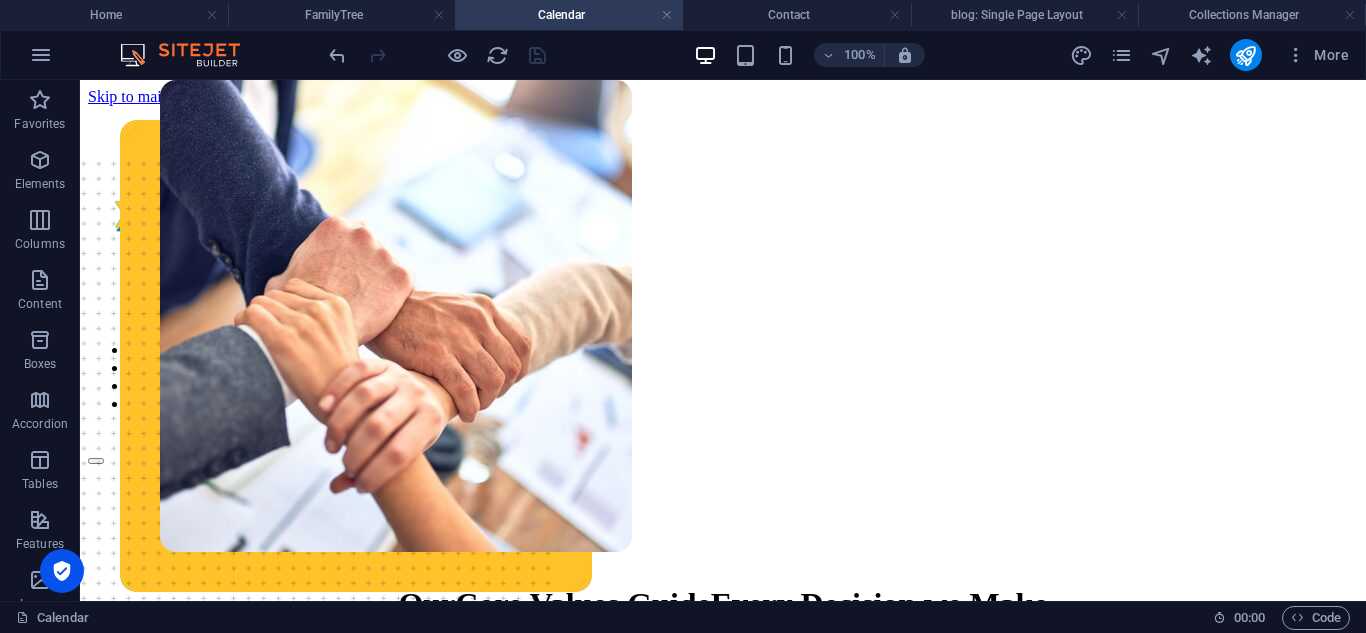 scroll, scrollTop: 1890, scrollLeft: 0, axis: vertical 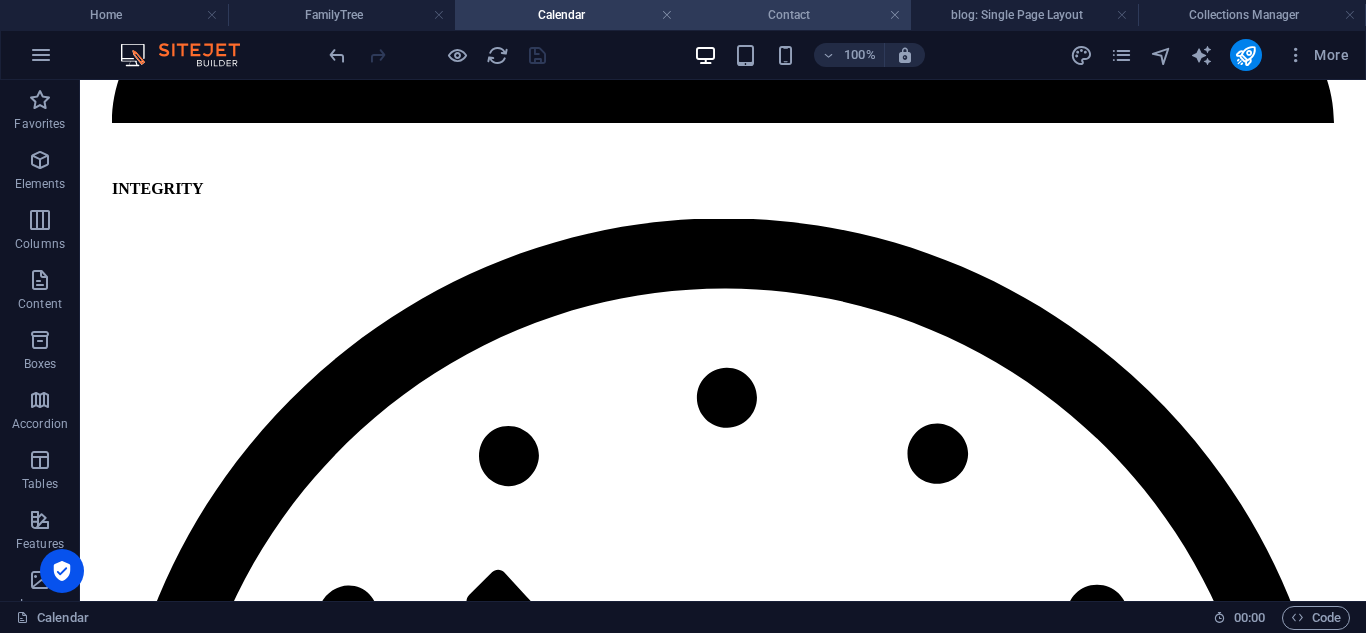 click on "Contact" at bounding box center [797, 15] 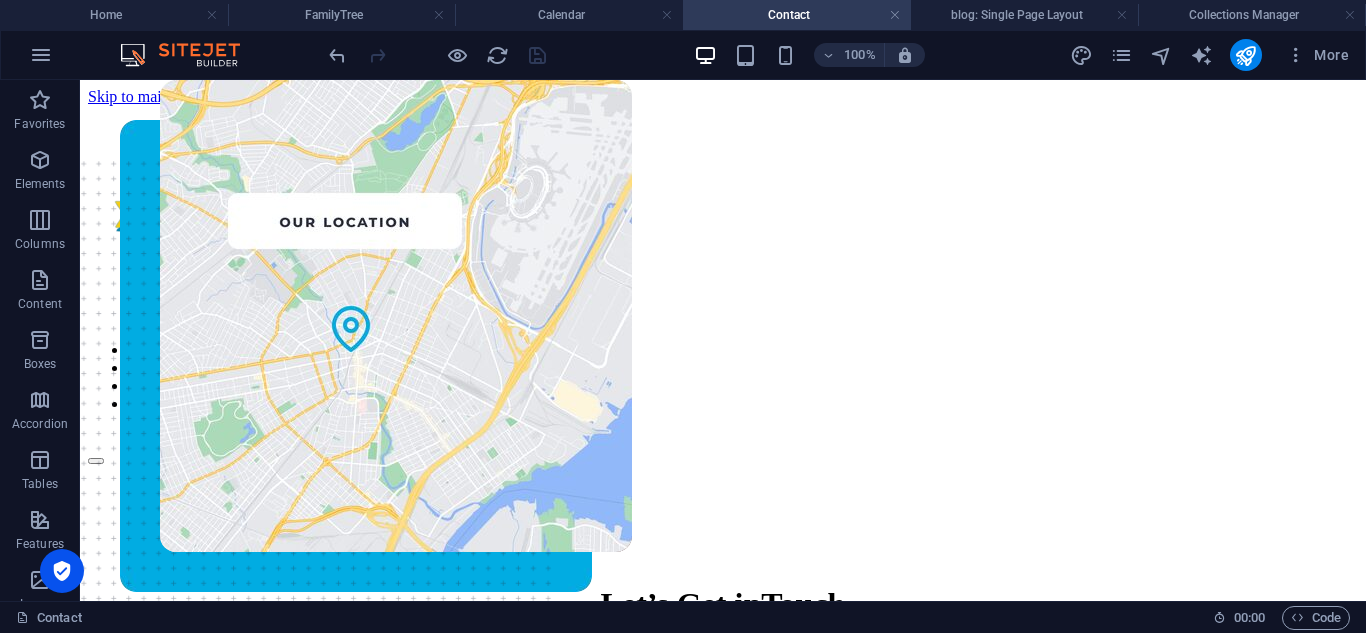 scroll, scrollTop: 418, scrollLeft: 0, axis: vertical 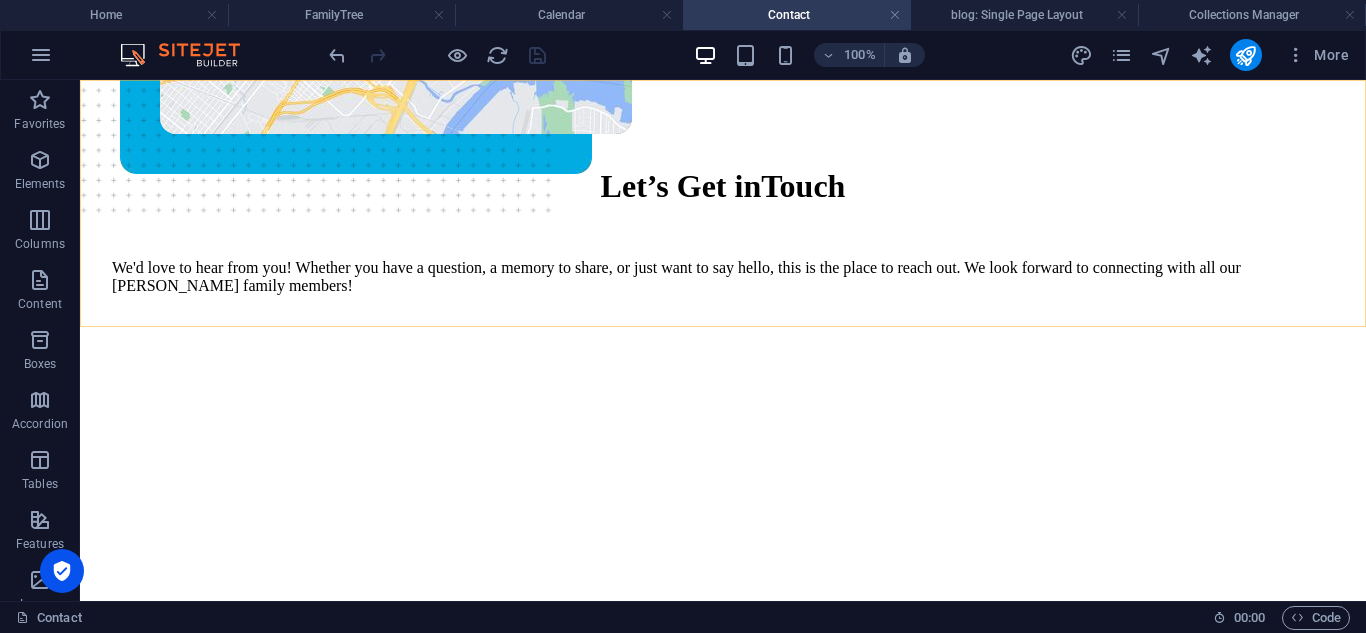 click on "ABOUT US SERVICES NEWS CONTACT" at bounding box center (723, -41) 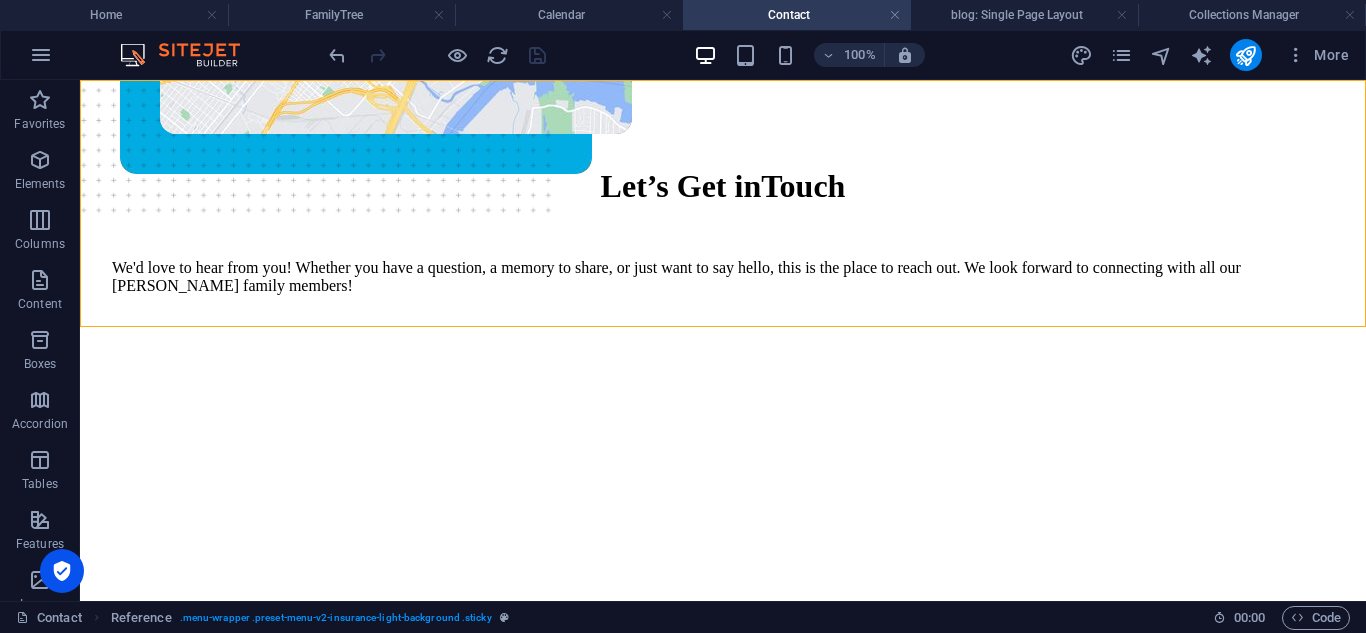 click on "ABOUT US SERVICES NEWS CONTACT" at bounding box center [723, -41] 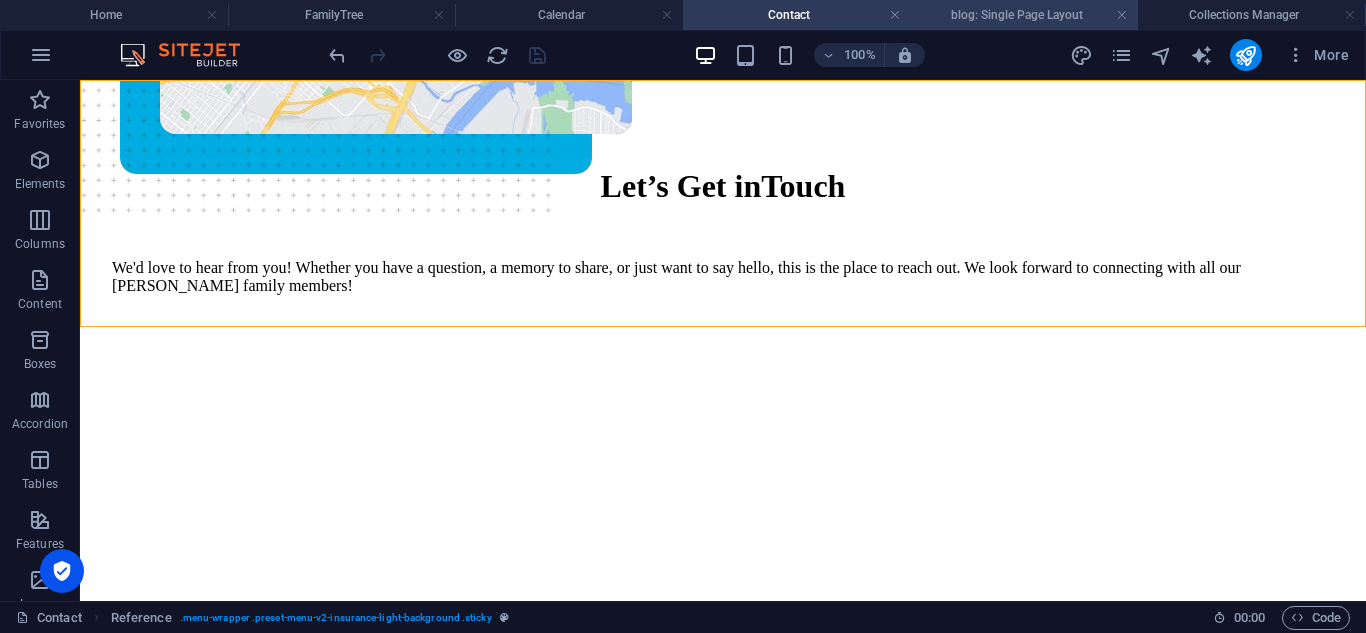 click on "blog: Single Page Layout" at bounding box center (1025, 15) 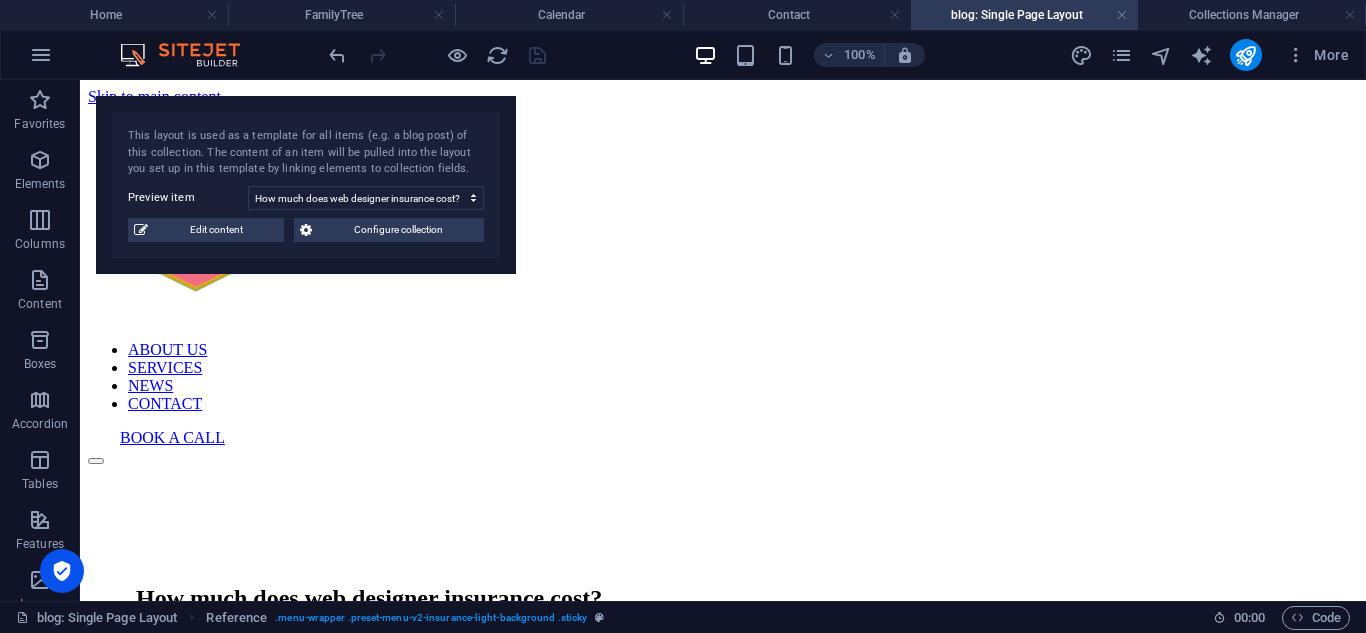 scroll, scrollTop: 448, scrollLeft: 0, axis: vertical 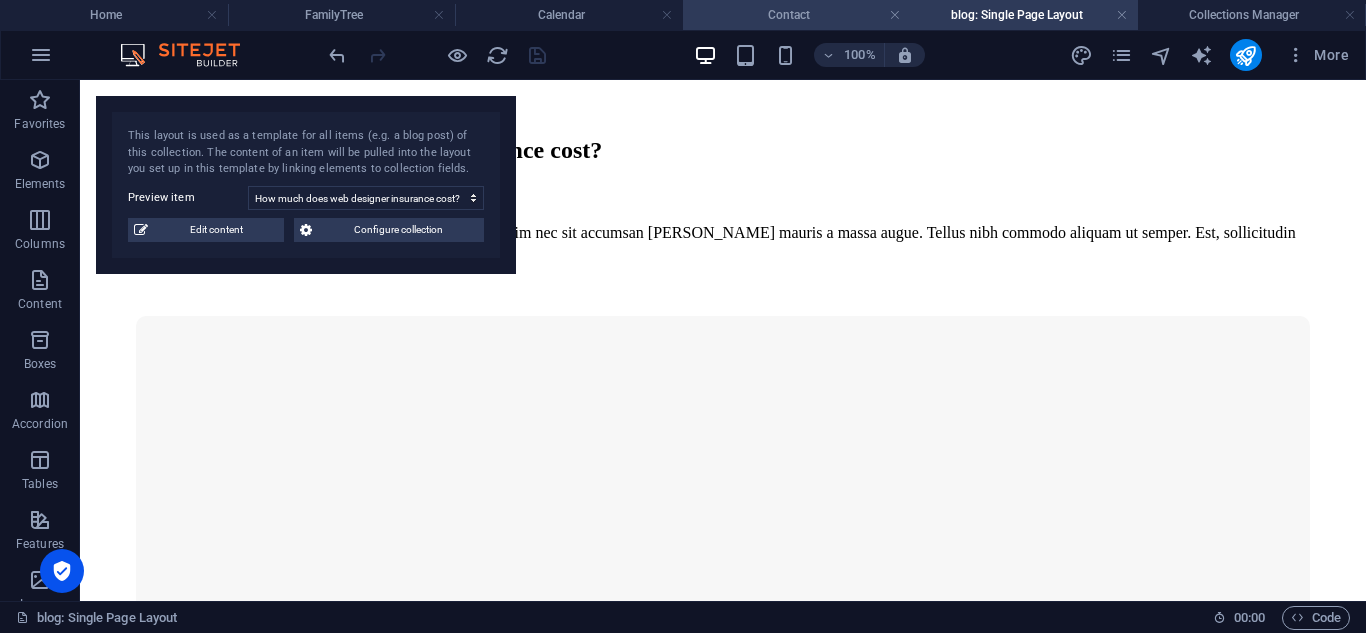 click on "Contact" at bounding box center [797, 15] 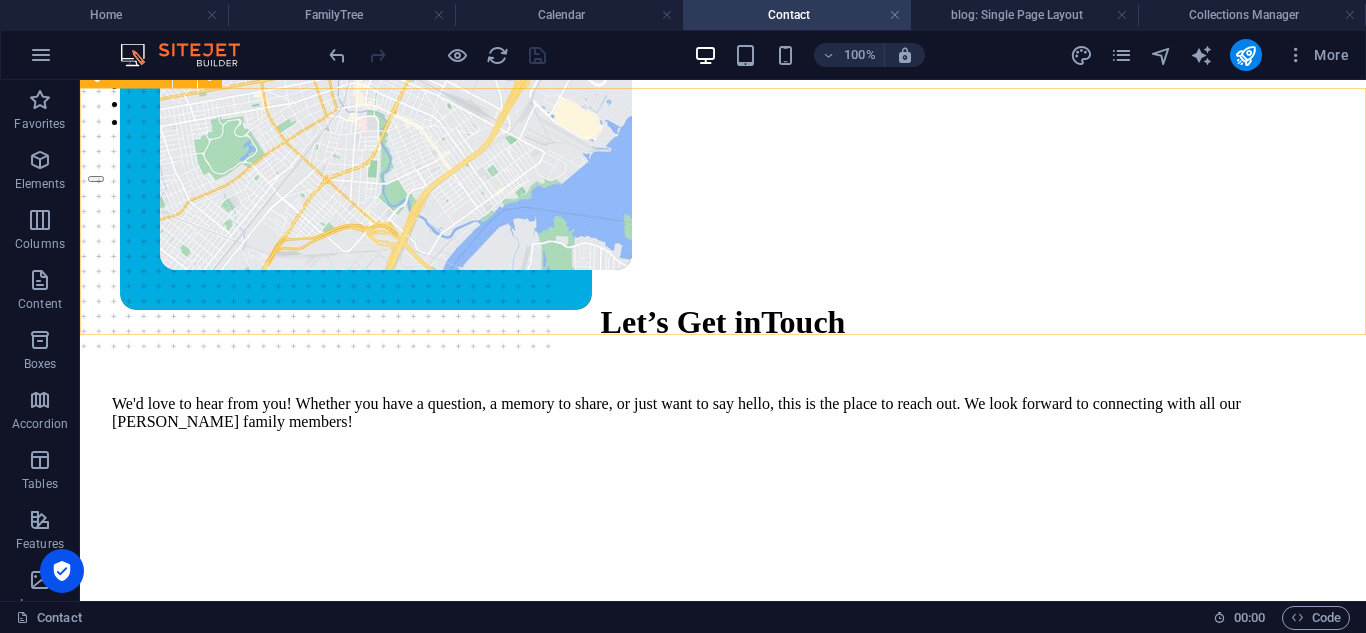 scroll, scrollTop: 250, scrollLeft: 0, axis: vertical 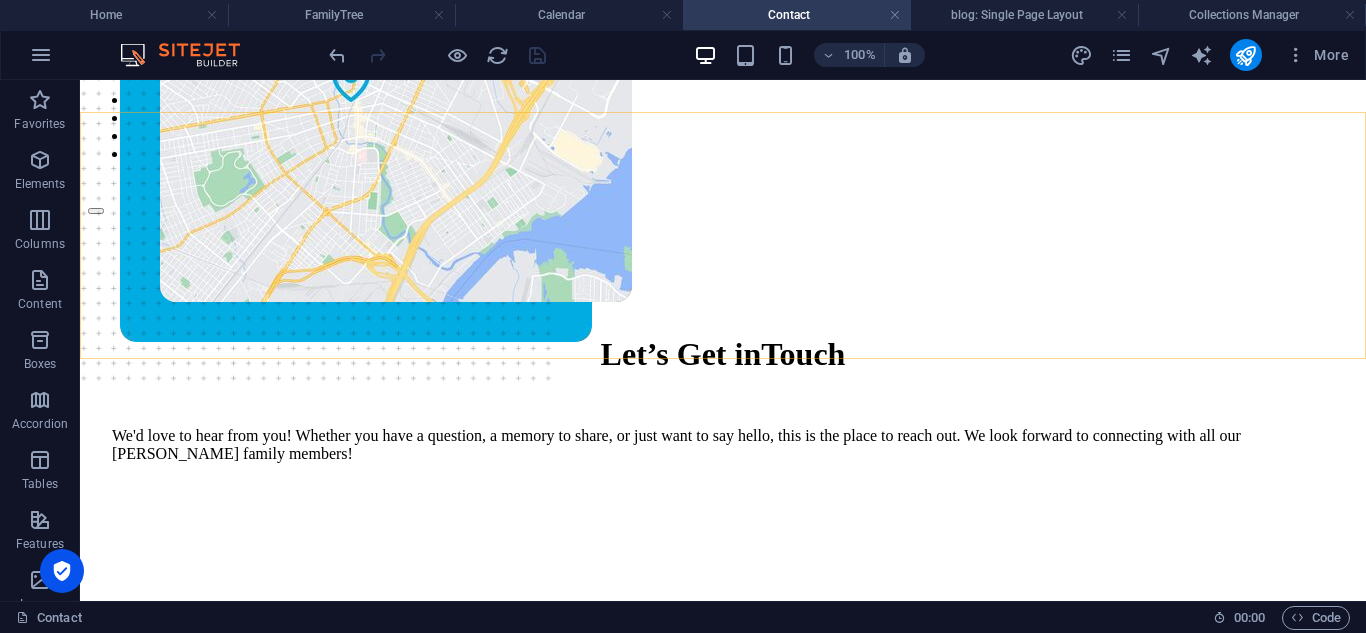 click on "BOOK A CALL" at bounding box center [739, 188] 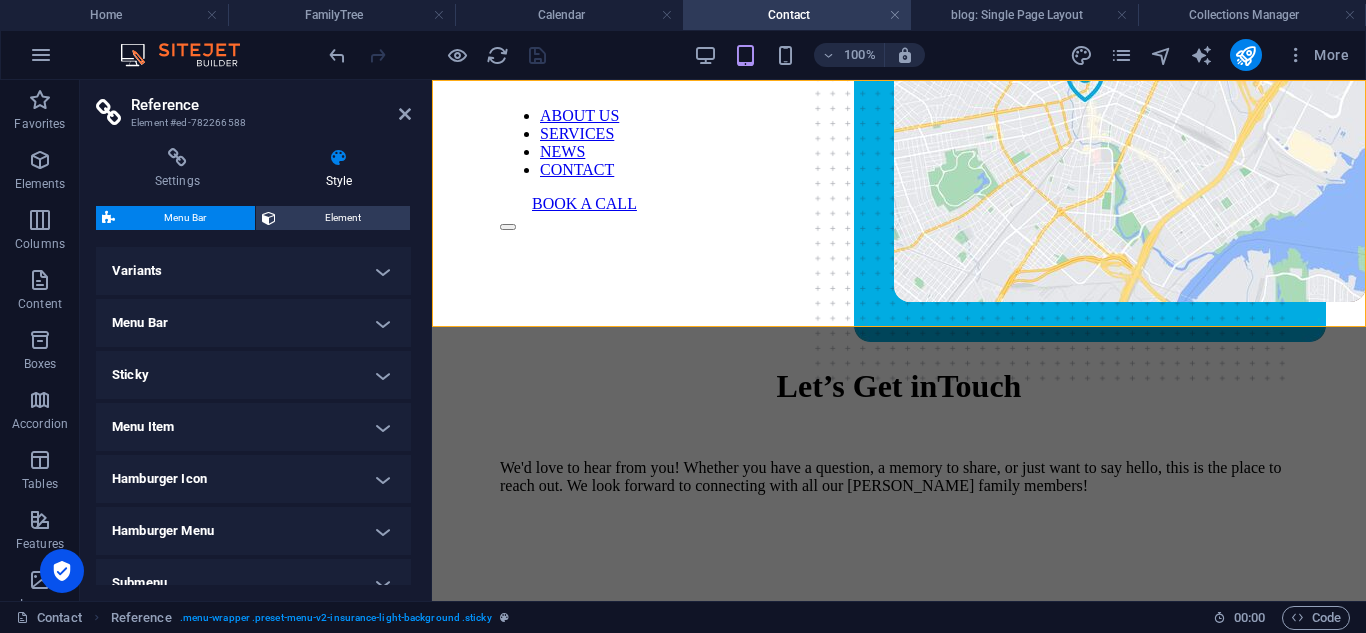 click on "BOOK A CALL" at bounding box center (915, 204) 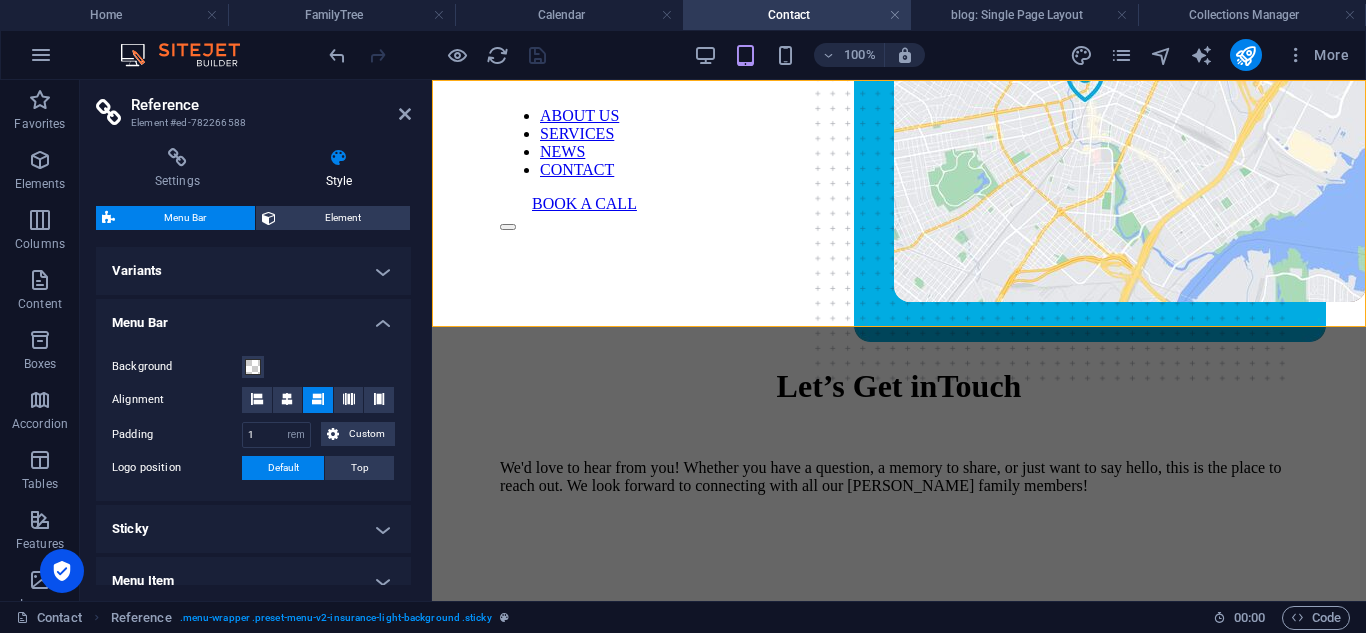 click on "Menu Bar" at bounding box center [253, 317] 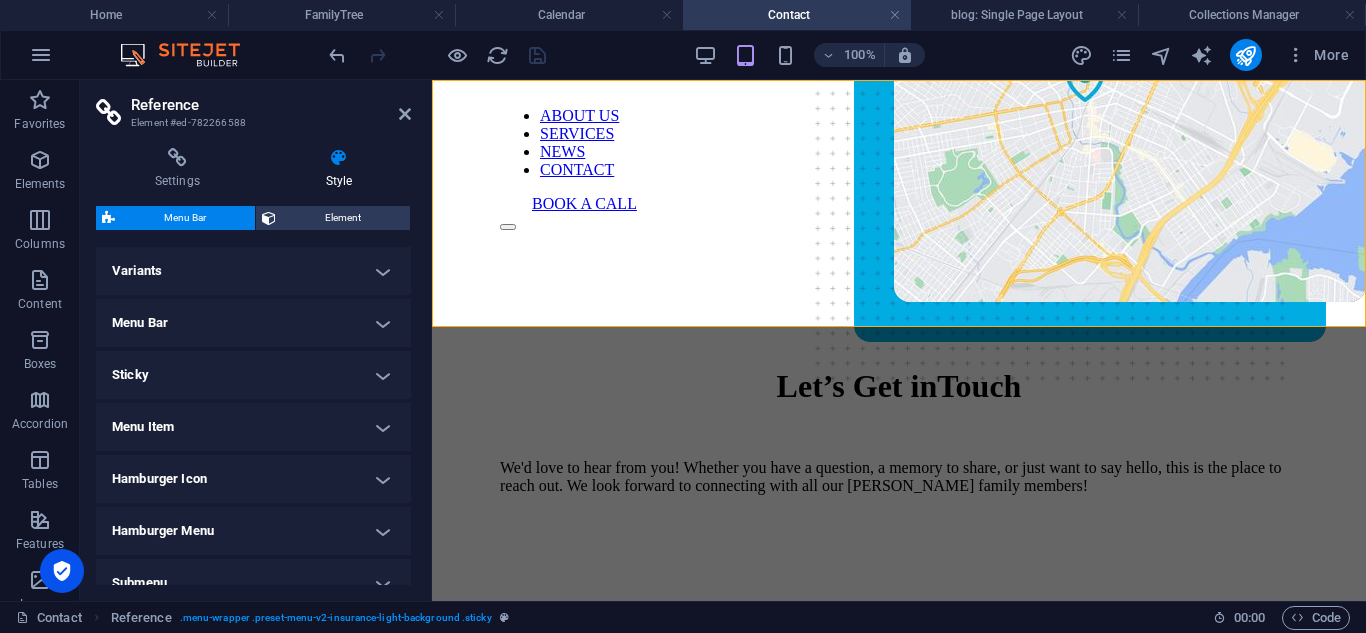 click on "Style" at bounding box center [339, 169] 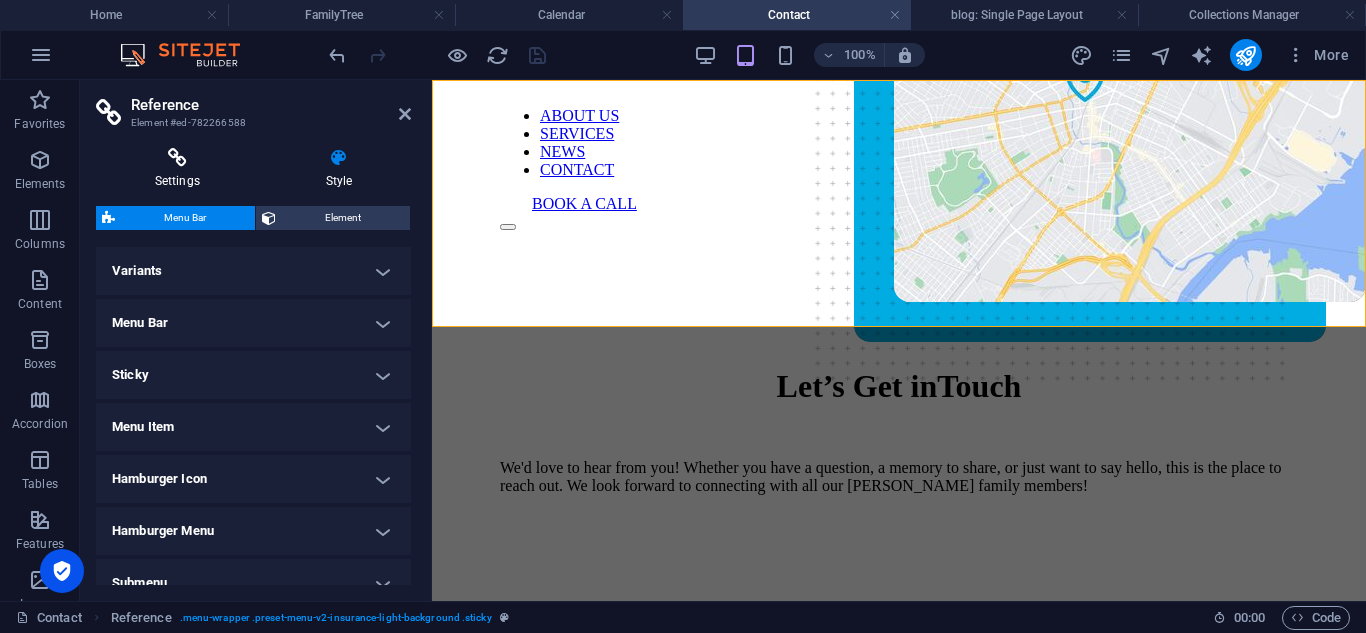 click on "Settings" at bounding box center [181, 169] 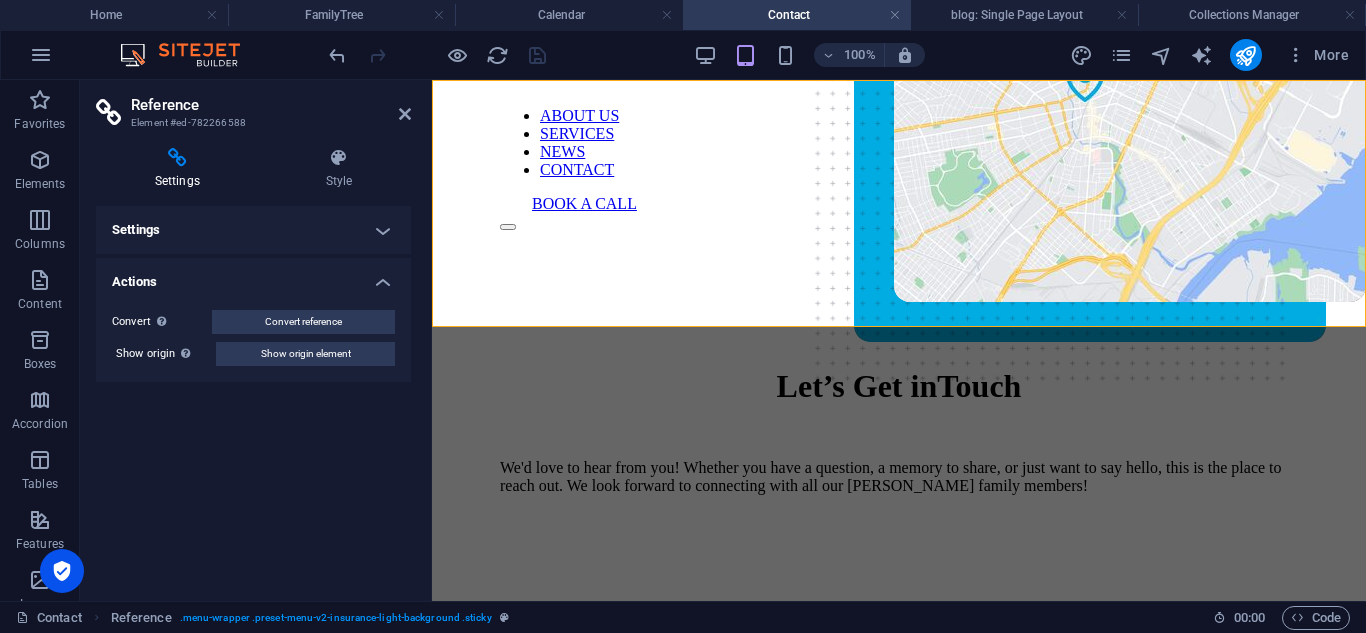 click on "Reference Element #ed-782266588" at bounding box center (253, 106) 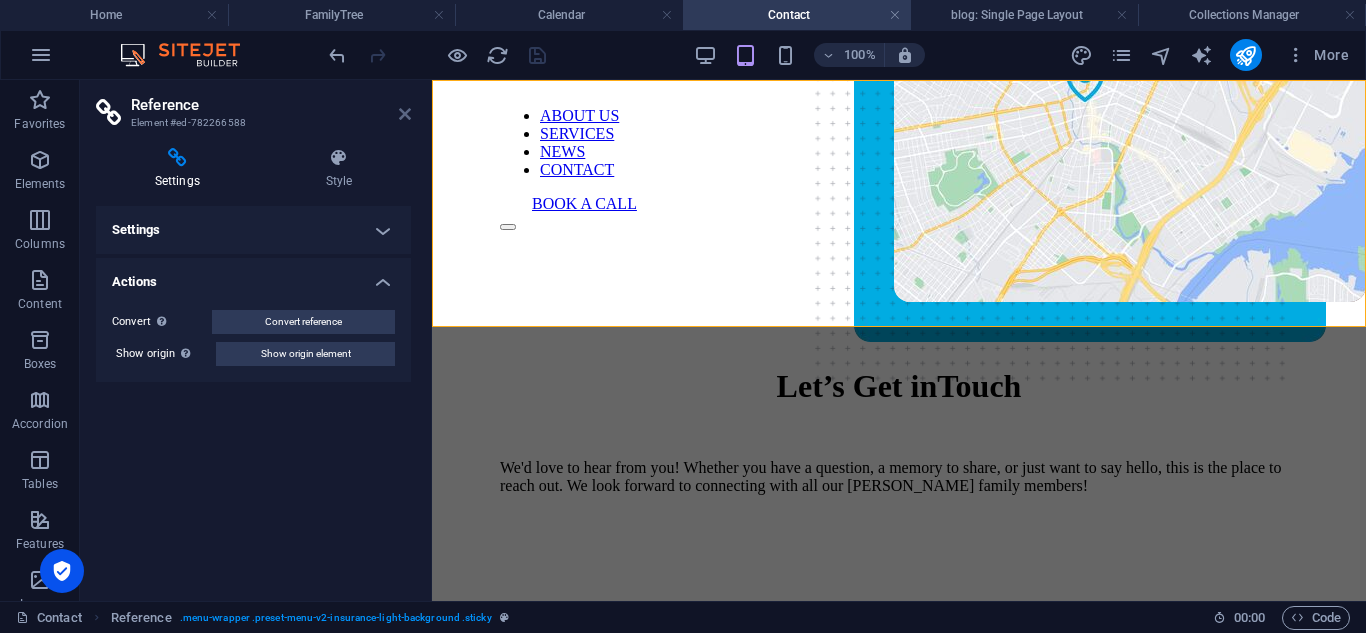 click at bounding box center (405, 114) 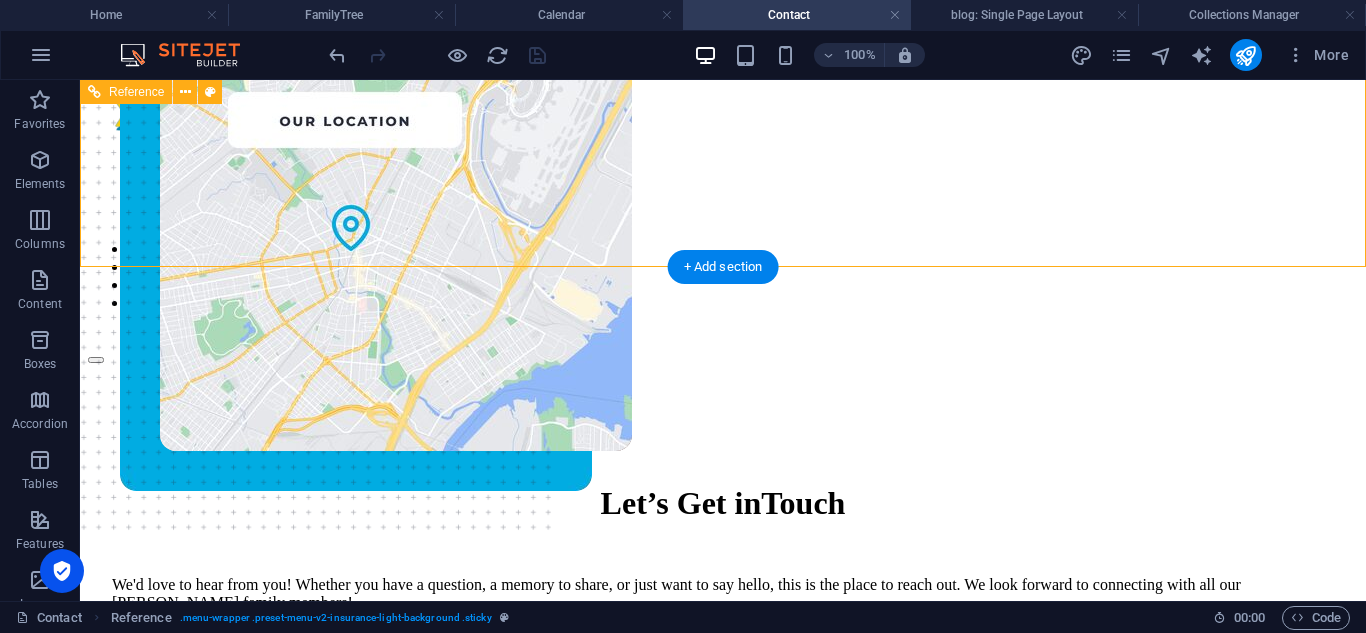 scroll, scrollTop: 0, scrollLeft: 0, axis: both 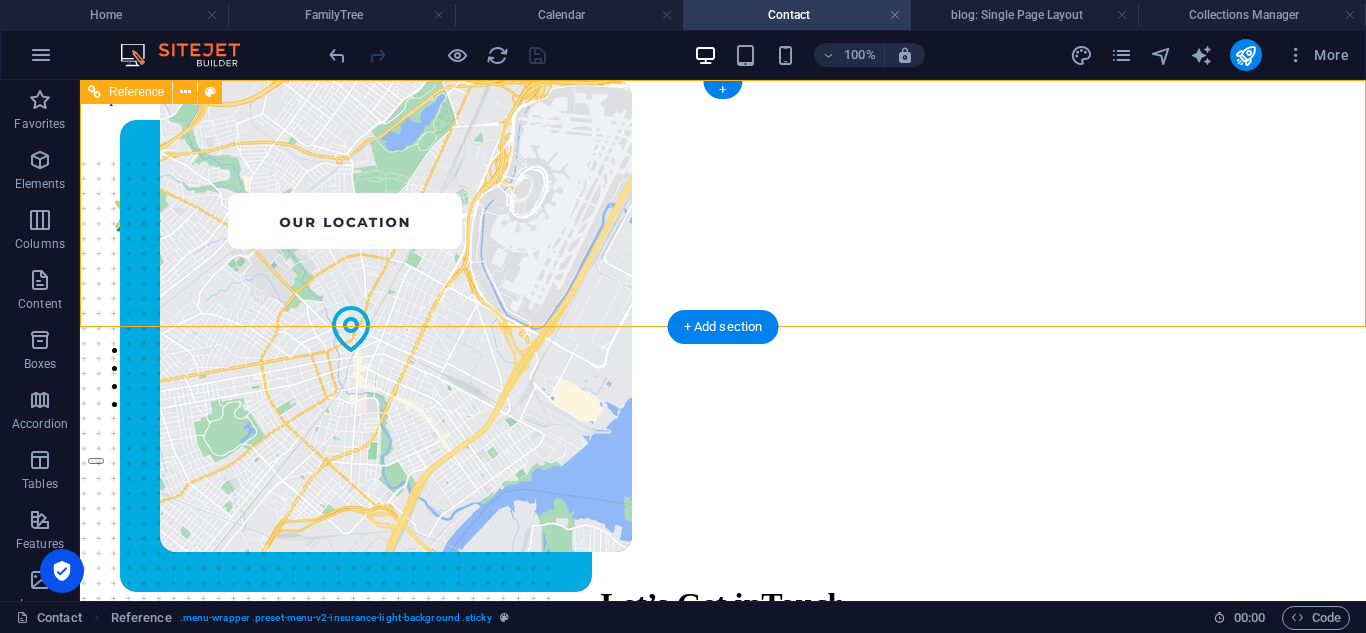 click on "BOOK A CALL" at bounding box center (739, 438) 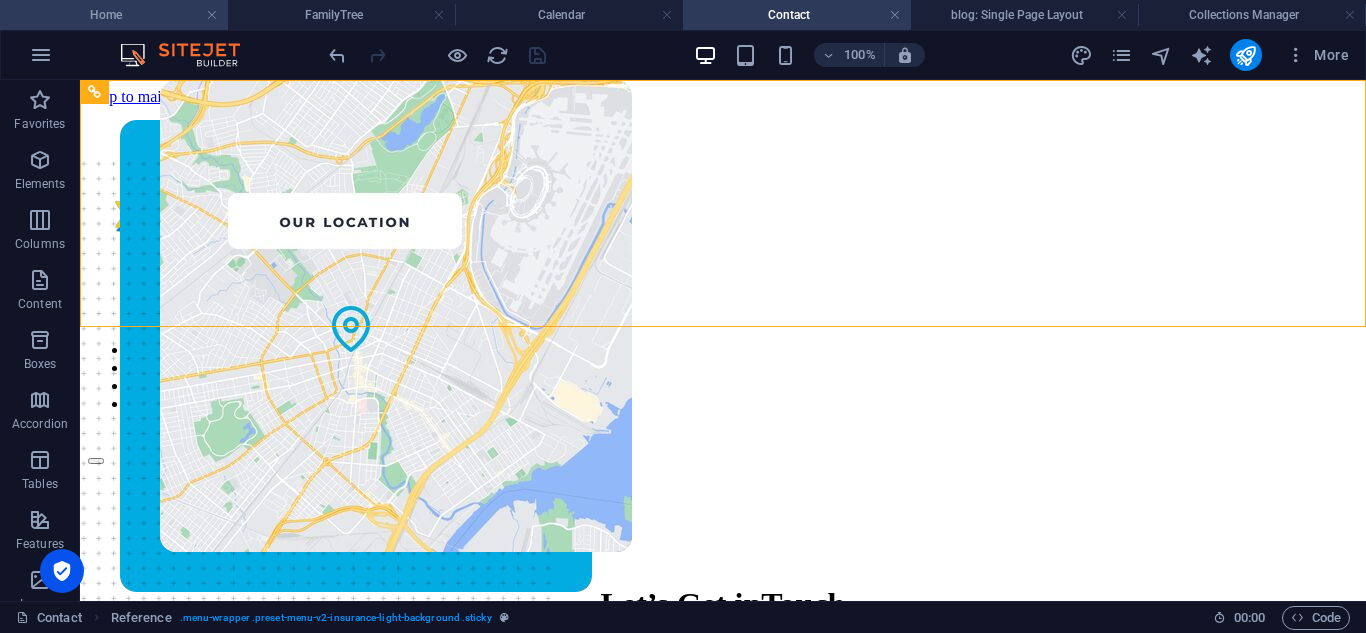 click on "Home" at bounding box center (114, 15) 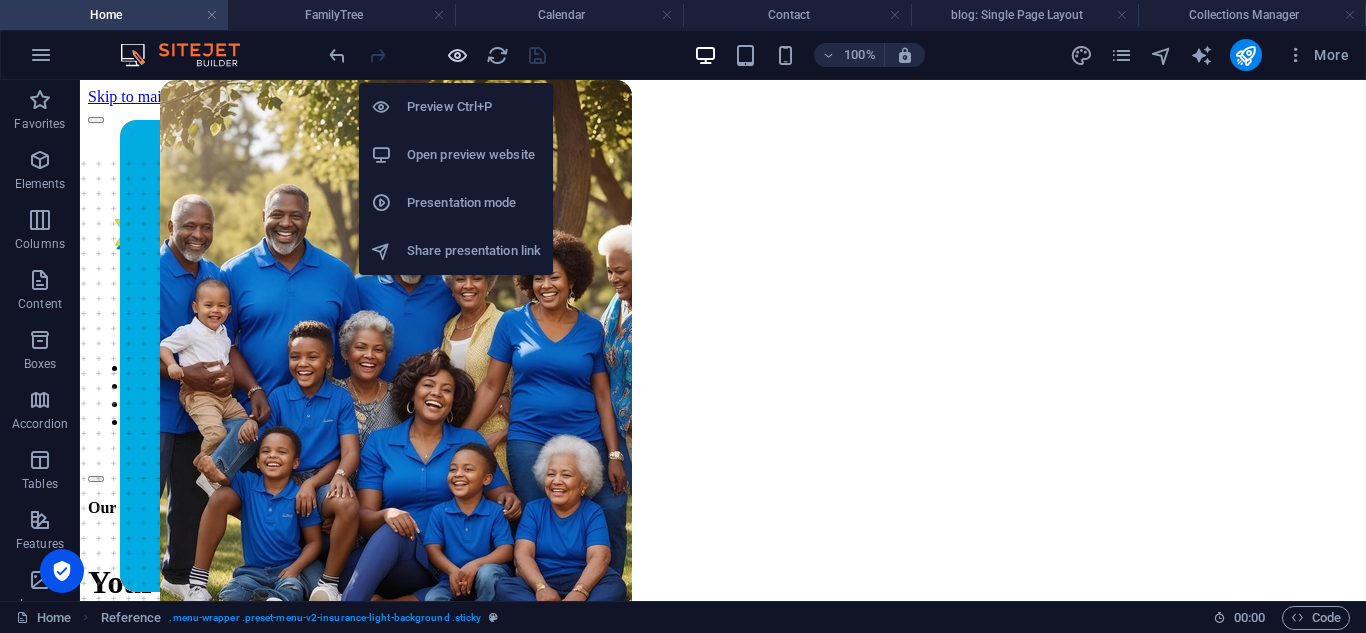 click at bounding box center (457, 55) 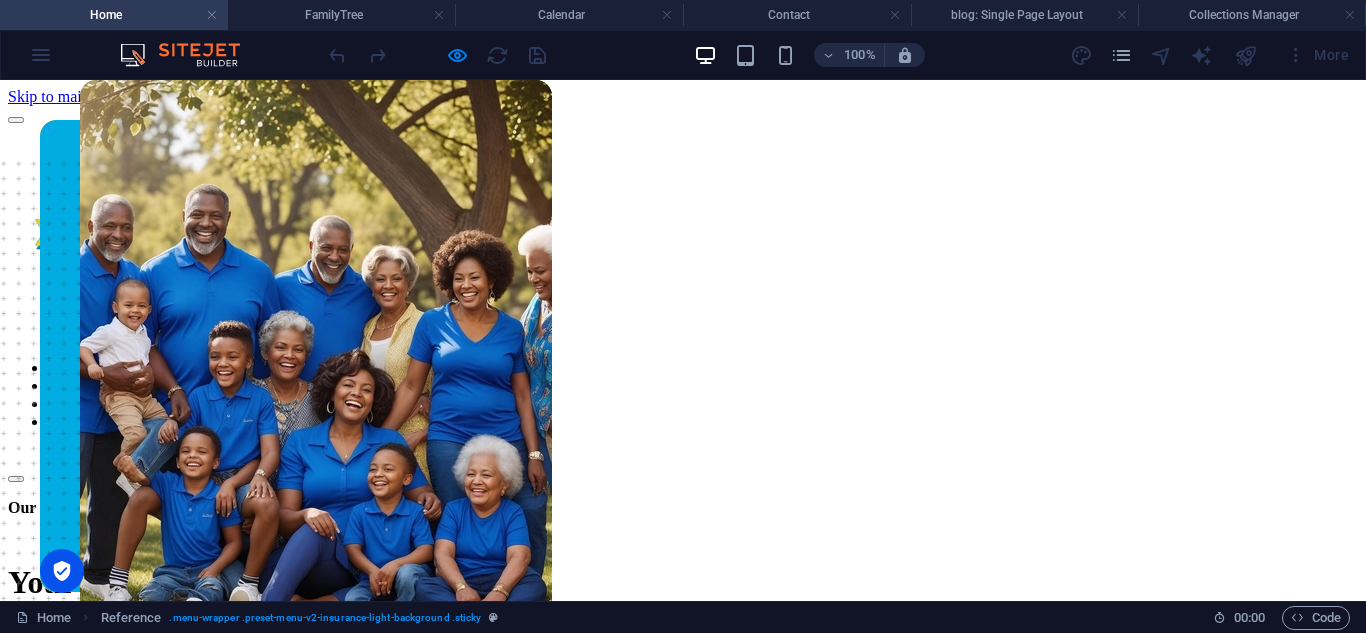 click on "FAMILY TREE" at bounding box center [99, 385] 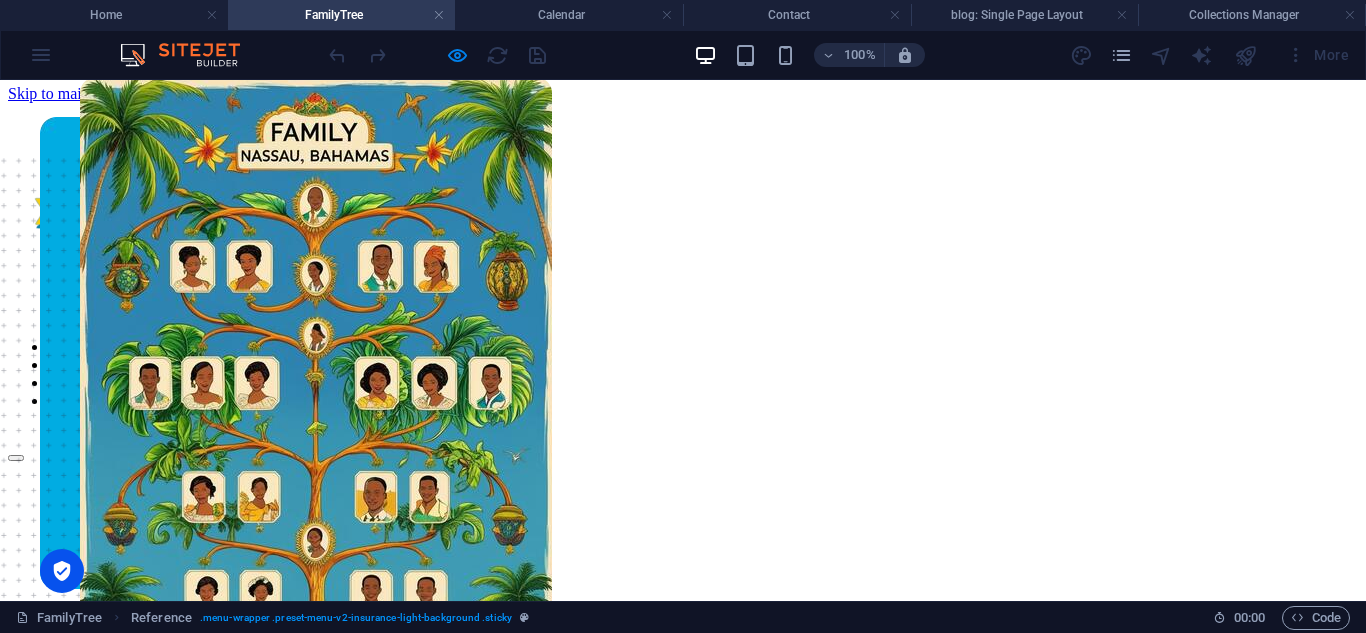 scroll, scrollTop: 0, scrollLeft: 0, axis: both 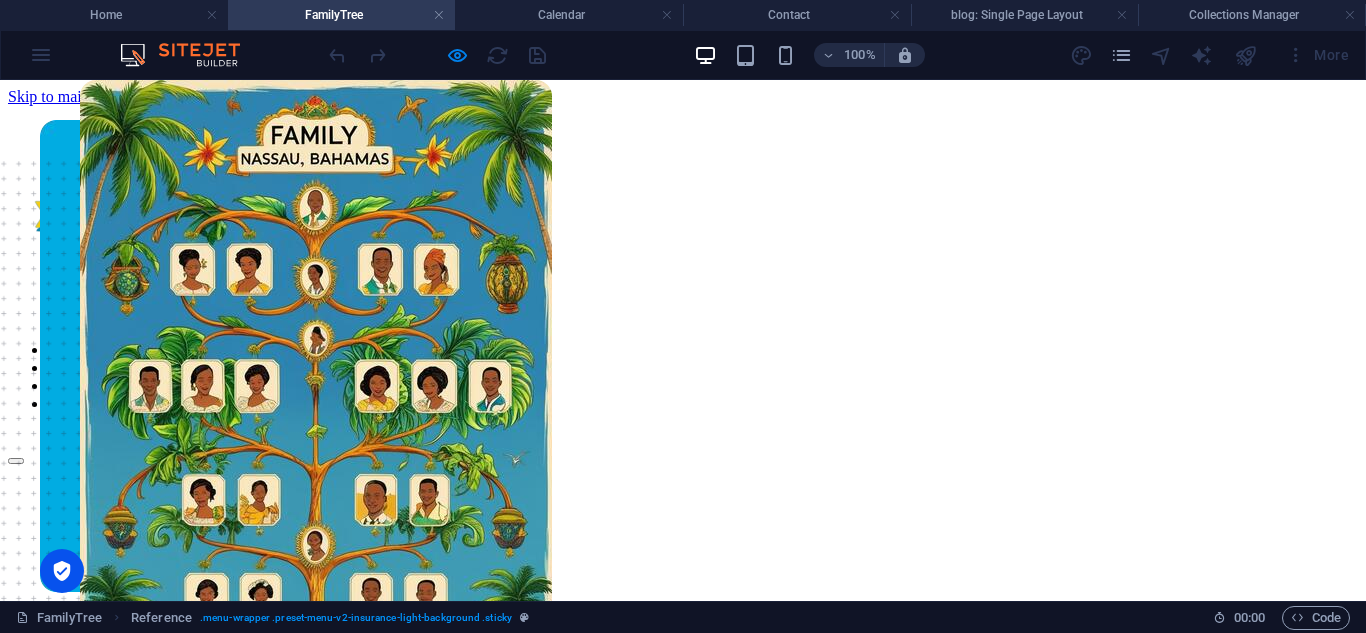 click on "CALENDAR" at bounding box center [91, 385] 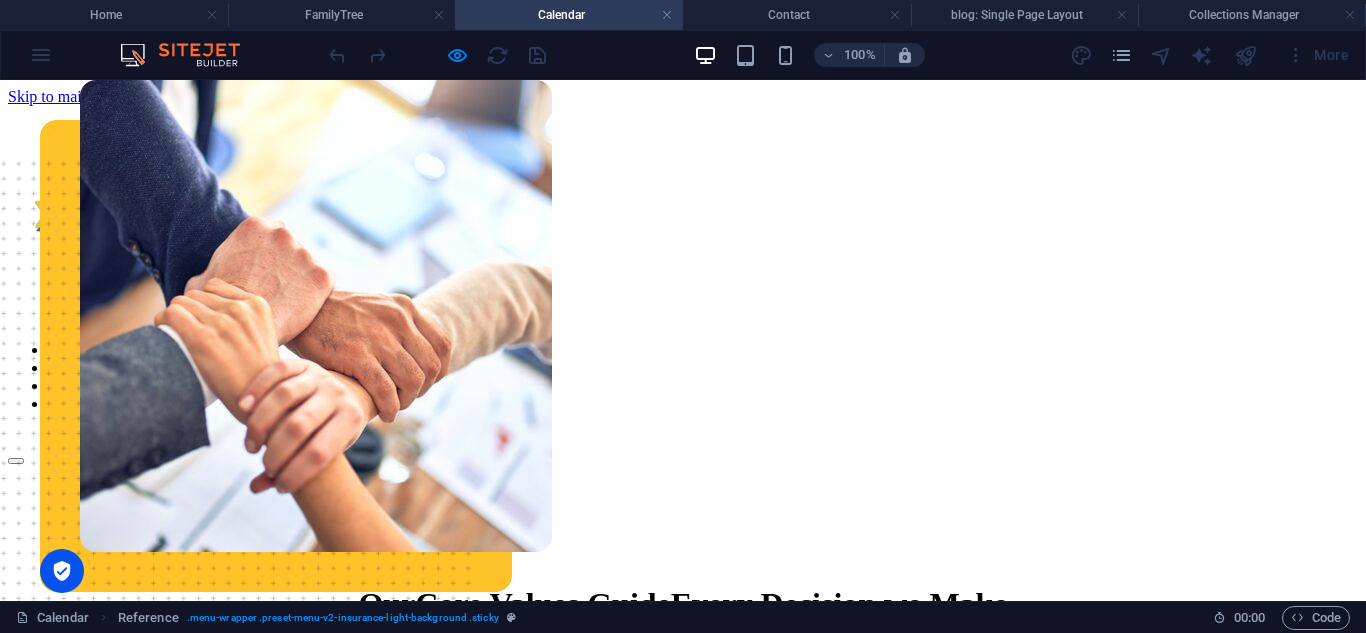 scroll, scrollTop: 1890, scrollLeft: 0, axis: vertical 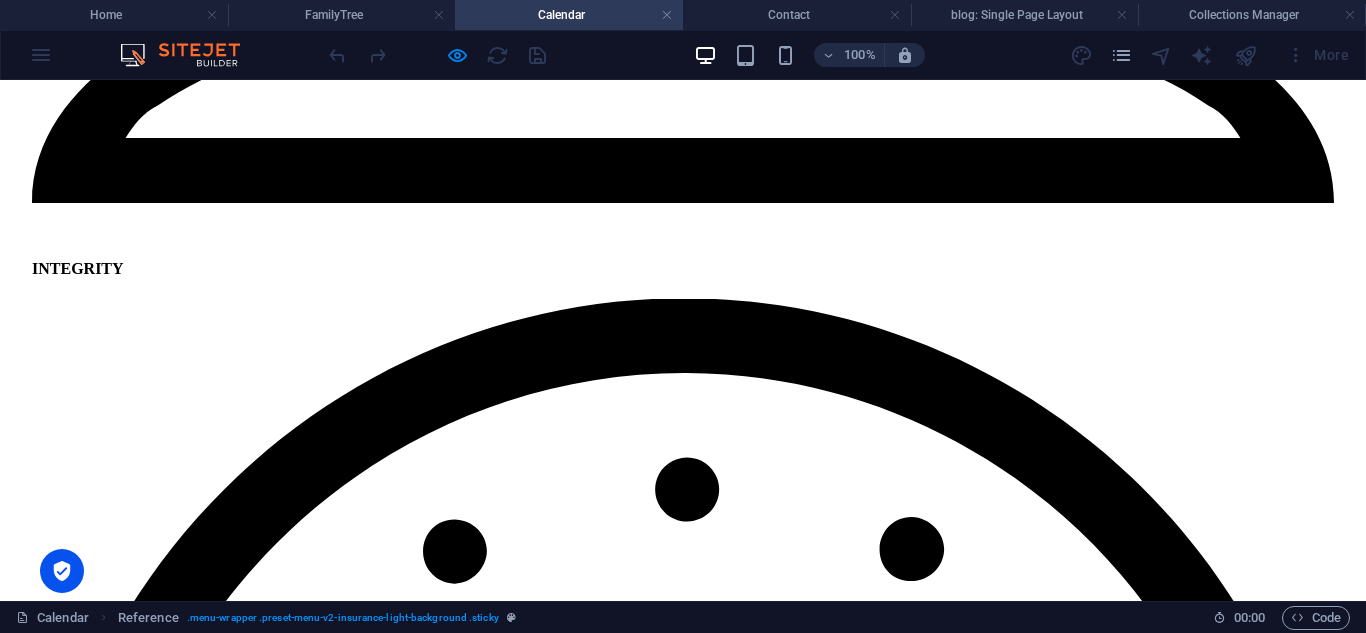 click on "make a payment" at bounding box center (92, -1453) 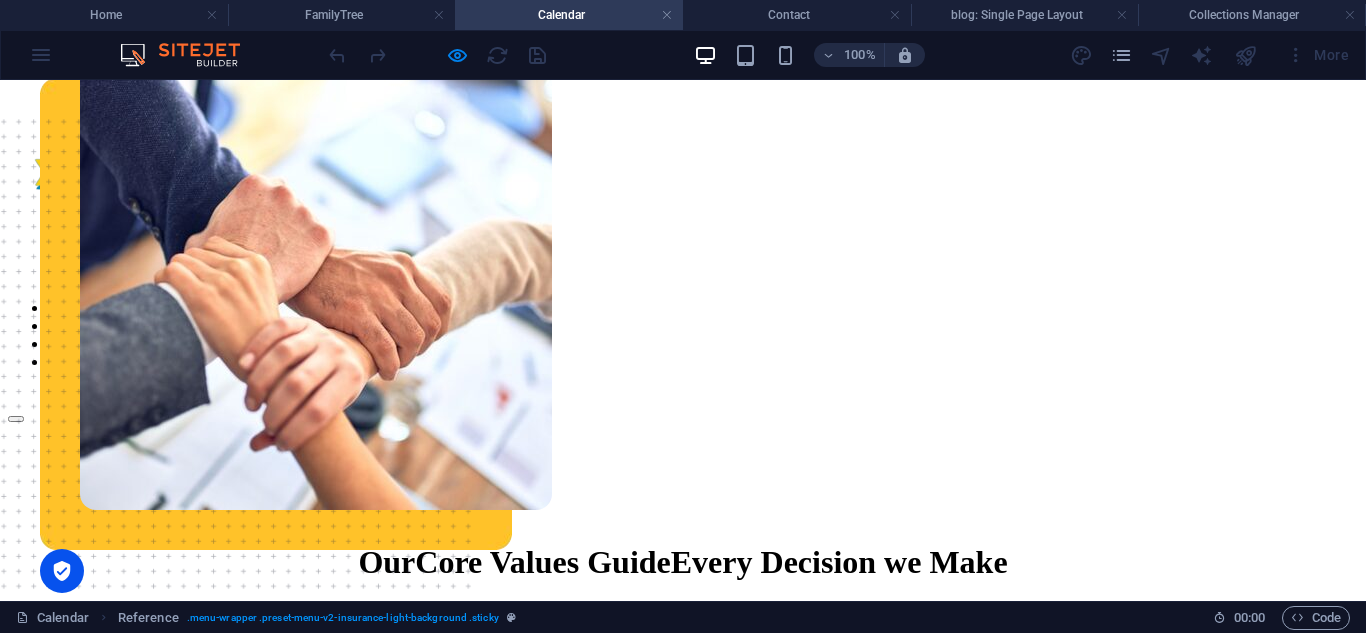 scroll, scrollTop: 0, scrollLeft: 0, axis: both 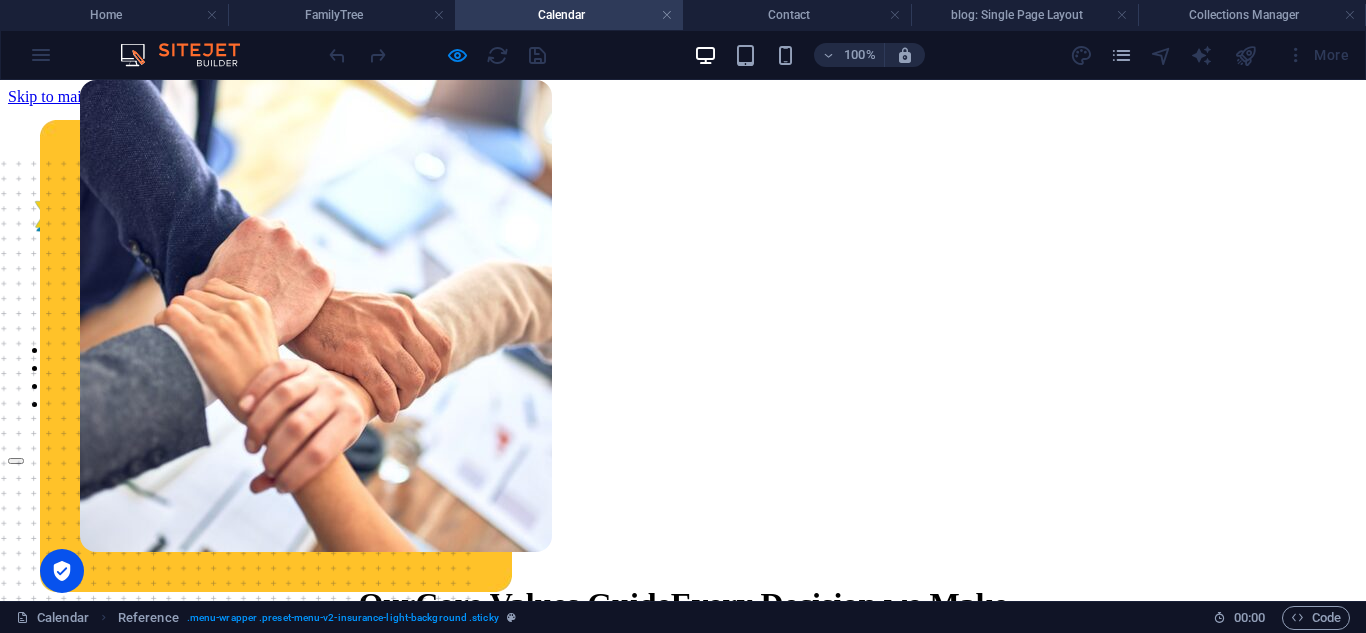 click on "CONTACT" at bounding box center (85, 403) 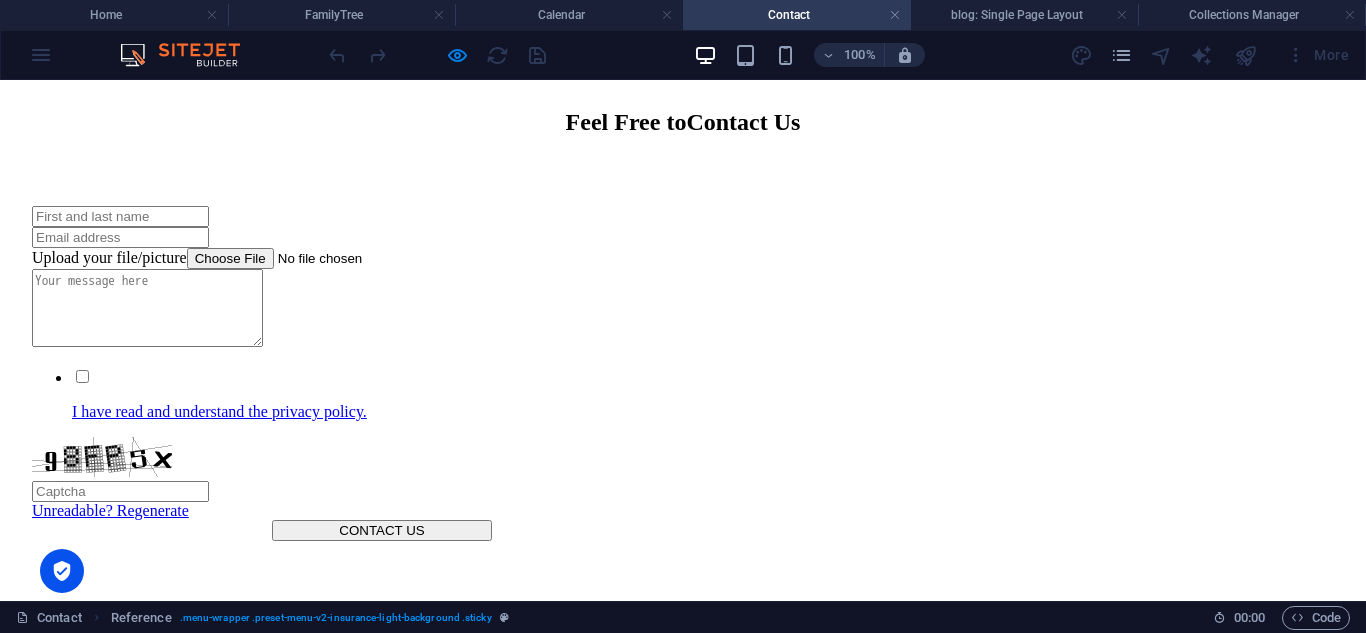 scroll, scrollTop: 1731, scrollLeft: 0, axis: vertical 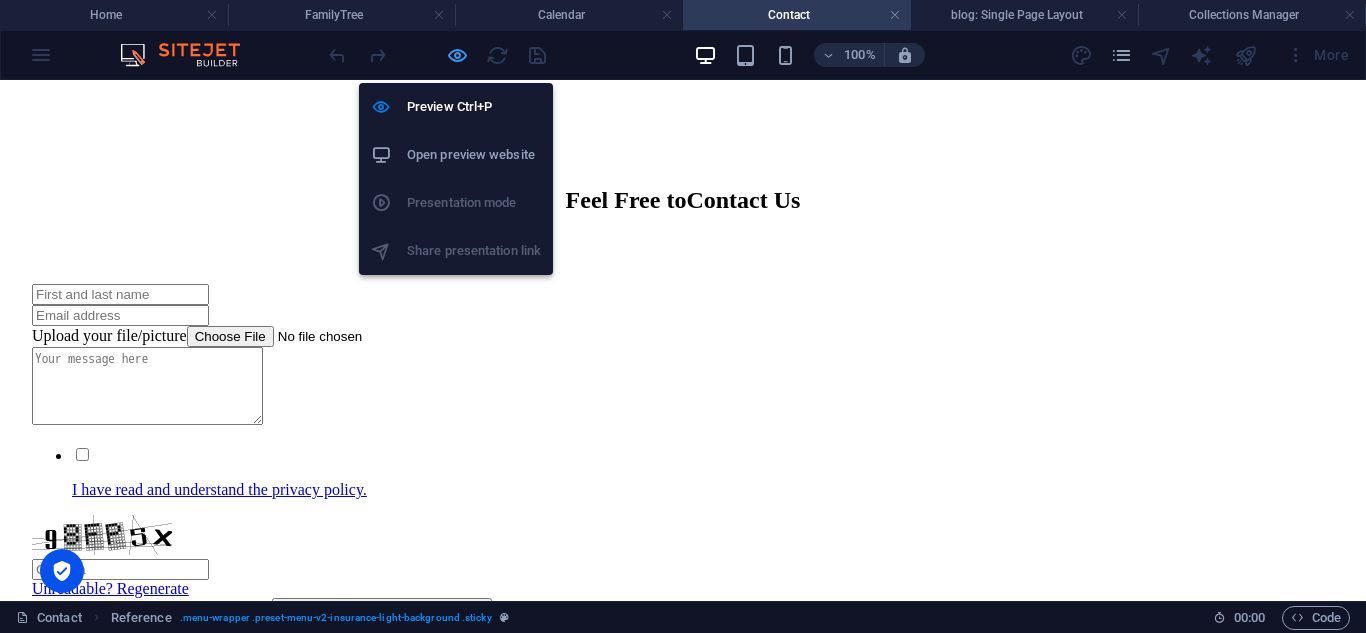 click at bounding box center [457, 55] 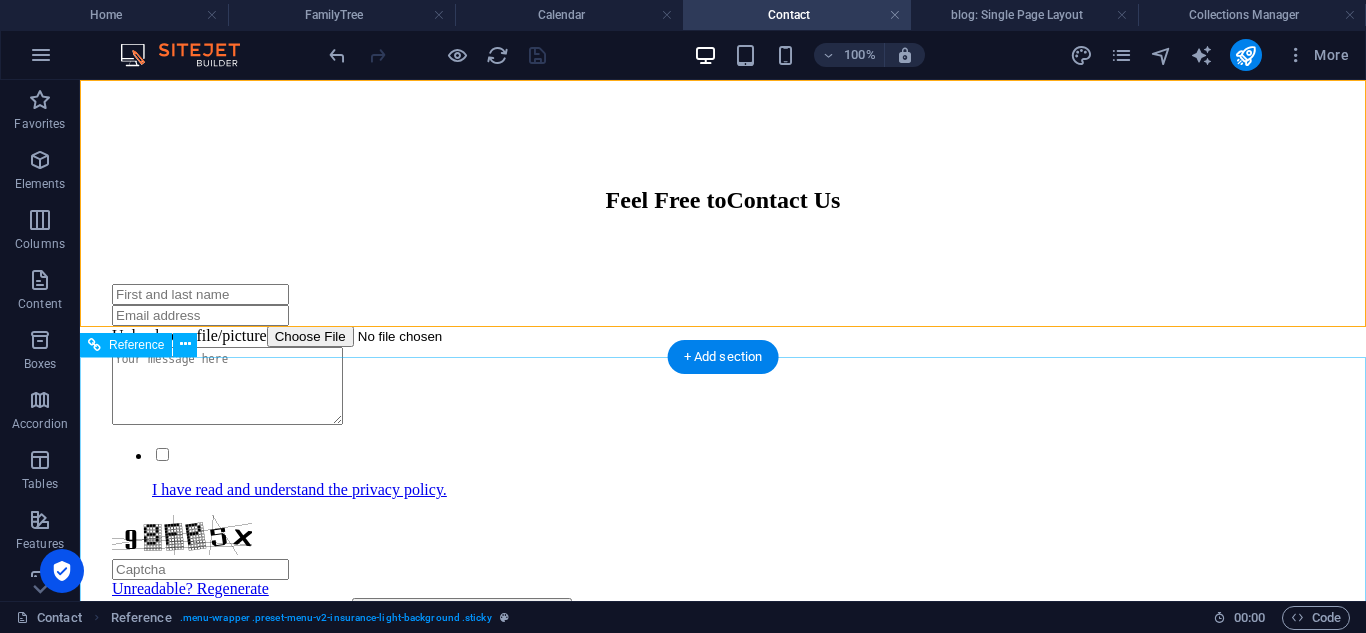 click on "ABOUT US SERVICES NEWS CONTACT" at bounding box center (723, 1245) 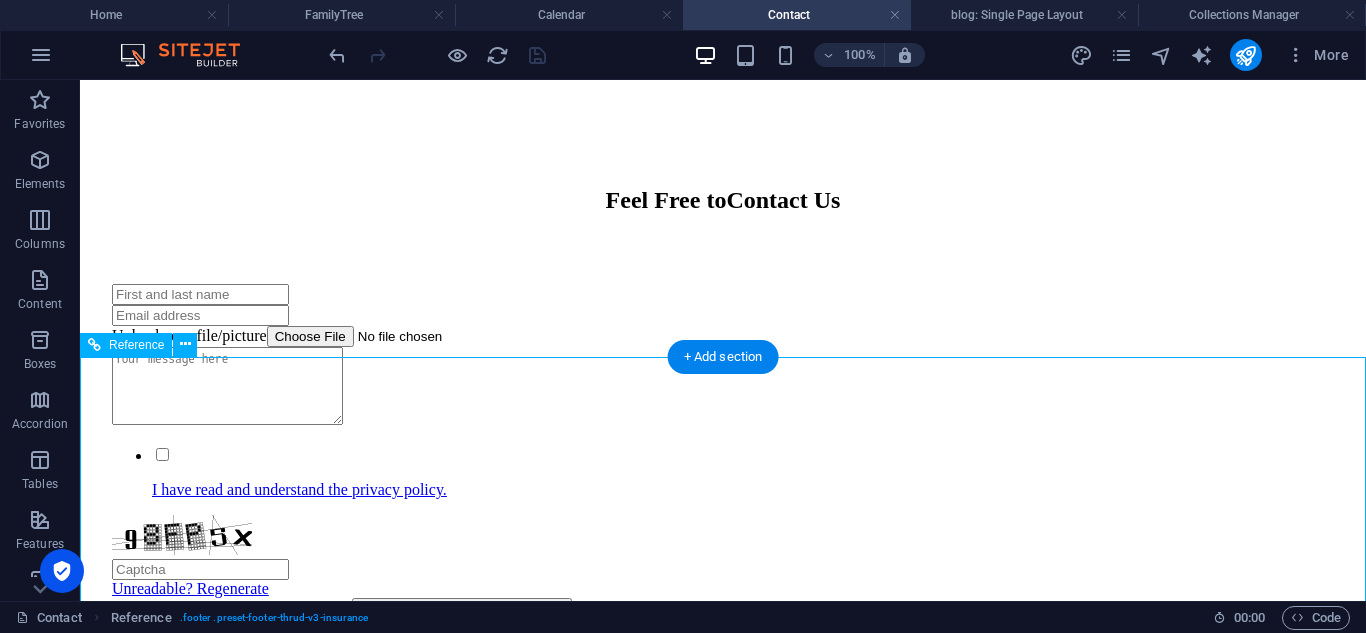 click on "ABOUT US SERVICES NEWS CONTACT" at bounding box center (723, 1245) 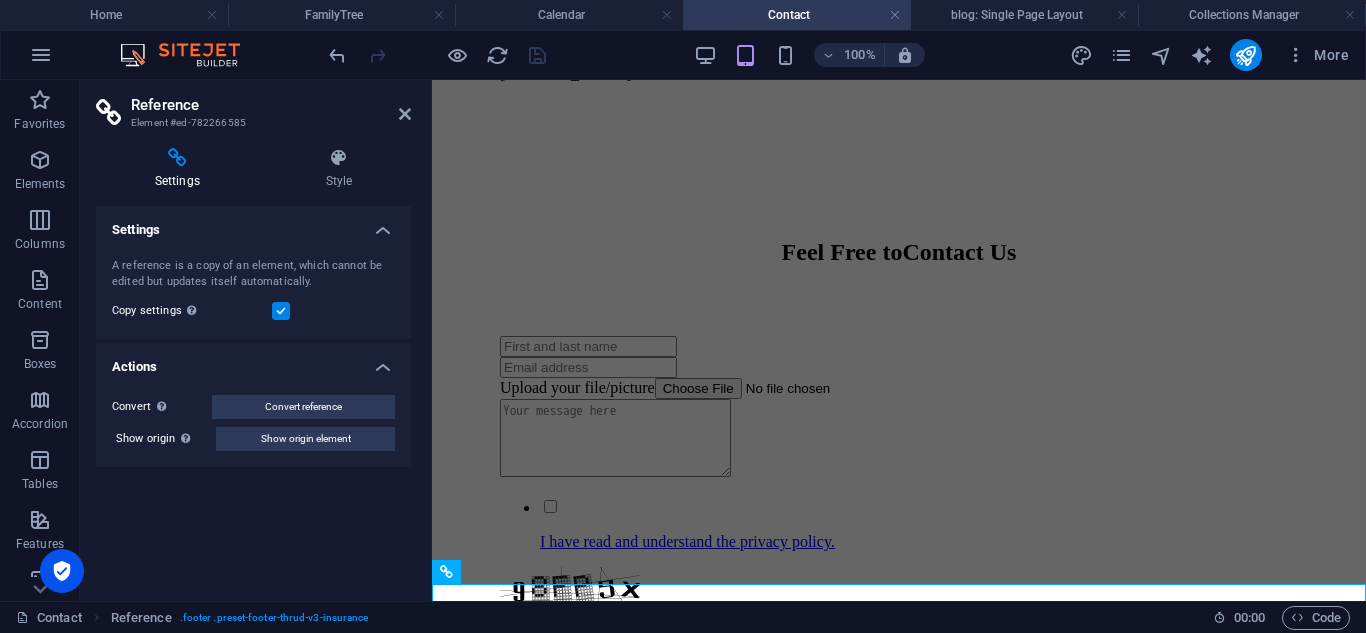 click on "Reference Element #ed-782266585 Settings Style Settings A reference is a copy of an element, which cannot be edited but updates itself automatically.  Copy settings Use the same settings (flex, animation, position, style) as for the reference target element Actions Convert Convert the reference into a separate element. All subsequent changes made won't affect the initially referenced element. Convert reference Show origin Jump to the referenced element. If the referenced element is on another page, it will be opened in a new tab. Show origin element Preset Element Layout How this element expands within the layout (Flexbox). Size Default auto px % 1/1 1/2 1/3 1/4 1/5 1/6 1/7 1/8 1/9 1/10 Grow Shrink Order Container layout Visible Visible Opacity 100 % Overflow Spacing Margin Default auto px % rem vw vh Custom Custom auto px % rem vw vh auto px % rem vw vh auto px % rem vw vh auto px % rem vw vh Padding Default px rem % vh vw Custom Custom px rem % vh vw px rem % vh vw px rem % vh vw px rem % vh vw Border Style" at bounding box center [256, 340] 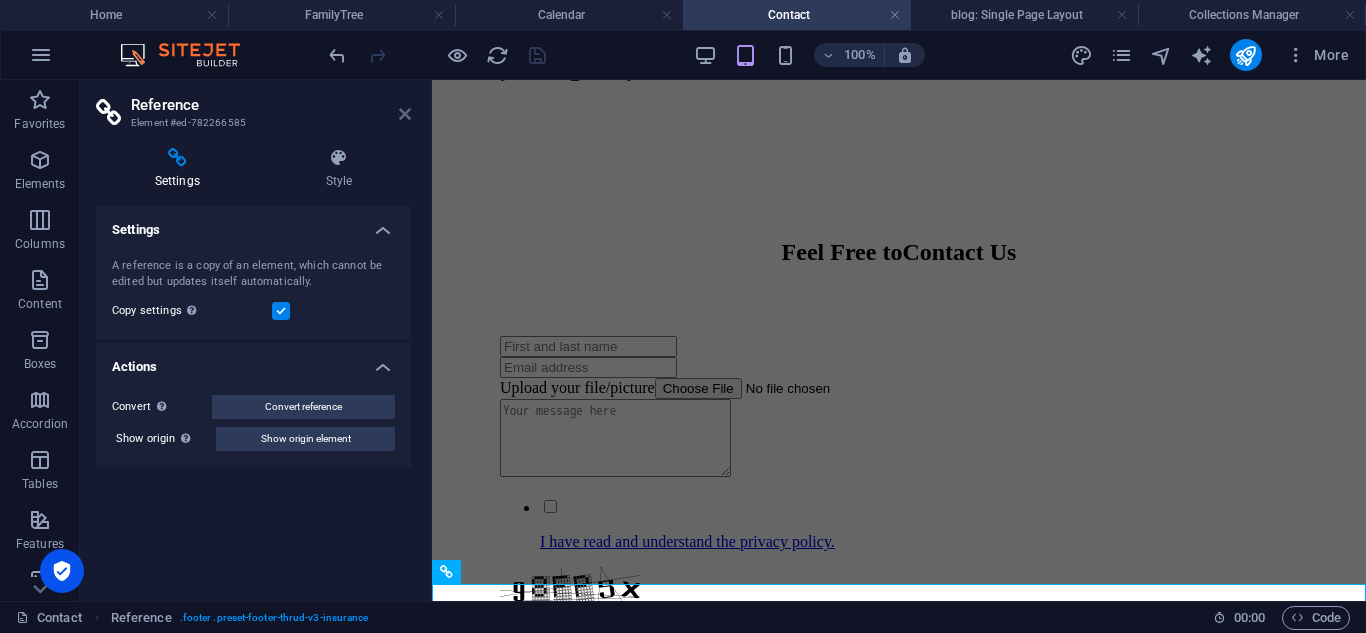 click at bounding box center [405, 114] 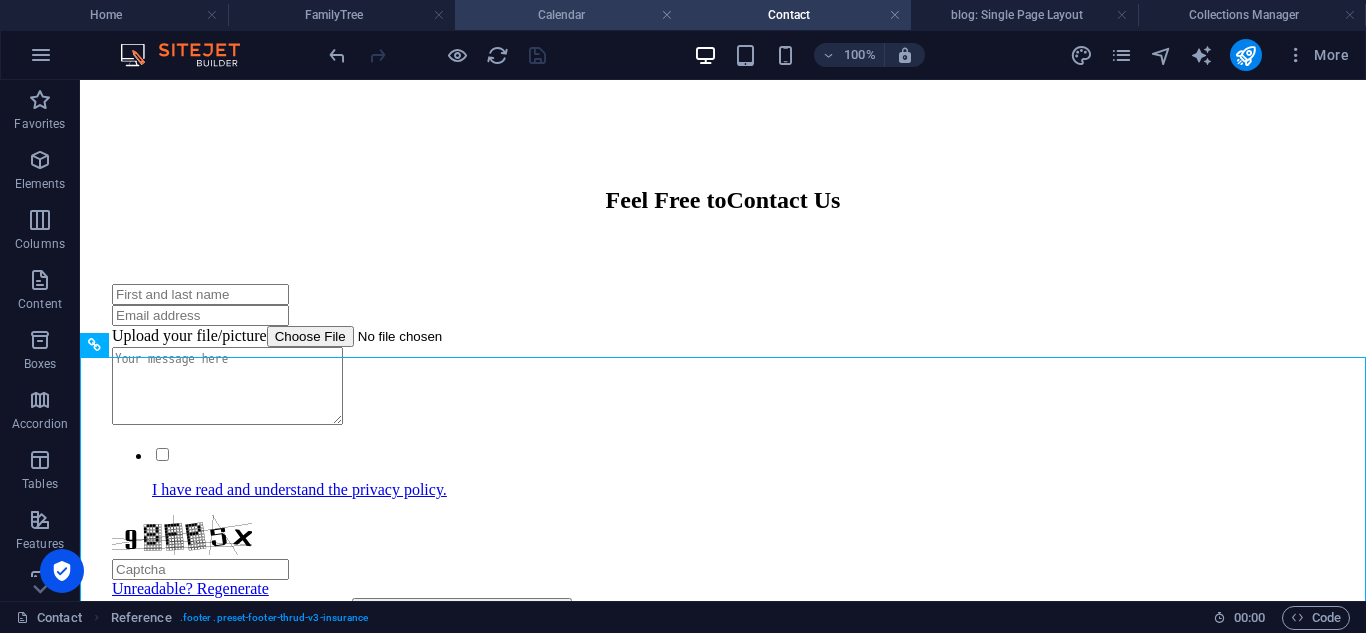 click on "Calendar" at bounding box center [569, 15] 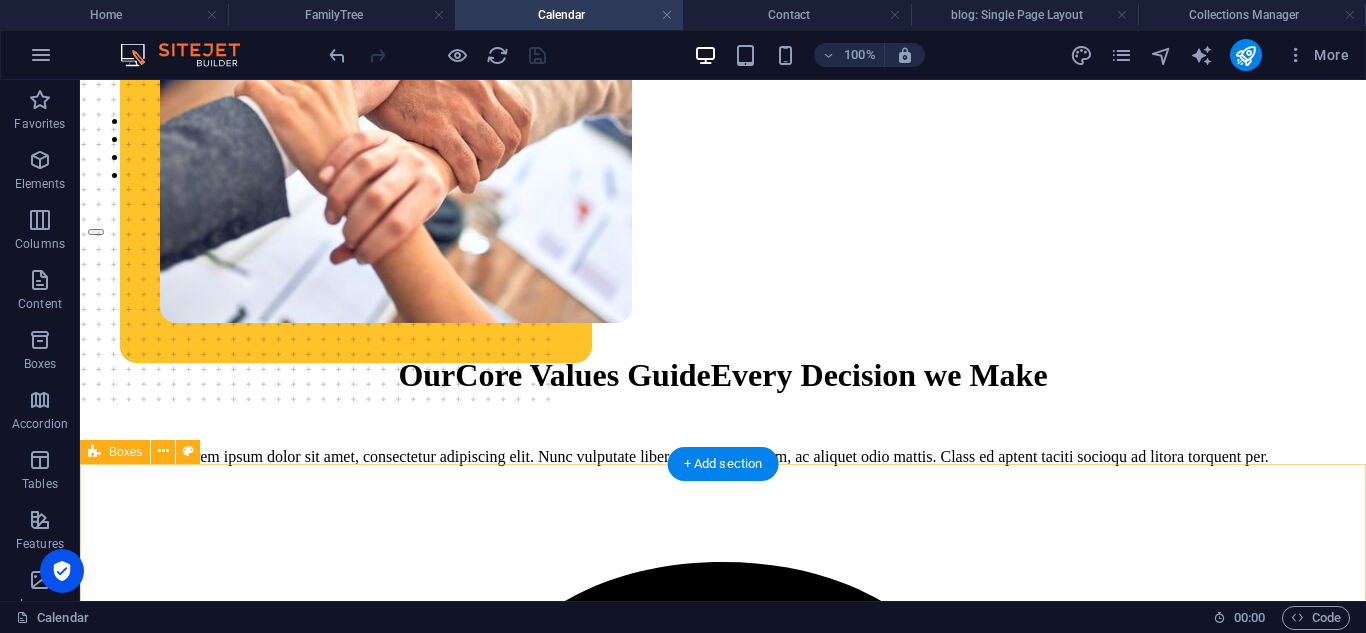 scroll, scrollTop: 167, scrollLeft: 0, axis: vertical 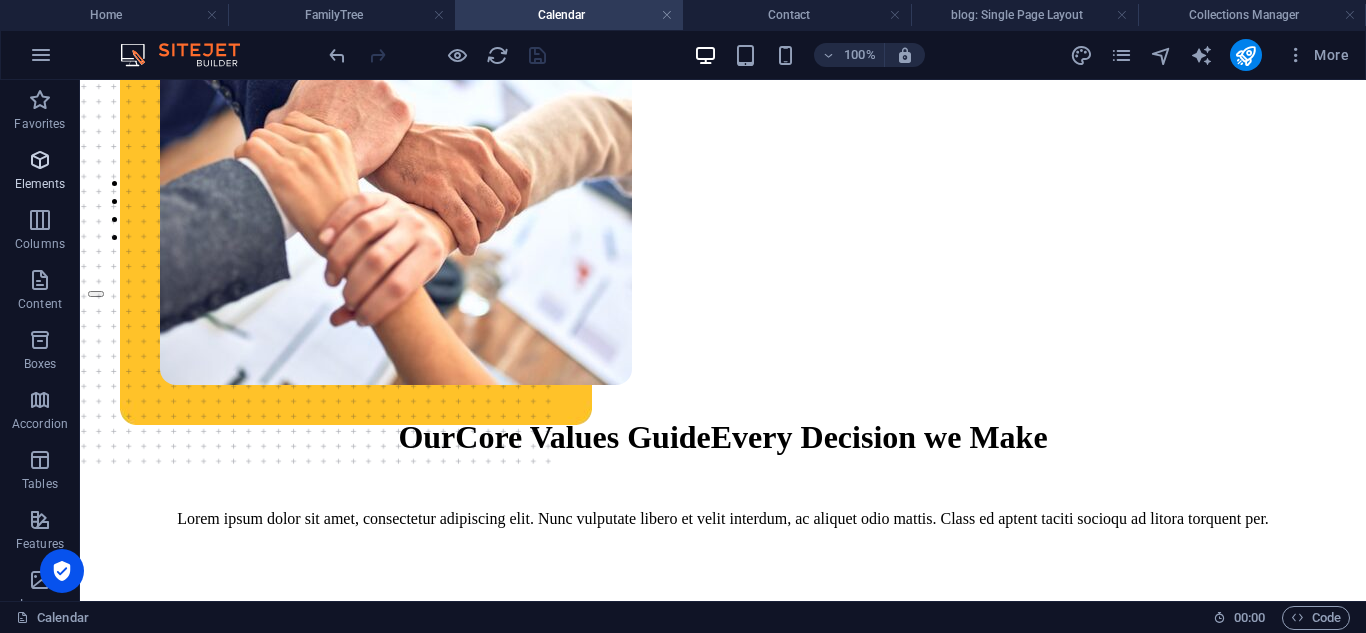click on "Elements" at bounding box center (40, 184) 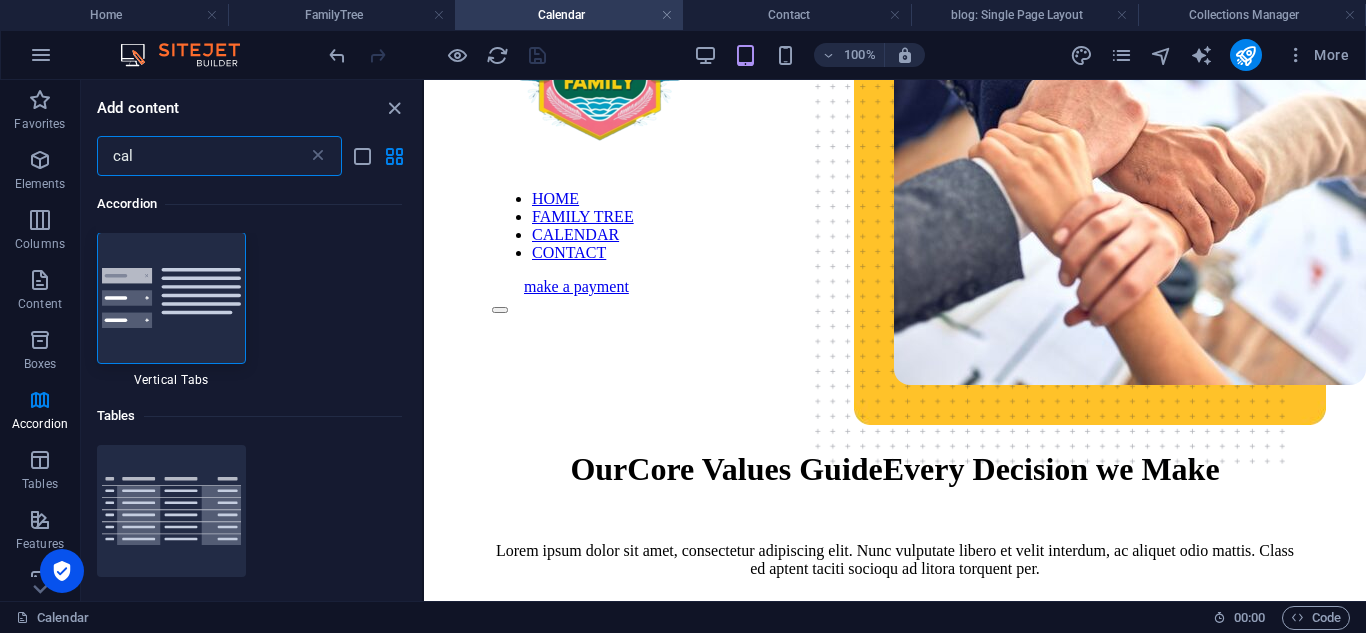 scroll, scrollTop: 0, scrollLeft: 0, axis: both 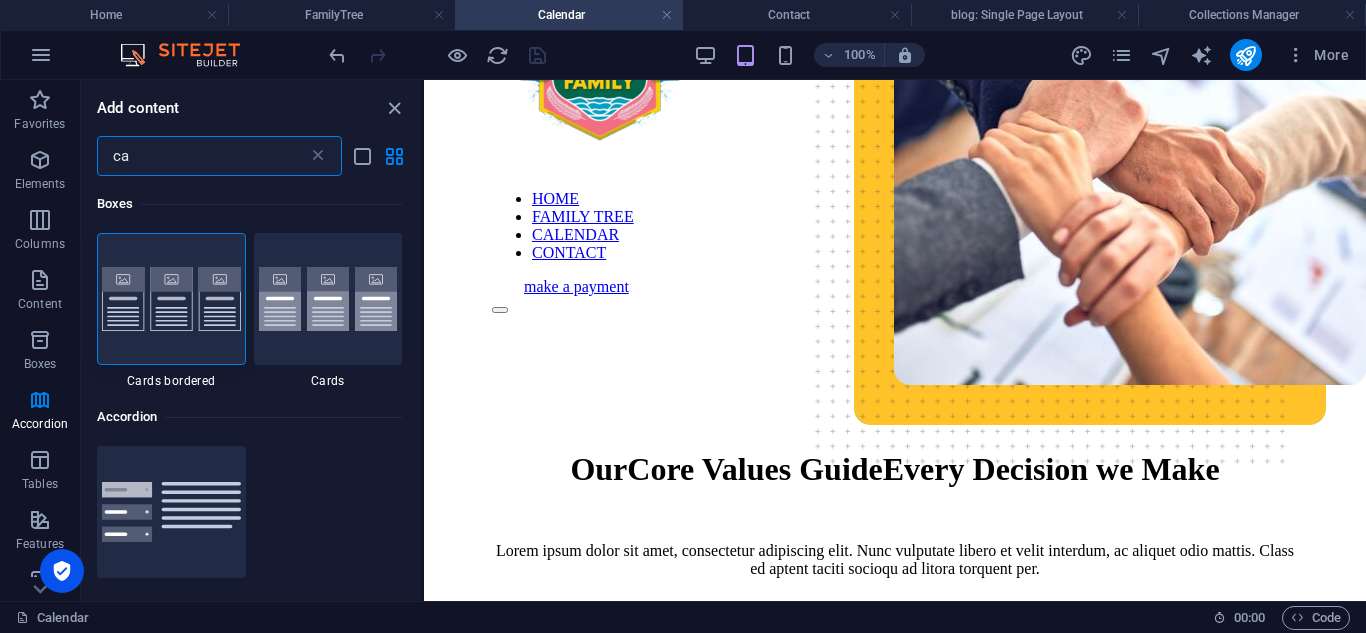 type on "c" 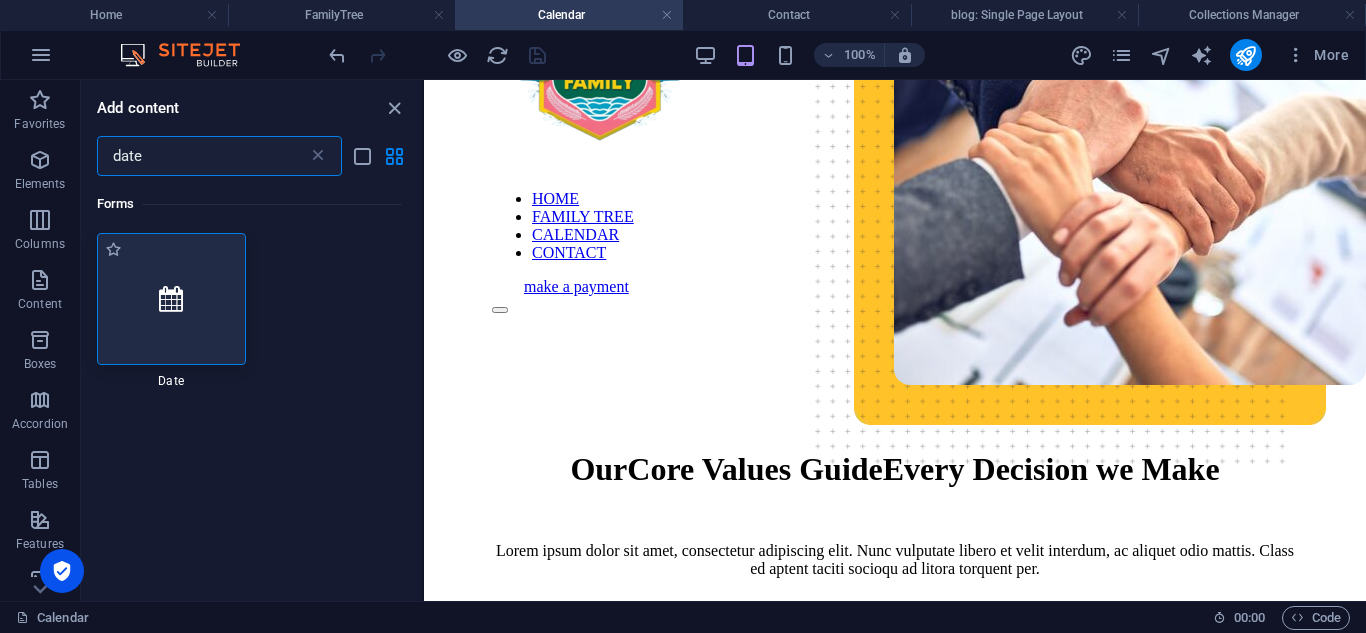 type on "date" 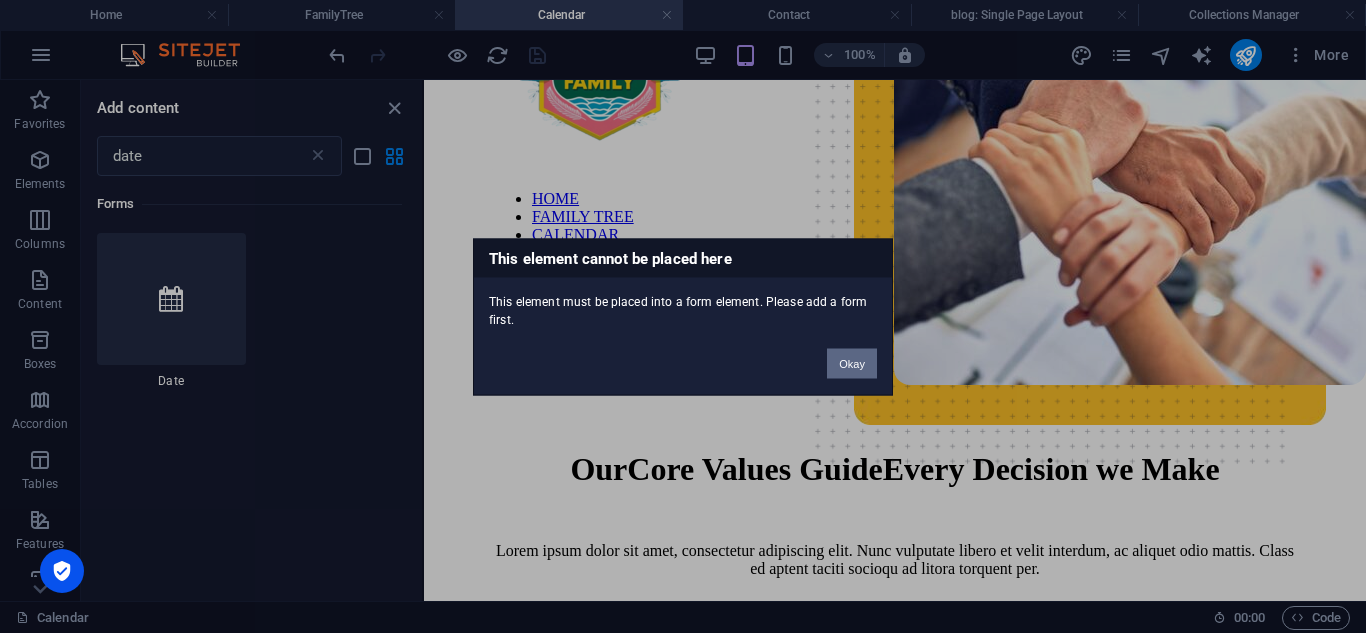 click on "Okay" at bounding box center (852, 363) 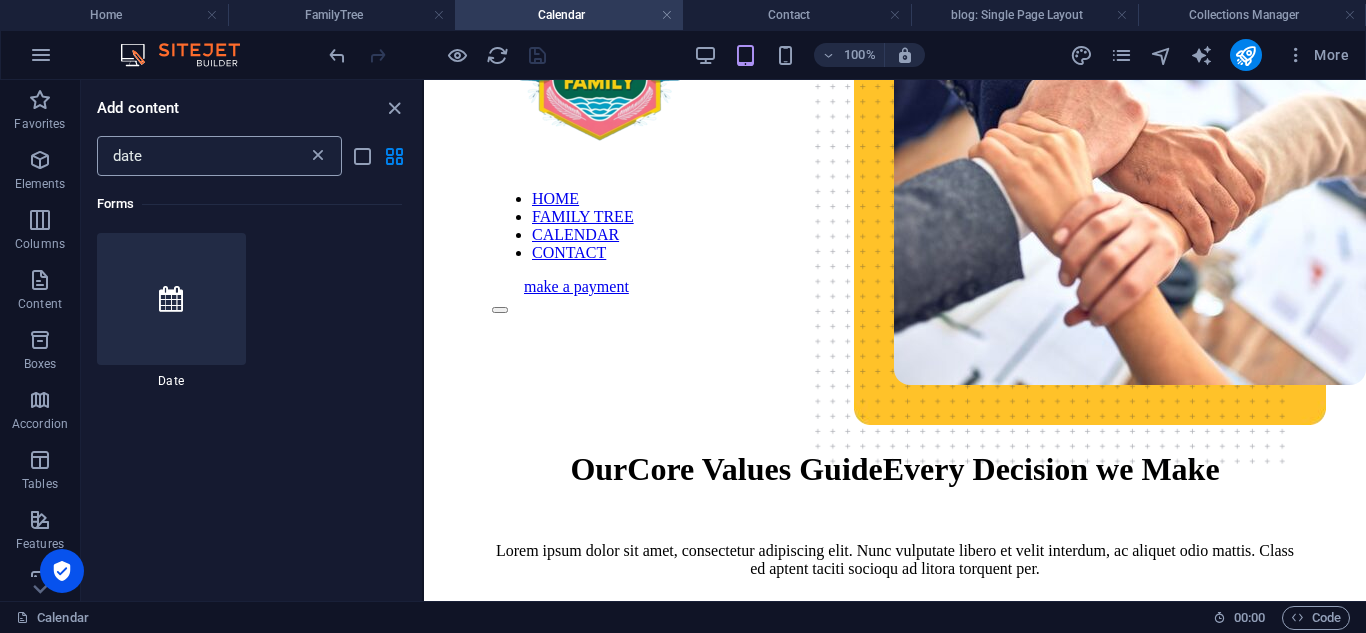 click at bounding box center (318, 156) 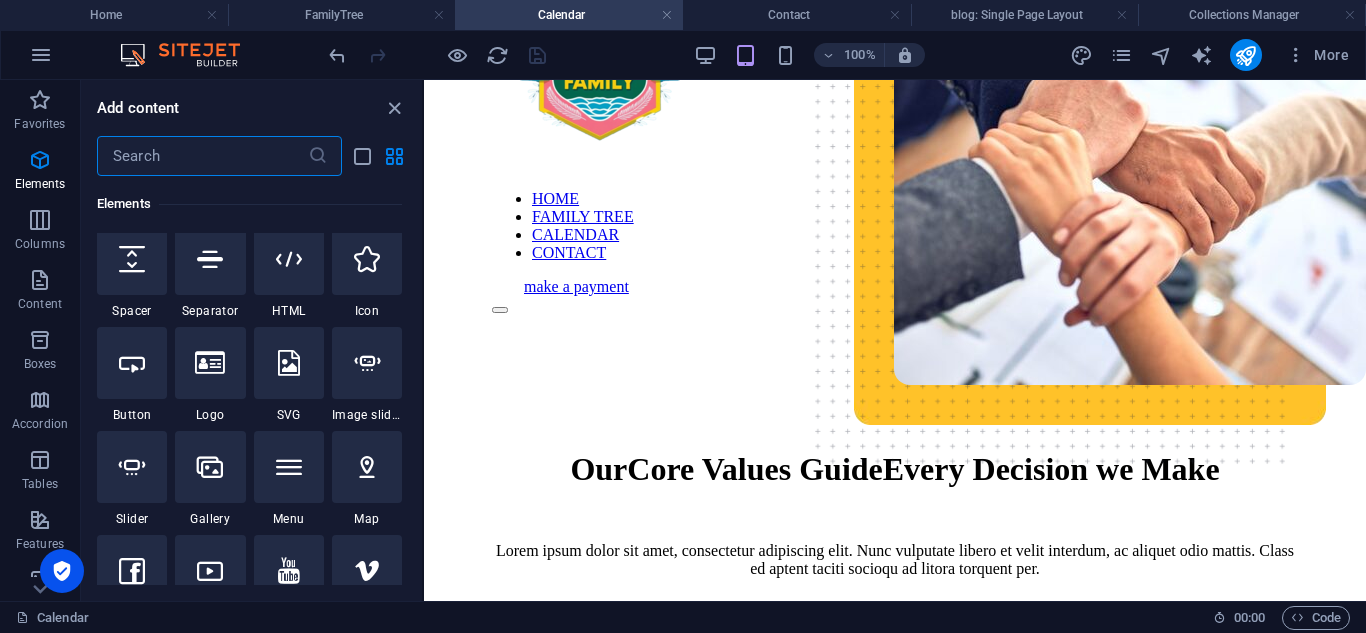 scroll, scrollTop: 342, scrollLeft: 0, axis: vertical 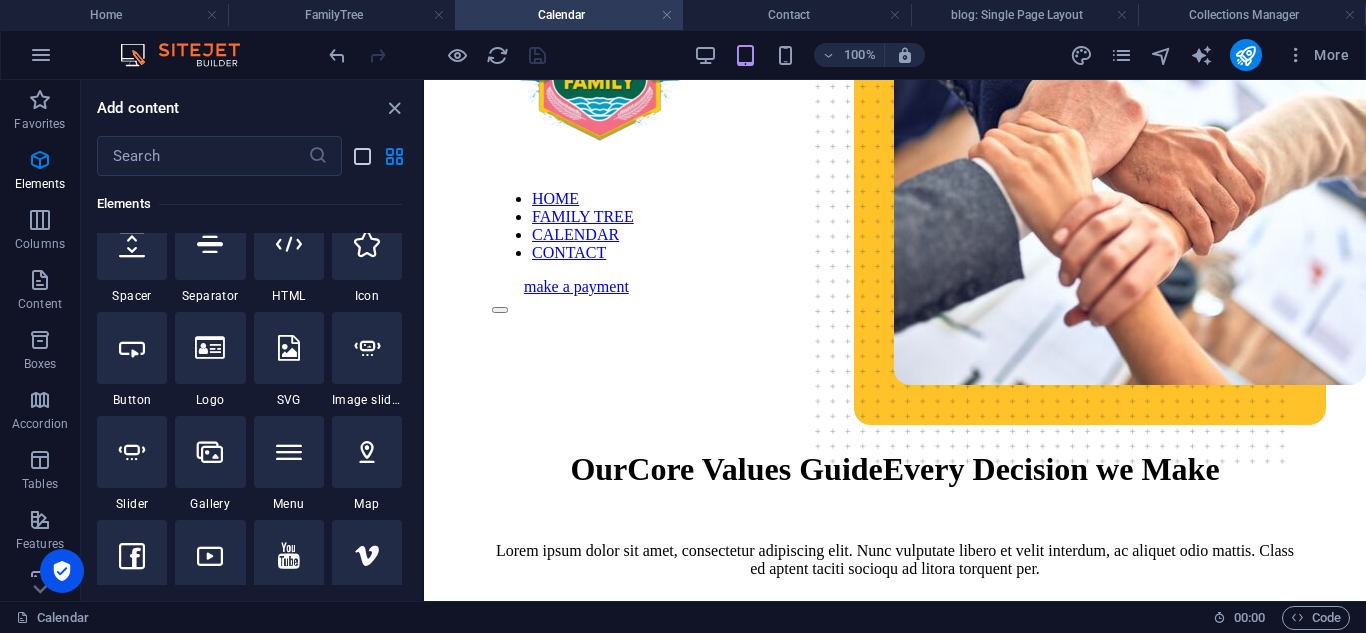 click at bounding box center [362, 156] 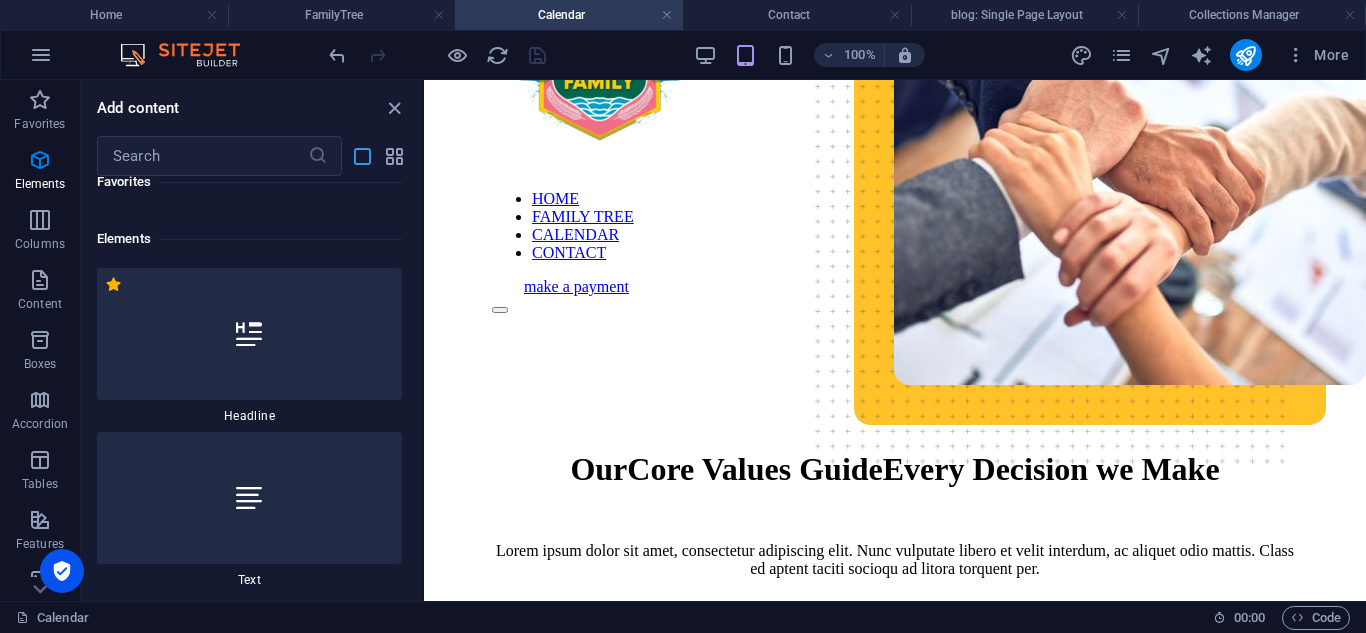 scroll, scrollTop: 566, scrollLeft: 0, axis: vertical 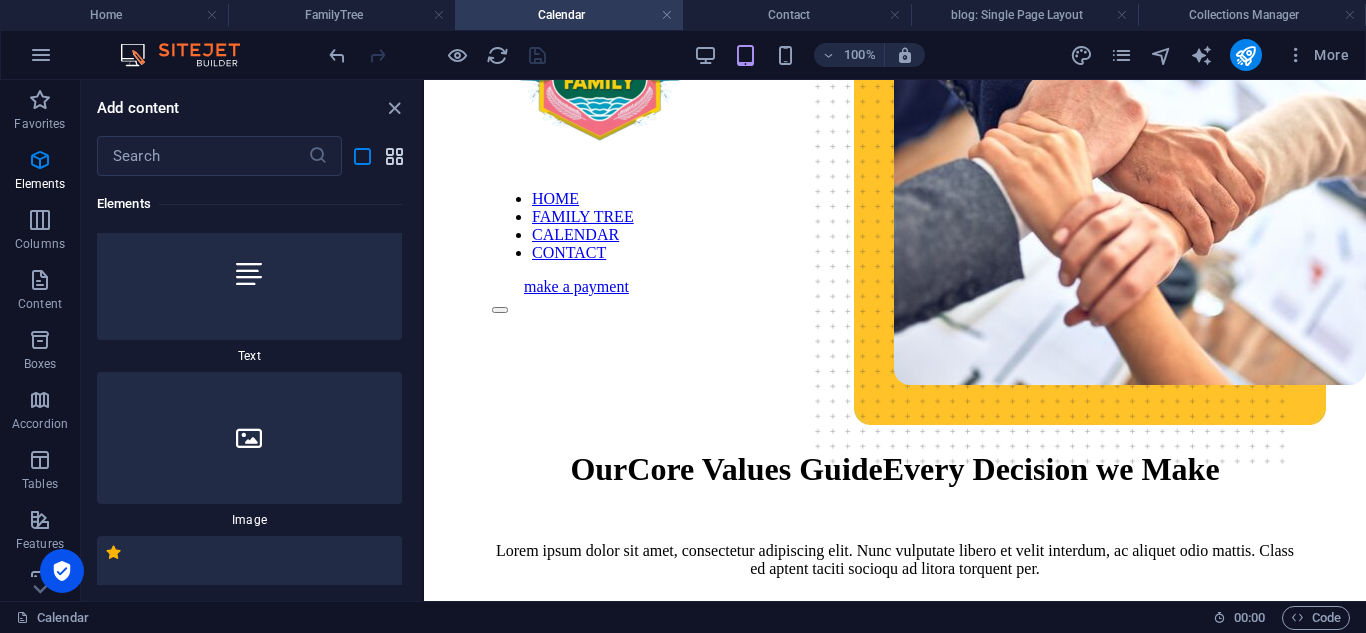 click at bounding box center (394, 156) 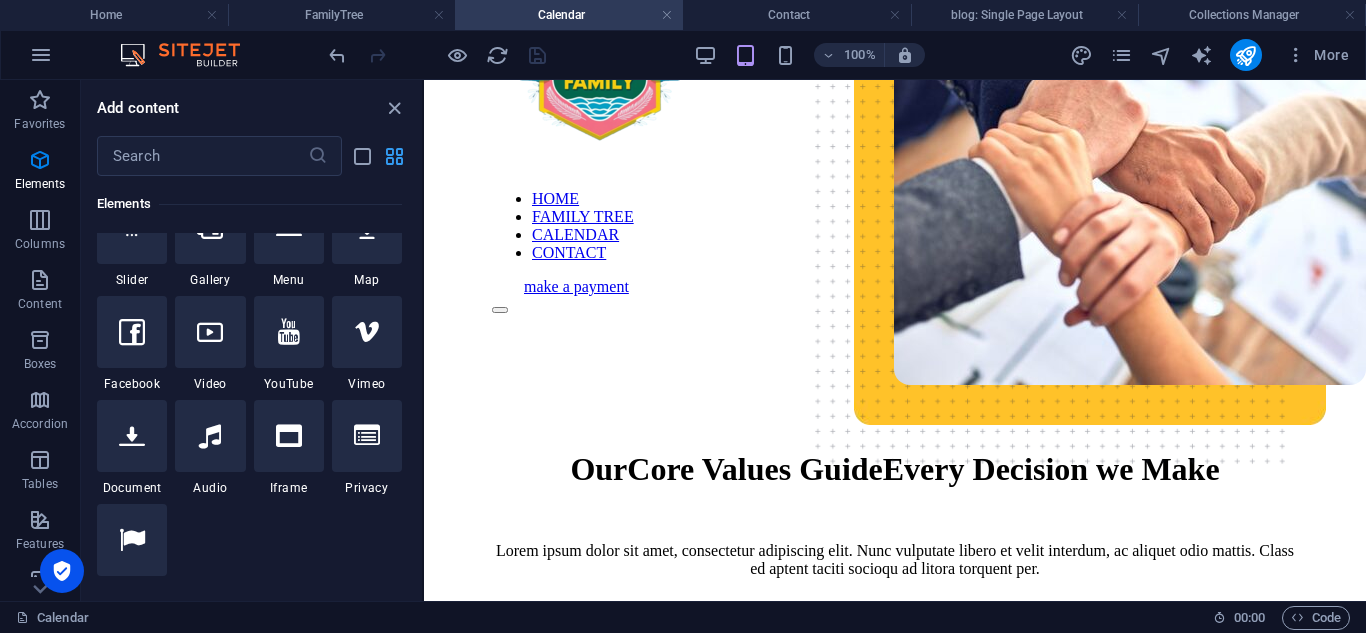 scroll, scrollTop: 342, scrollLeft: 0, axis: vertical 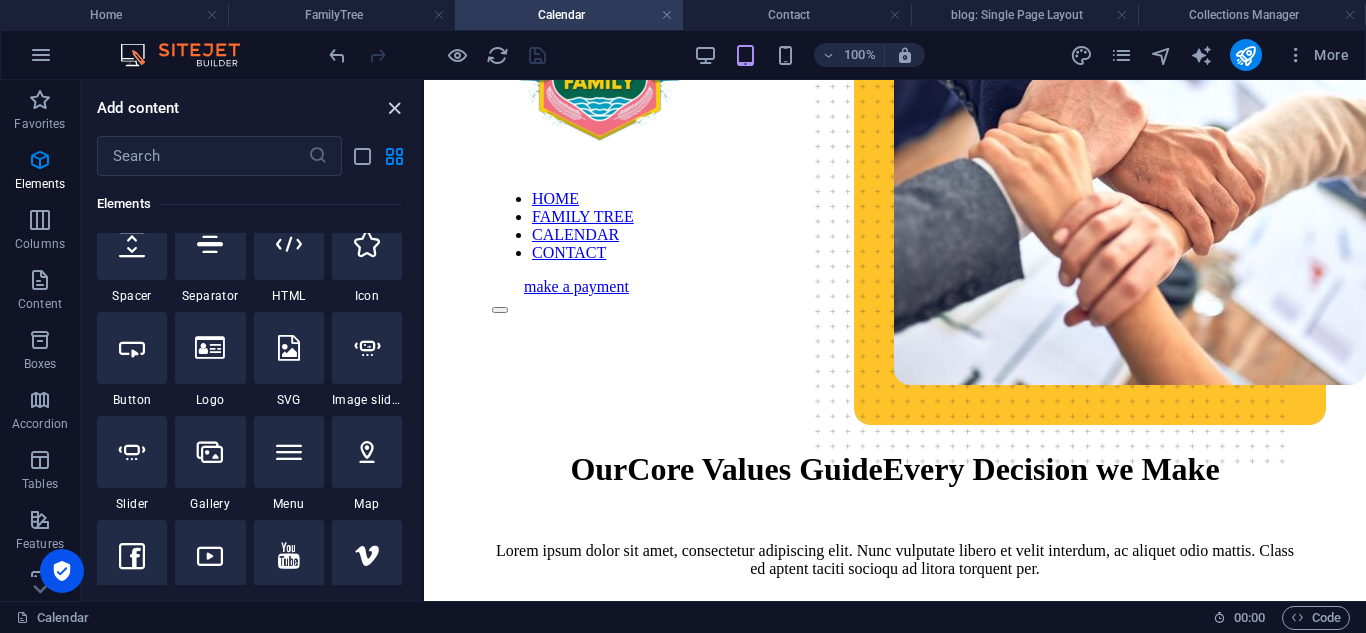 click at bounding box center [394, 108] 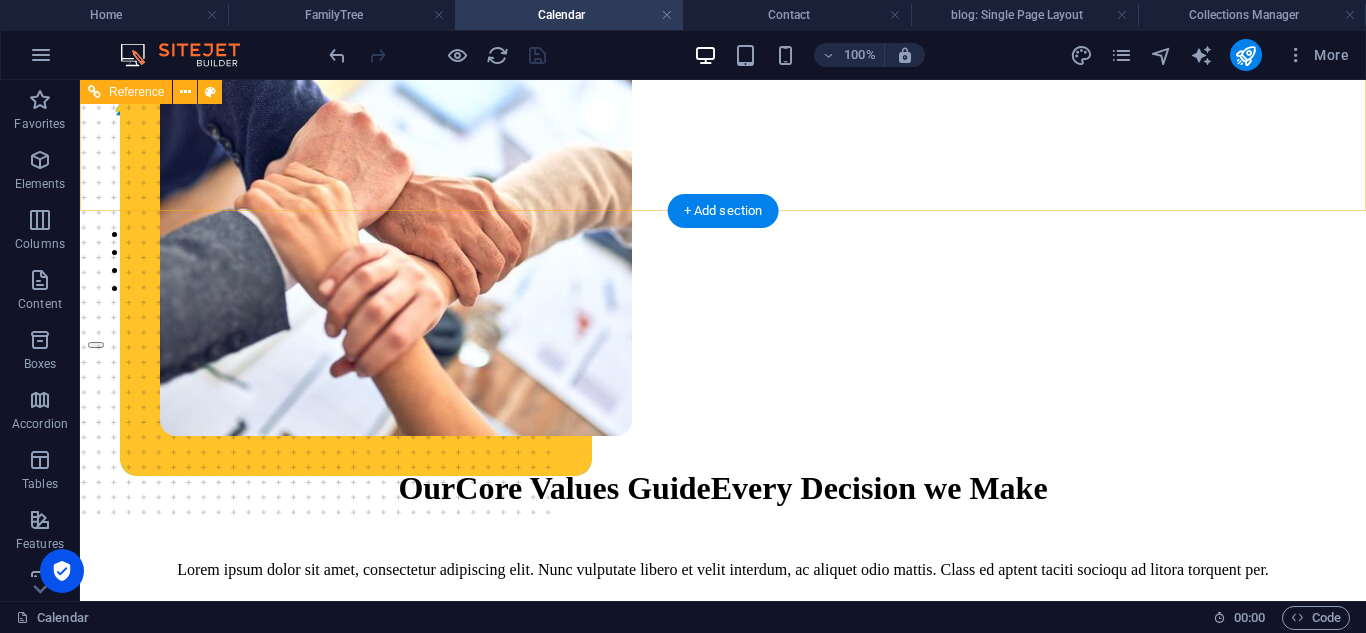 scroll, scrollTop: 118, scrollLeft: 0, axis: vertical 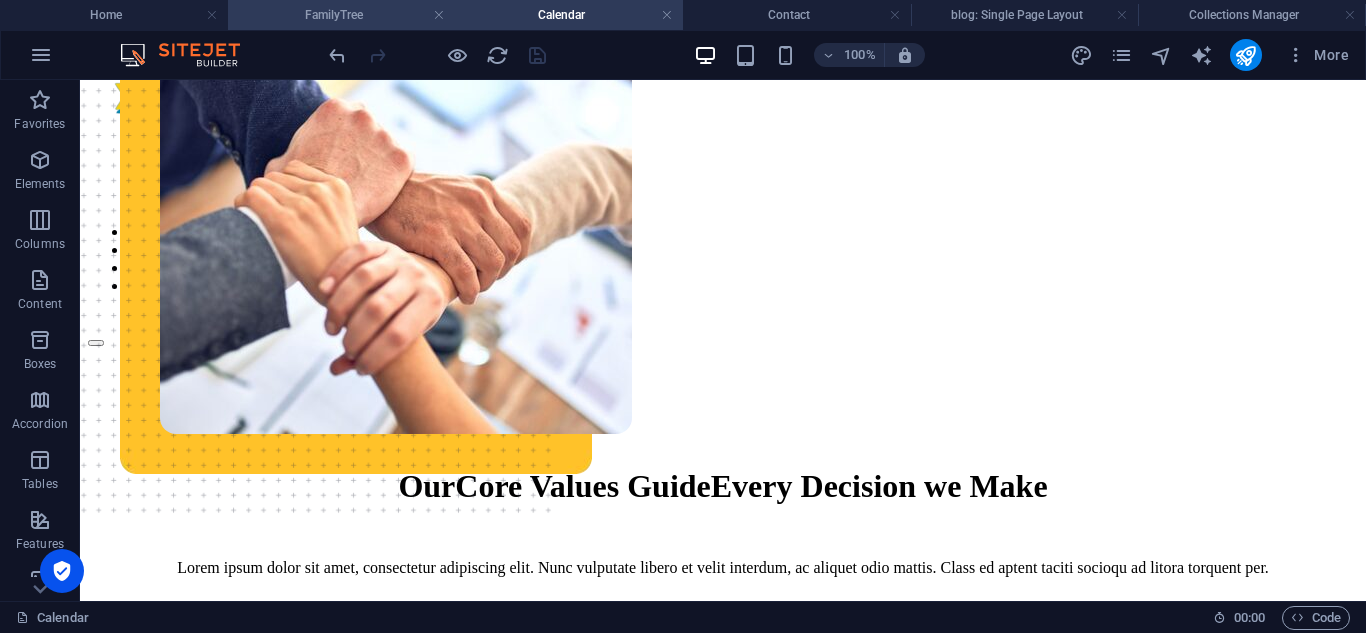 click on "FamilyTree" at bounding box center (342, 15) 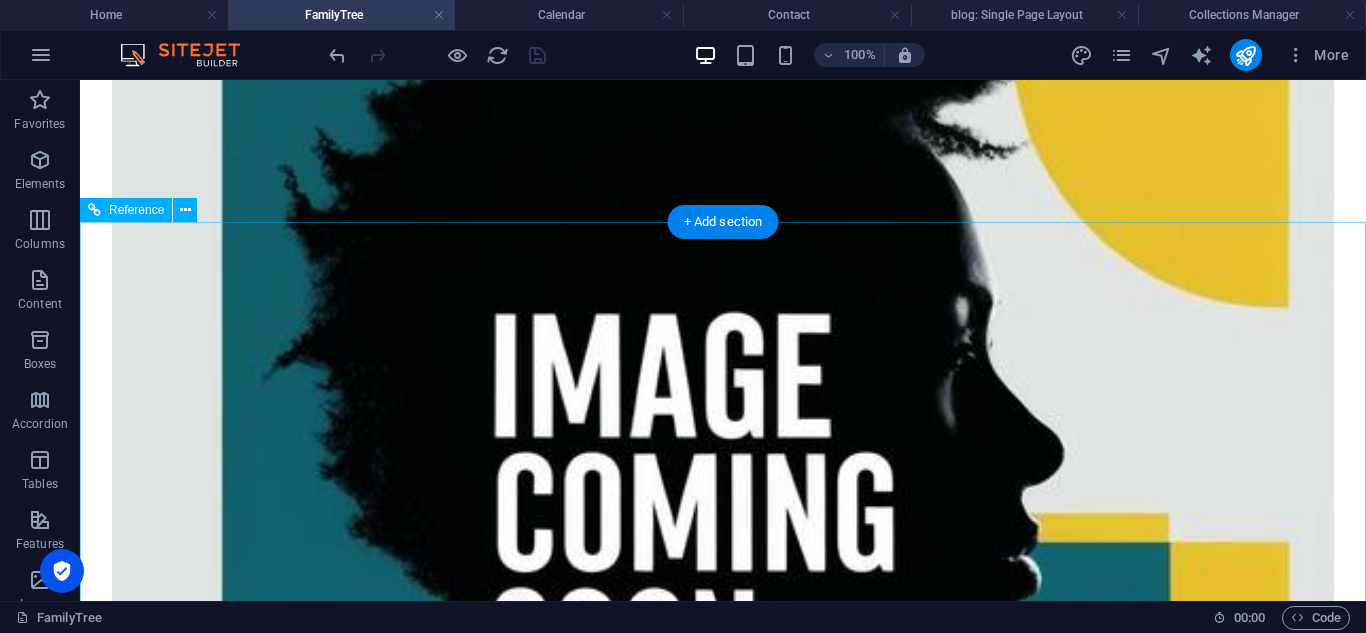 scroll, scrollTop: 2772, scrollLeft: 0, axis: vertical 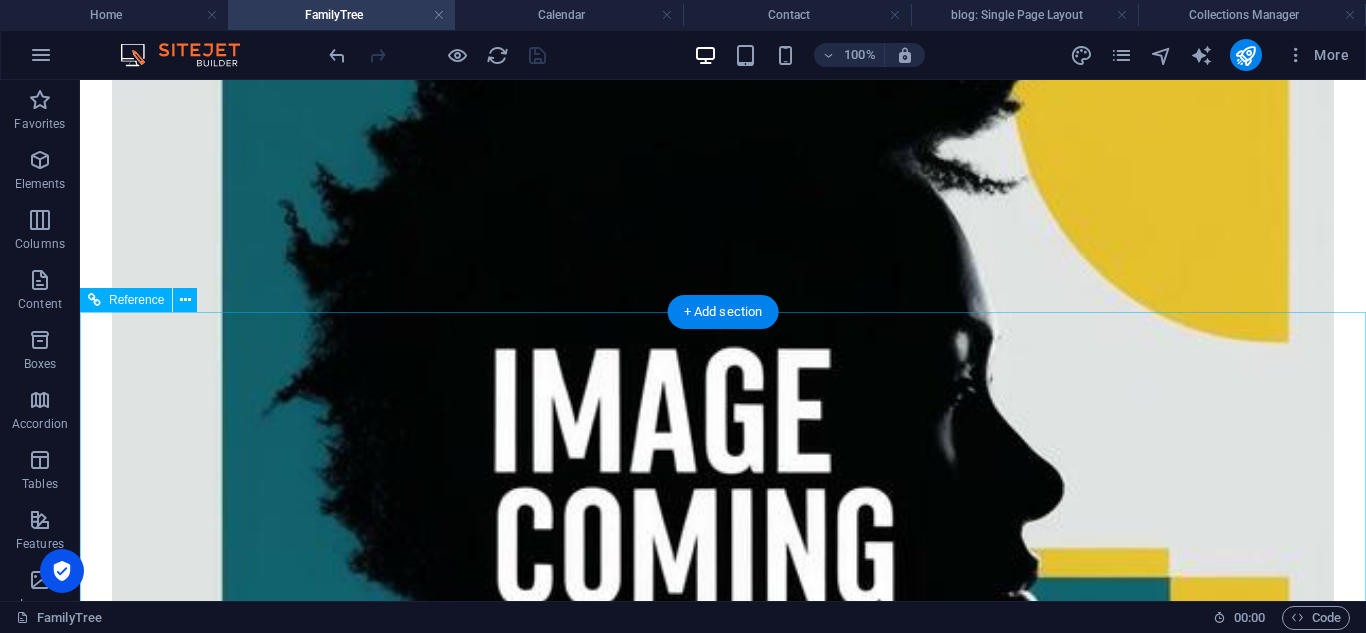 click on "ABOUT US SERVICES NEWS CONTACT" at bounding box center [723, 10957] 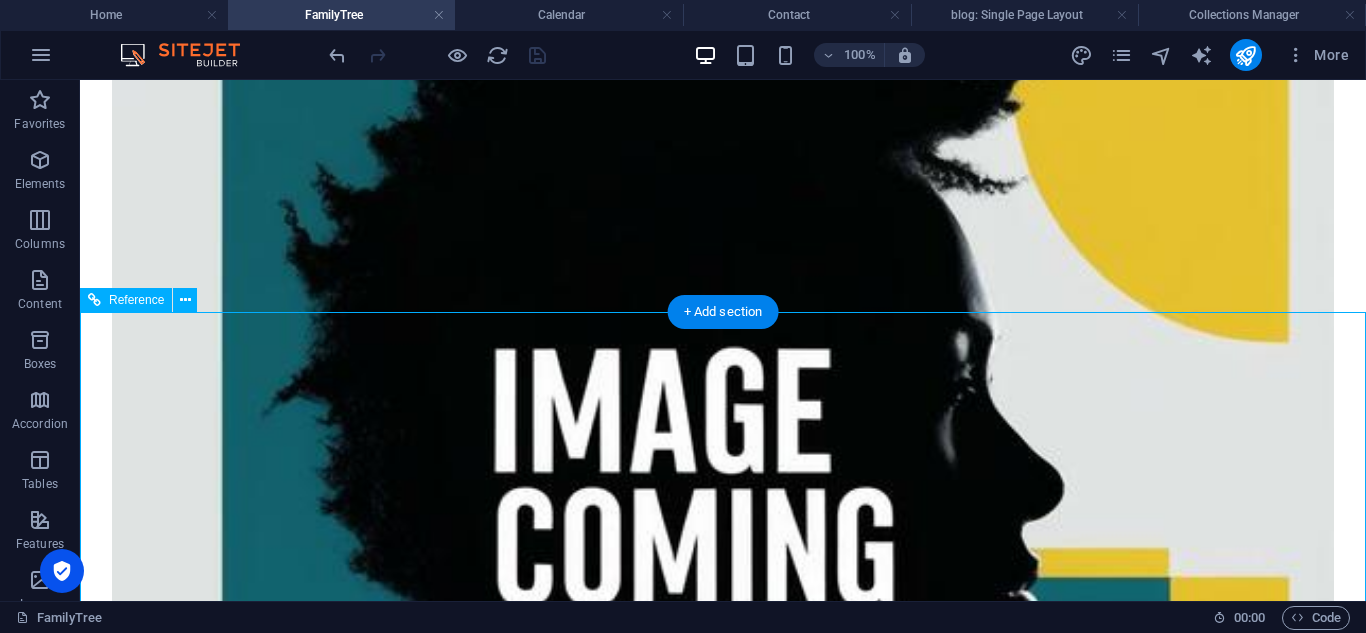 click on "ABOUT US SERVICES NEWS CONTACT" at bounding box center (723, 10957) 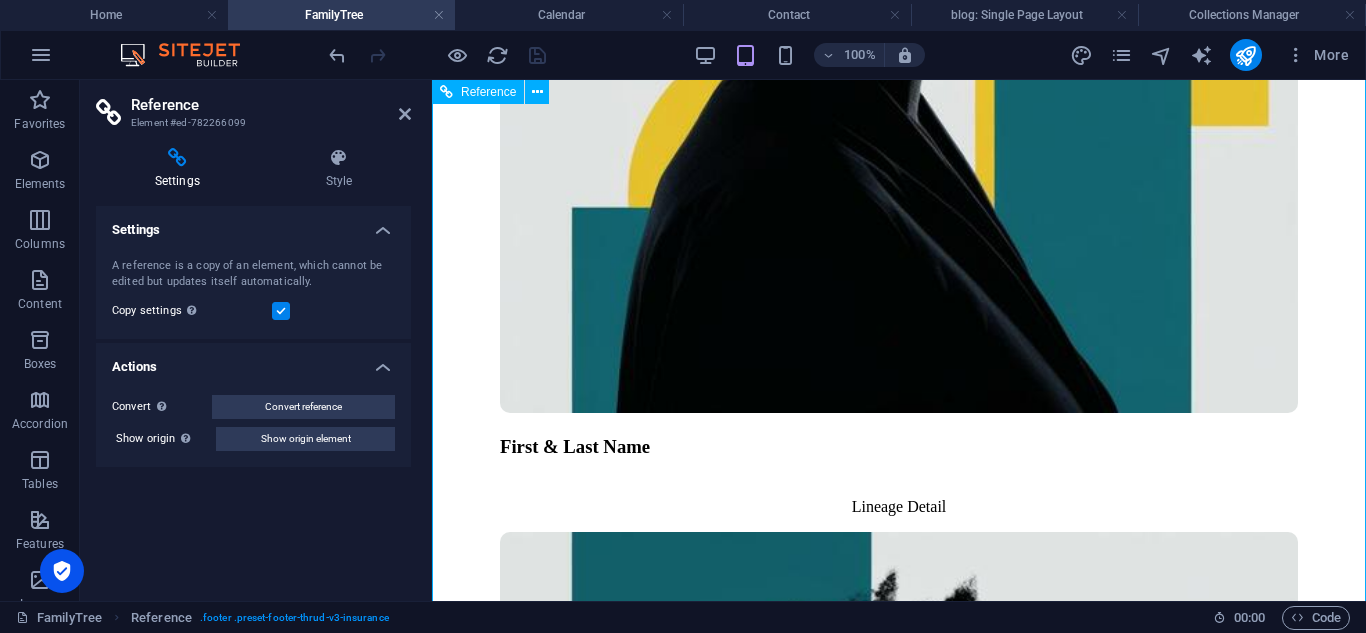 scroll, scrollTop: 4433, scrollLeft: 0, axis: vertical 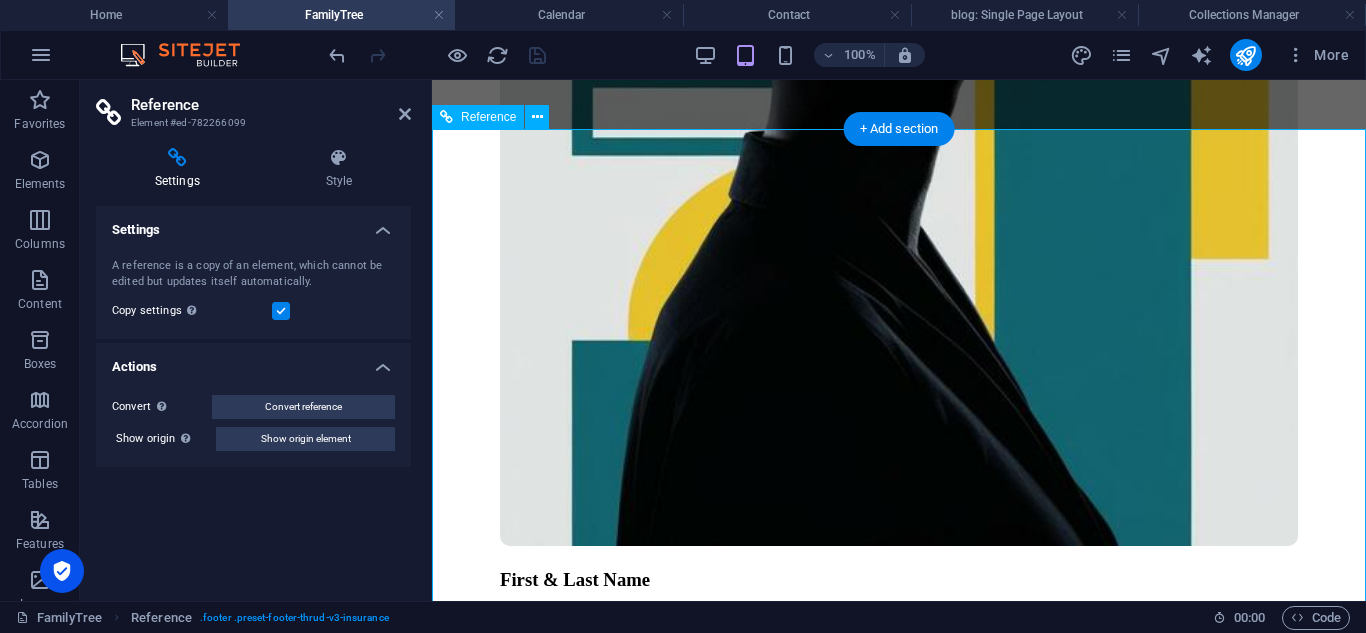 click on "ABOUT US SERVICES NEWS CONTACT" at bounding box center (899, 5910) 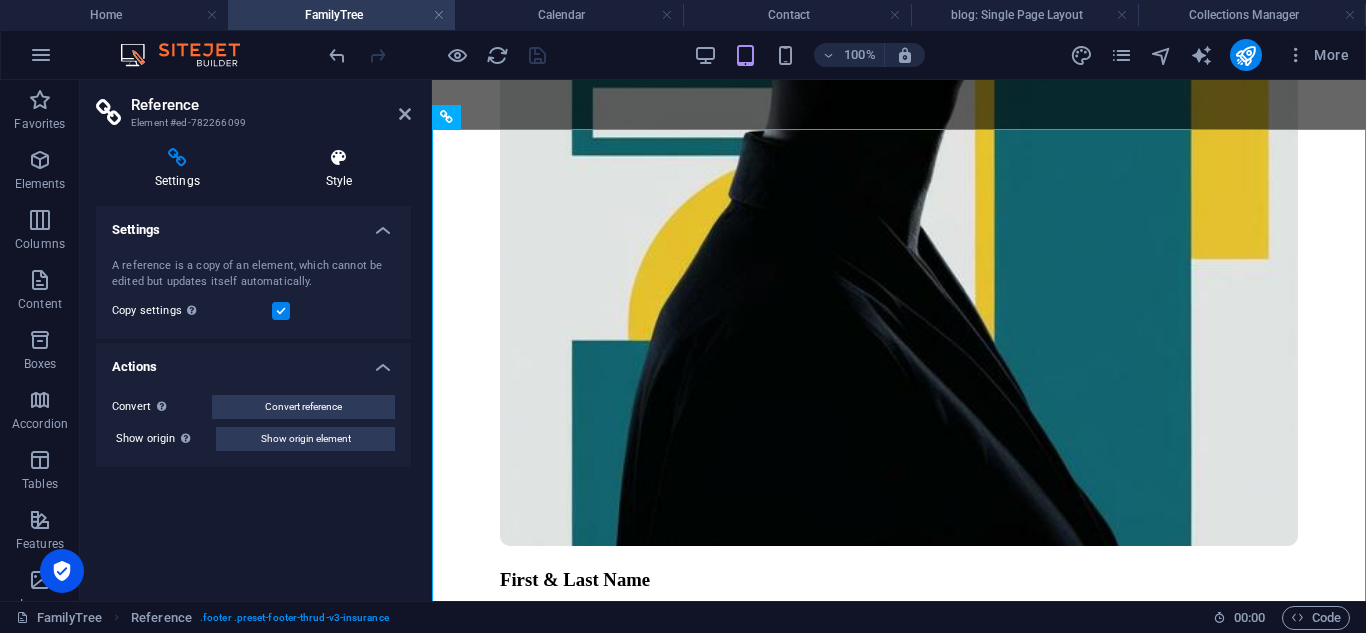 click on "Style" at bounding box center [339, 169] 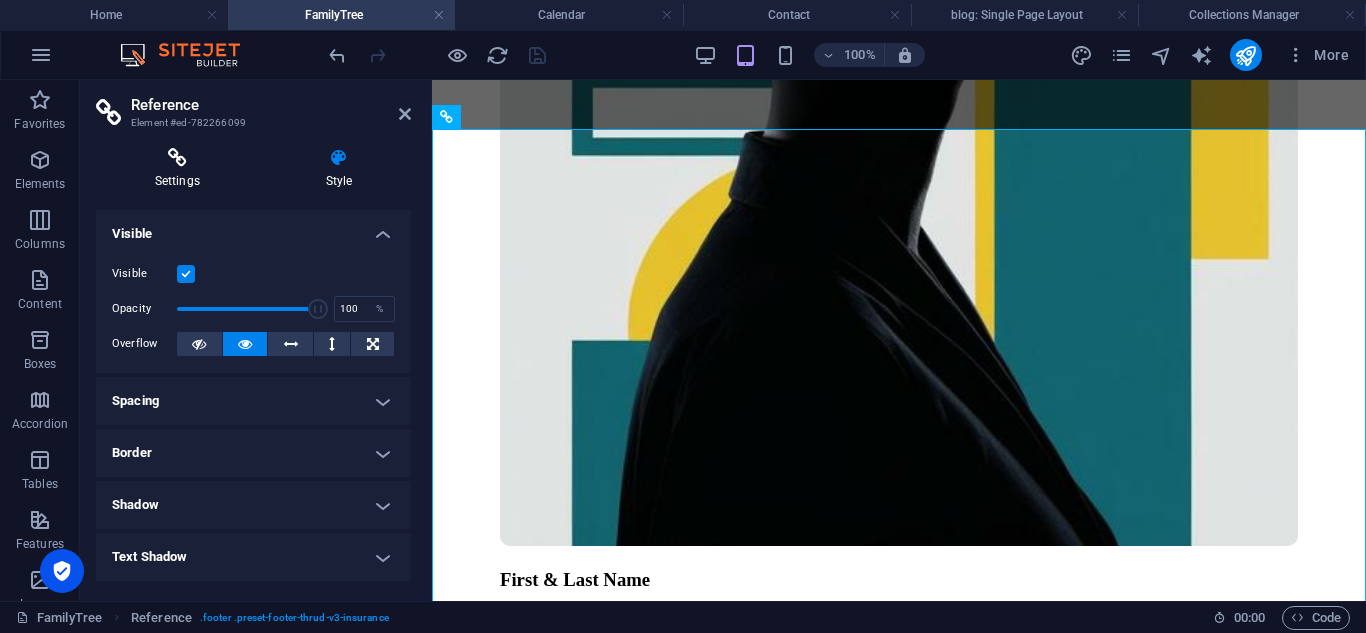 click on "Settings" at bounding box center [181, 169] 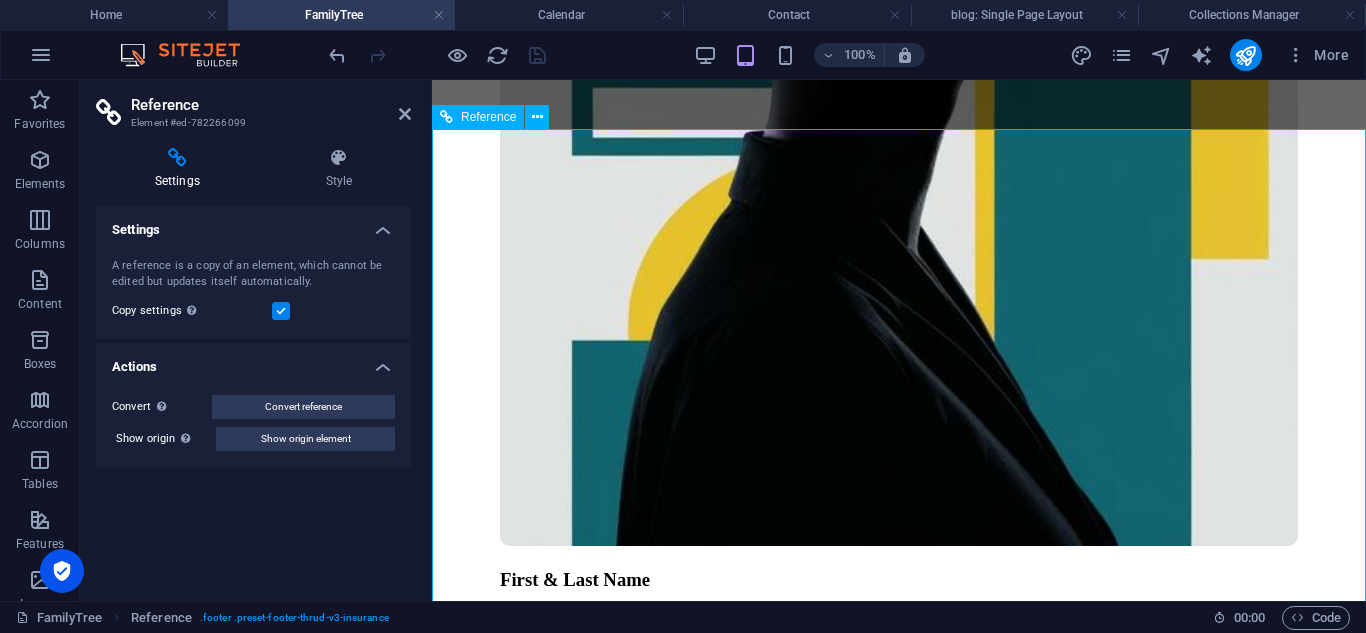 click on "ABOUT US SERVICES NEWS CONTACT" at bounding box center [899, 5910] 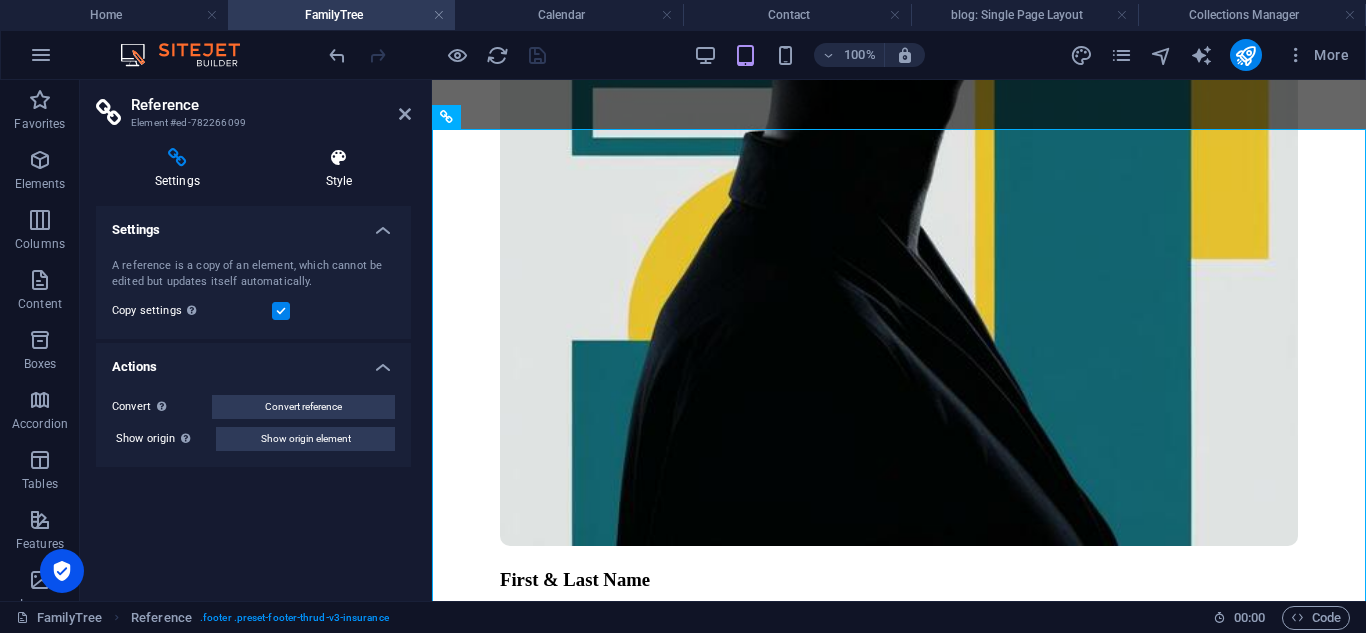 click on "Style" at bounding box center (339, 169) 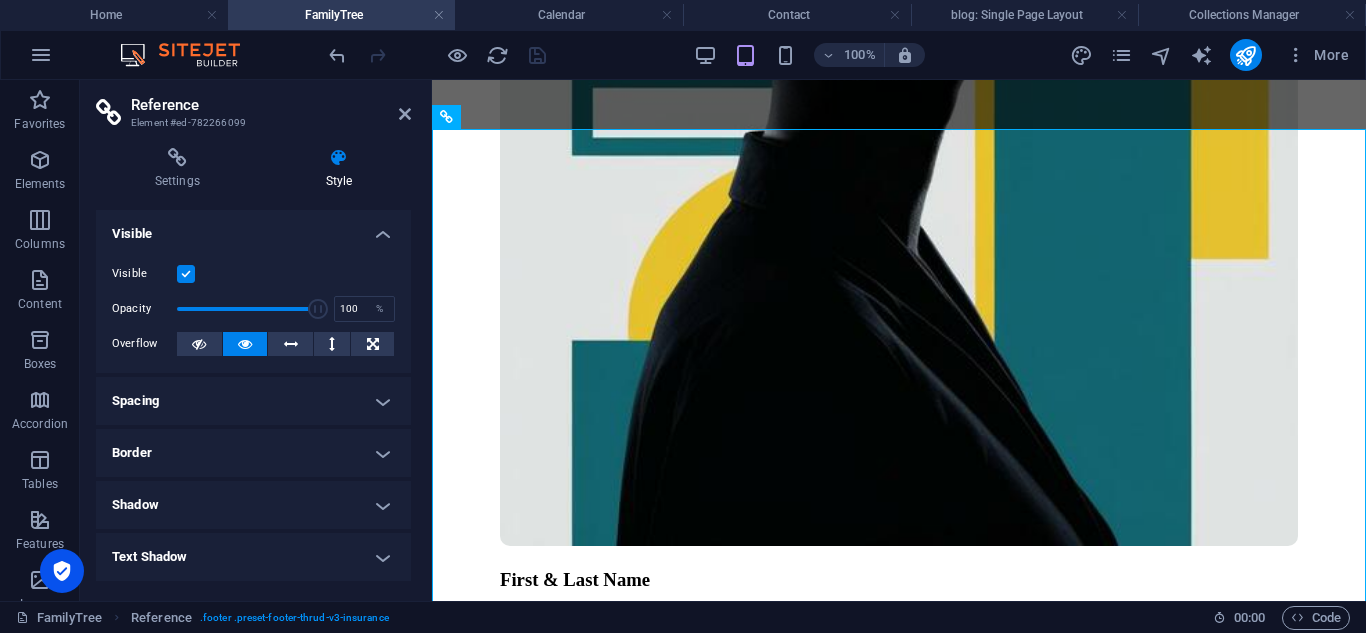 click on "Visible" at bounding box center [253, 228] 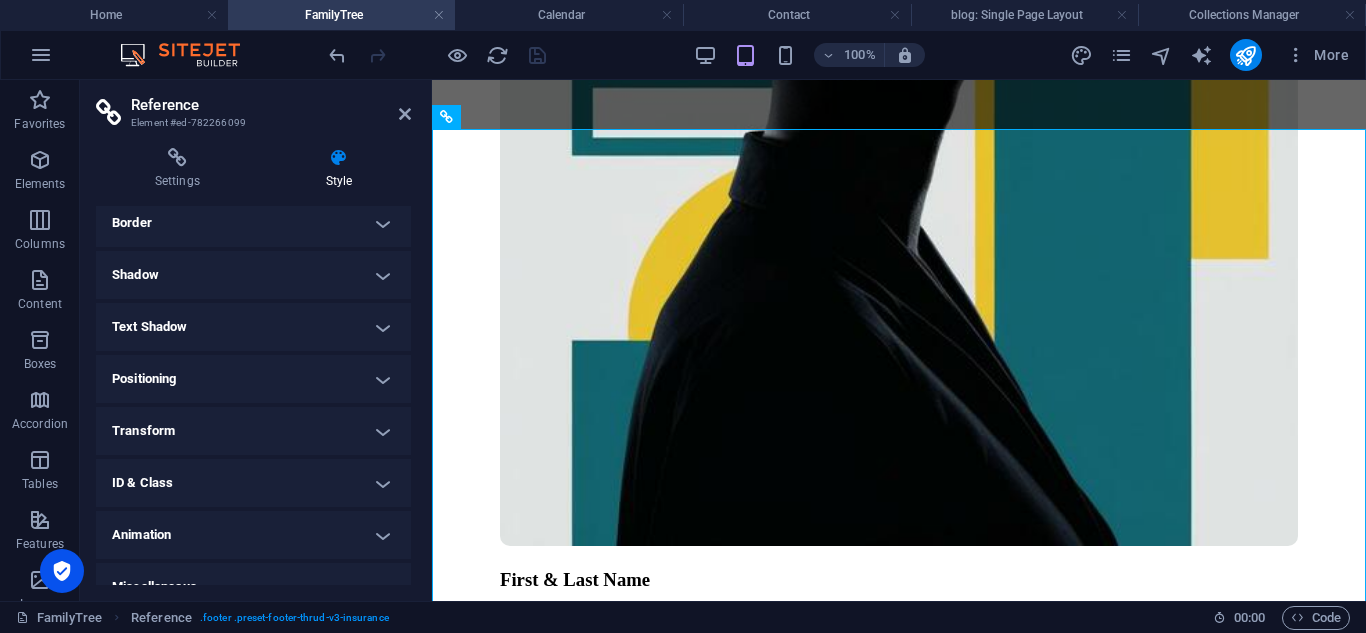 scroll, scrollTop: 141, scrollLeft: 0, axis: vertical 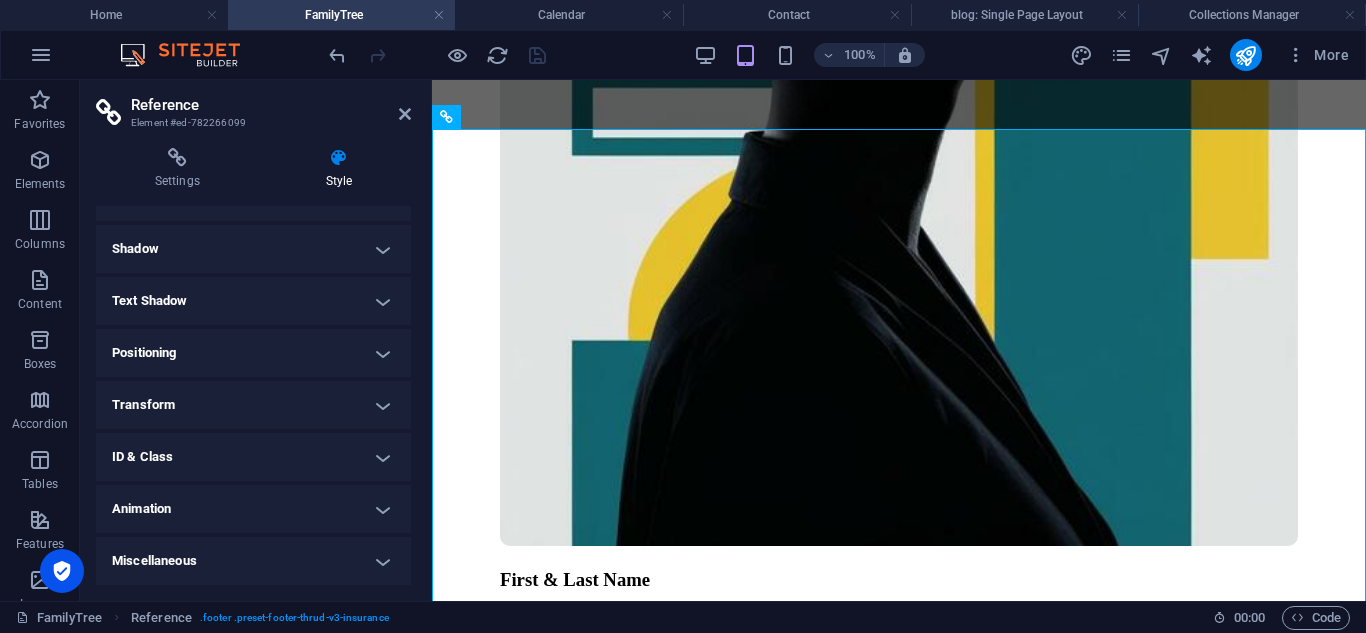 click on "Miscellaneous" at bounding box center (253, 561) 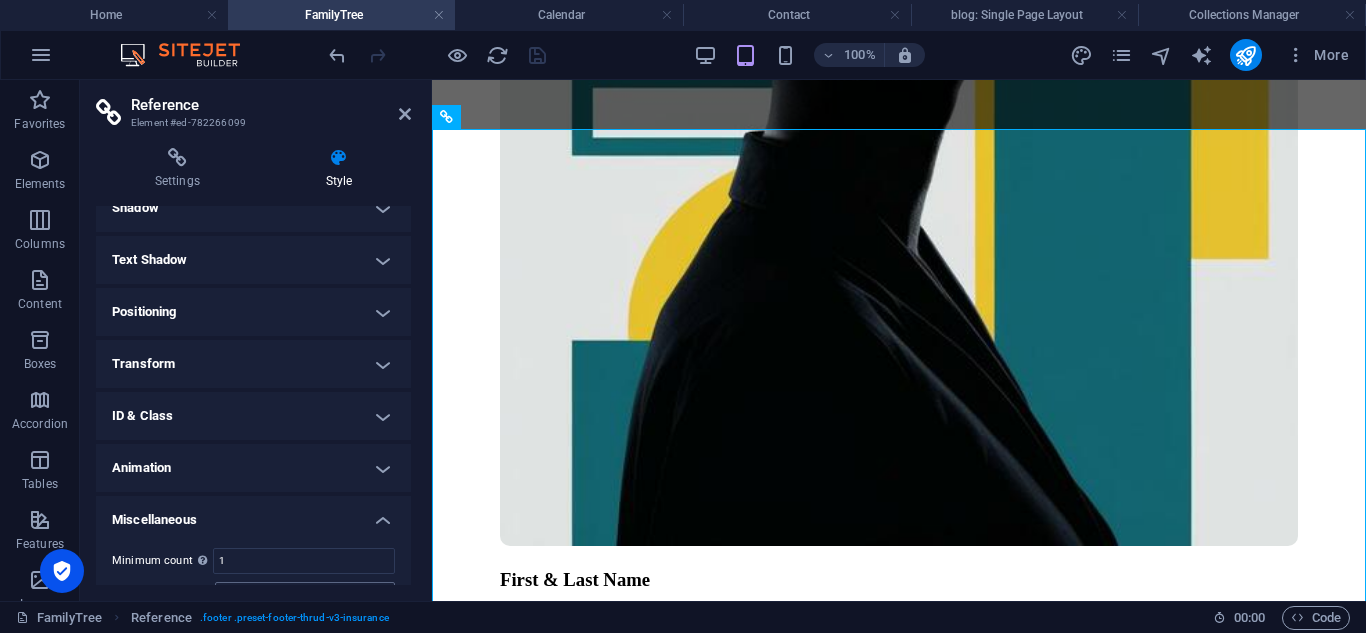 scroll, scrollTop: 265, scrollLeft: 0, axis: vertical 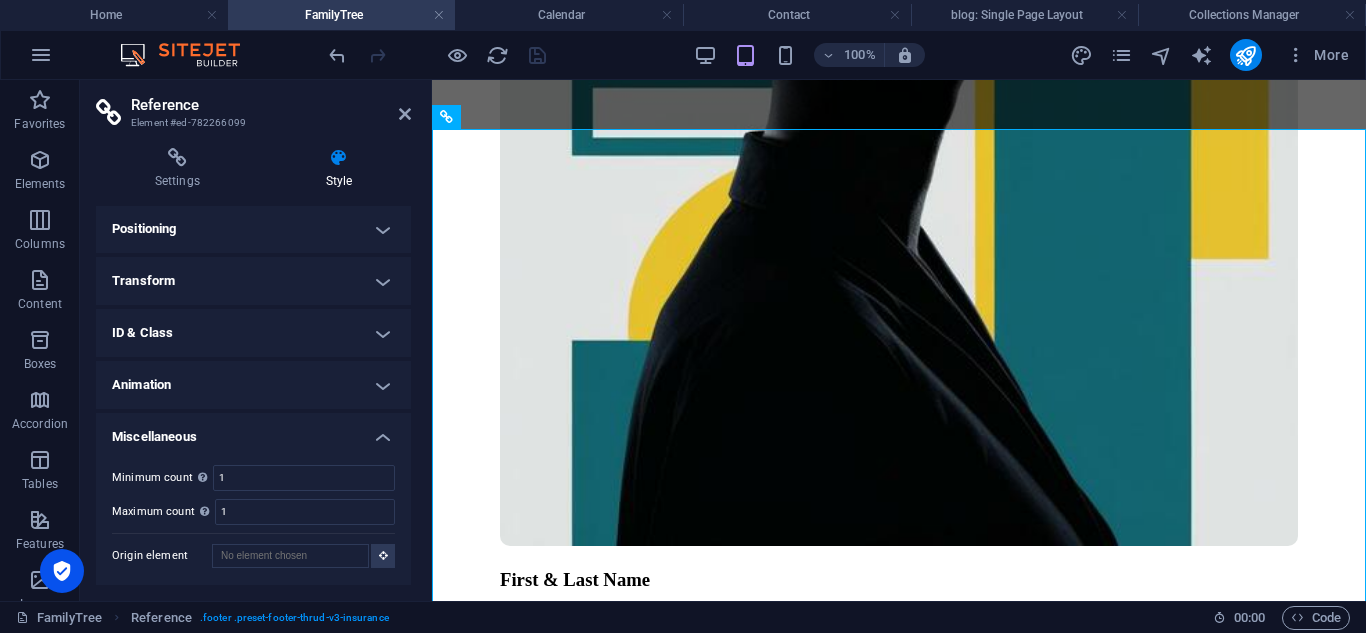 click on "Miscellaneous" at bounding box center (253, 431) 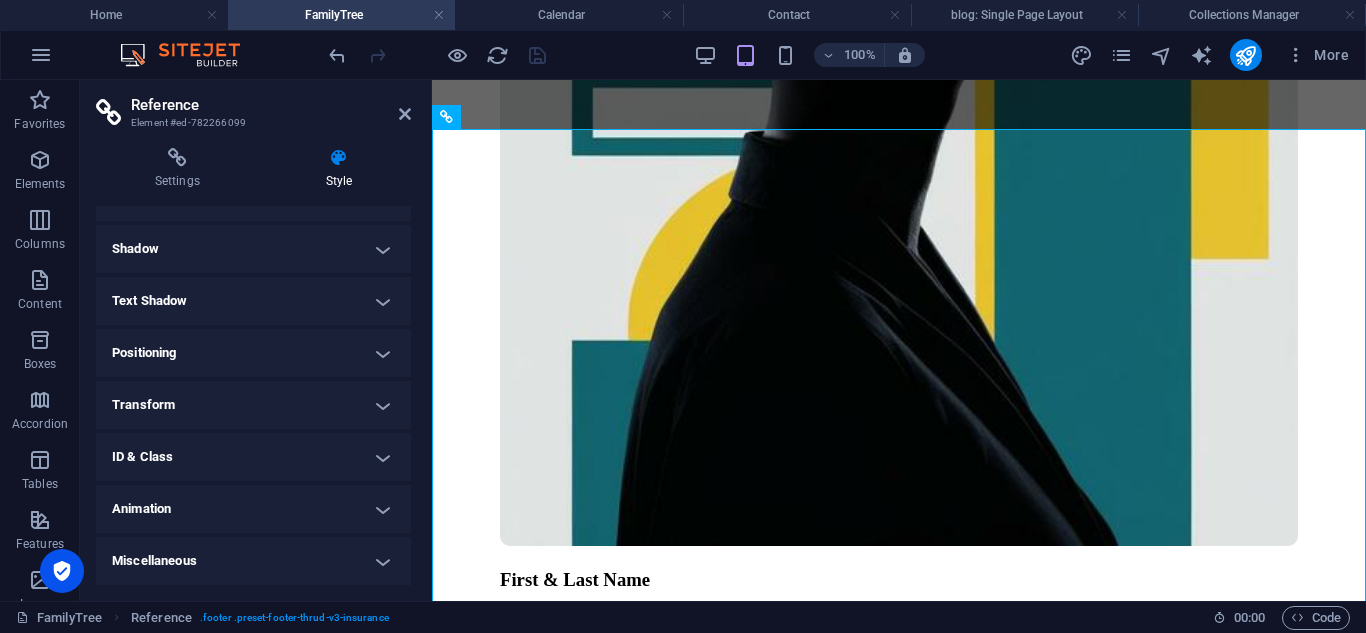scroll, scrollTop: 141, scrollLeft: 0, axis: vertical 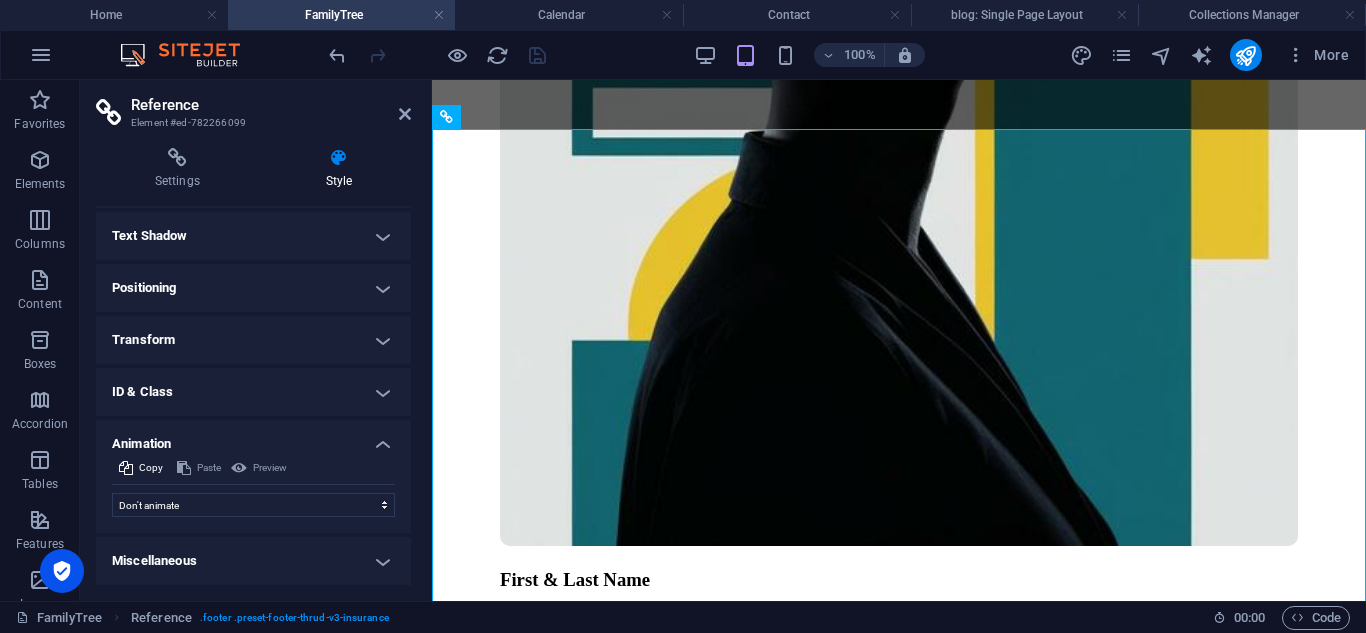 click on "Animation" at bounding box center (253, 438) 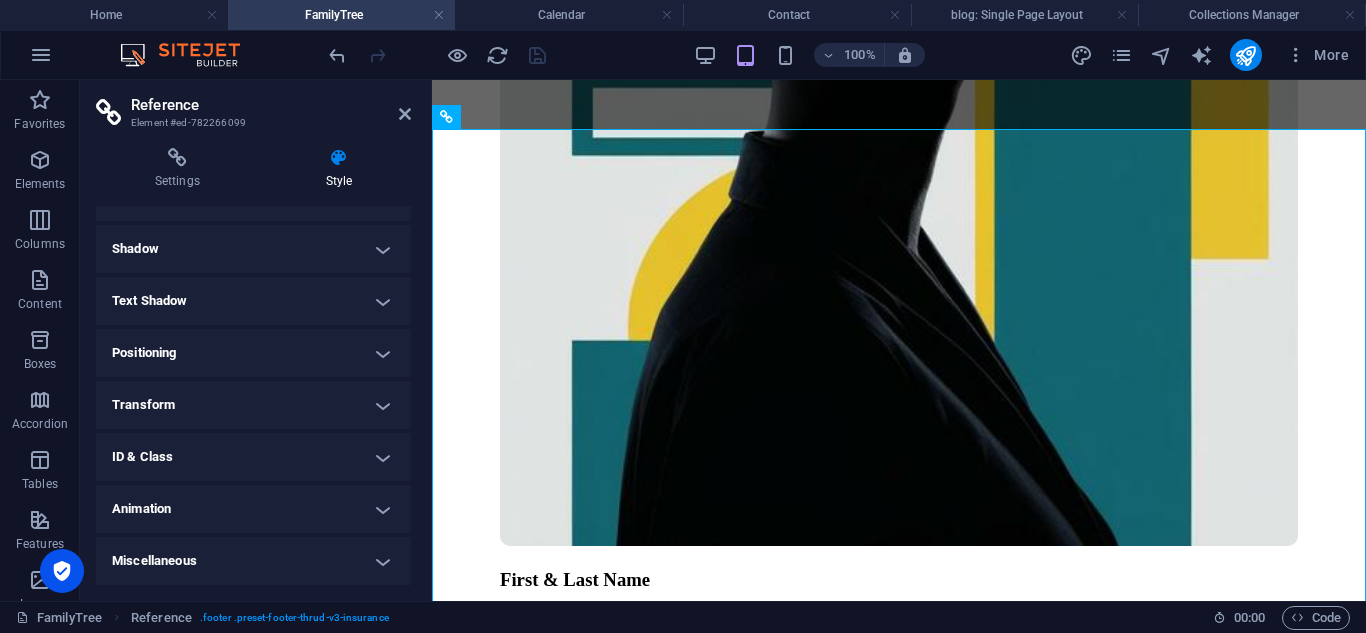 scroll, scrollTop: 141, scrollLeft: 0, axis: vertical 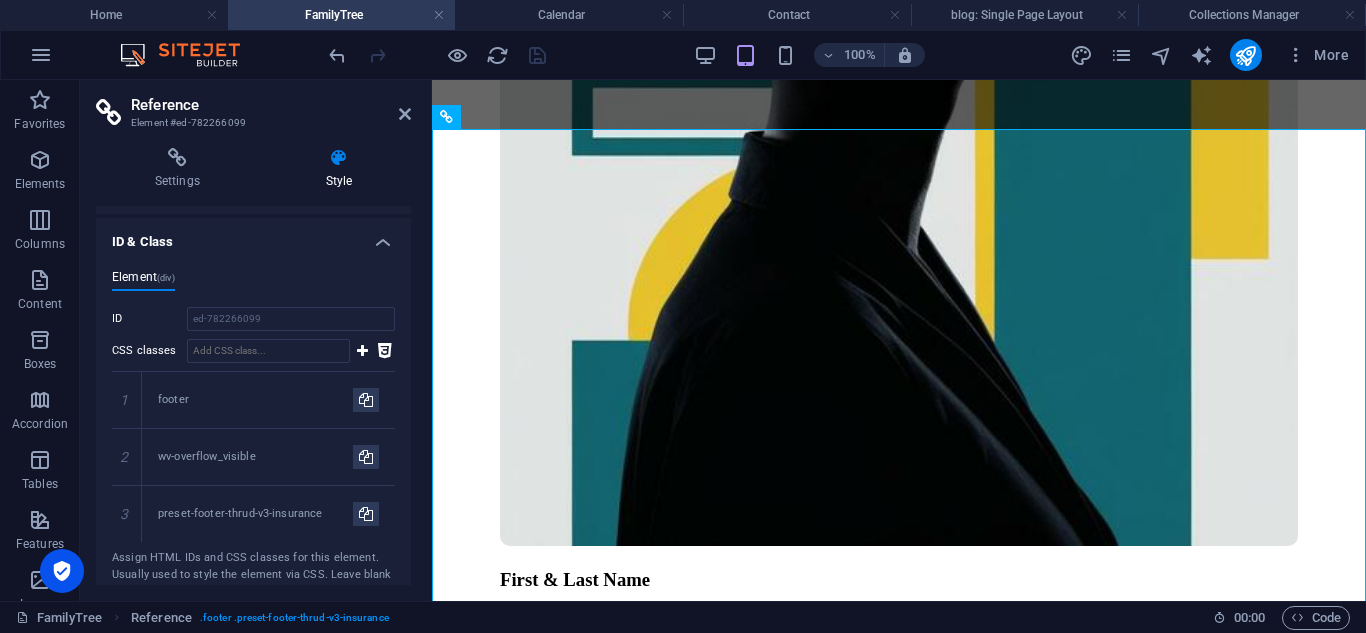 click on "ID & Class" at bounding box center [253, 236] 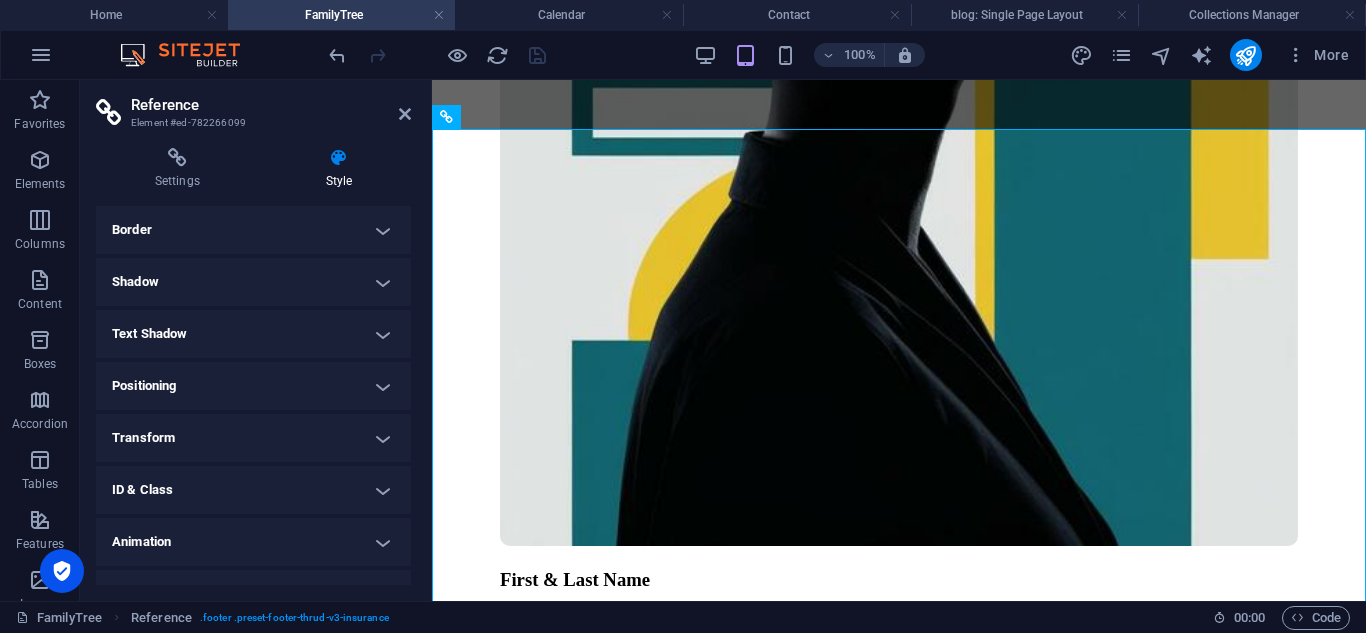 scroll, scrollTop: 107, scrollLeft: 0, axis: vertical 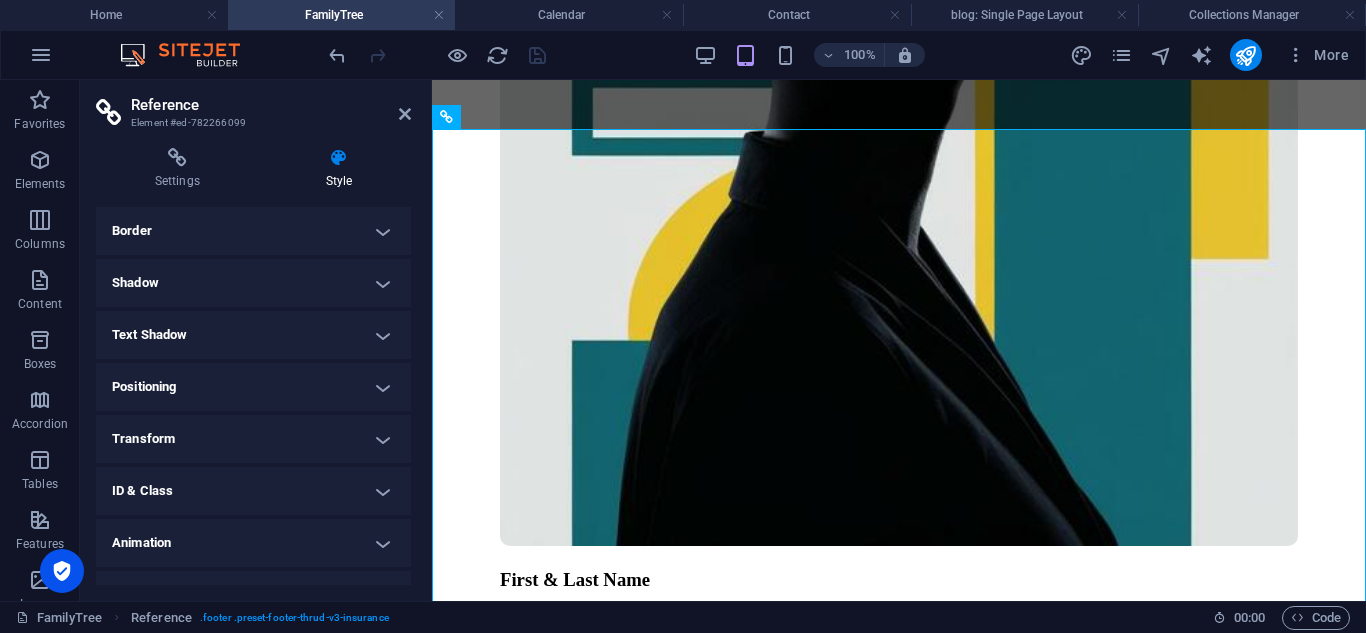 click on "Transform" at bounding box center (253, 439) 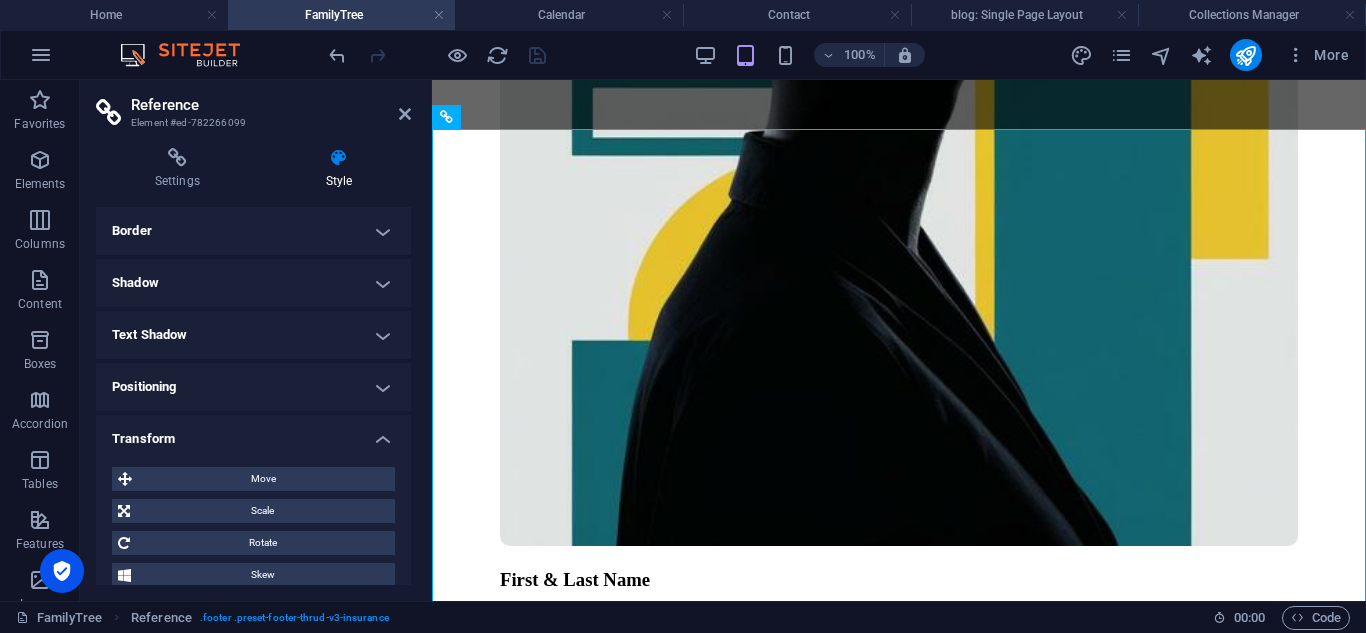 click on "Transform" at bounding box center [253, 433] 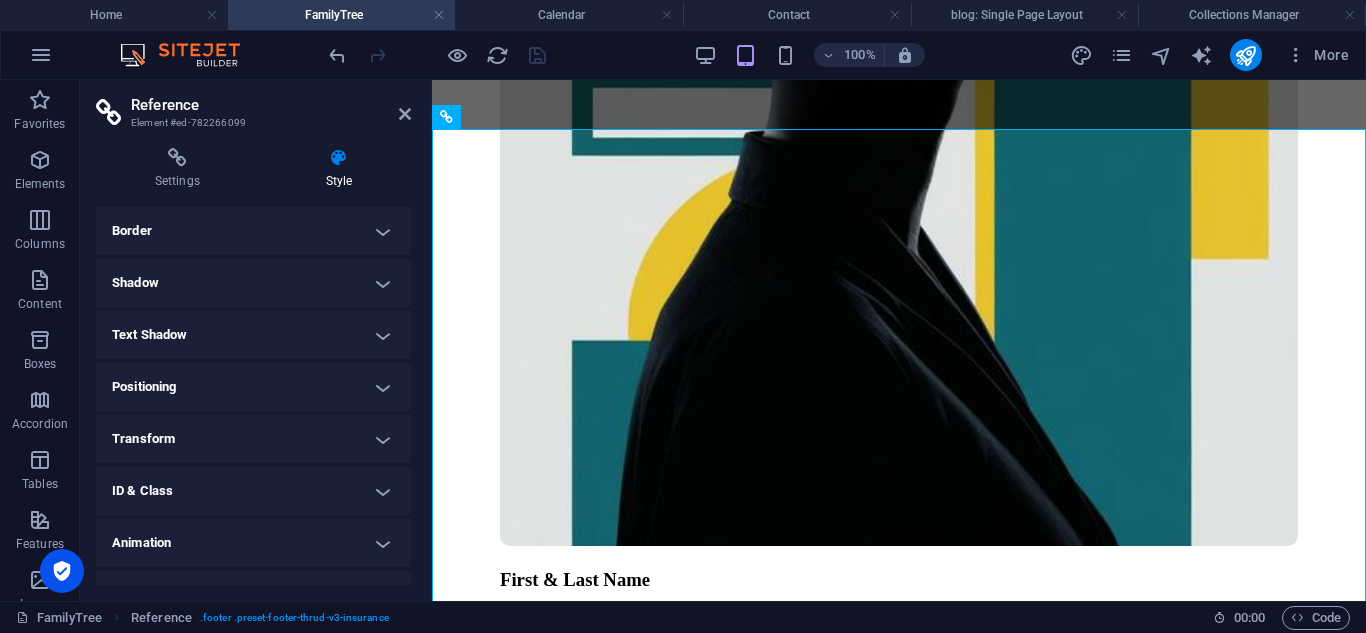 click on "Positioning" at bounding box center [253, 387] 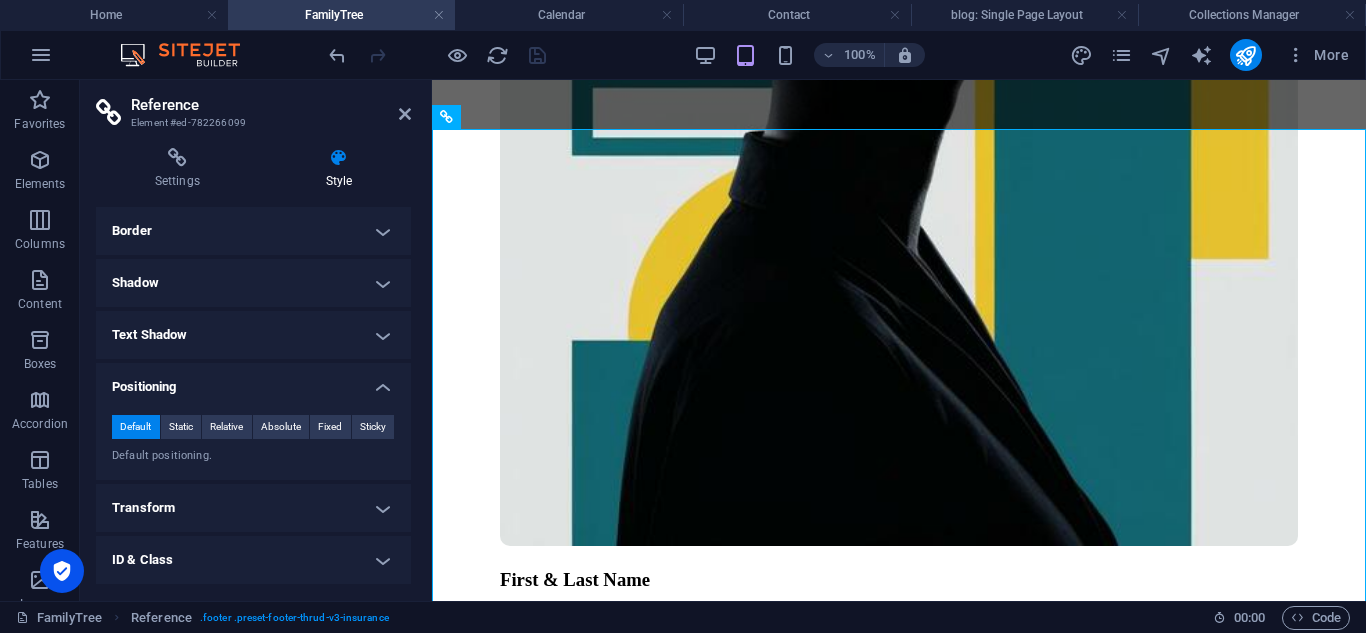 click on "Positioning" at bounding box center (253, 381) 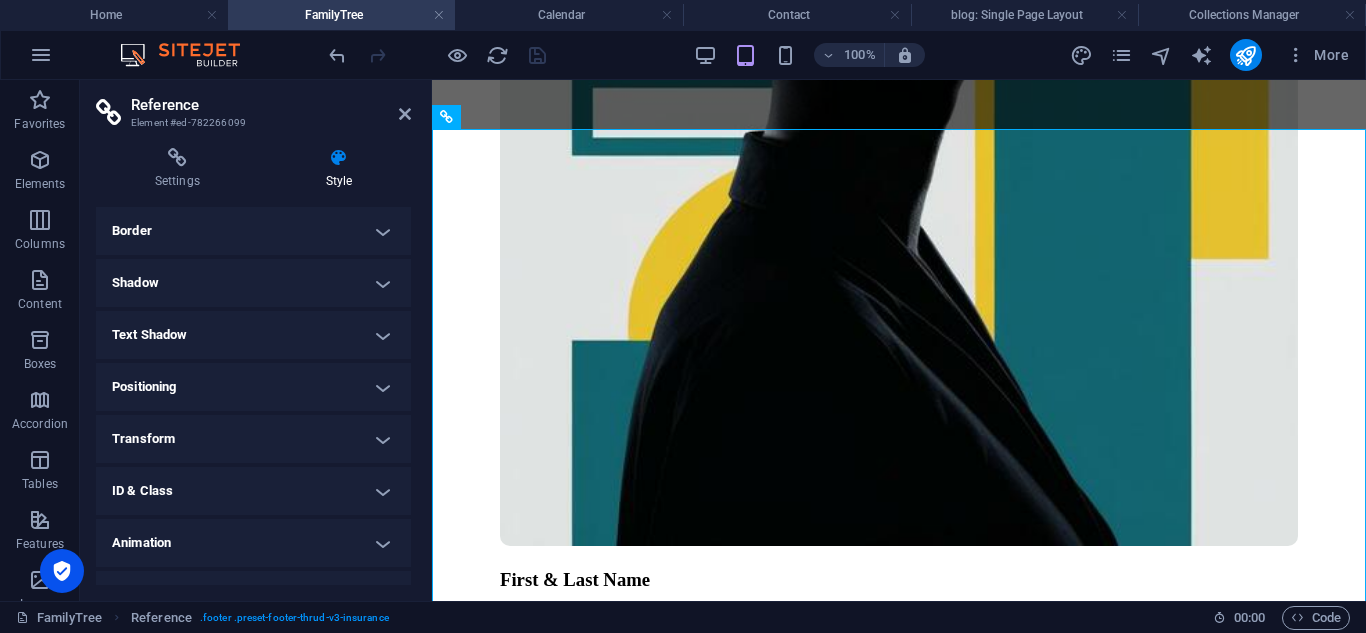 click on "Text Shadow" at bounding box center (253, 335) 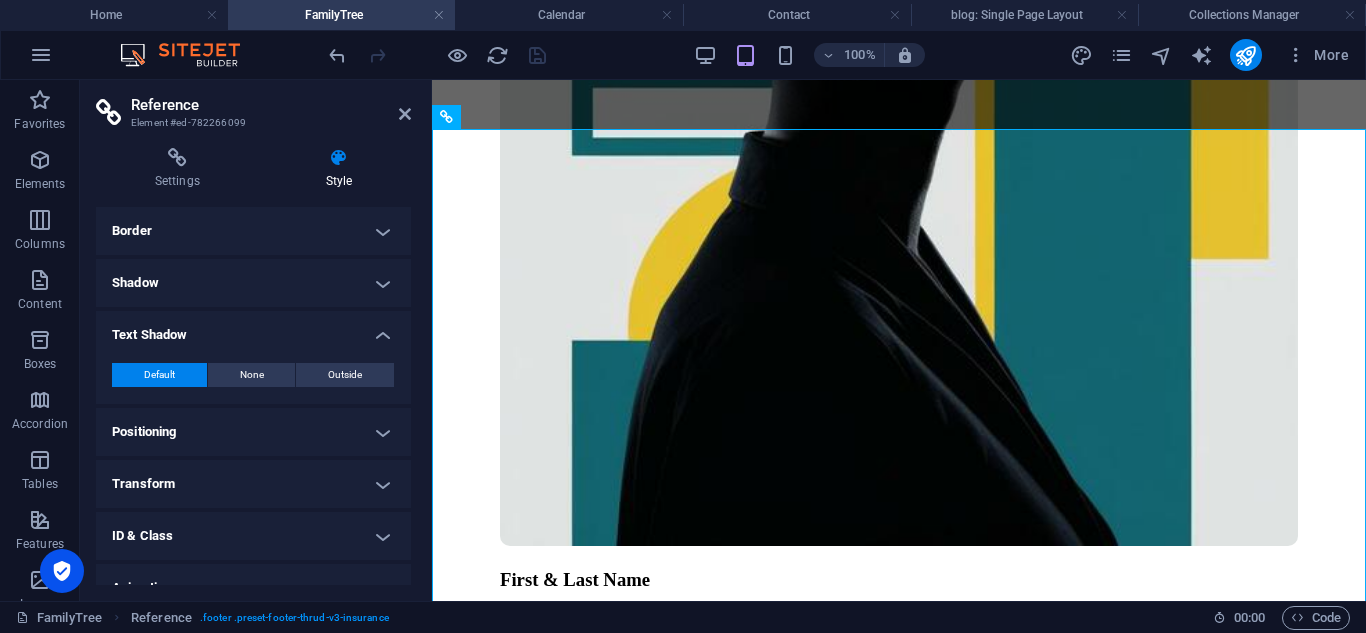 click on "Text Shadow" at bounding box center [253, 329] 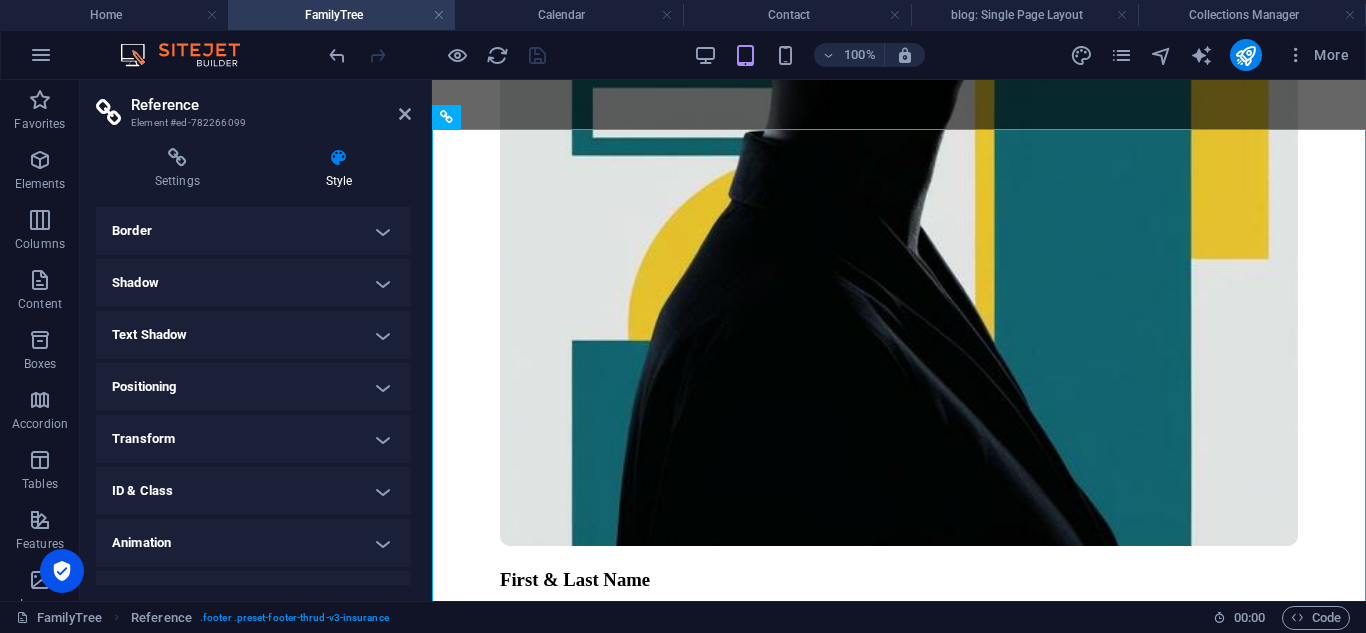 click on "Shadow" at bounding box center (253, 283) 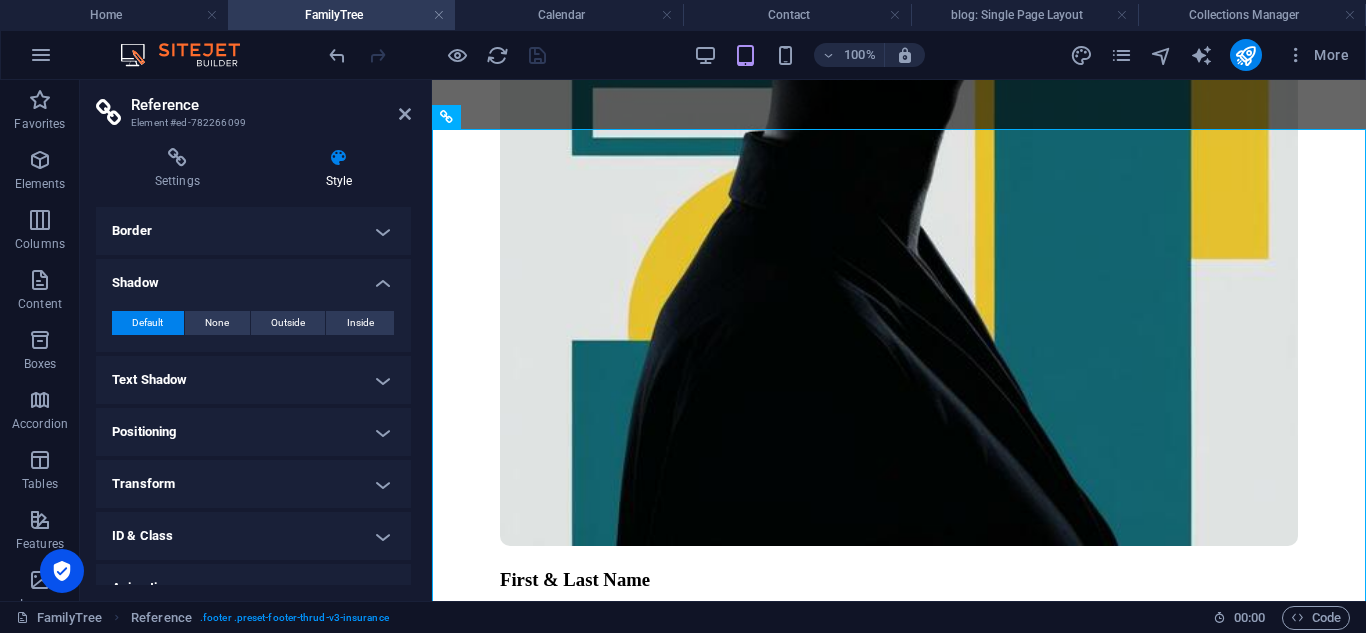 click on "Shadow" at bounding box center (253, 277) 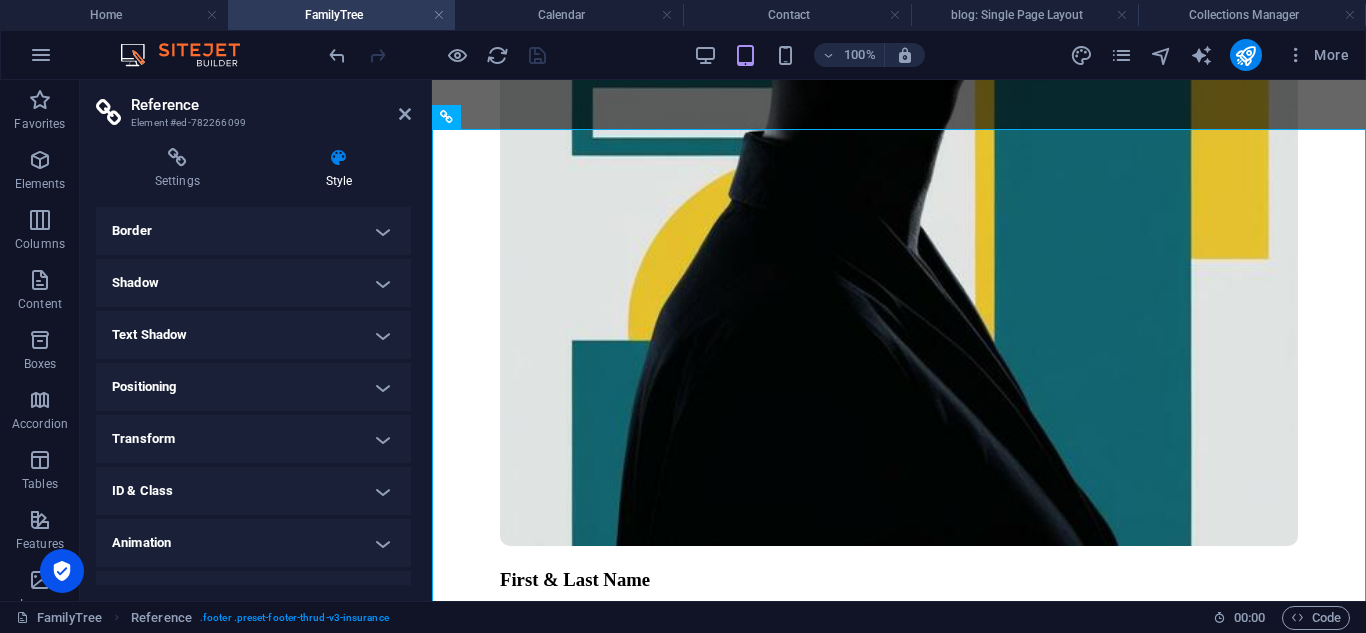 click on "Border" at bounding box center [253, 231] 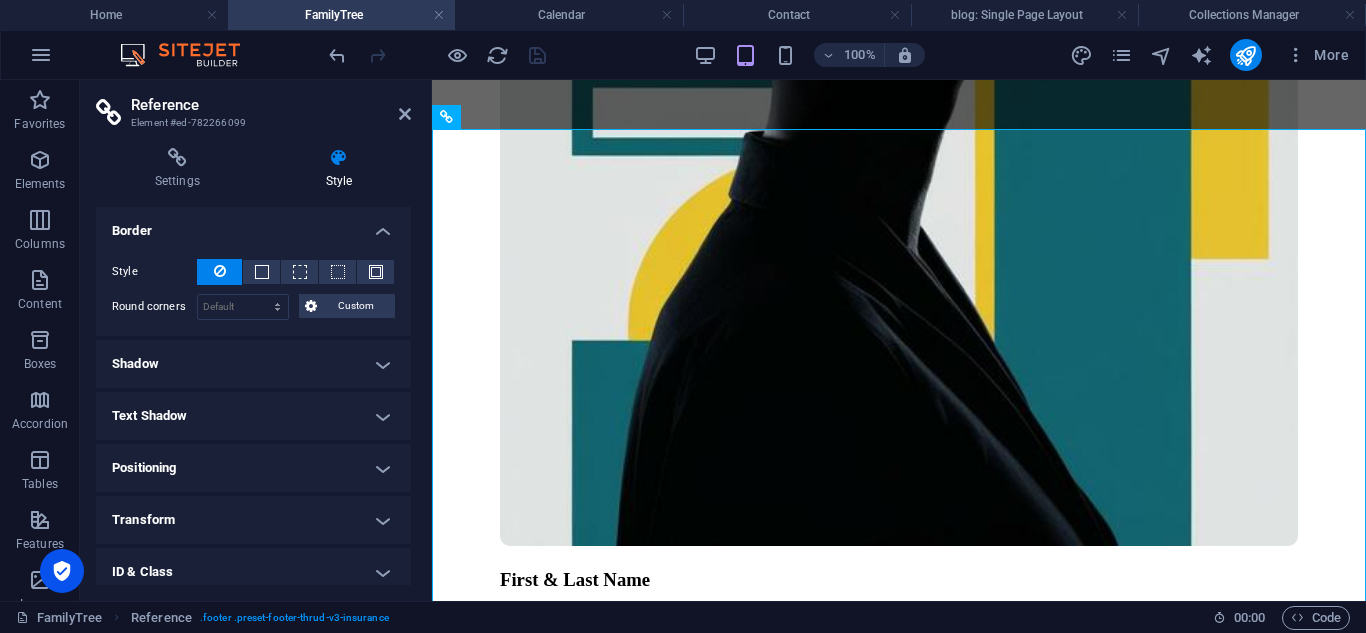 click on "Border" at bounding box center (253, 225) 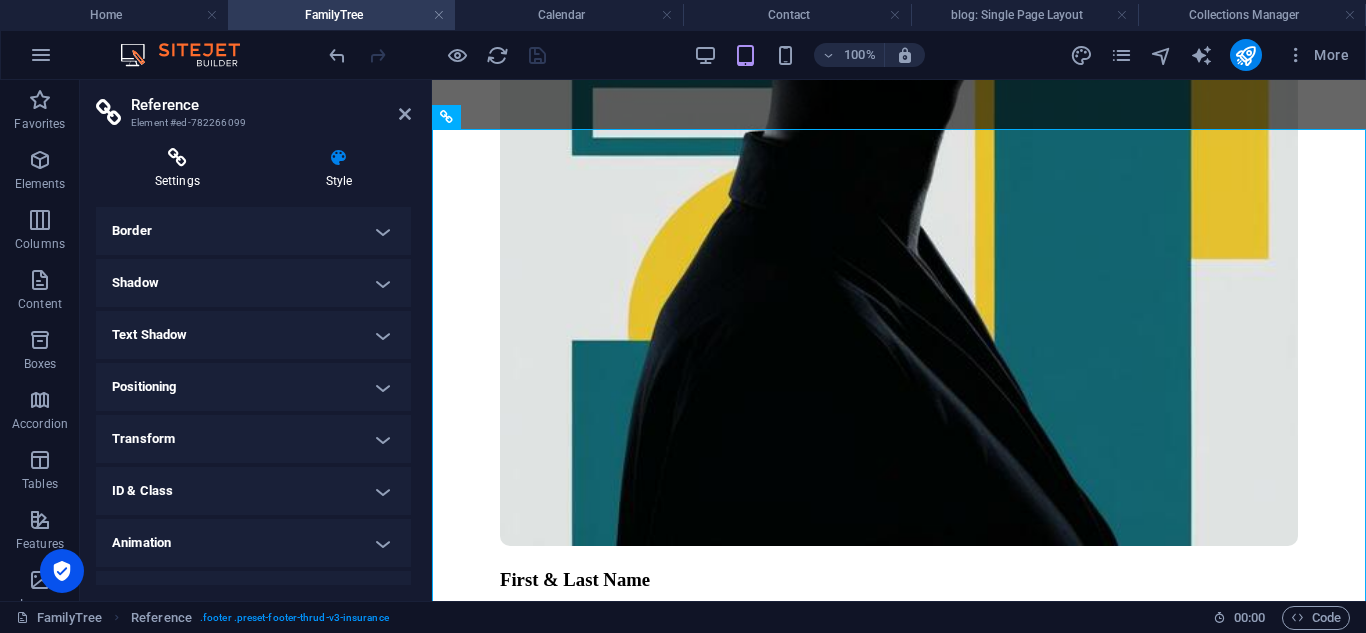 click on "Settings" at bounding box center [181, 169] 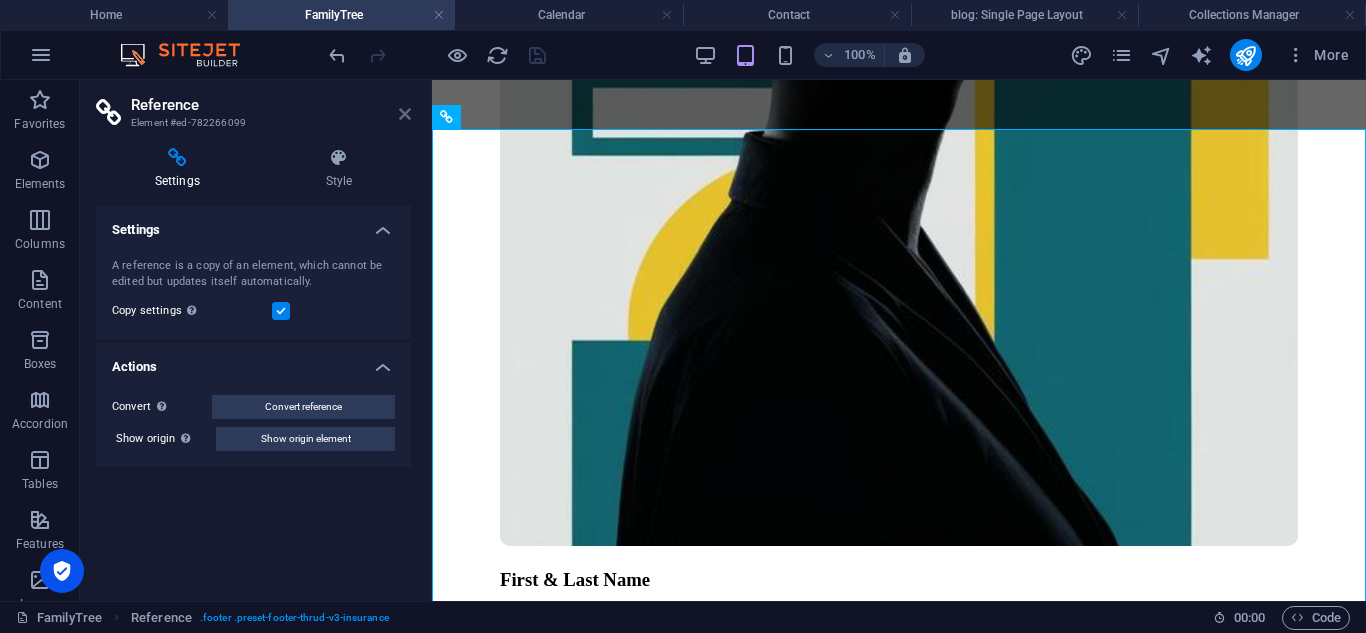 click at bounding box center (405, 114) 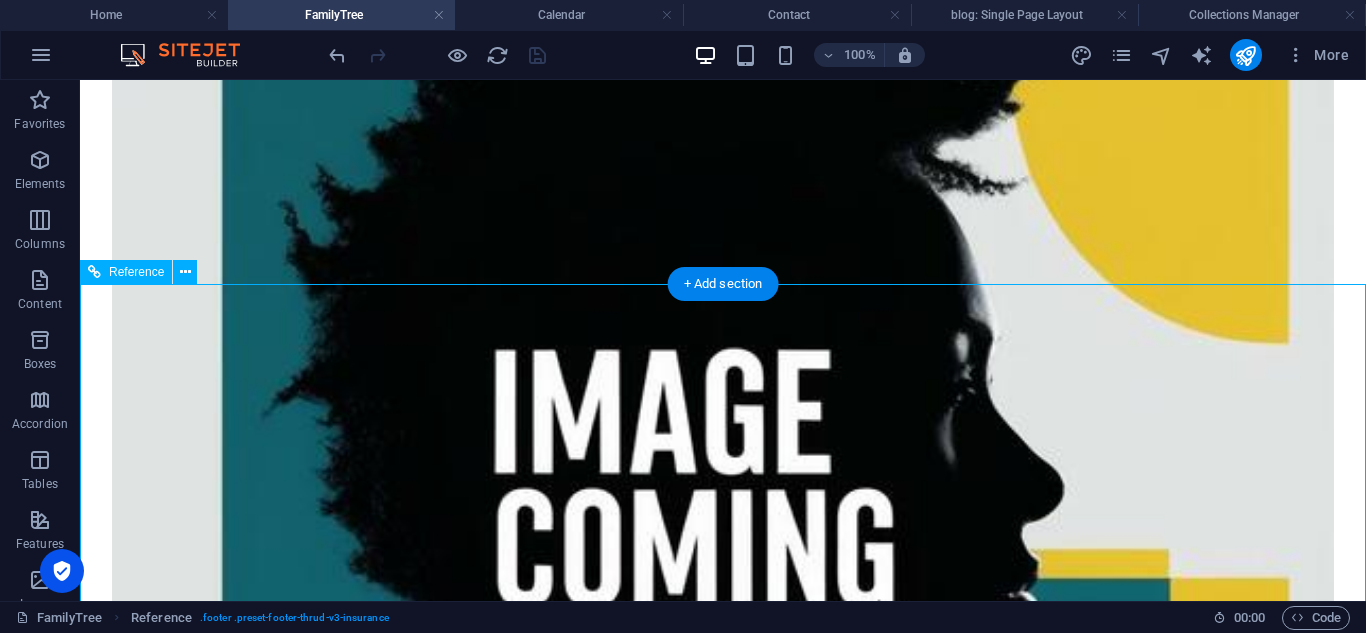 scroll, scrollTop: 2758, scrollLeft: 0, axis: vertical 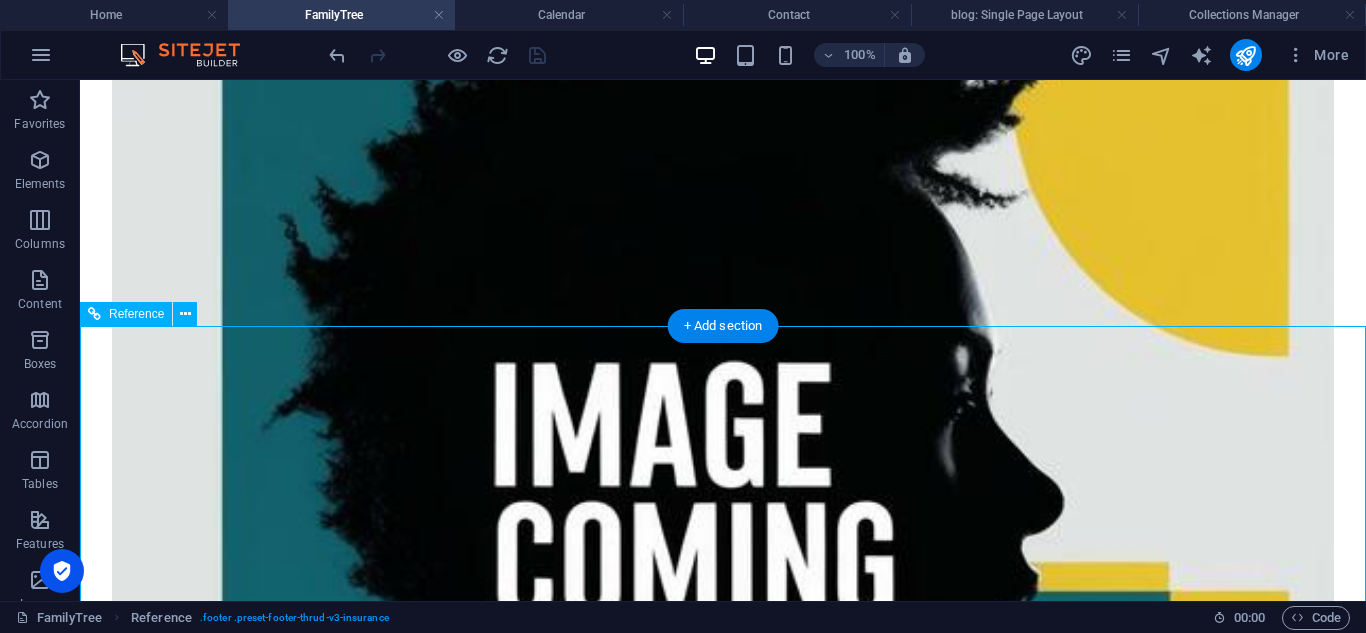 click on "ABOUT US SERVICES NEWS CONTACT PRIVACY POLICY LEGAL NOTICE" at bounding box center [723, 10981] 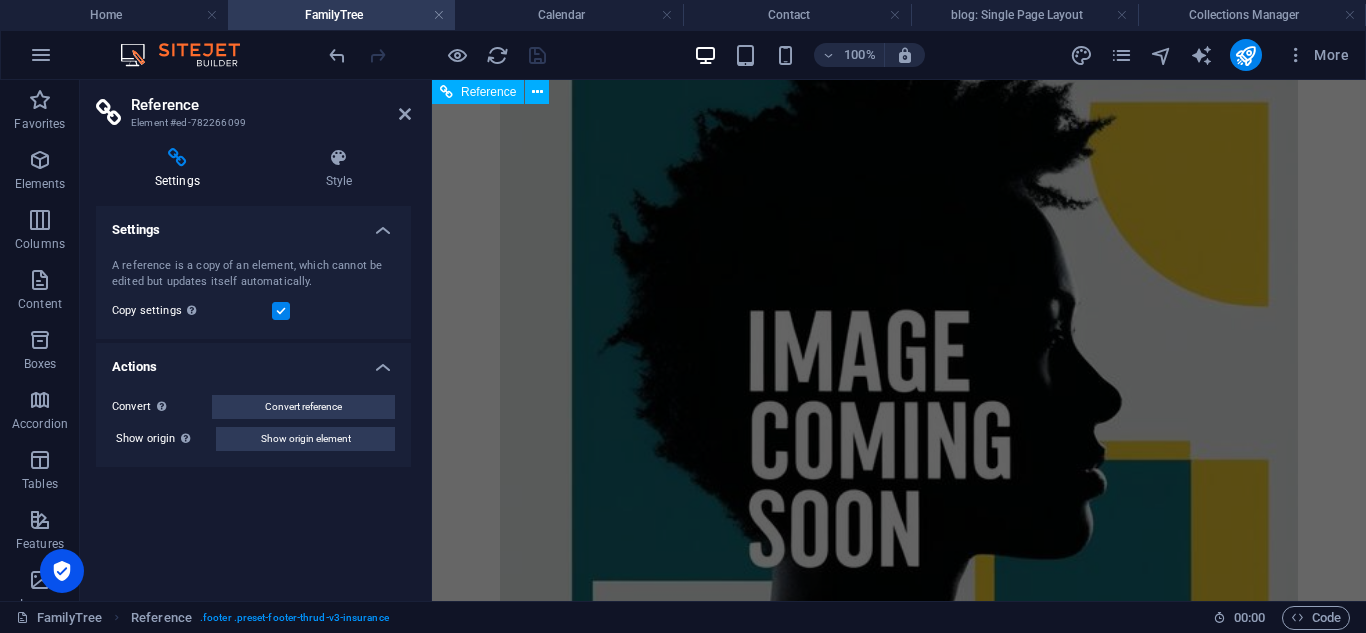 click on "ABOUT US SERVICES NEWS CONTACT" at bounding box center (899, 7585) 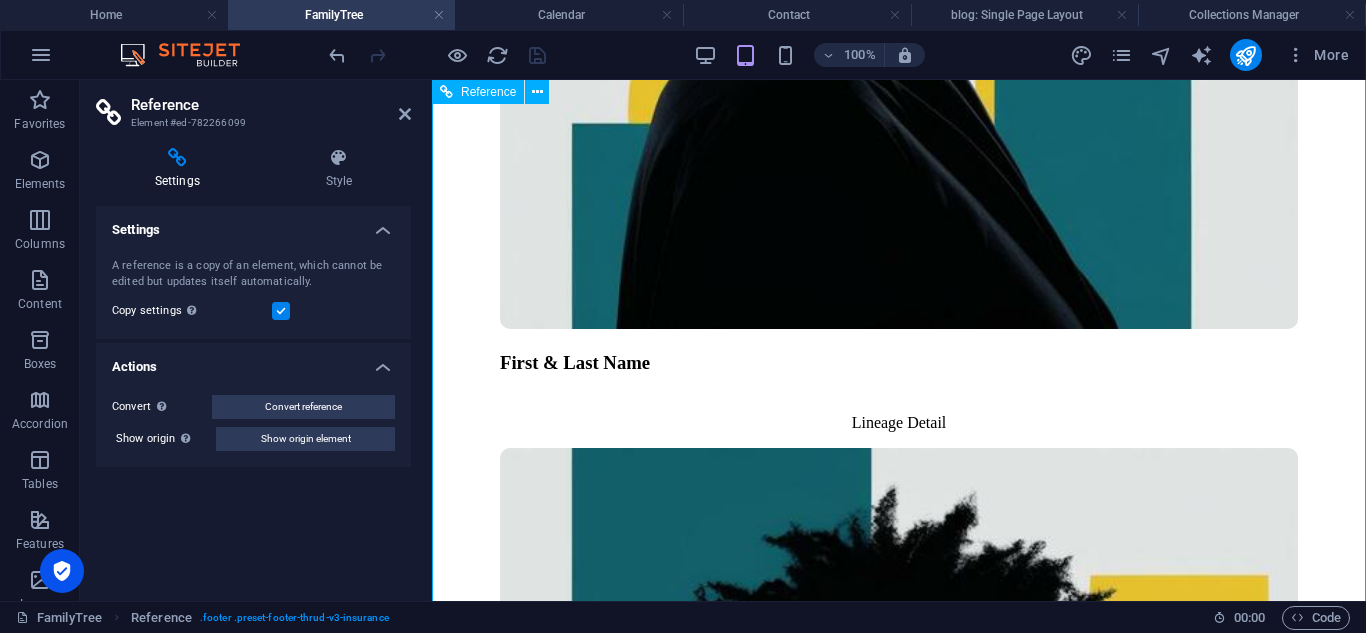 click on "ABOUT US SERVICES NEWS CONTACT" at bounding box center (899, 5693) 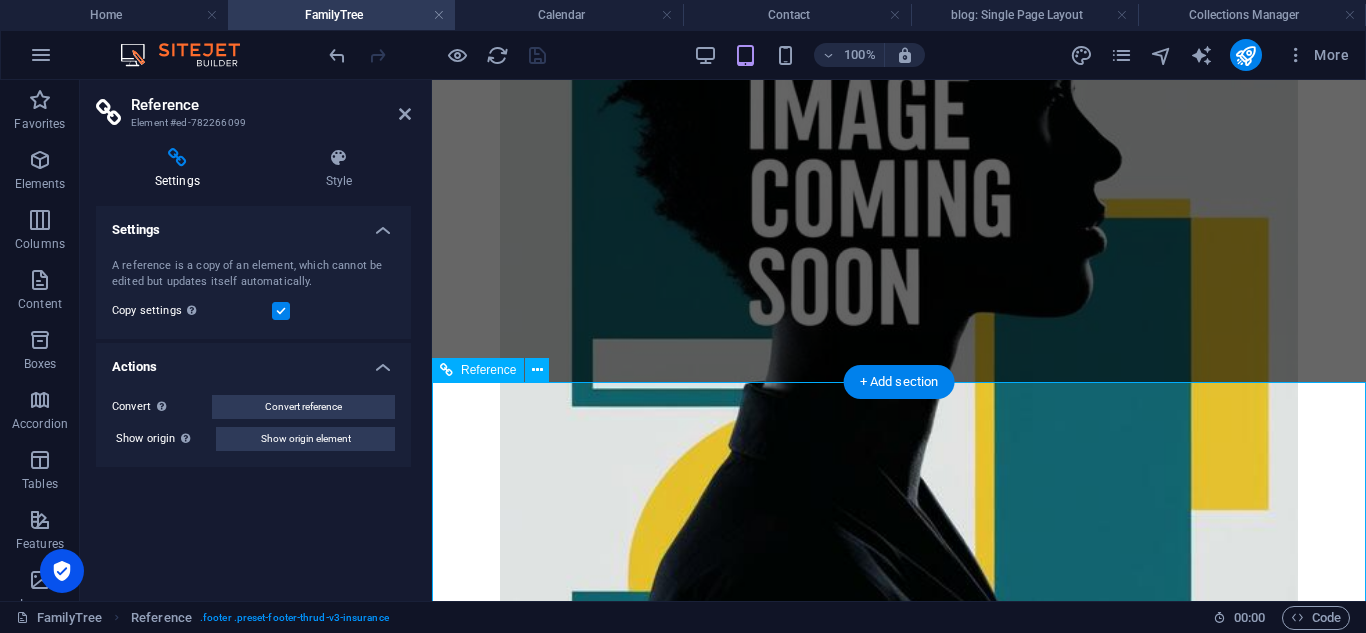 scroll, scrollTop: 4179, scrollLeft: 0, axis: vertical 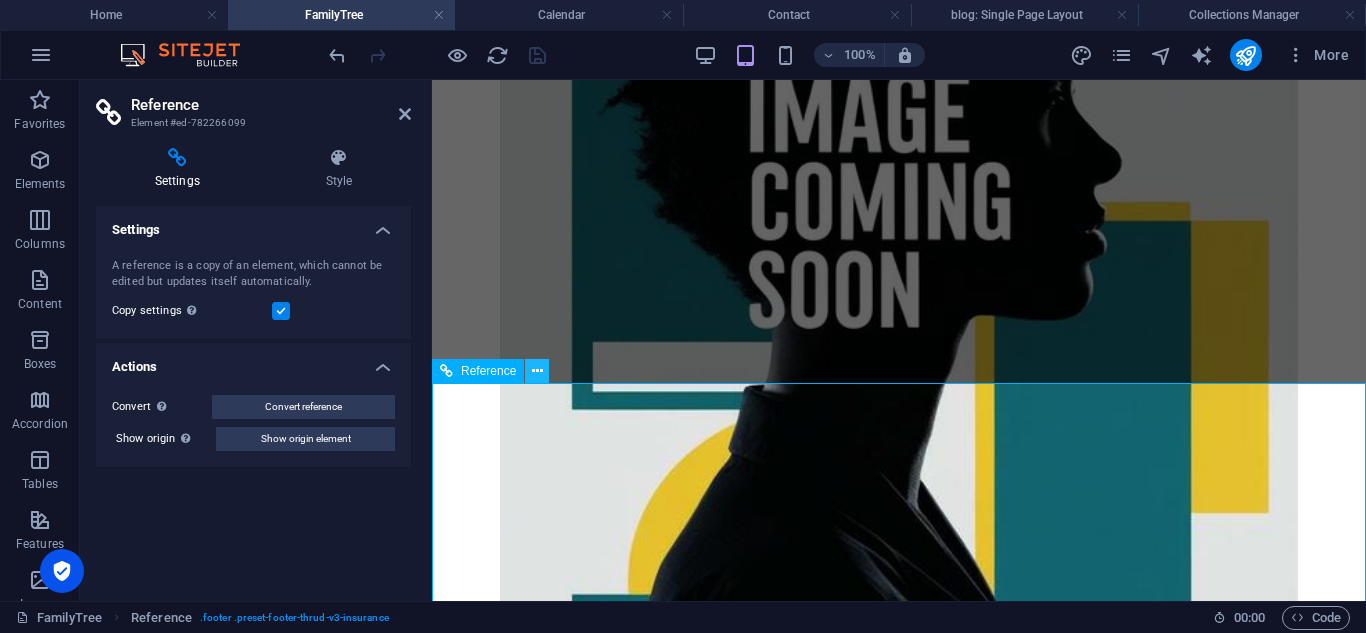 click at bounding box center (537, 371) 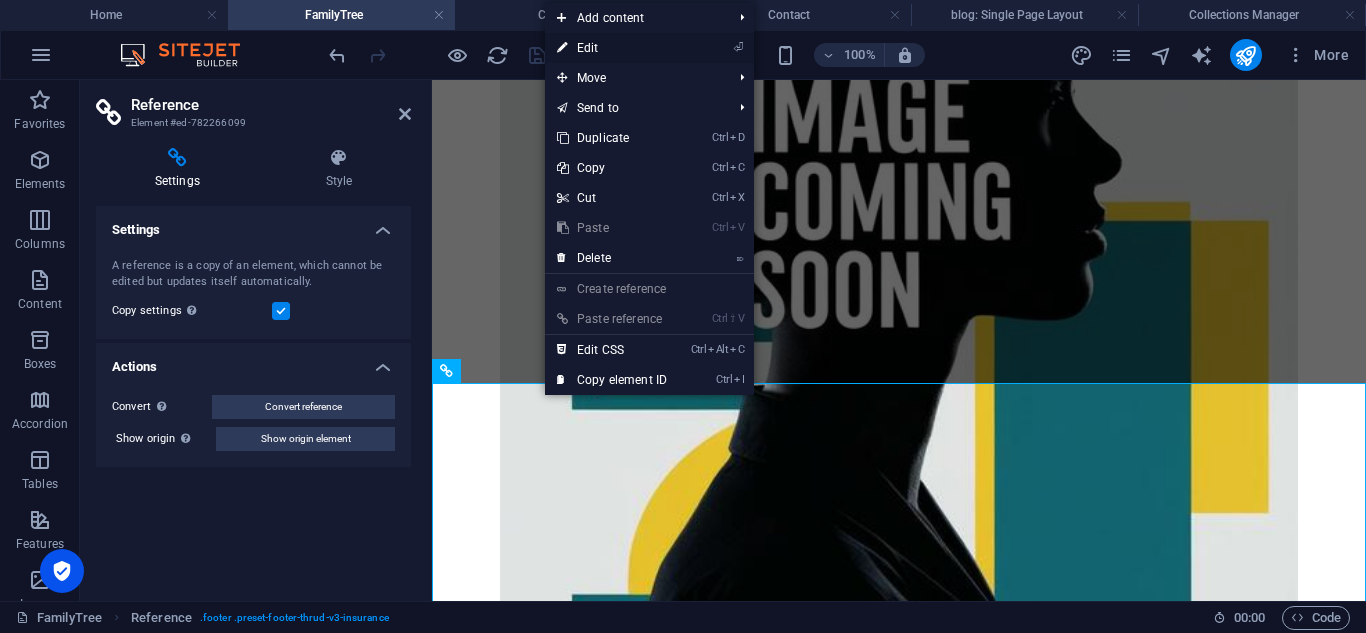 click on "⏎  Edit" at bounding box center [612, 48] 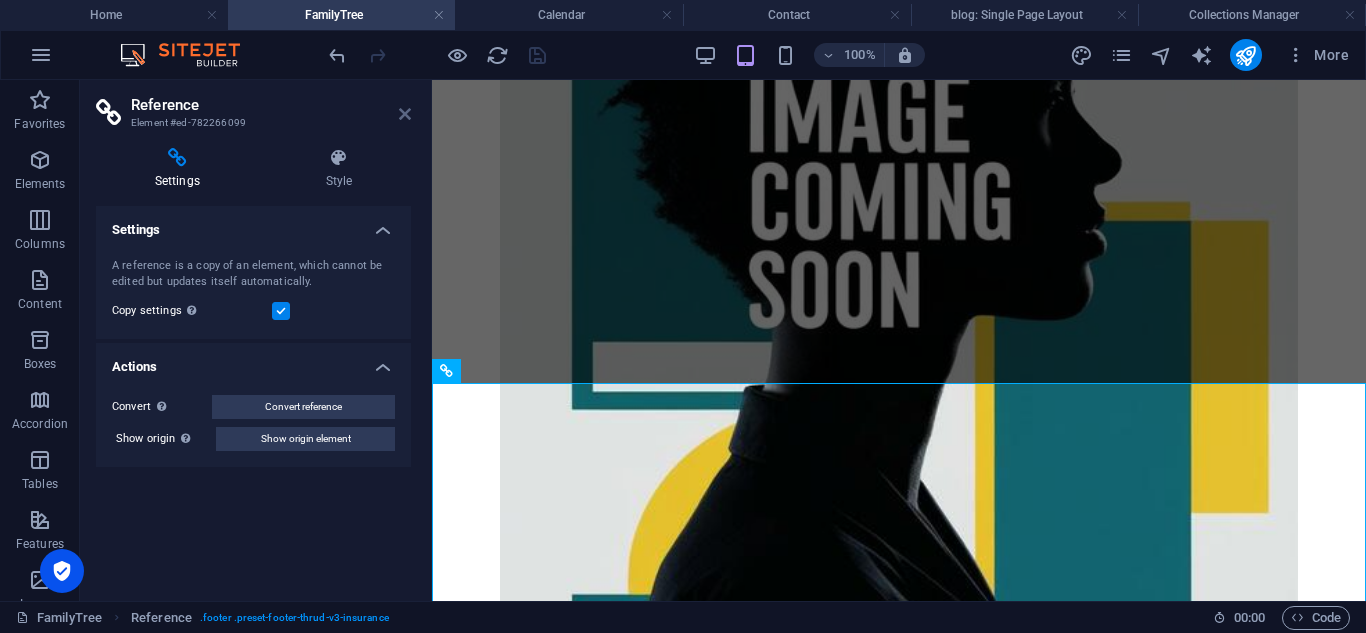 click at bounding box center [405, 114] 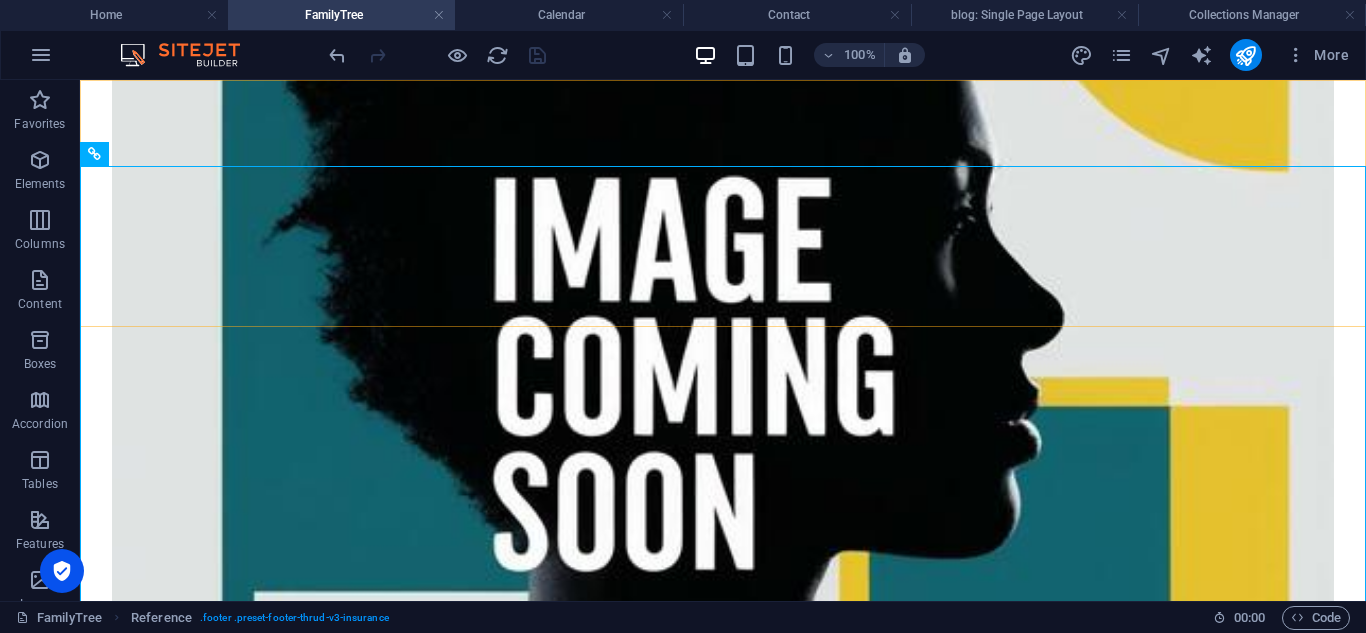 scroll, scrollTop: 2901, scrollLeft: 0, axis: vertical 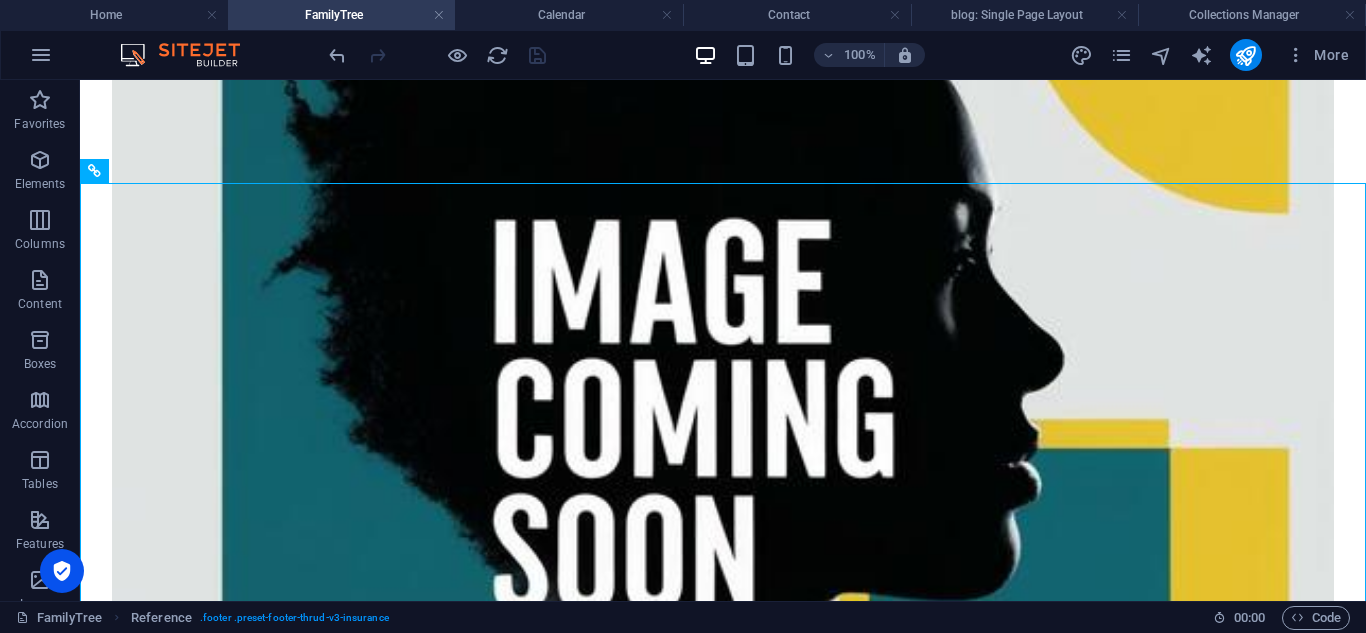 click on "Home" at bounding box center (114, 15) 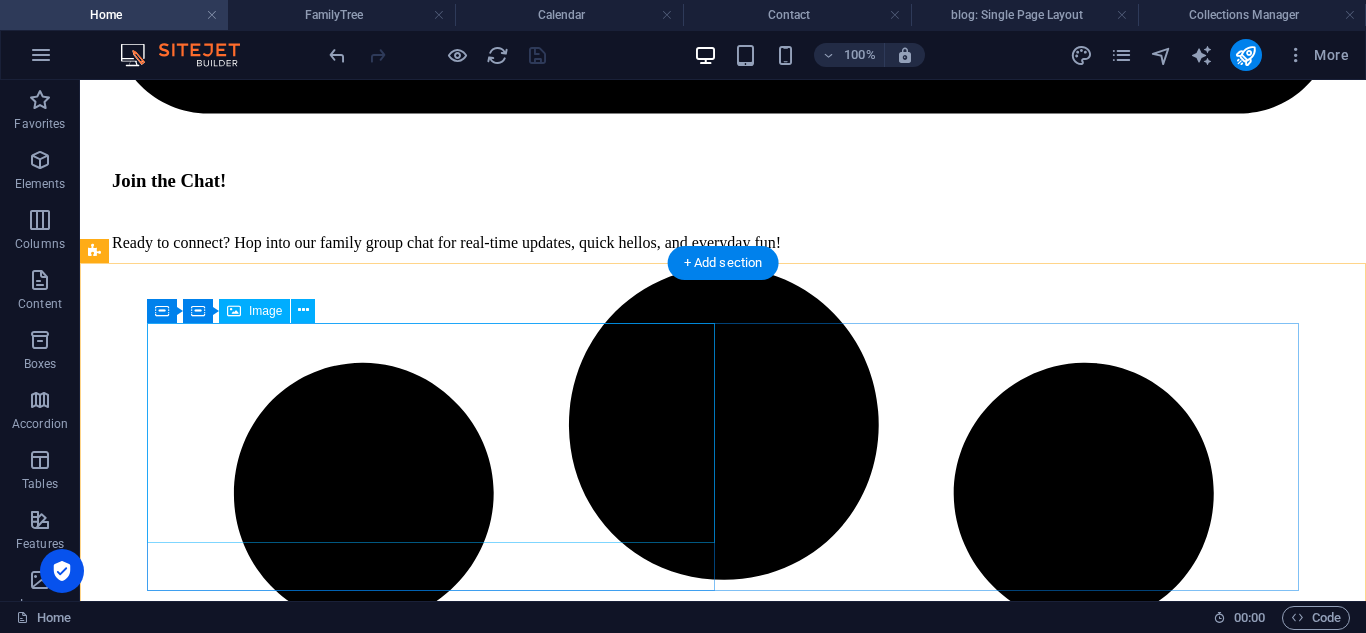 scroll, scrollTop: 3985, scrollLeft: 0, axis: vertical 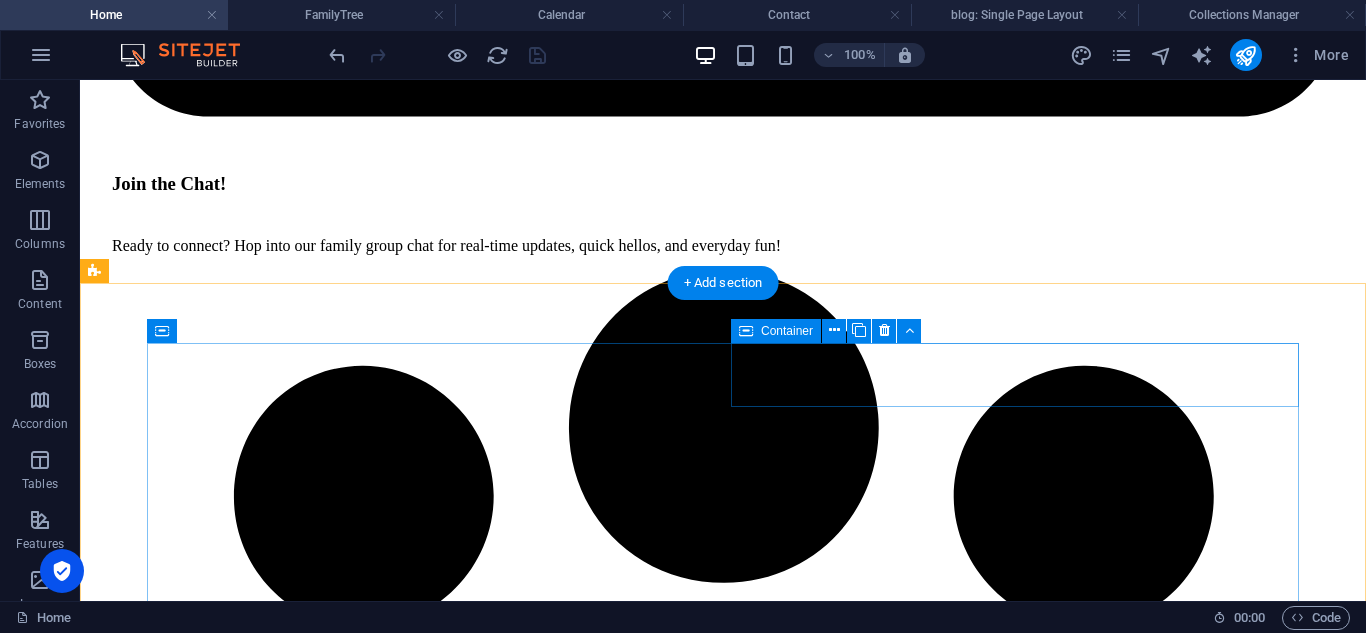 click on "ABOUT US SERVICES NEWS CONTACT PRIVACY POLICY LEGAL NOTICE" at bounding box center [723, 8560] 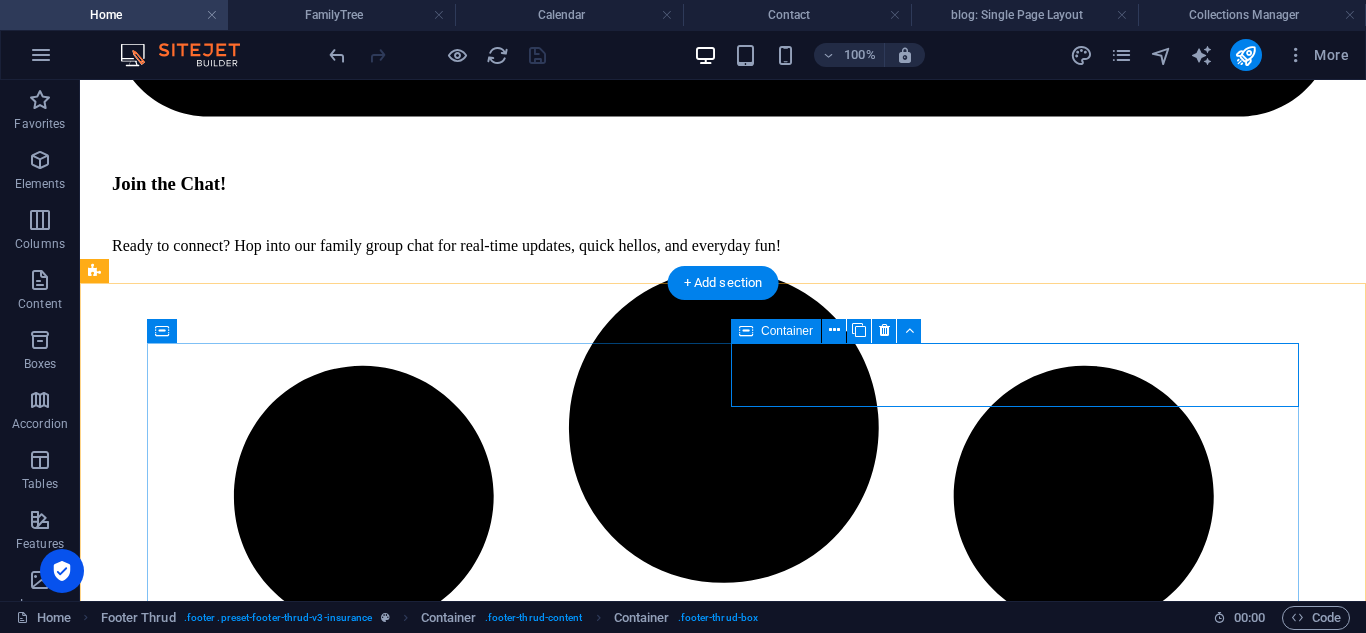 click on "ABOUT US SERVICES NEWS CONTACT PRIVACY POLICY LEGAL NOTICE" at bounding box center (723, 8560) 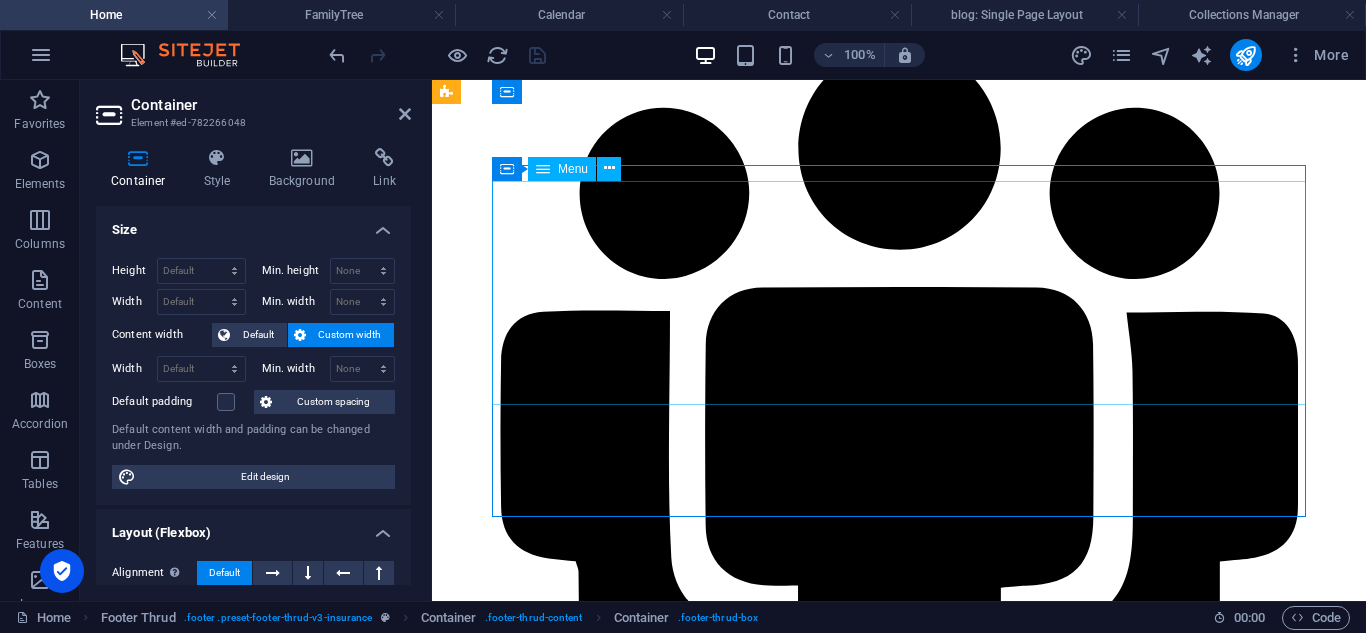 scroll, scrollTop: 5551, scrollLeft: 0, axis: vertical 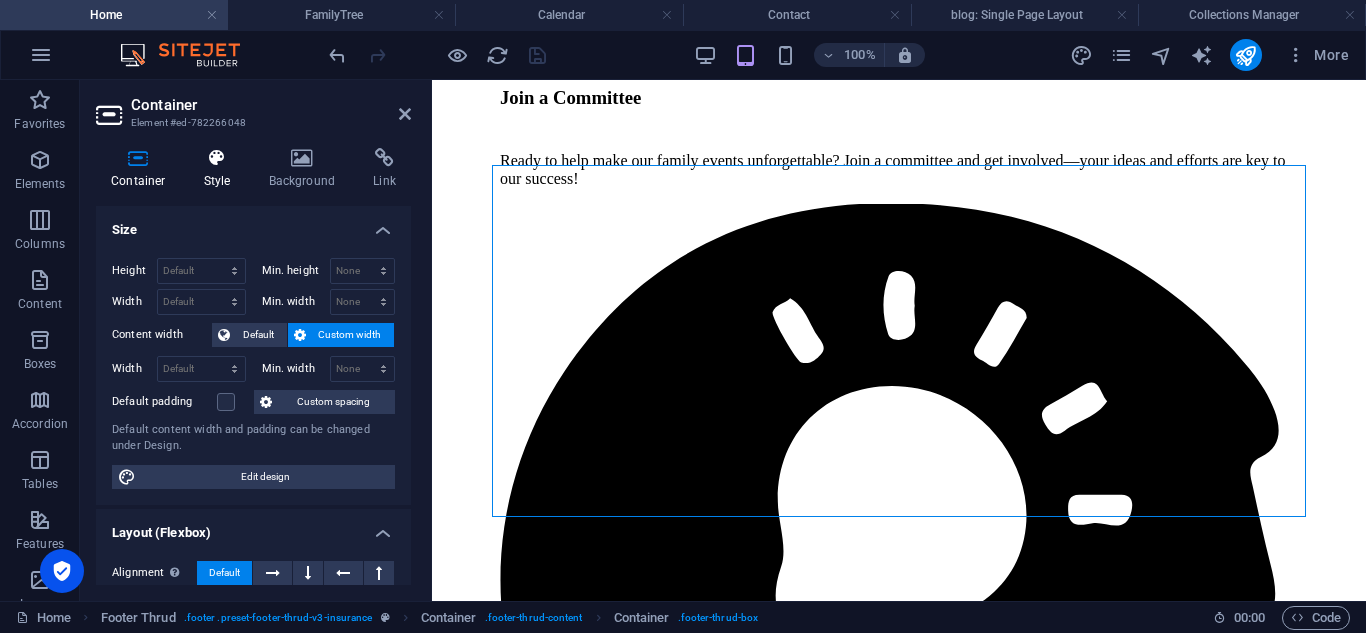 click on "Style" at bounding box center [221, 169] 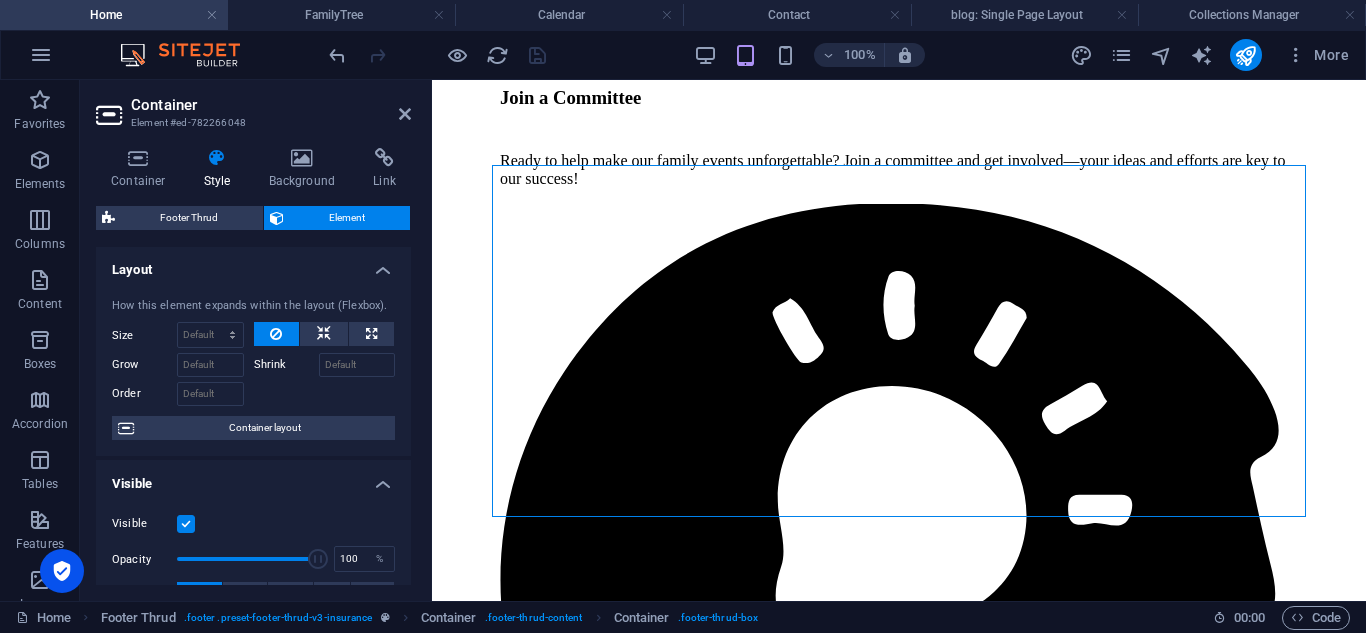 scroll, scrollTop: 0, scrollLeft: 0, axis: both 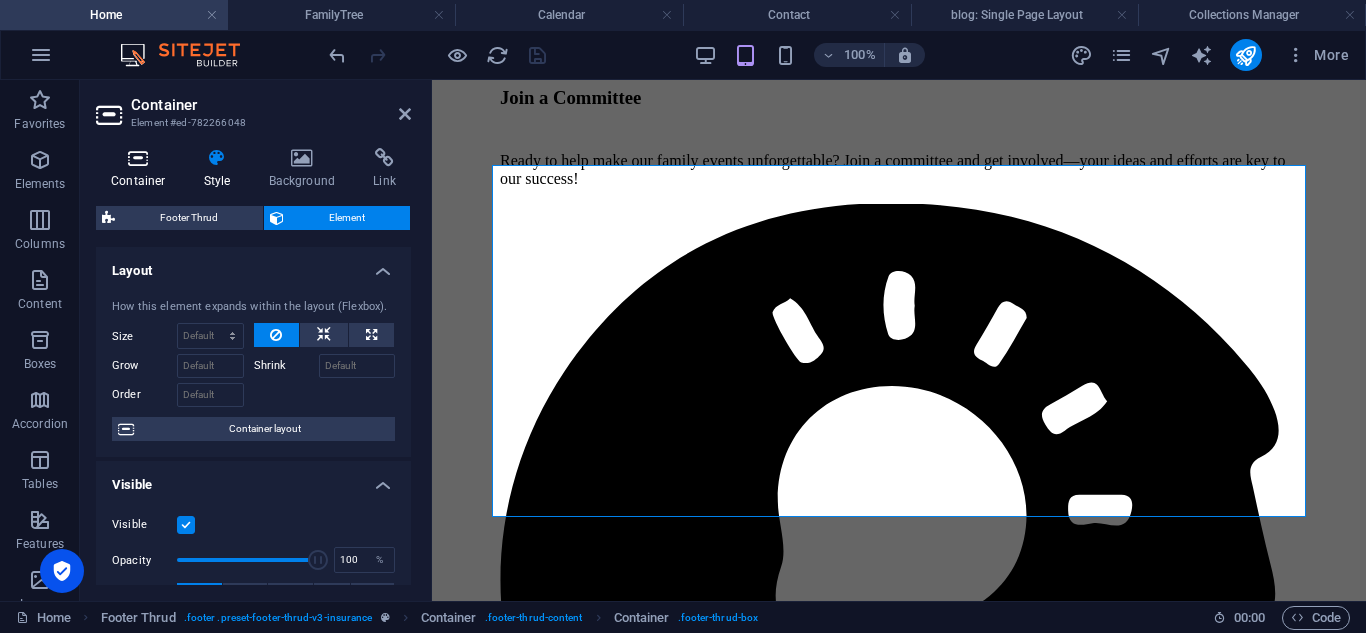click on "Container" at bounding box center (142, 169) 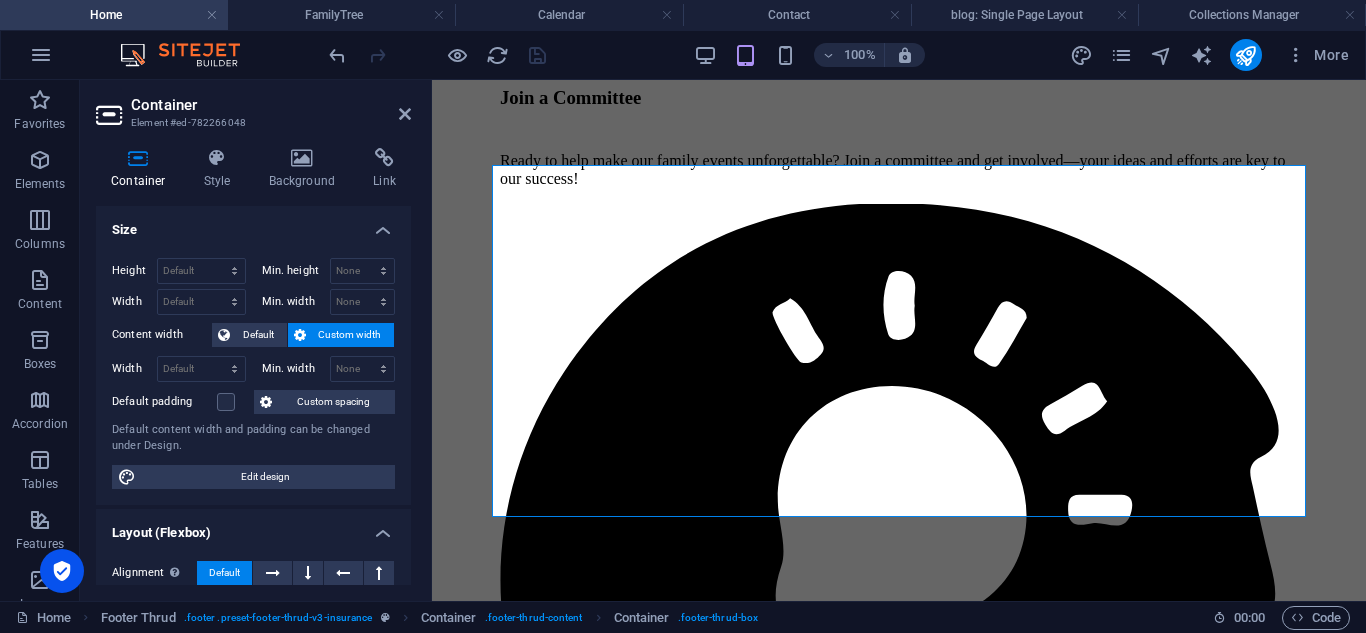 click on "Size" at bounding box center (253, 224) 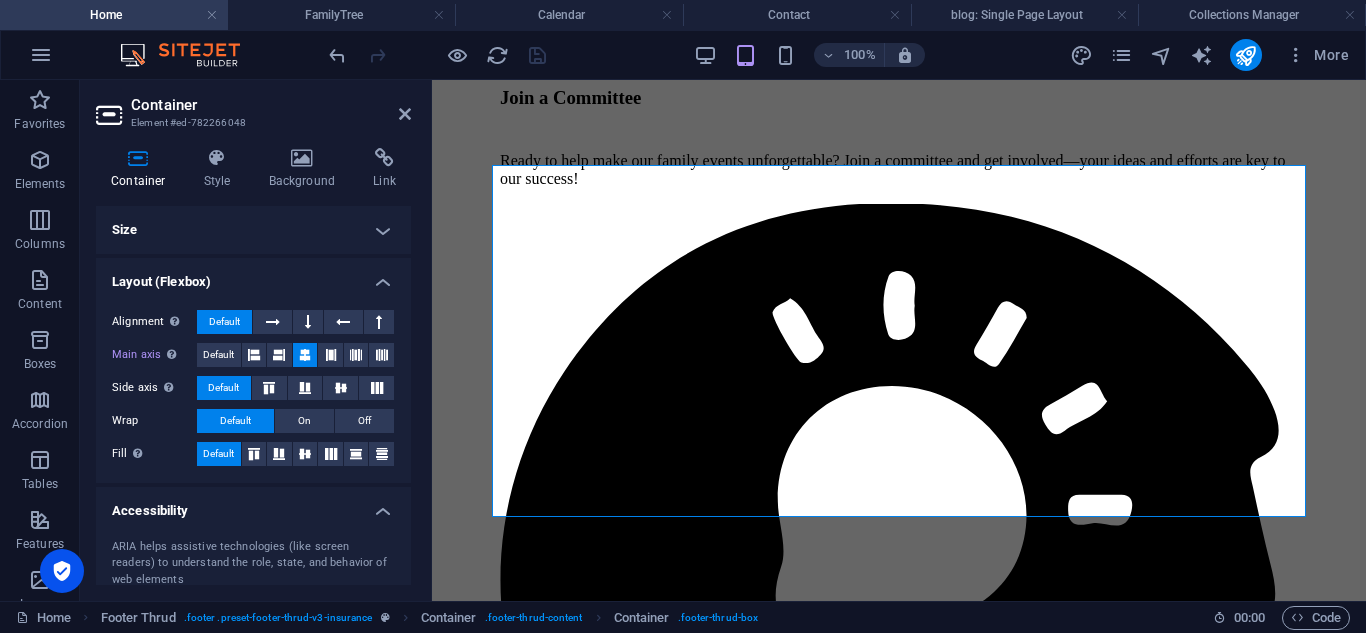click on "Layout (Flexbox)" at bounding box center (253, 276) 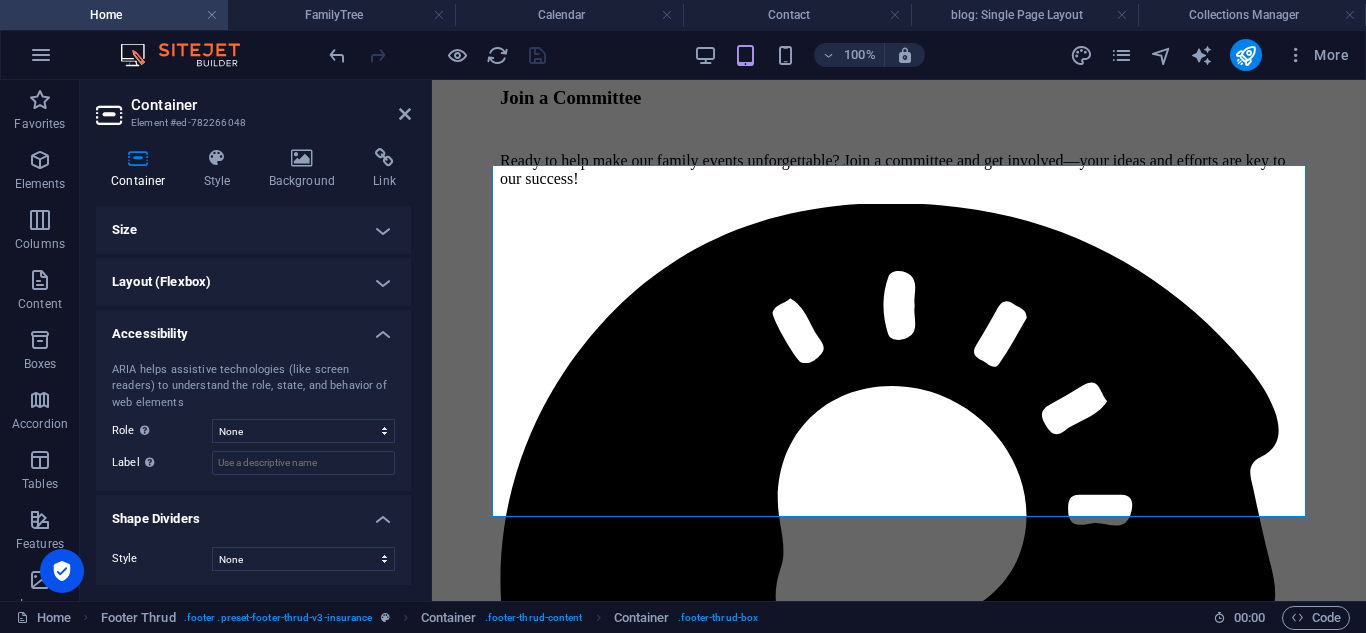 click on "Accessibility" at bounding box center [253, 328] 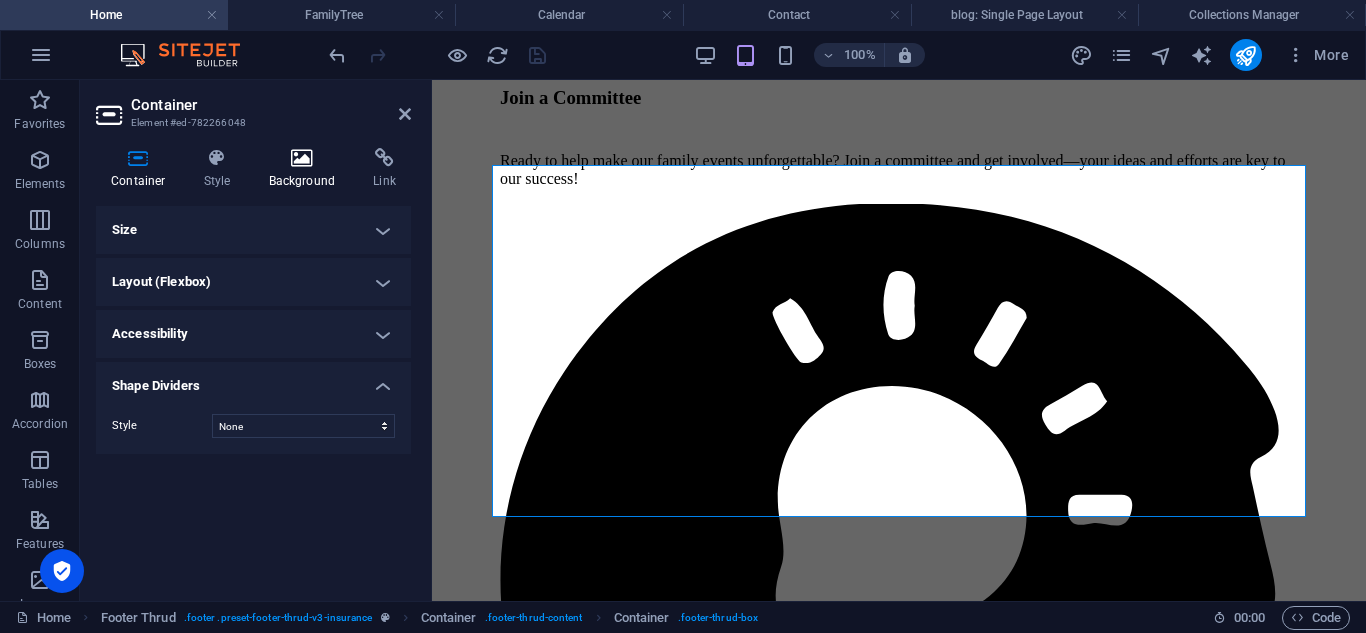 click on "Background" at bounding box center (306, 169) 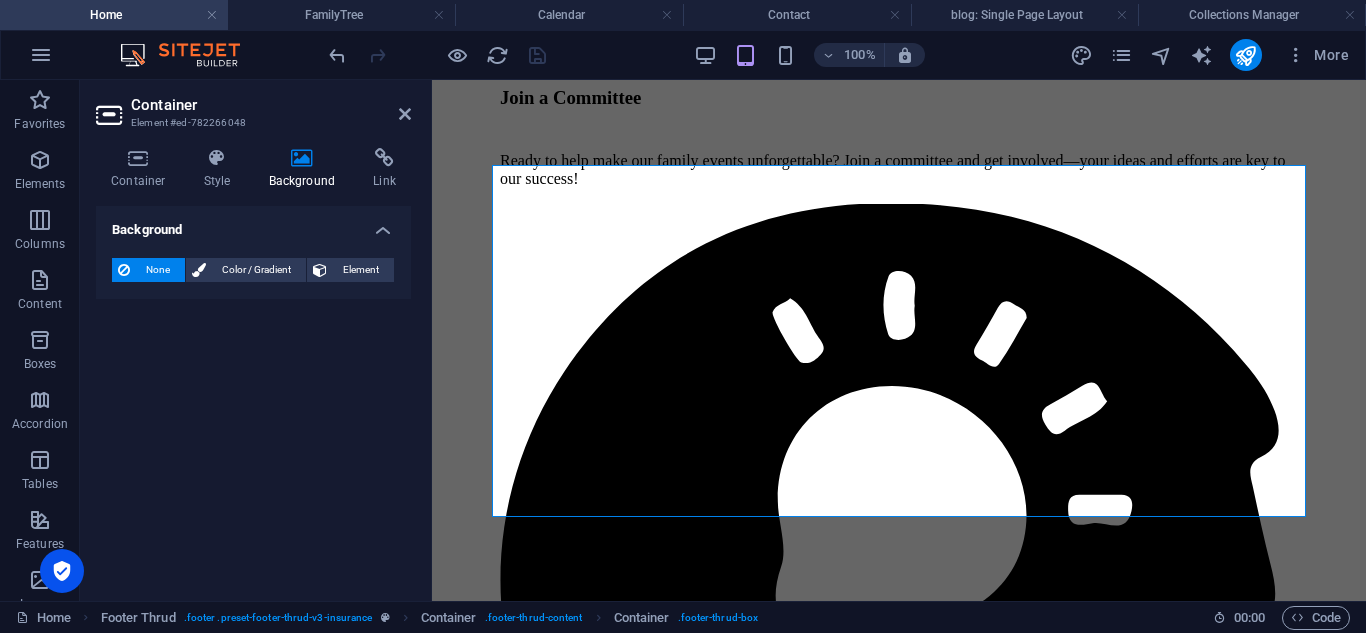 click on "Container Element #ed-782266048" at bounding box center (253, 106) 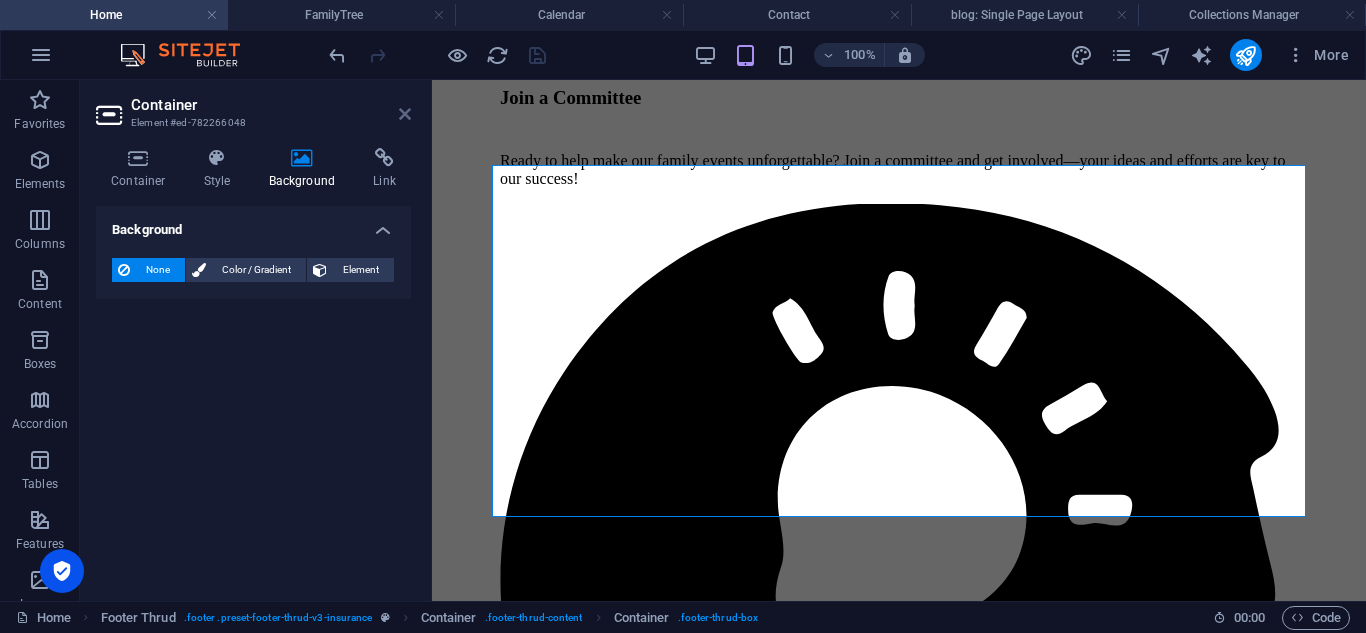 click at bounding box center [405, 114] 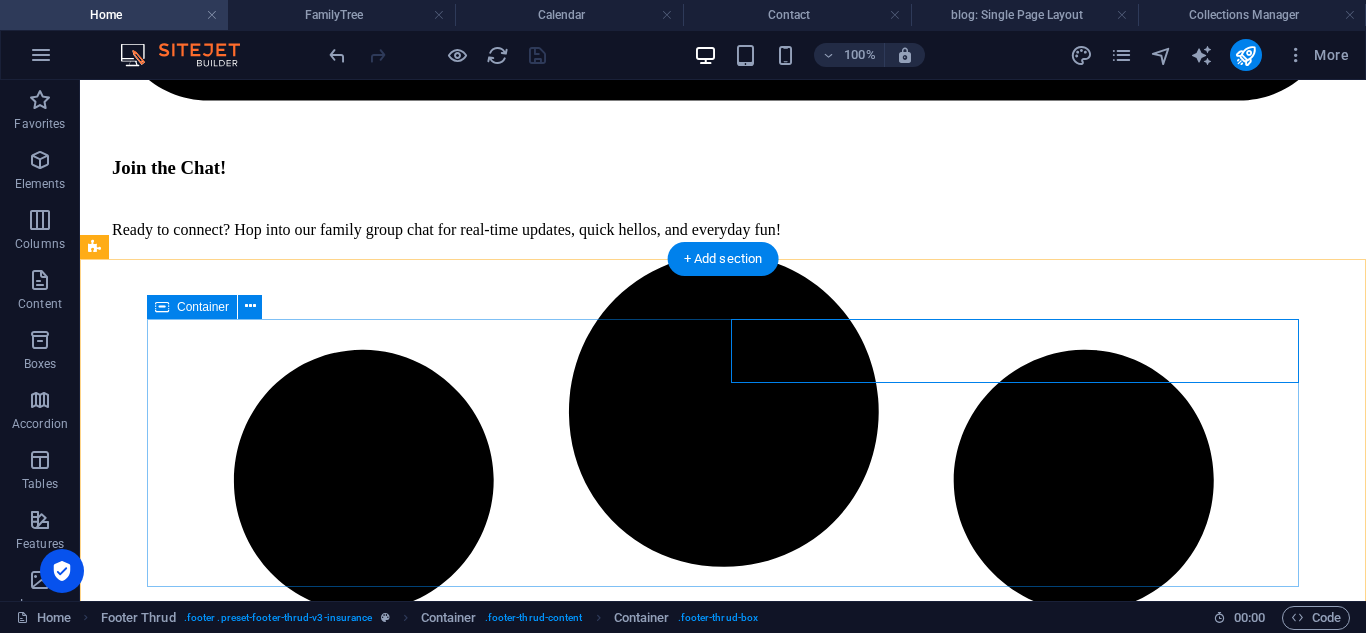 scroll, scrollTop: 3976, scrollLeft: 0, axis: vertical 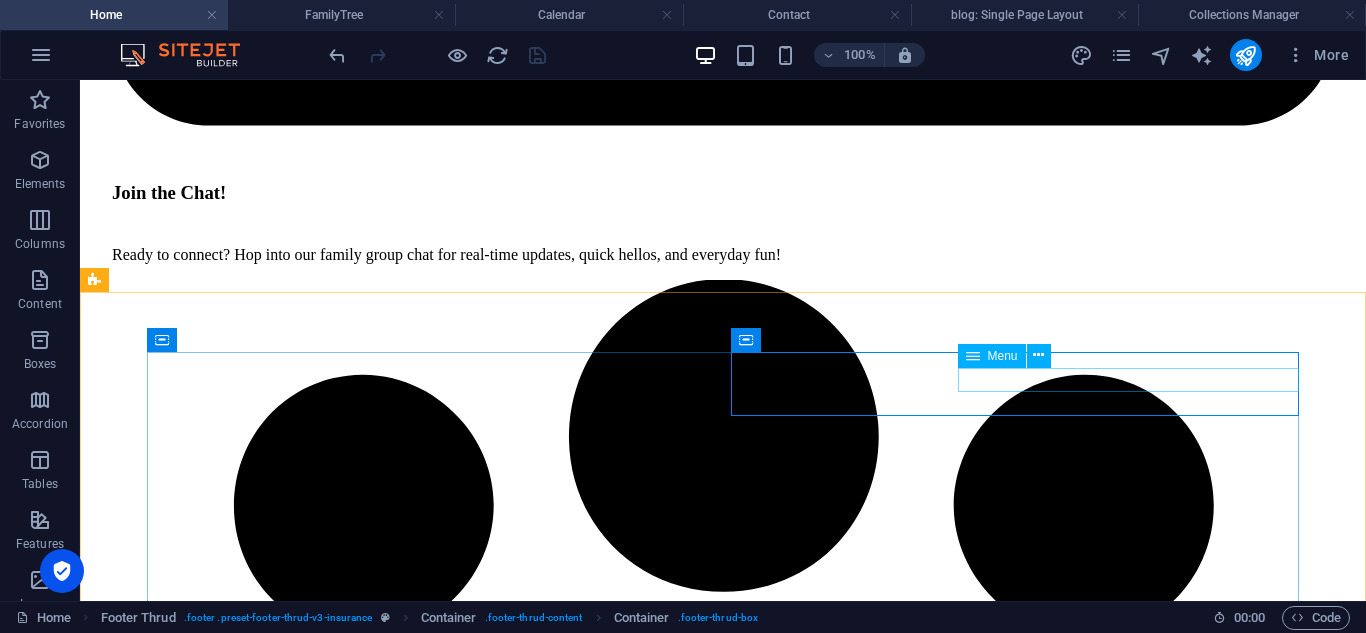 click on "Menu" at bounding box center [1003, 356] 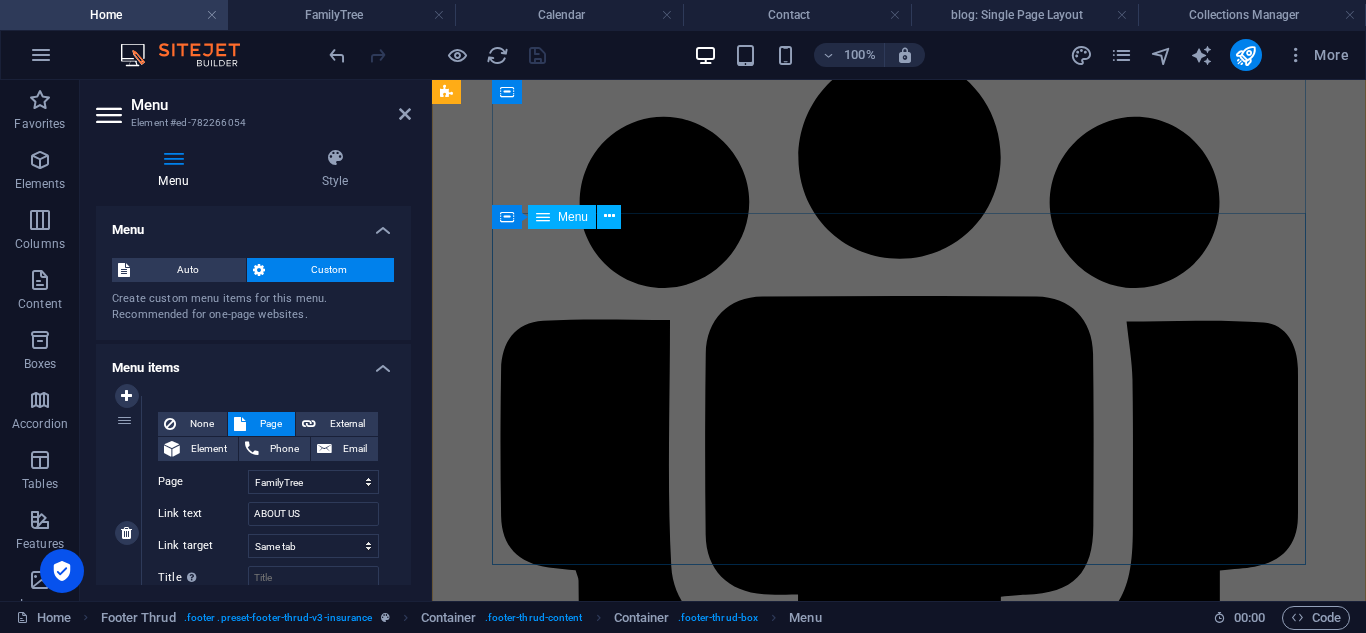 scroll, scrollTop: 5503, scrollLeft: 0, axis: vertical 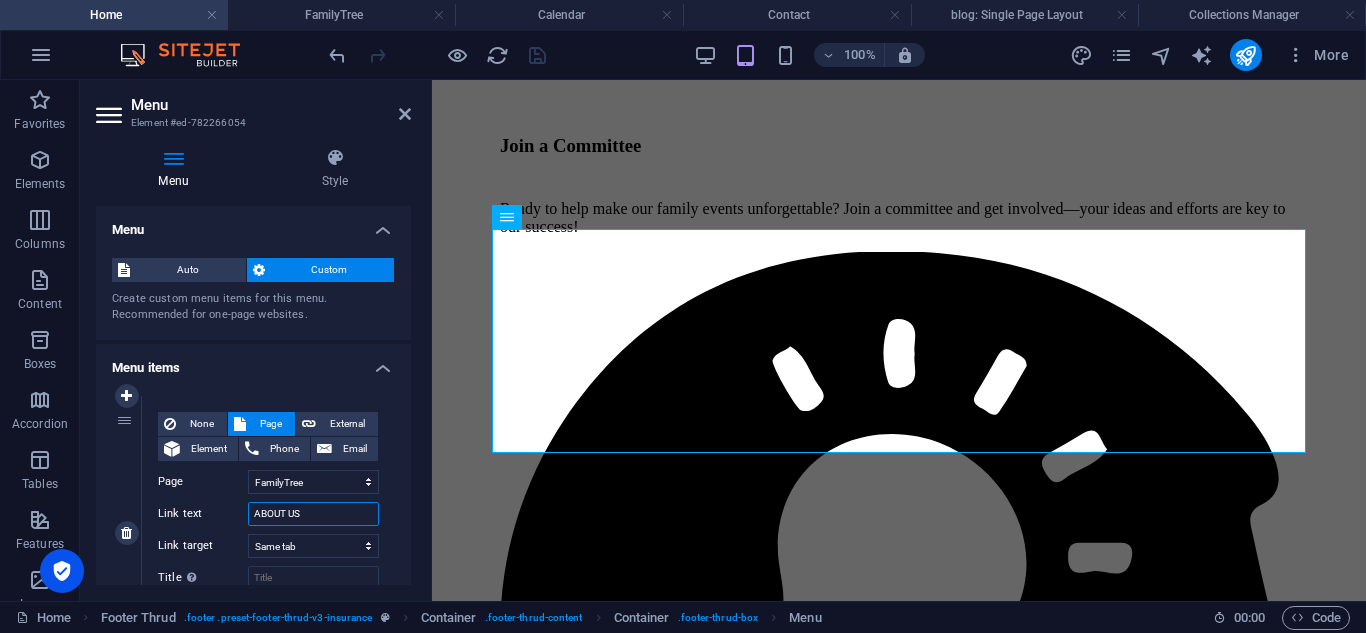 drag, startPoint x: 321, startPoint y: 519, endPoint x: 131, endPoint y: 490, distance: 192.20041 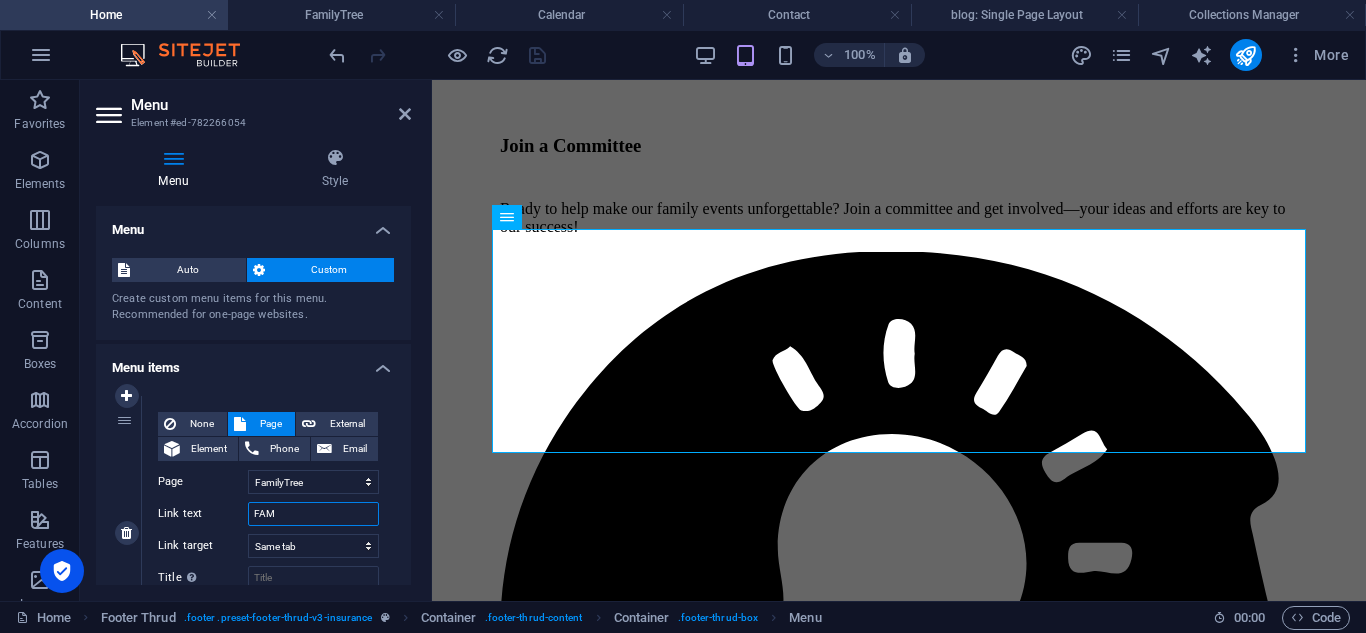 type on "FAMO" 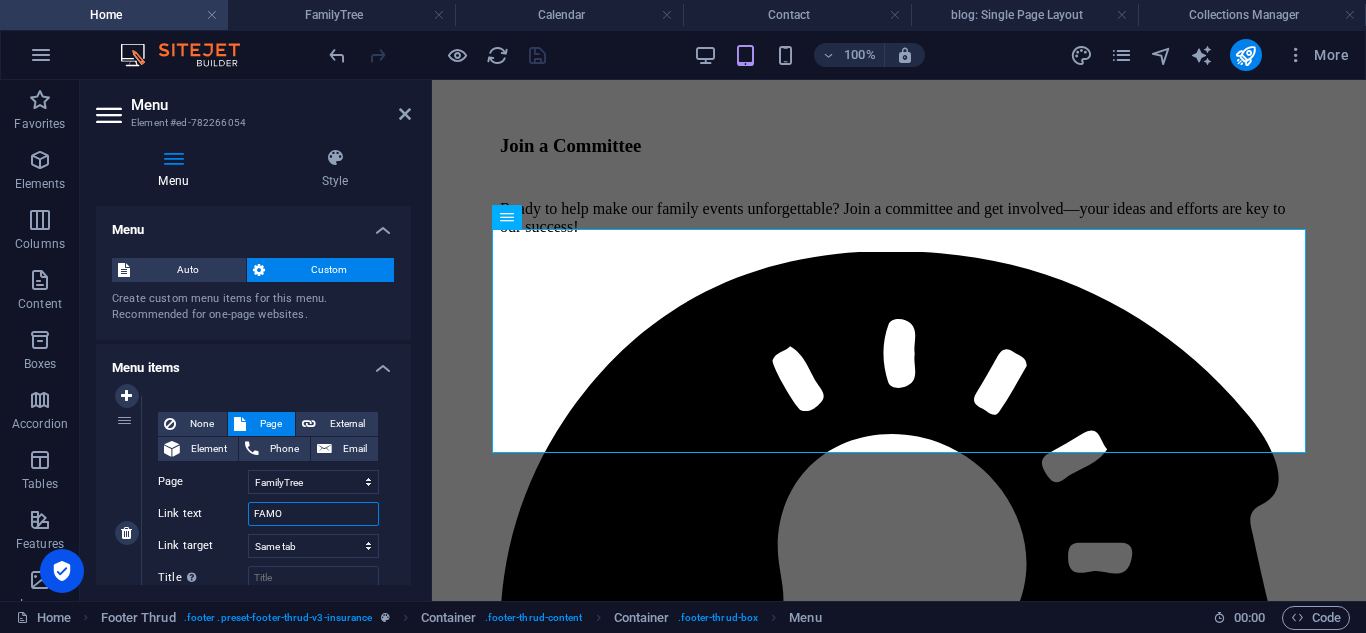 select 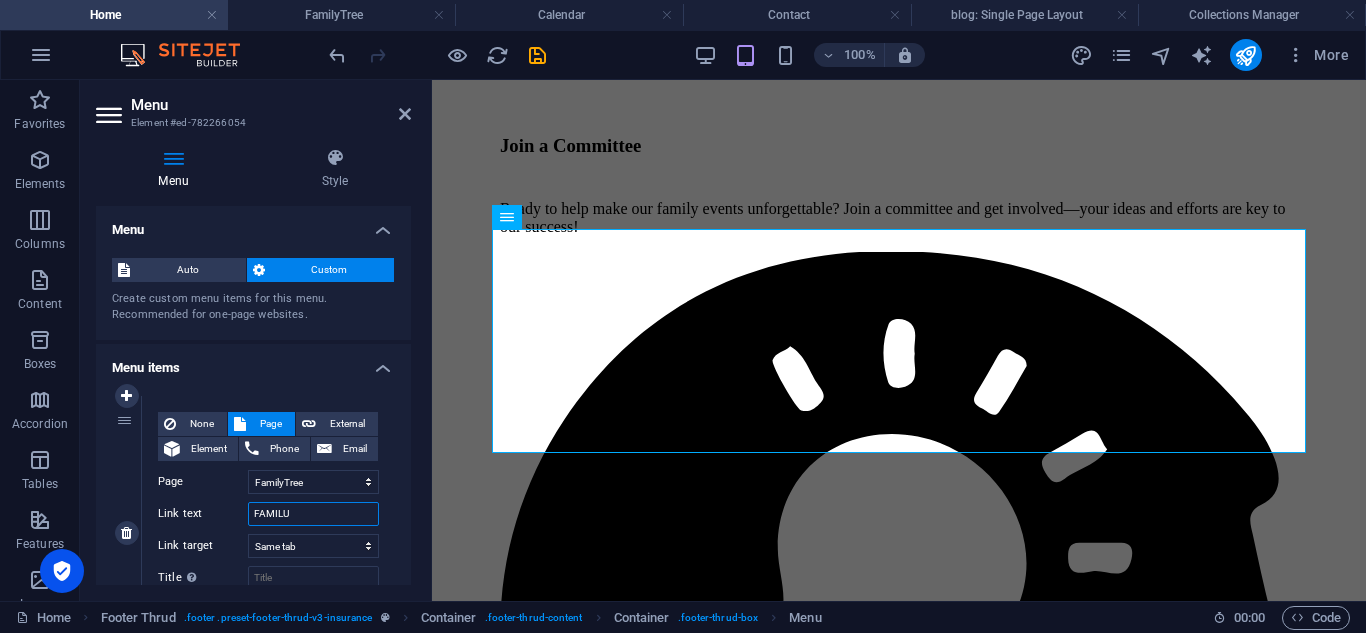 type on "FAMIL" 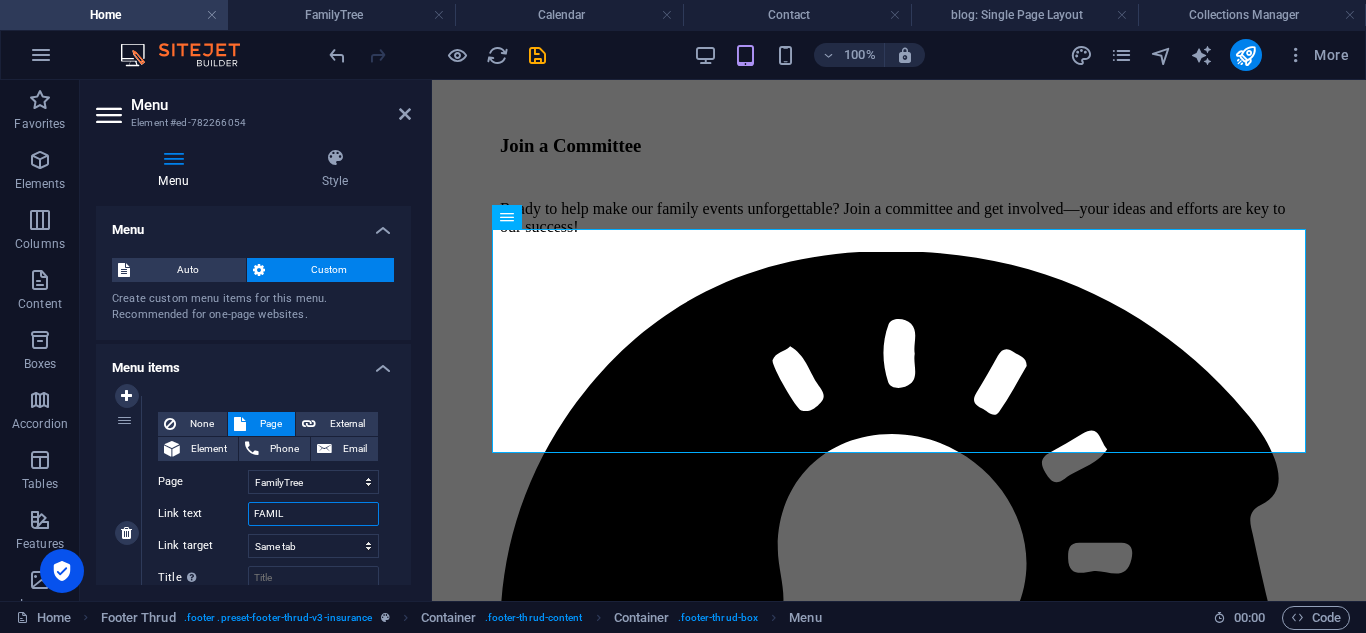 select 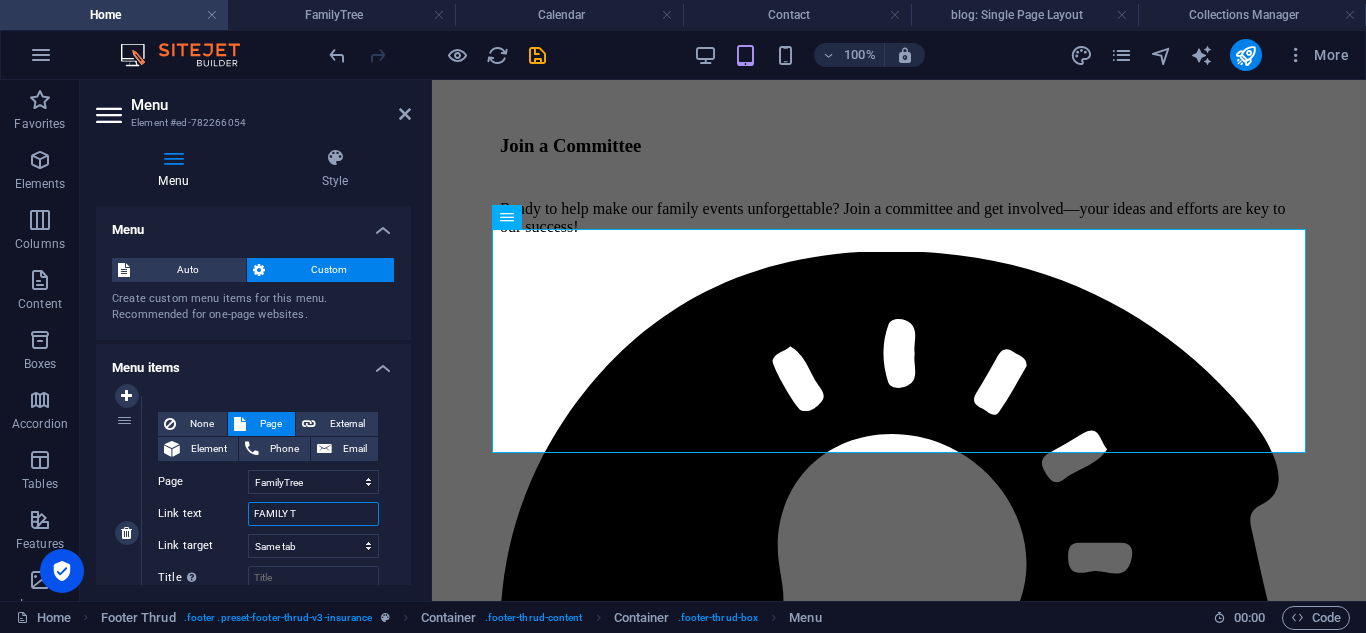 type on "FAMILY TR" 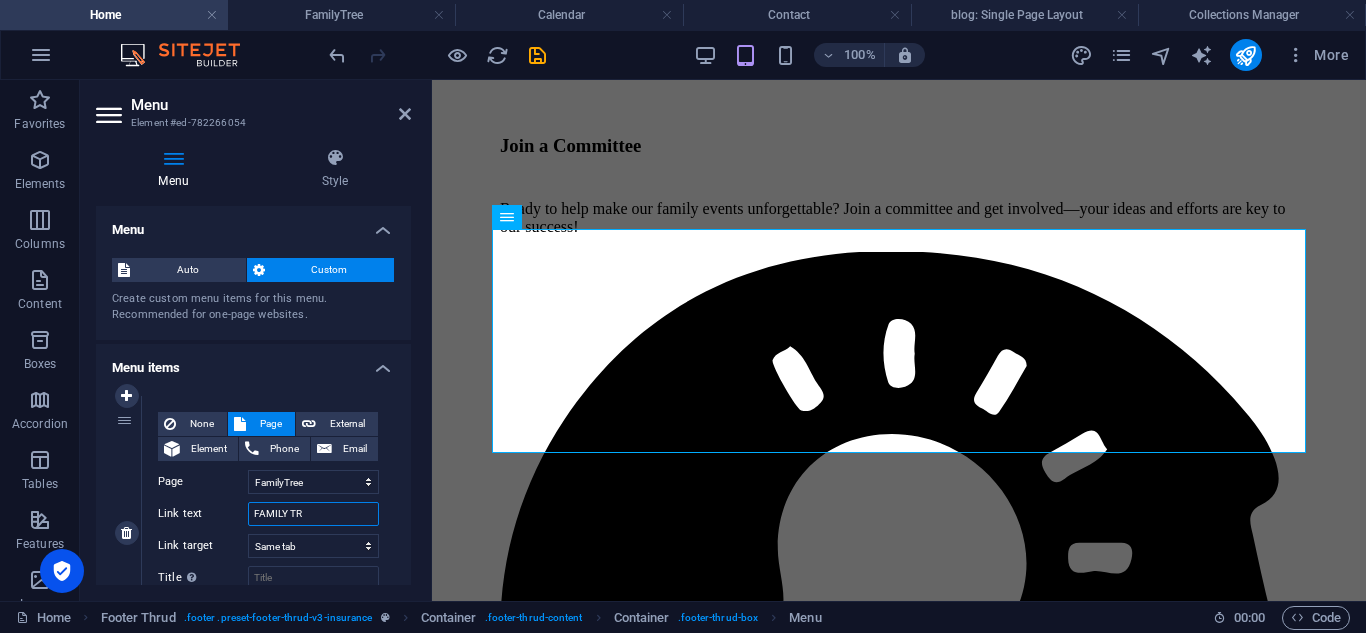 select 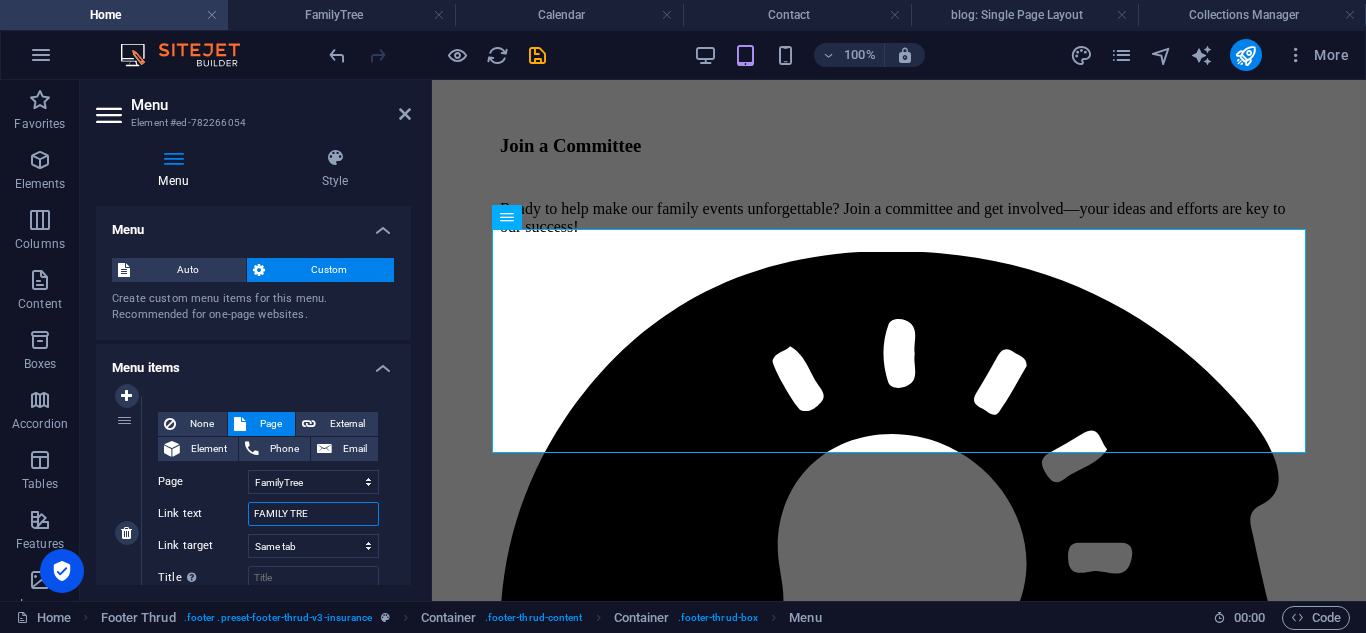 type on "FAMILY TREE" 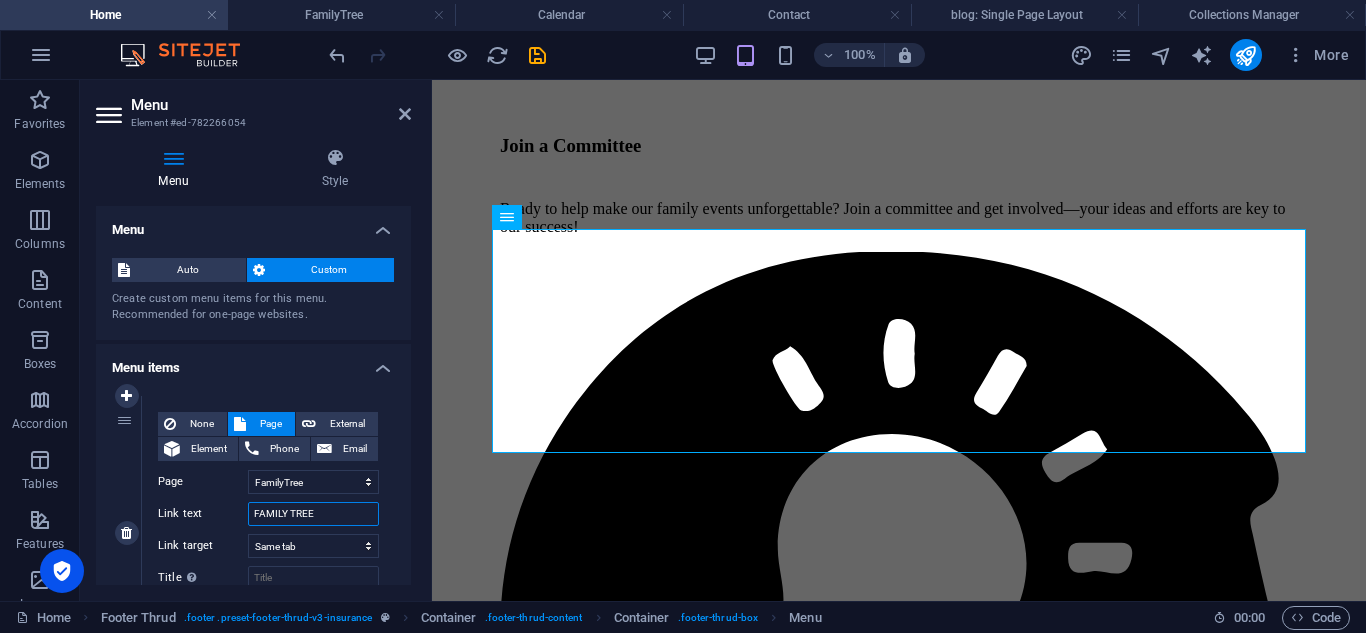 select 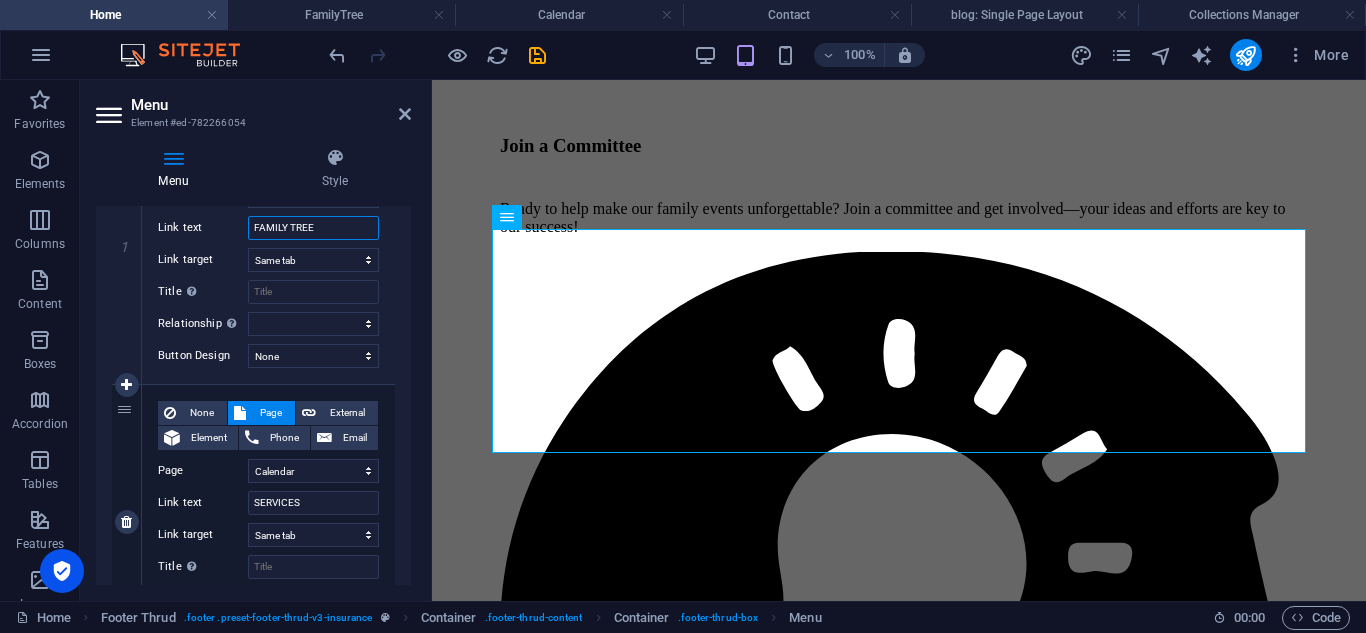 scroll, scrollTop: 294, scrollLeft: 0, axis: vertical 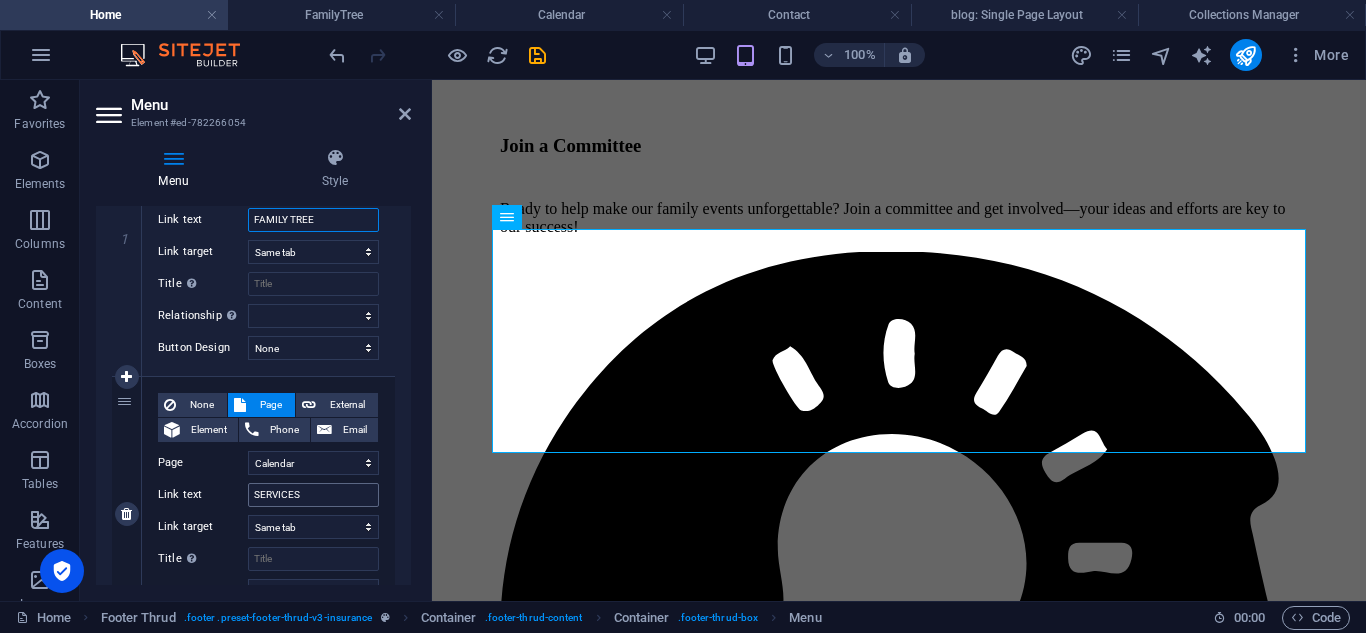 type on "FAMILY TREE" 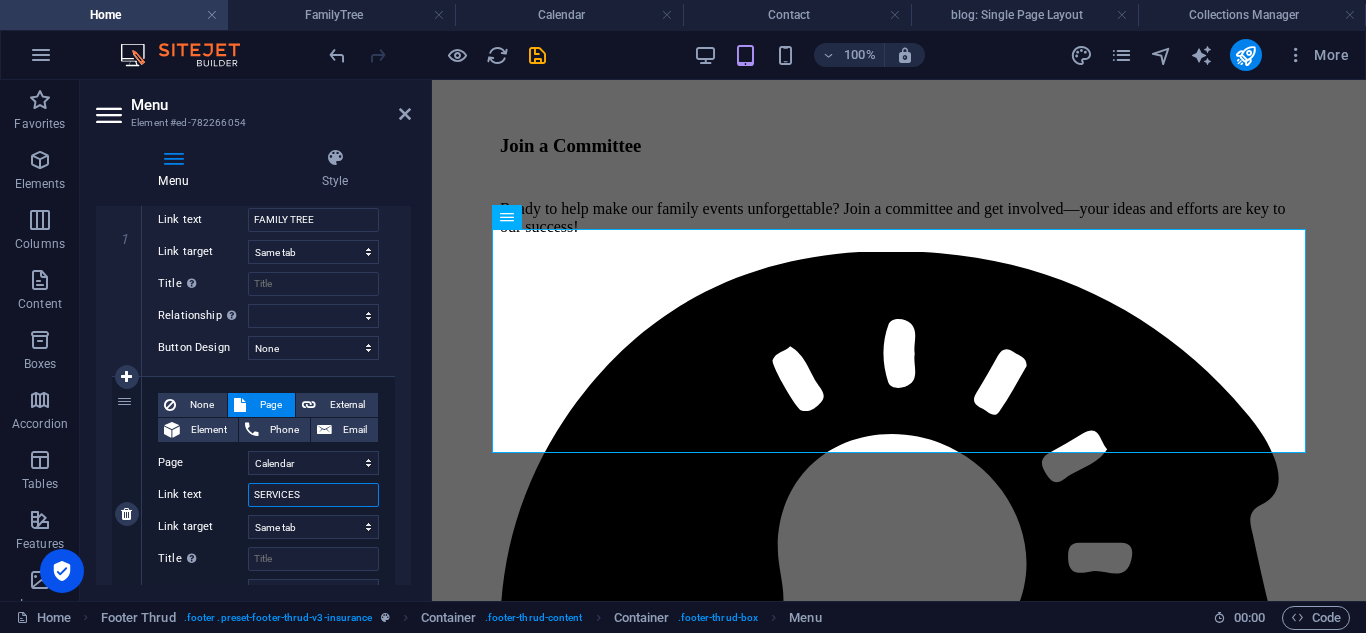 click on "SERVICES" at bounding box center (313, 495) 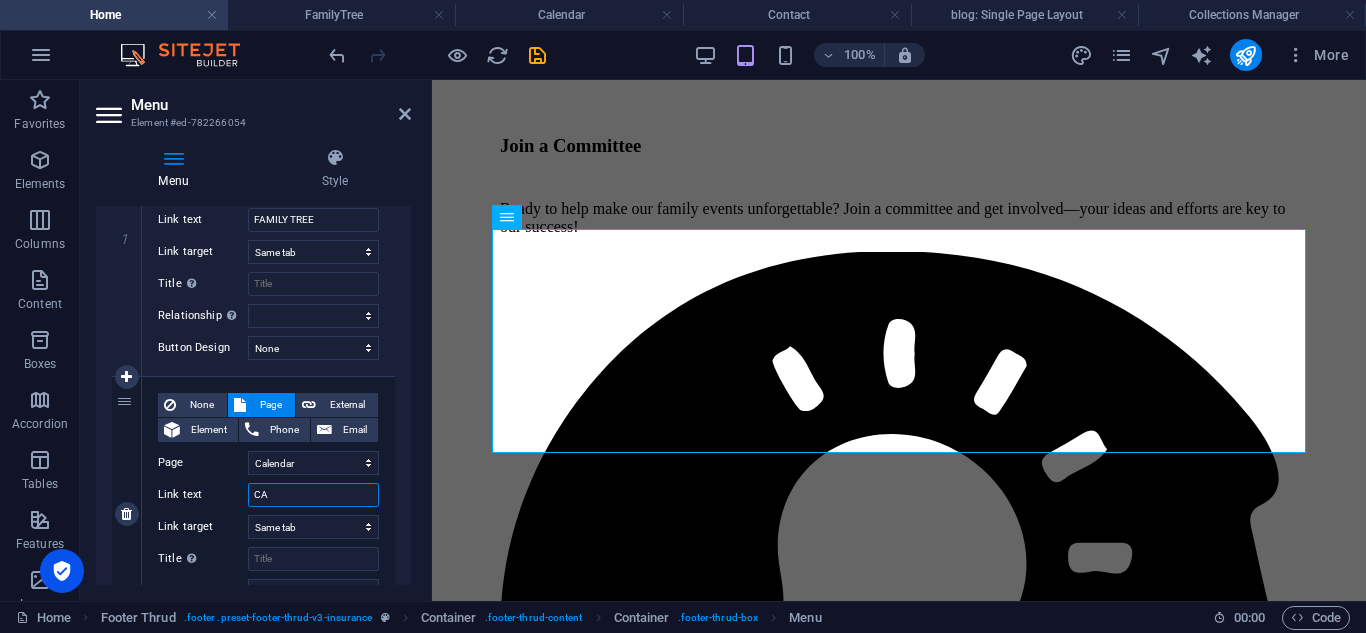 type on "CAL" 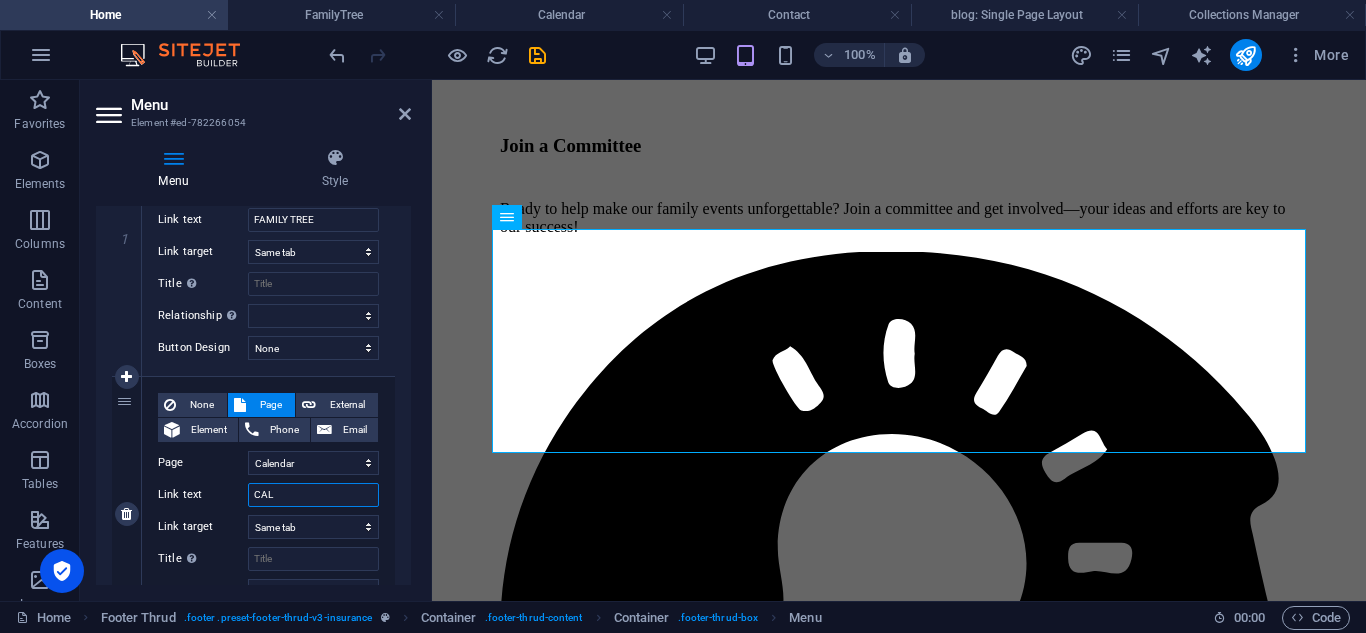 select 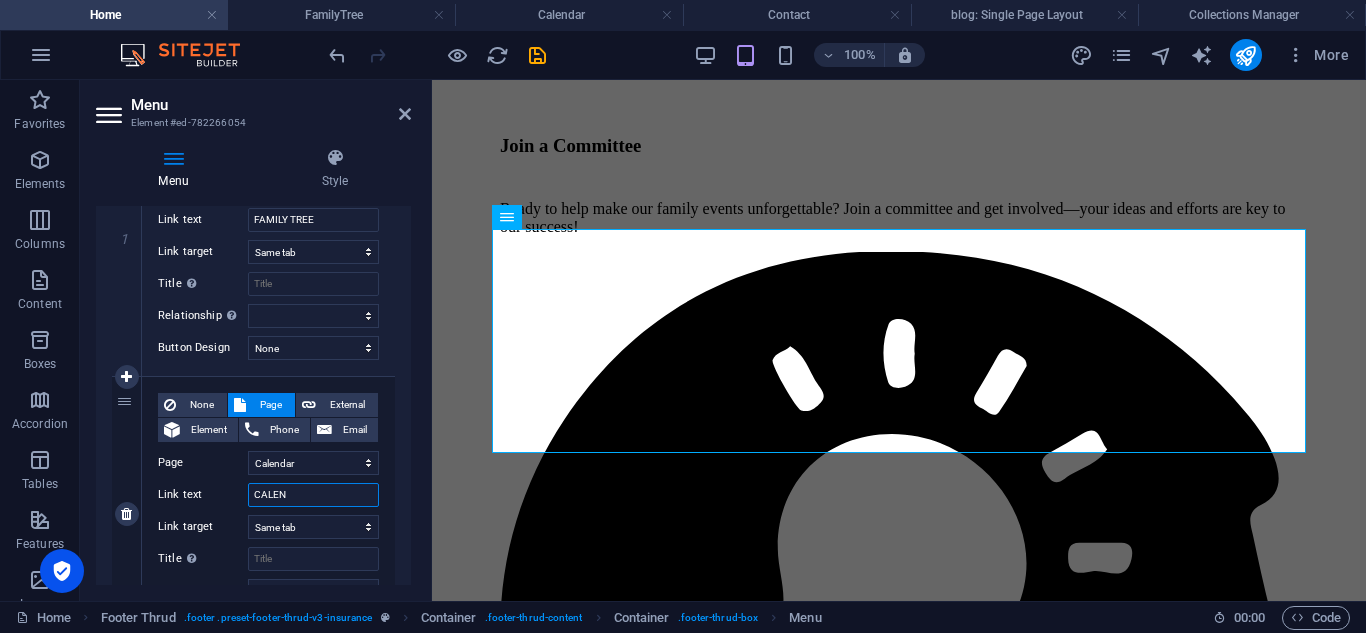 type on "CALEND" 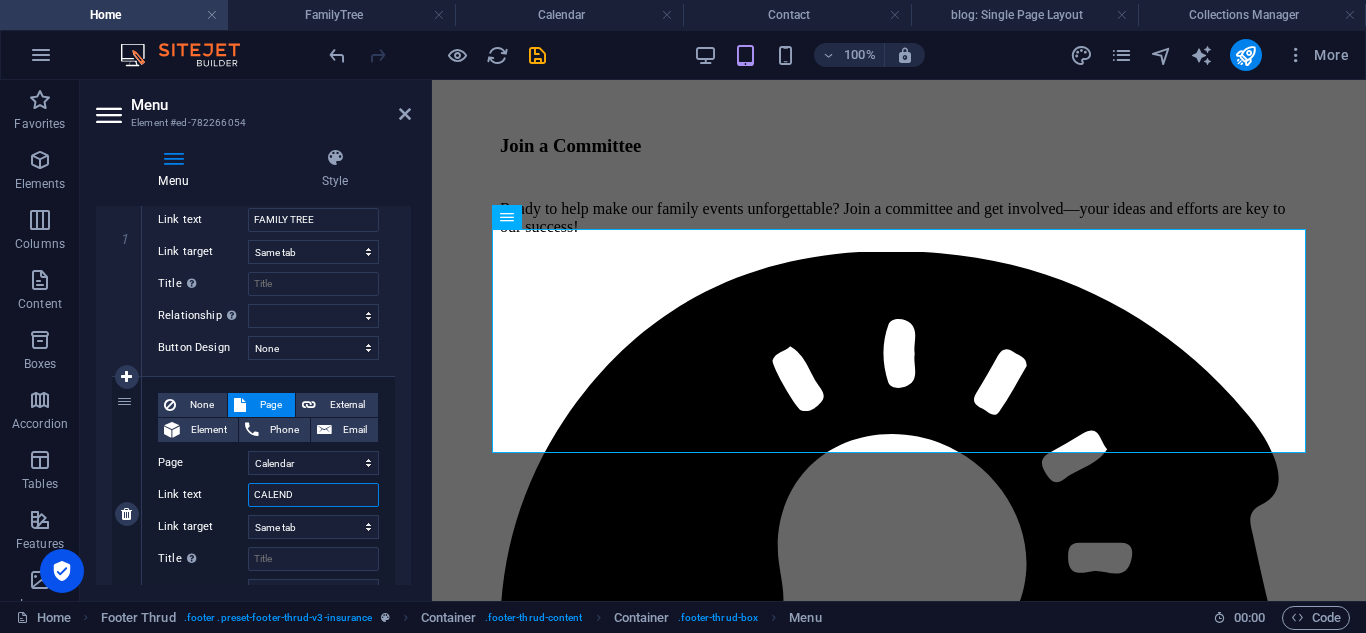 select 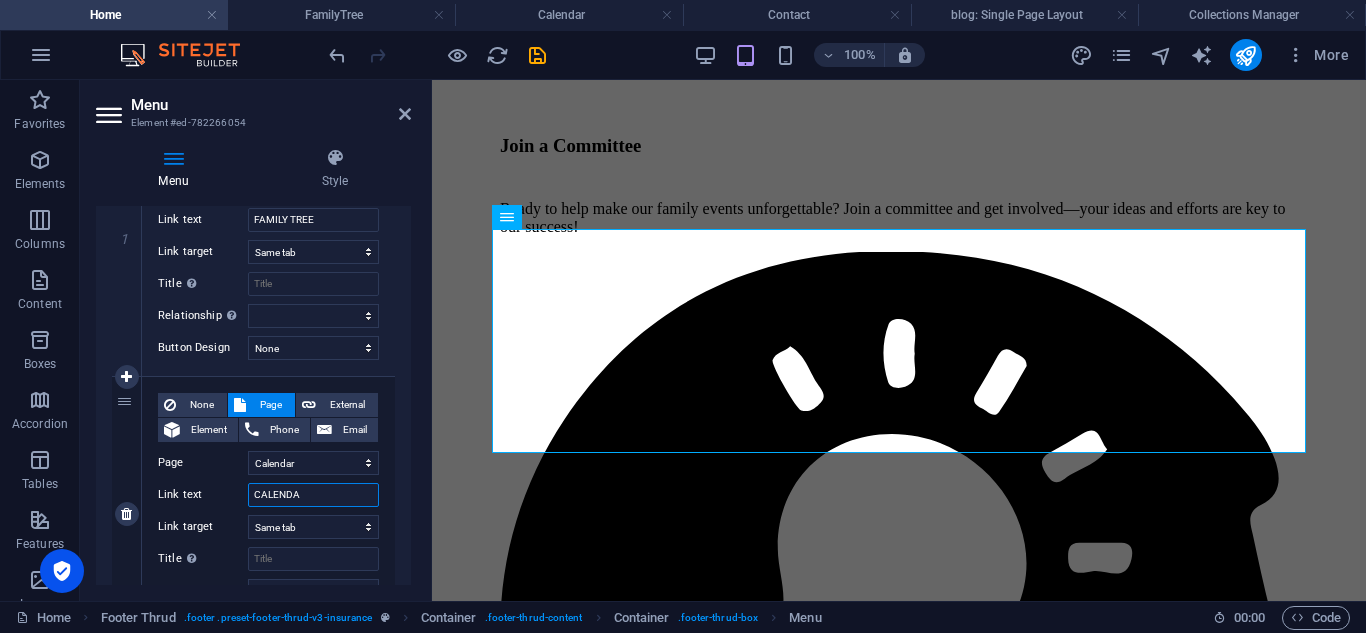 type on "CALENDAR" 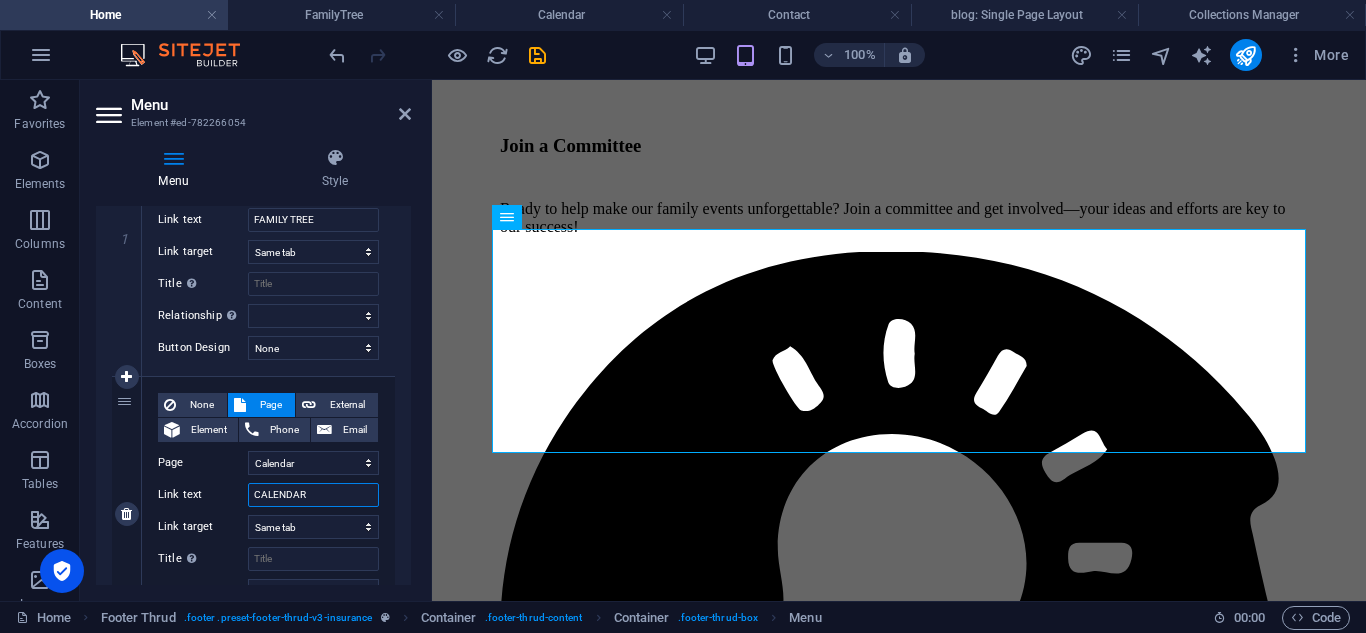 select 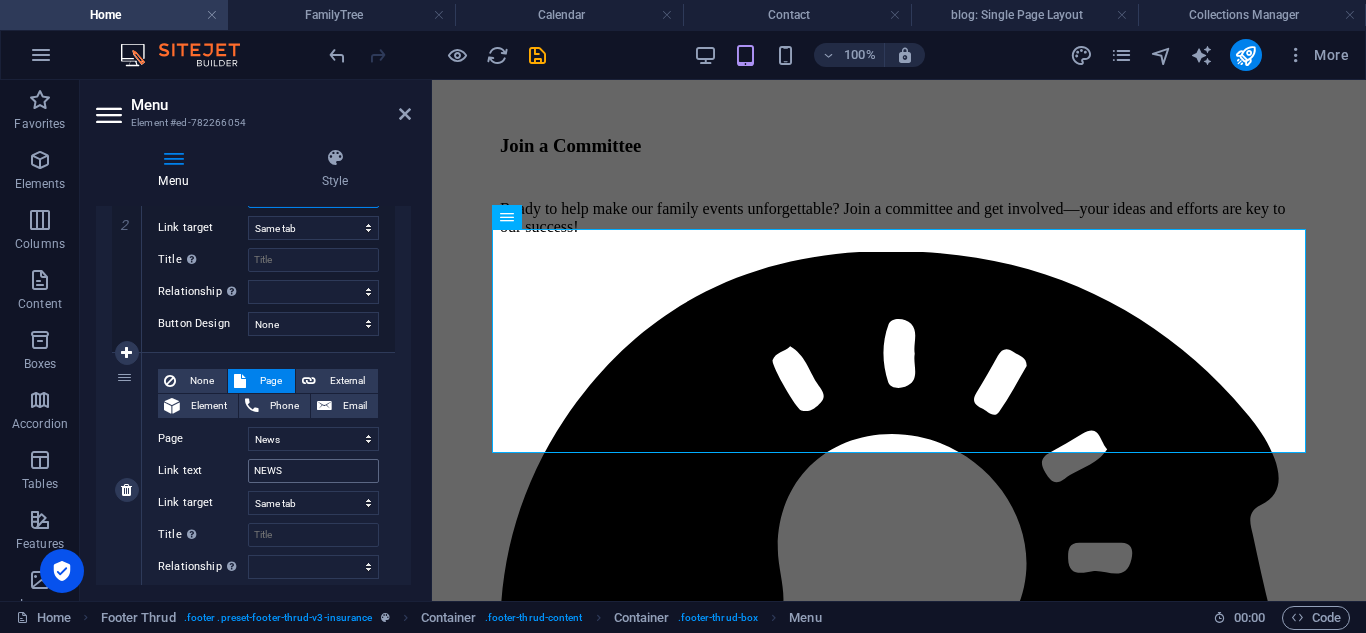 scroll, scrollTop: 594, scrollLeft: 0, axis: vertical 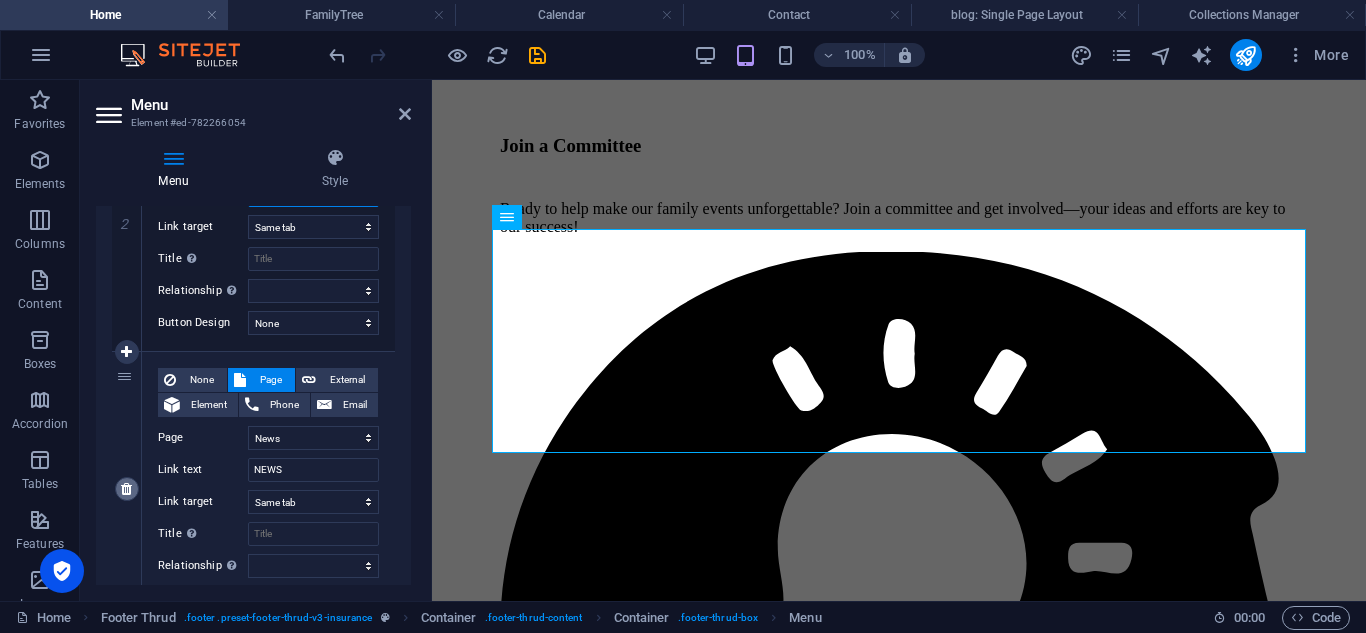 type on "CALENDAR" 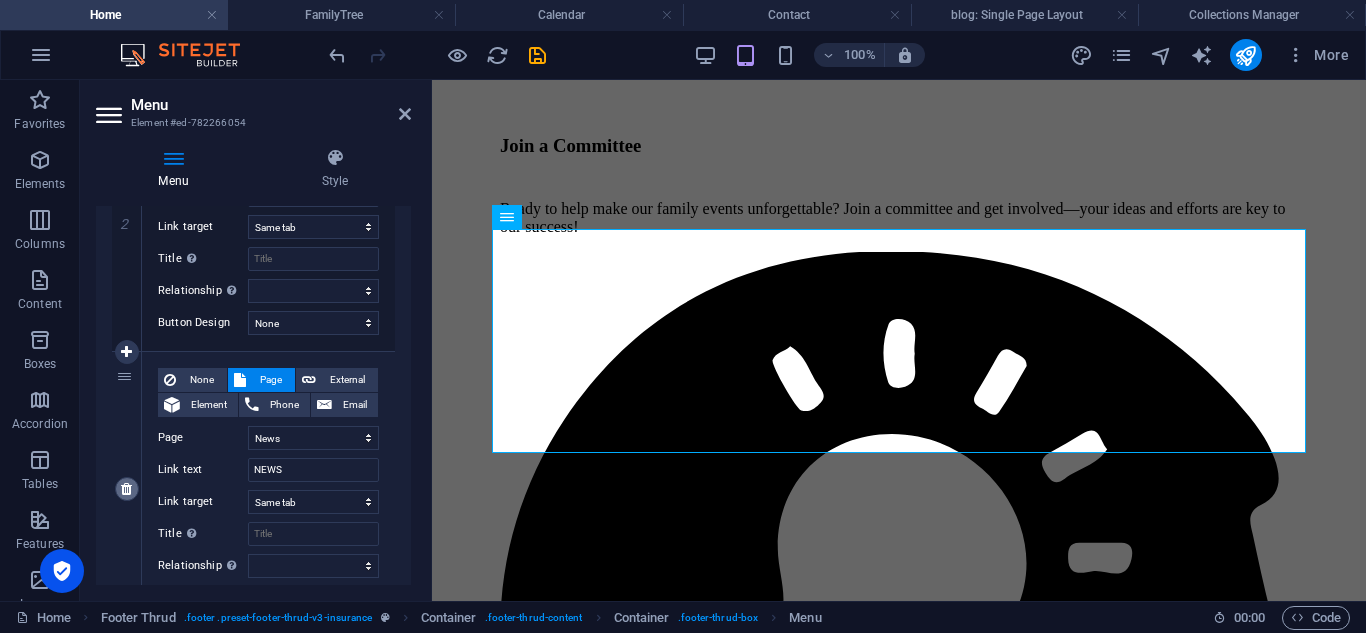 click at bounding box center (126, 489) 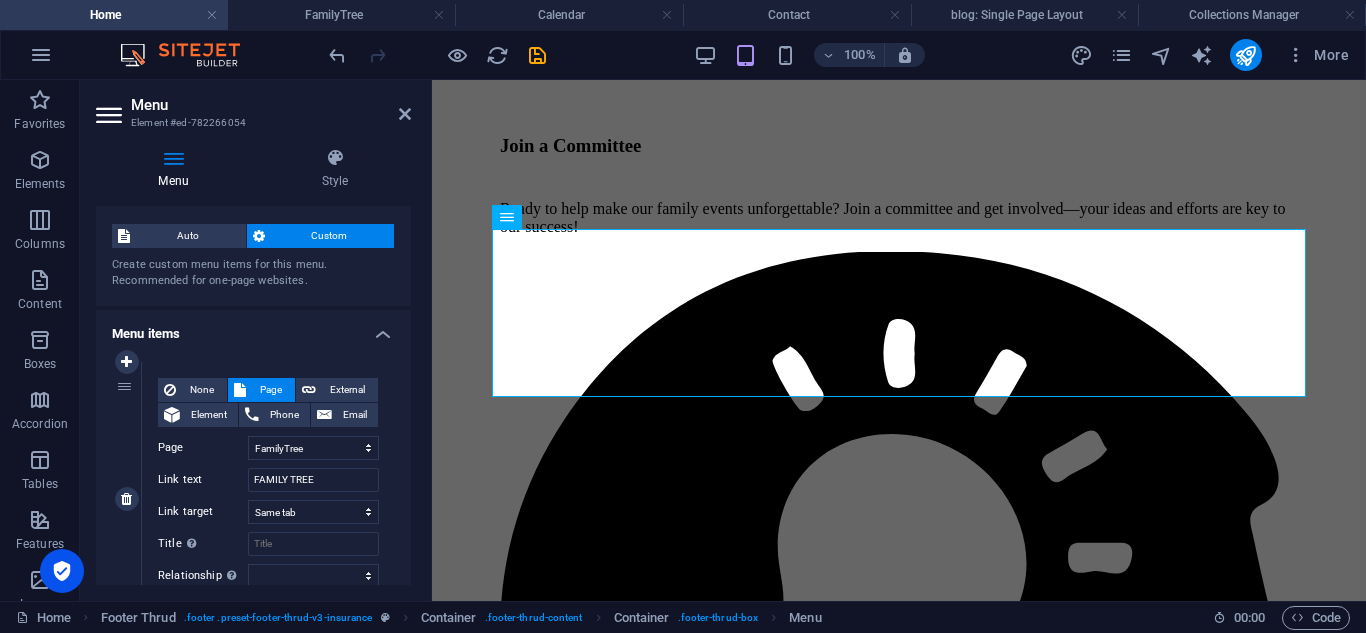 scroll, scrollTop: 0, scrollLeft: 0, axis: both 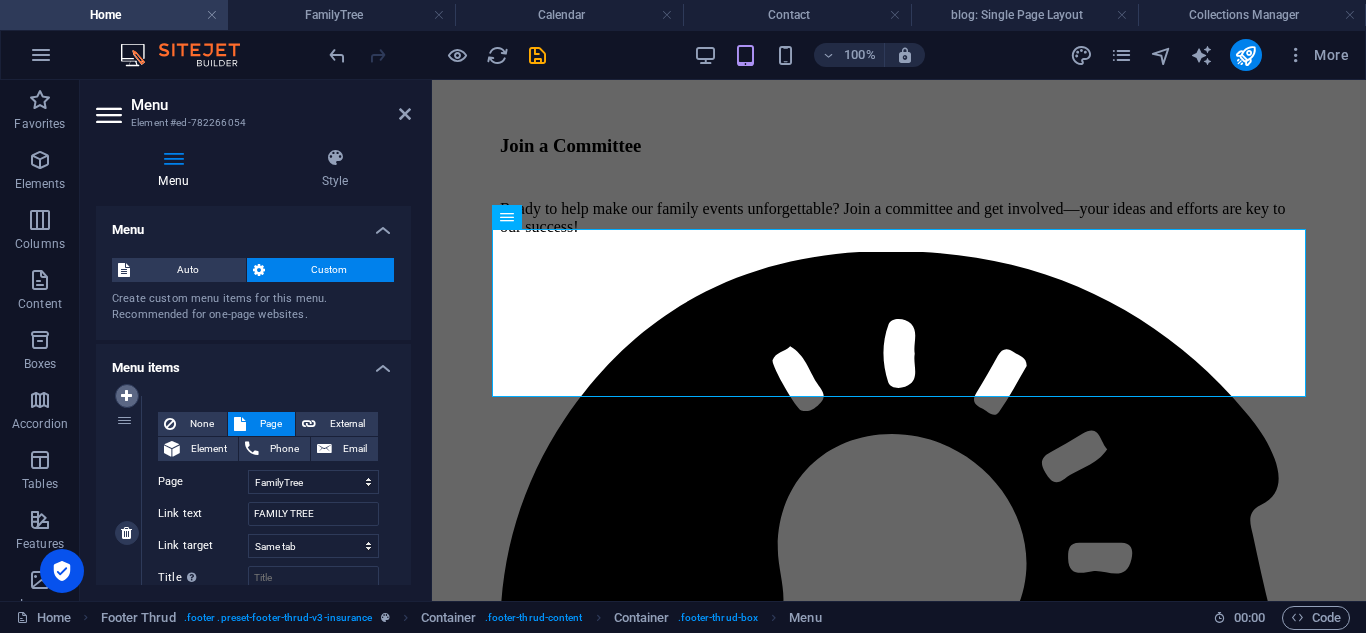 click at bounding box center [126, 396] 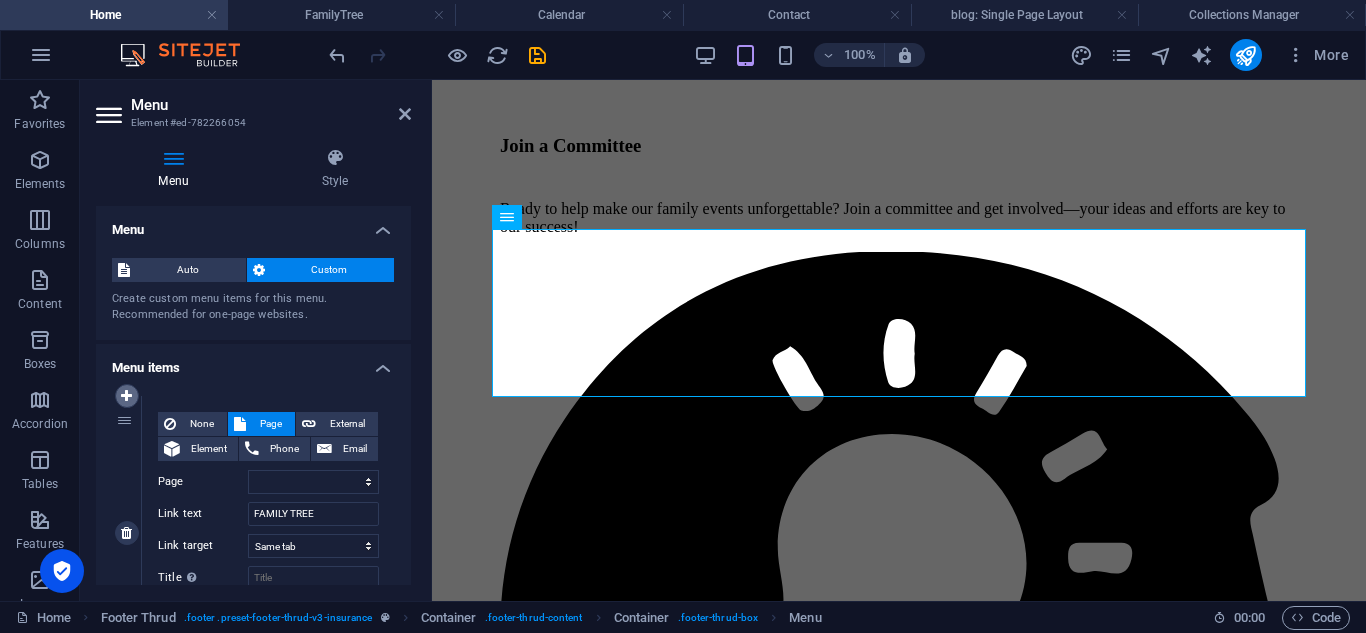type 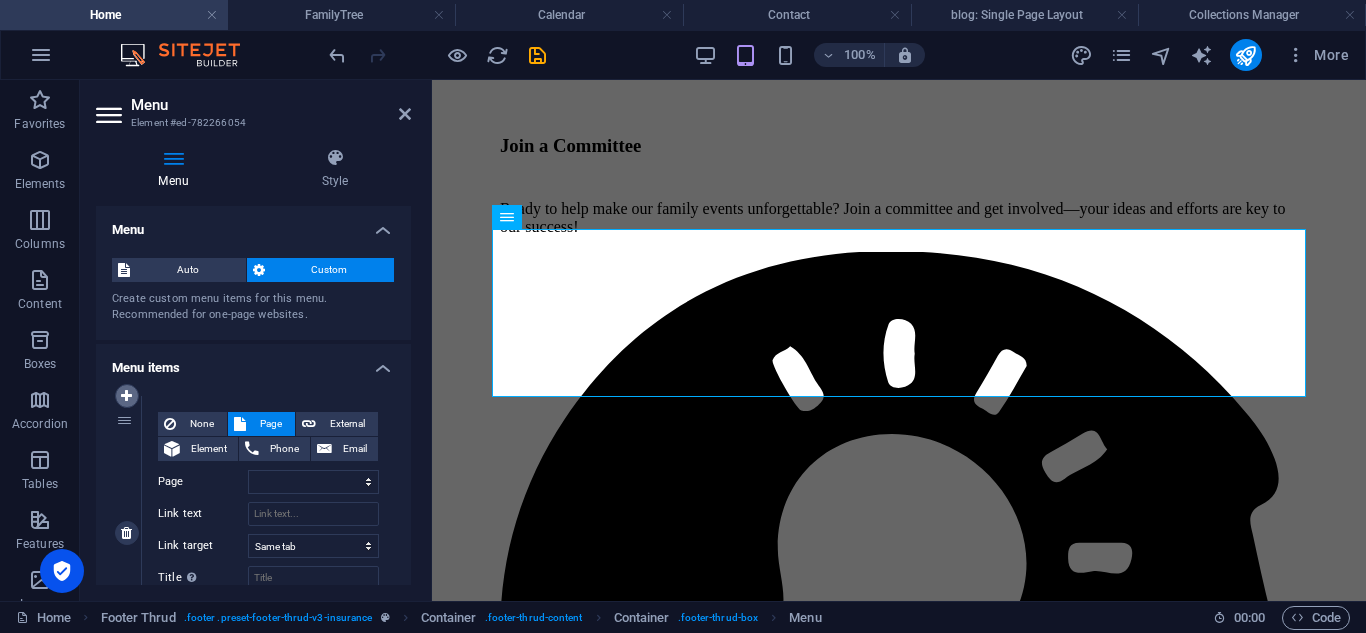 select on "4" 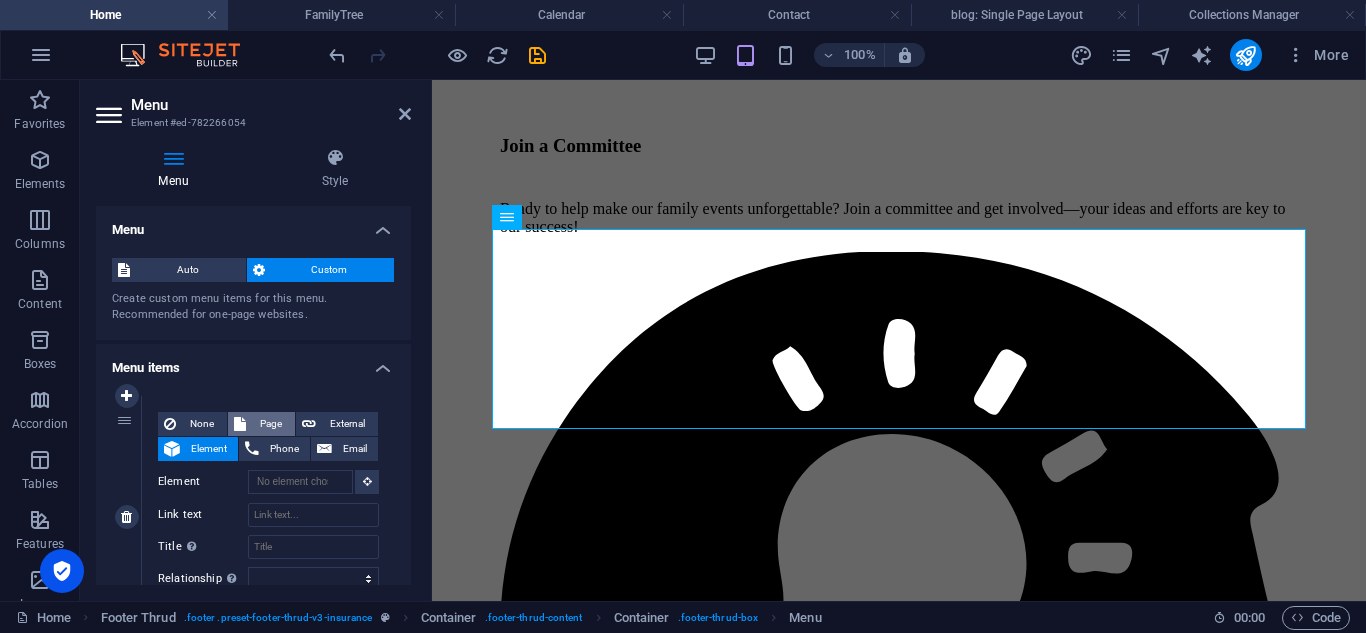 click on "Page" at bounding box center [270, 424] 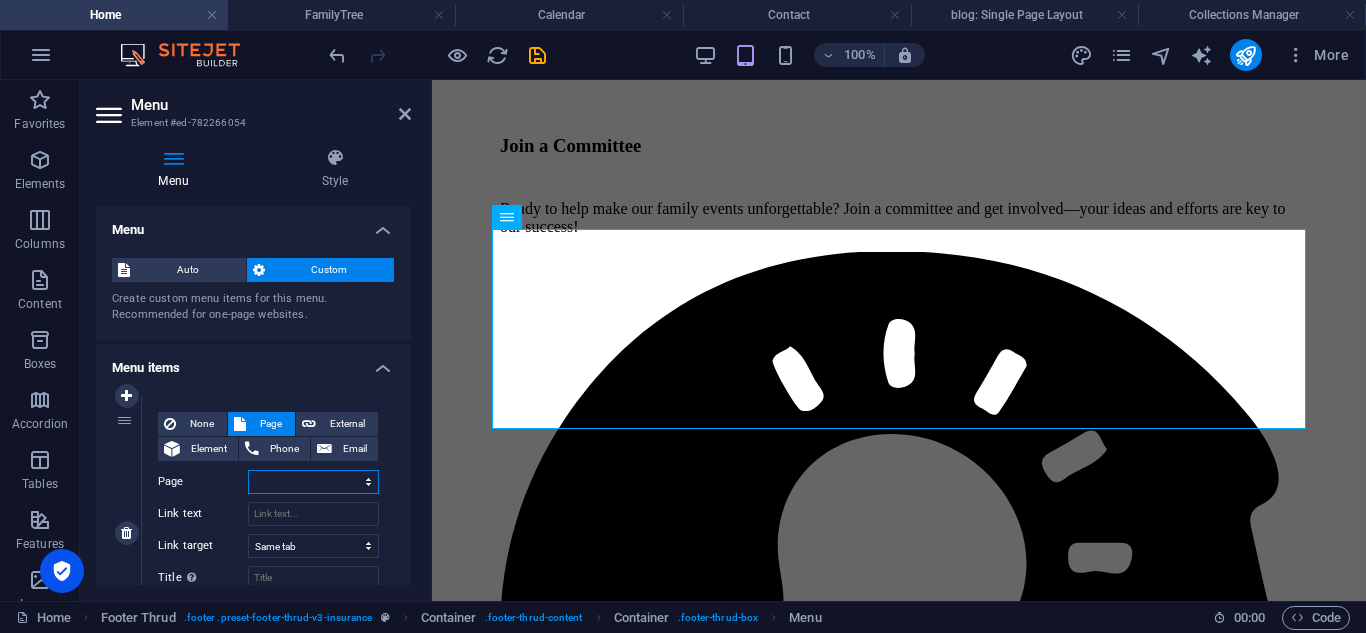 click on "Home FamilyTree Calendar News Contact Legal Notice Privacy" at bounding box center (313, 482) 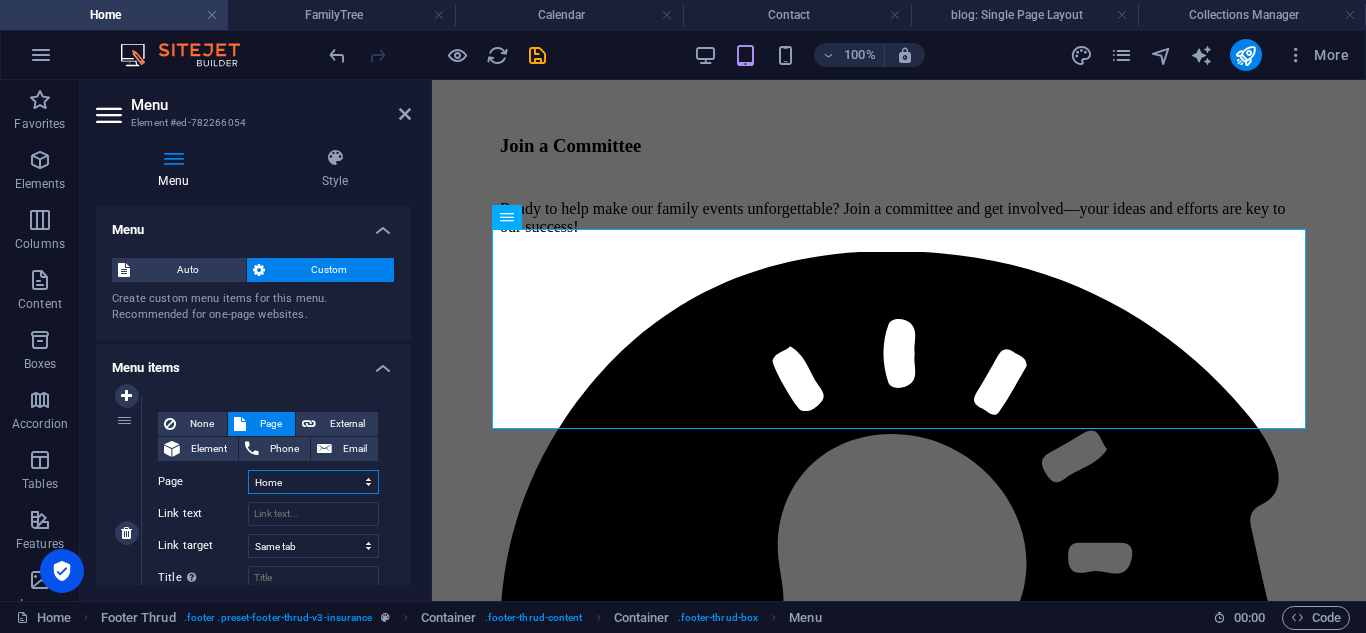 click on "Home FamilyTree Calendar News Contact Legal Notice Privacy" at bounding box center [313, 482] 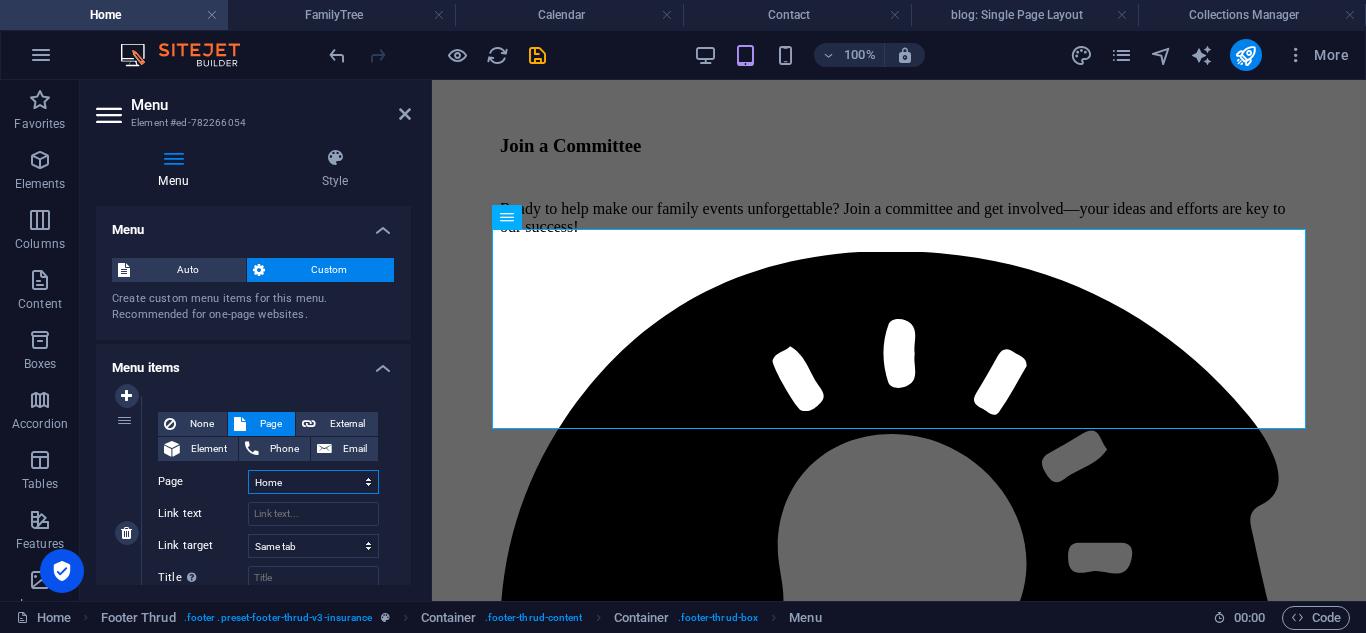 select 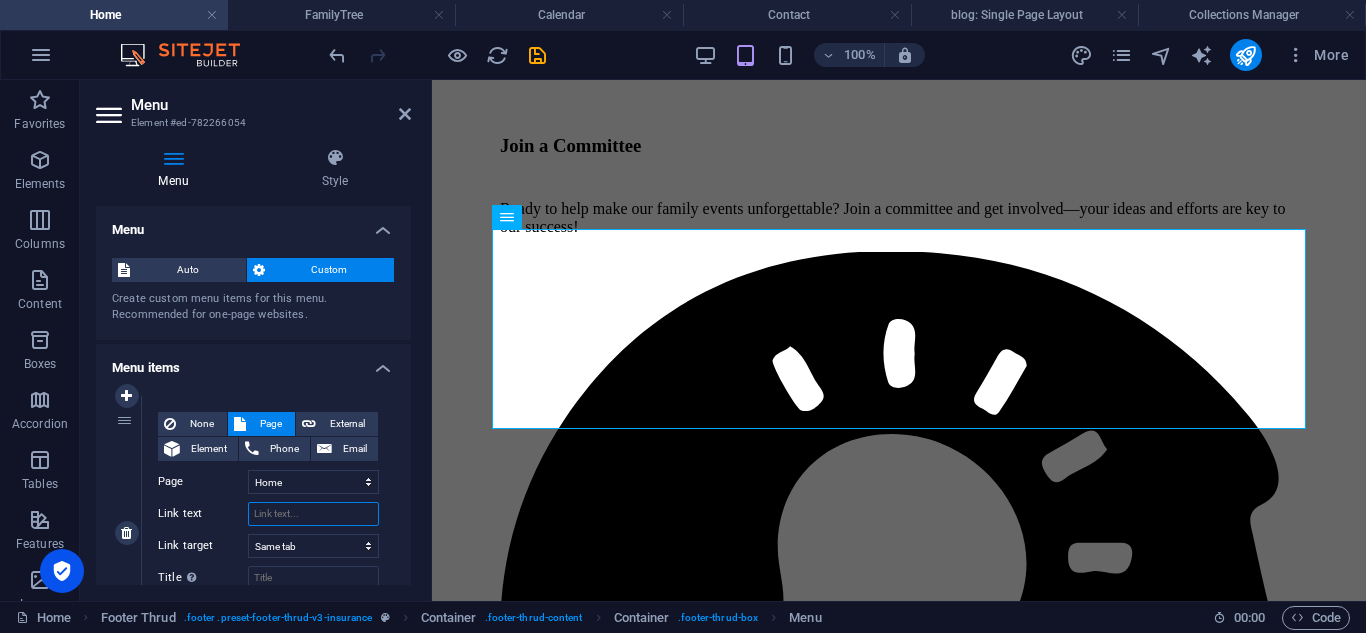 drag, startPoint x: 314, startPoint y: 515, endPoint x: 268, endPoint y: 510, distance: 46.270943 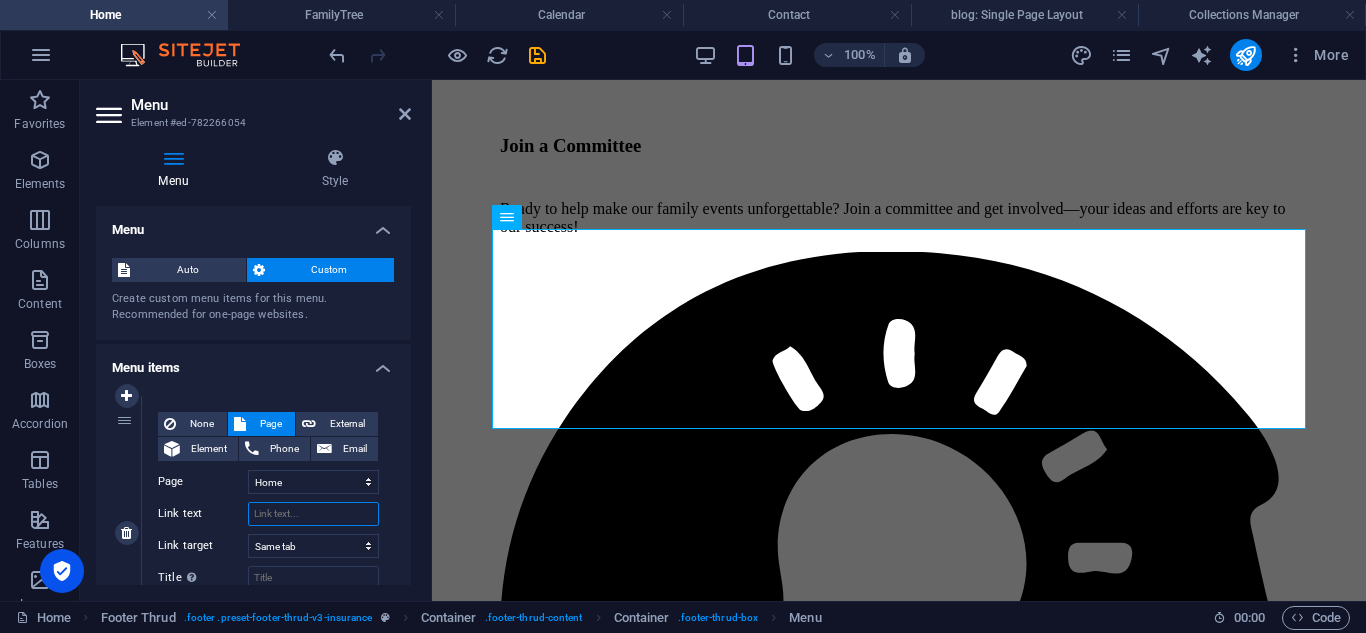 click on "Link text" at bounding box center [313, 514] 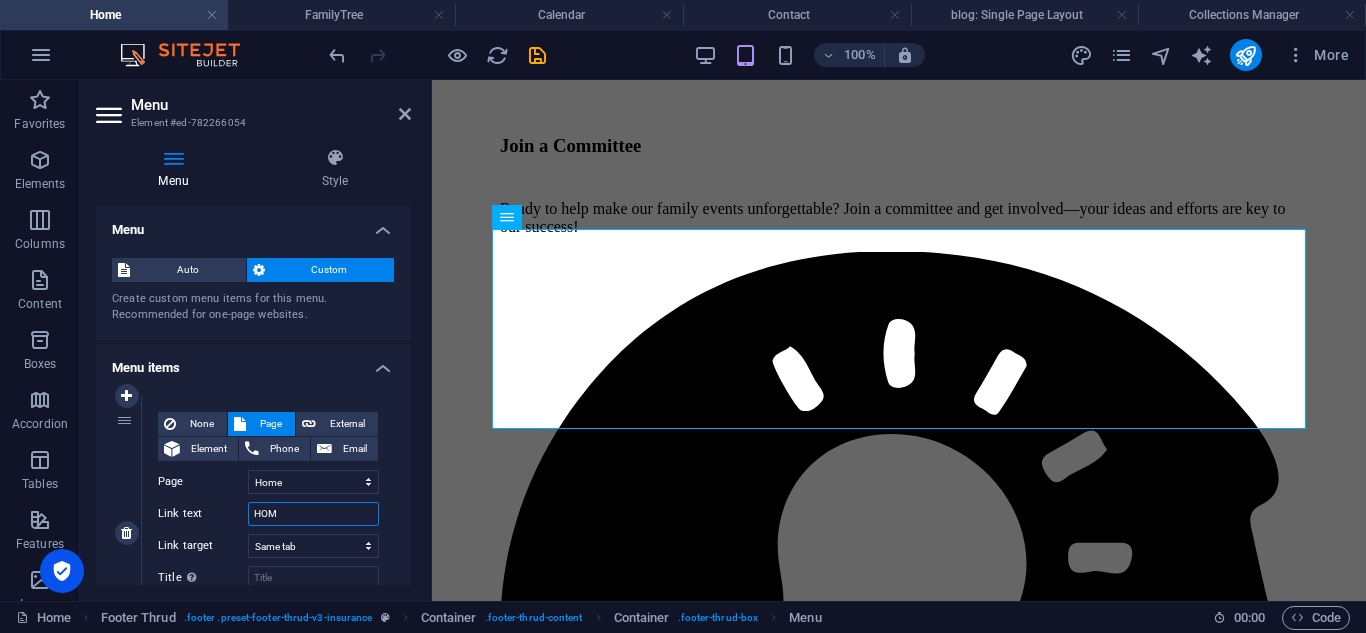 type on "HOME" 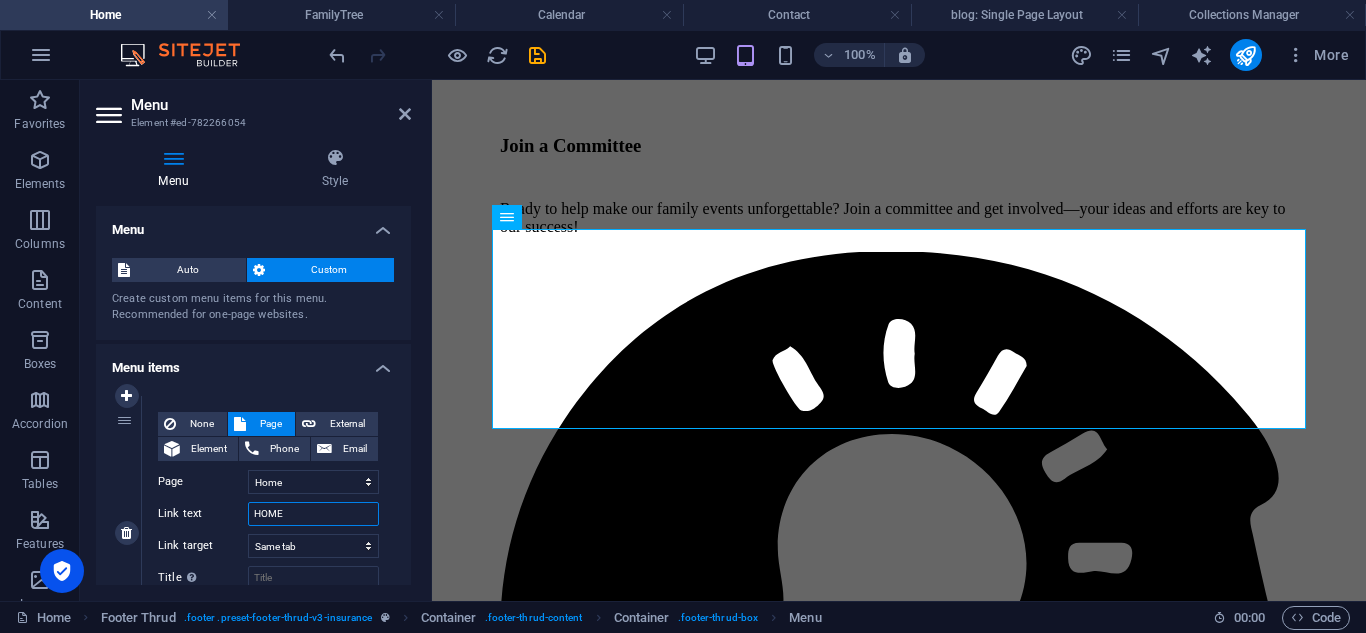select 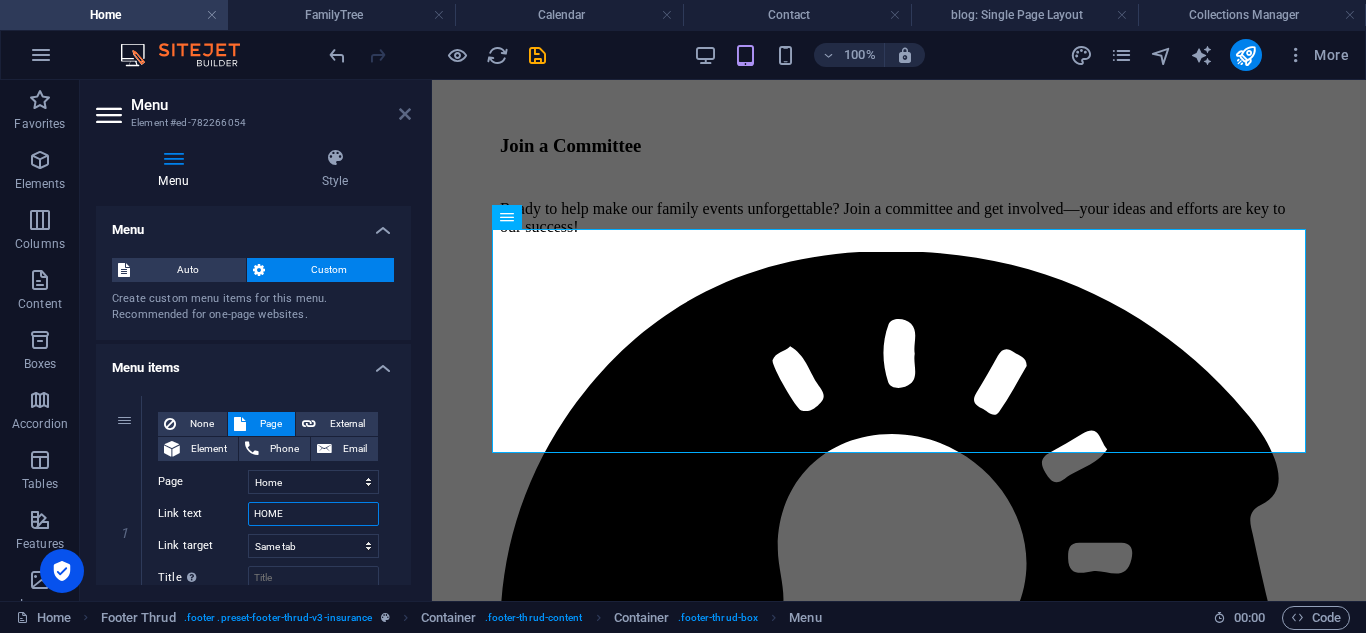 type on "HOME" 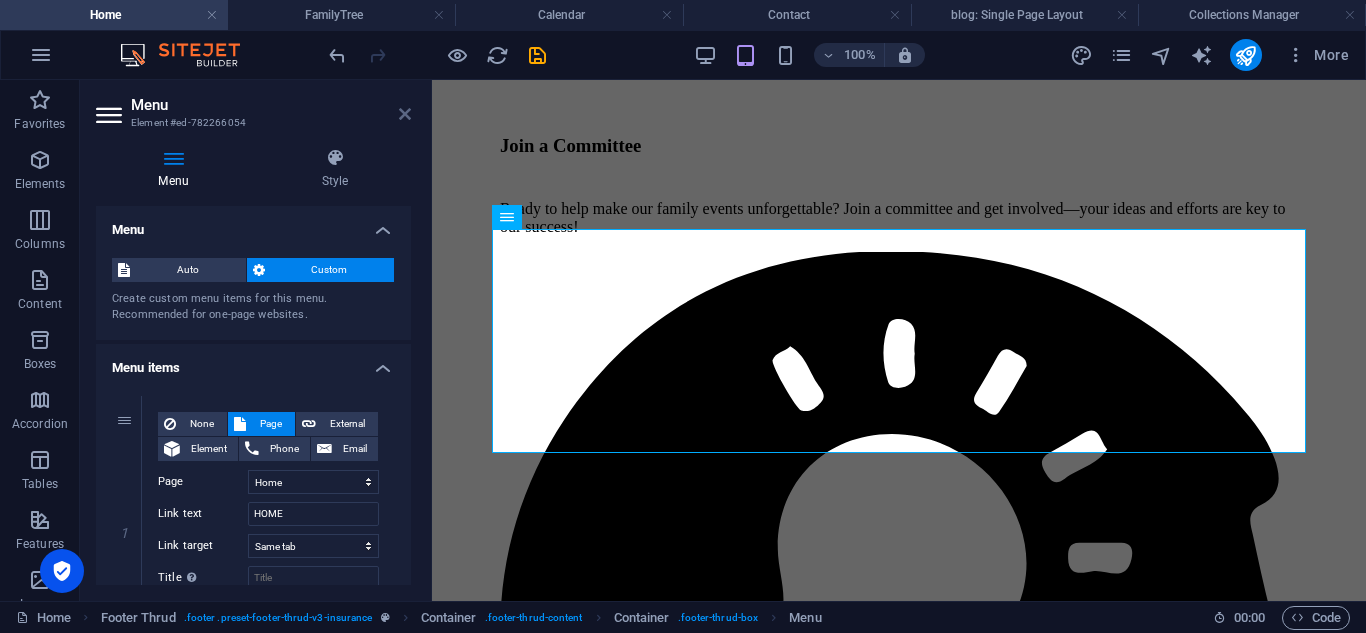 click at bounding box center (405, 114) 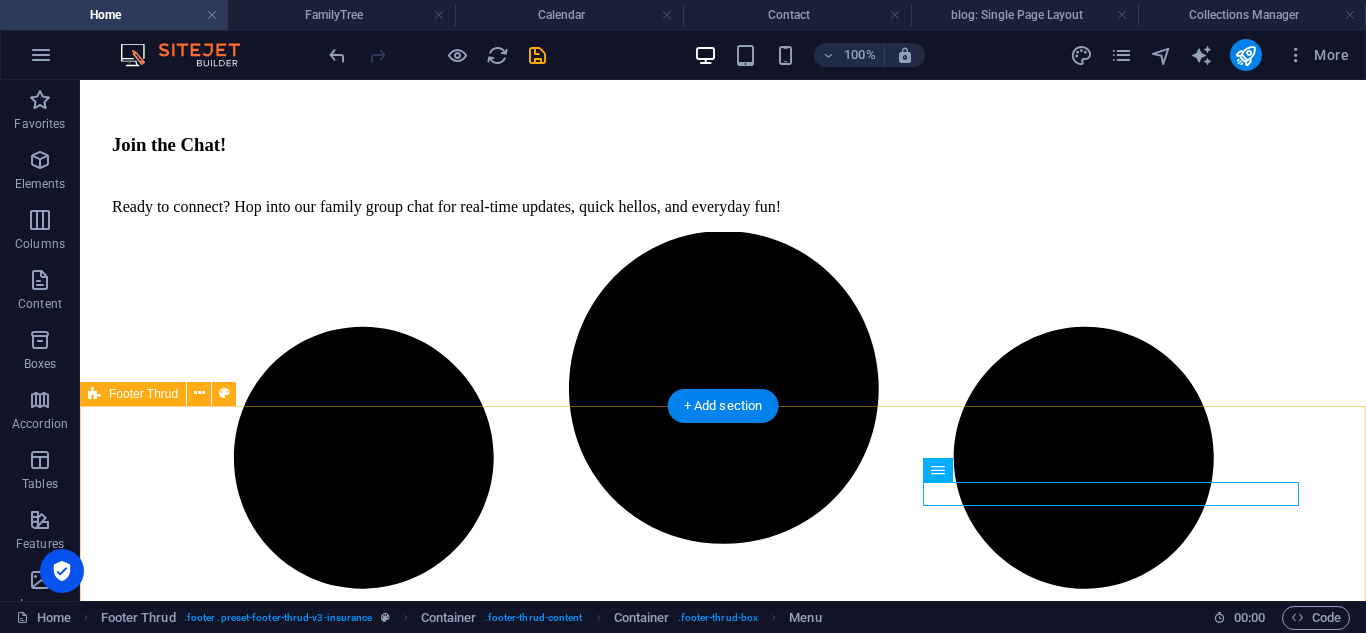 scroll, scrollTop: 3862, scrollLeft: 0, axis: vertical 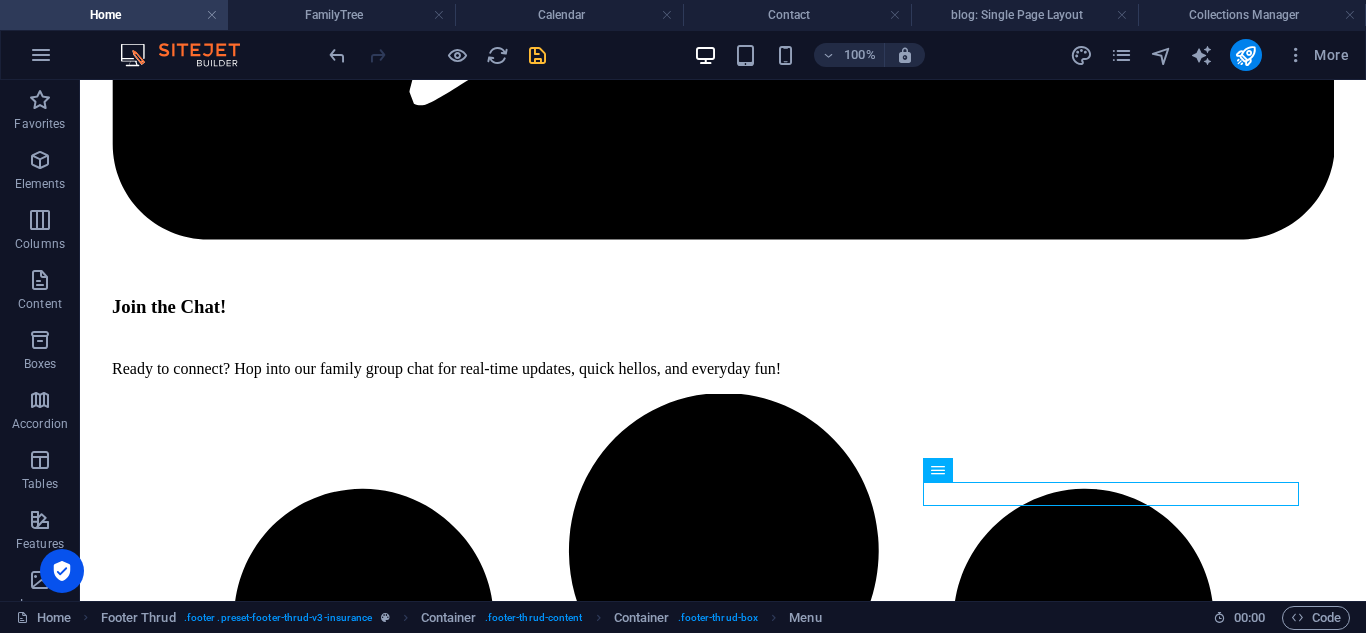 click at bounding box center [537, 55] 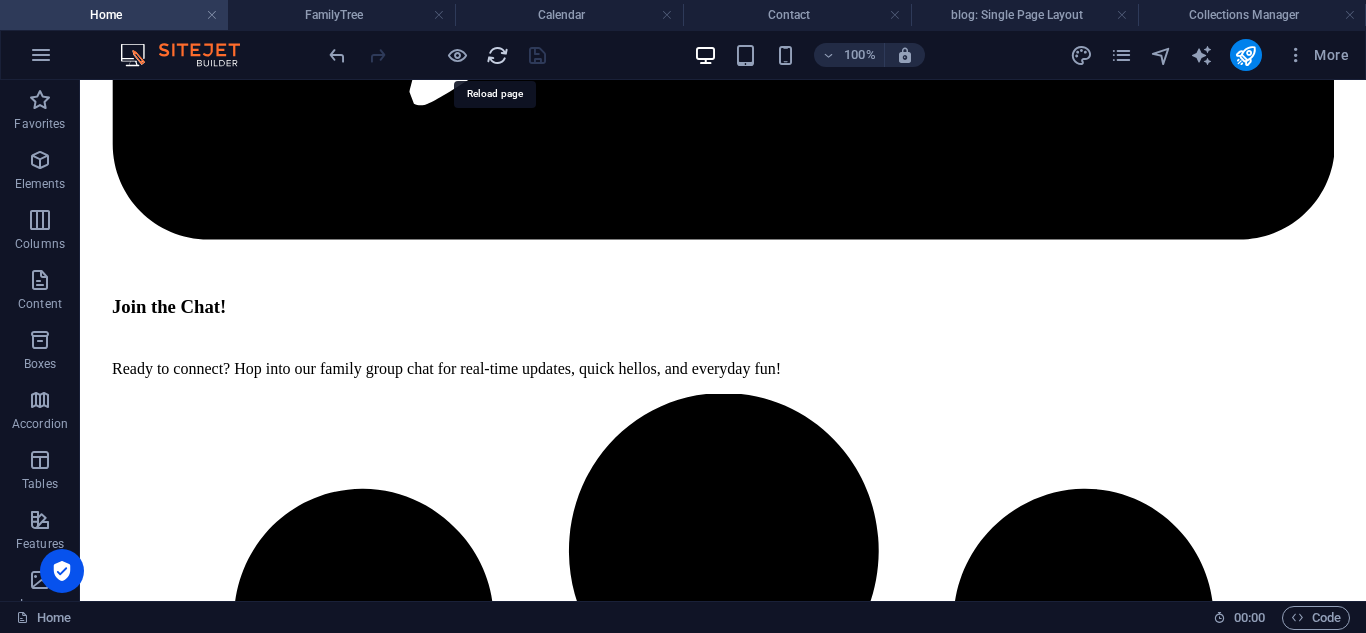 click at bounding box center (497, 55) 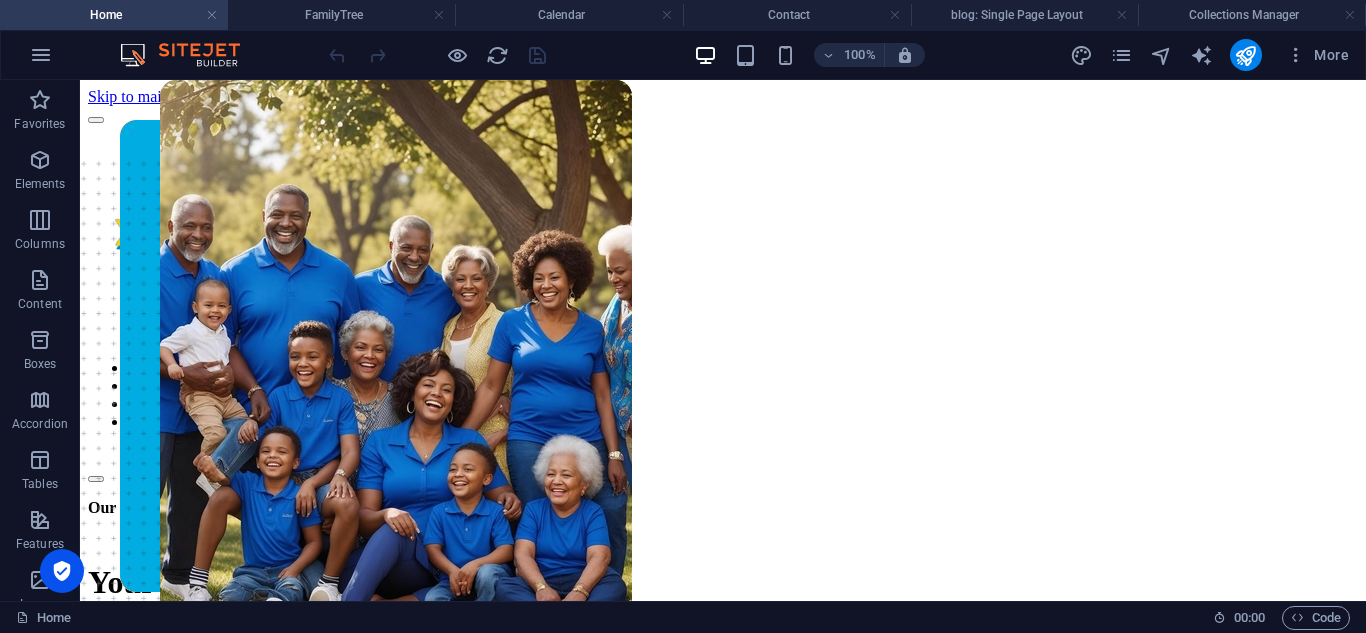 scroll, scrollTop: 0, scrollLeft: 0, axis: both 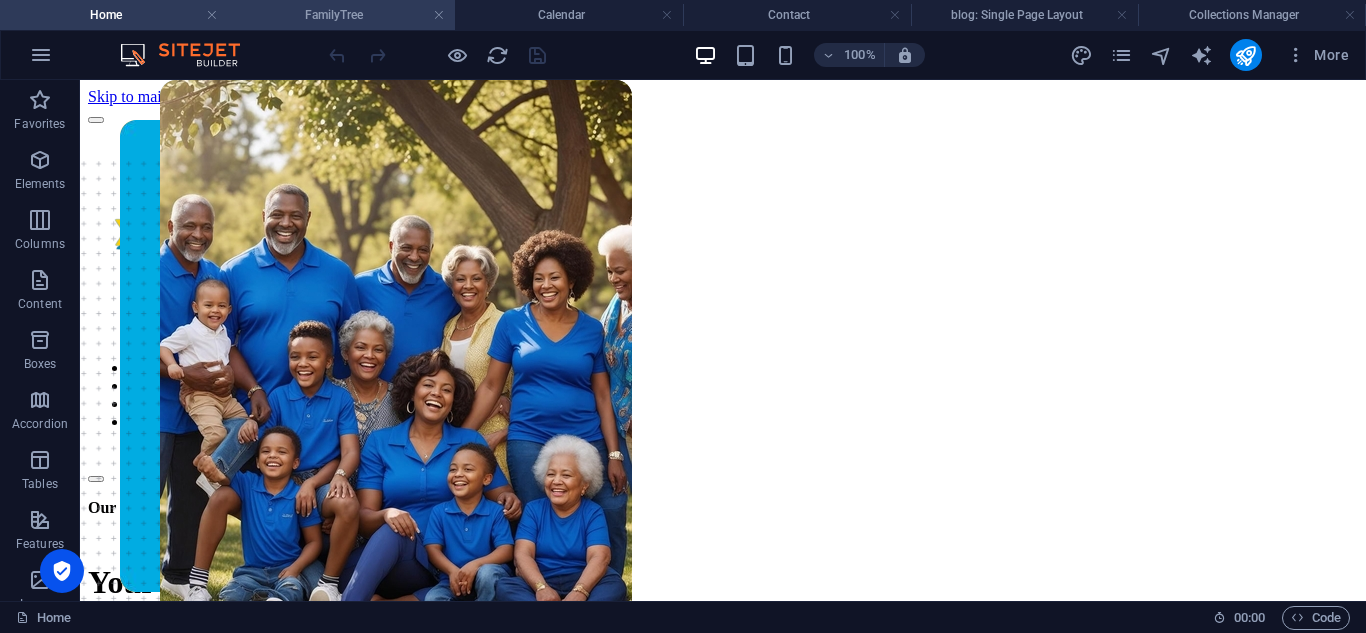 click on "FamilyTree" at bounding box center [342, 15] 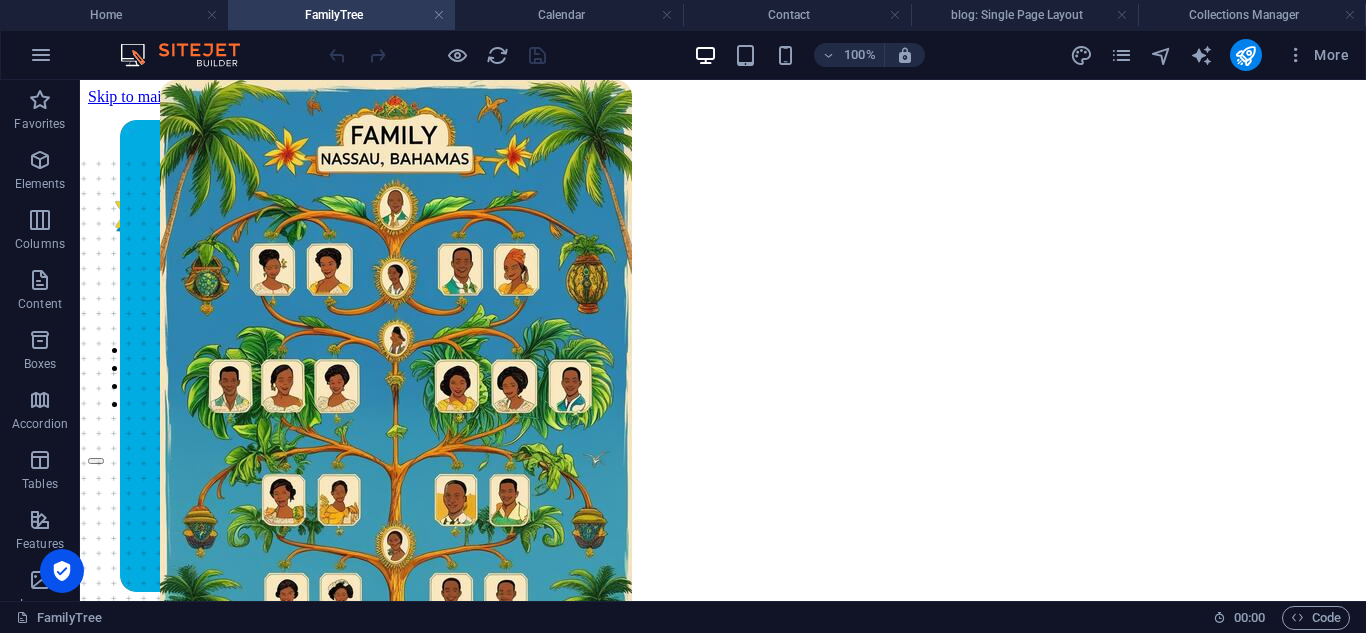 scroll, scrollTop: 2901, scrollLeft: 0, axis: vertical 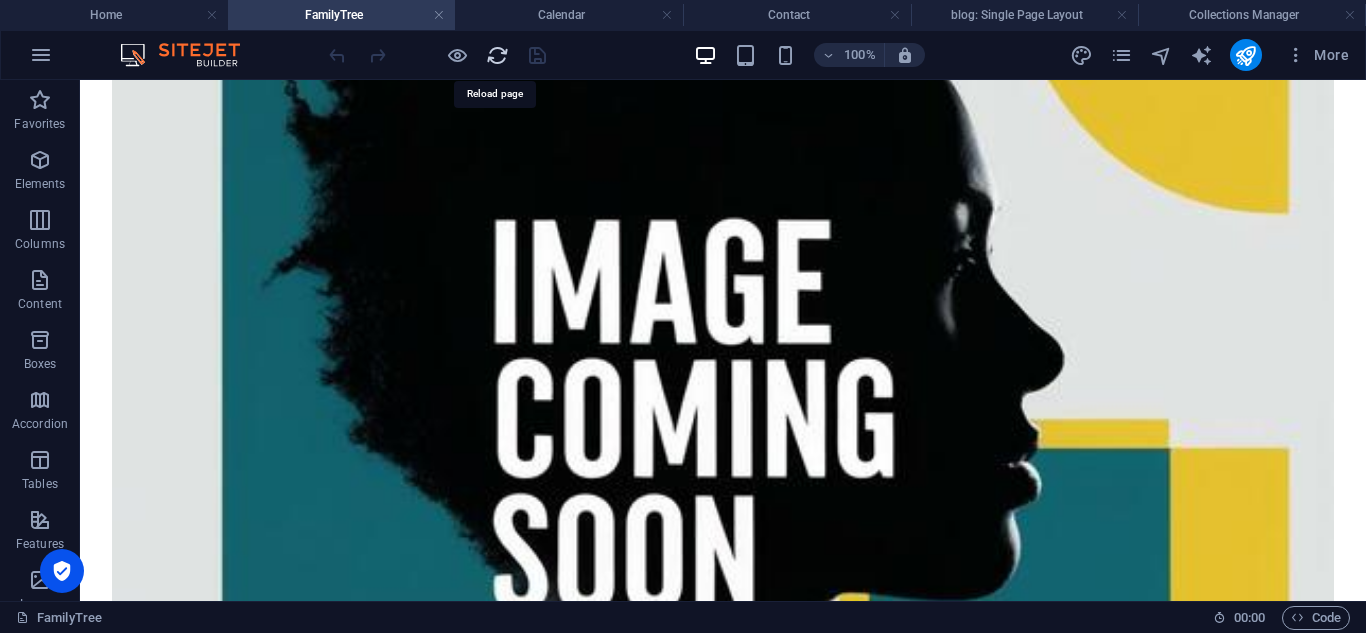 click at bounding box center [497, 55] 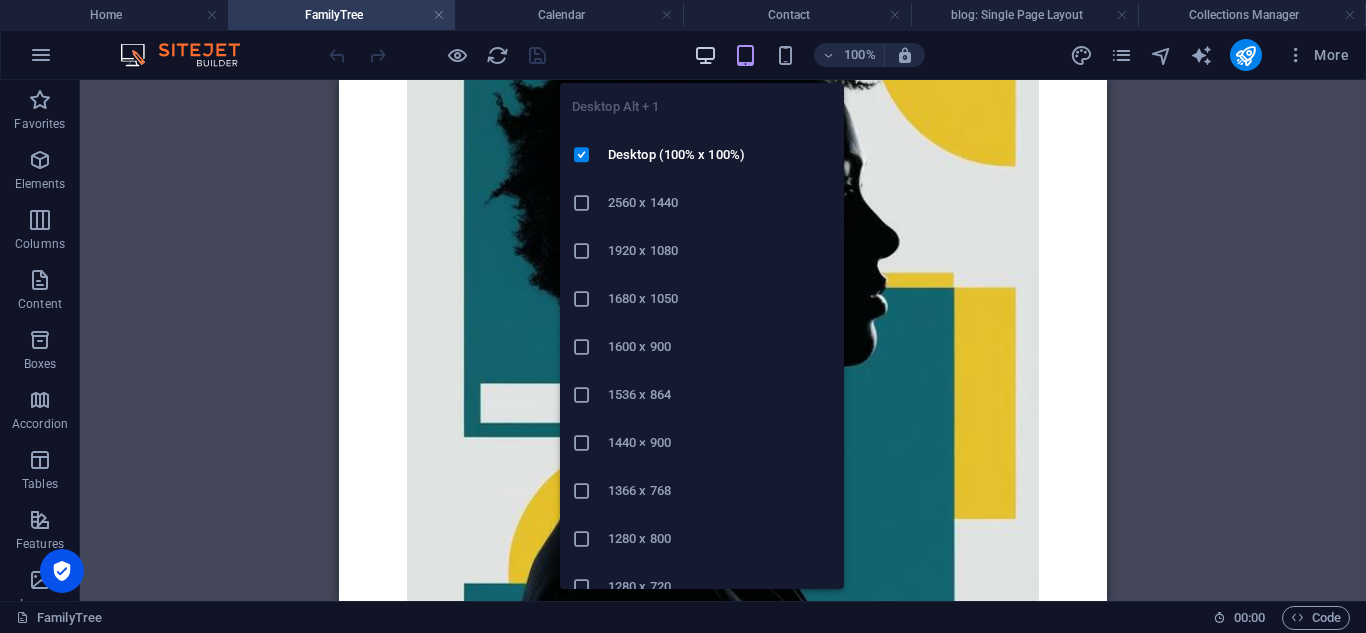 click at bounding box center (705, 55) 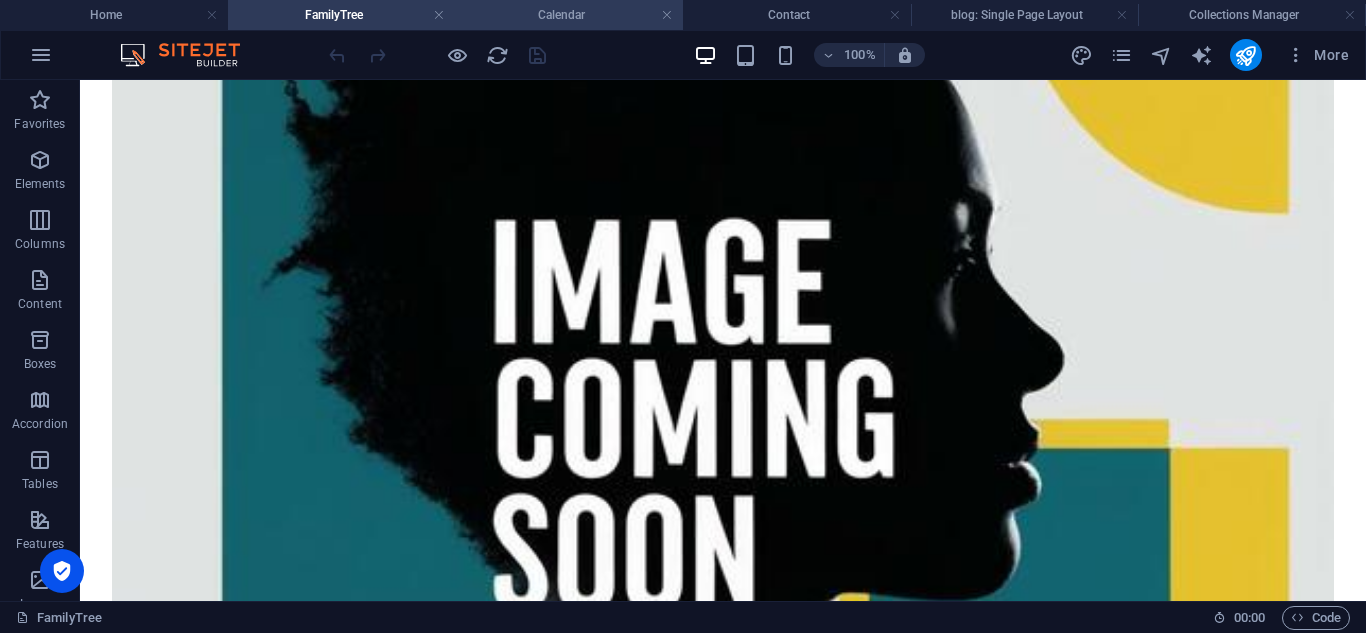 click on "Calendar" at bounding box center (569, 15) 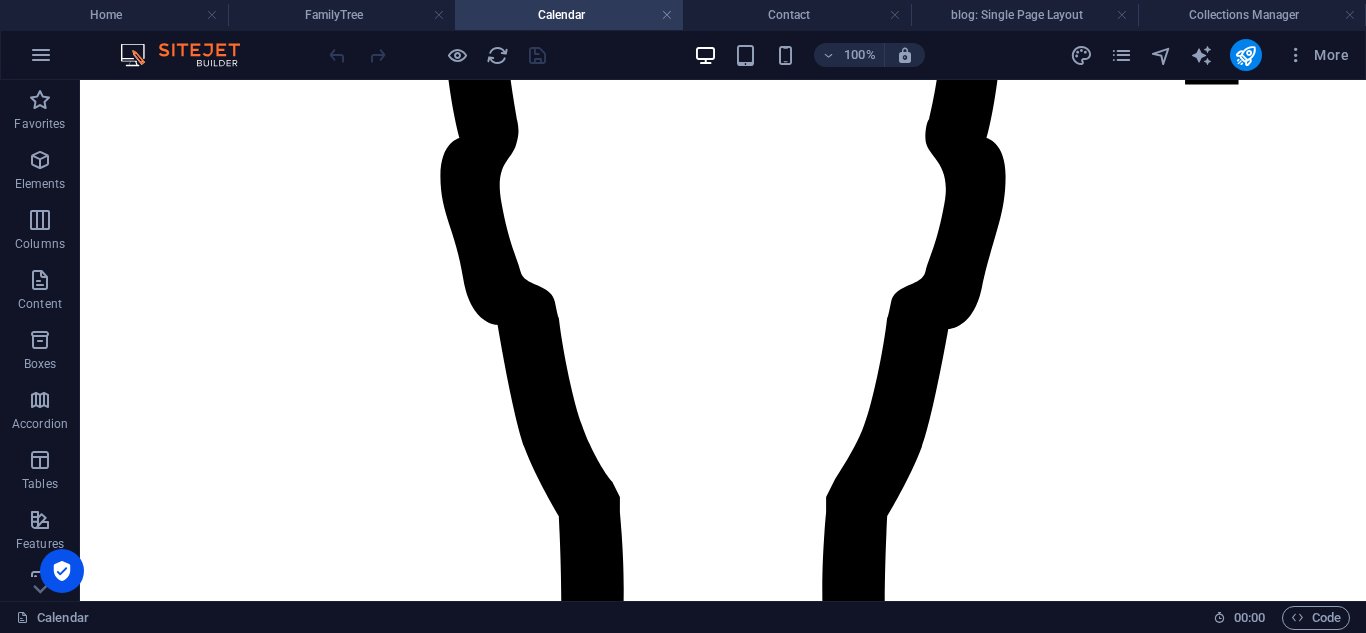 scroll, scrollTop: 1417, scrollLeft: 0, axis: vertical 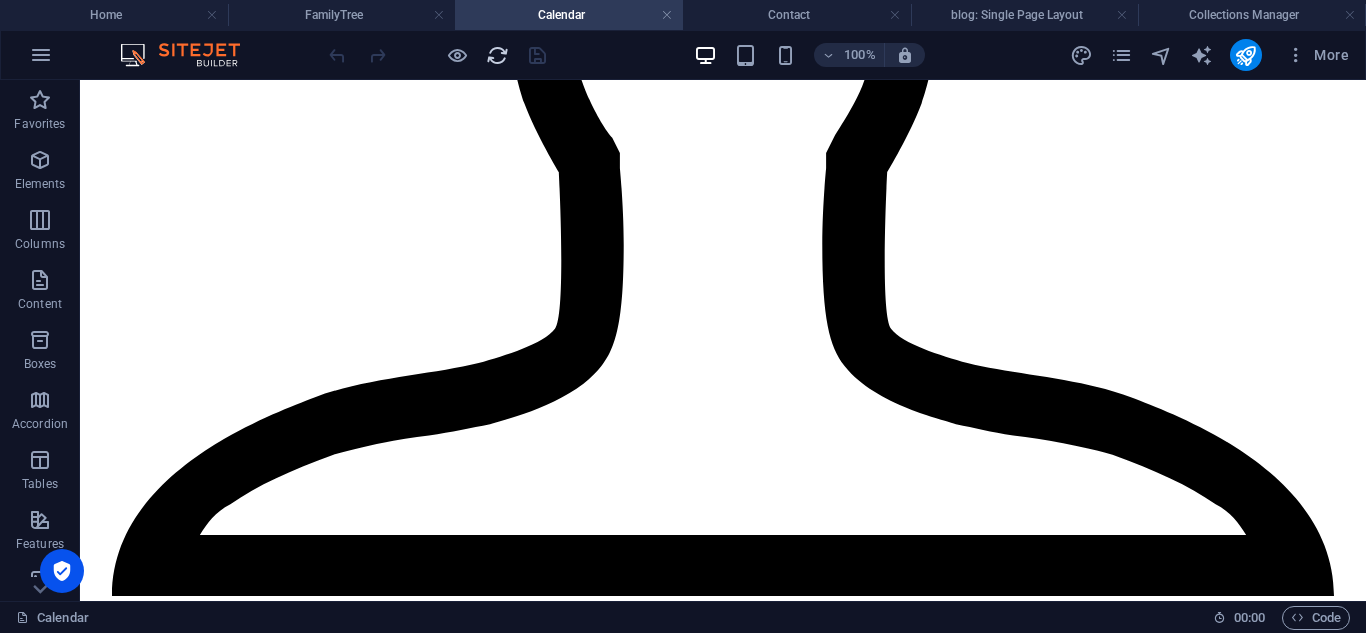 click at bounding box center (497, 55) 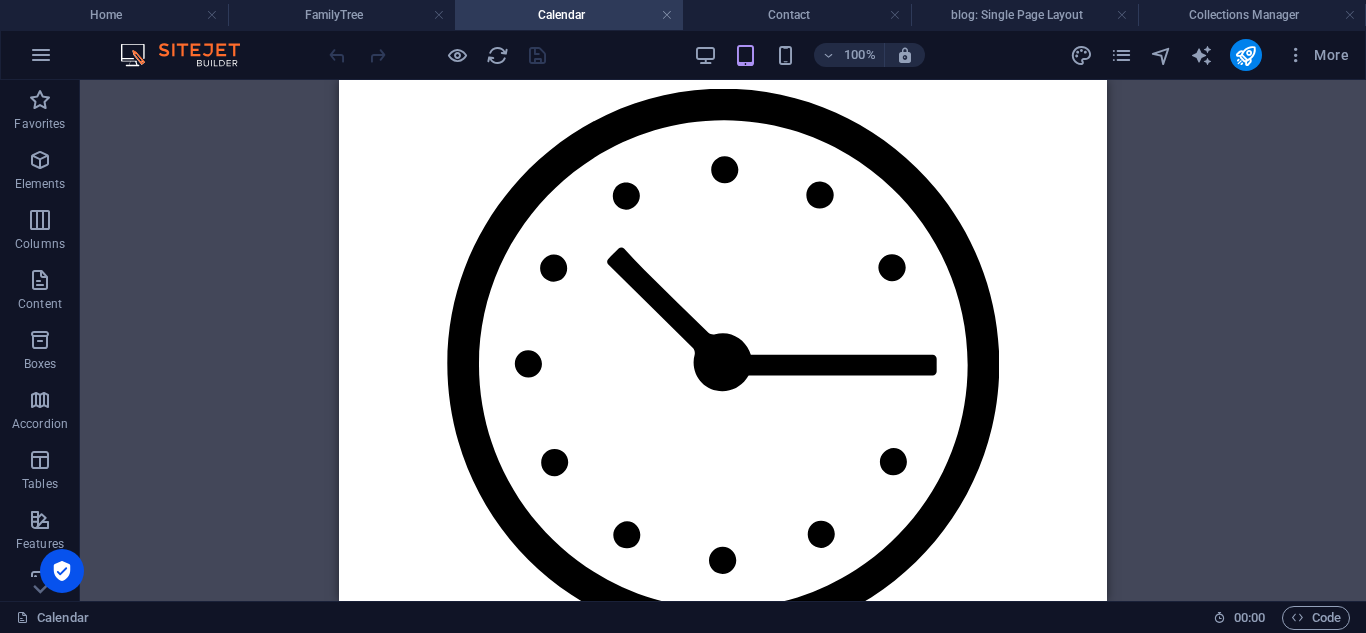 click on "100%" at bounding box center [809, 55] 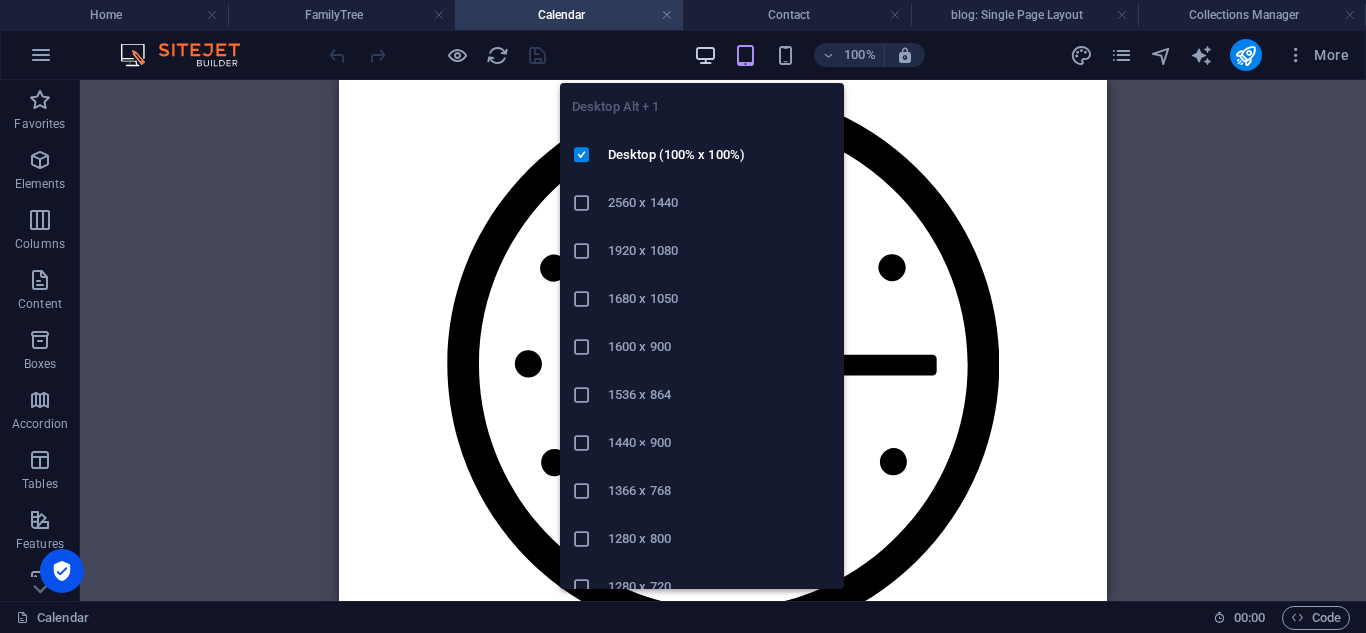 click at bounding box center (705, 55) 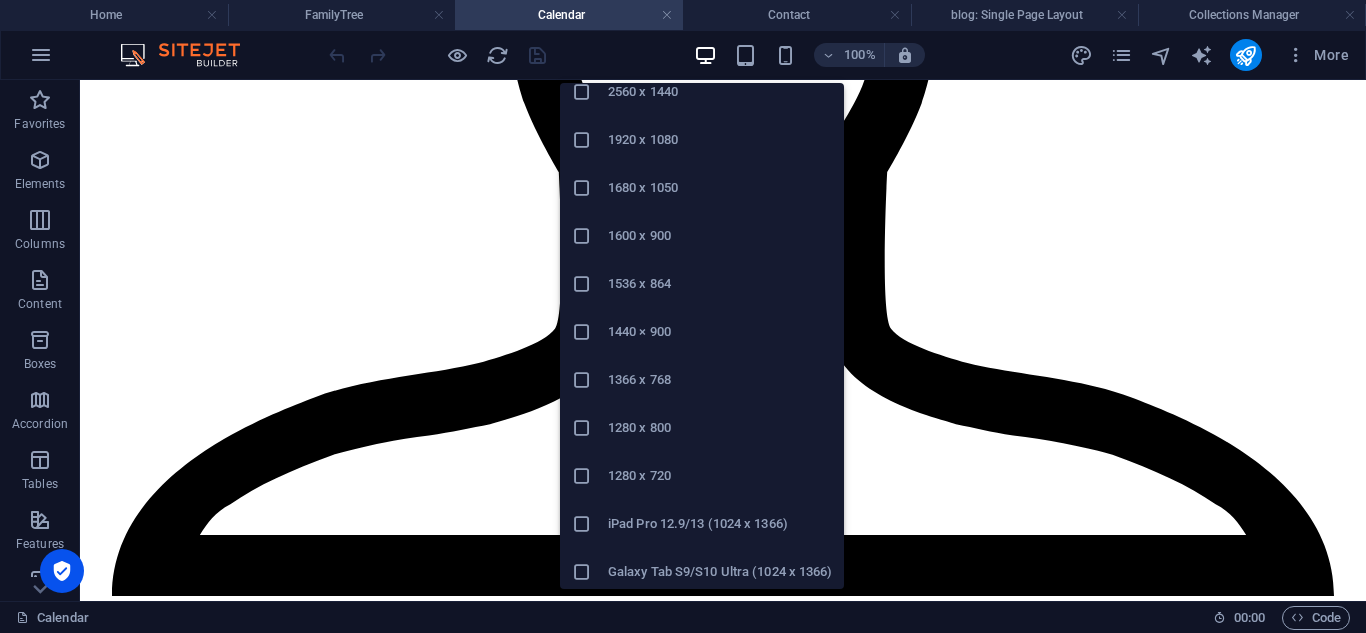 scroll, scrollTop: 0, scrollLeft: 0, axis: both 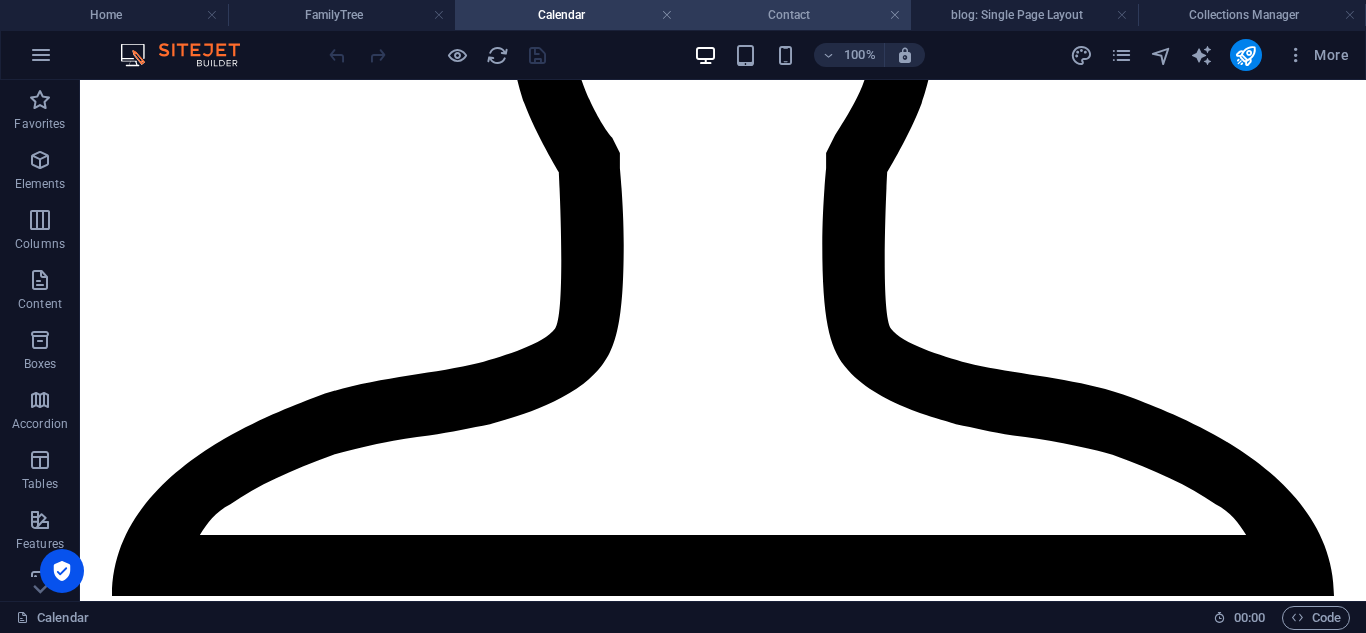 click on "Contact" at bounding box center [797, 15] 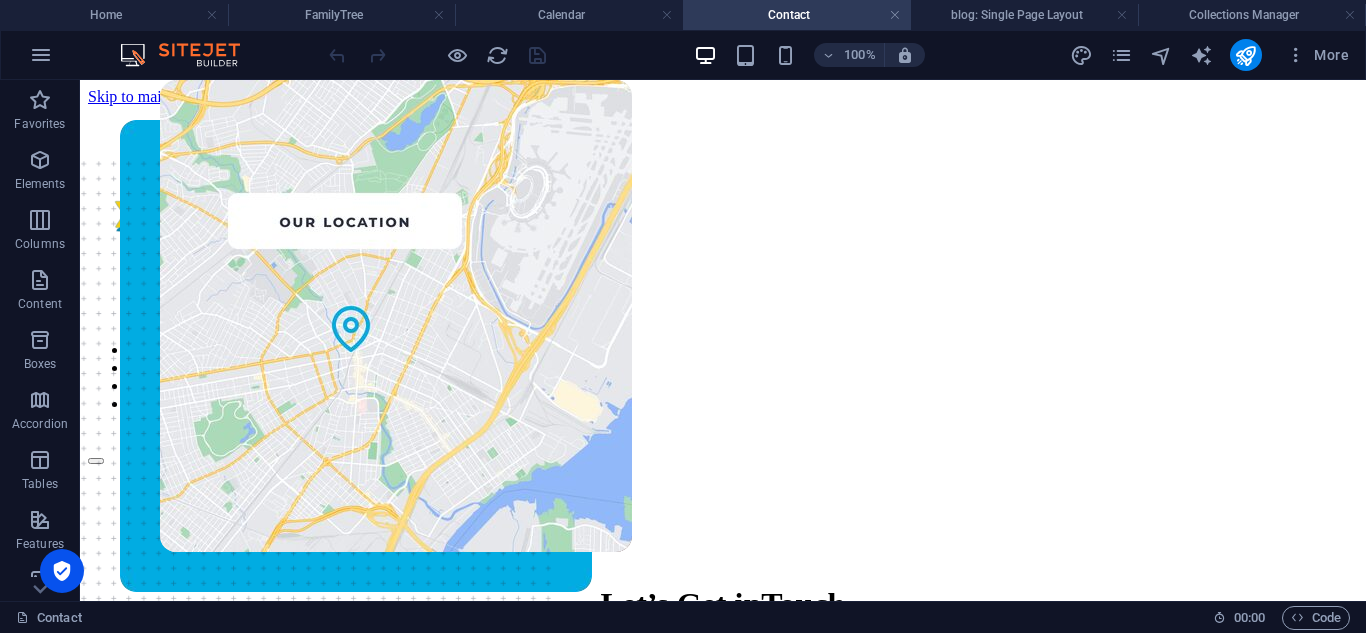 scroll, scrollTop: 1731, scrollLeft: 0, axis: vertical 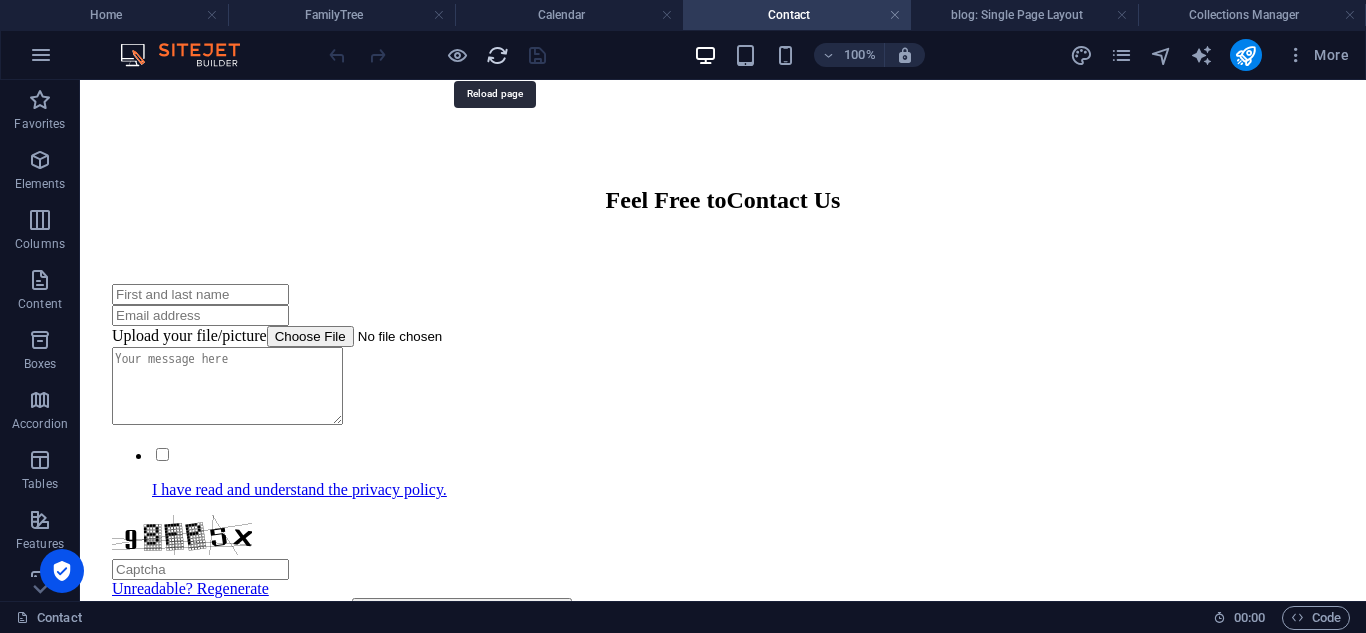 click at bounding box center [497, 55] 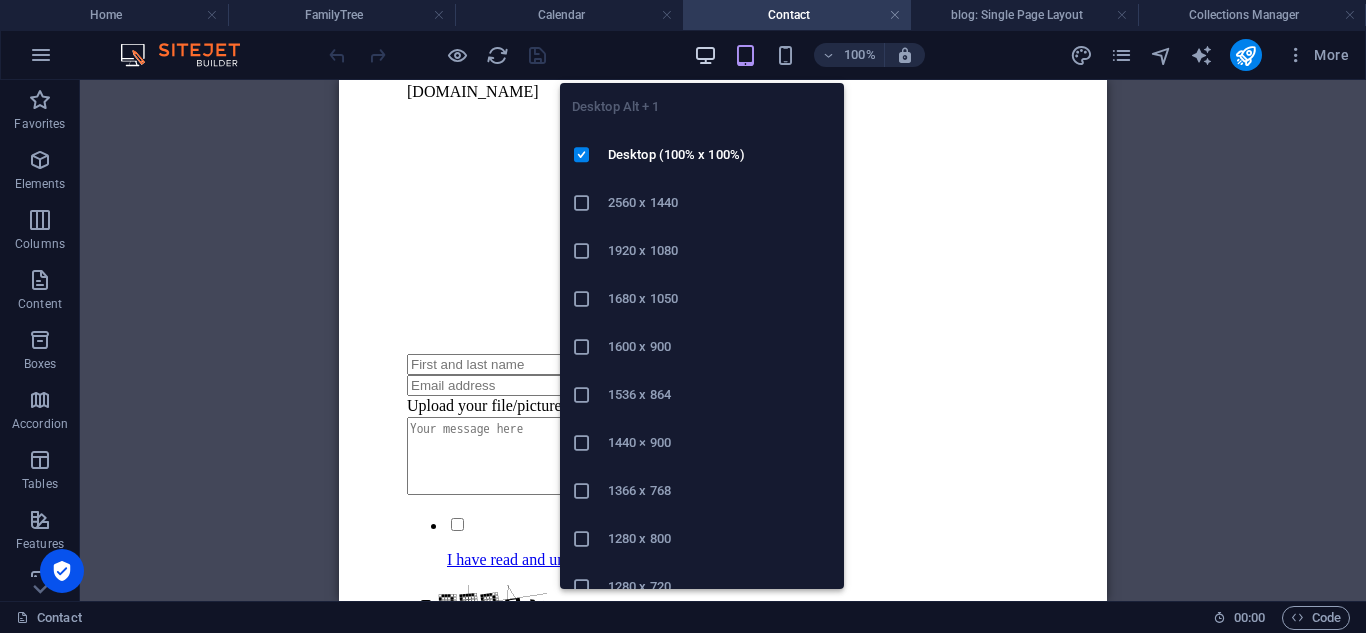 click at bounding box center (705, 55) 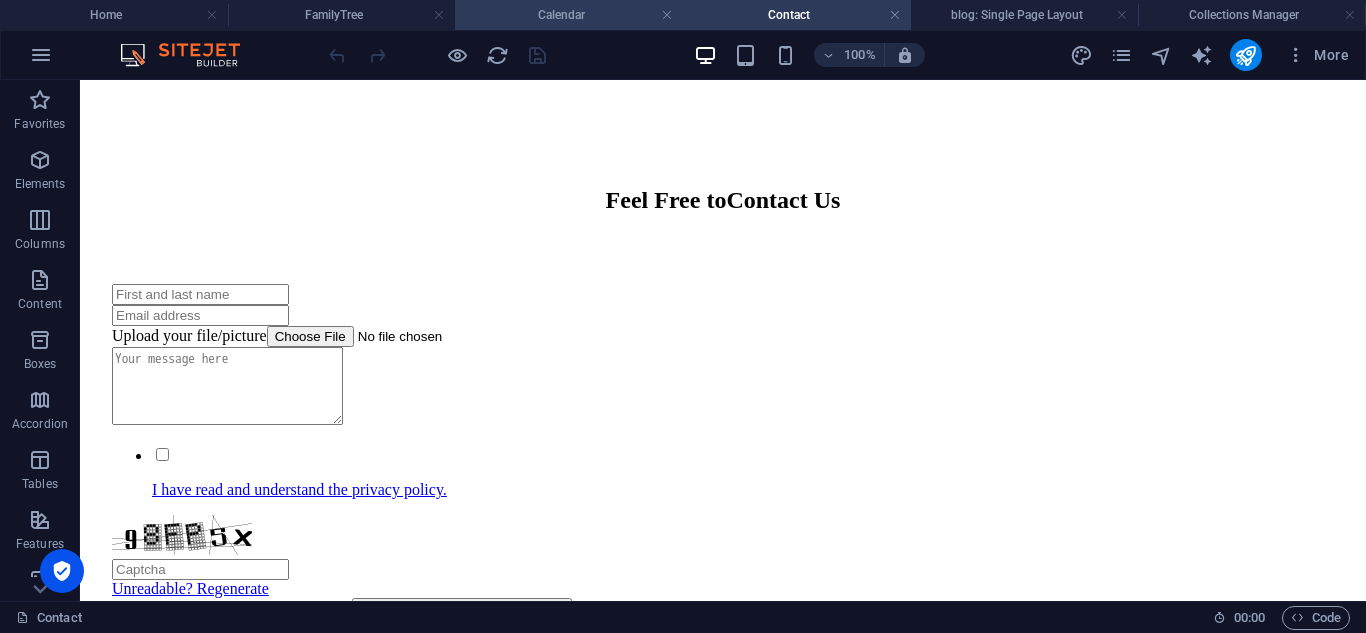 click on "Calendar" at bounding box center (569, 15) 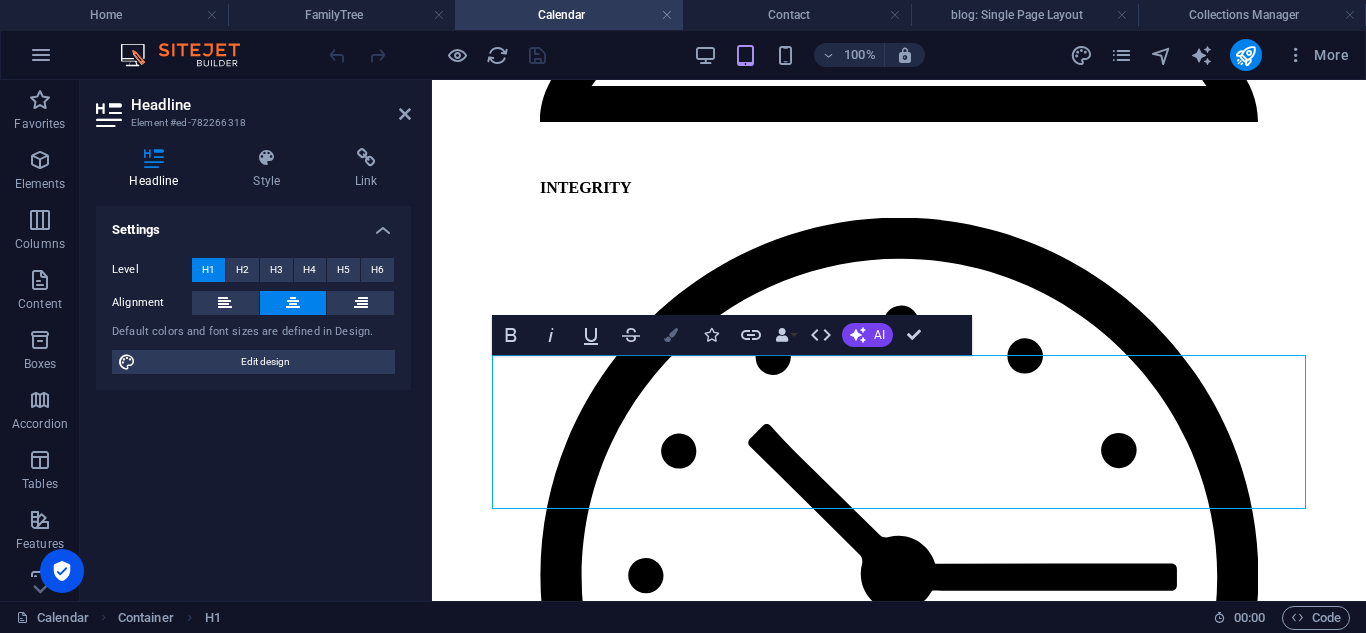 click on "Colors" at bounding box center (671, 335) 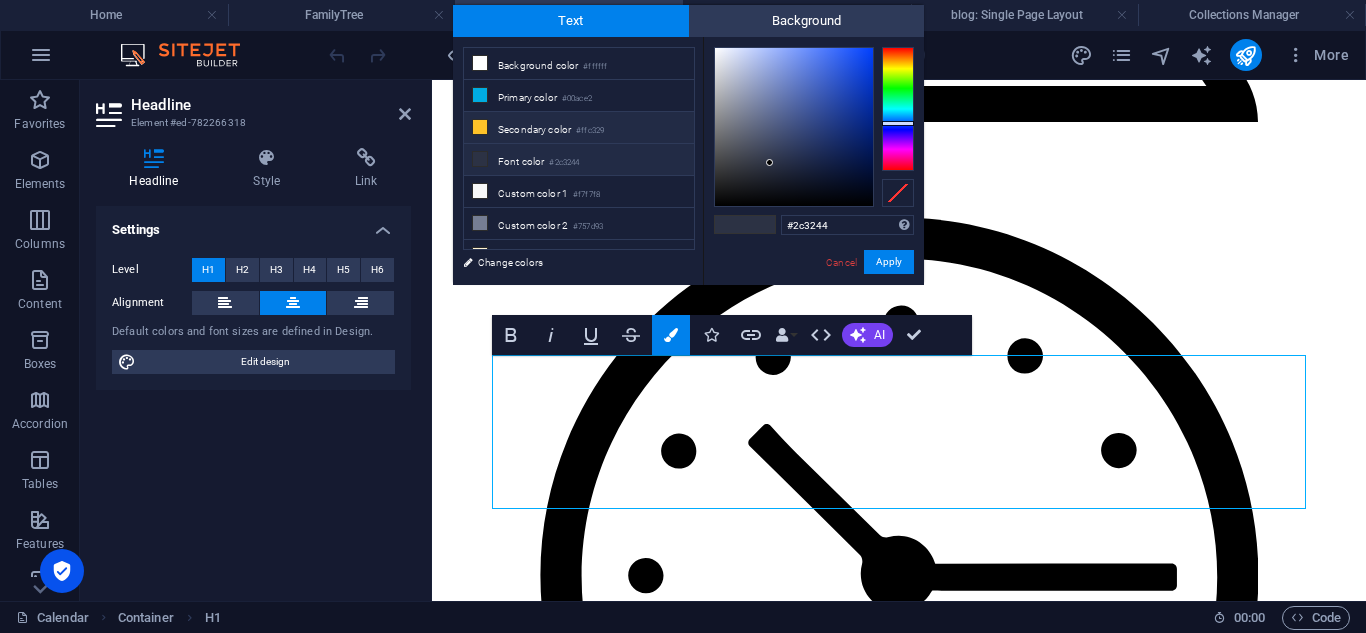click on "Secondary color
#ffc329" at bounding box center [579, 128] 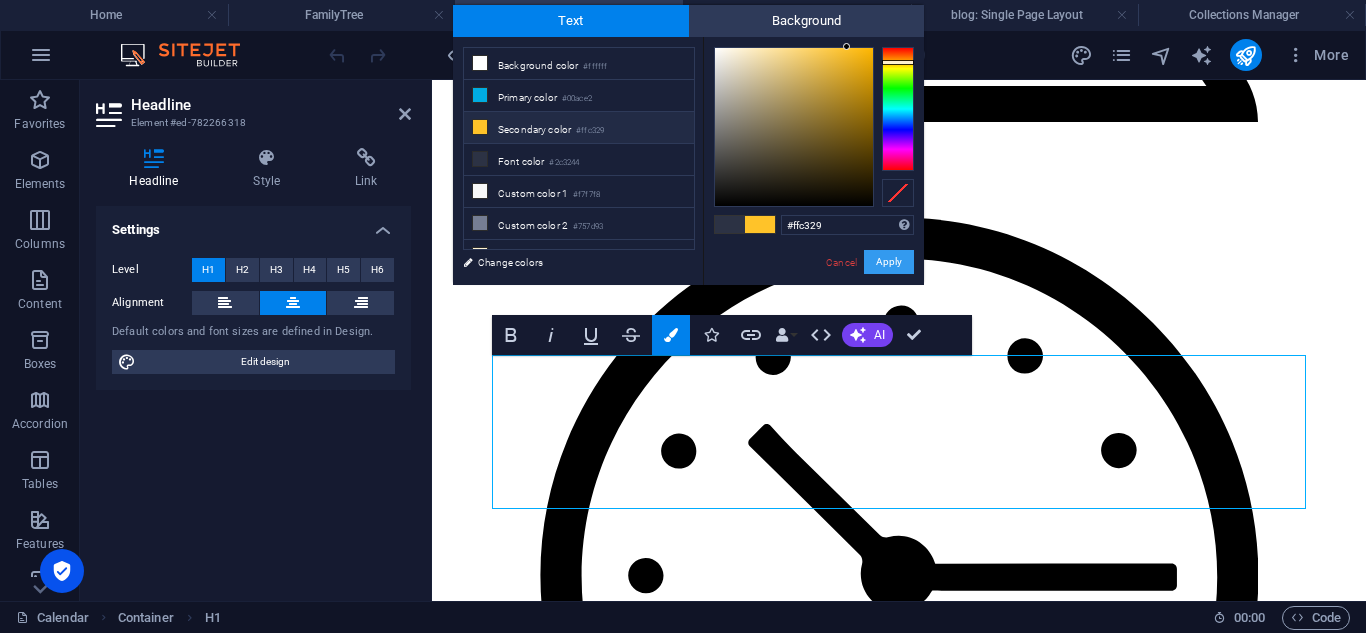 click on "Apply" at bounding box center [889, 262] 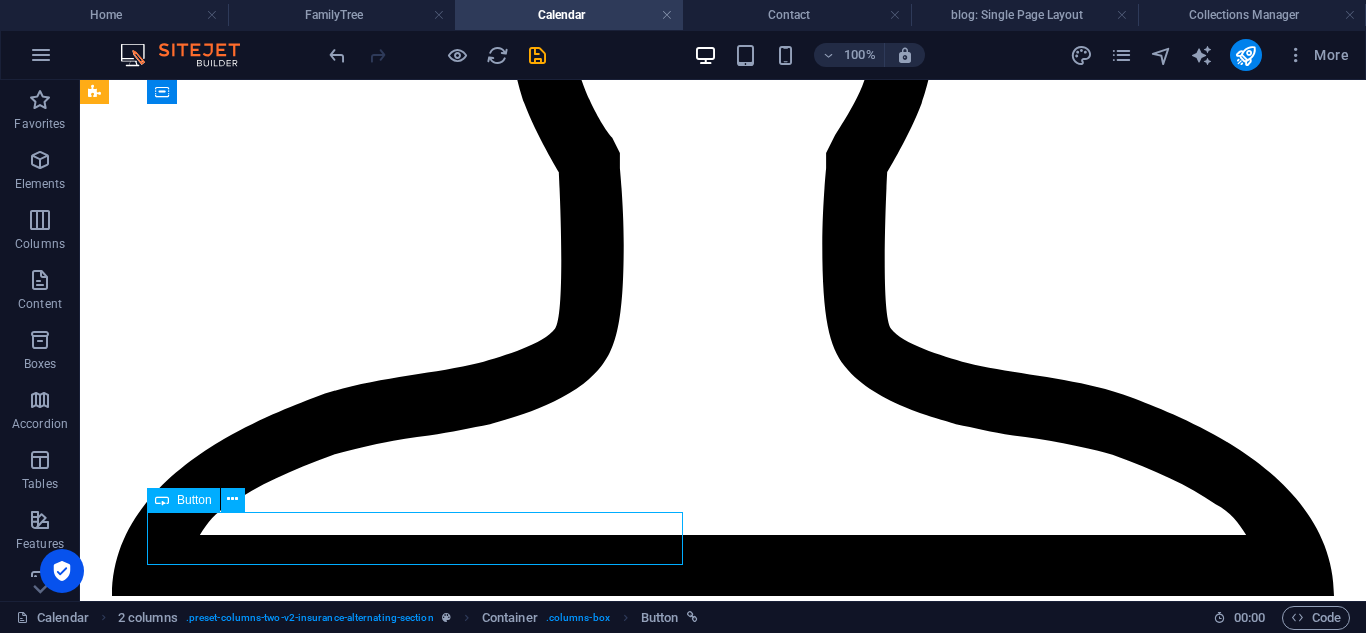 select on "px" 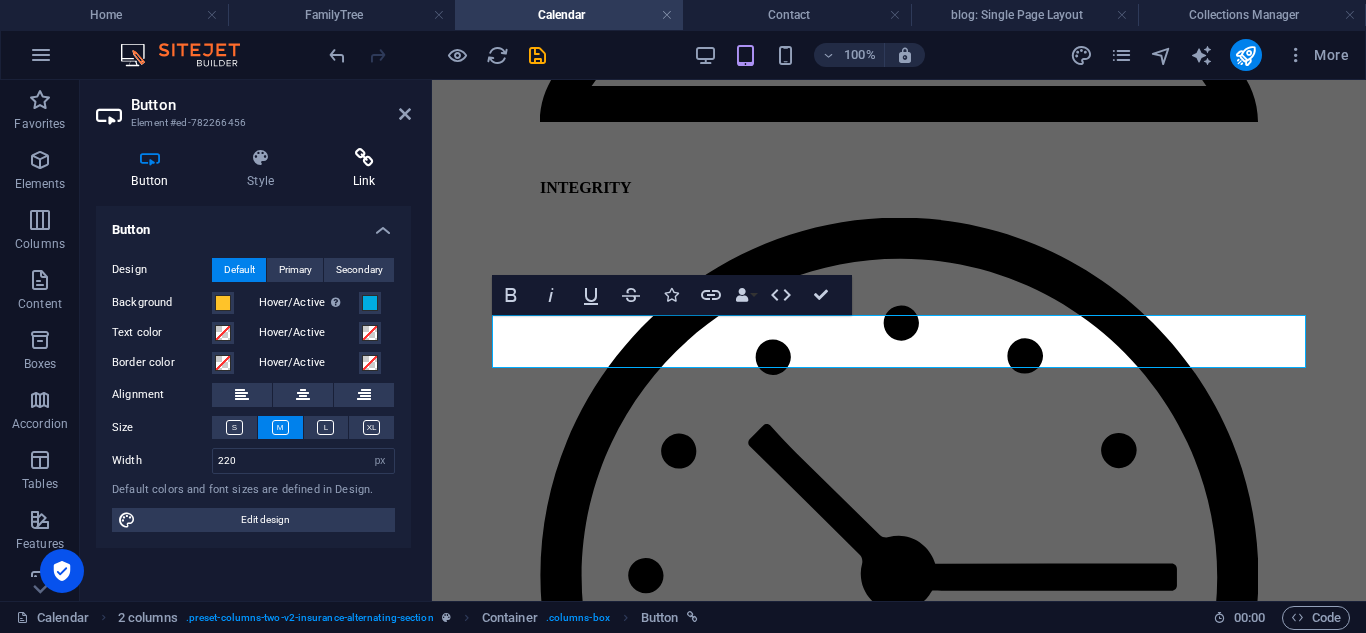 click on "Link" at bounding box center (364, 169) 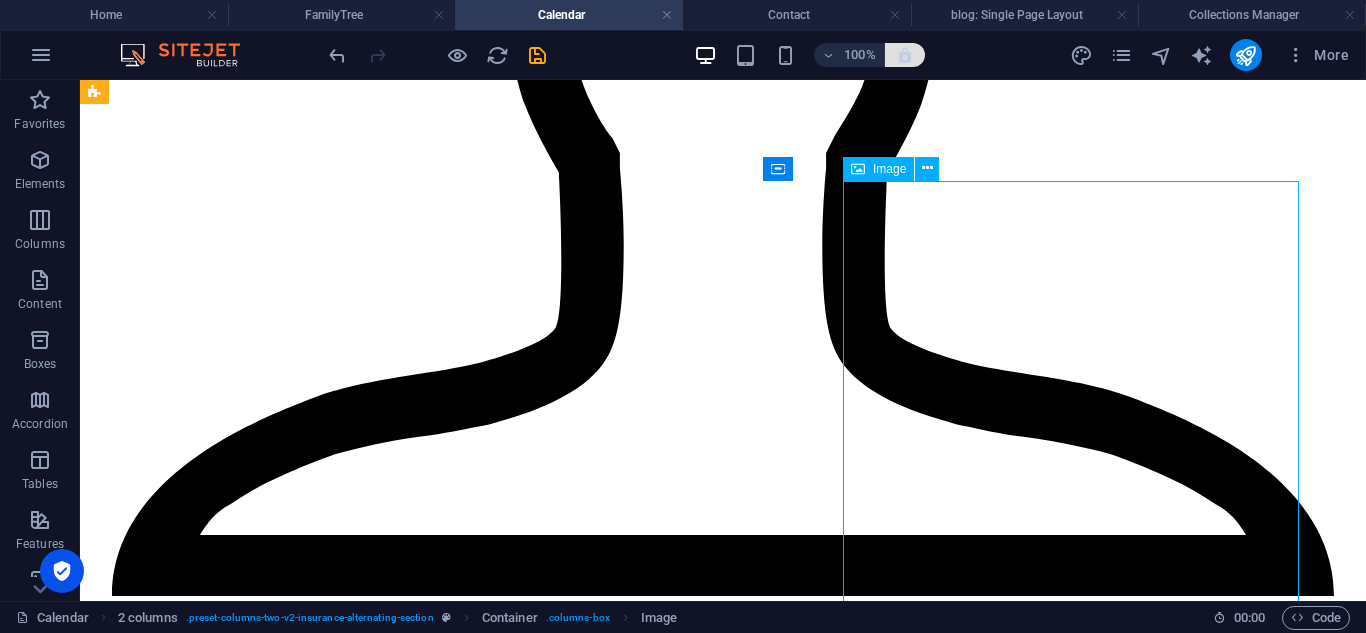 select on "px" 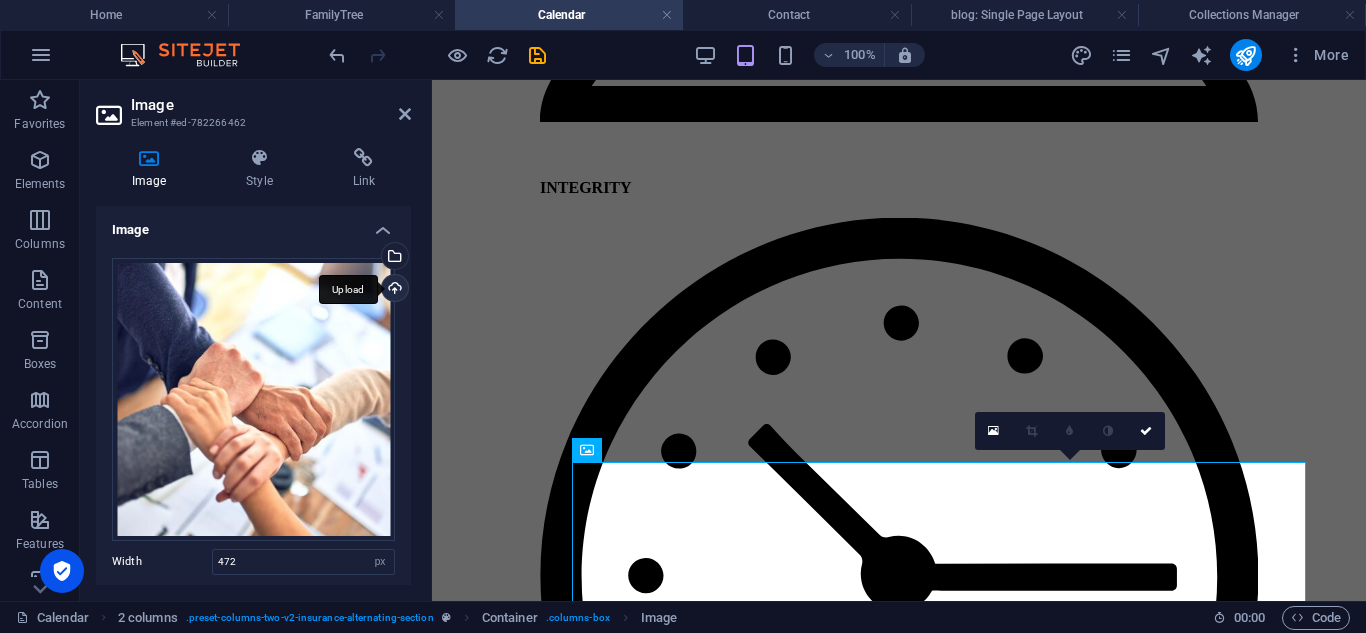 click on "Upload" at bounding box center (393, 290) 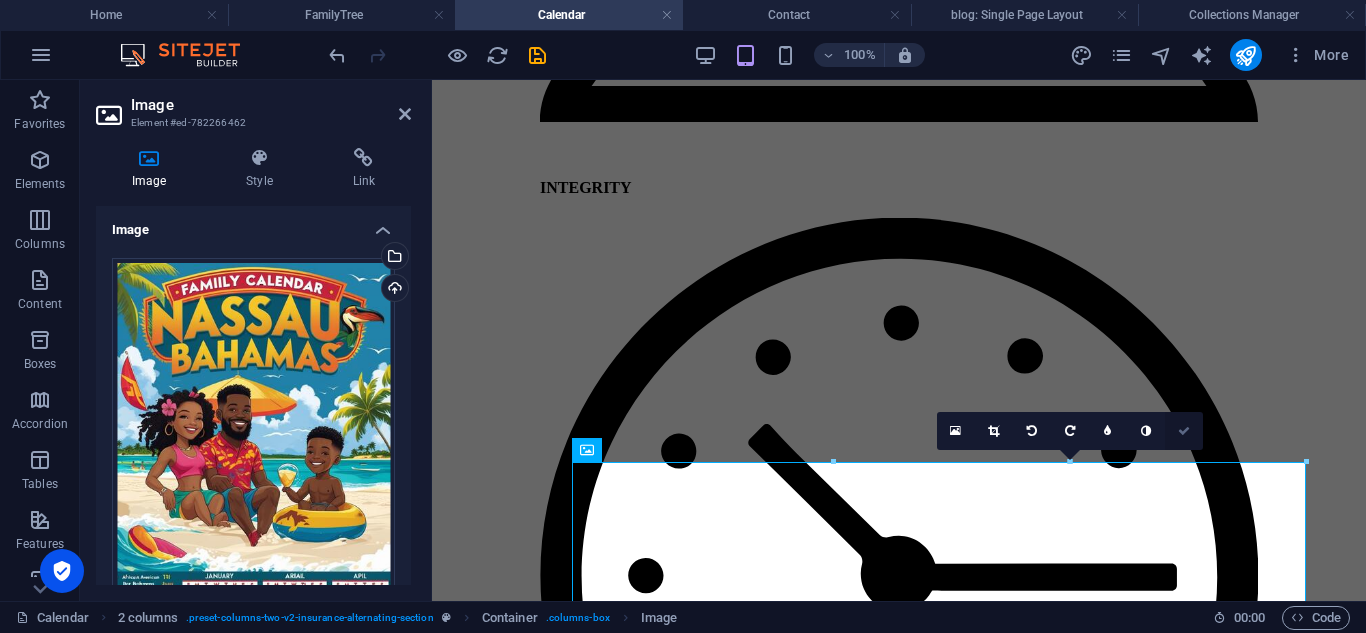 click at bounding box center (1184, 431) 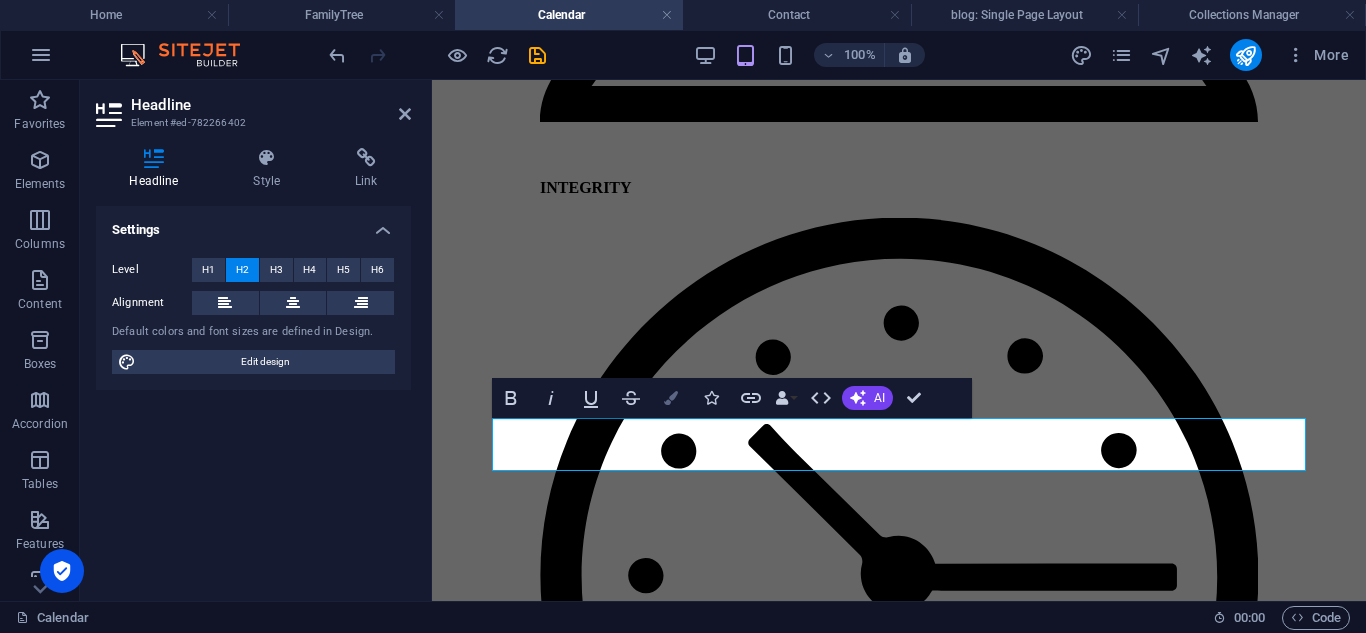 click at bounding box center (671, 398) 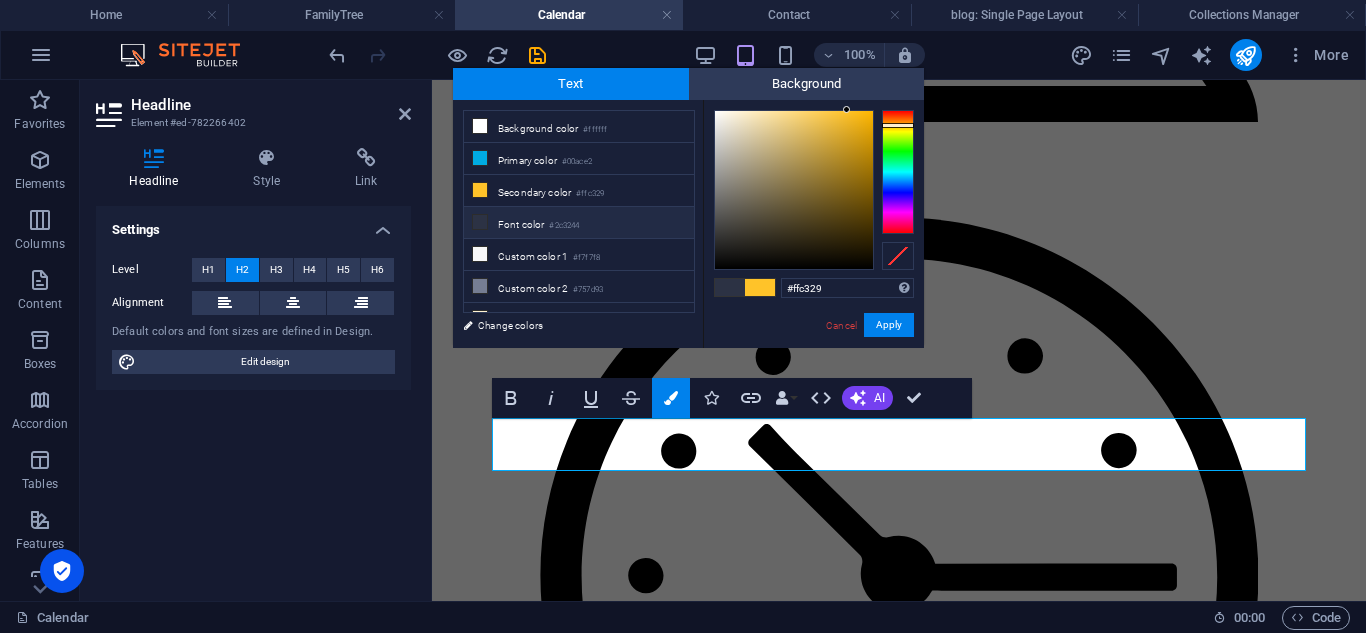 click on "#2c3244" at bounding box center (564, 226) 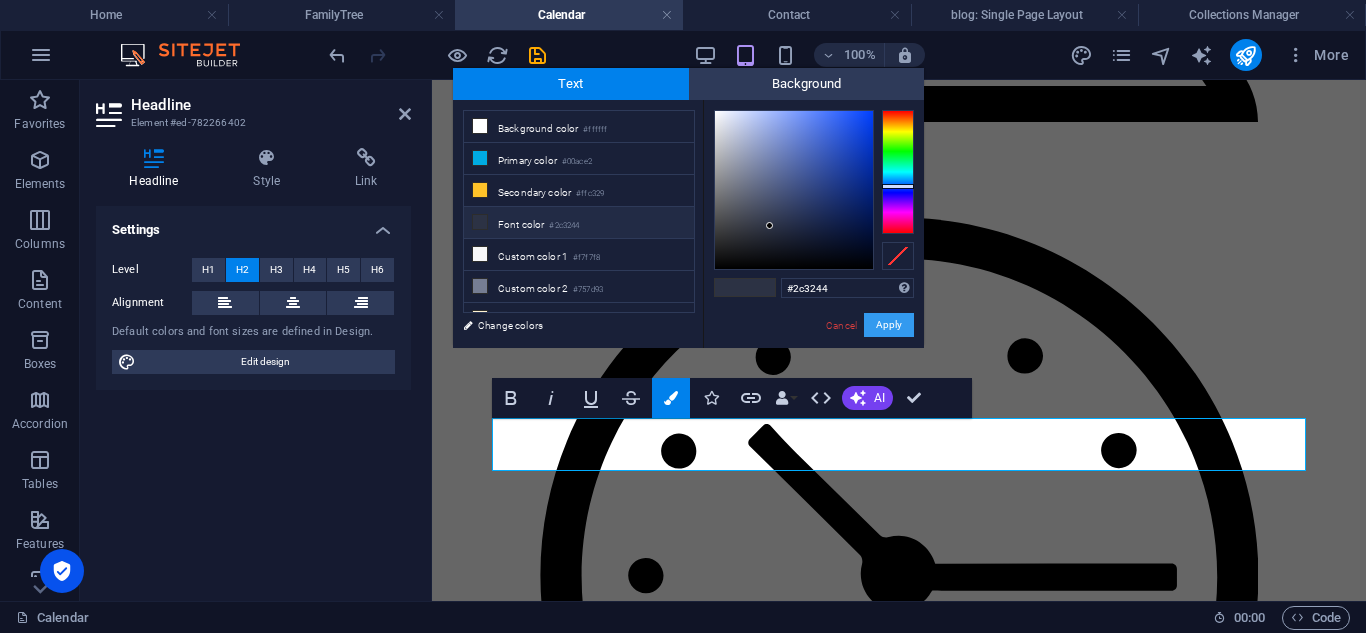 click on "Apply" at bounding box center (889, 325) 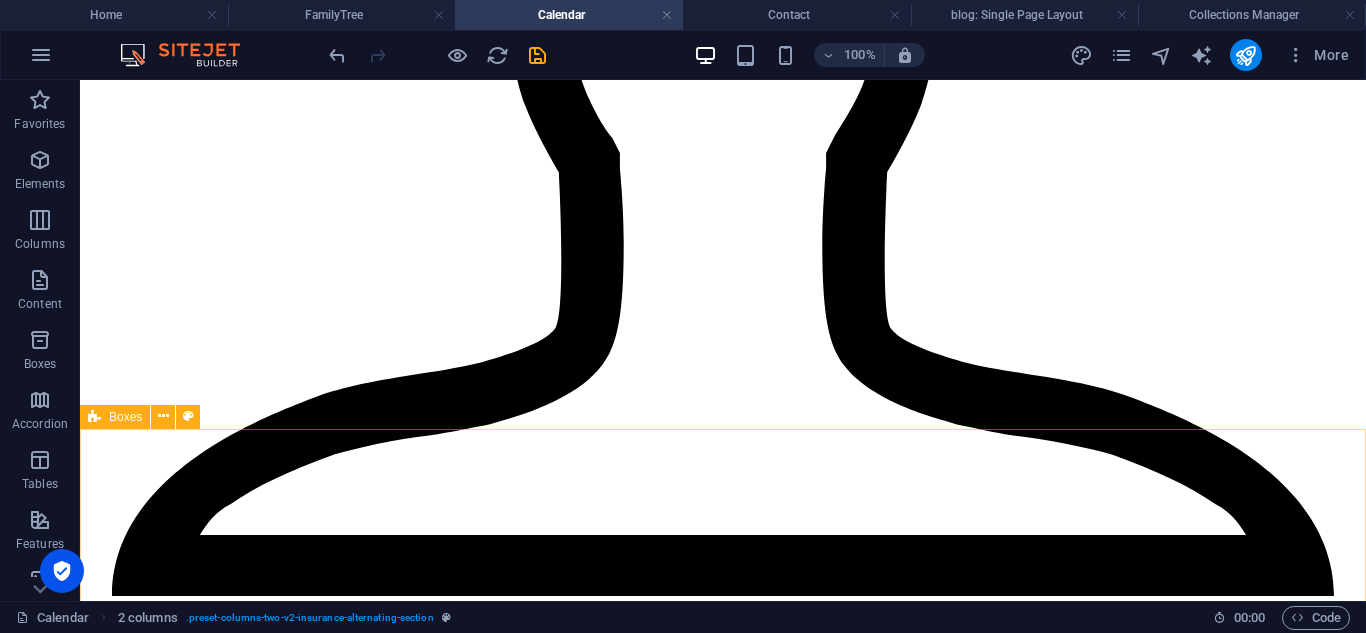 click on "Boxes" at bounding box center (115, 417) 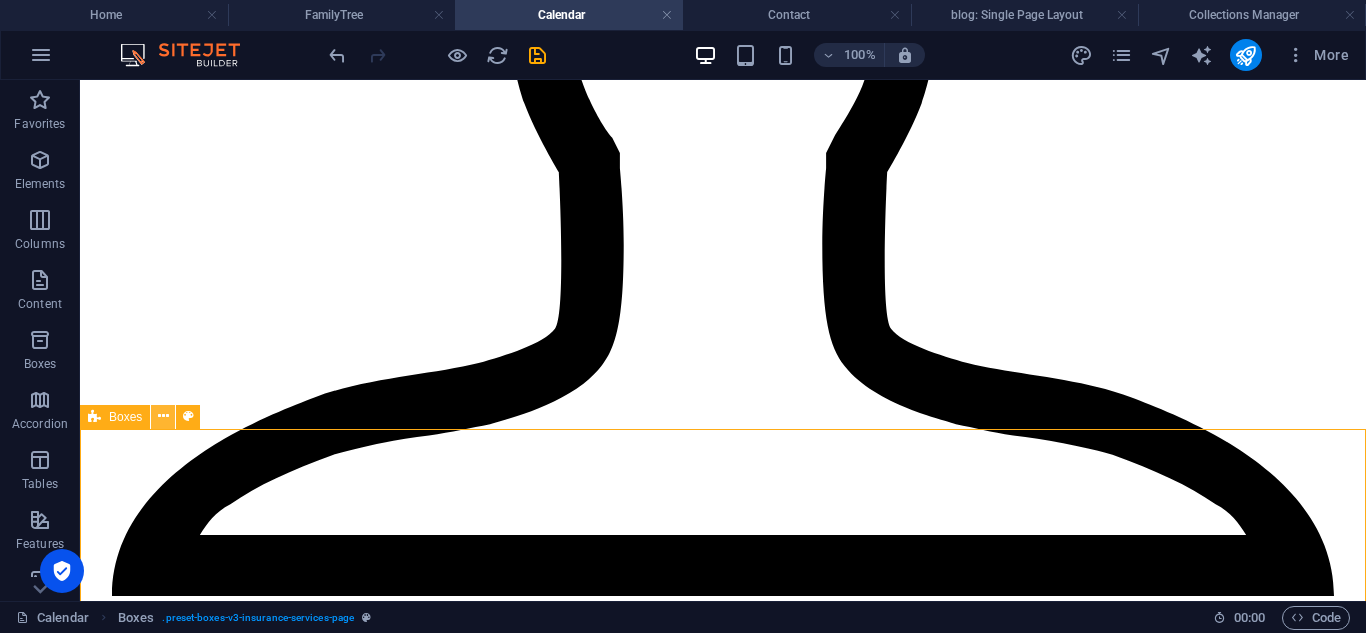 click at bounding box center [163, 417] 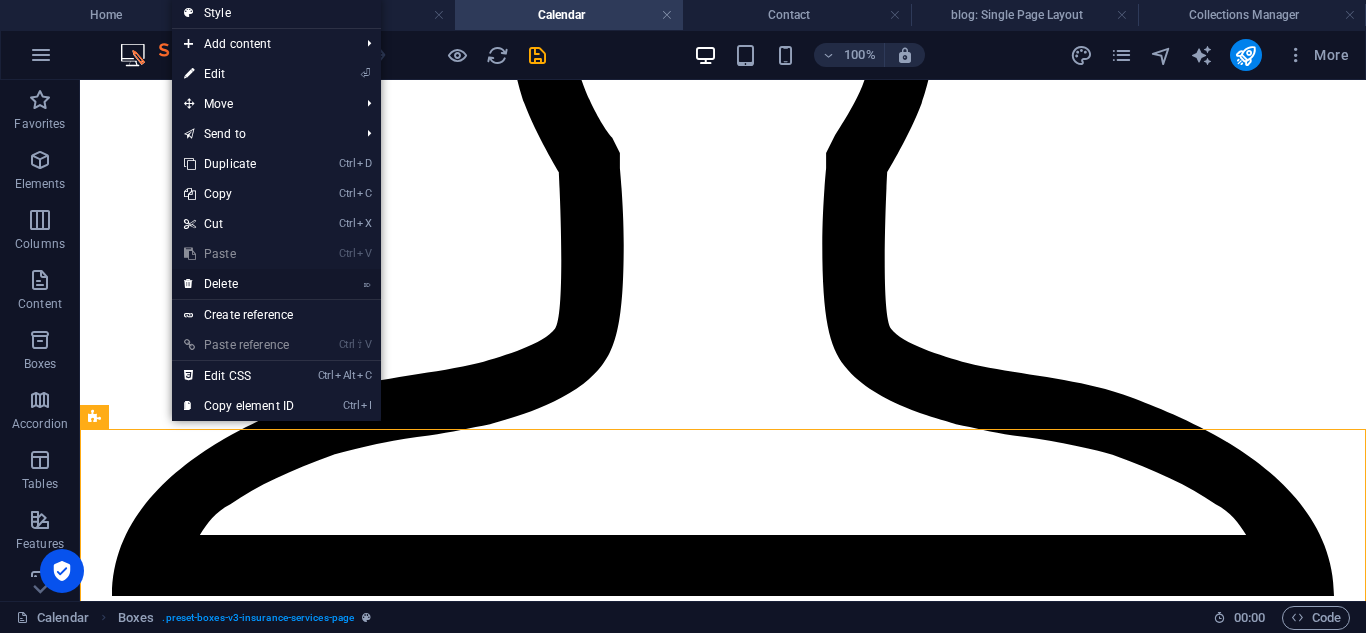 click on "⌦  Delete" at bounding box center [239, 284] 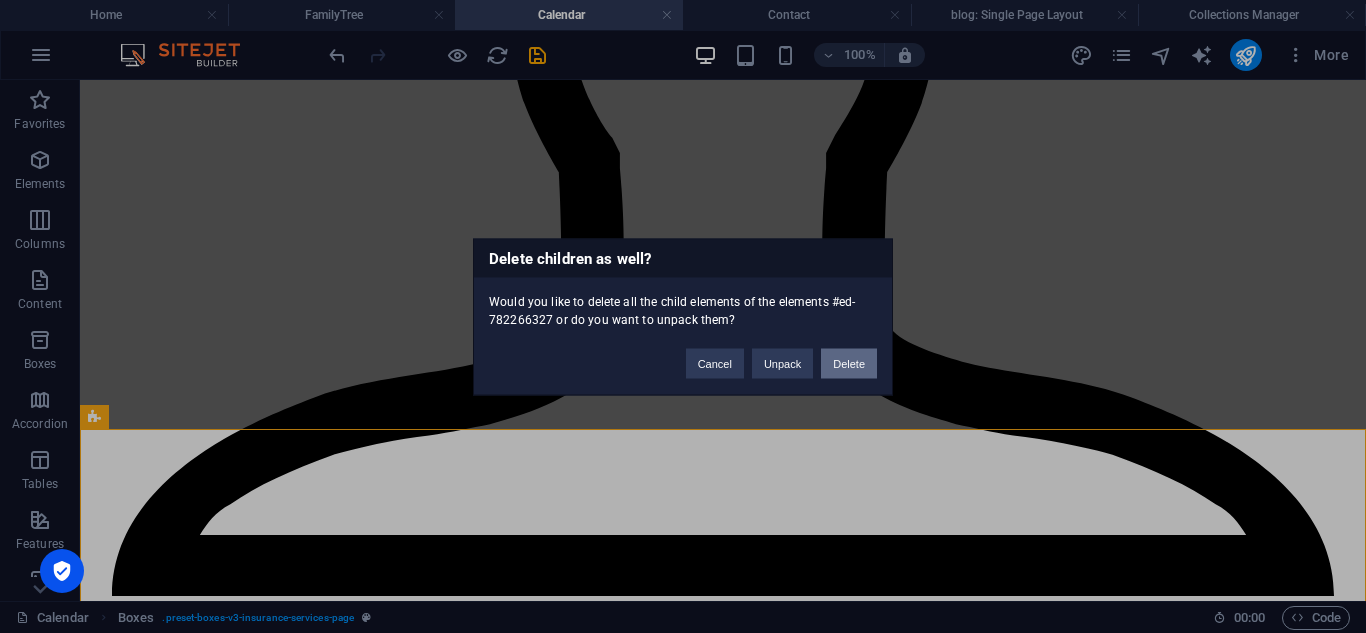 click on "Delete" at bounding box center [849, 363] 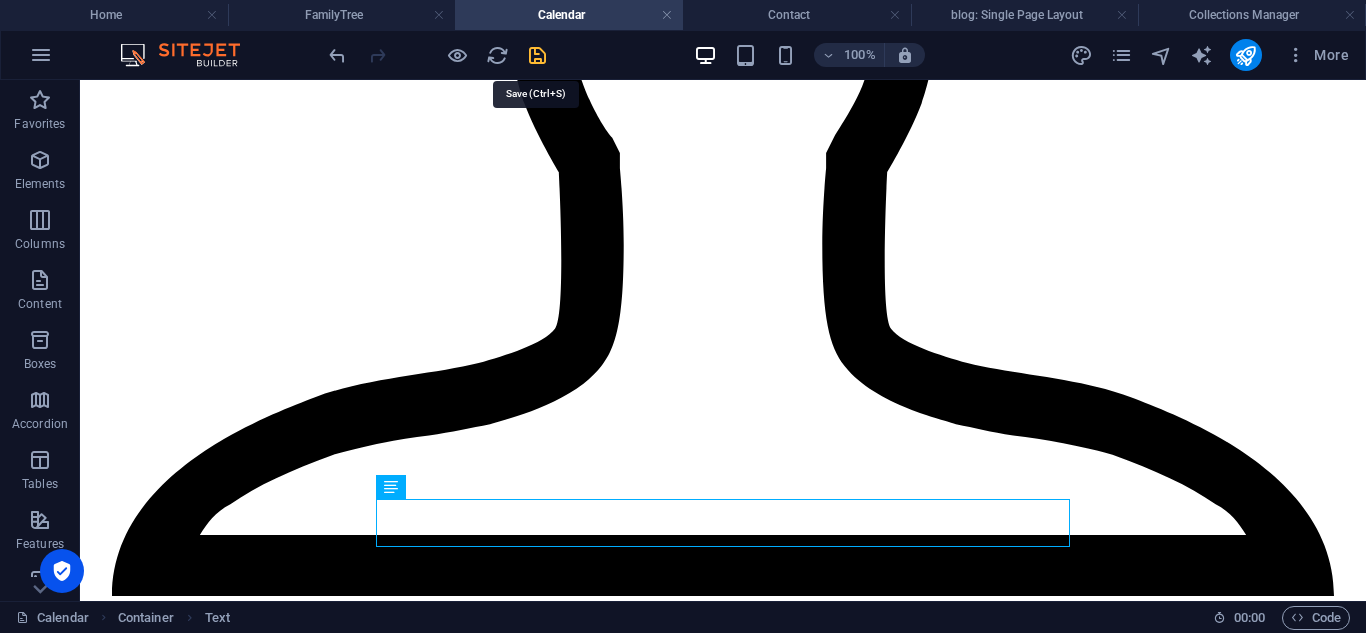 click at bounding box center [537, 55] 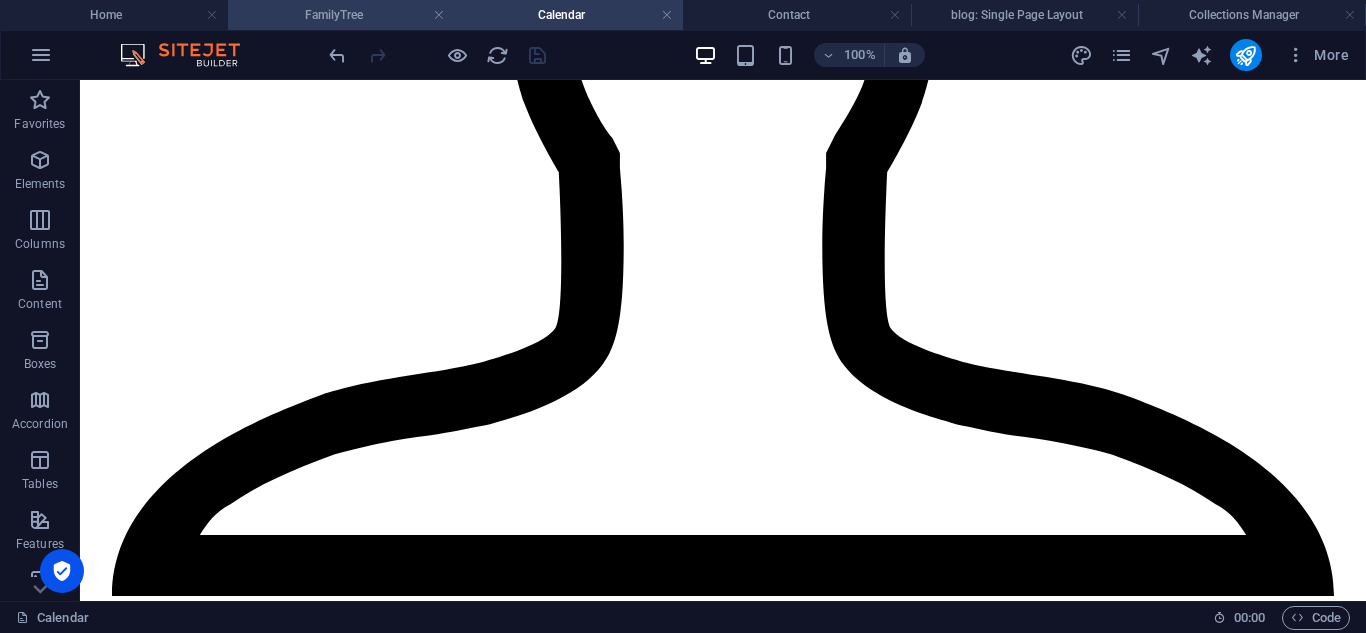 click on "FamilyTree" at bounding box center (342, 15) 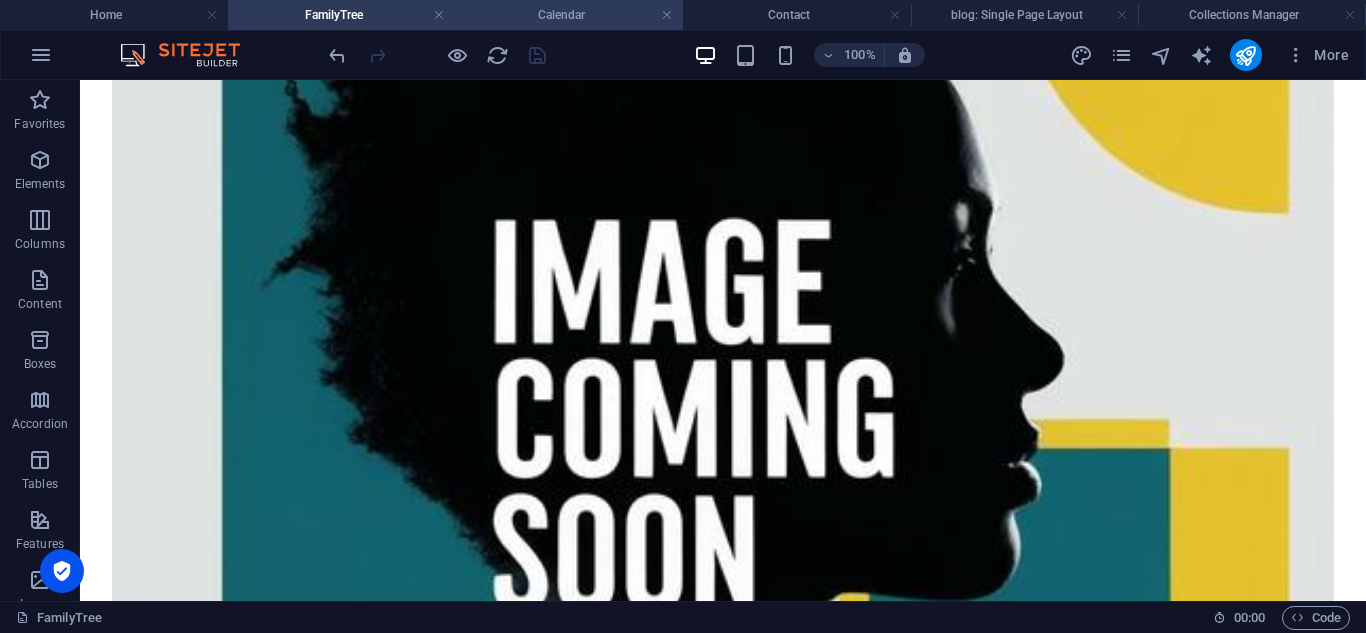 click on "Calendar" at bounding box center [569, 15] 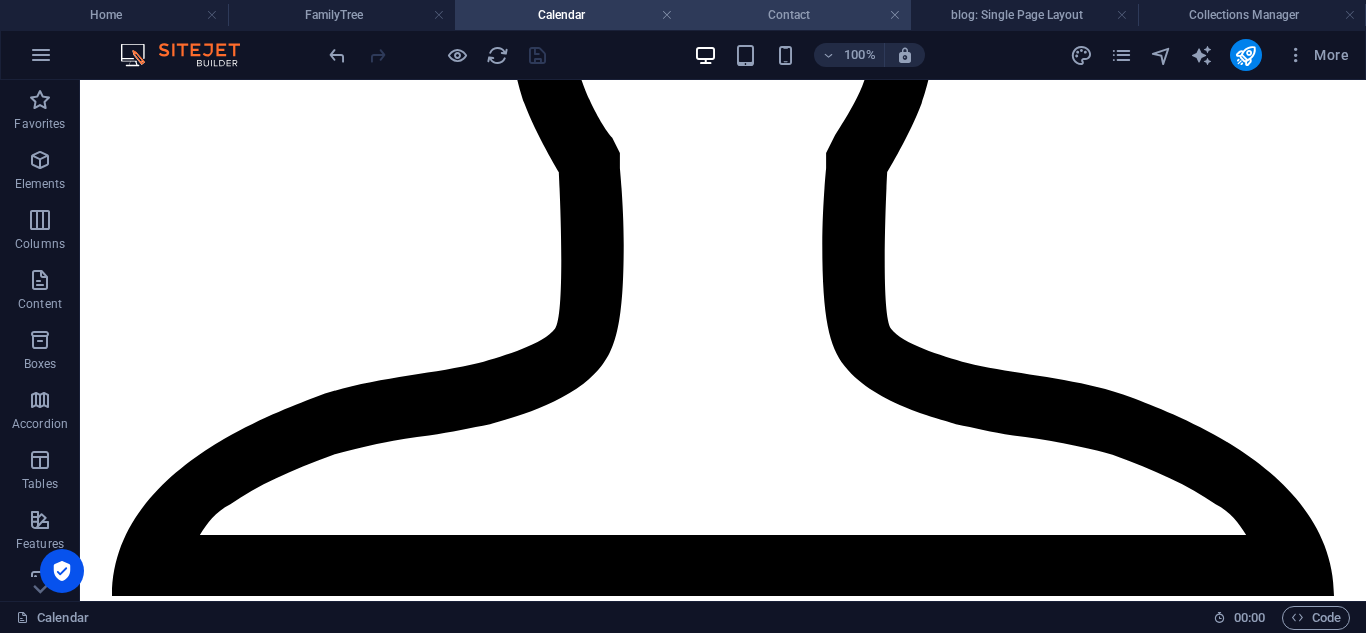 click on "Contact" at bounding box center [797, 15] 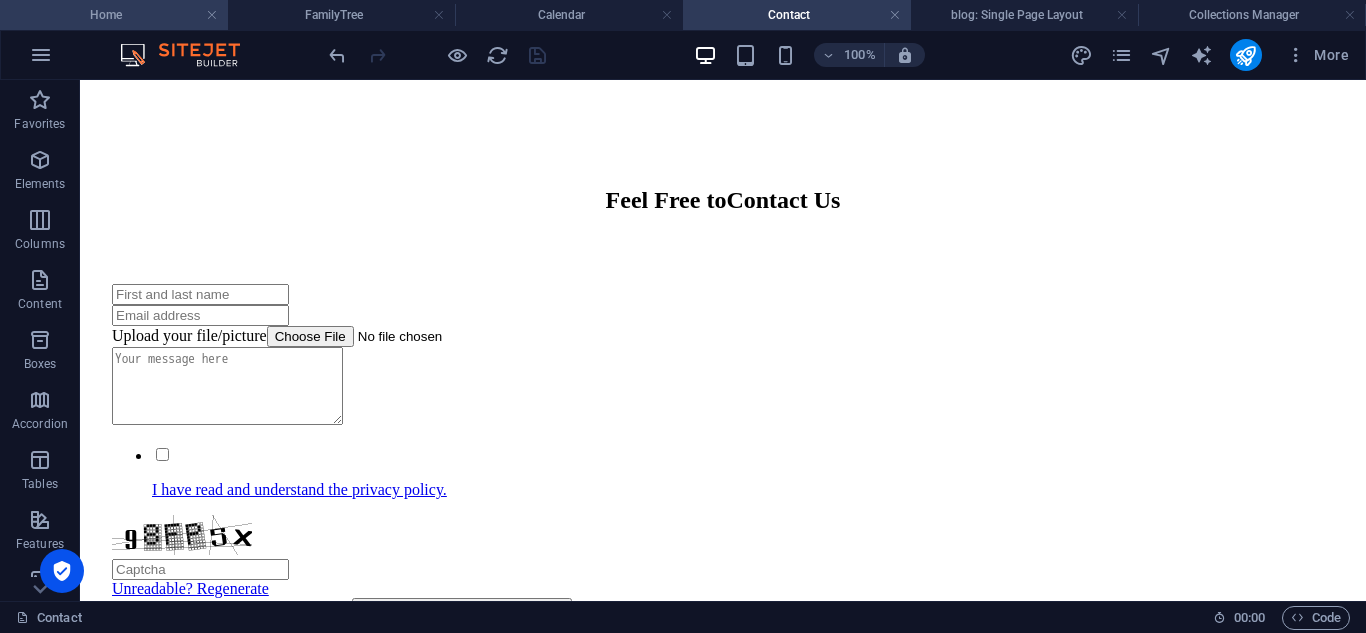 click on "Home" at bounding box center [114, 15] 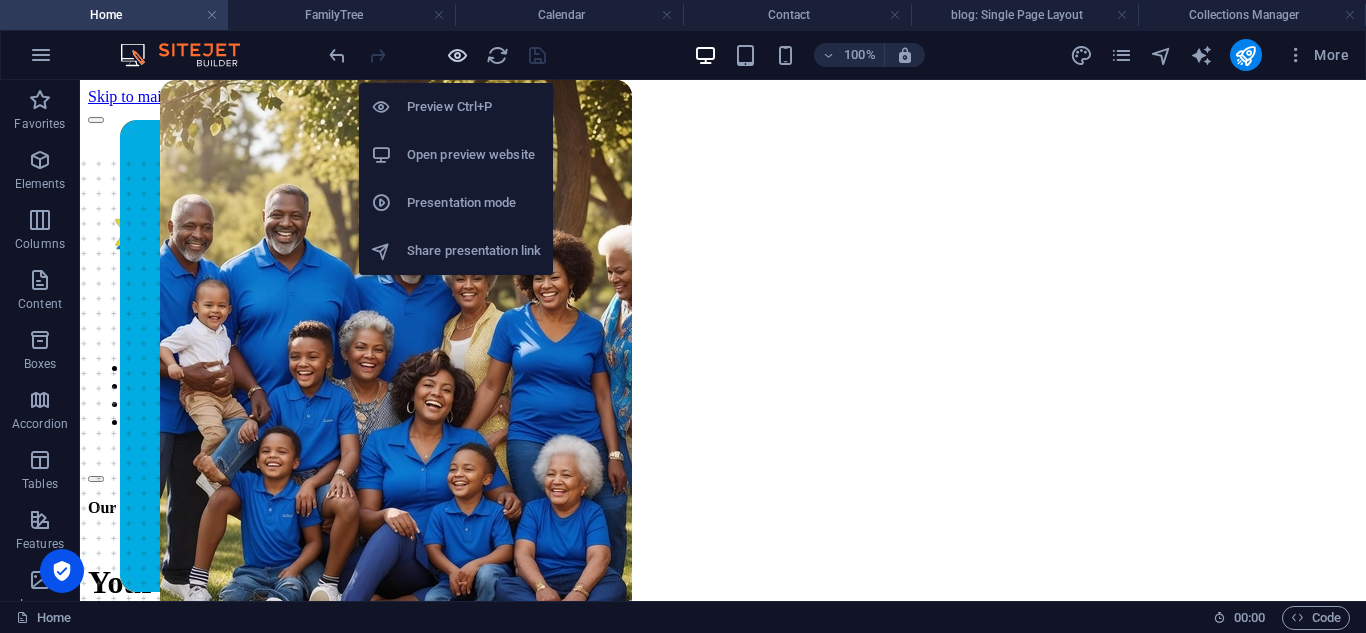 click at bounding box center (457, 55) 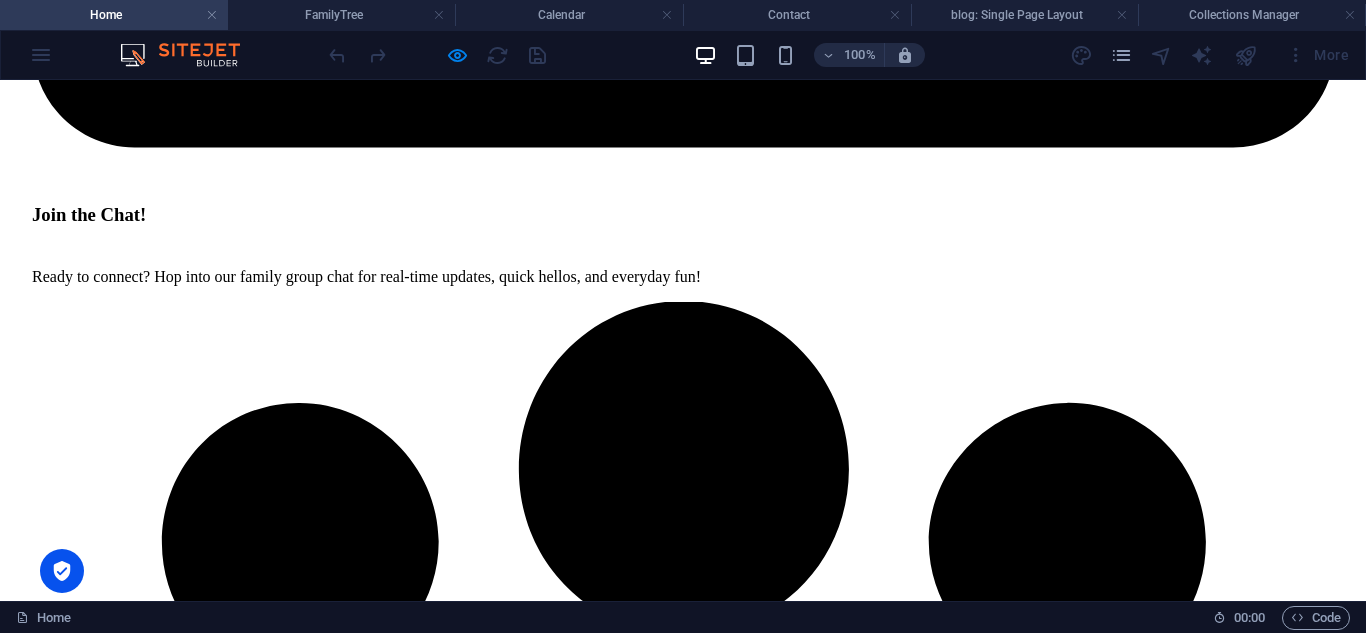 scroll, scrollTop: 3981, scrollLeft: 0, axis: vertical 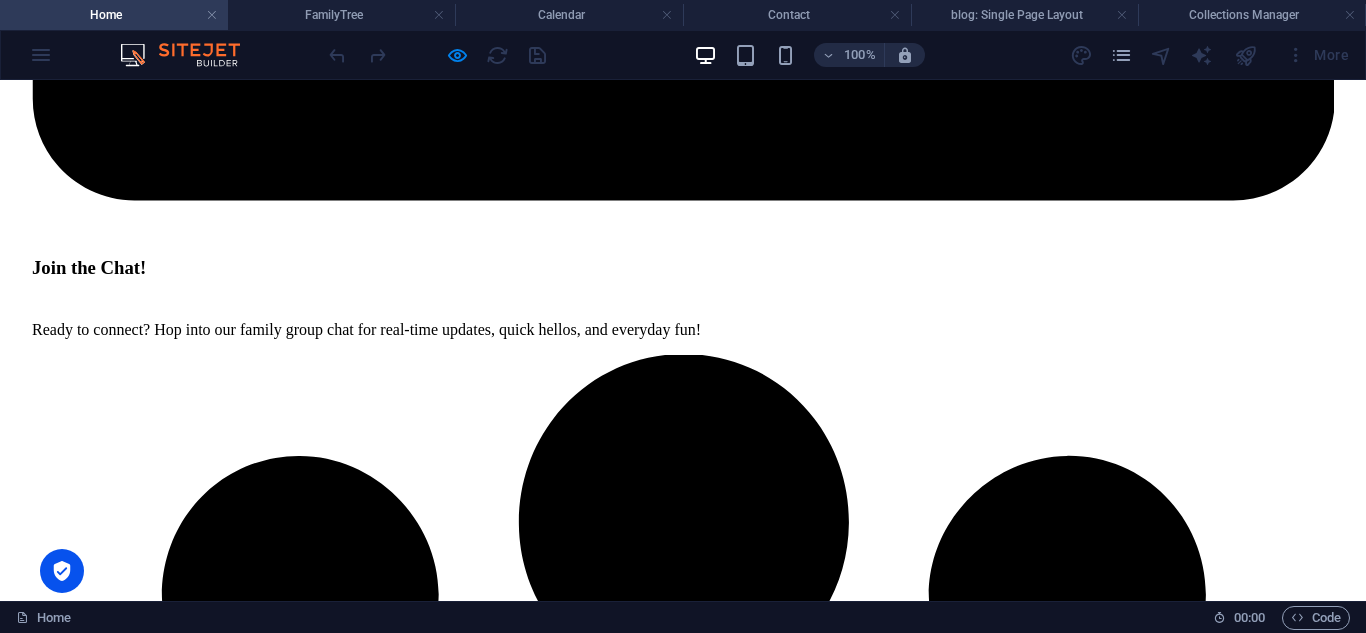 click on "FAMILY TREE" at bounding box center (99, -3596) 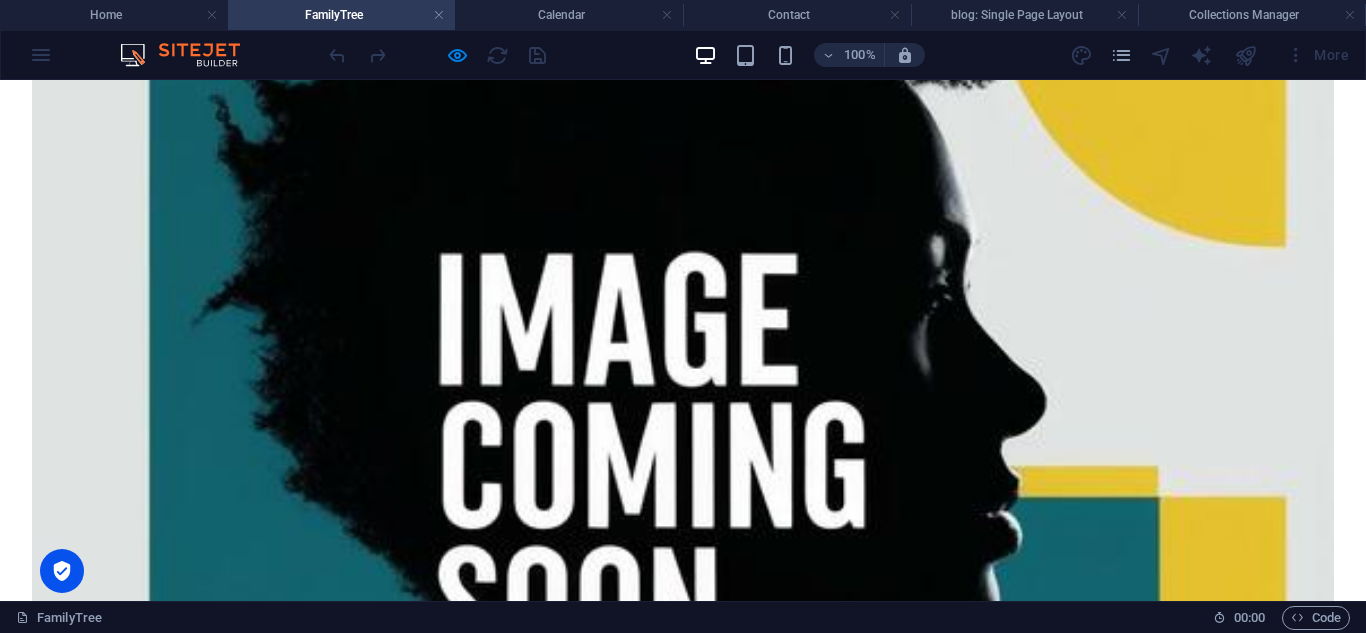 scroll, scrollTop: 0, scrollLeft: 0, axis: both 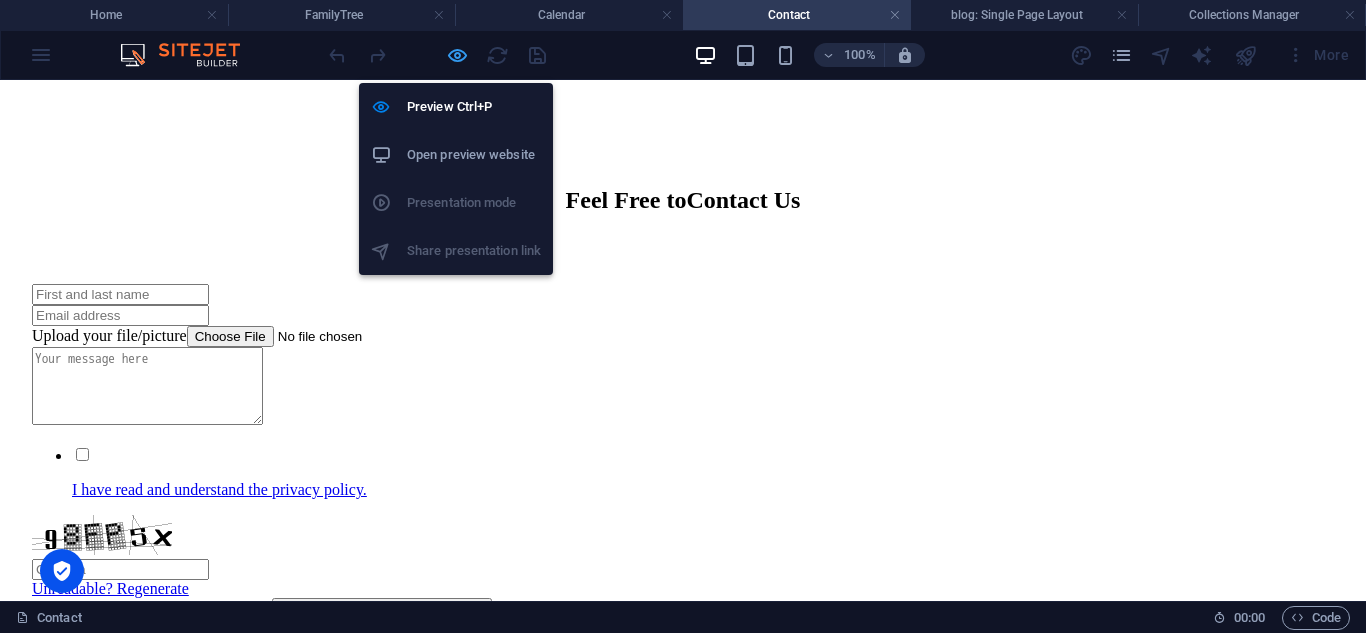 click at bounding box center [457, 55] 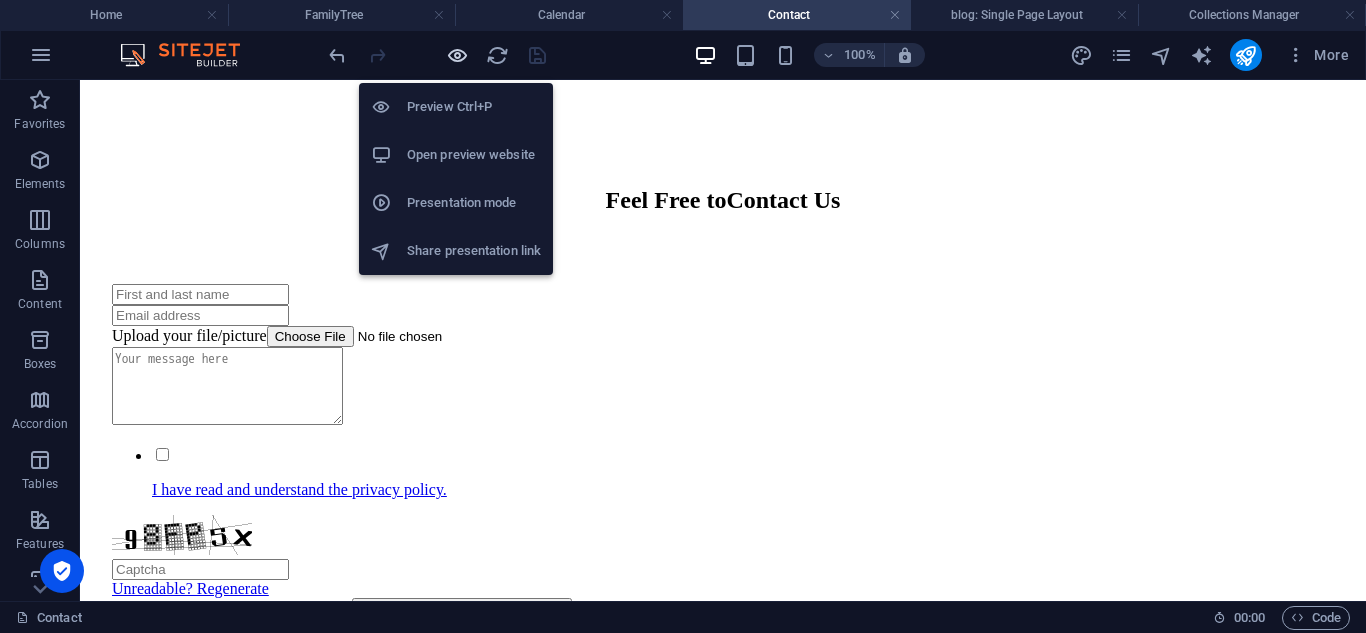 click at bounding box center [457, 55] 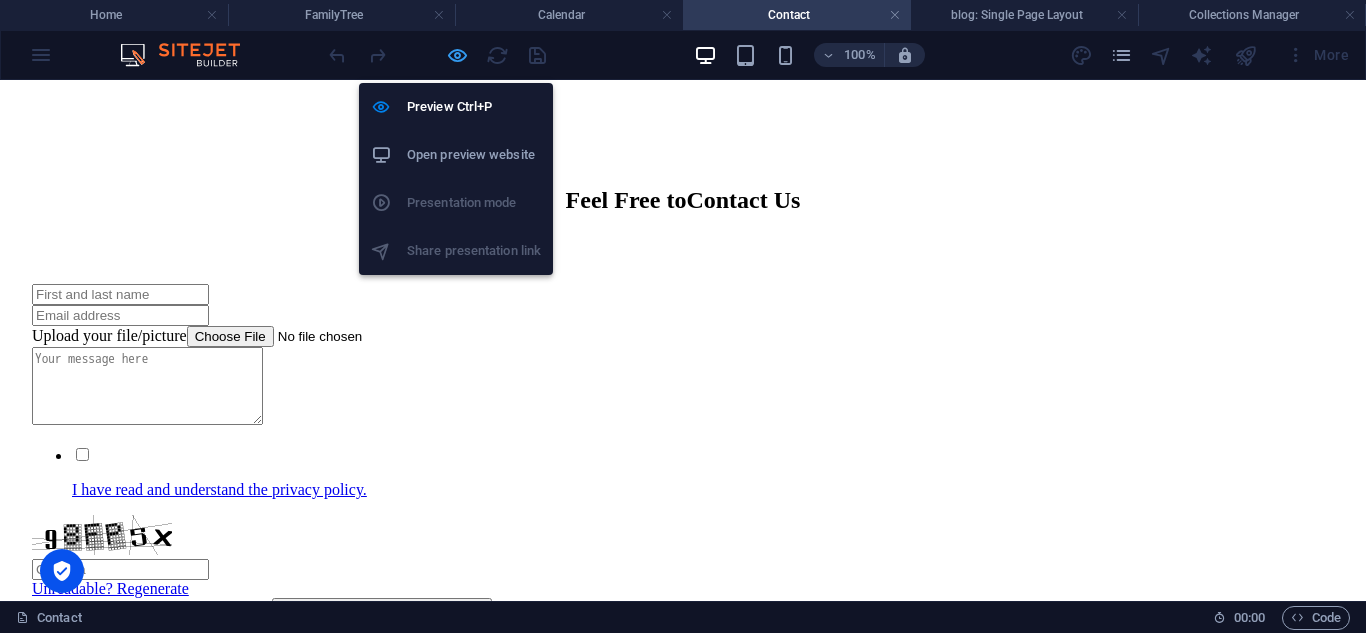 click at bounding box center (457, 55) 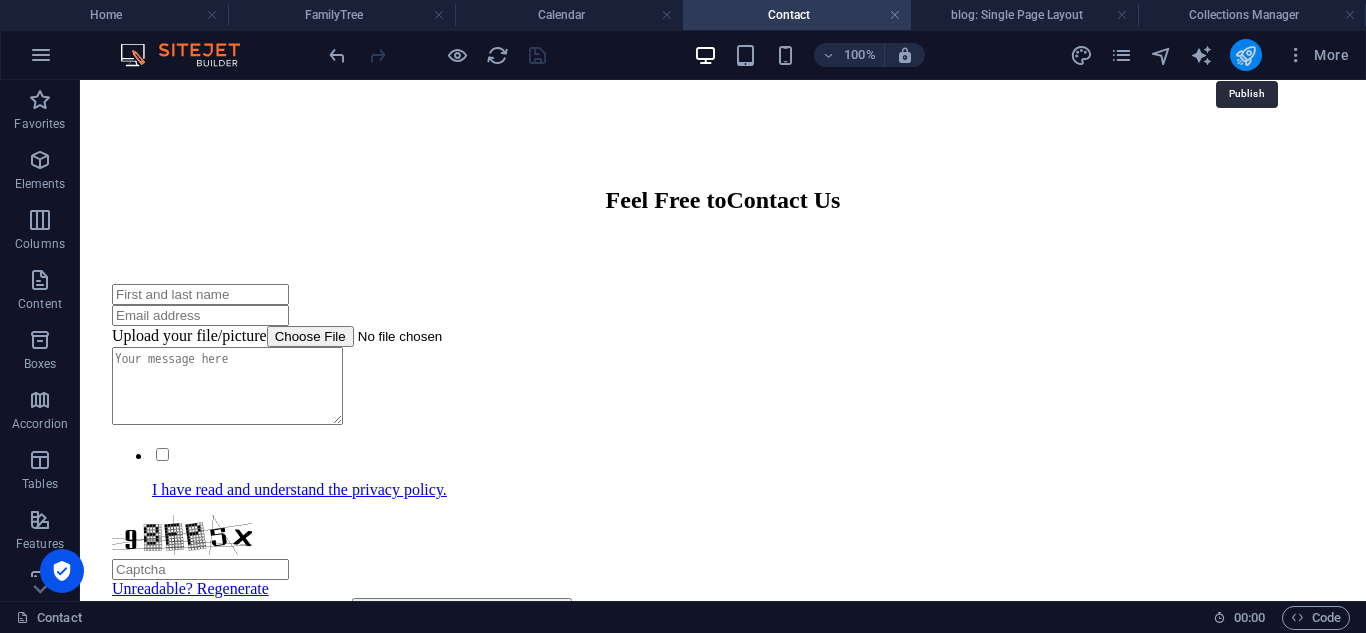 click at bounding box center (1245, 55) 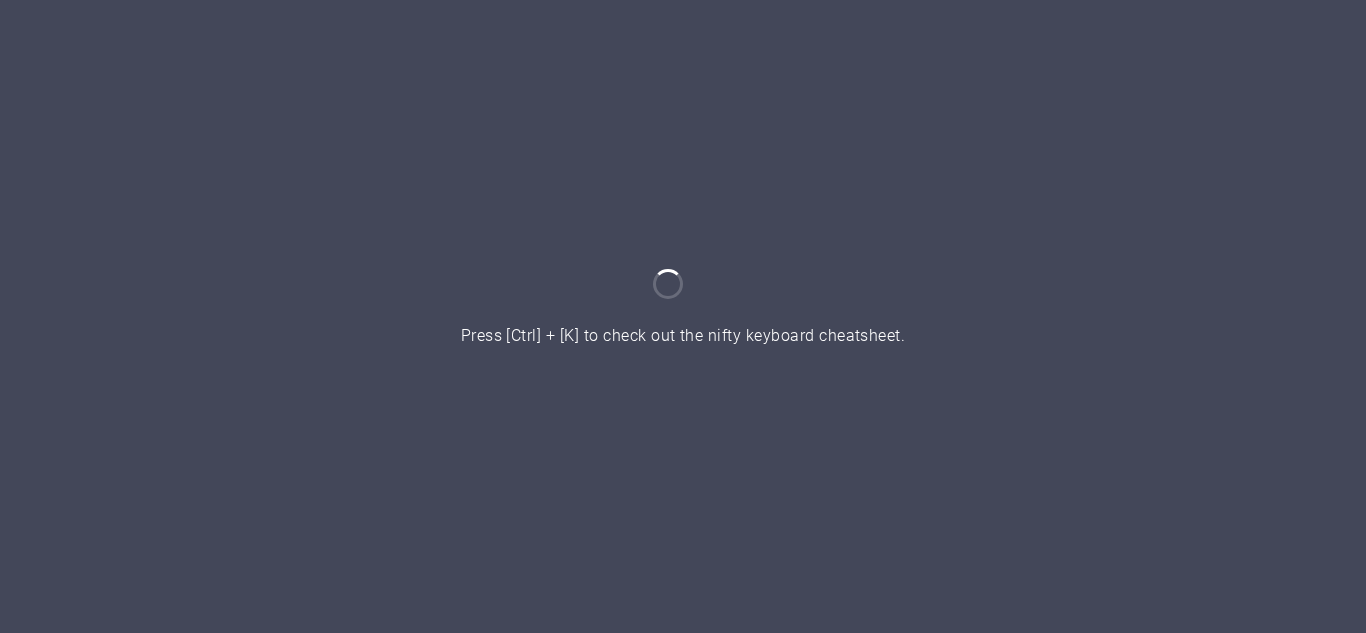 scroll, scrollTop: 0, scrollLeft: 0, axis: both 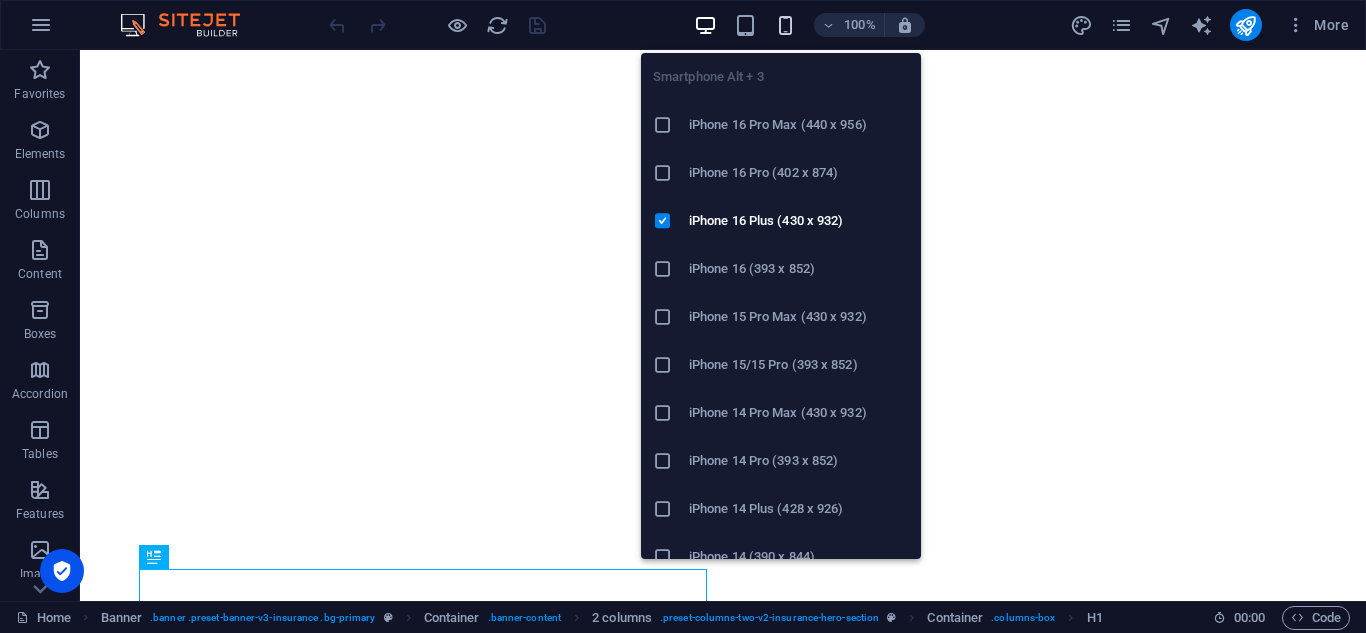 click at bounding box center [785, 25] 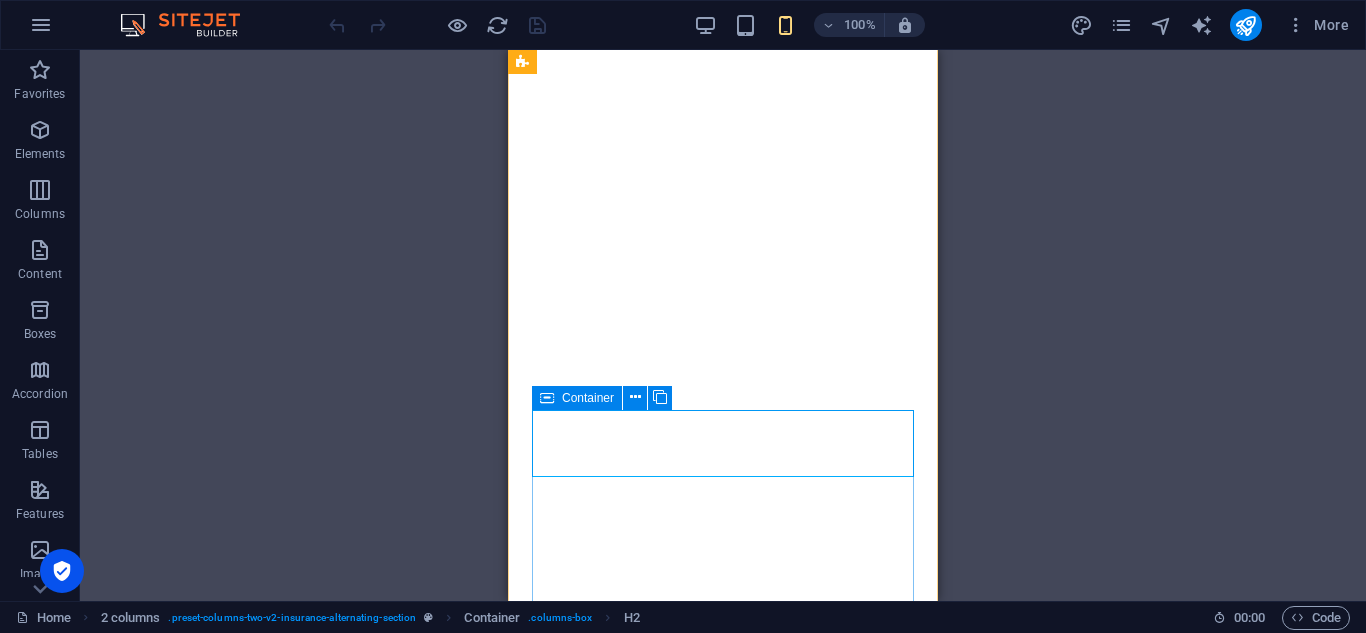 click at bounding box center [547, 398] 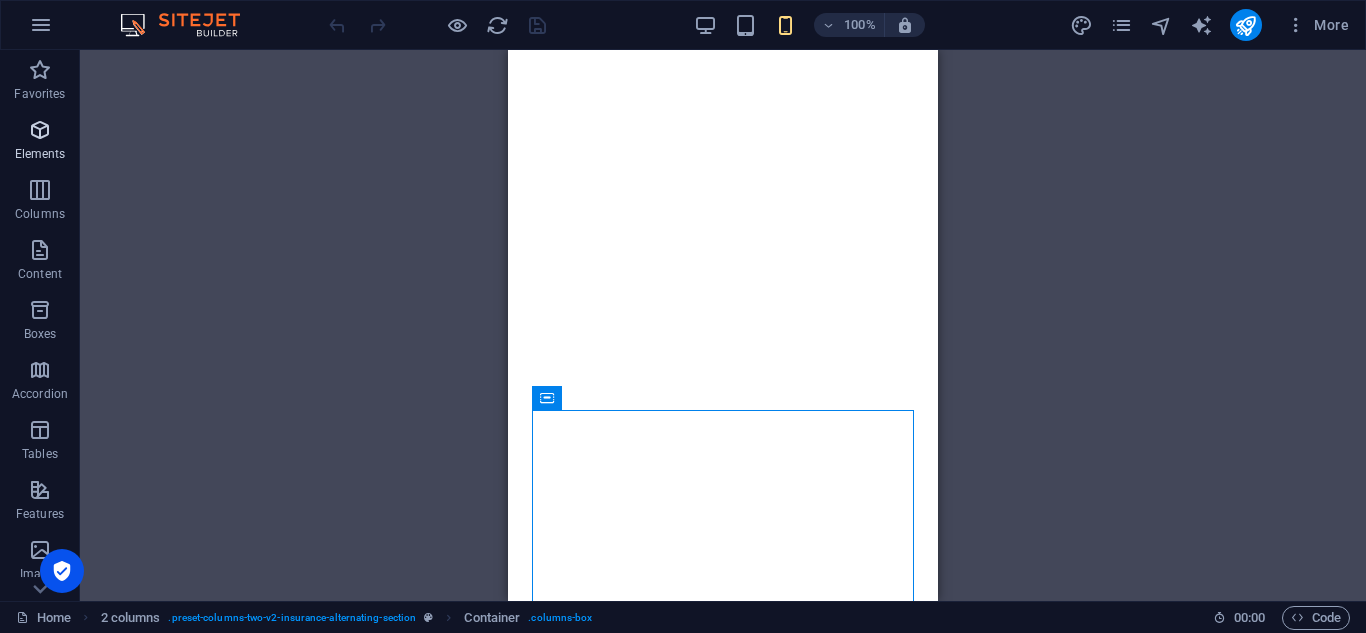 click at bounding box center (40, 130) 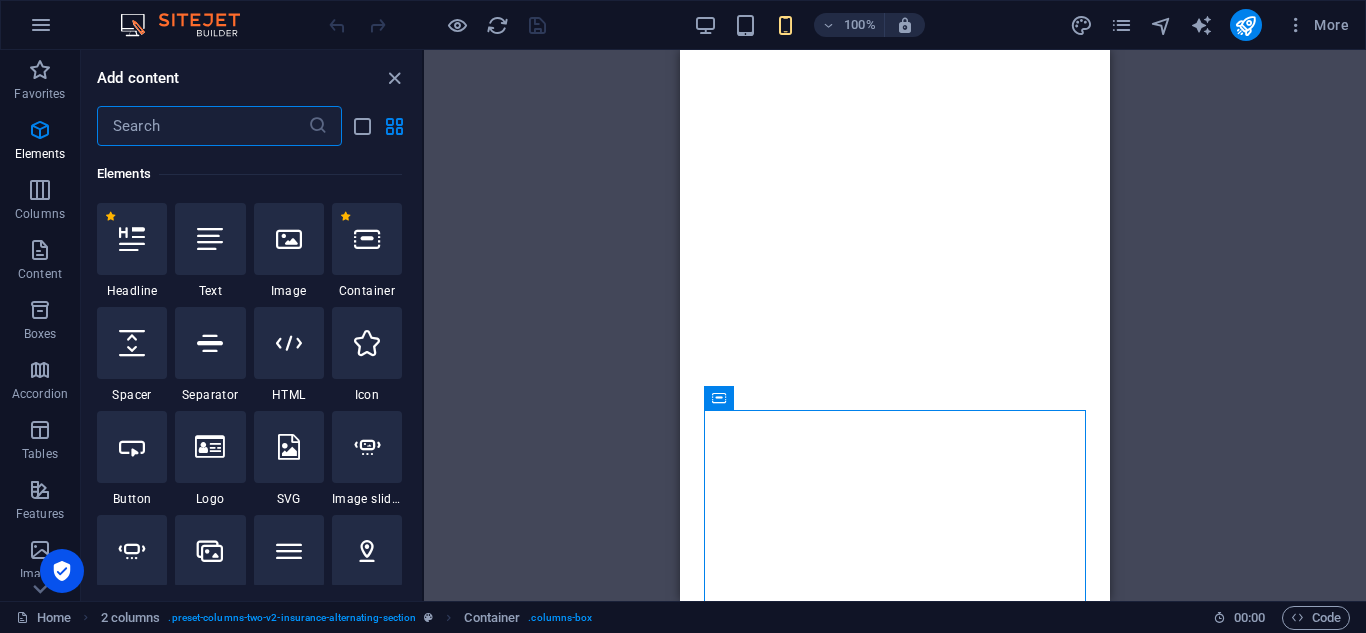 scroll, scrollTop: 213, scrollLeft: 0, axis: vertical 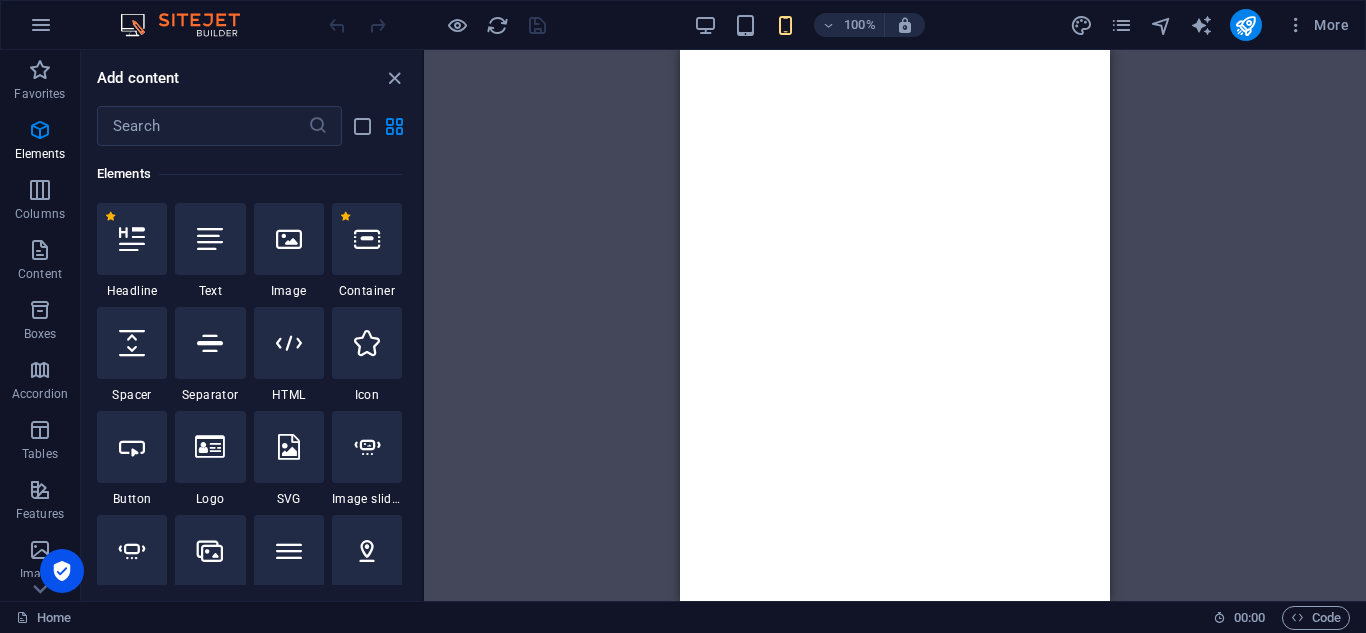 select on "%" 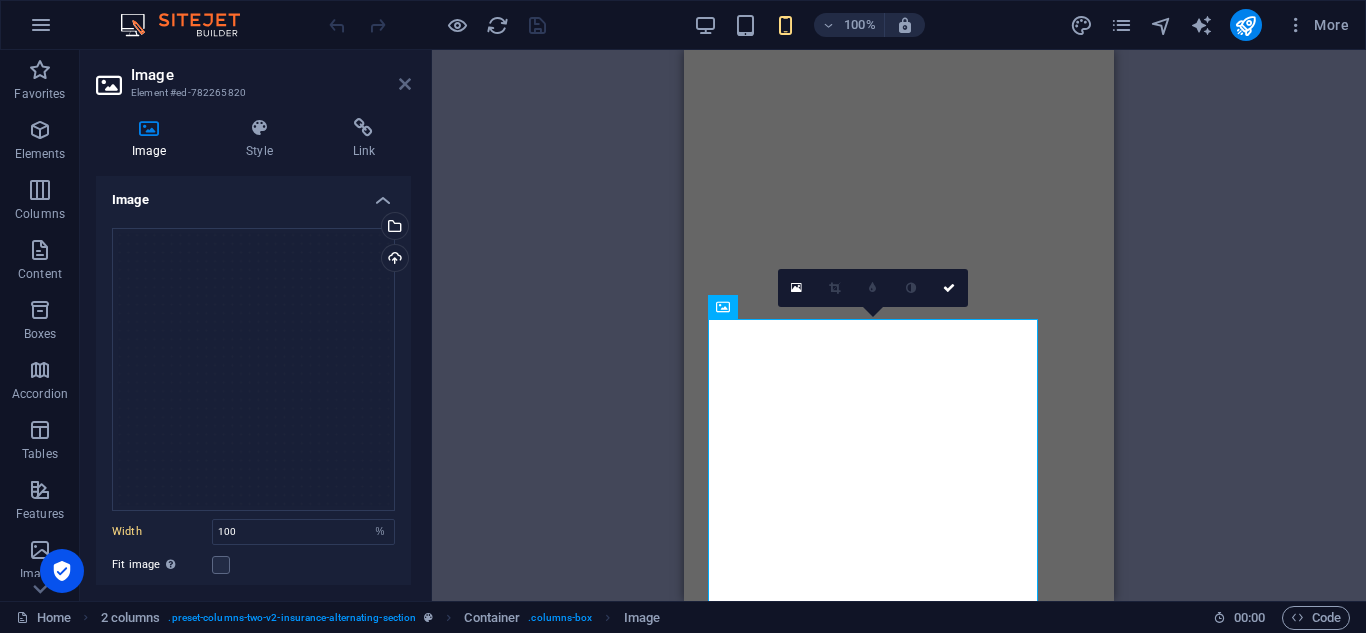 click at bounding box center (405, 84) 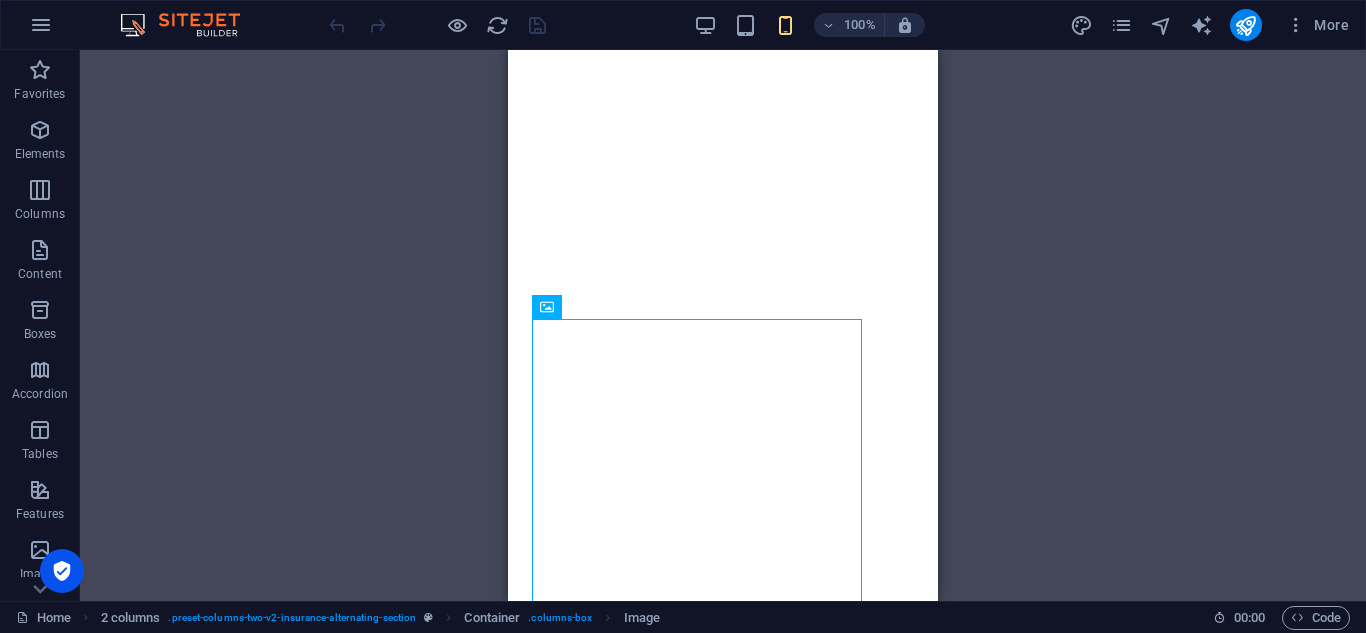 click on "Drag here to replace the existing content. Press “Ctrl” if you want to create a new element.
H1   Banner   Banner   Container   Banner   2 columns   Container   Menu Bar   HTML   Spacer   Container   Spacer   Image   2 columns   Container   Container   Image   Container   Text   Text   Spacer   Button   Container   H2   Spacer   Text   3 columns   Container   Text   H3   Text   Container   Text   H3   Text   Container   Image   Container   H2   Spacer   Boxes   Container   Spacer   Container   H3   Container   Spacer   Container   Text   Container   Container   Container   H3   Container   Text   Container   Spacer   Container   H3   Container   Spacer   Text   Container   Spacer   Container   H3   Container   Text   Container   Spacer   Container   H3   Container   2 columns   Image   Container   Image   H2   Container   Spacer   Text   Footer Thrud   Menu Bar   Logo   Button" at bounding box center (723, 325) 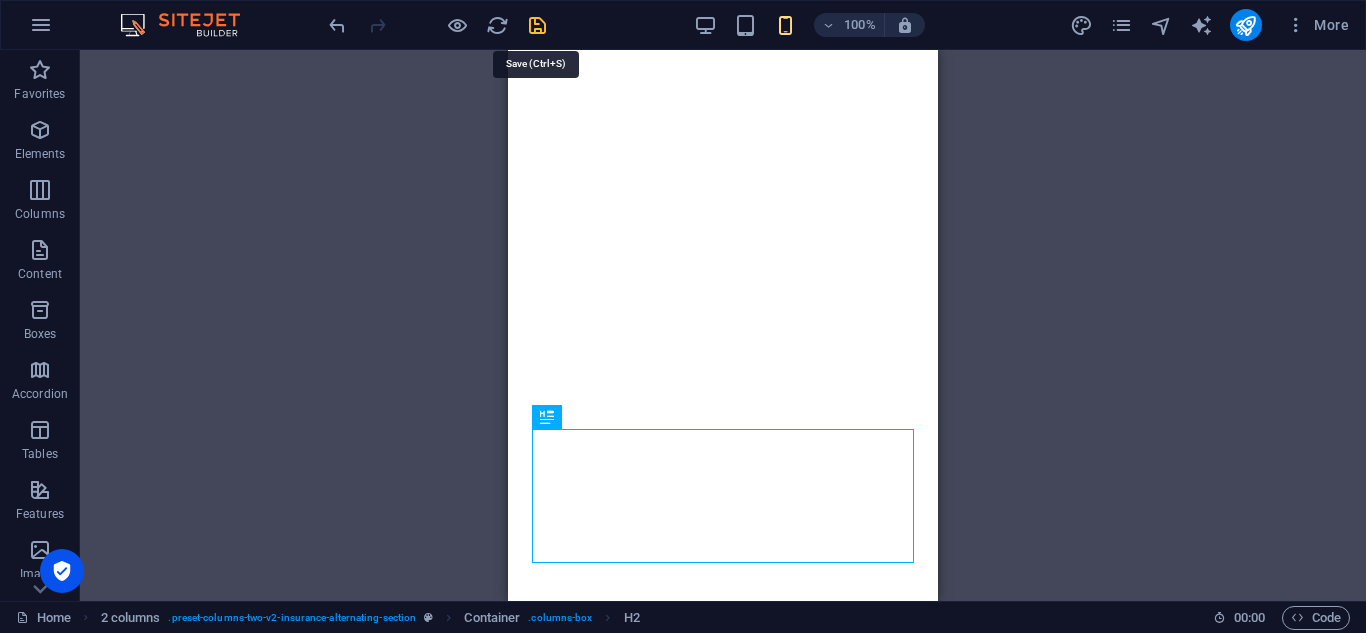 click at bounding box center (537, 25) 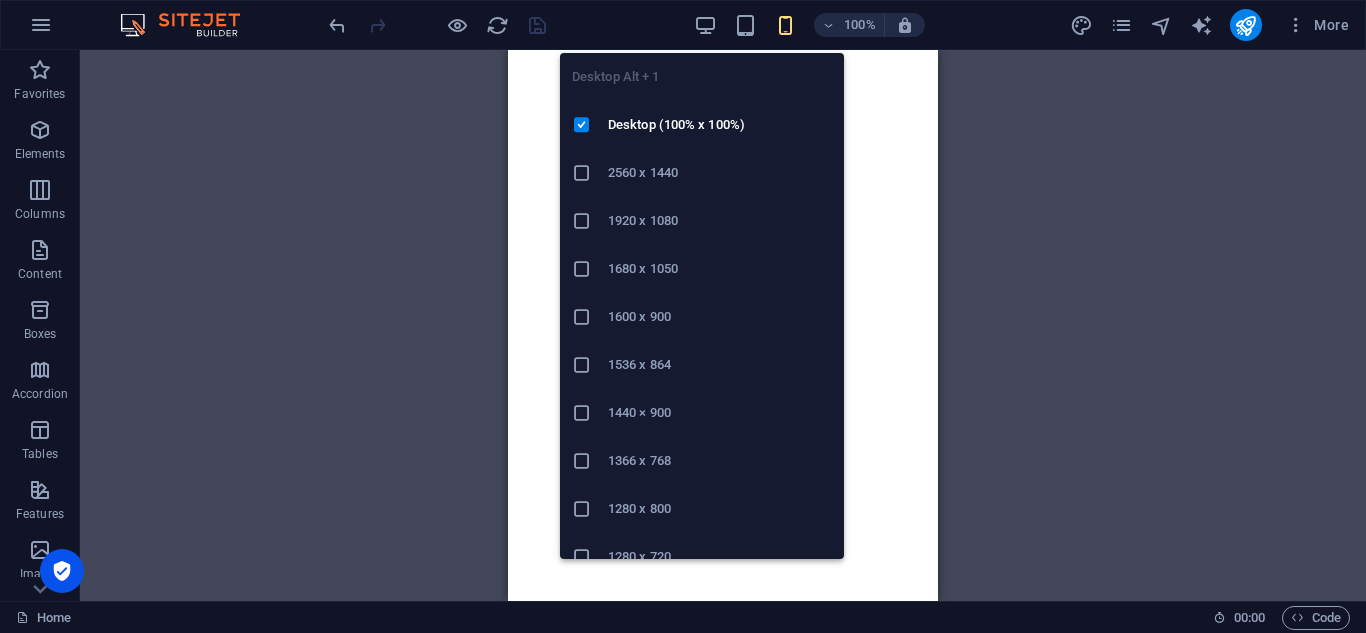 click on "Desktop Alt + 1 Desktop (100% x 100%) 2560 x 1440 1920 x 1080 1680 x 1050 1600 x 900 1536 x 864 1440 × 900 1366 x 768 1280 x 800 1280 x 720 iPad Pro 12.9/13 (1024 x 1366) Galaxy Tab S9/S10 Ultra (1024 x 1366)" at bounding box center (702, 298) 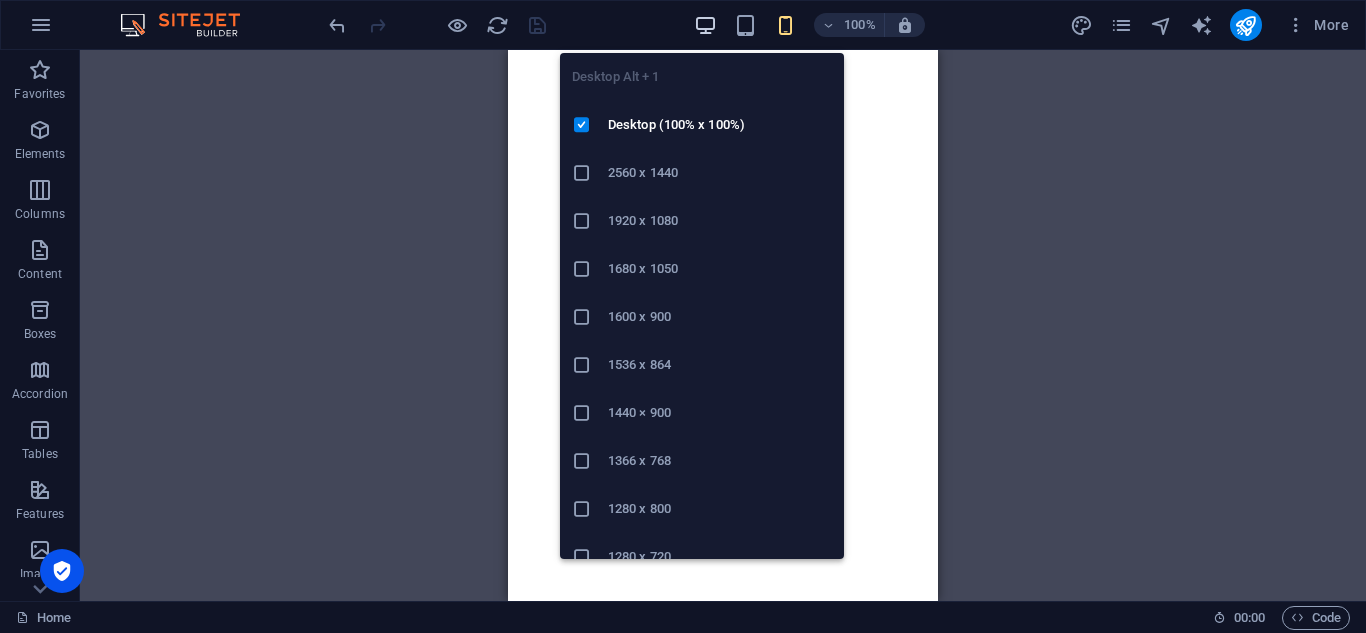 click at bounding box center (705, 25) 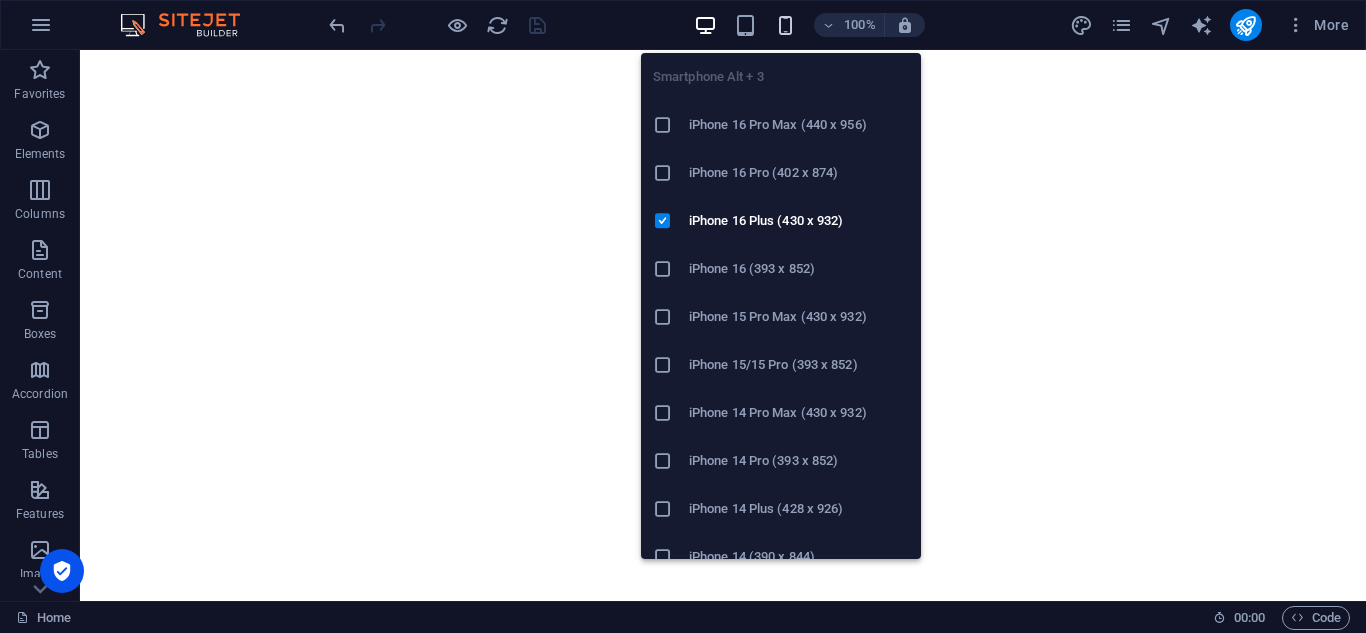 click at bounding box center [785, 25] 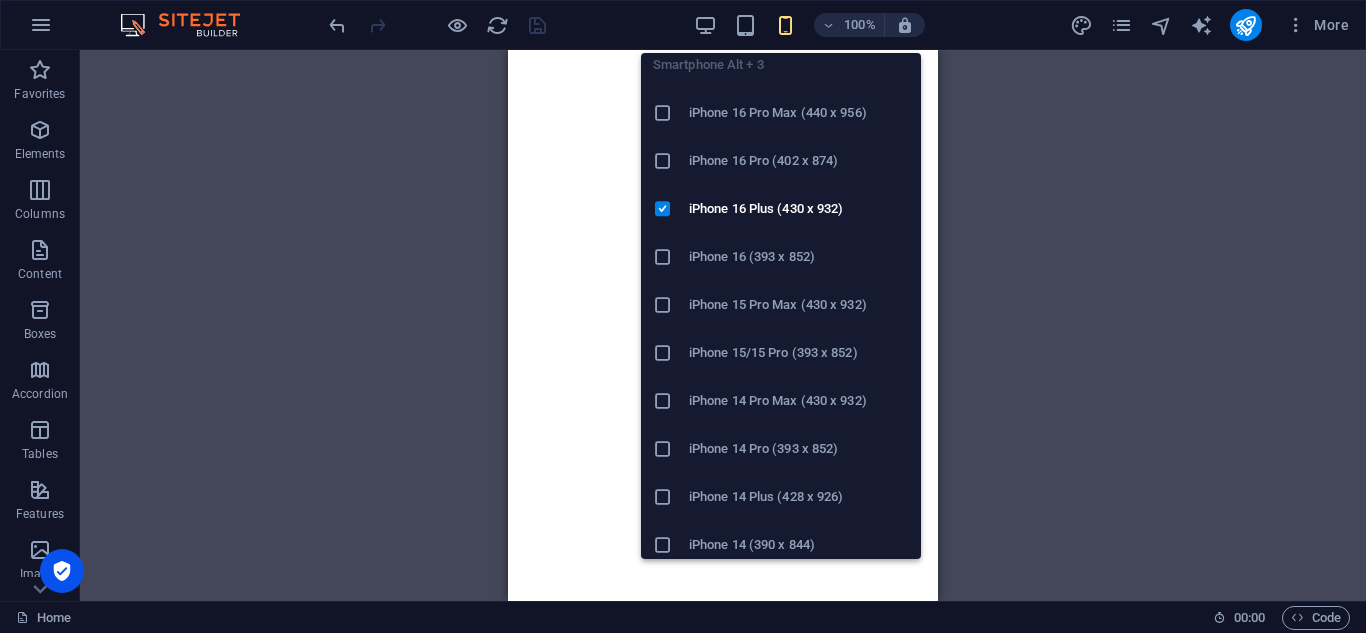 scroll, scrollTop: 20, scrollLeft: 0, axis: vertical 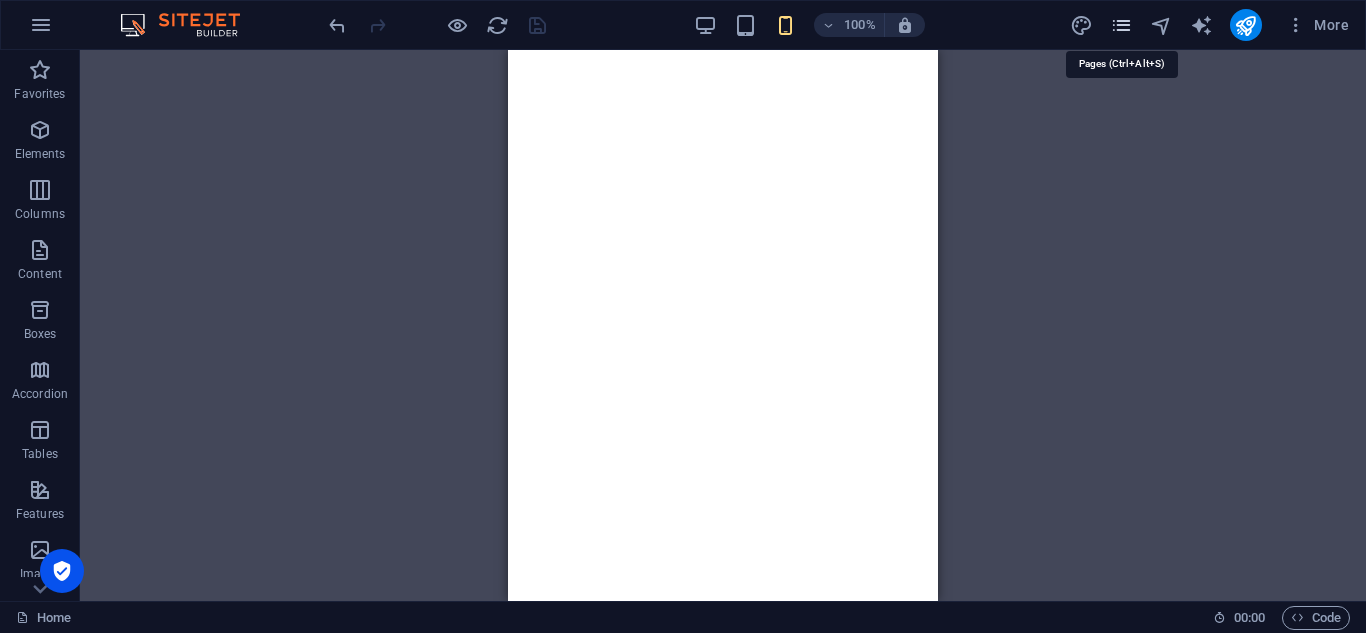 click at bounding box center (1121, 25) 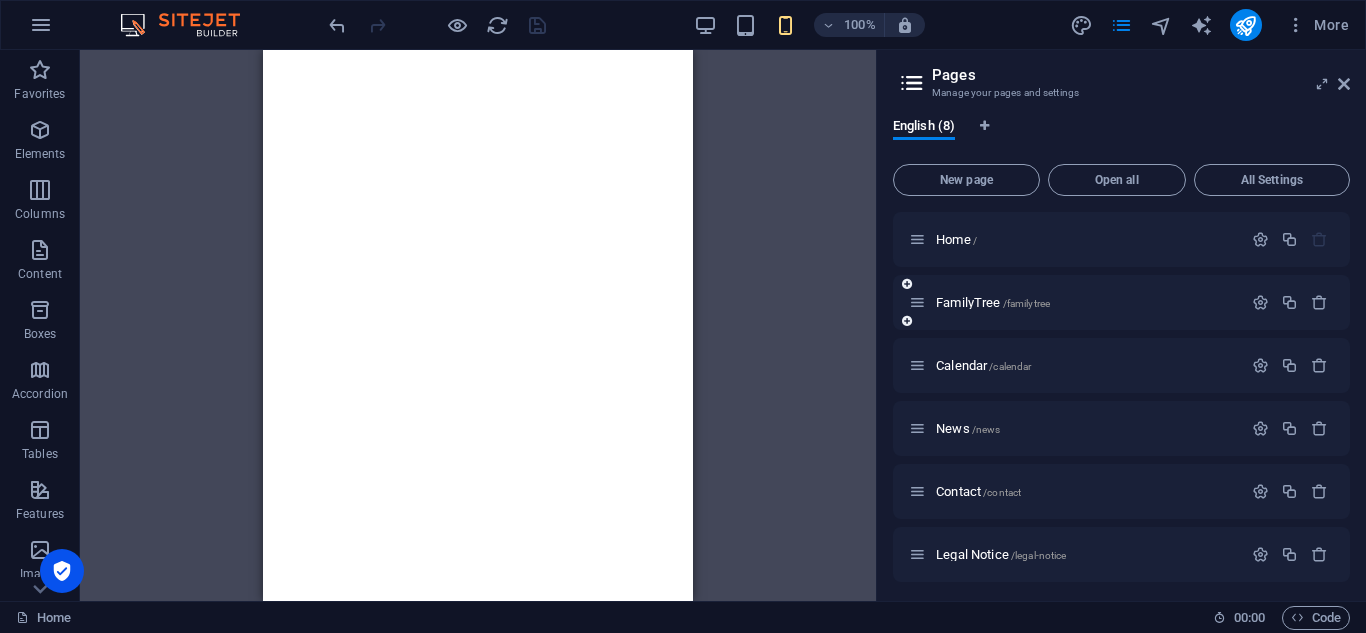 click on "FamilyTree /familytree" at bounding box center [1121, 302] 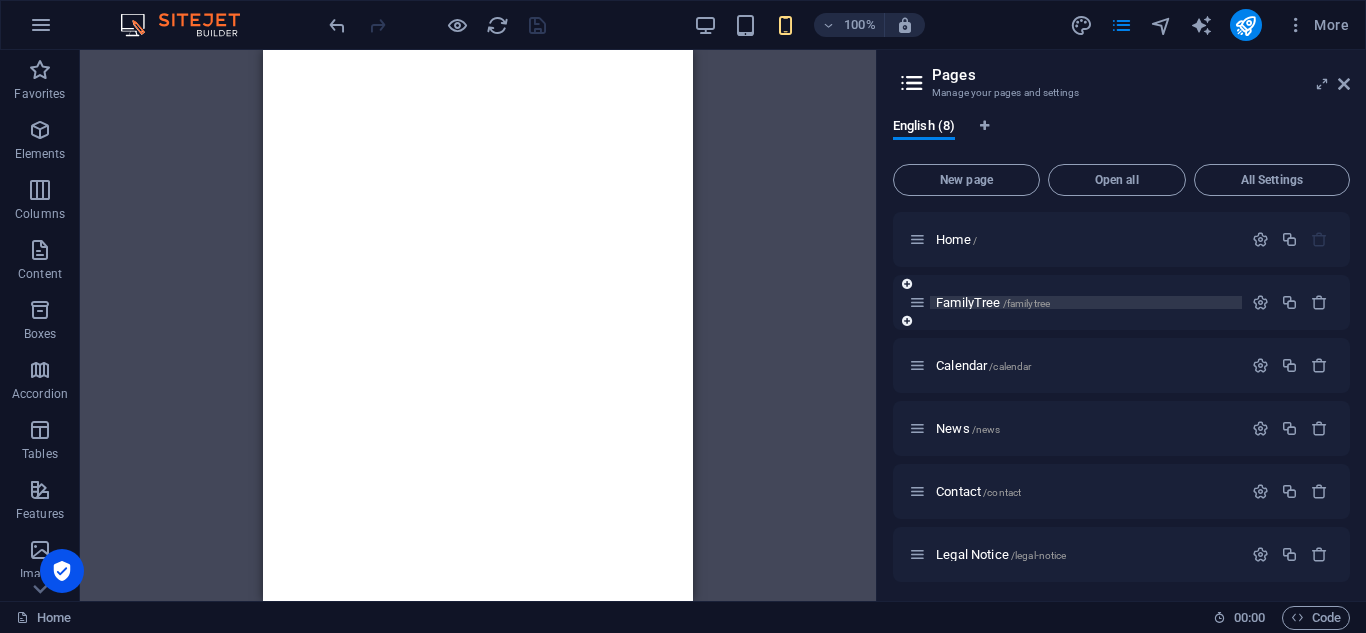 click on "FamilyTree /familytree" at bounding box center (993, 302) 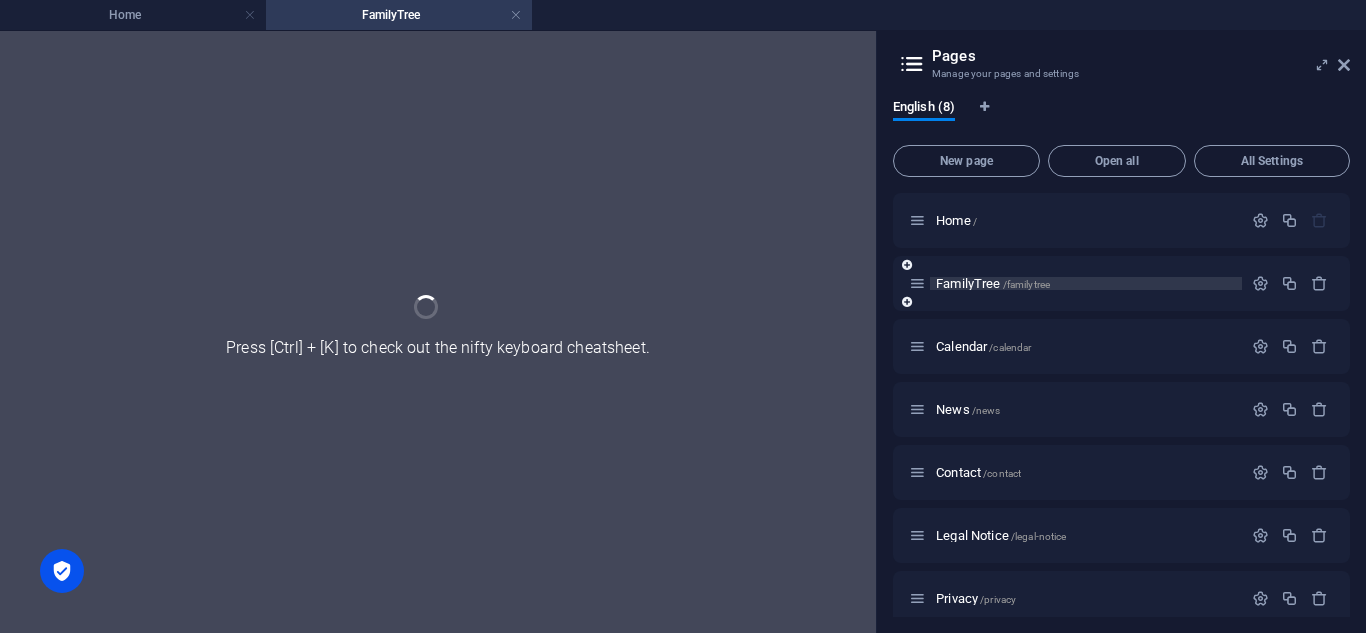 click on "FamilyTree /familytree" at bounding box center (1121, 283) 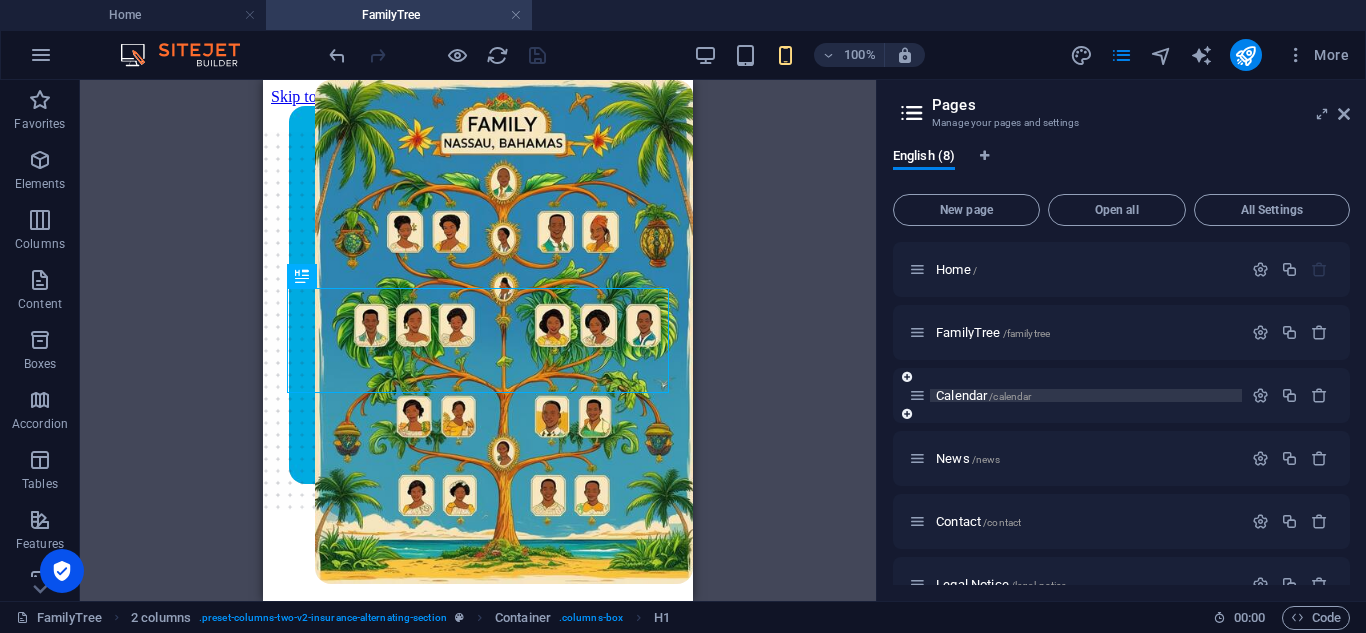 scroll, scrollTop: 558, scrollLeft: 0, axis: vertical 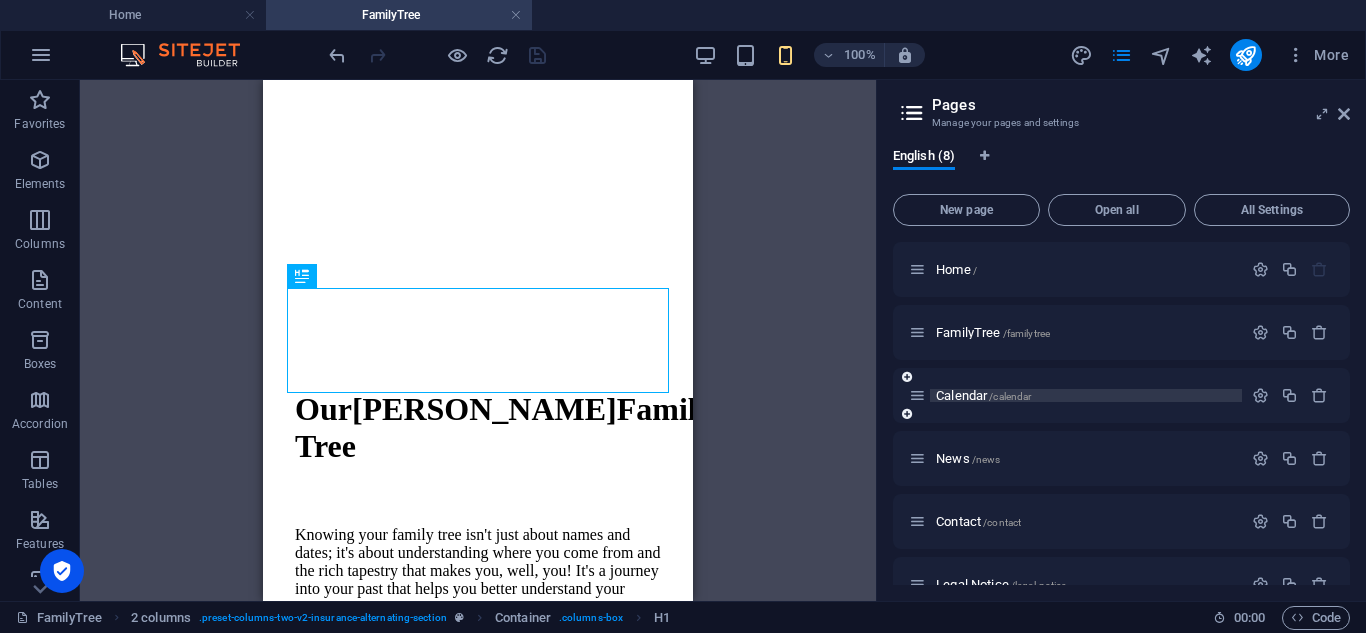 click on "/calendar" at bounding box center [1010, 396] 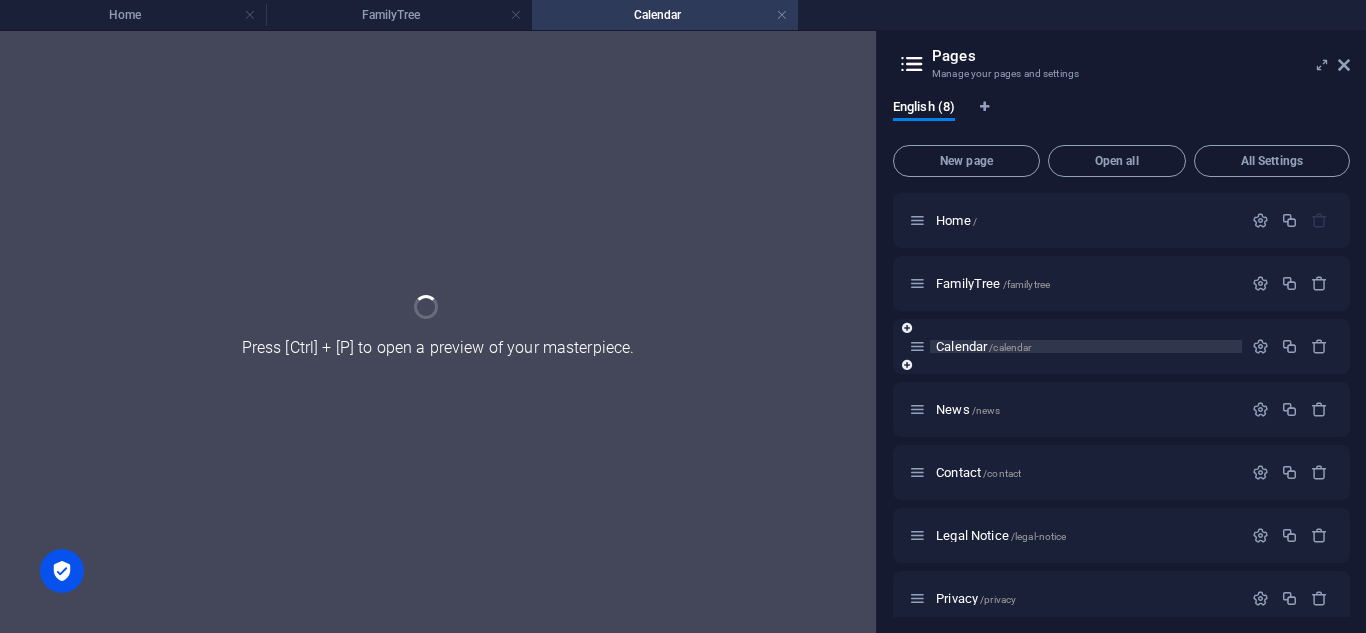 scroll, scrollTop: 0, scrollLeft: 0, axis: both 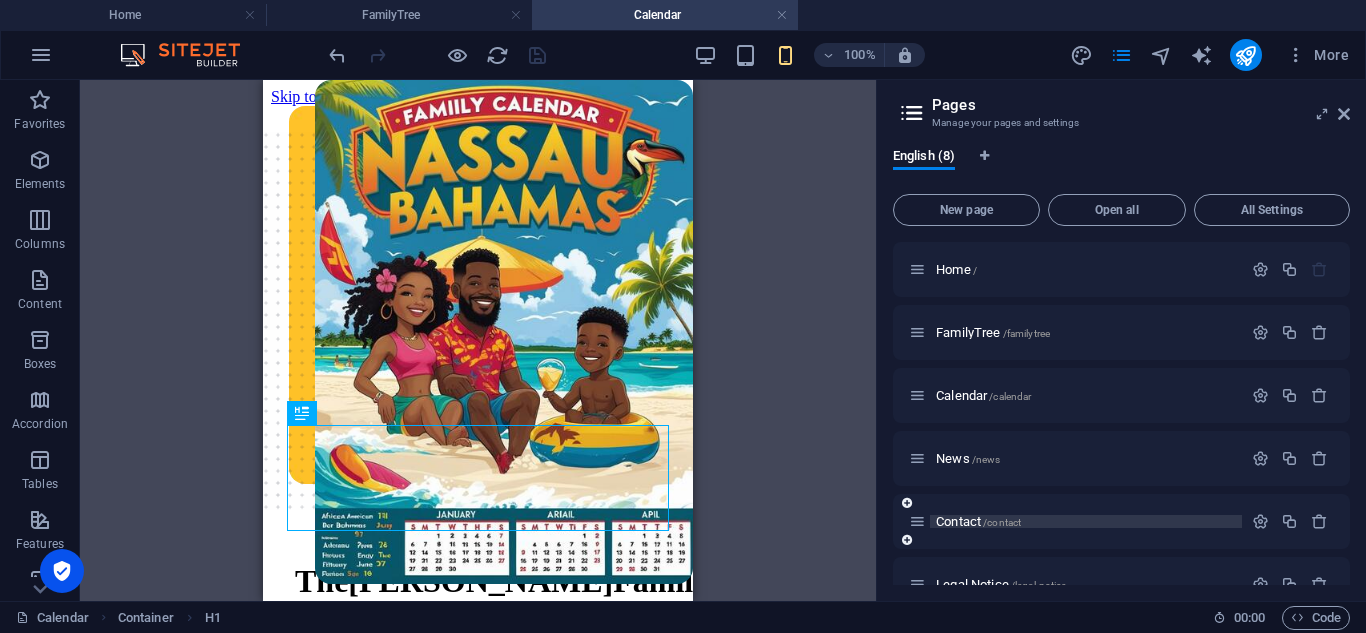 click on "/contact" at bounding box center (1002, 522) 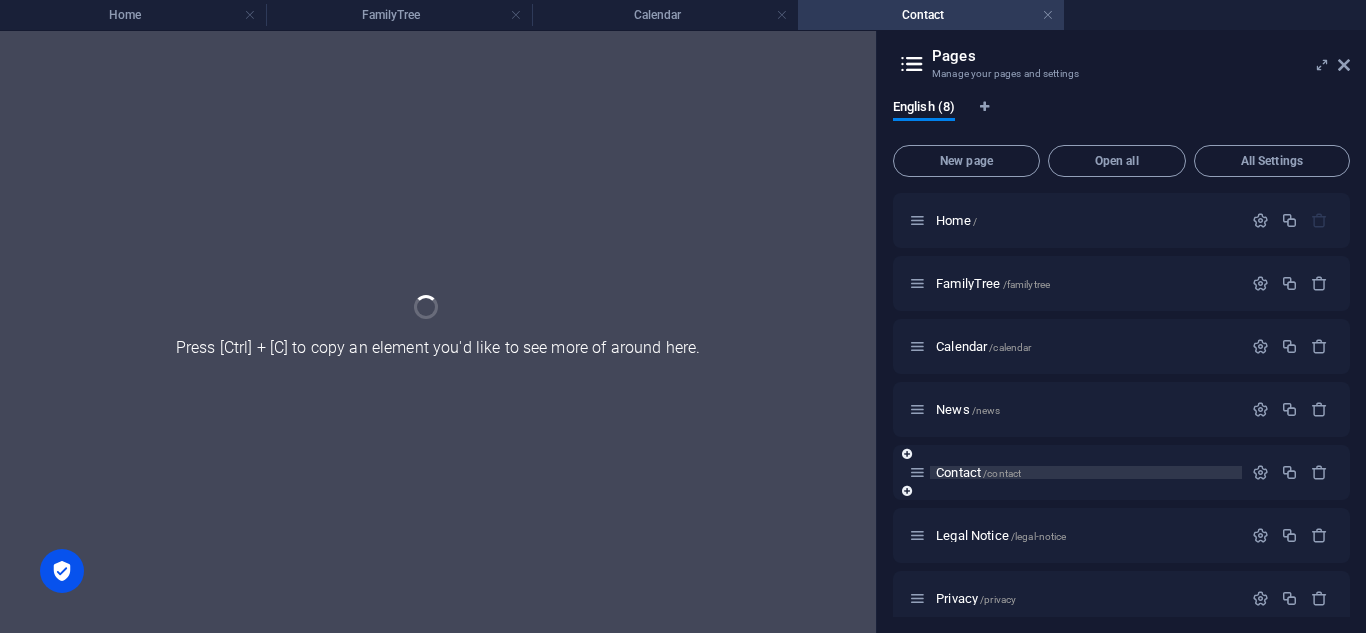 click on "Legal Notice /legal-notice" at bounding box center (1121, 535) 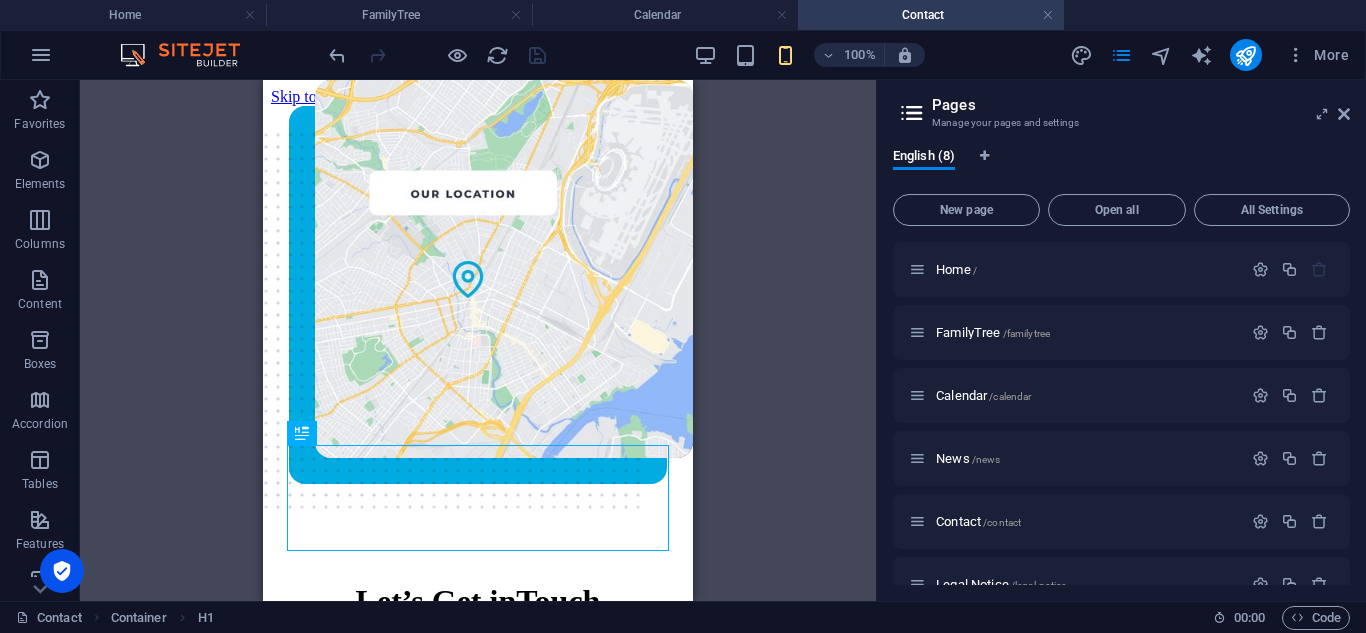 scroll, scrollTop: 0, scrollLeft: 0, axis: both 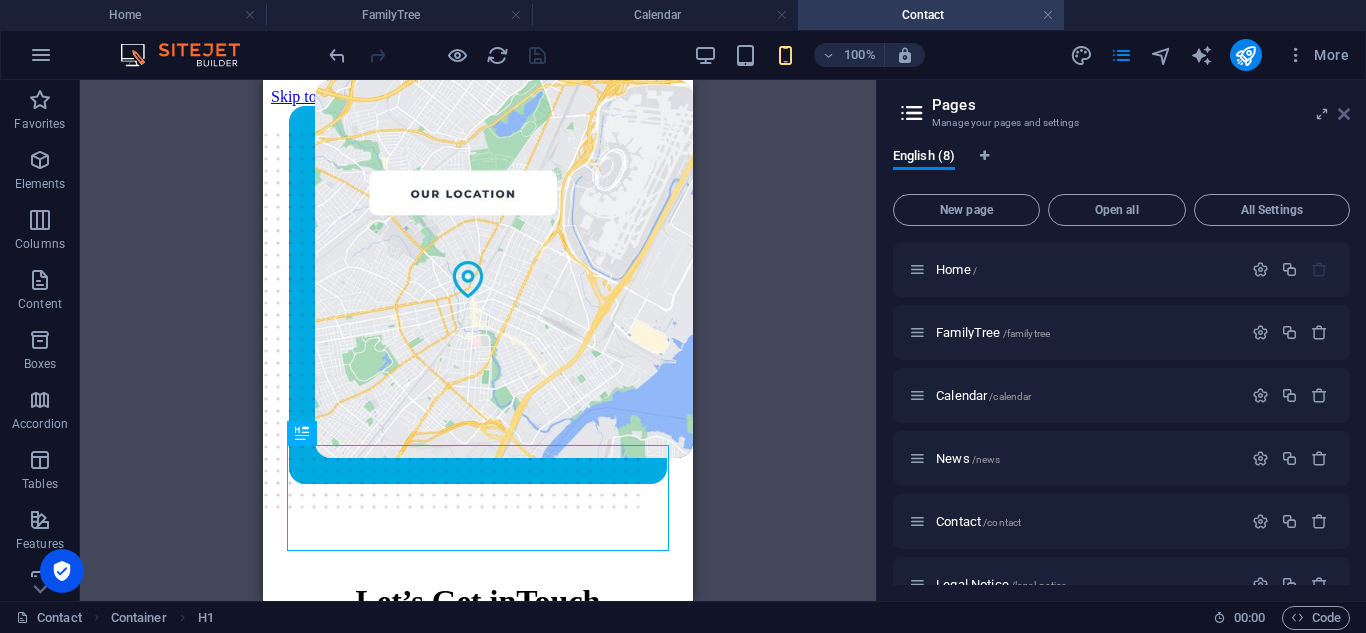 click at bounding box center (1344, 114) 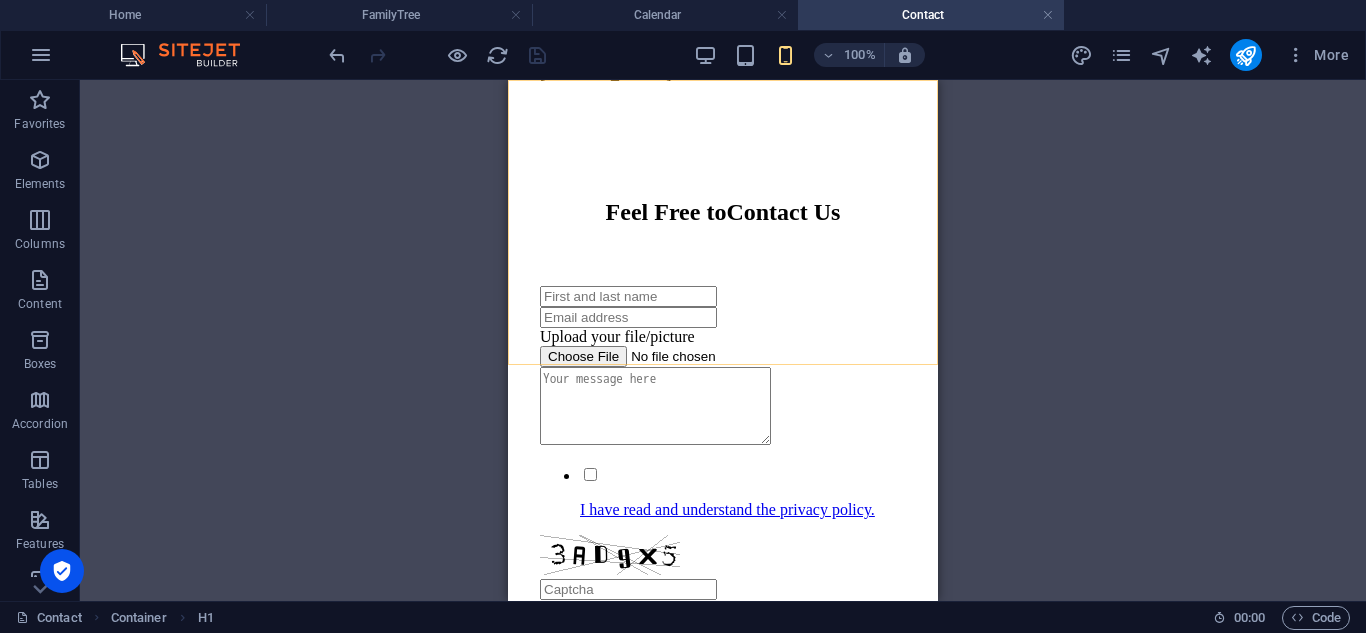 scroll, scrollTop: 1622, scrollLeft: 0, axis: vertical 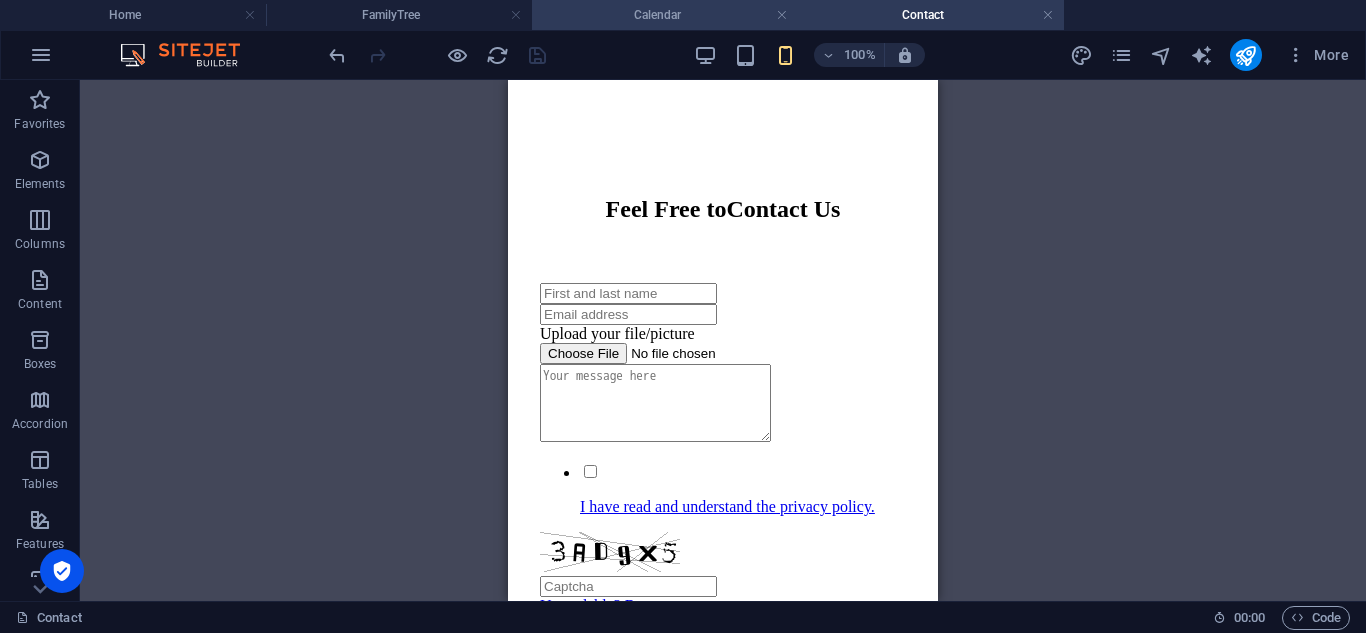 click on "Calendar" at bounding box center [665, 15] 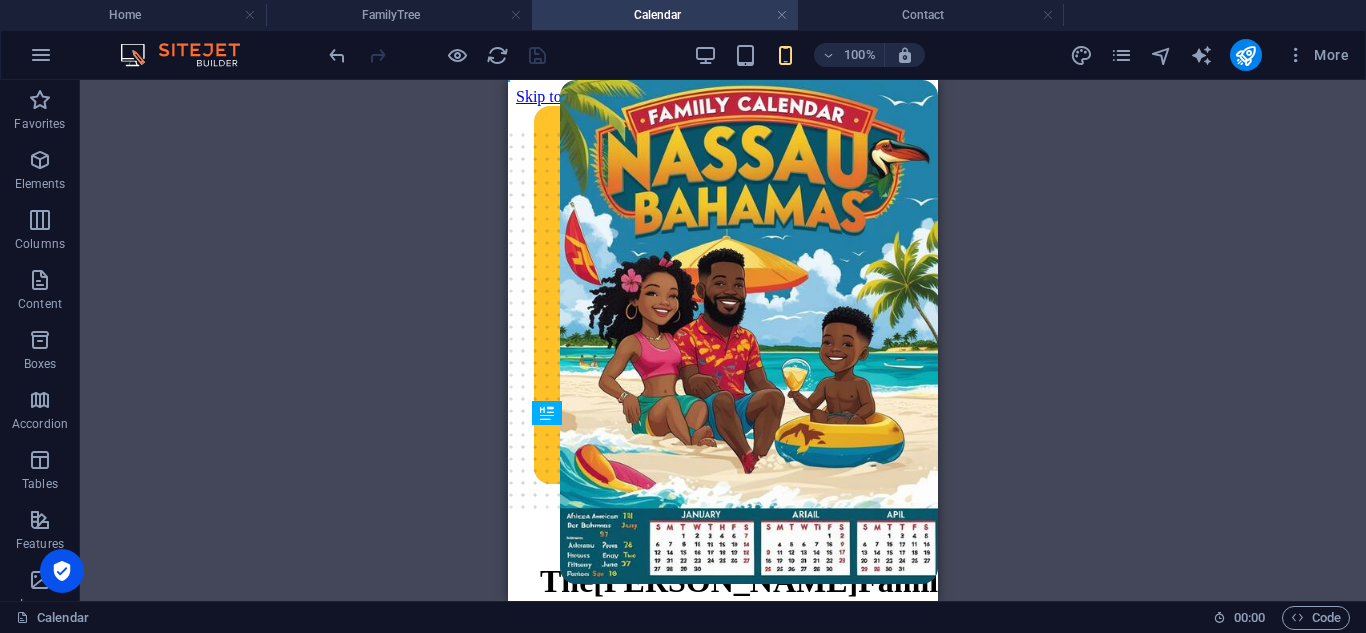 scroll, scrollTop: 0, scrollLeft: 0, axis: both 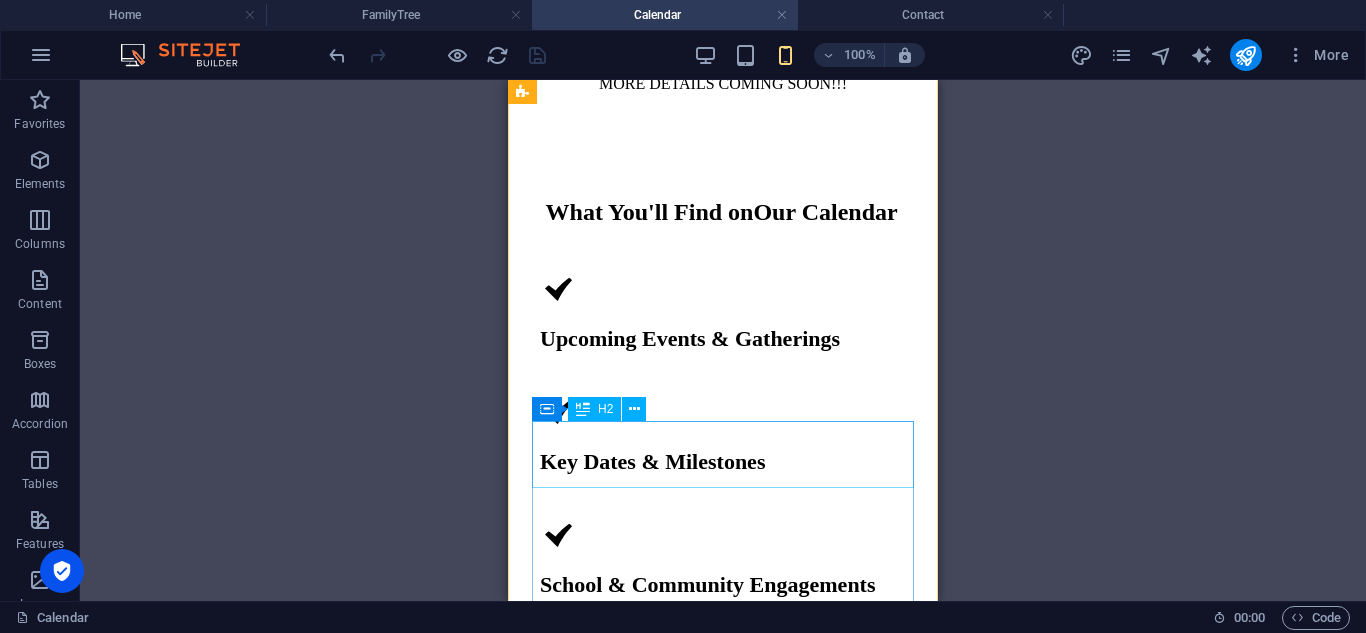 click on "What You'll Find on  Our Calendar" at bounding box center [723, 212] 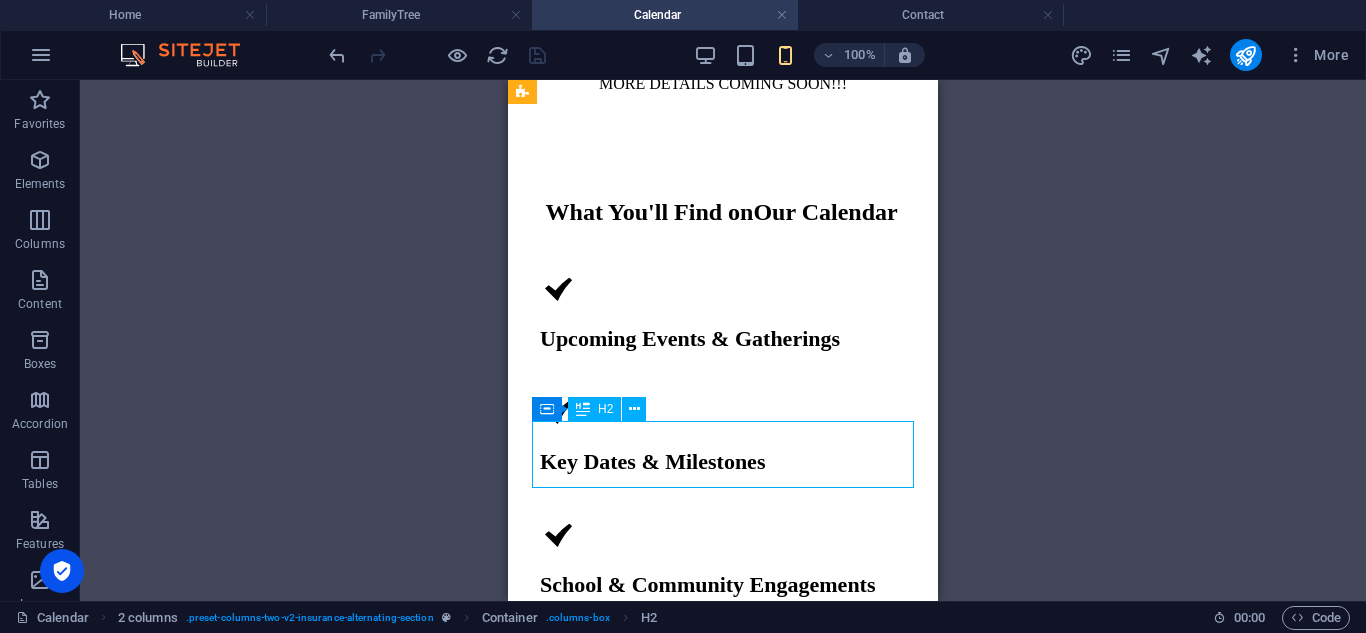 click on "What You'll Find on  Our Calendar" at bounding box center (723, 212) 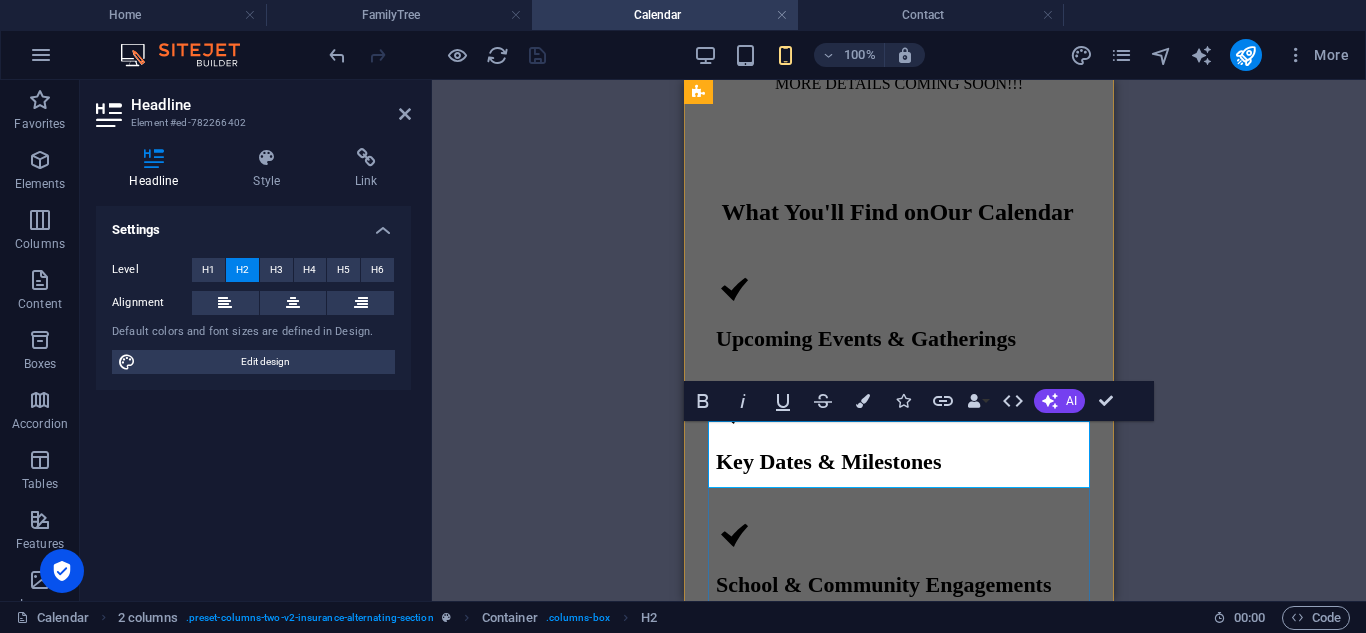click on "What You'll Find on" at bounding box center (826, 212) 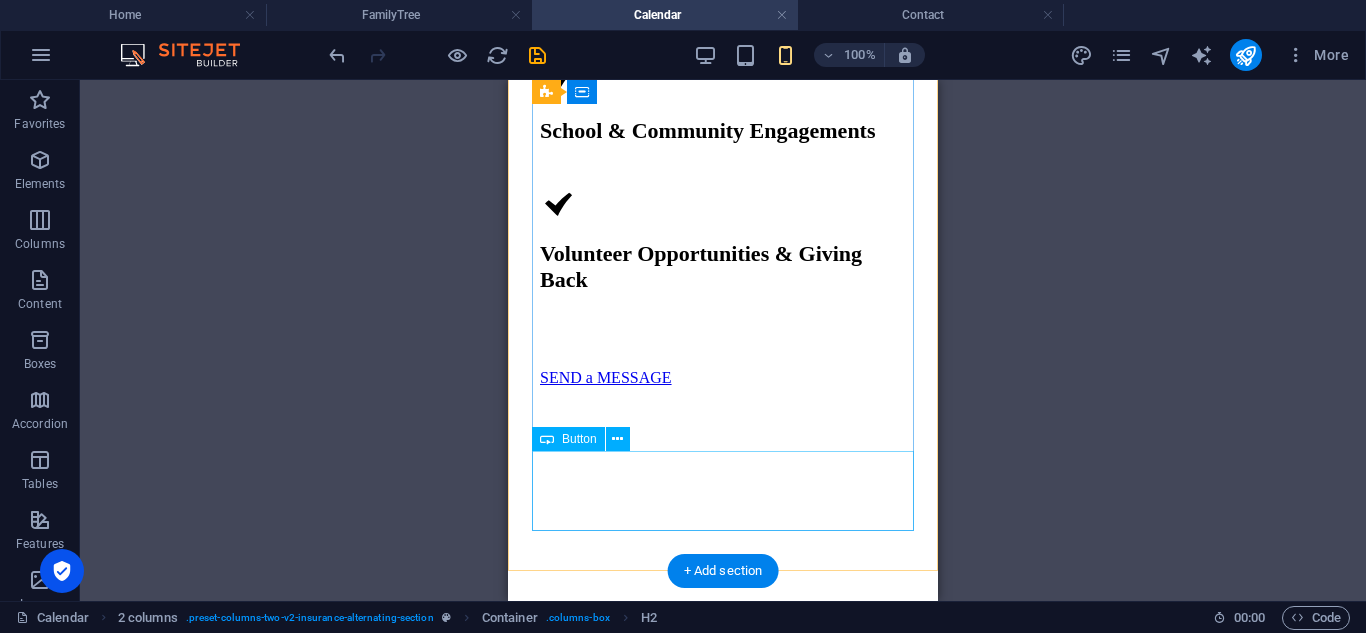 scroll, scrollTop: 1190, scrollLeft: 0, axis: vertical 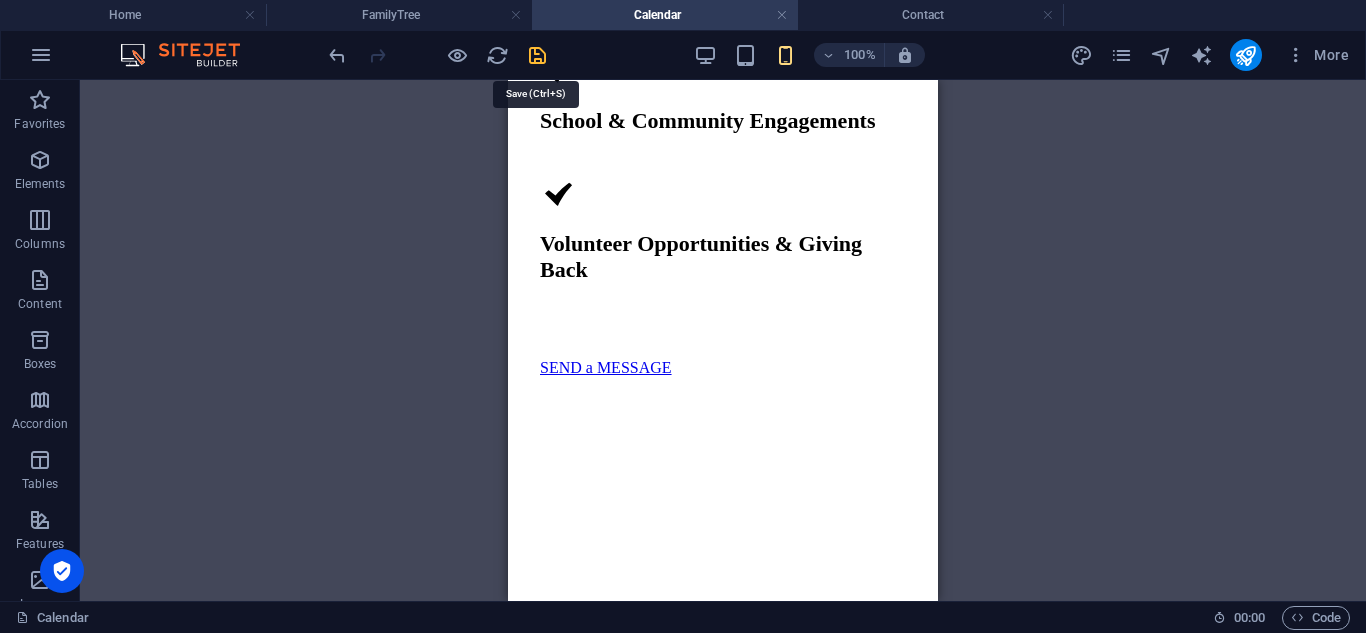 click at bounding box center (537, 55) 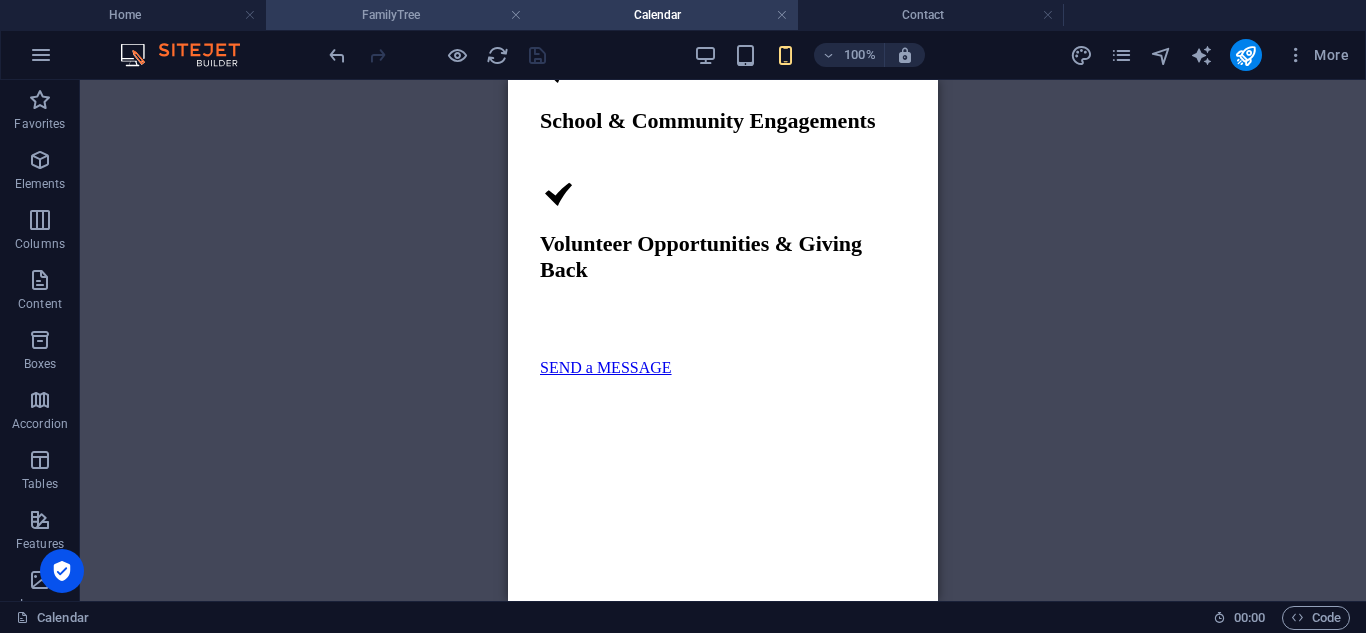 click on "FamilyTree" at bounding box center [399, 15] 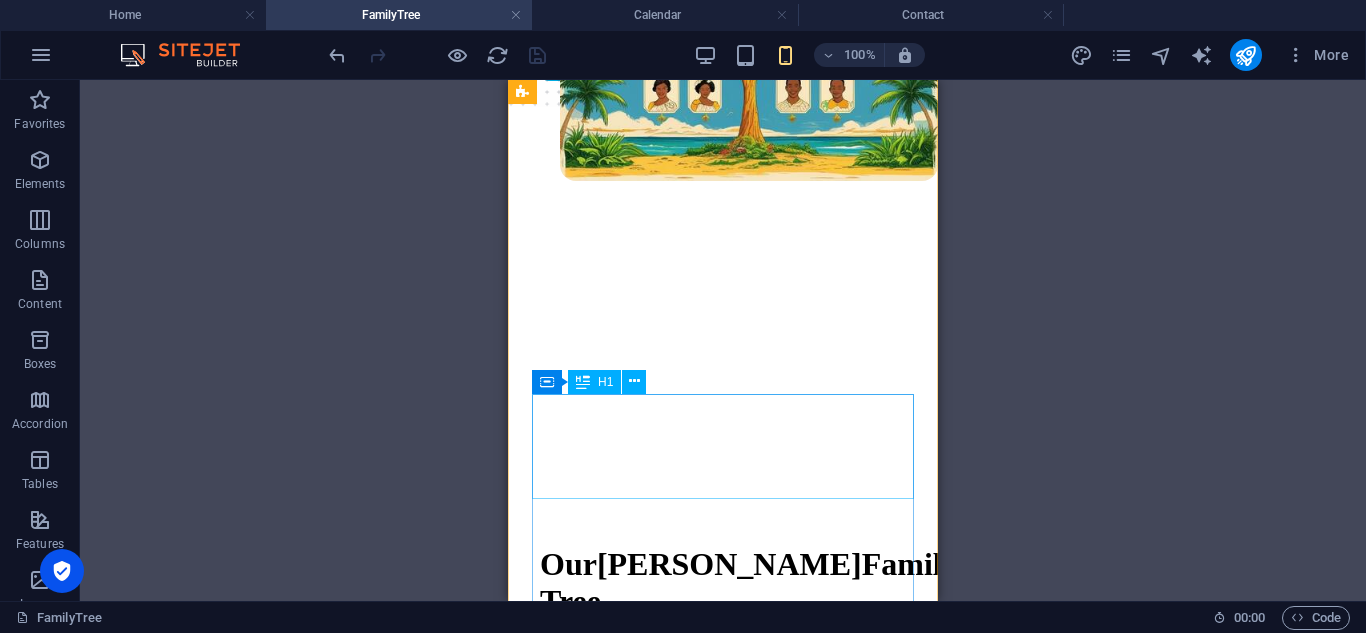 scroll, scrollTop: 402, scrollLeft: 0, axis: vertical 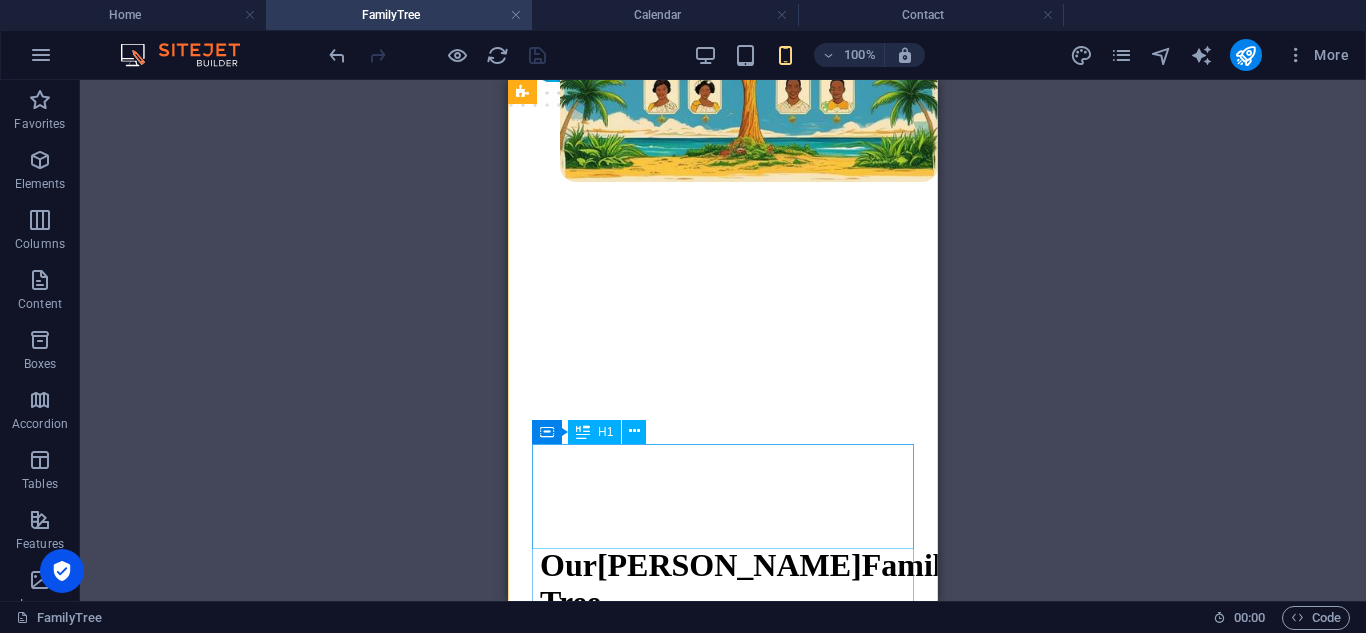 click on "Our  [PERSON_NAME]  Family Tree" at bounding box center [723, 584] 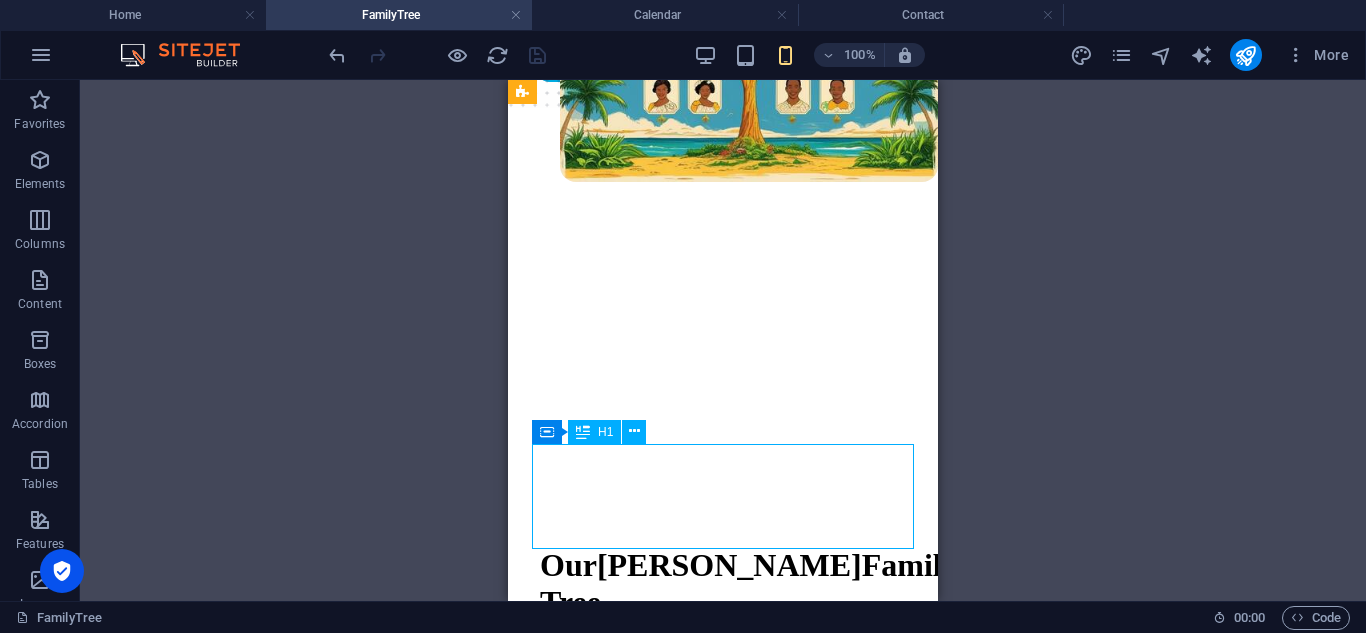 click on "Our  [PERSON_NAME]  Family Tree" at bounding box center (723, 584) 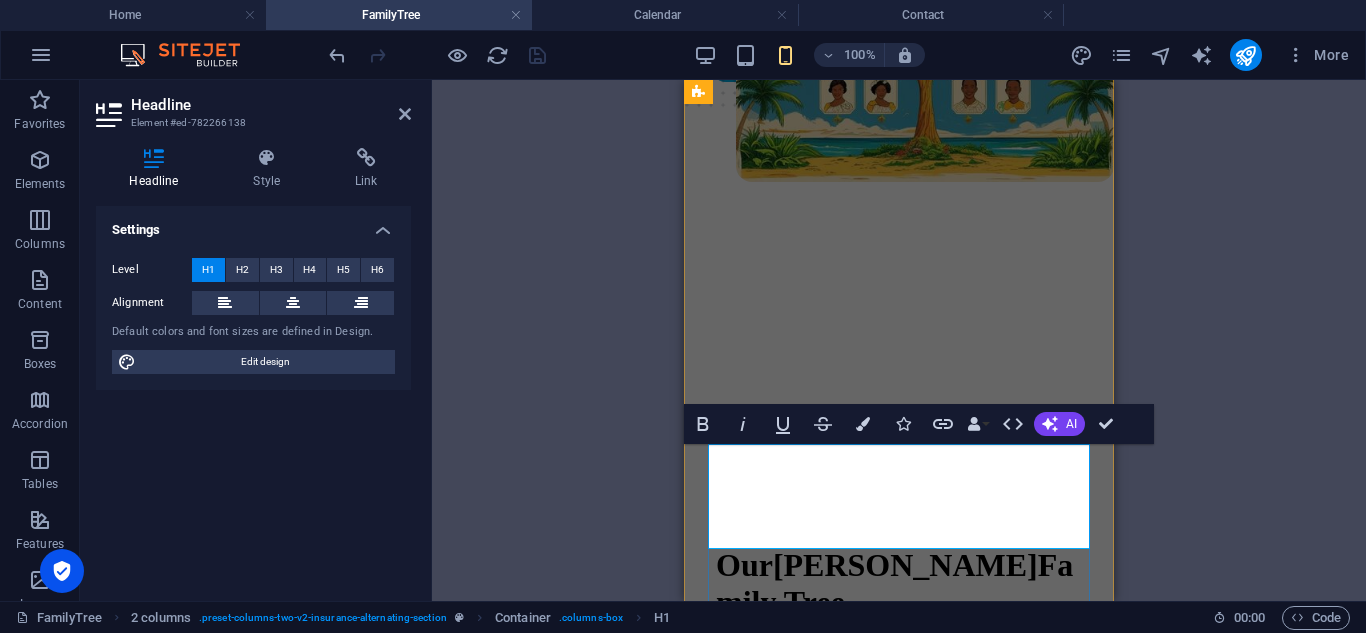 click on "Our  [PERSON_NAME]  Family Tree" at bounding box center [894, 583] 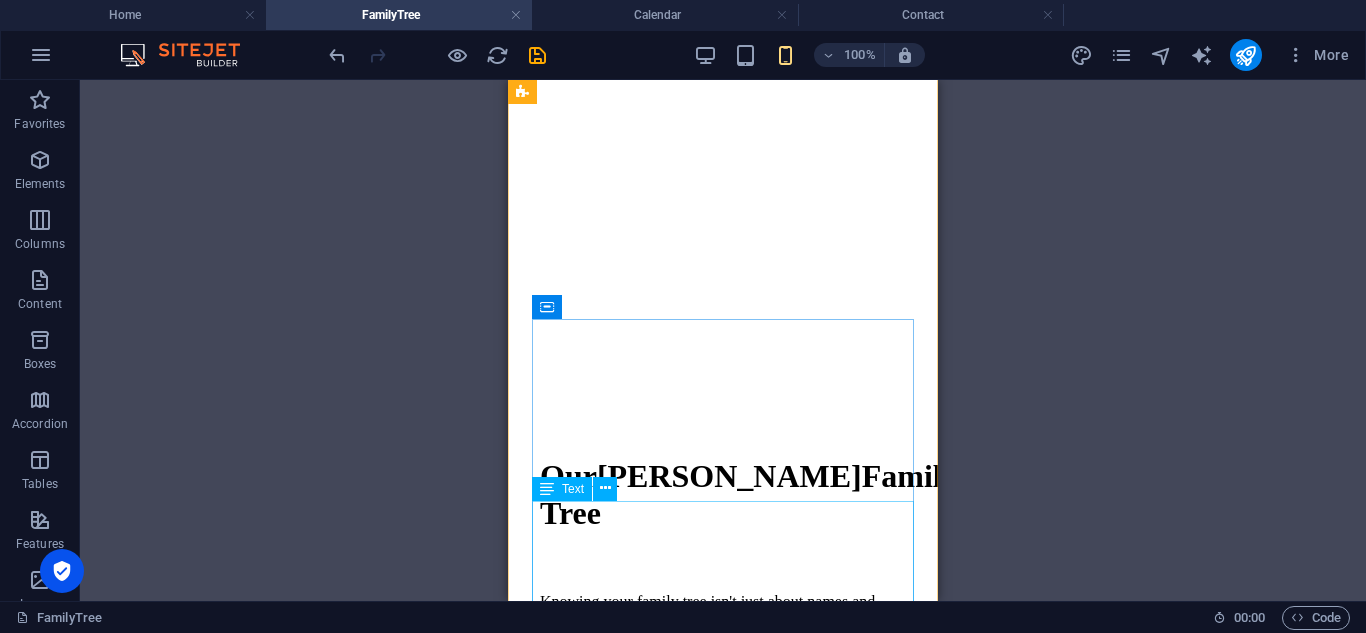 scroll, scrollTop: 0, scrollLeft: 0, axis: both 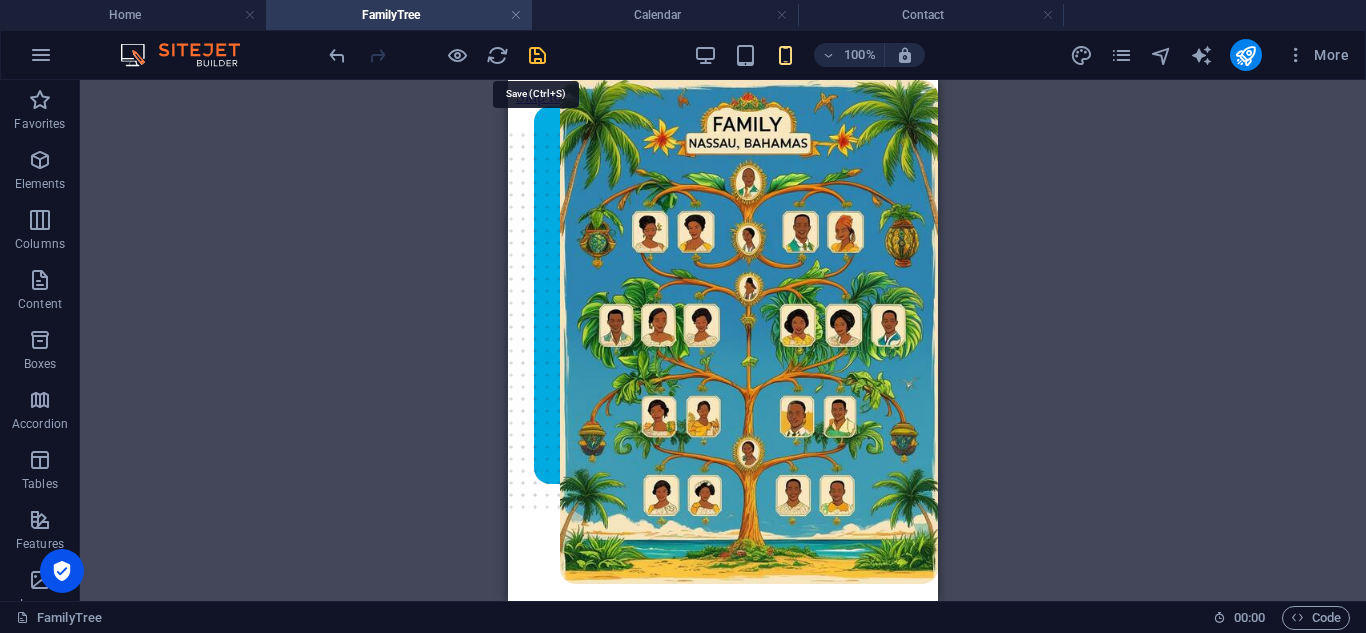 click at bounding box center (537, 55) 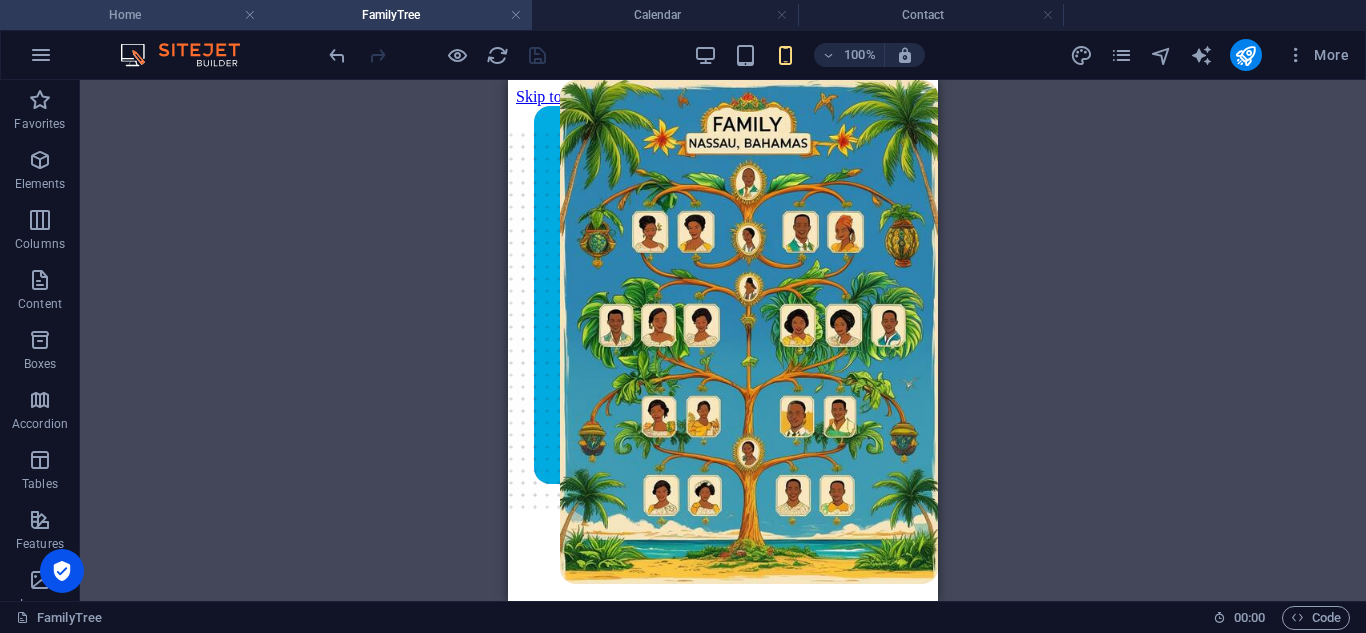 click on "Home" at bounding box center [133, 15] 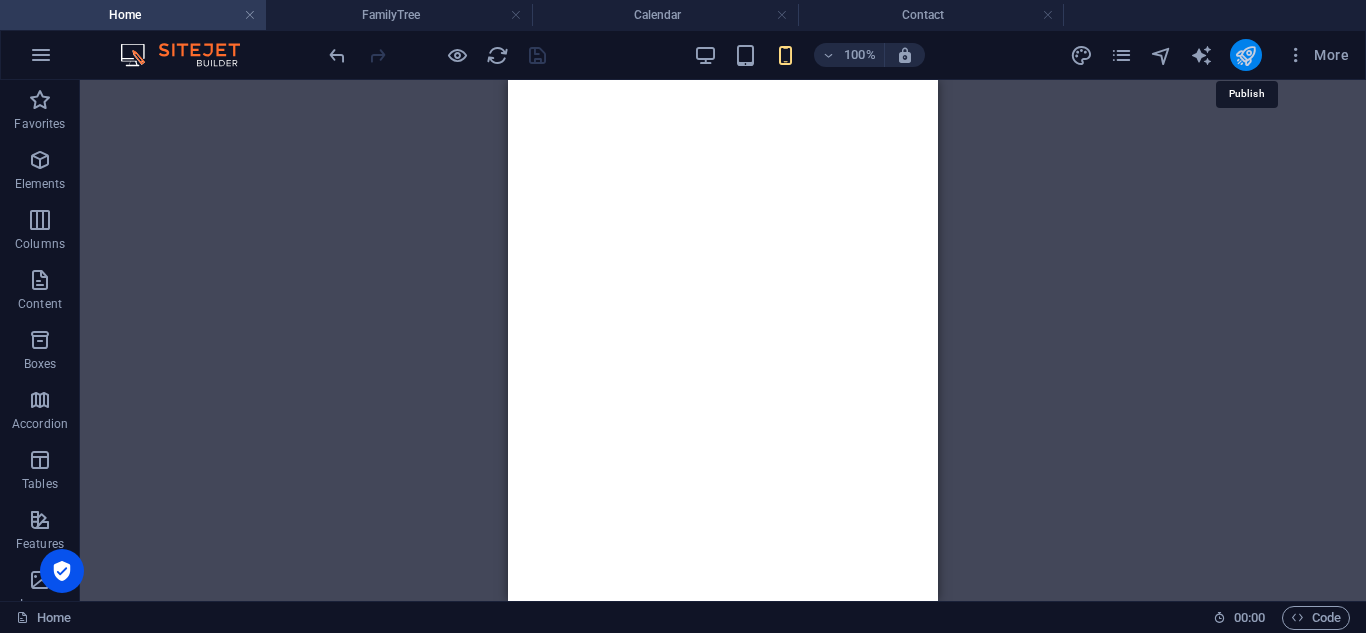 click at bounding box center [1245, 55] 